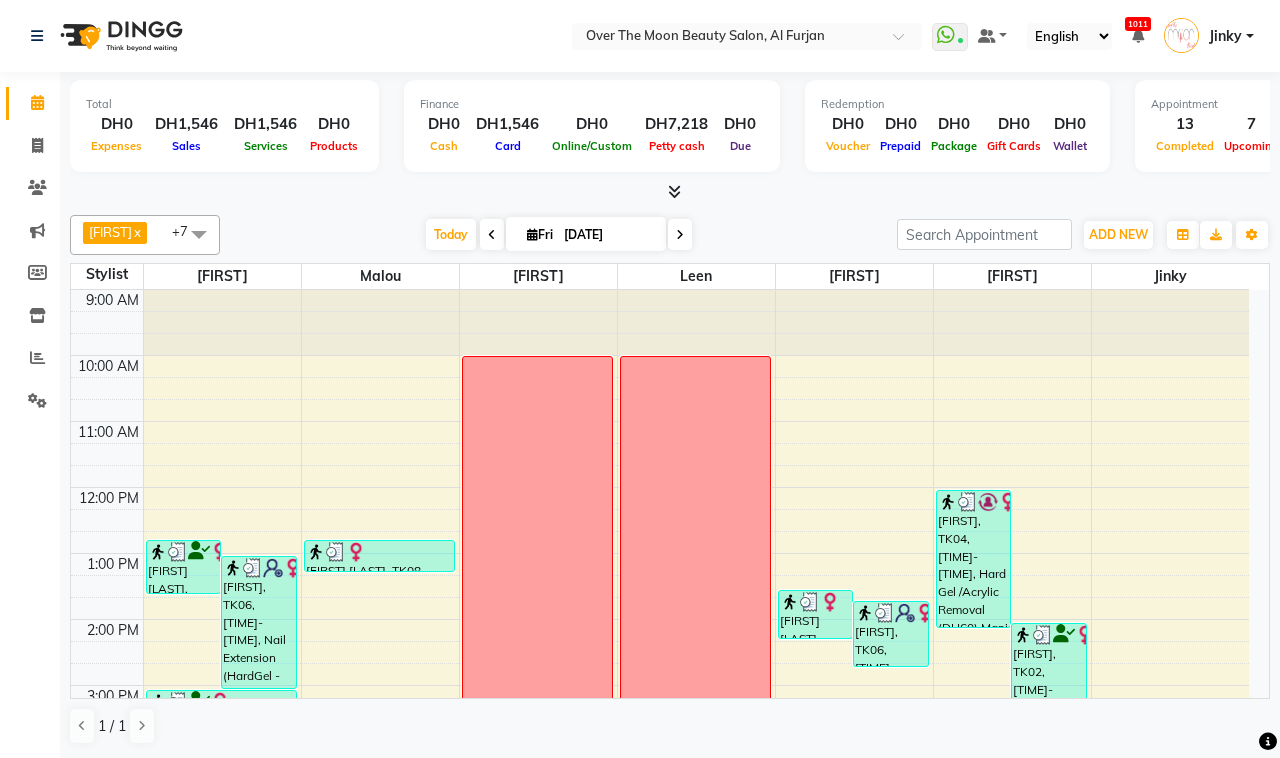 scroll, scrollTop: 0, scrollLeft: 0, axis: both 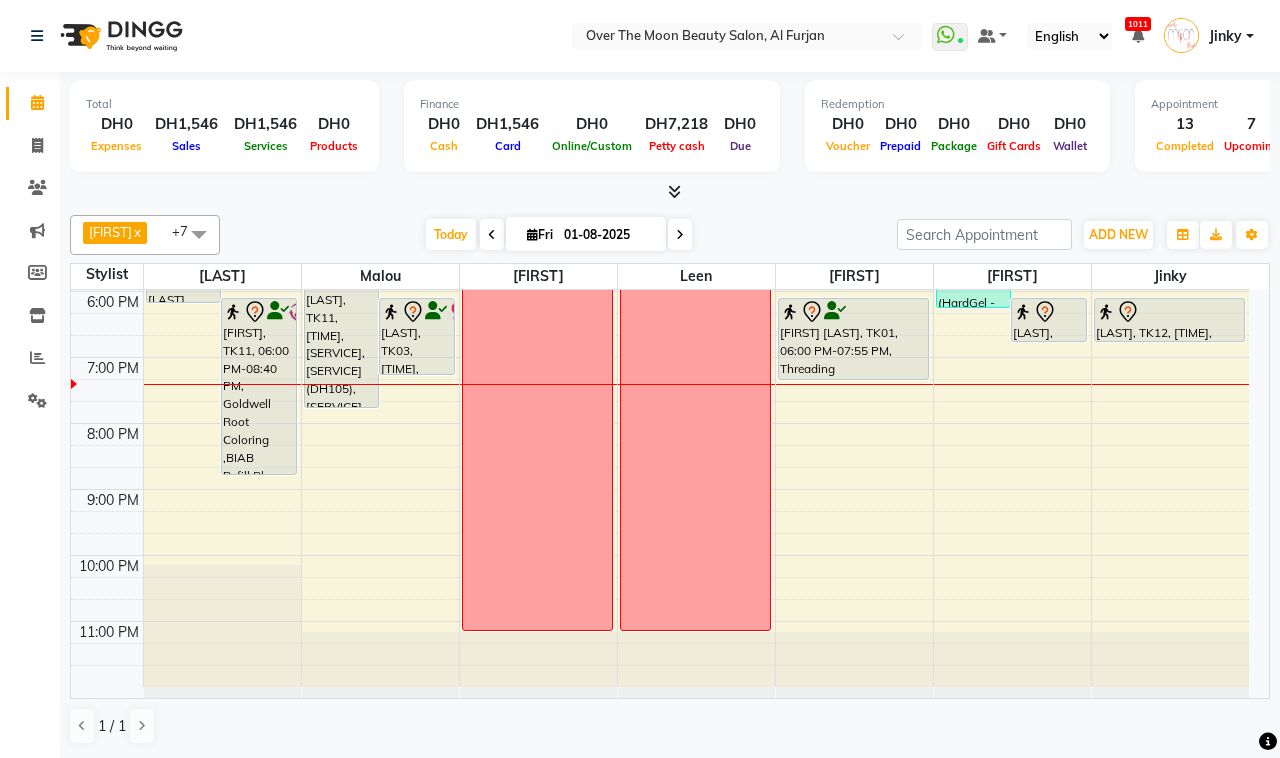 drag, startPoint x: 851, startPoint y: 426, endPoint x: 847, endPoint y: 380, distance: 46.173584 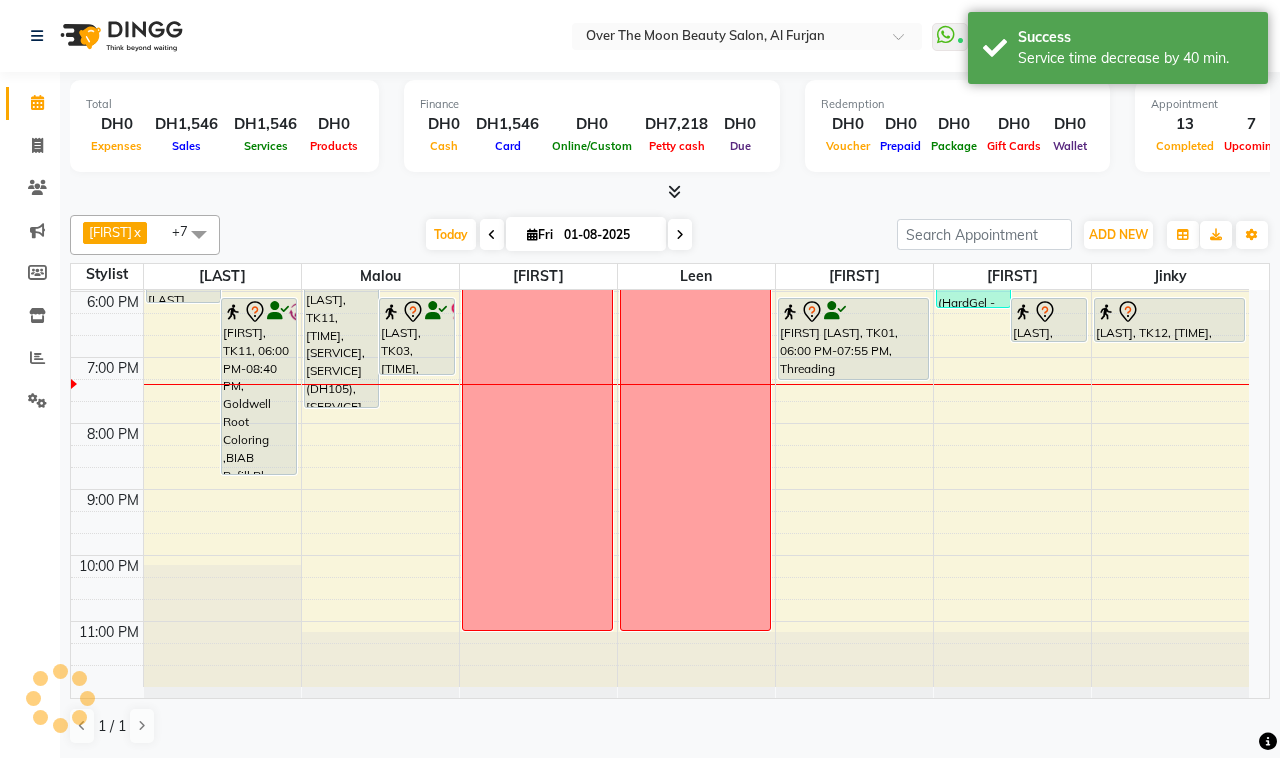 click on "[FIRST] [LAST], TK01, 06:00 PM-07:55 PM, Threading Eyebrow,Threading Upper Lip,Waxing Half Leg,Waxing Half Arm,Waxing Full brazillian" at bounding box center (853, 339) 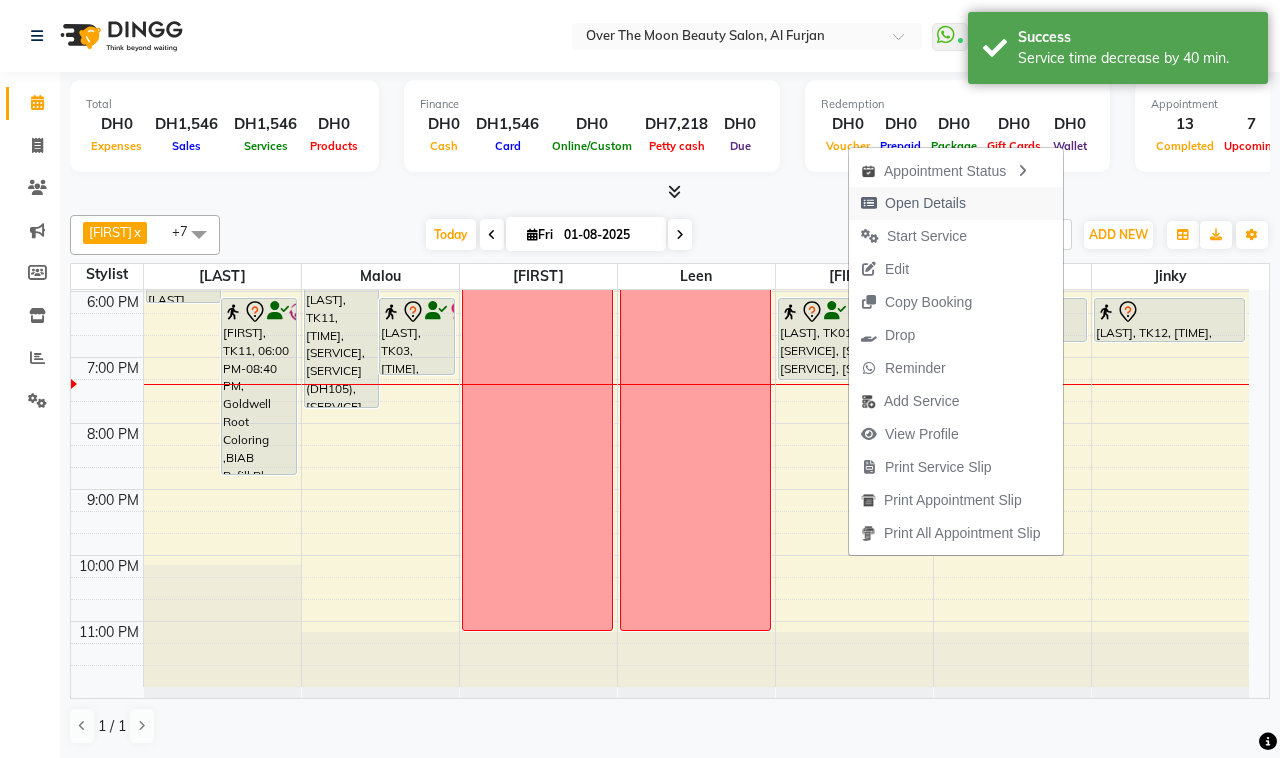 click on "Open Details" at bounding box center [925, 203] 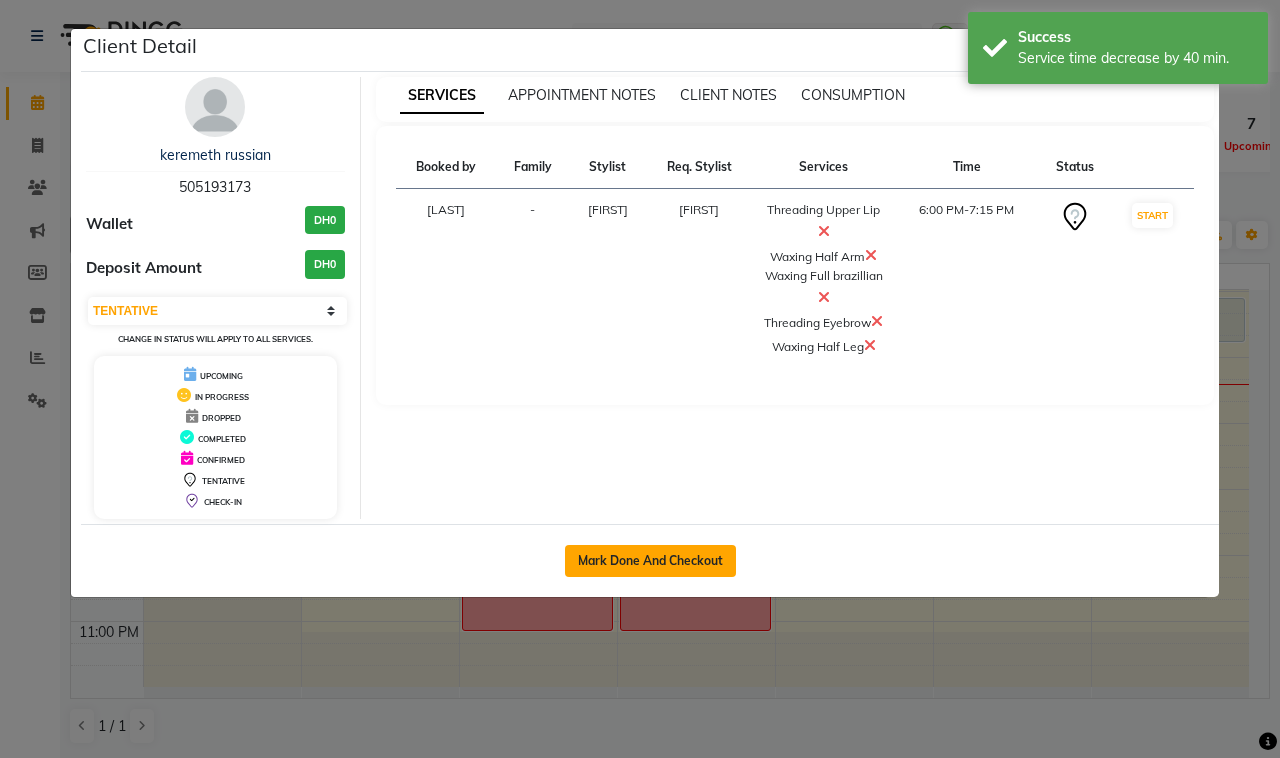 click on "Mark Done And Checkout" 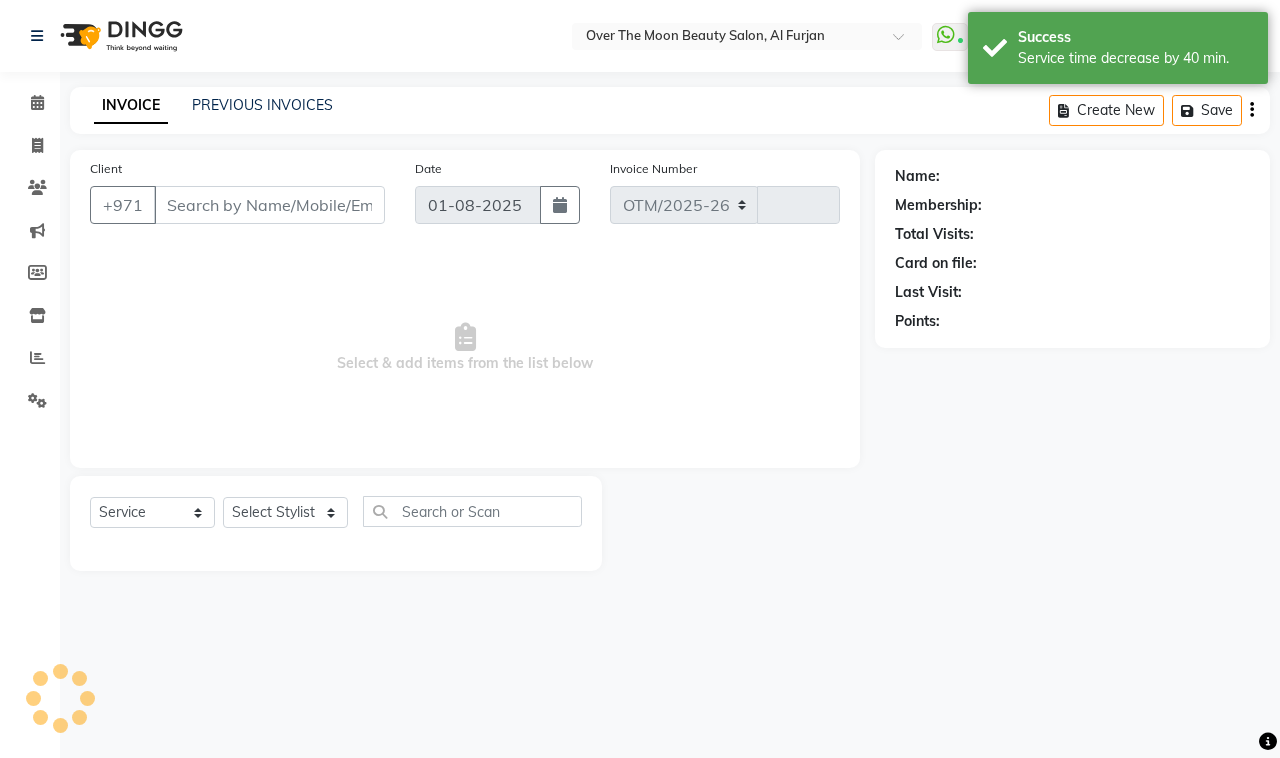 select on "3996" 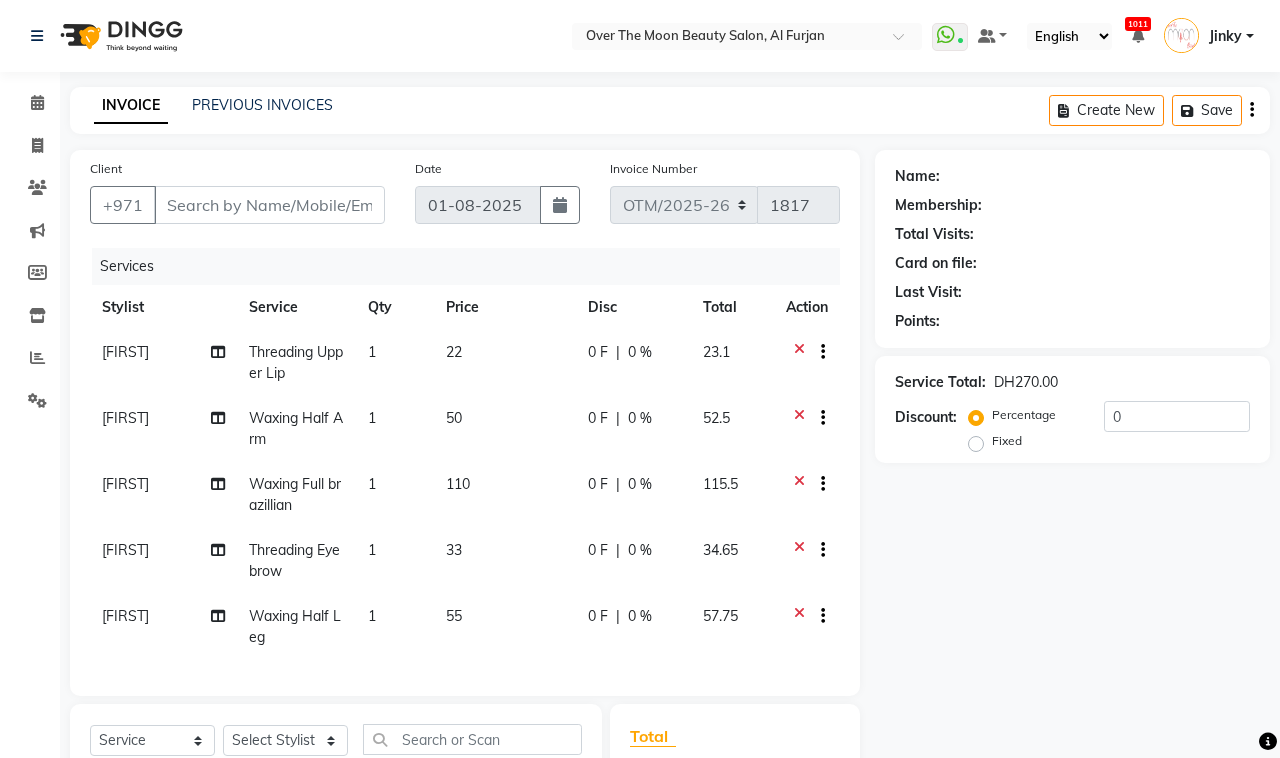 type on "505193173" 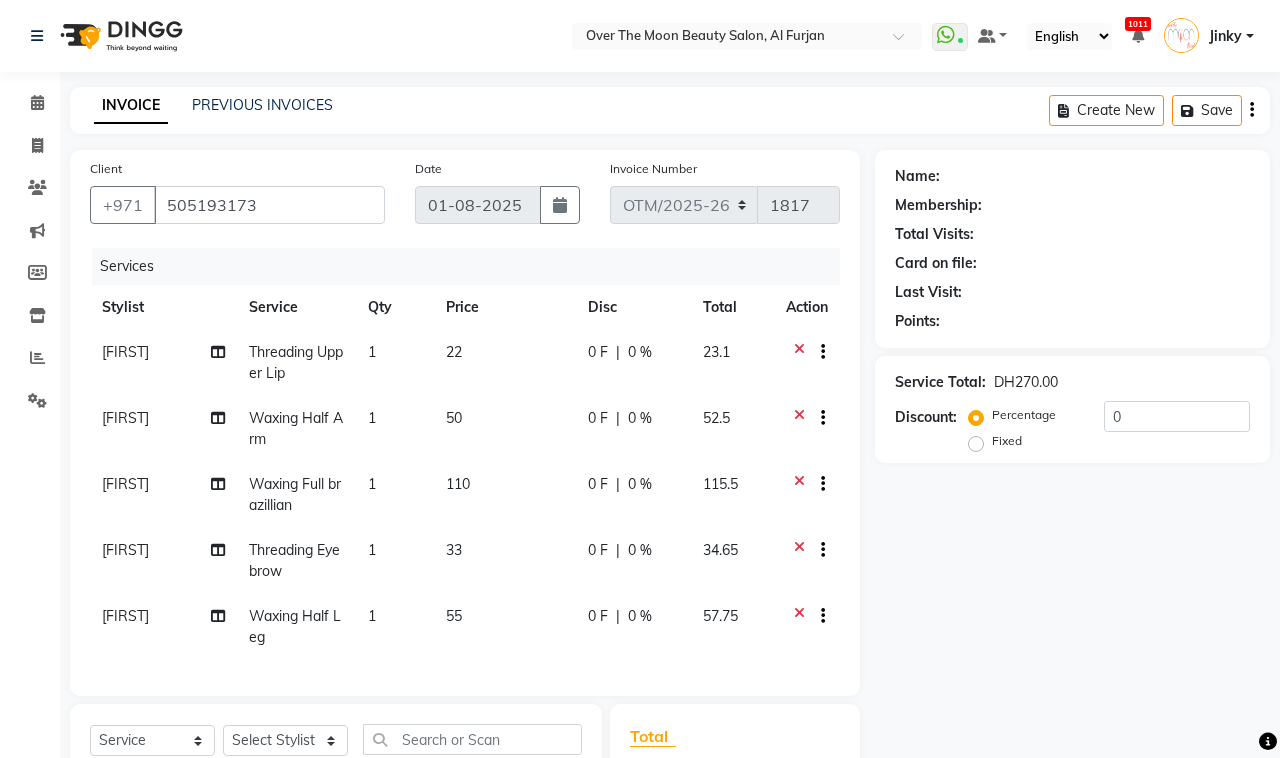 select on "64402" 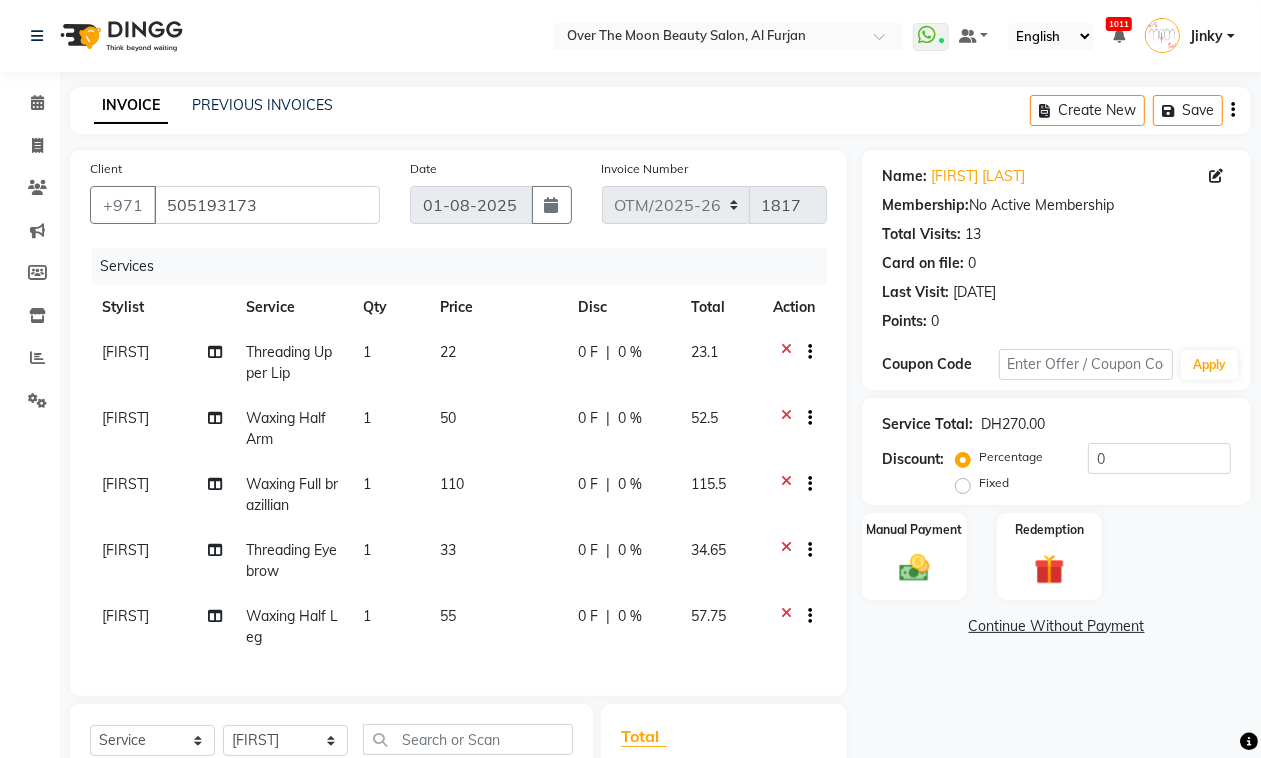 click on "0 %" 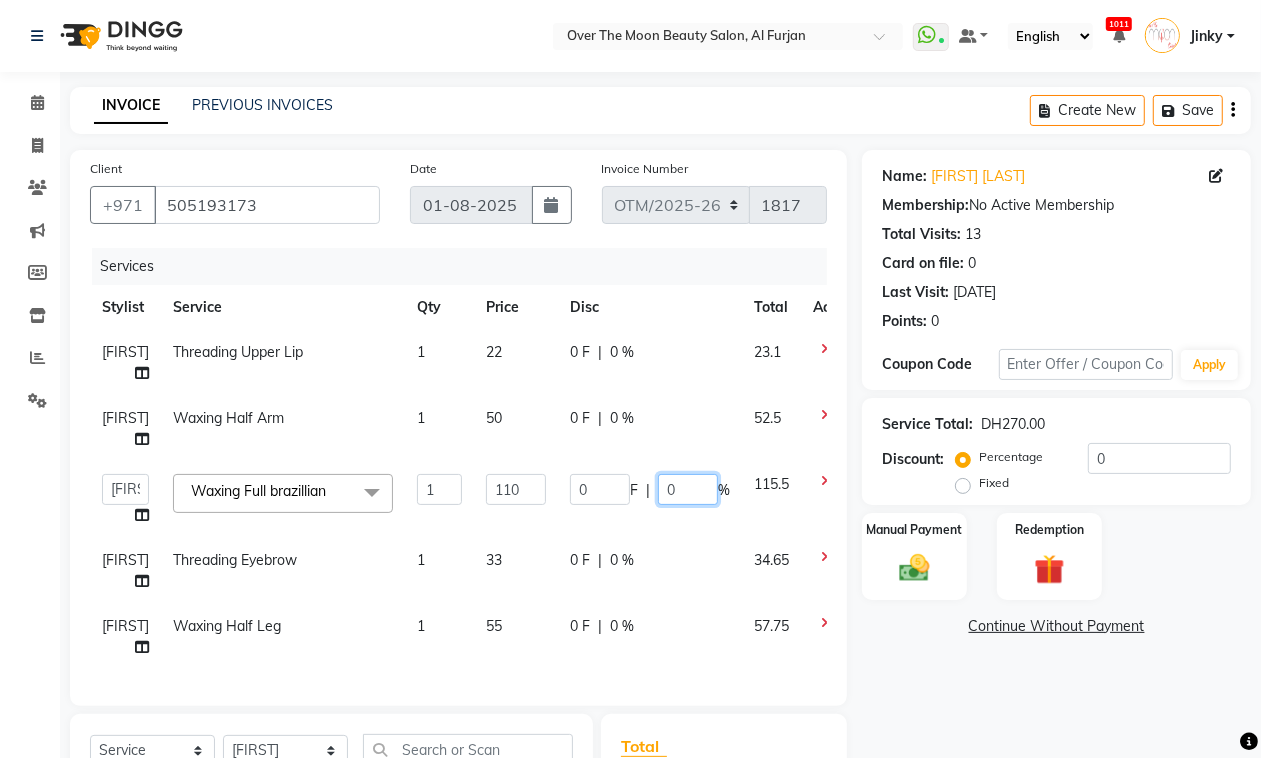 click on "0" 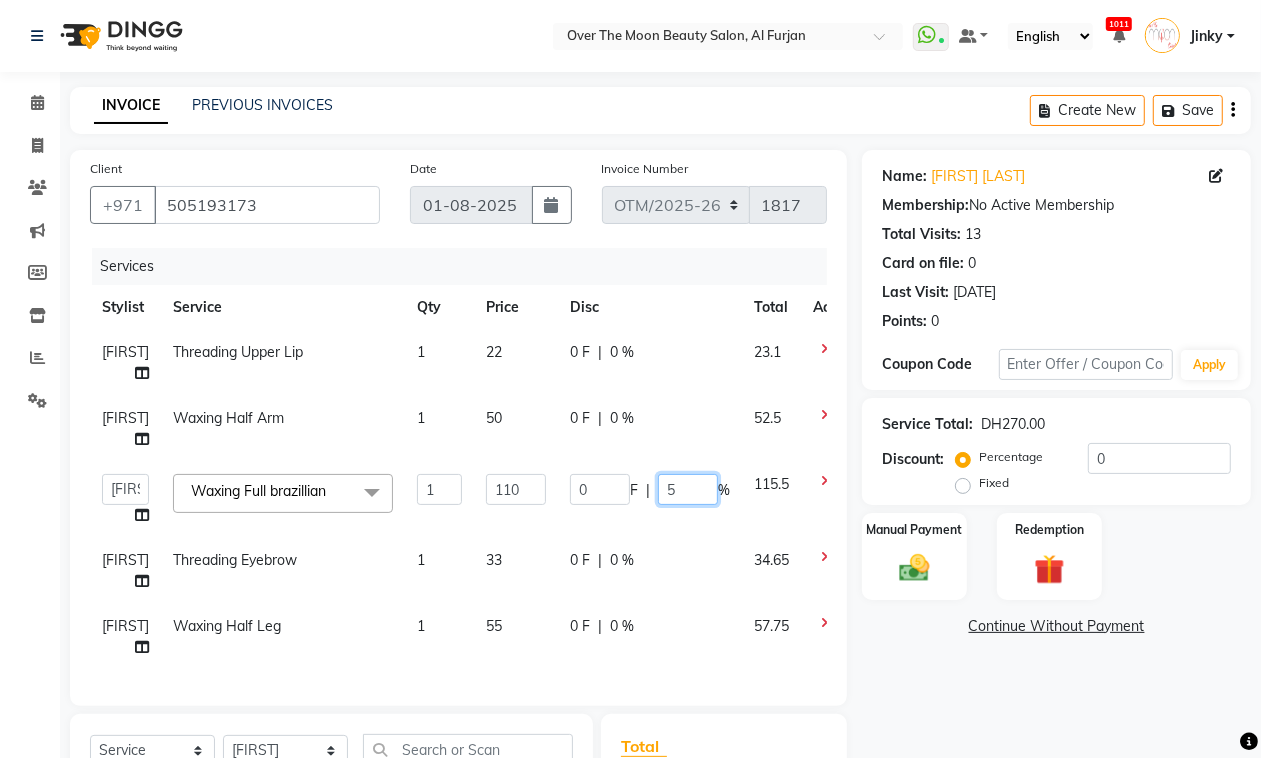 type on "50" 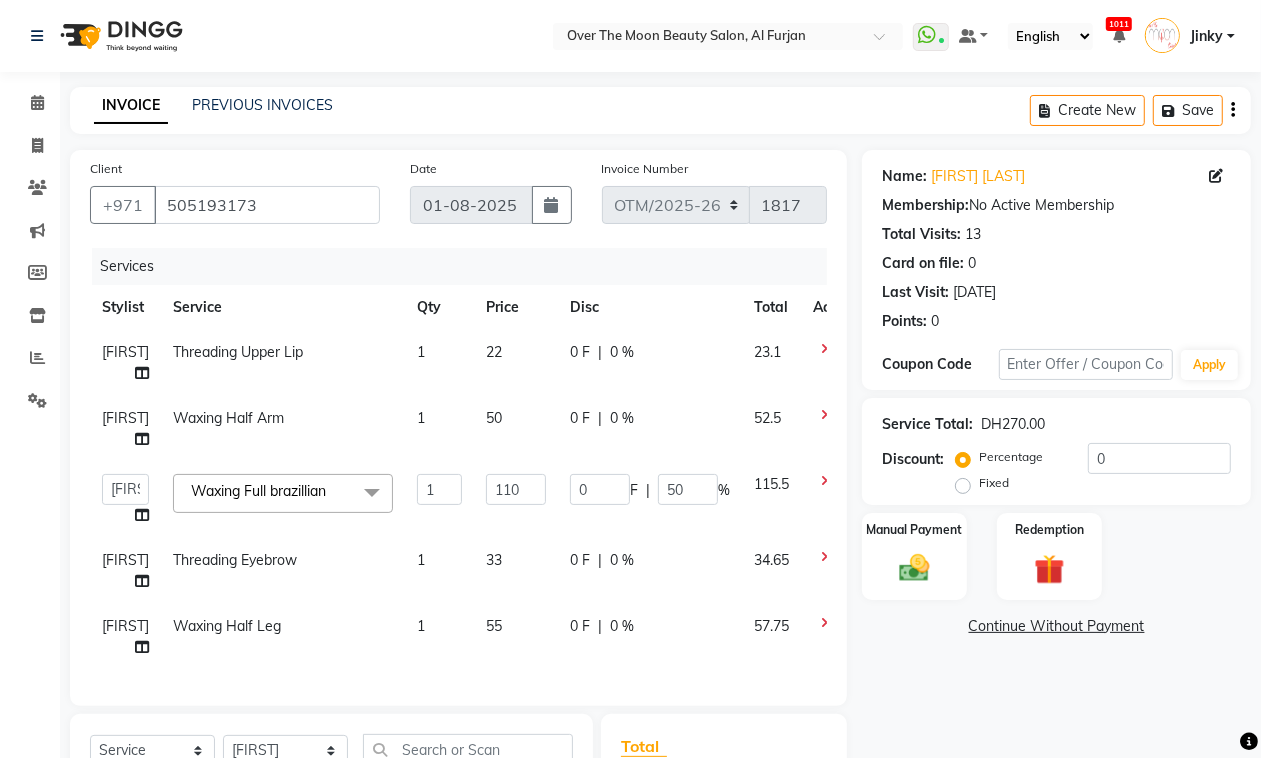 click on "Services" 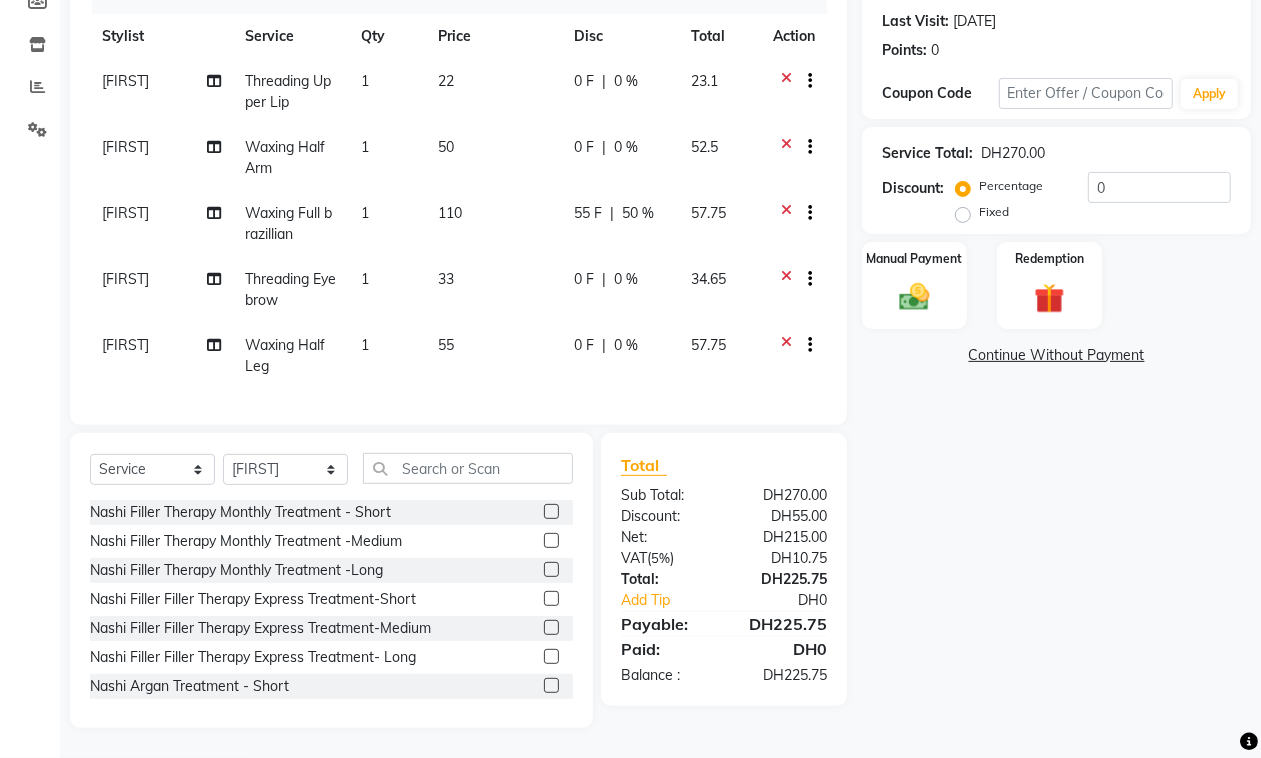 scroll, scrollTop: 80, scrollLeft: 0, axis: vertical 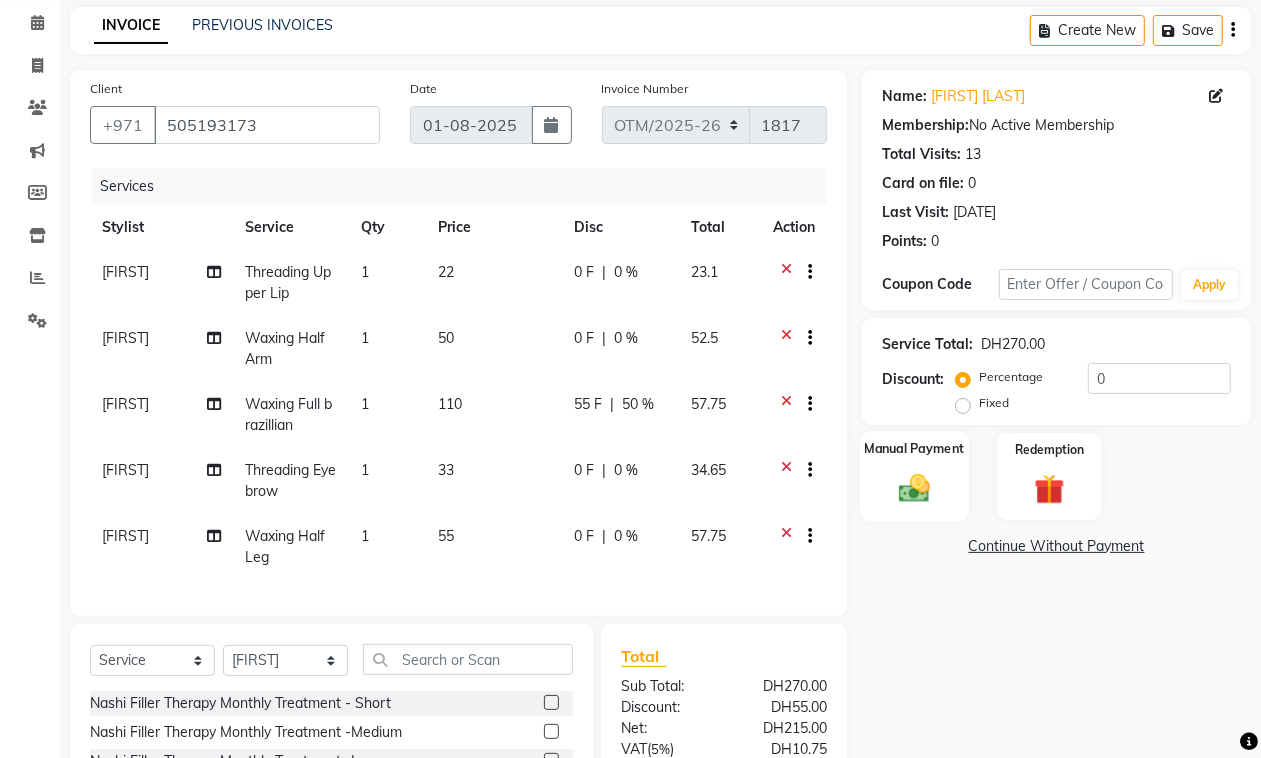 click 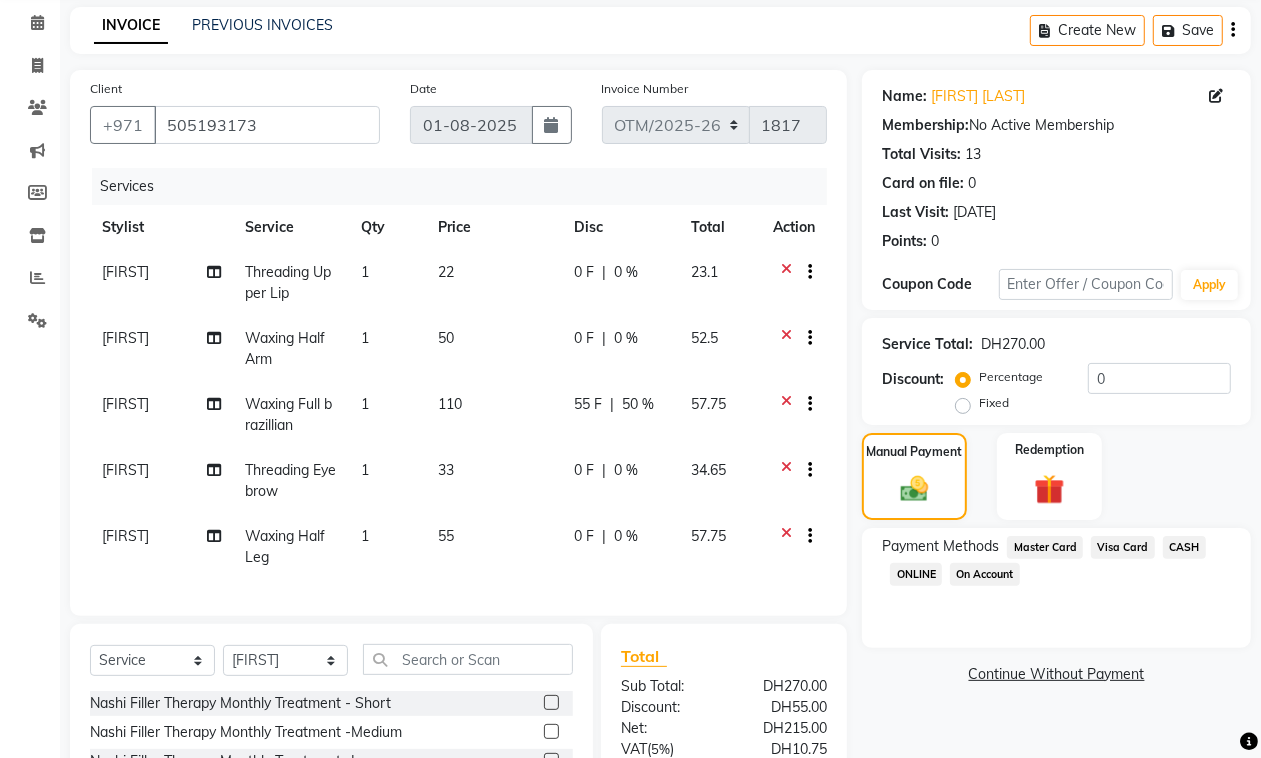 click on "CASH" 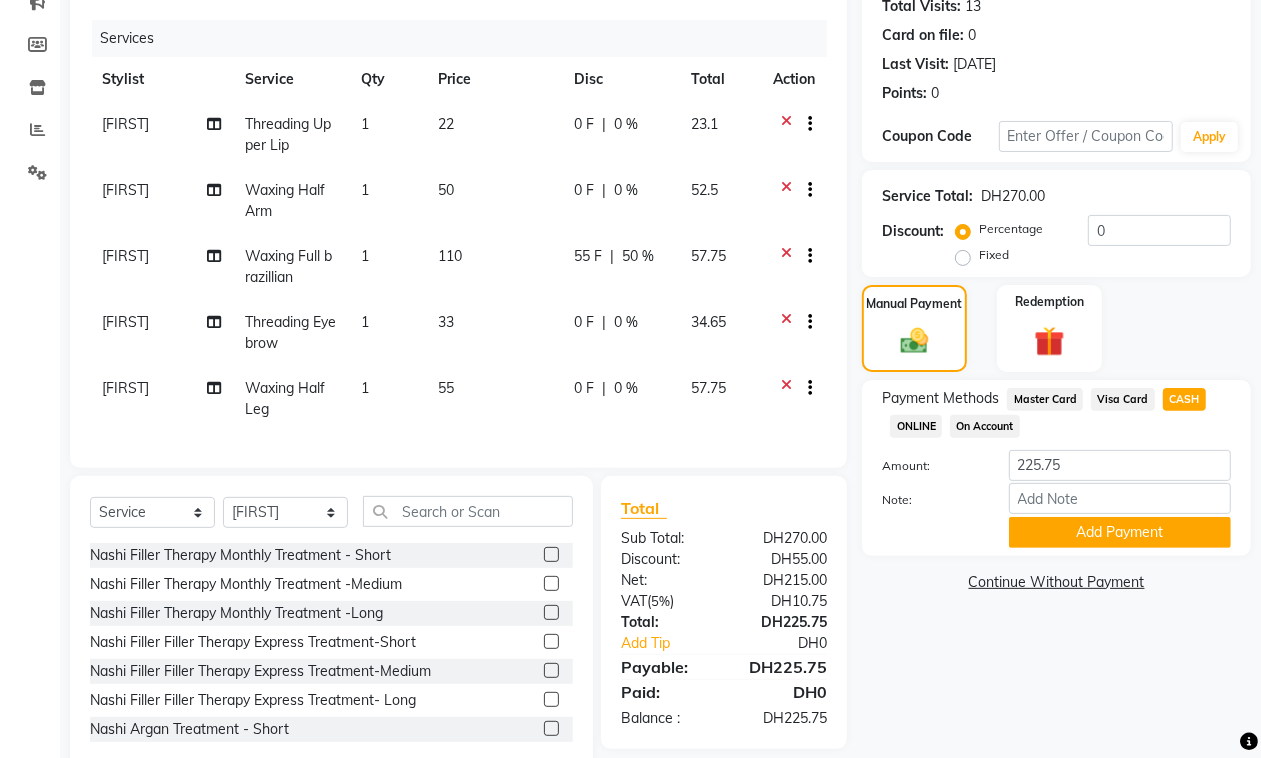 scroll, scrollTop: 288, scrollLeft: 0, axis: vertical 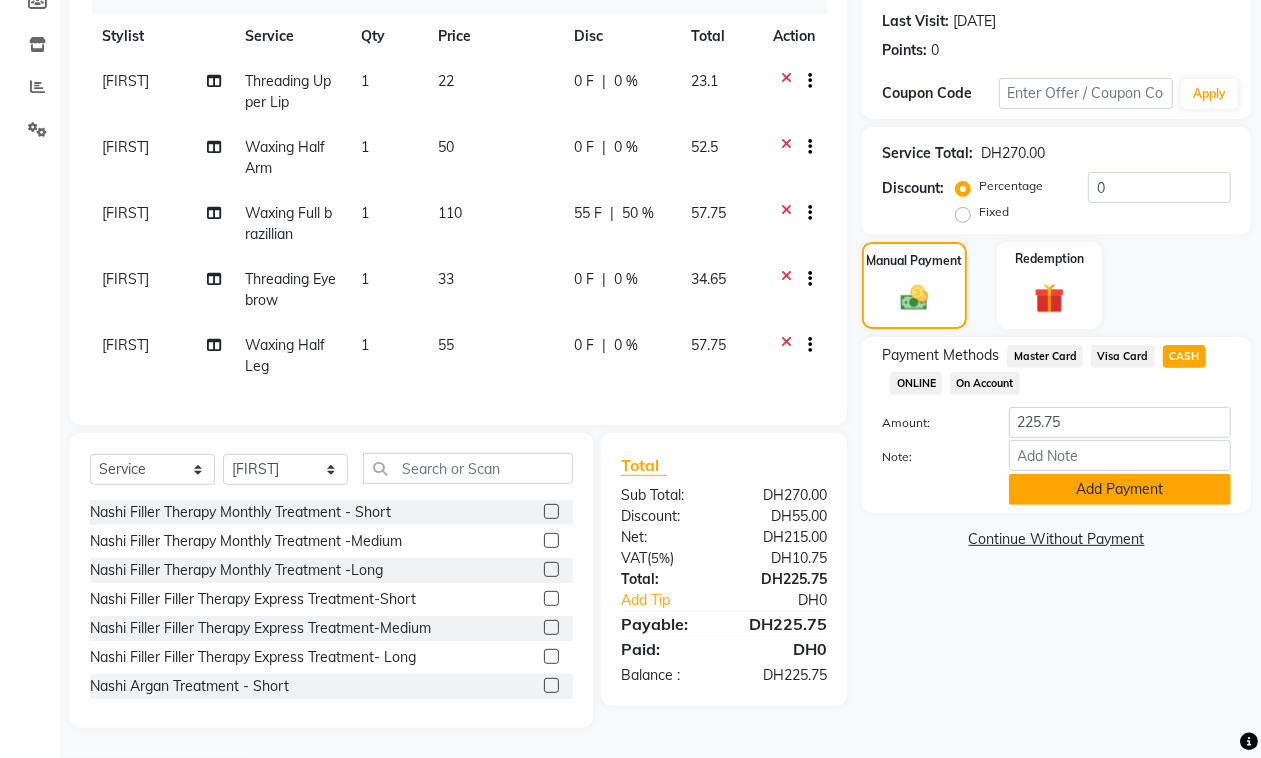 click on "Add Payment" 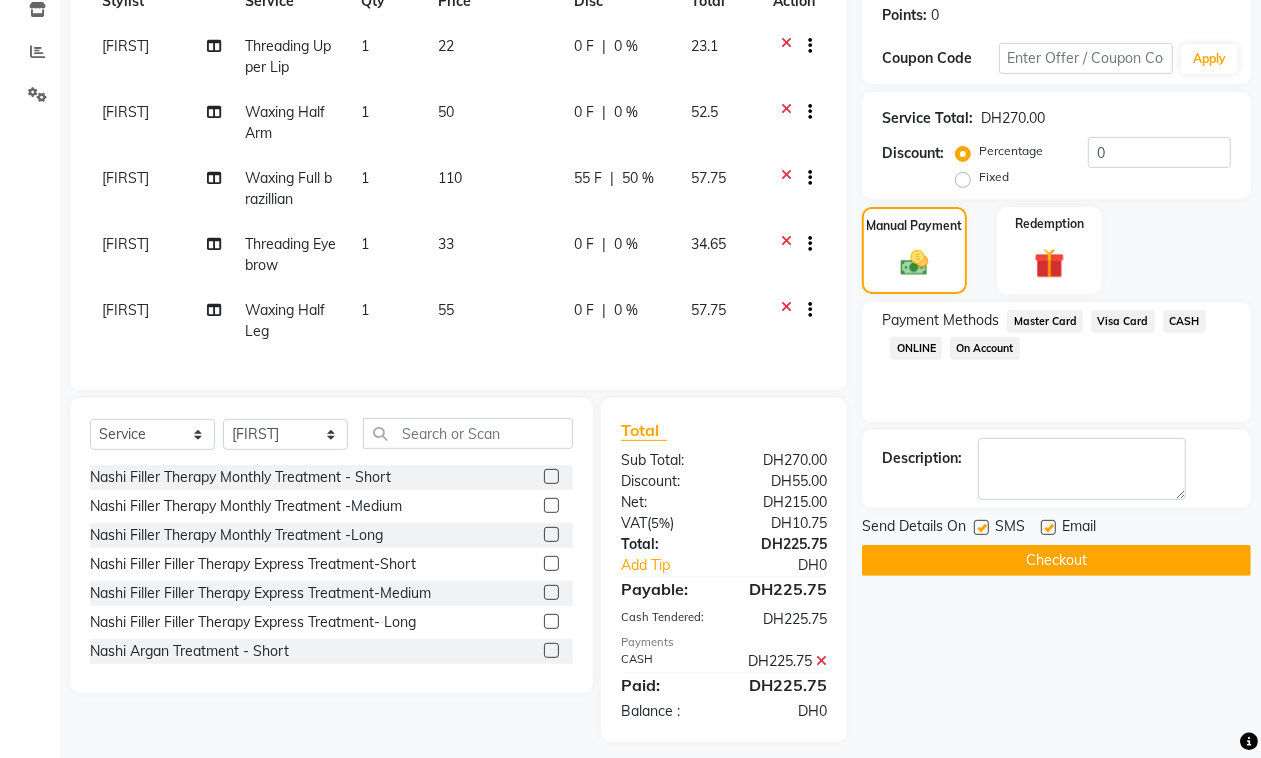 scroll, scrollTop: 337, scrollLeft: 0, axis: vertical 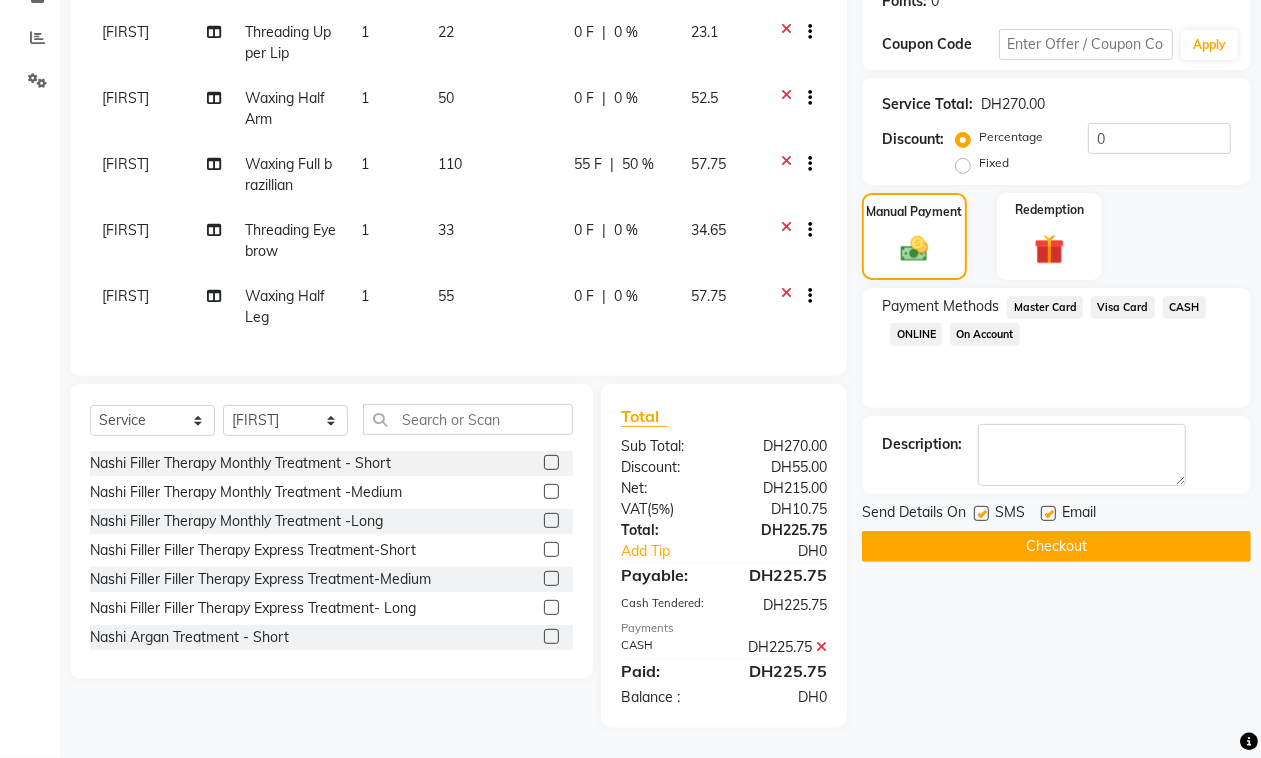 click on "Checkout" 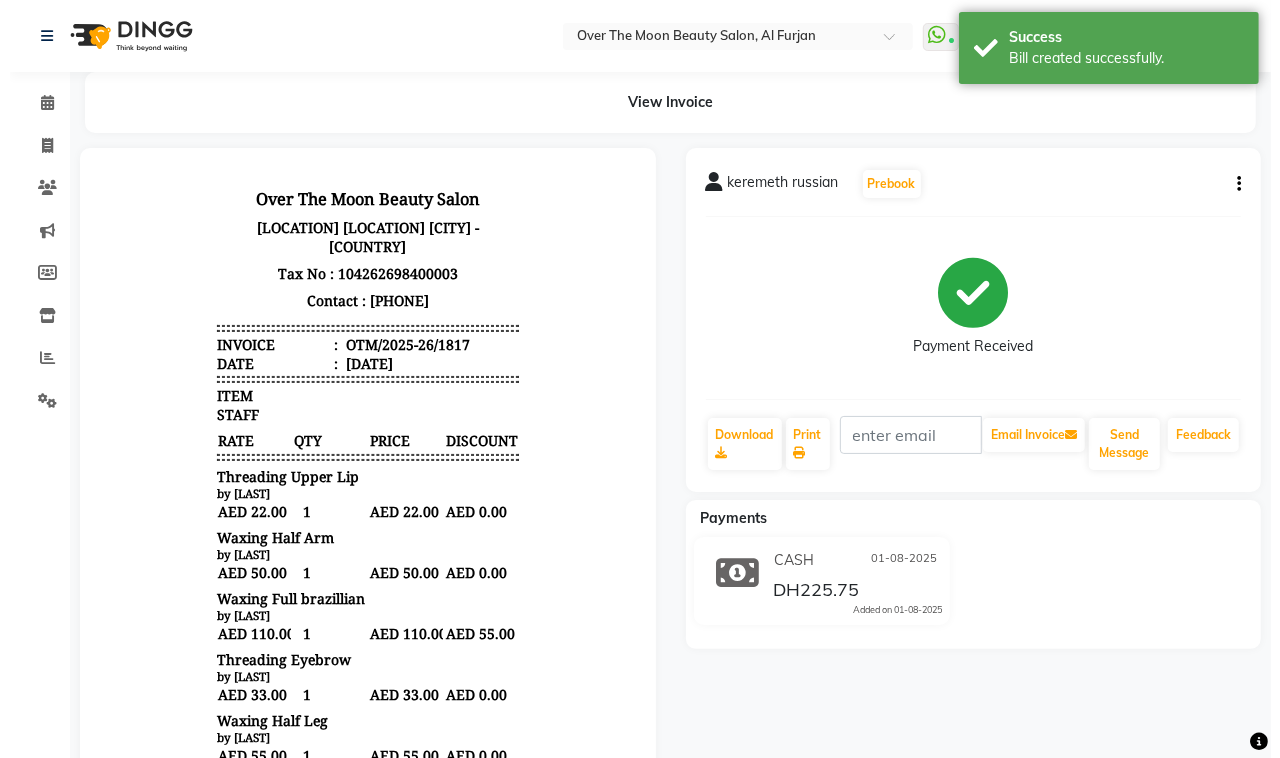 scroll, scrollTop: 0, scrollLeft: 0, axis: both 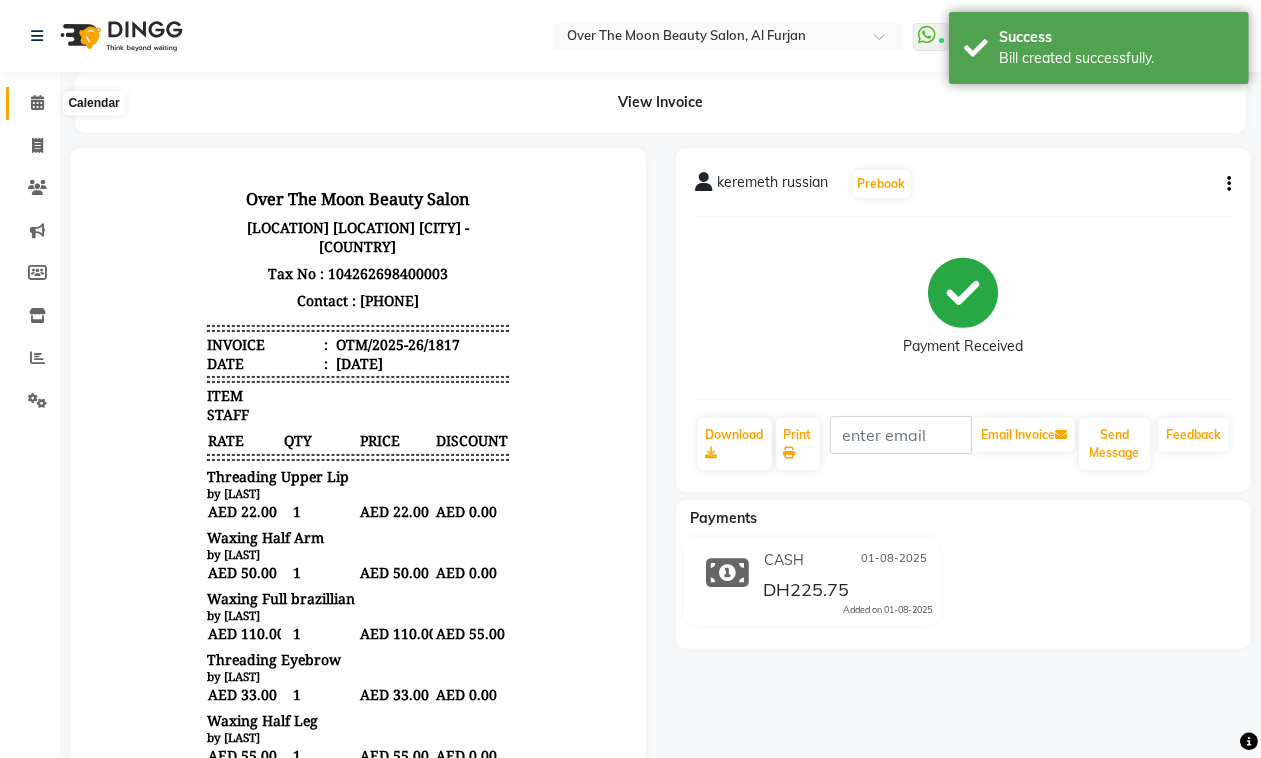 drag, startPoint x: 27, startPoint y: 102, endPoint x: 1, endPoint y: 52, distance: 56.35601 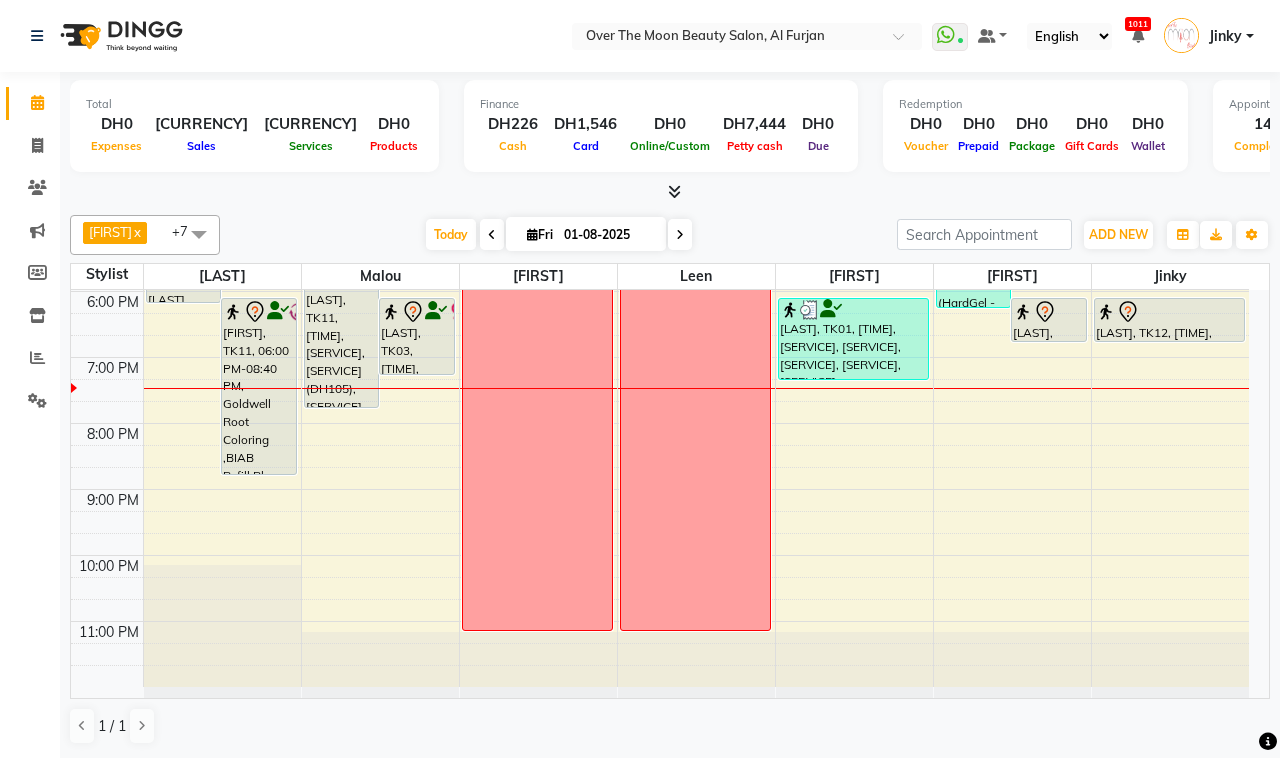 scroll, scrollTop: 383, scrollLeft: 0, axis: vertical 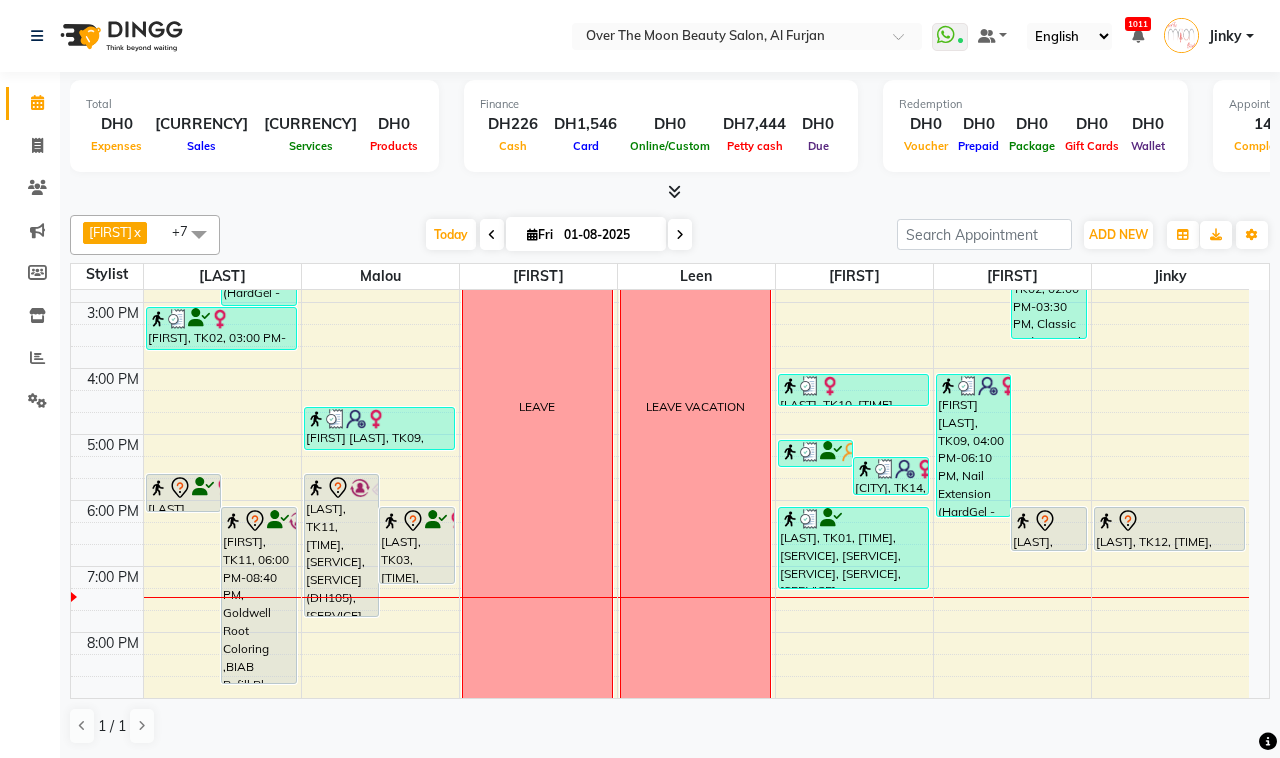 click on "[LAST], TK12, [TIME], [SERVICE]" at bounding box center [1049, 529] 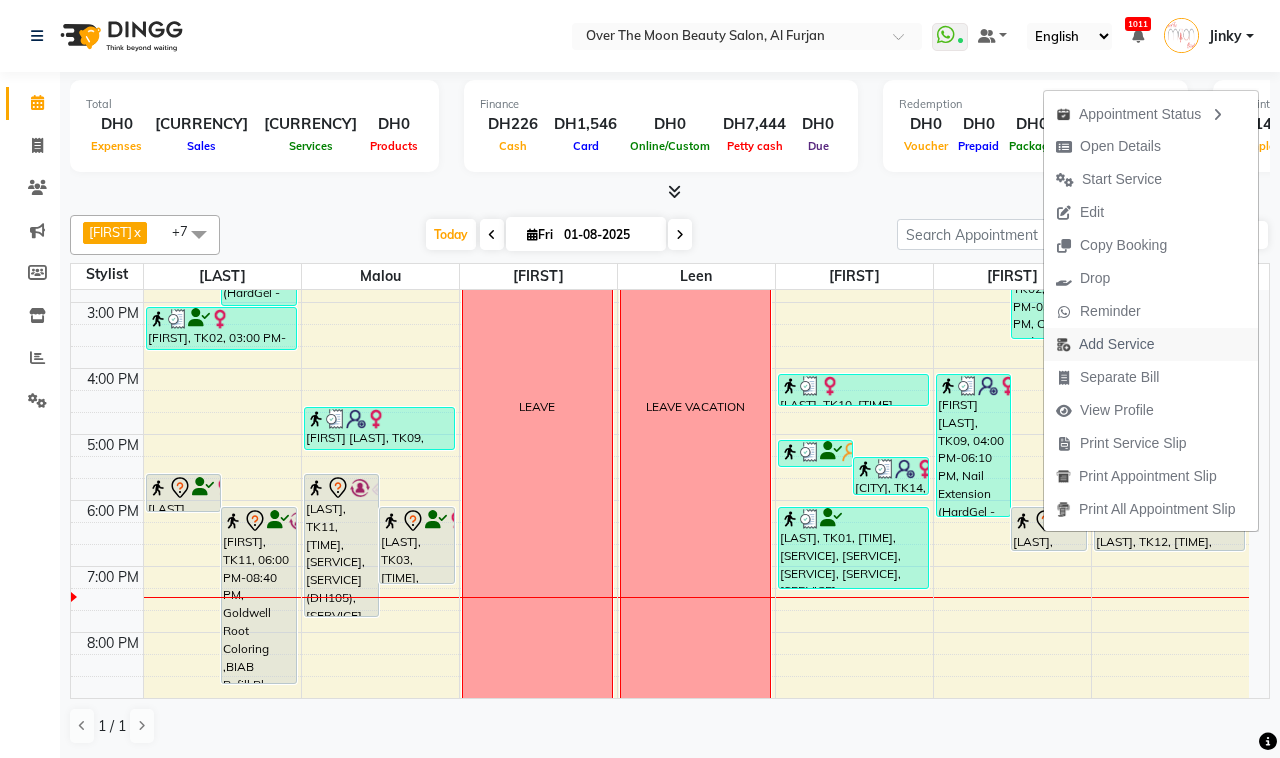 click on "Add Service" at bounding box center (1116, 344) 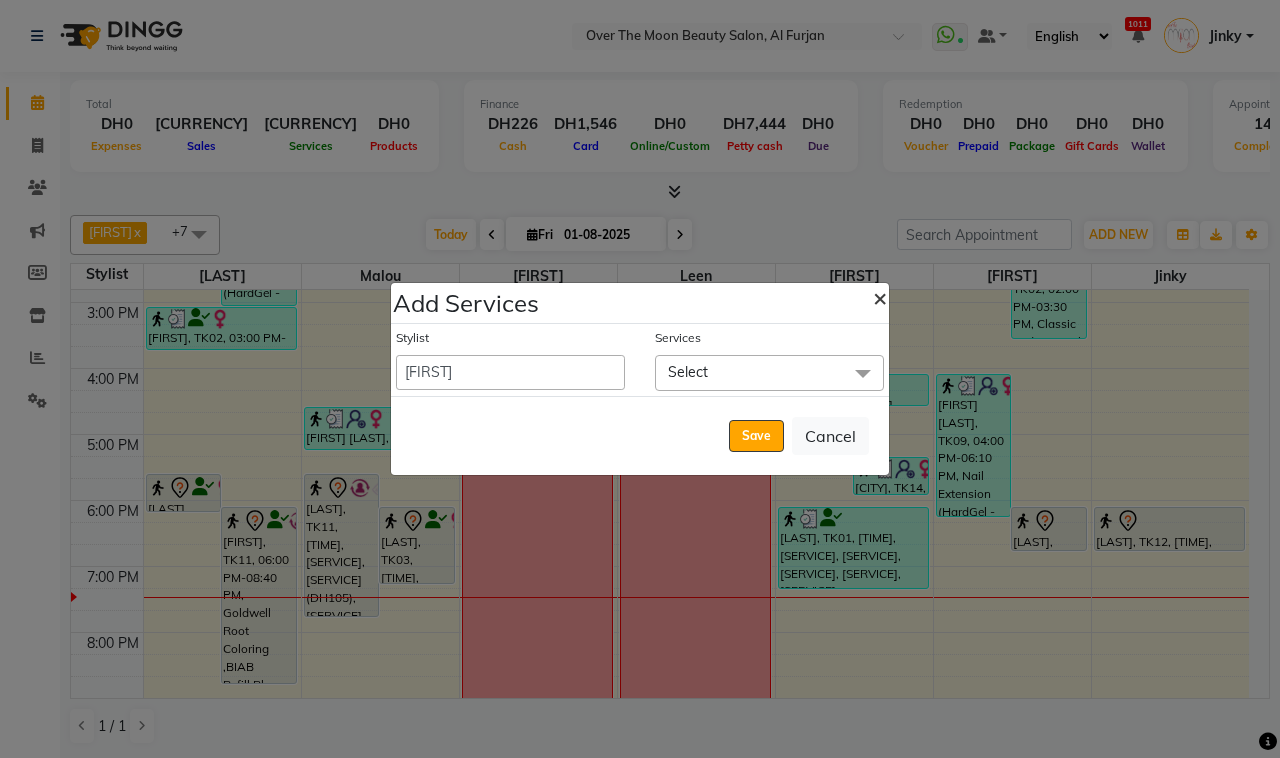click on "×" 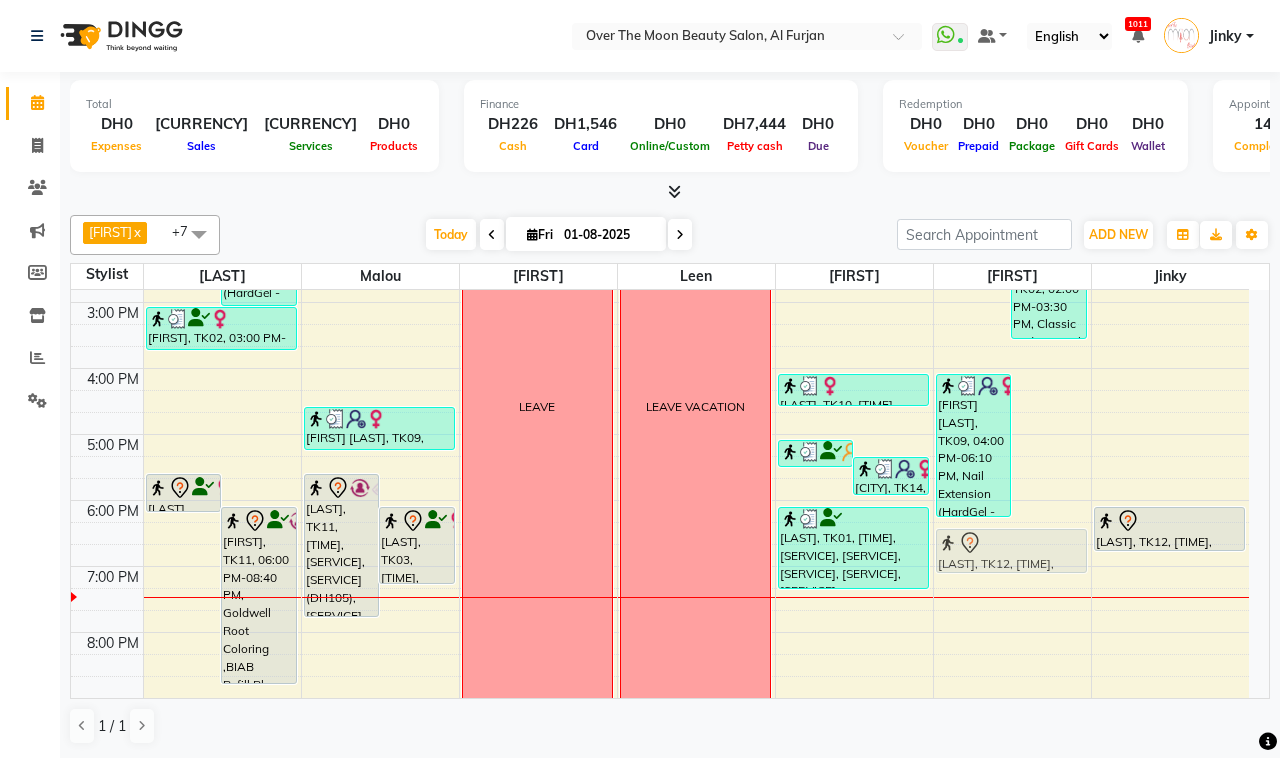 drag, startPoint x: 1042, startPoint y: 532, endPoint x: 1041, endPoint y: 551, distance: 19.026299 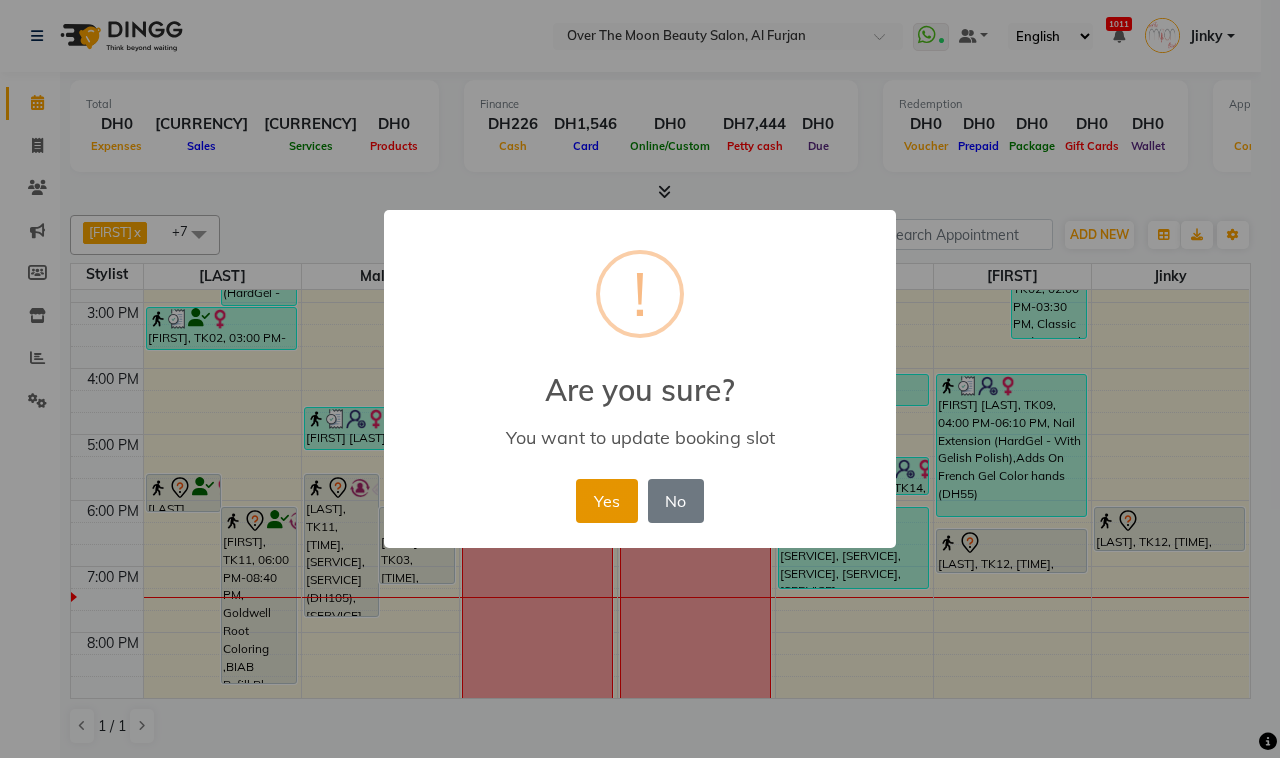 click on "Yes" at bounding box center [606, 501] 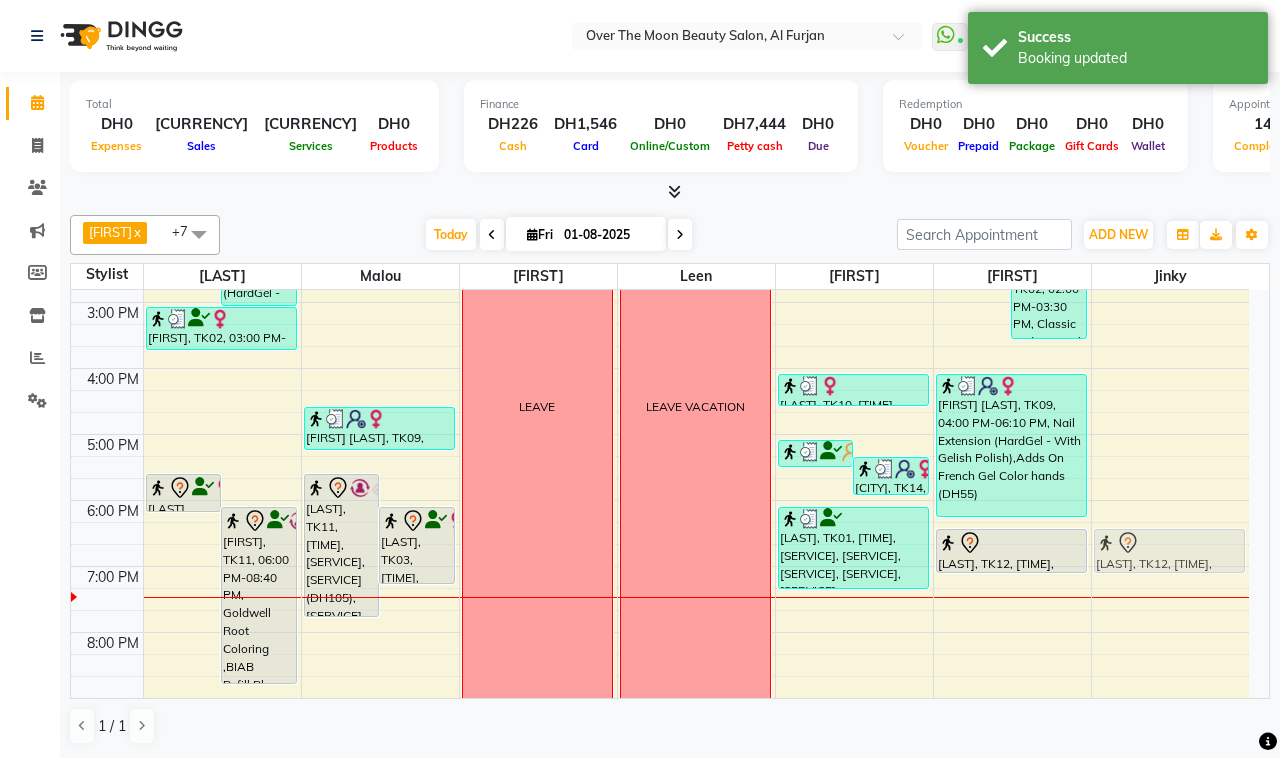 drag, startPoint x: 1147, startPoint y: 517, endPoint x: 1145, endPoint y: 533, distance: 16.124516 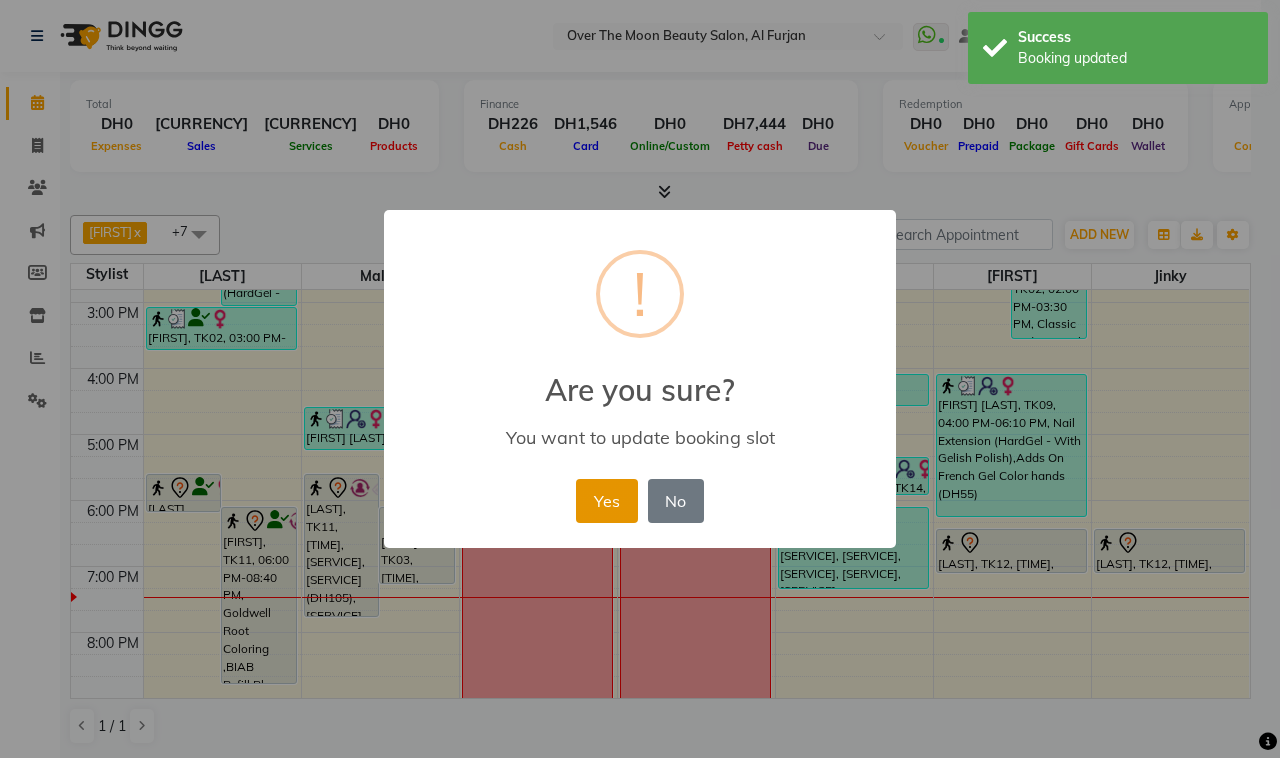 click on "Yes" at bounding box center [606, 501] 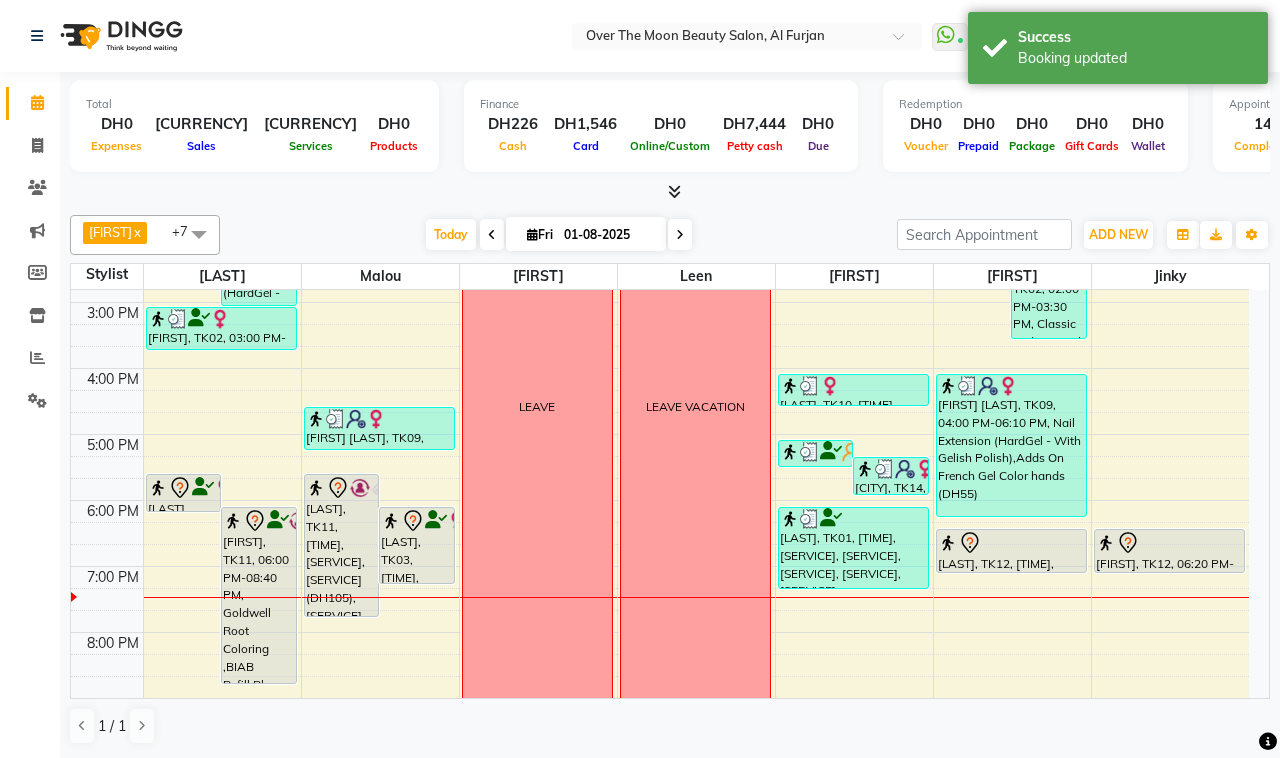 click on "[LAST], TK12, [TIME], [SERVICE]" at bounding box center (1011, 551) 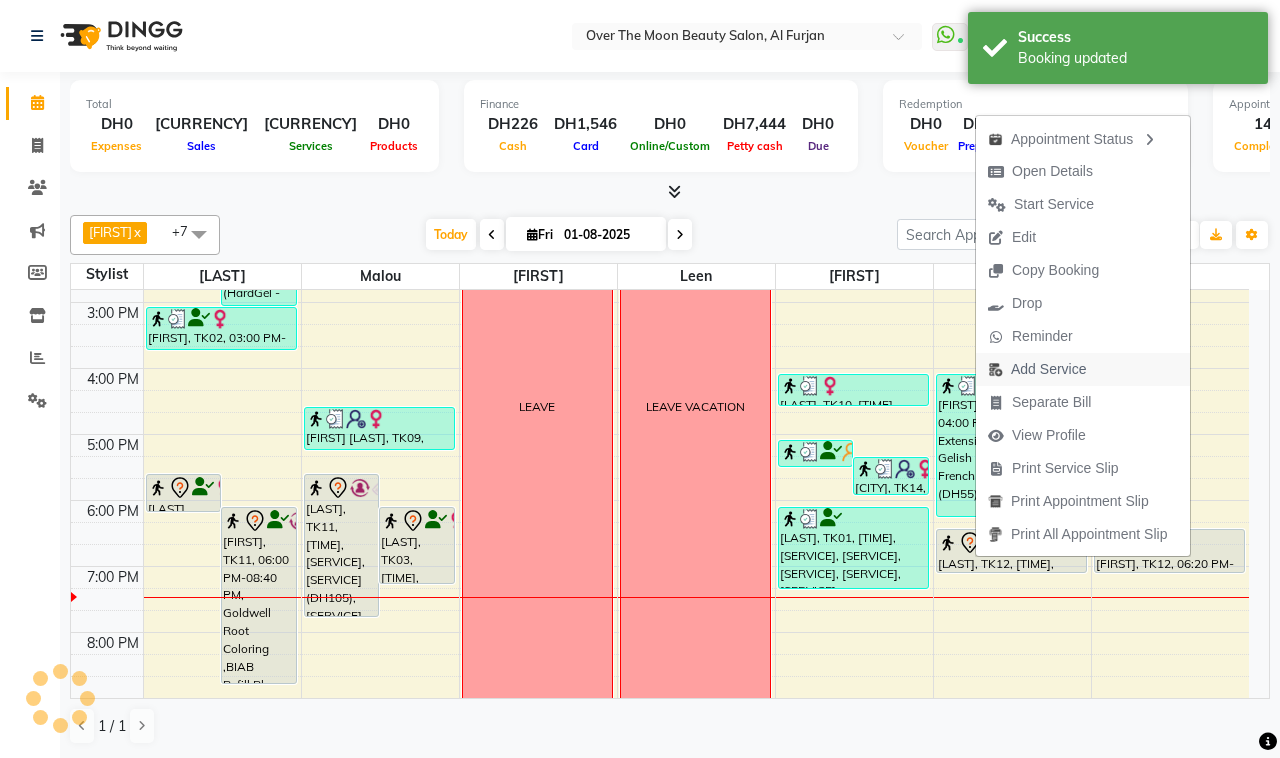 click on "Add Service" at bounding box center (1048, 369) 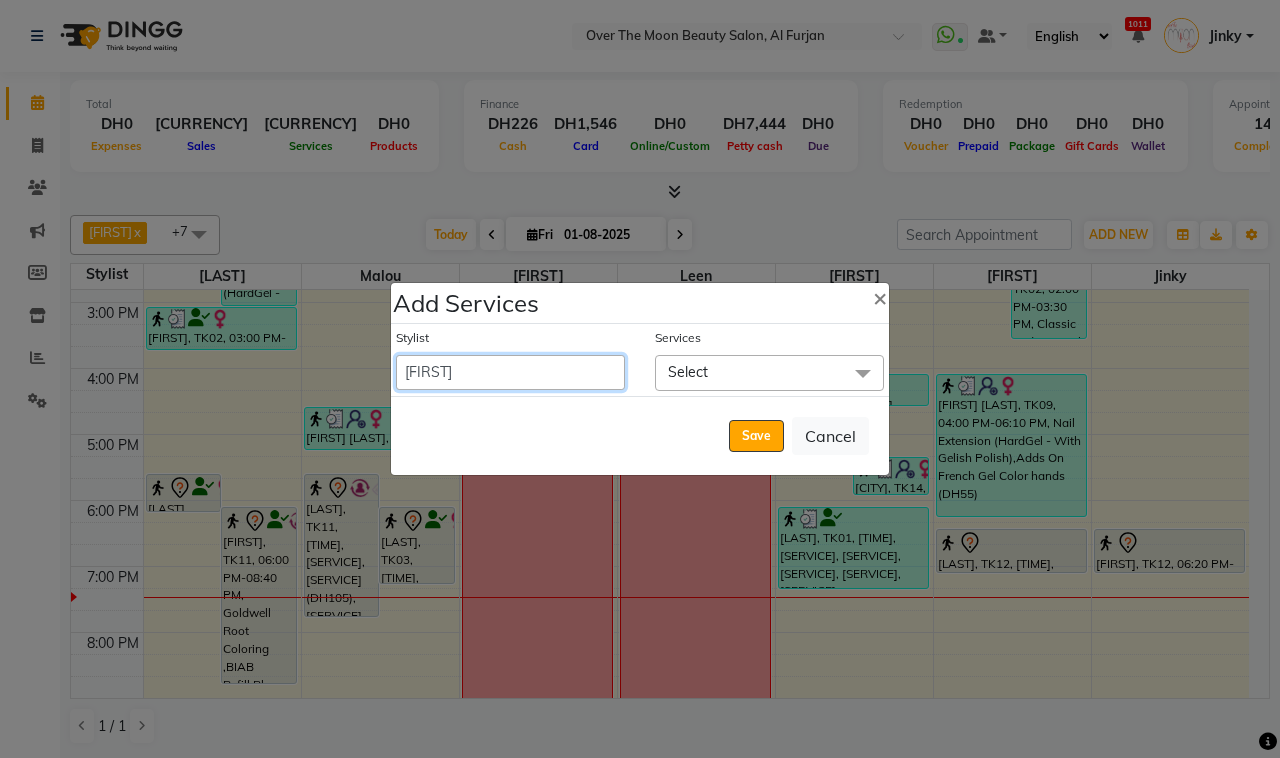 click on "Admin [LAST] [LAST] [LAST] [LAST] [LAST] [LAST] [LAST] Marketing Account [LAST]" at bounding box center [510, 372] 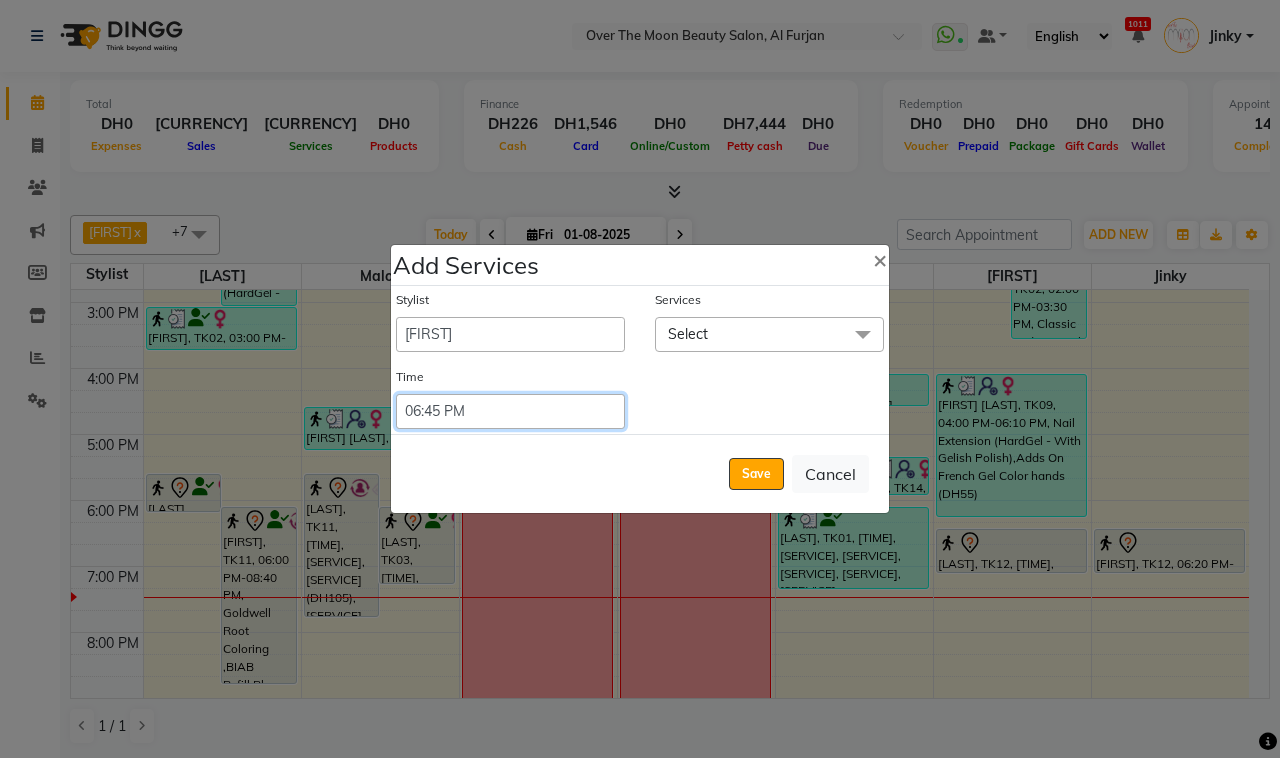 click on "Select 09:00 AM  09:15 AM  09:30 AM  09:45 AM  10:00 AM  10:15 AM  10:30 AM  10:45 AM  11:00 AM  11:15 AM  11:30 AM  11:45 AM  12:00 PM  12:15 PM  12:30 PM  12:45 PM  01:00 PM  01:15 PM  01:30 PM  01:45 PM  02:00 PM  02:15 PM  02:30 PM  02:45 PM  03:00 PM  03:15 PM  03:30 PM  03:45 PM  04:00 PM  04:15 PM  04:30 PM  04:45 PM  05:00 PM  05:15 PM  05:30 PM  05:45 PM  06:00 PM  06:15 PM  06:30 PM  06:45 PM  07:00 PM  07:15 PM  07:30 PM  07:45 PM  08:00 PM  08:15 PM  08:30 PM  08:45 PM  09:00 PM  09:15 PM  09:30 PM  09:45 PM  10:00 PM  10:15 PM  10:30 PM  10:45 PM  11:00 PM  11:15 PM  11:30 PM  11:45 PM  12:00 PM  12:15 PM  12:30 PM  12:45 PM" at bounding box center [510, 411] 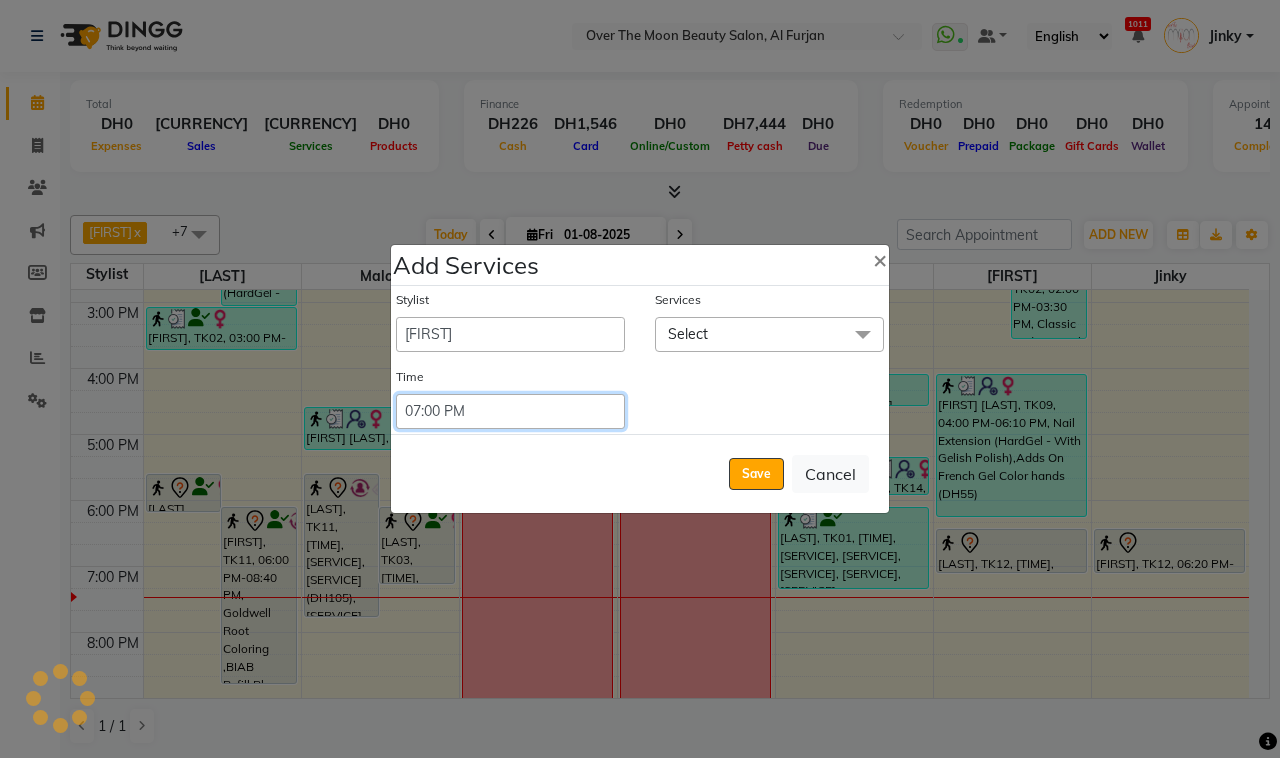 click on "Select 09:00 AM  09:15 AM  09:30 AM  09:45 AM  10:00 AM  10:15 AM  10:30 AM  10:45 AM  11:00 AM  11:15 AM  11:30 AM  11:45 AM  12:00 PM  12:15 PM  12:30 PM  12:45 PM  01:00 PM  01:15 PM  01:30 PM  01:45 PM  02:00 PM  02:15 PM  02:30 PM  02:45 PM  03:00 PM  03:15 PM  03:30 PM  03:45 PM  04:00 PM  04:15 PM  04:30 PM  04:45 PM  05:00 PM  05:15 PM  05:30 PM  05:45 PM  06:00 PM  06:15 PM  06:30 PM  06:45 PM  07:00 PM  07:15 PM  07:30 PM  07:45 PM  08:00 PM  08:15 PM  08:30 PM  08:45 PM  09:00 PM  09:15 PM  09:30 PM  09:45 PM  10:00 PM  10:15 PM  10:30 PM  10:45 PM  11:00 PM  11:15 PM  11:30 PM  11:45 PM  12:00 PM  12:15 PM  12:30 PM  12:45 PM" at bounding box center [510, 411] 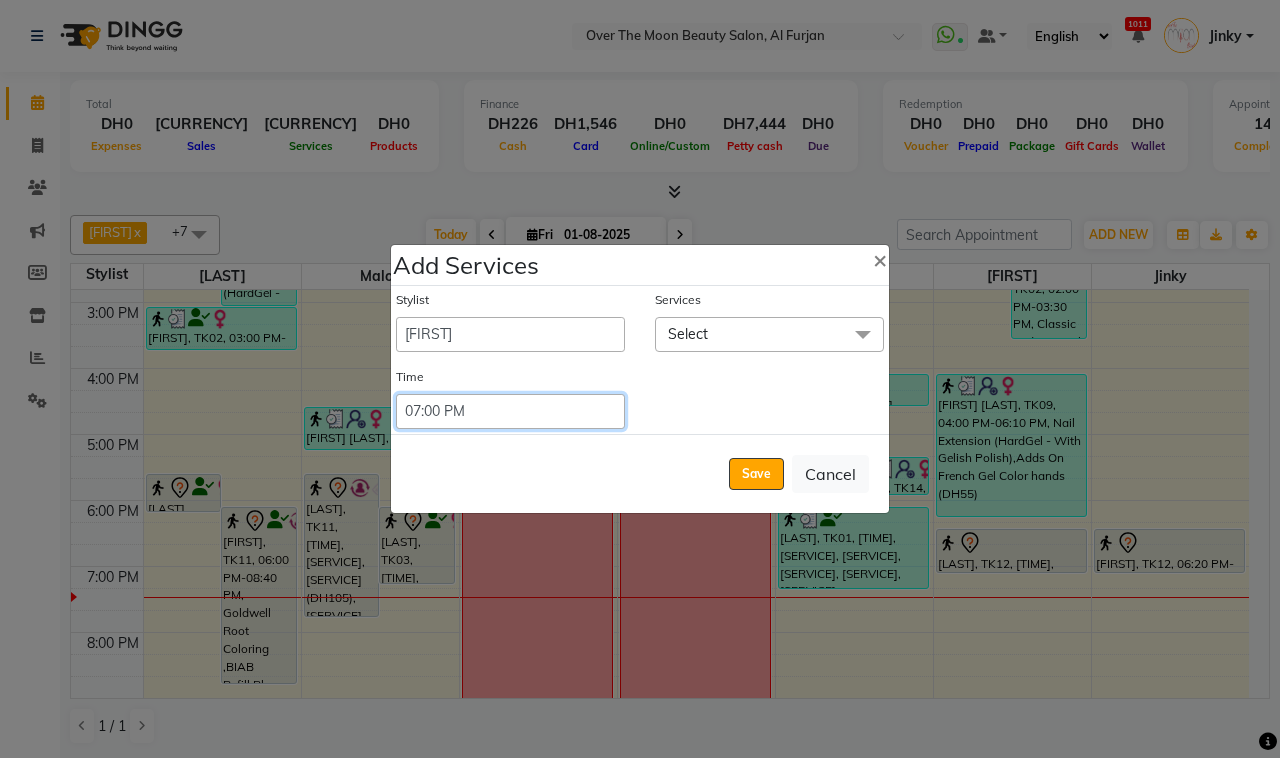 click on "Select 09:00 AM  09:15 AM  09:30 AM  09:45 AM  10:00 AM  10:15 AM  10:30 AM  10:45 AM  11:00 AM  11:15 AM  11:30 AM  11:45 AM  12:00 PM  12:15 PM  12:30 PM  12:45 PM  01:00 PM  01:15 PM  01:30 PM  01:45 PM  02:00 PM  02:15 PM  02:30 PM  02:45 PM  03:00 PM  03:15 PM  03:30 PM  03:45 PM  04:00 PM  04:15 PM  04:30 PM  04:45 PM  05:00 PM  05:15 PM  05:30 PM  05:45 PM  06:00 PM  06:15 PM  06:30 PM  06:45 PM  07:00 PM  07:15 PM  07:30 PM  07:45 PM  08:00 PM  08:15 PM  08:30 PM  08:45 PM  09:00 PM  09:15 PM  09:30 PM  09:45 PM  10:00 PM  10:15 PM  10:30 PM  10:45 PM  11:00 PM  11:15 PM  11:30 PM  11:45 PM  12:00 PM  12:15 PM  12:30 PM  12:45 PM" at bounding box center [510, 411] 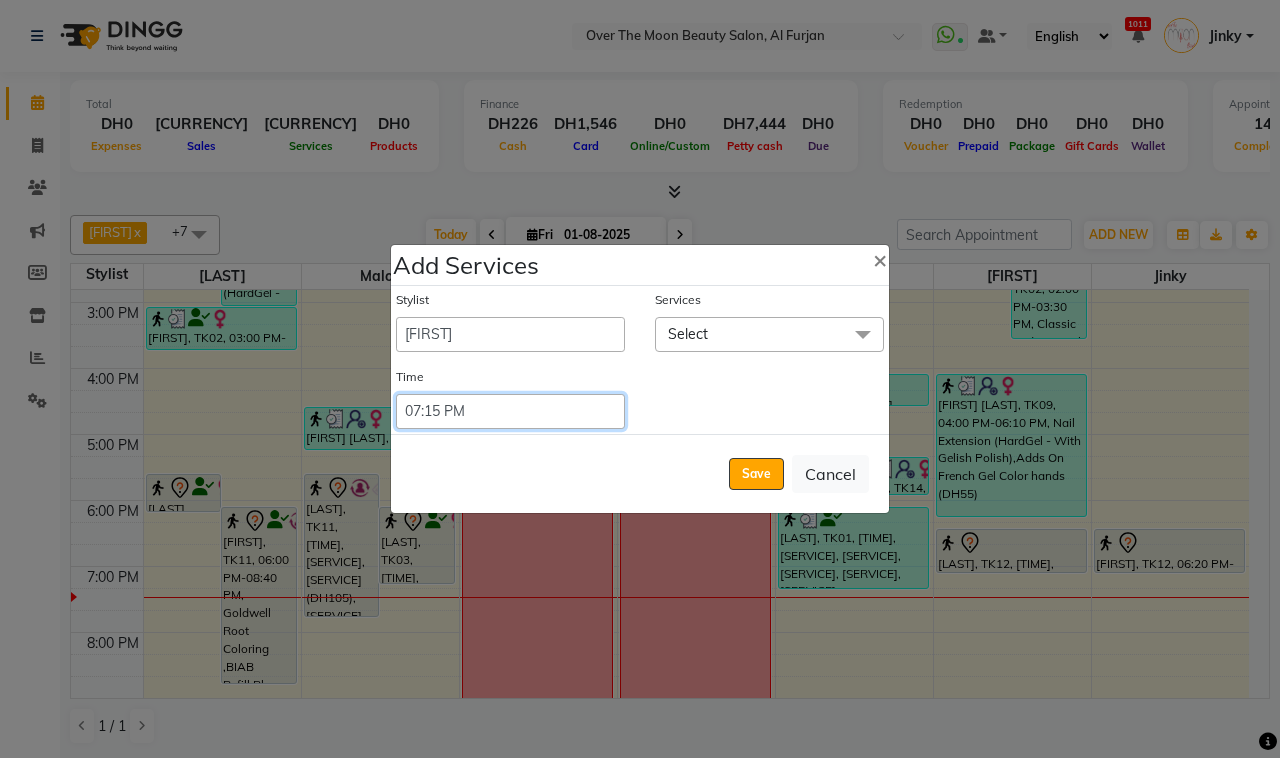 click on "Select 09:00 AM  09:15 AM  09:30 AM  09:45 AM  10:00 AM  10:15 AM  10:30 AM  10:45 AM  11:00 AM  11:15 AM  11:30 AM  11:45 AM  12:00 PM  12:15 PM  12:30 PM  12:45 PM  01:00 PM  01:15 PM  01:30 PM  01:45 PM  02:00 PM  02:15 PM  02:30 PM  02:45 PM  03:00 PM  03:15 PM  03:30 PM  03:45 PM  04:00 PM  04:15 PM  04:30 PM  04:45 PM  05:00 PM  05:15 PM  05:30 PM  05:45 PM  06:00 PM  06:15 PM  06:30 PM  06:45 PM  07:00 PM  07:15 PM  07:30 PM  07:45 PM  08:00 PM  08:15 PM  08:30 PM  08:45 PM  09:00 PM  09:15 PM  09:30 PM  09:45 PM  10:00 PM  10:15 PM  10:30 PM  10:45 PM  11:00 PM  11:15 PM  11:30 PM  11:45 PM  12:00 PM  12:15 PM  12:30 PM  12:45 PM" at bounding box center [510, 411] 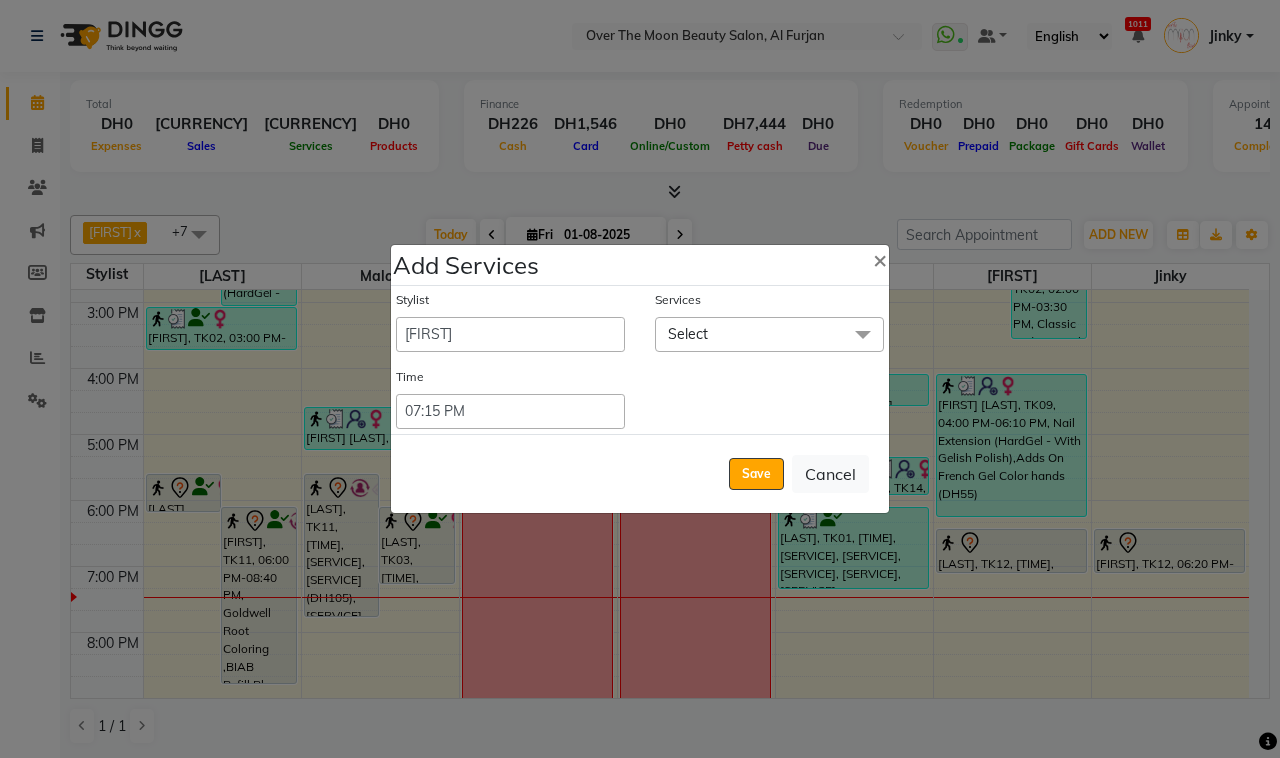 click on "Select" 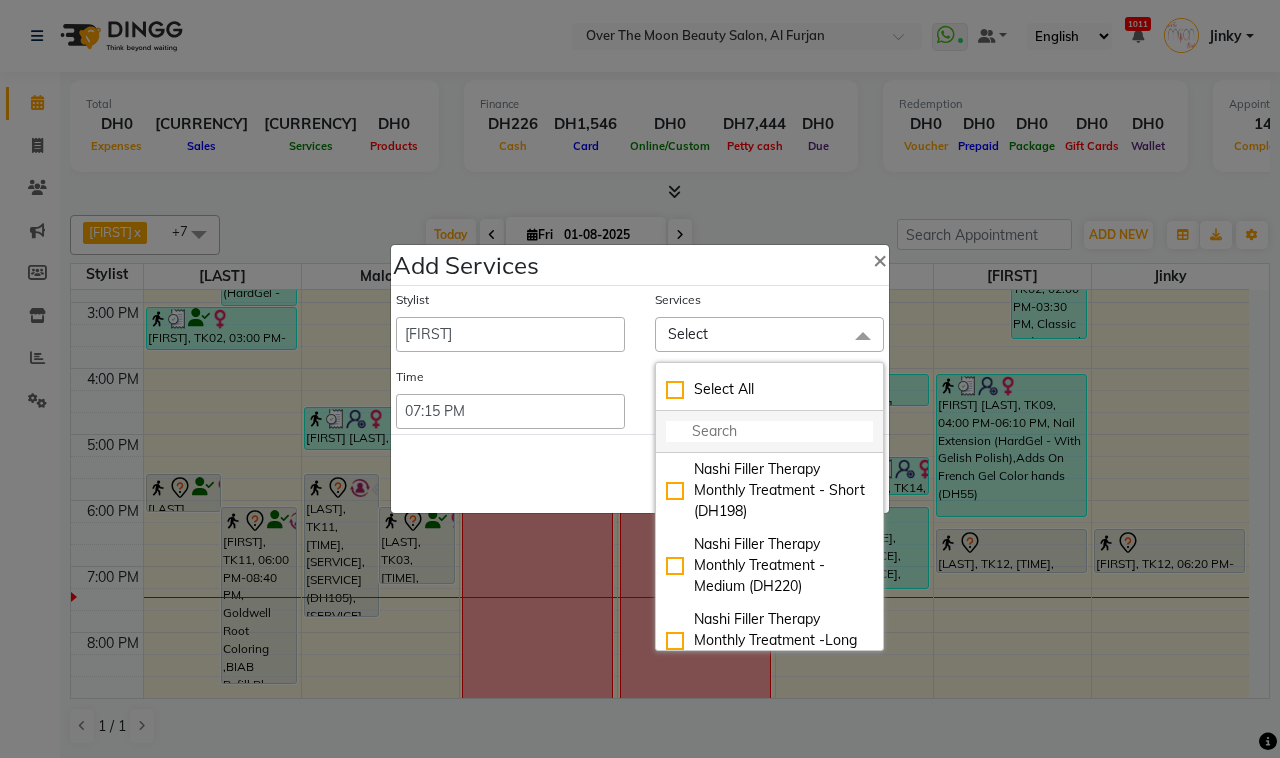 click 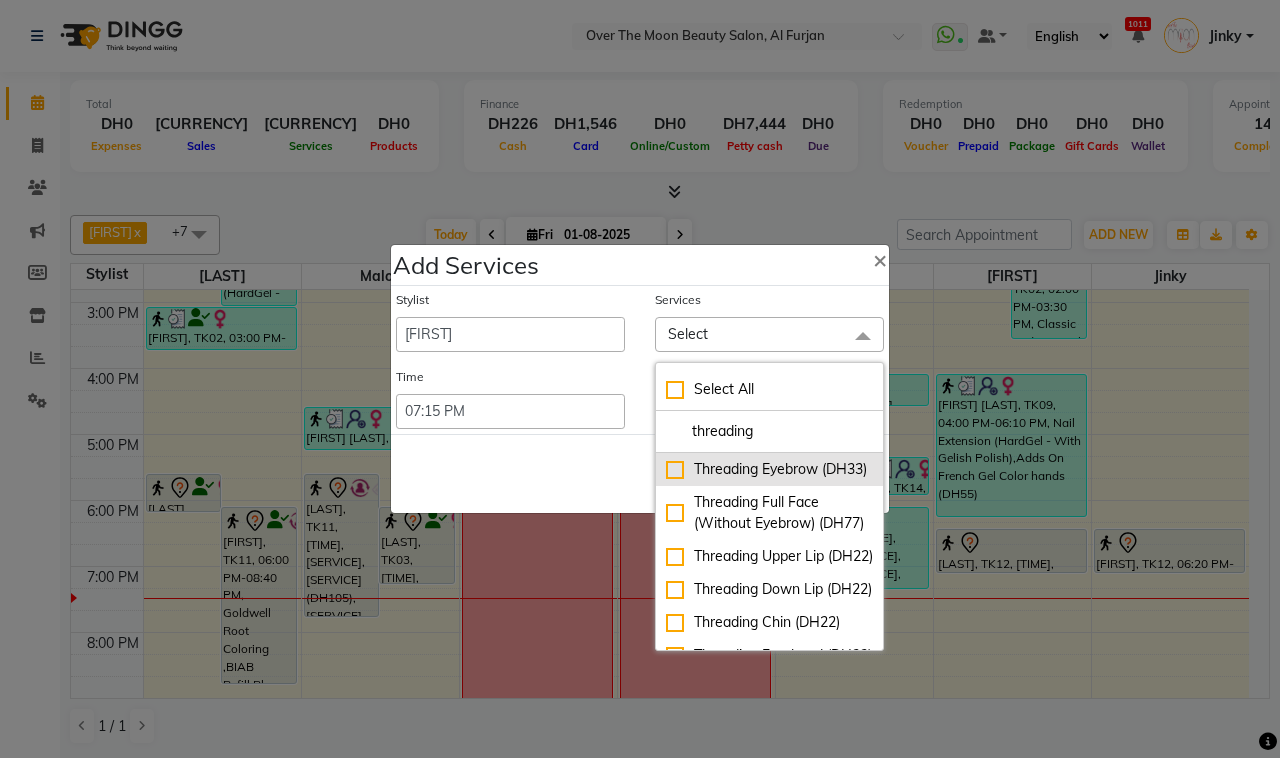 type on "threading" 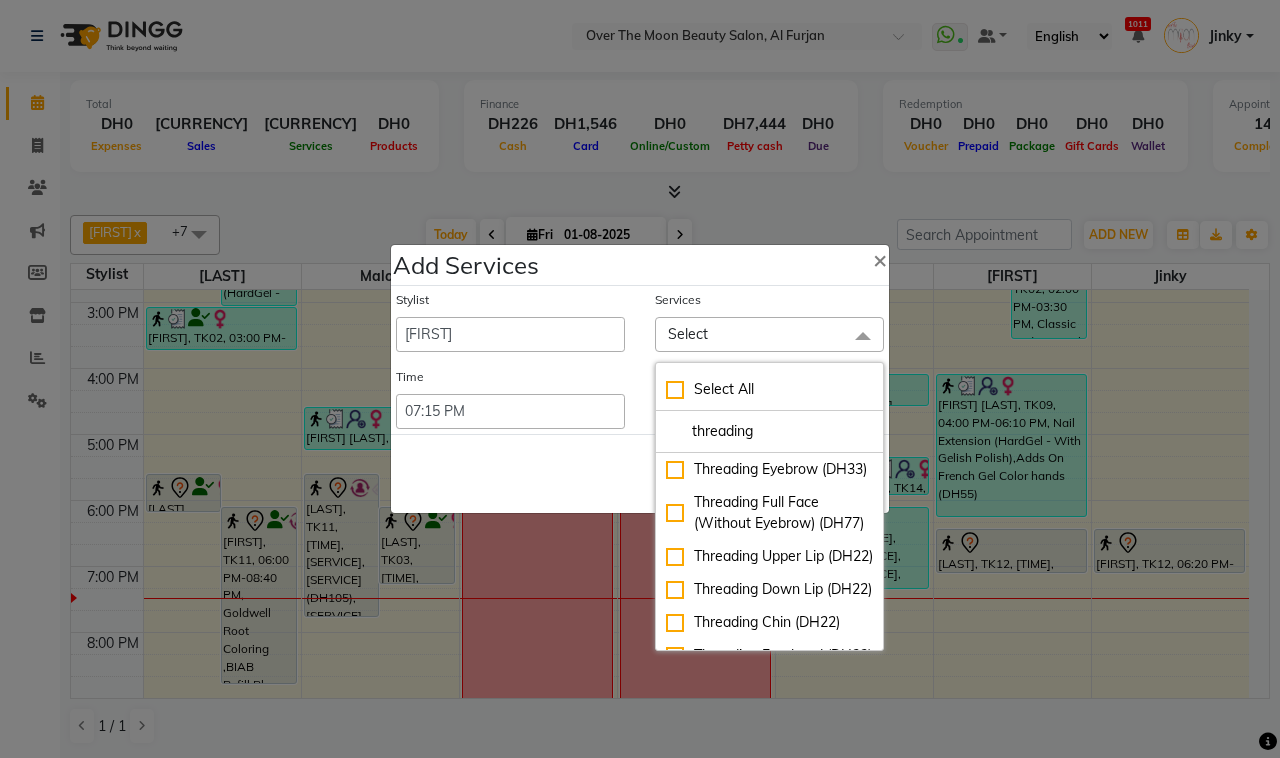 drag, startPoint x: 660, startPoint y: 476, endPoint x: 626, endPoint y: 481, distance: 34.36568 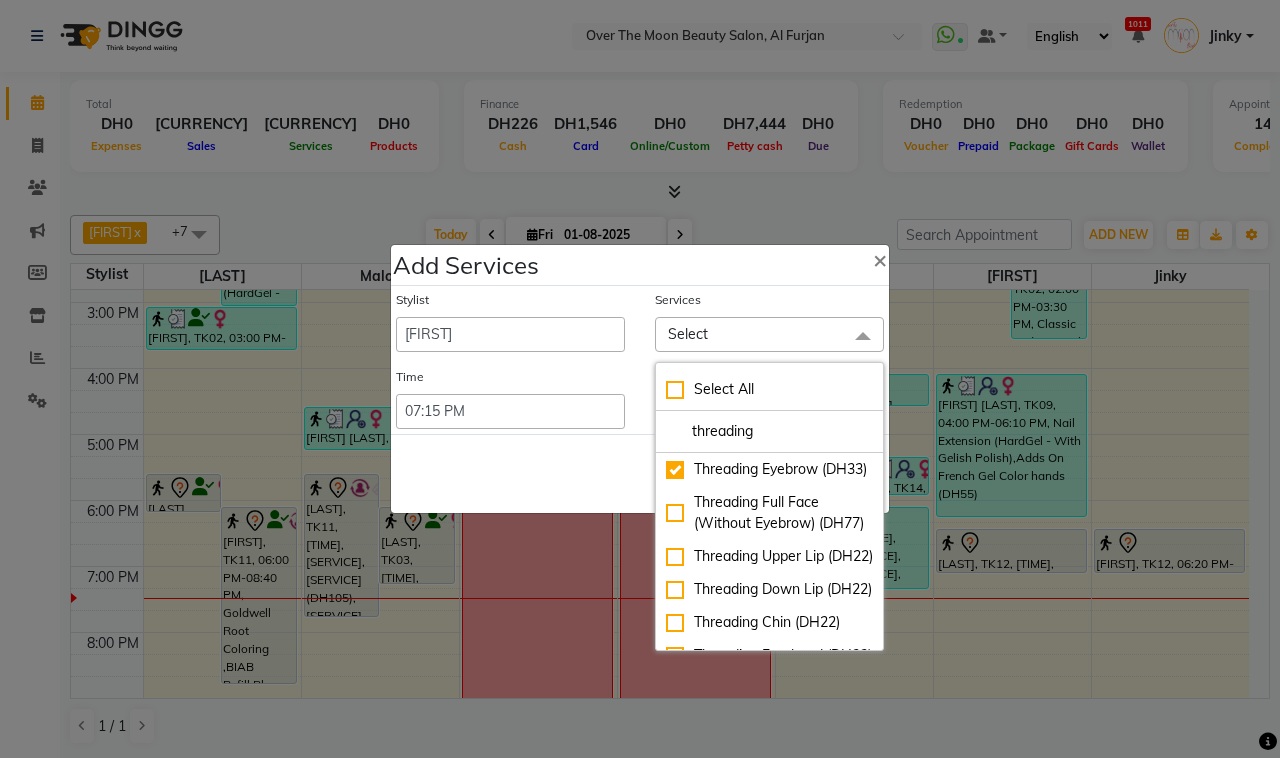 checkbox on "true" 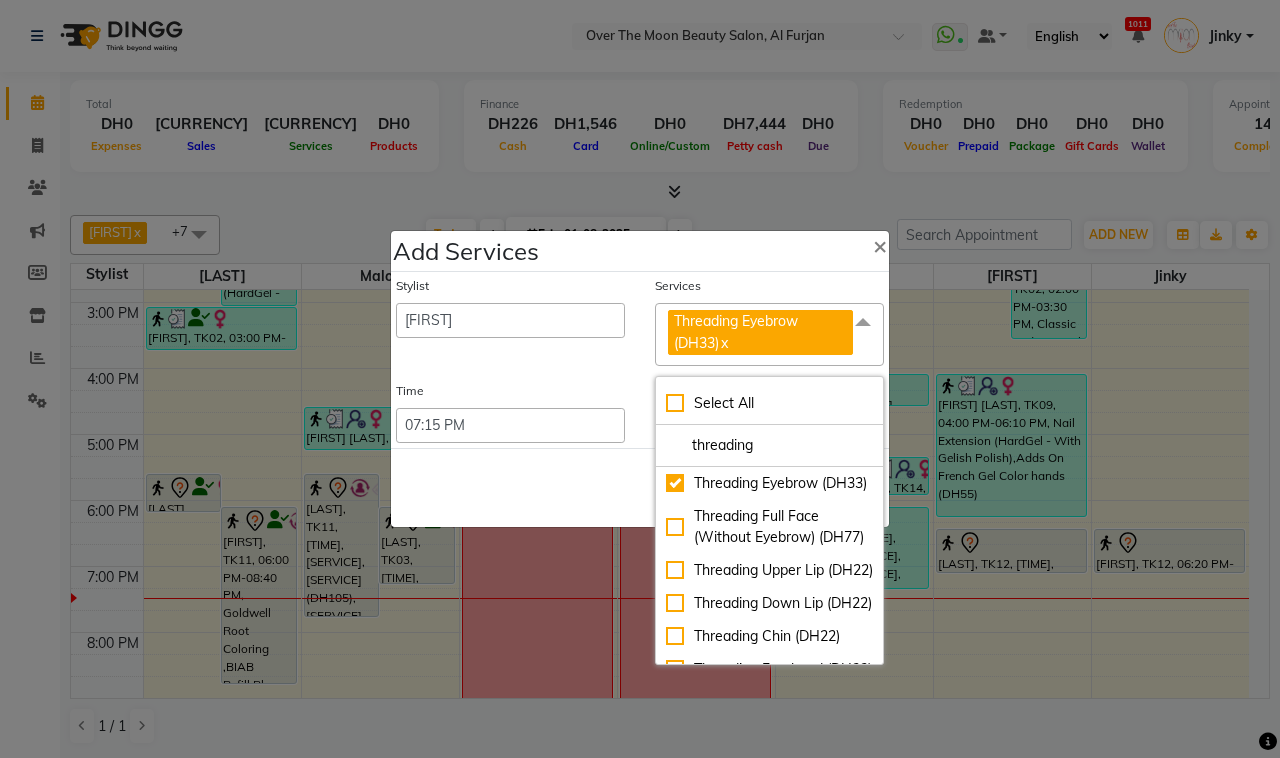 drag, startPoint x: 577, startPoint y: 480, endPoint x: 680, endPoint y: 500, distance: 104.92378 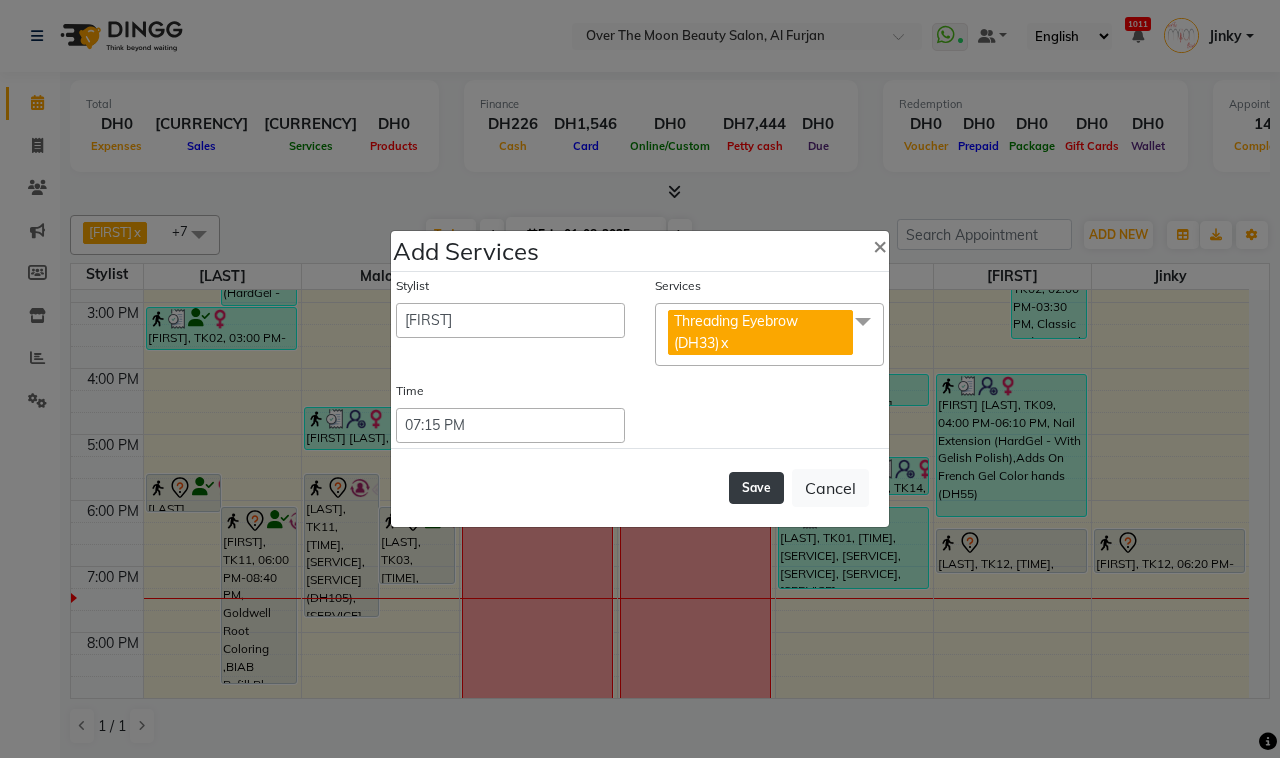 click on "Save" 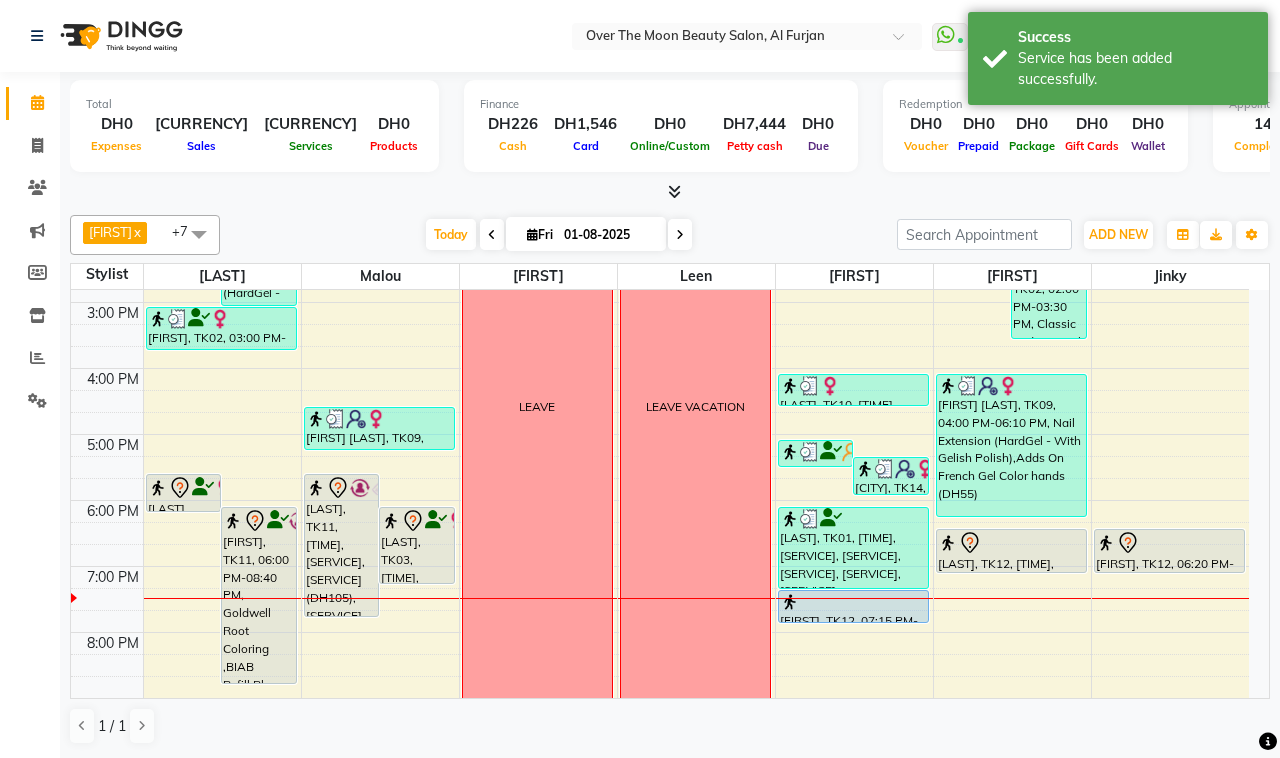 click at bounding box center [1011, 543] 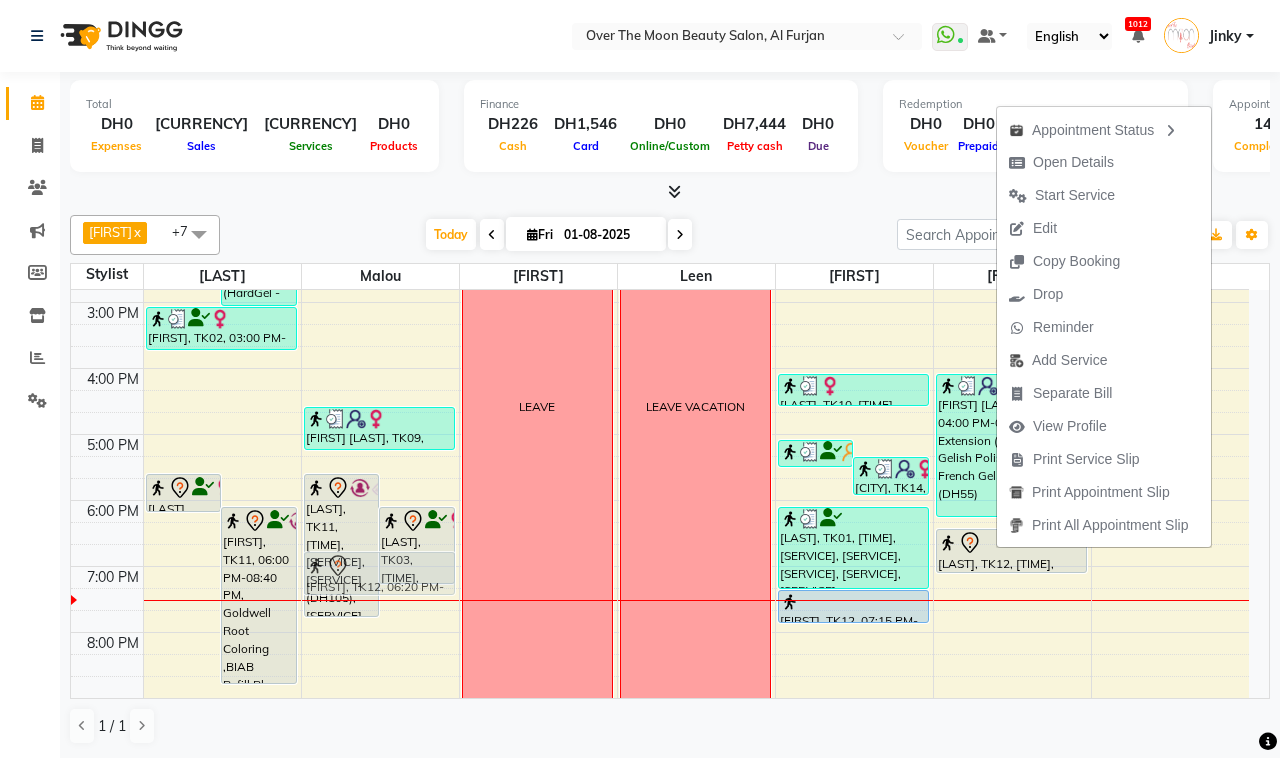 drag, startPoint x: 1162, startPoint y: 557, endPoint x: 405, endPoint y: 582, distance: 757.4127 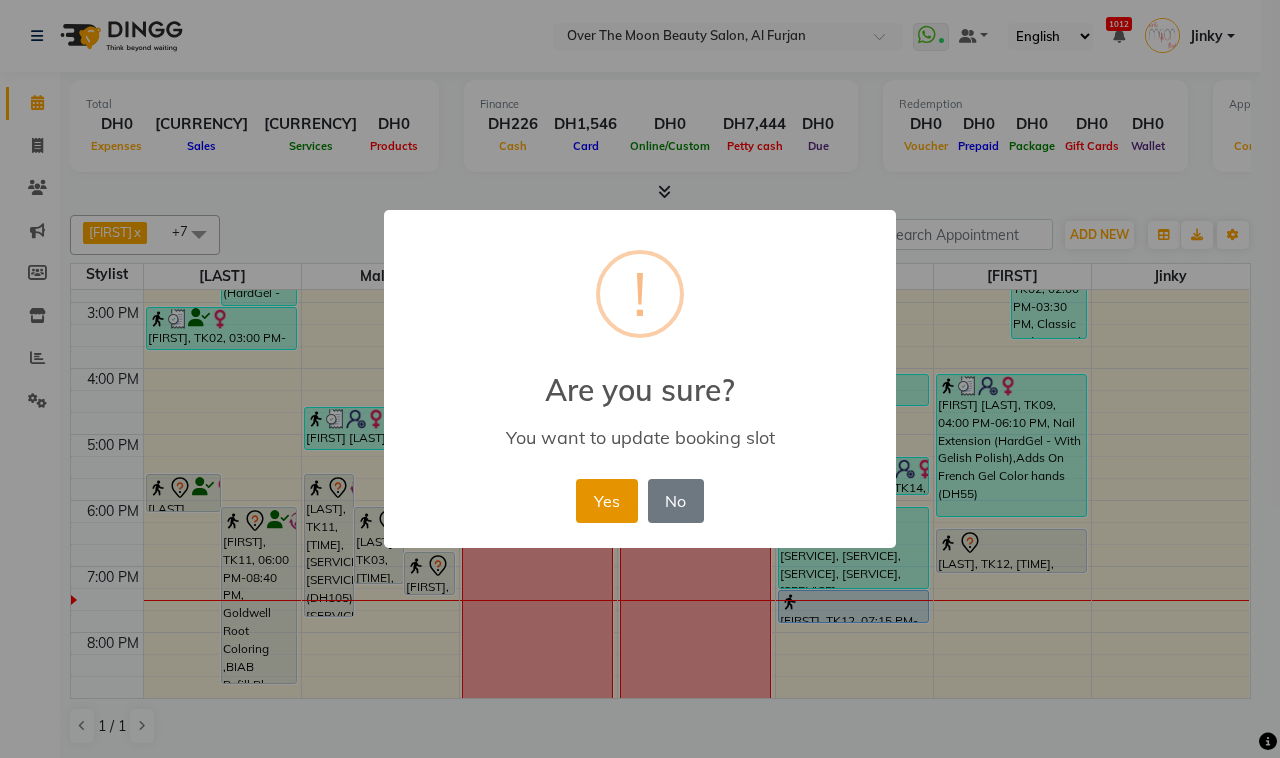 click on "Yes" at bounding box center [606, 501] 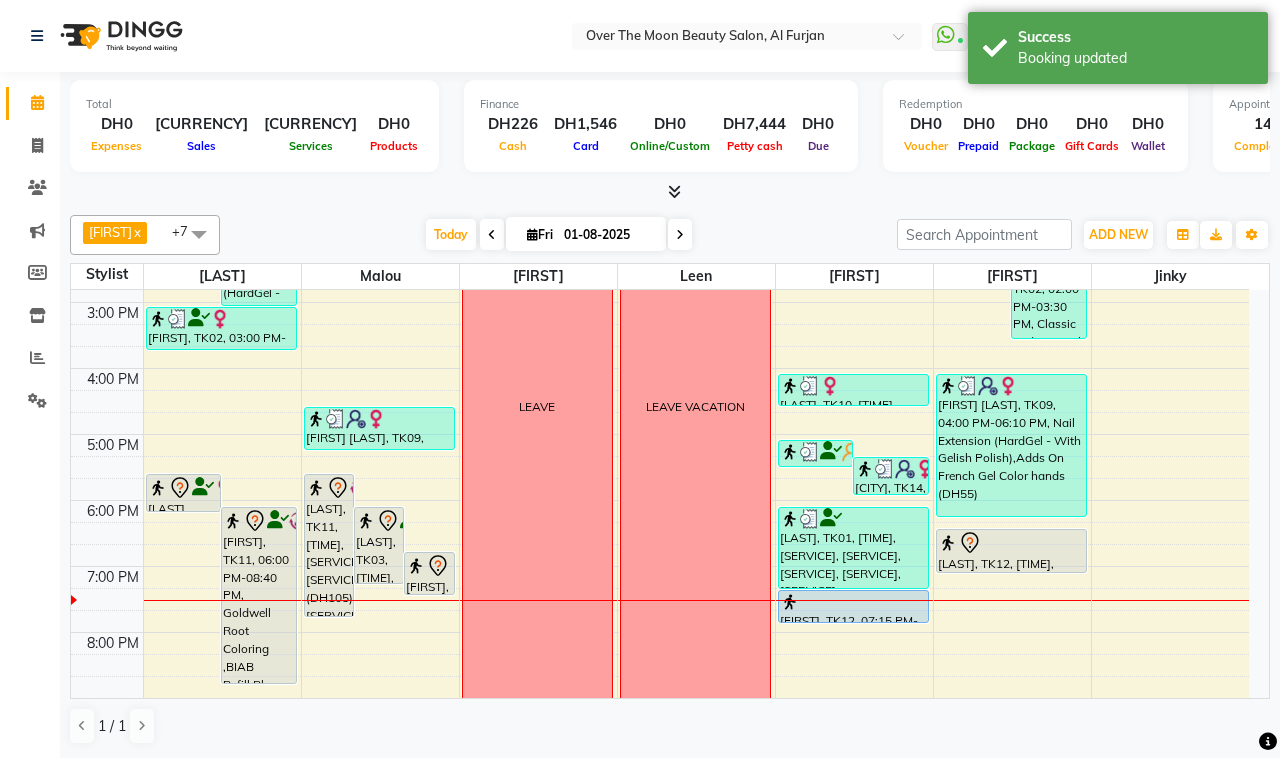 click on "[LAST], TK03, [TIME], [SERVICE], [SERVICE]" at bounding box center [379, 545] 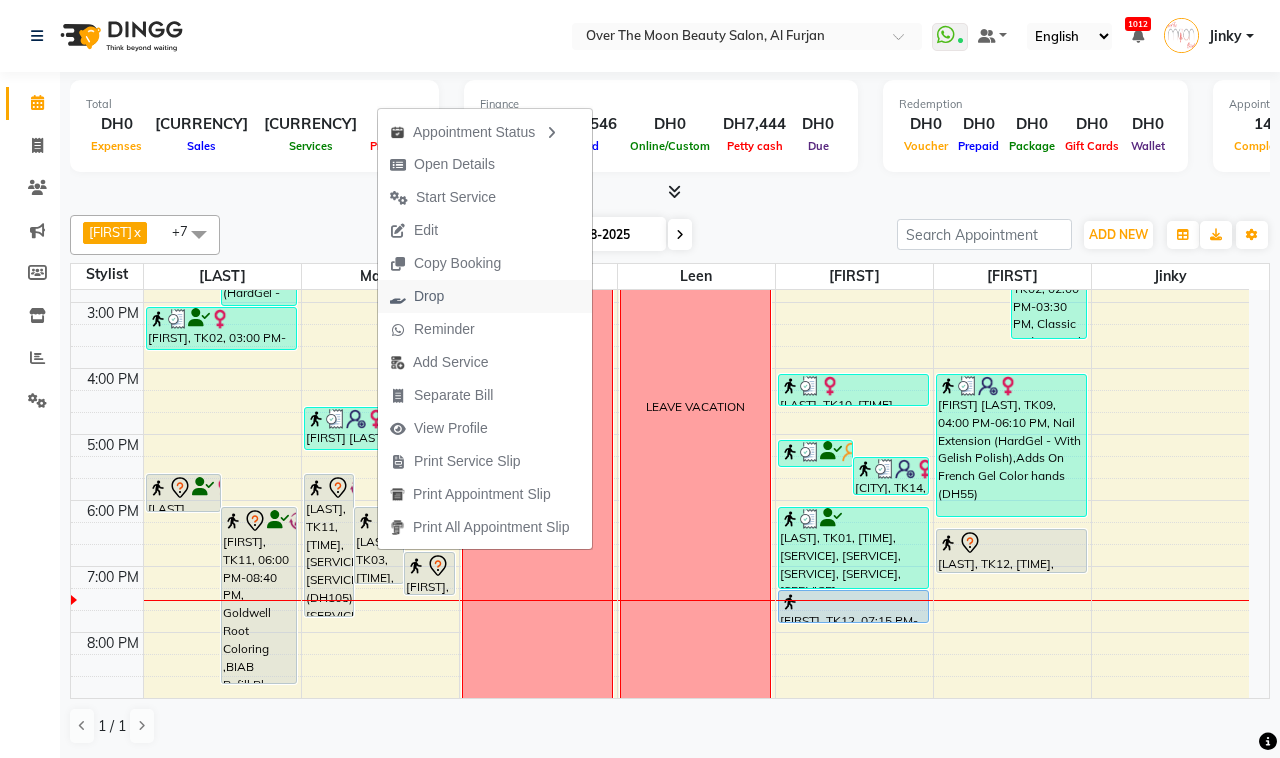 click on "Drop" at bounding box center [429, 296] 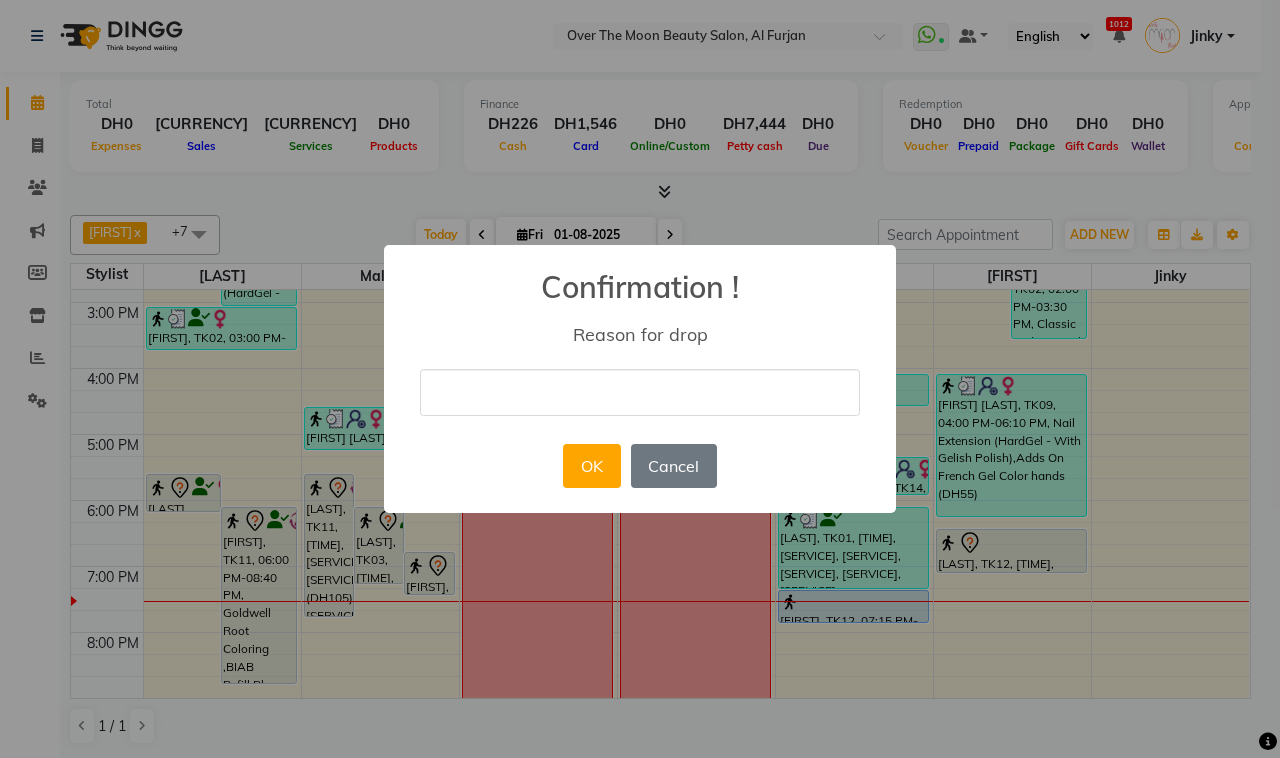 click at bounding box center (640, 392) 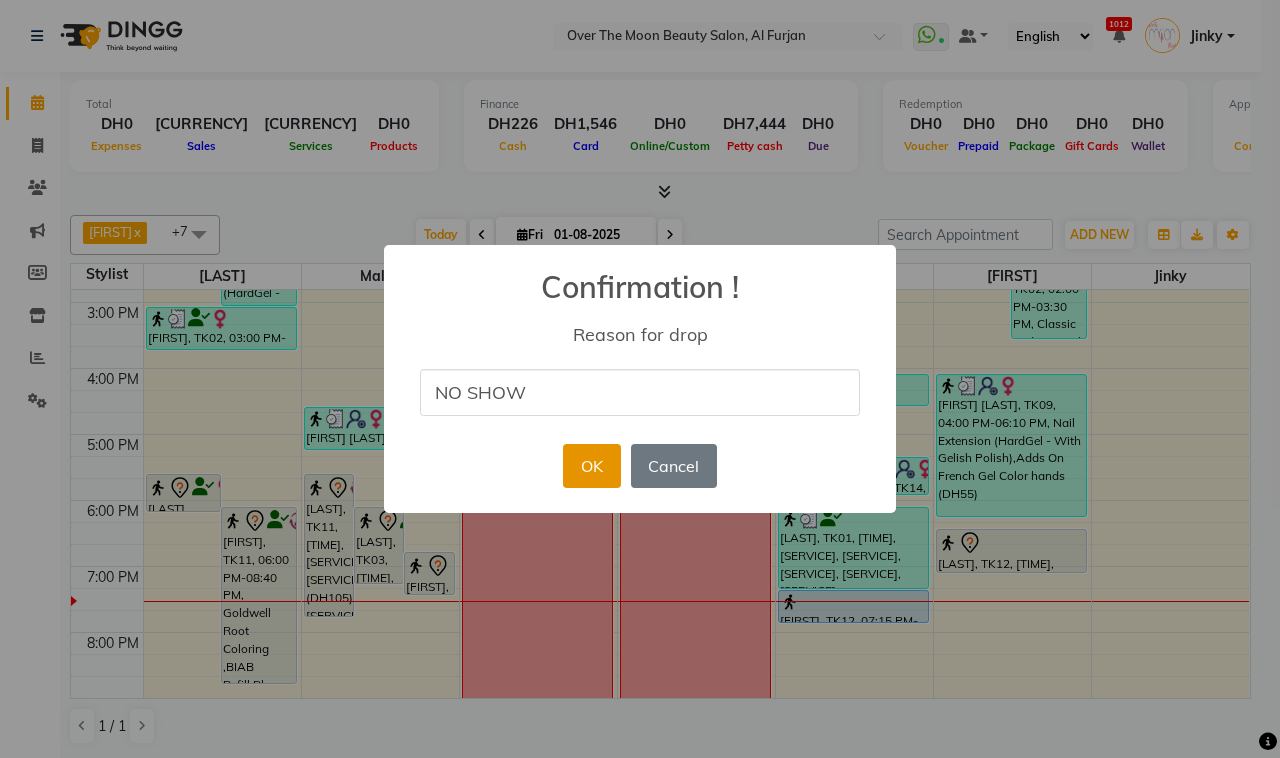 click on "OK" at bounding box center [591, 466] 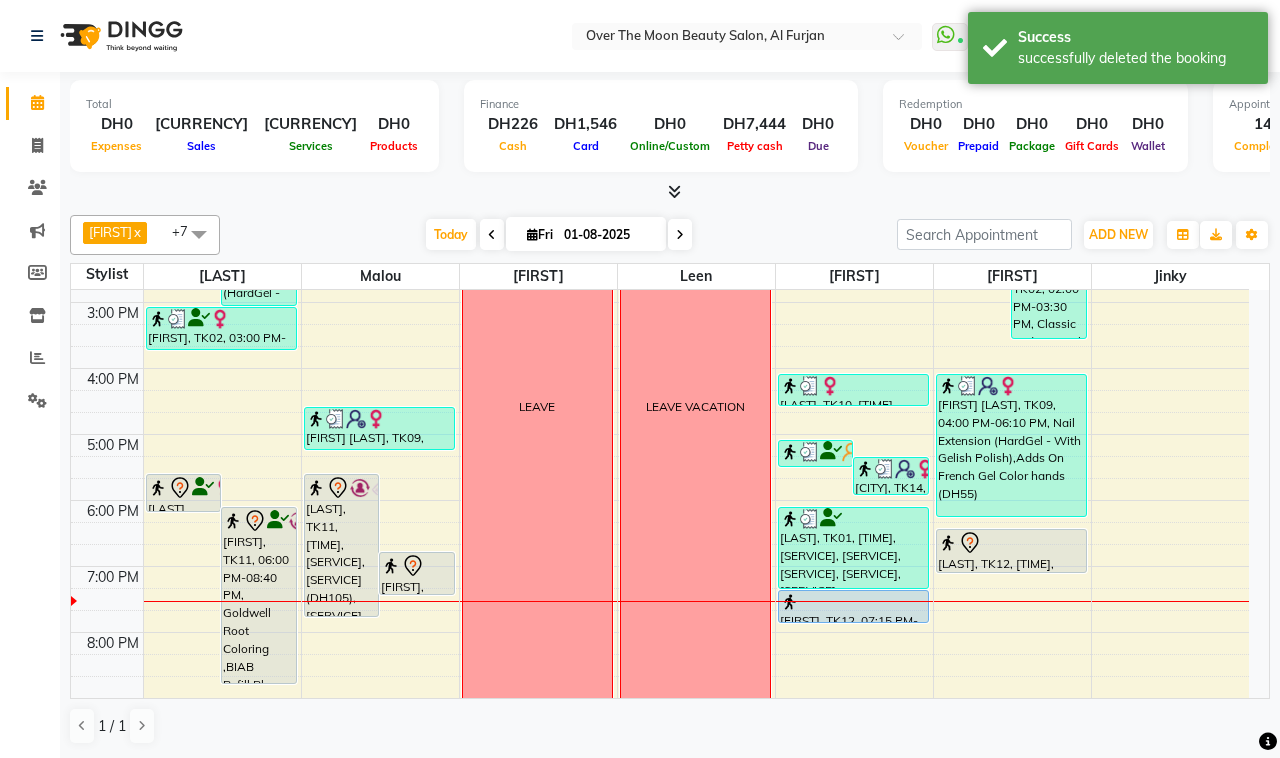 click at bounding box center (158, 488) 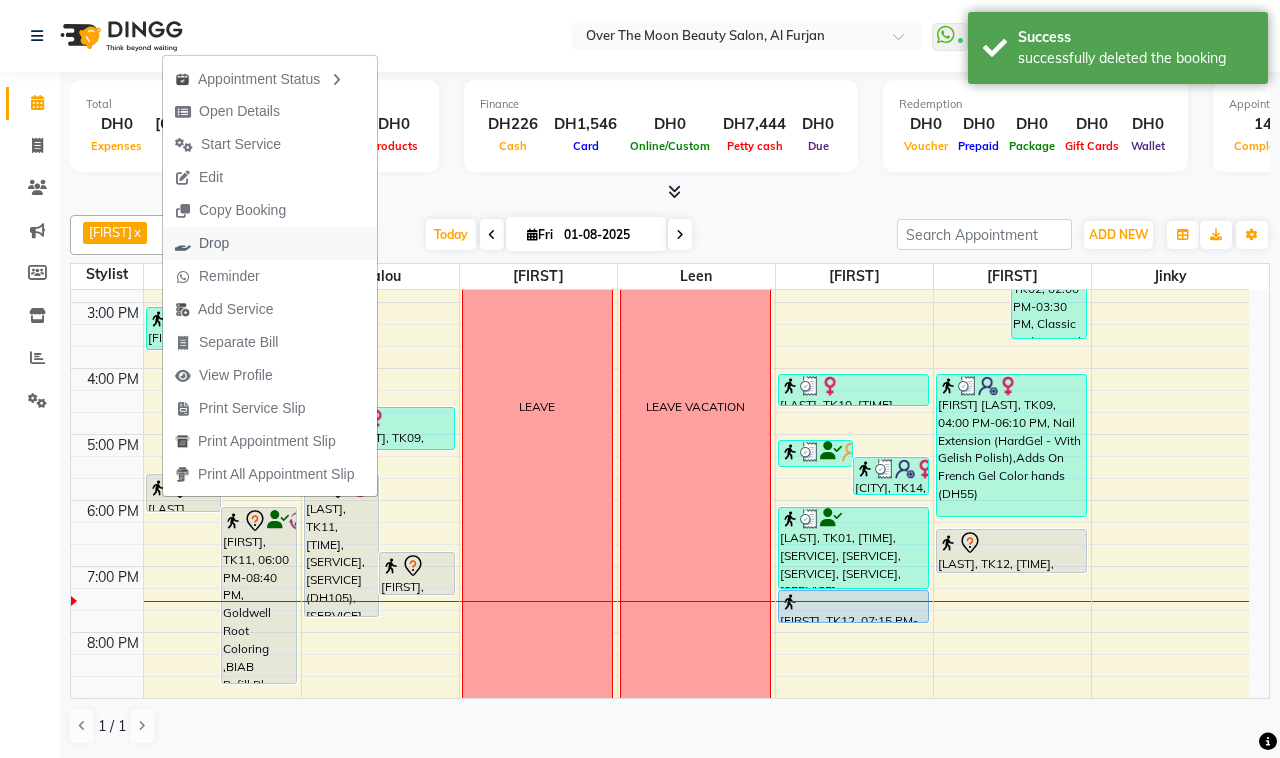 click on "Drop" at bounding box center [214, 243] 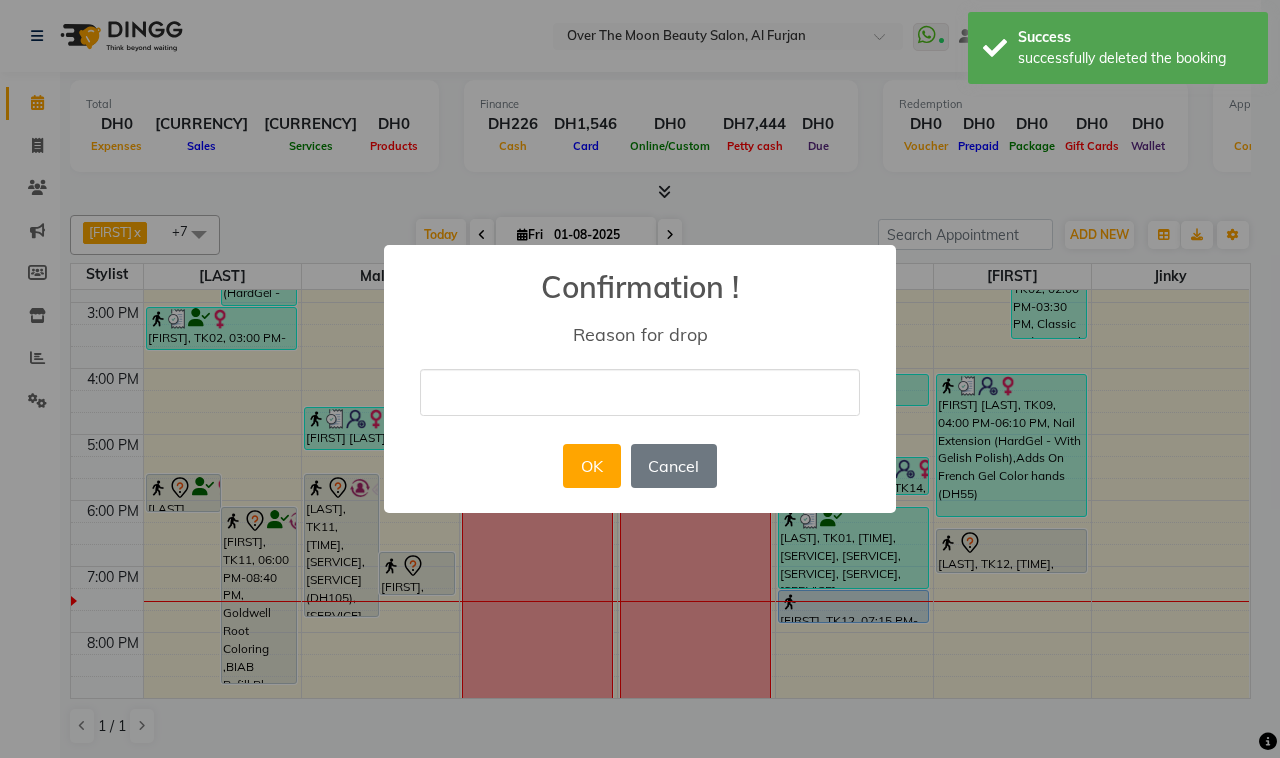 click at bounding box center (640, 392) 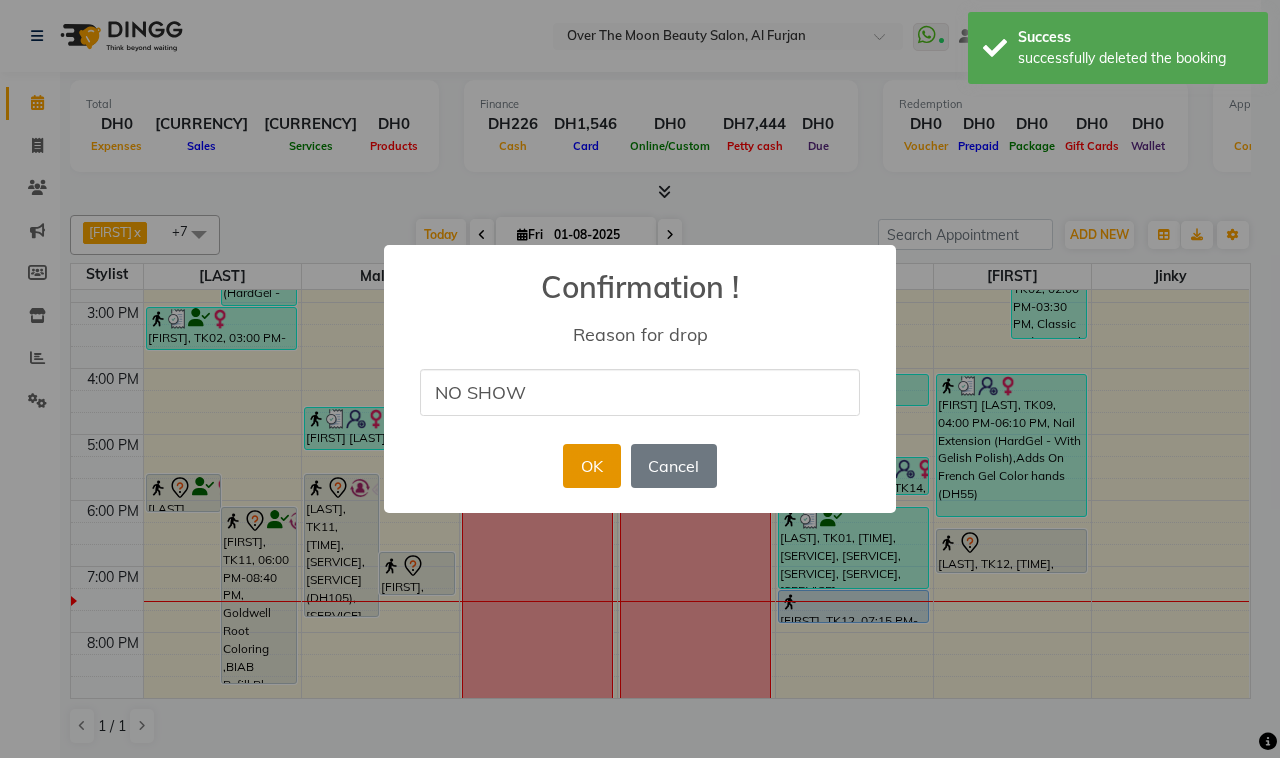 click on "OK" at bounding box center (591, 466) 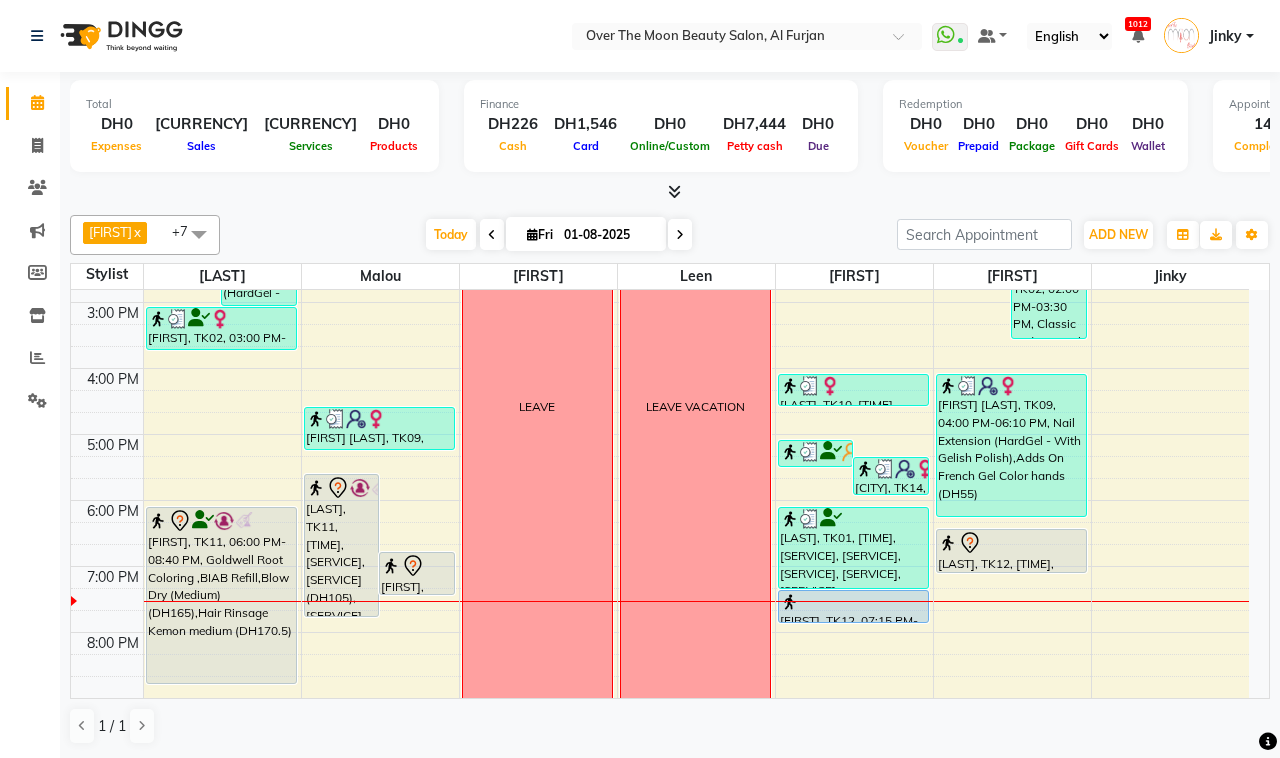 click on "[LAST], TK11, [TIME], [SERVICE], [SERVICE] (DH105), [SERVICE] (DH220)" at bounding box center (342, 545) 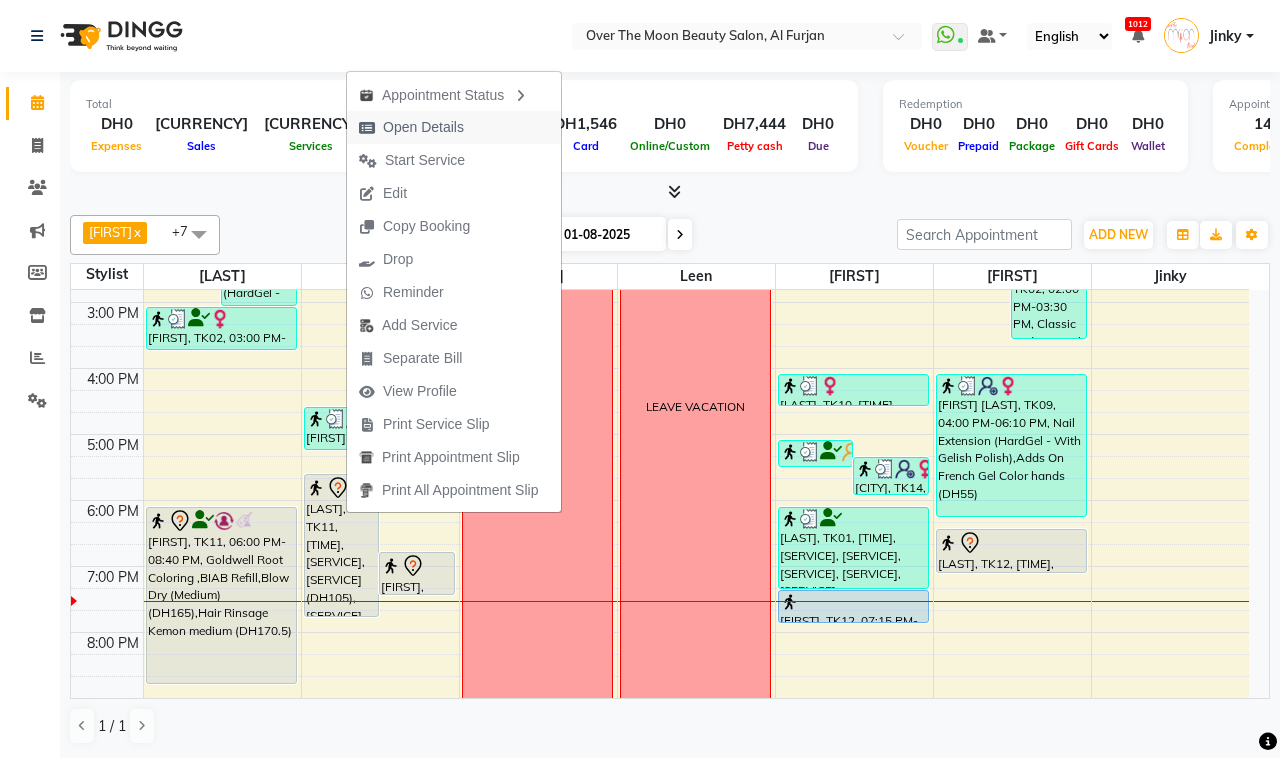 click on "Open Details" at bounding box center [411, 127] 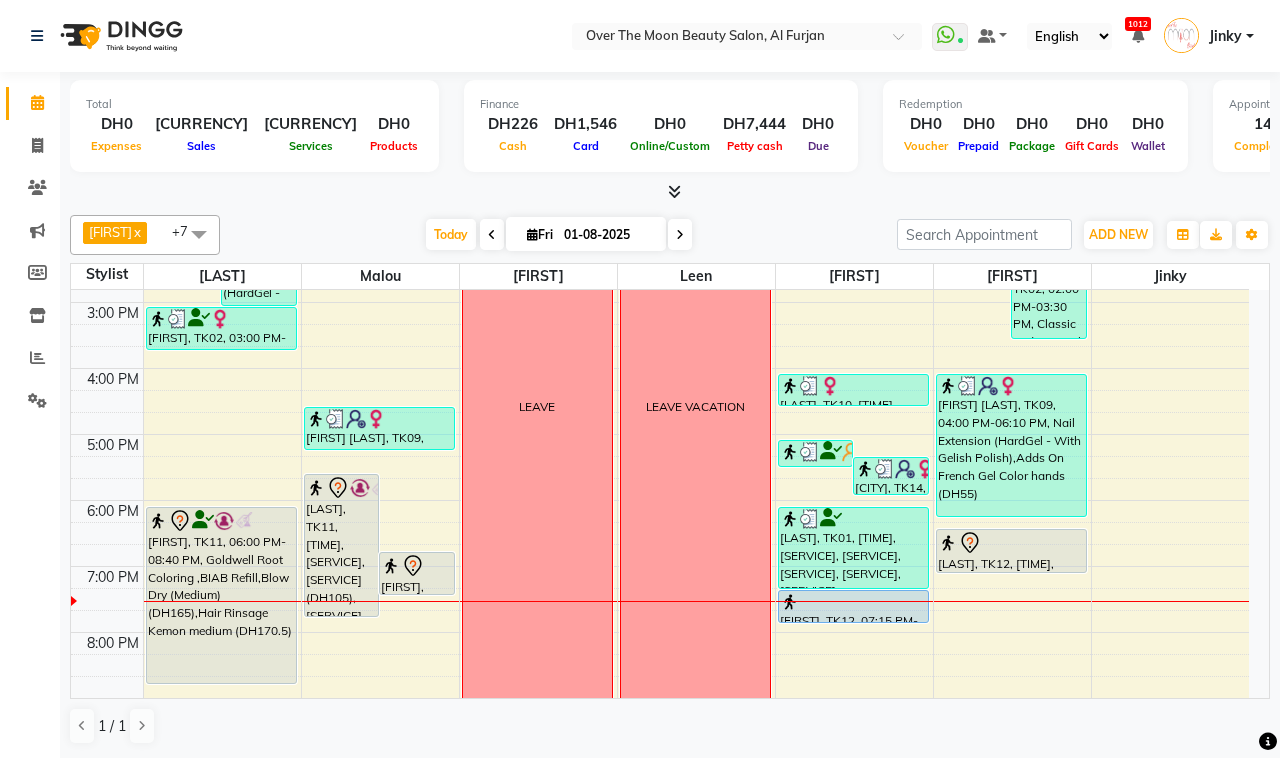 click on "[LAST], TK11, [TIME], [SERVICE], [SERVICE] (DH105), [SERVICE] (DH220)" at bounding box center [342, 545] 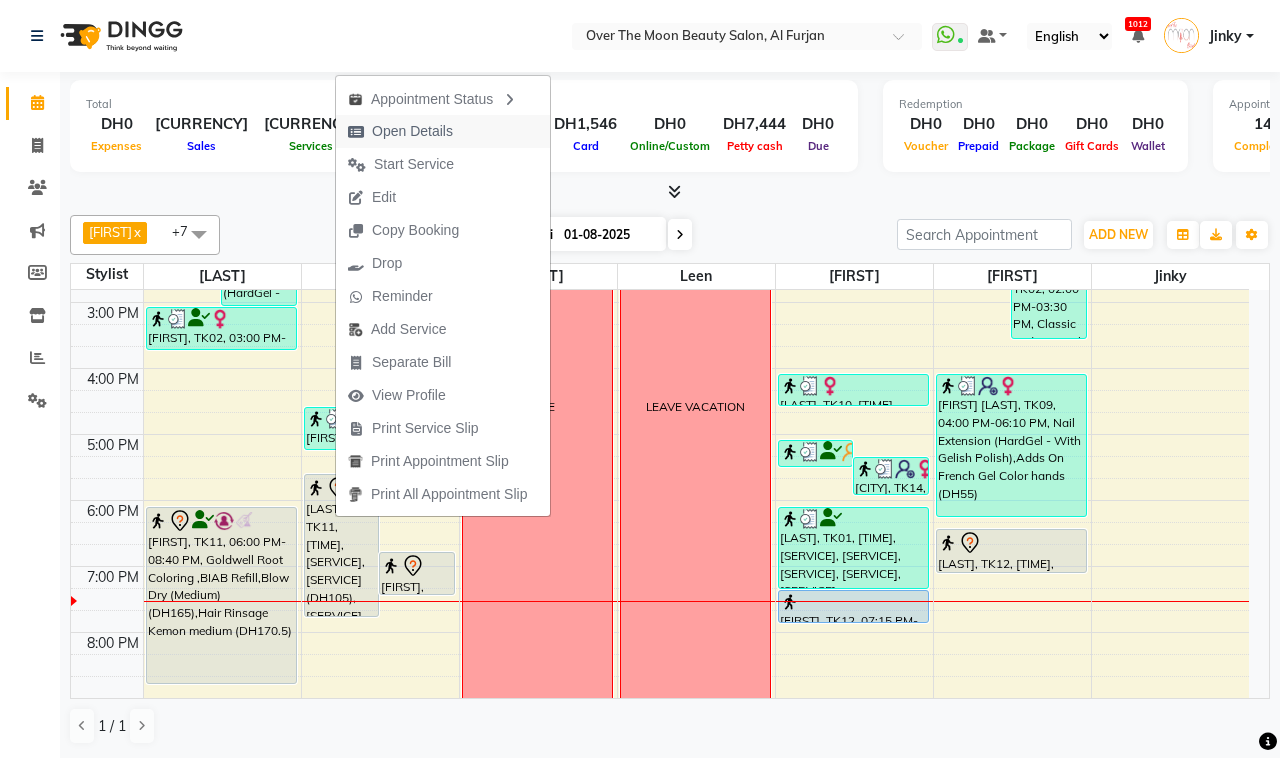 click on "Open Details" at bounding box center (412, 131) 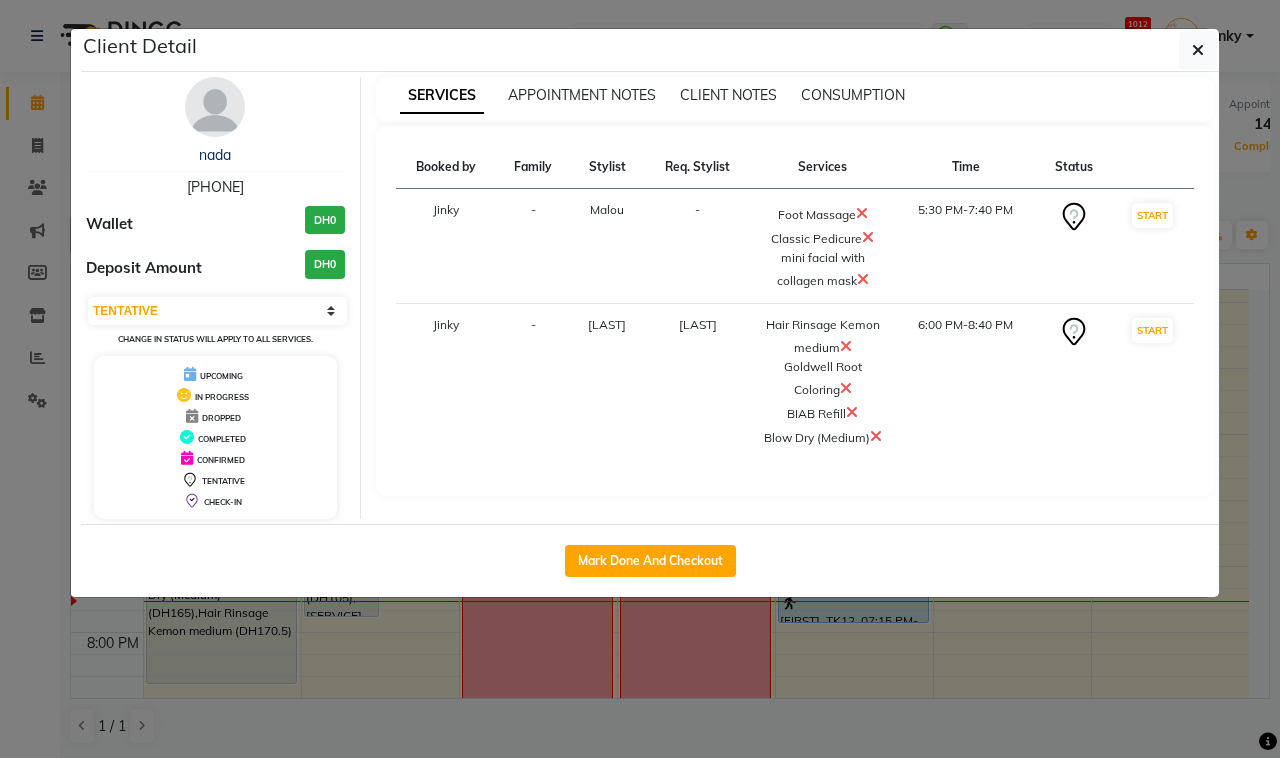 click at bounding box center [863, 279] 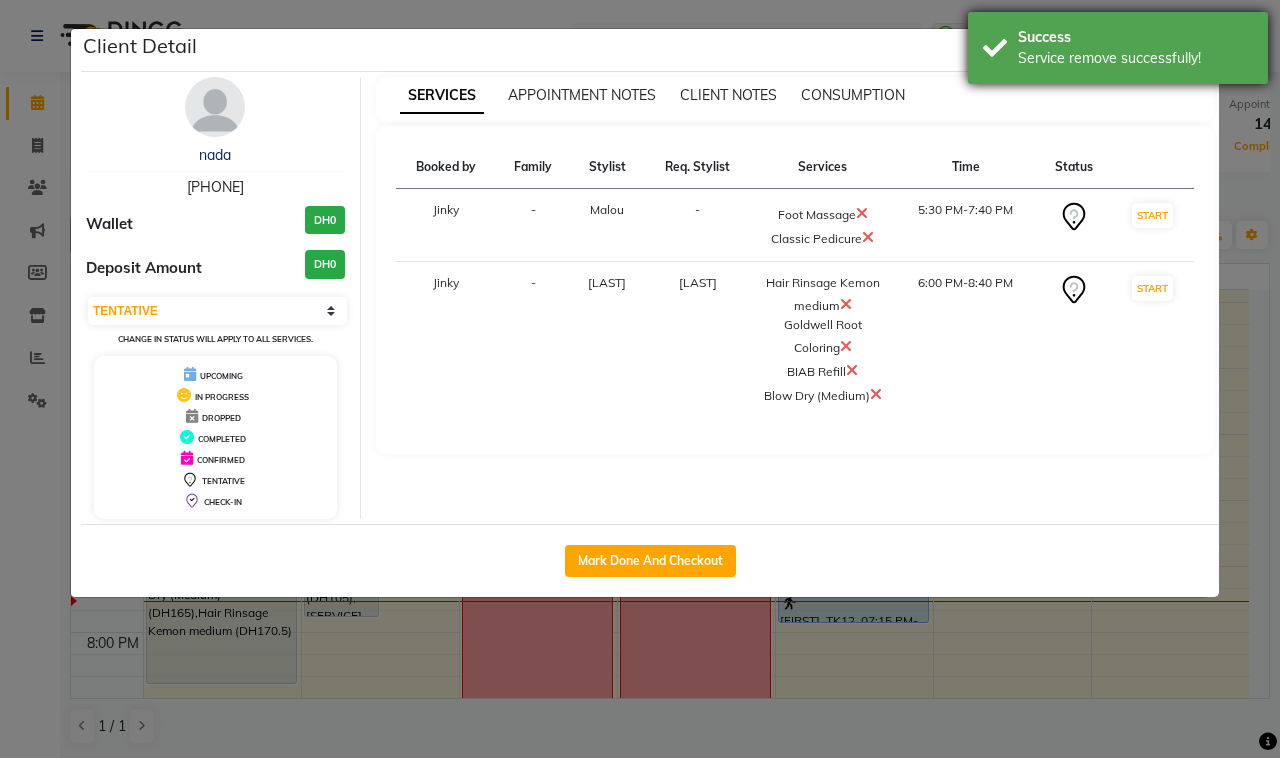 click on "Success" at bounding box center [1135, 37] 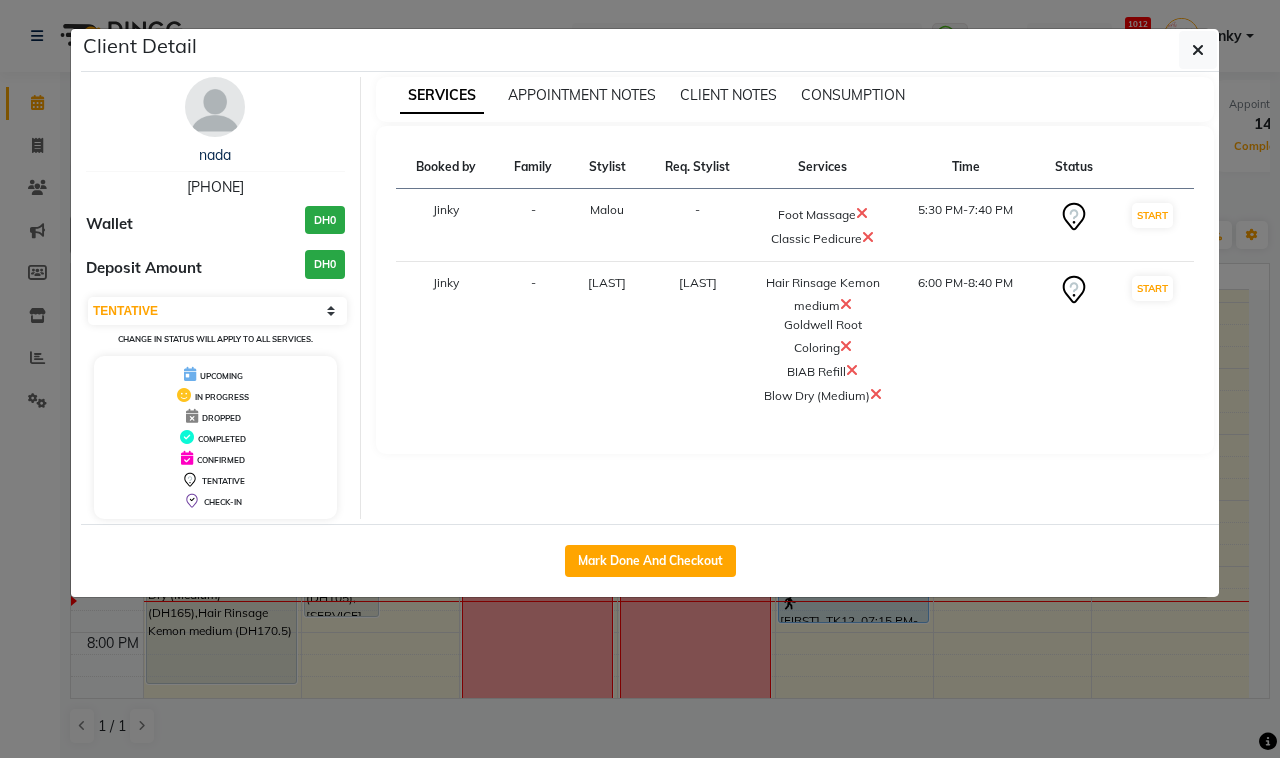 drag, startPoint x: 1190, startPoint y: 48, endPoint x: 446, endPoint y: 247, distance: 770.1539 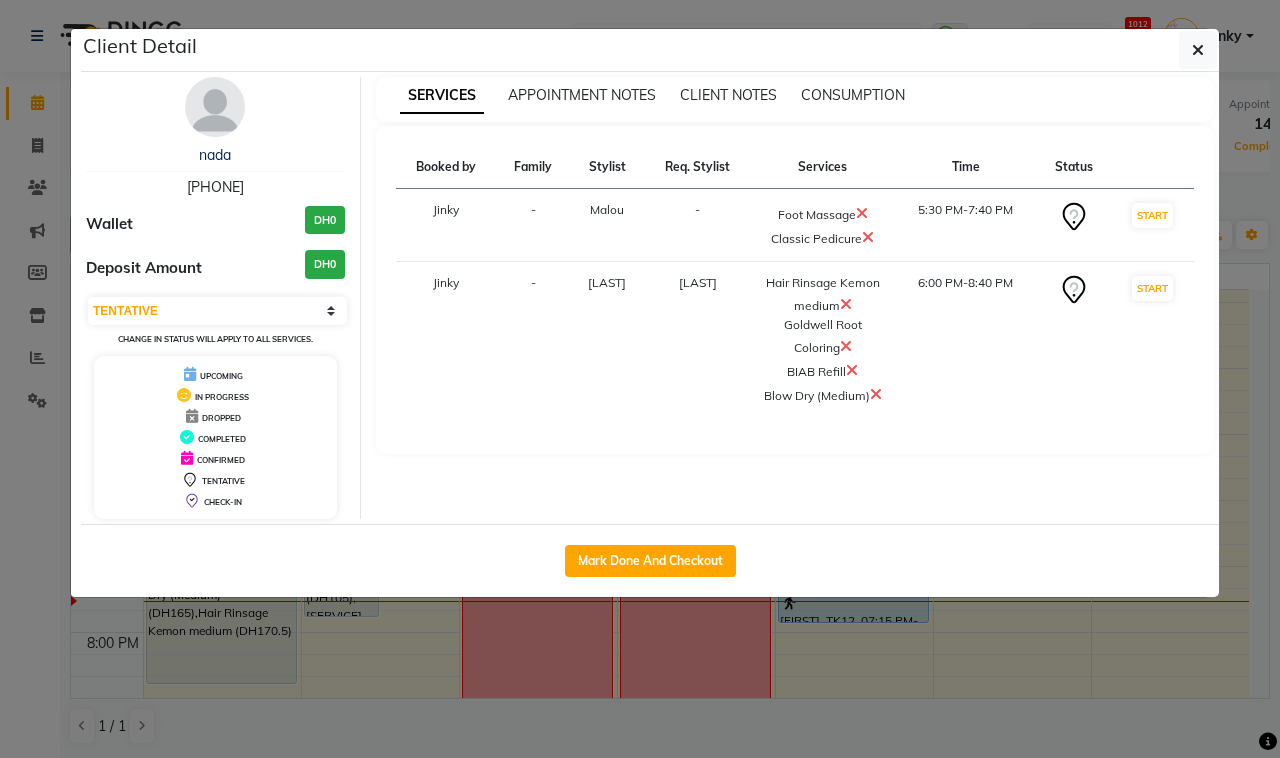 drag, startPoint x: 1198, startPoint y: 48, endPoint x: 641, endPoint y: 257, distance: 594.92017 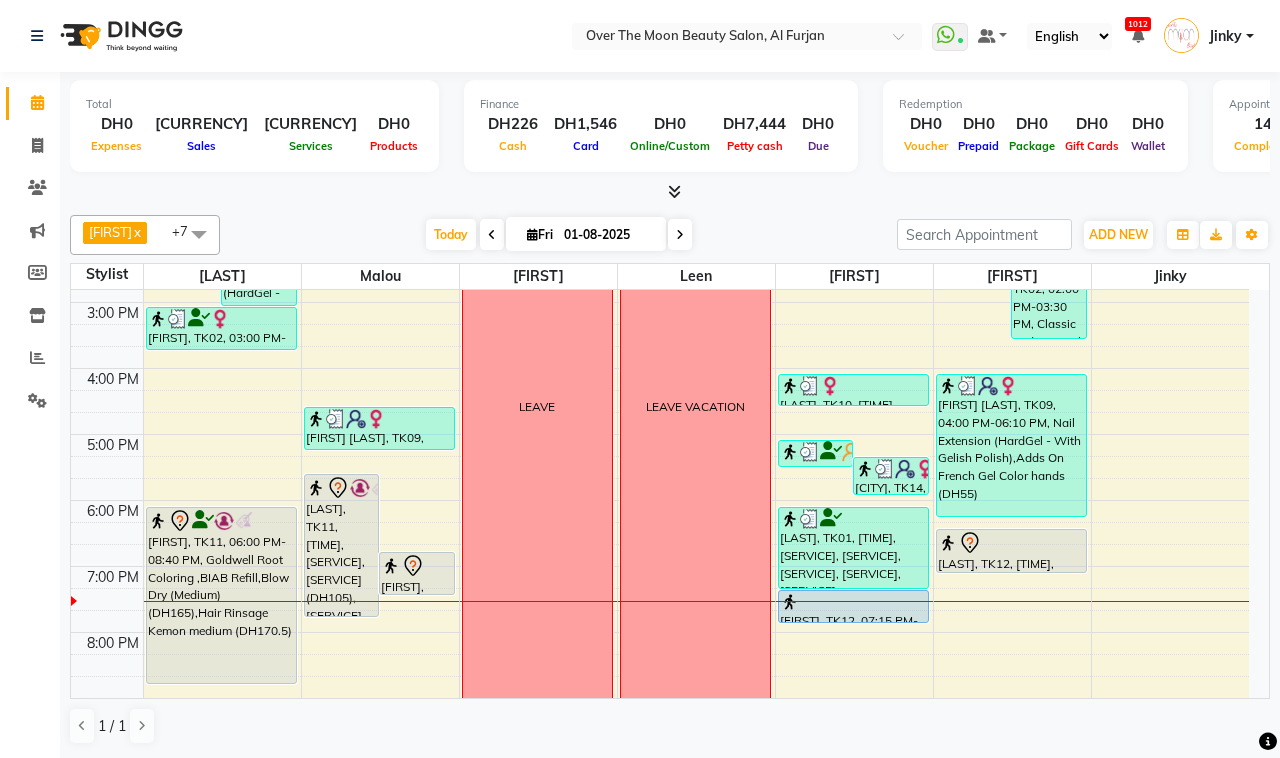 click on "[LAST], TK11, [TIME], [SERVICE], [SERVICE] (DH105), [SERVICE] (DH220)" at bounding box center [342, 545] 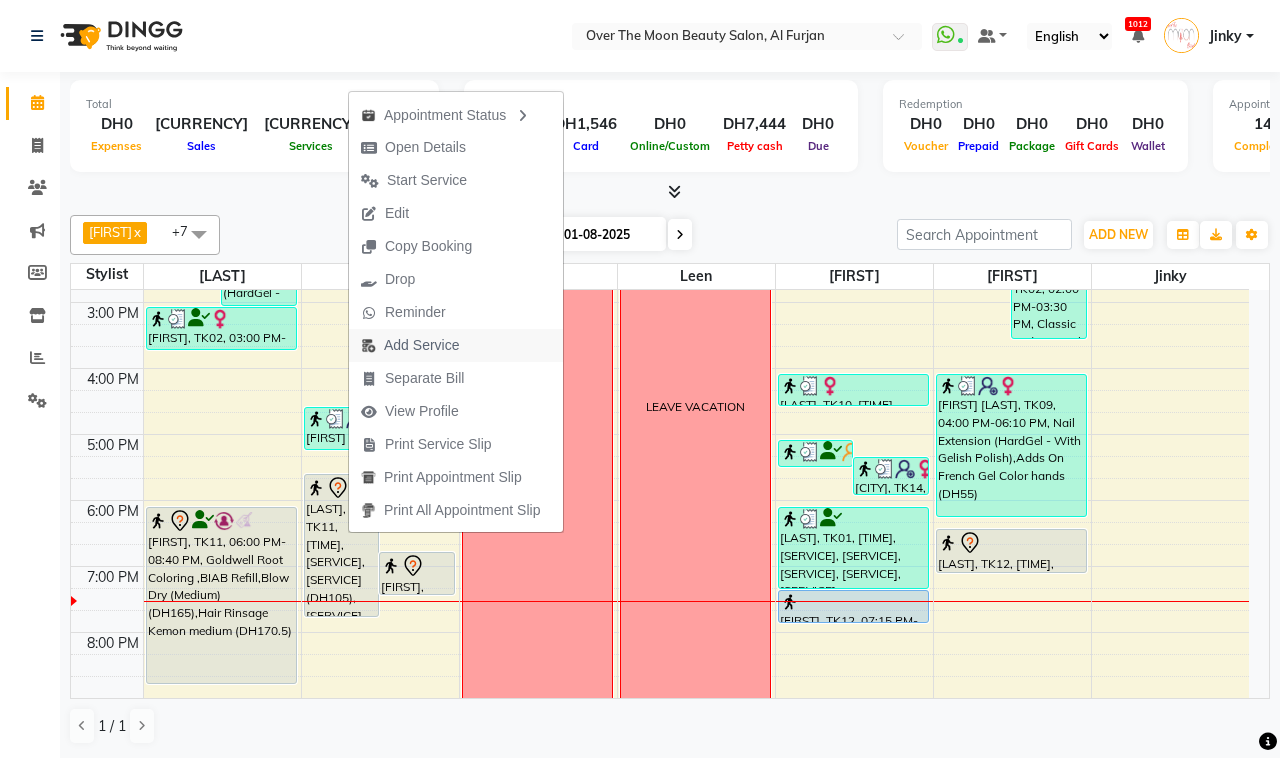 click on "Add Service" at bounding box center (421, 345) 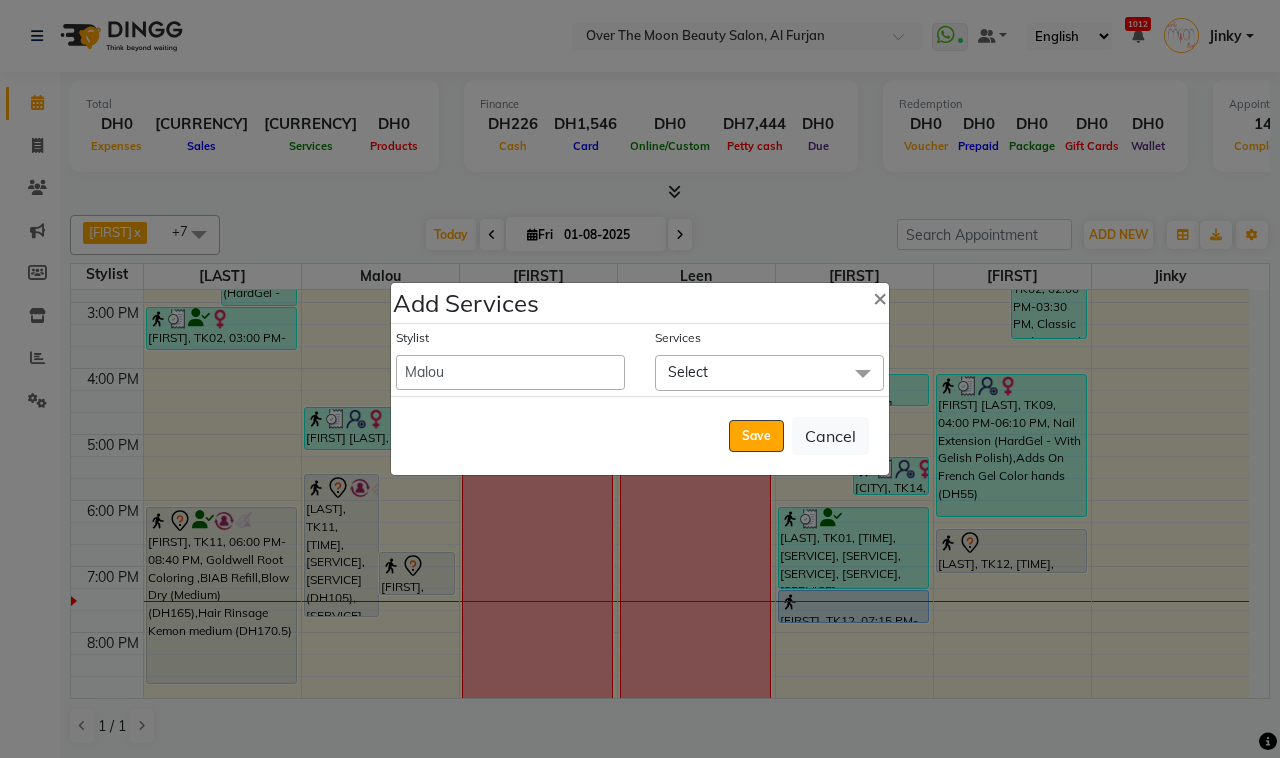click on "Select" 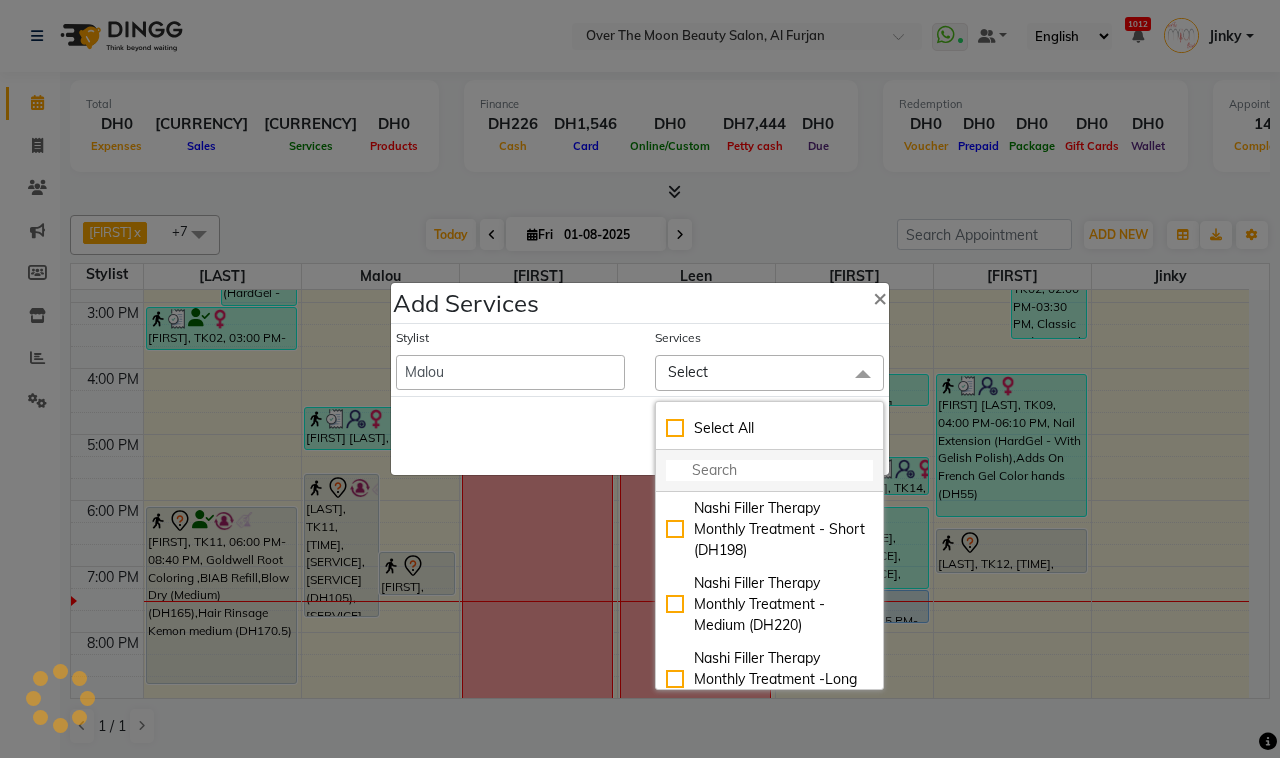click 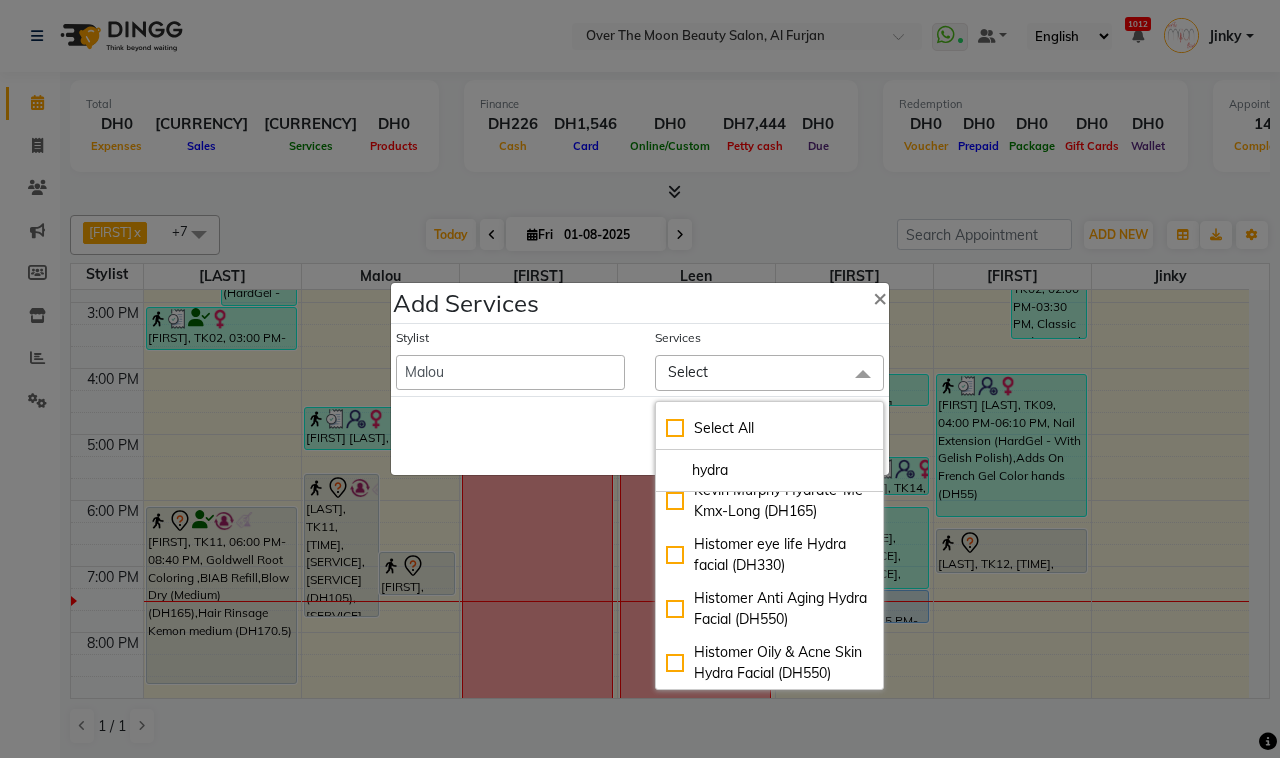 scroll, scrollTop: 522, scrollLeft: 0, axis: vertical 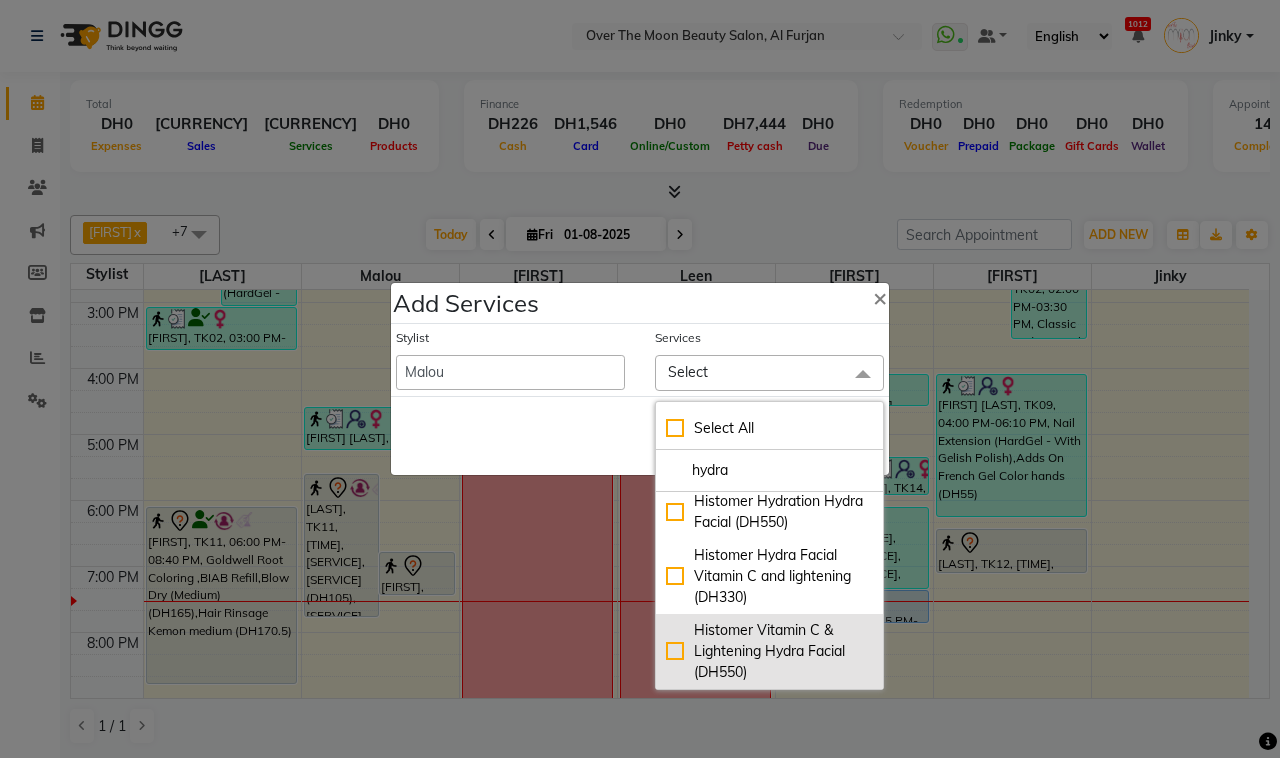 type on "hydra" 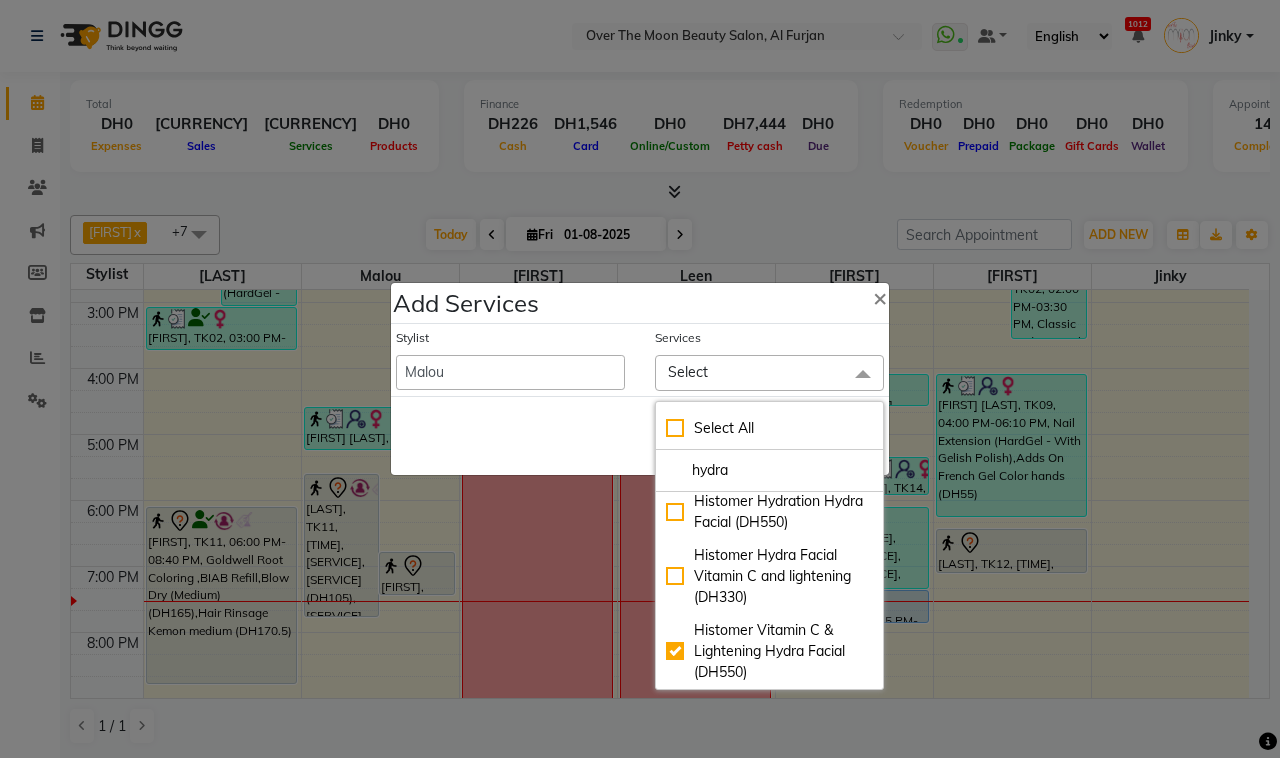 checkbox on "true" 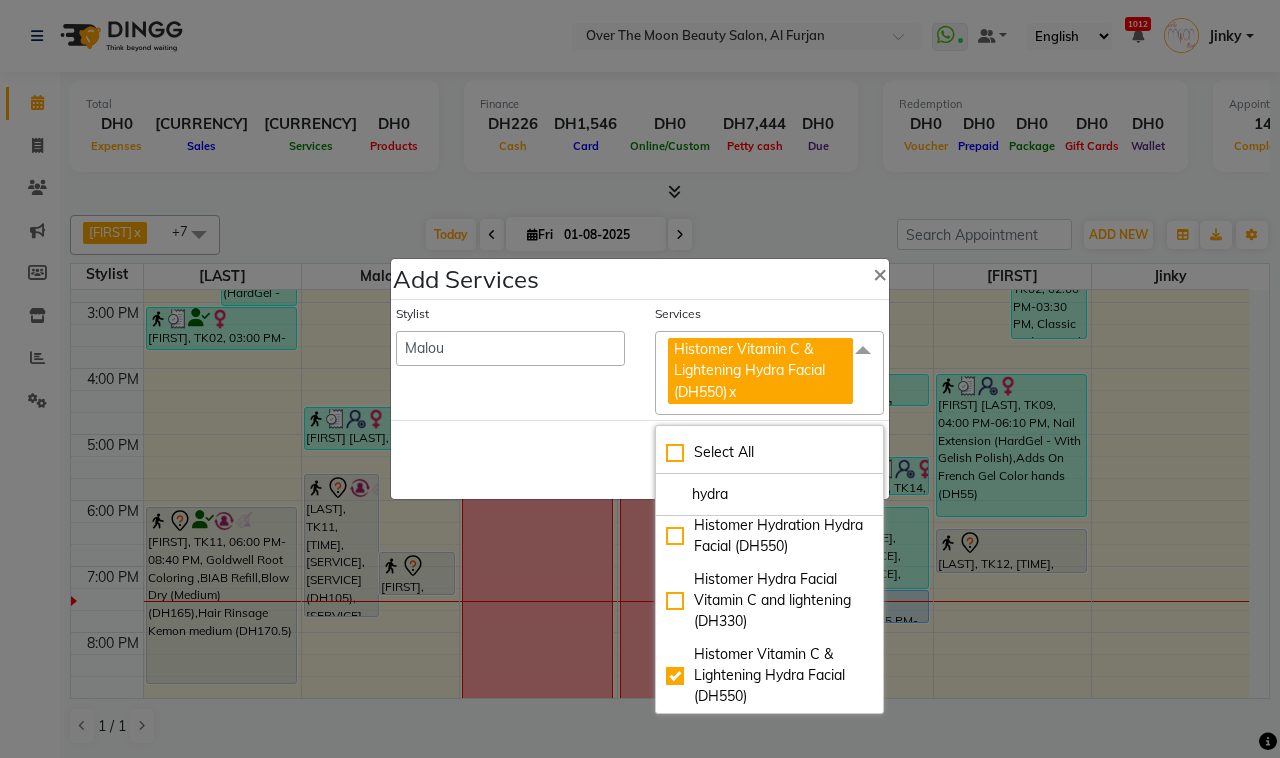 click on "Save   Cancel" 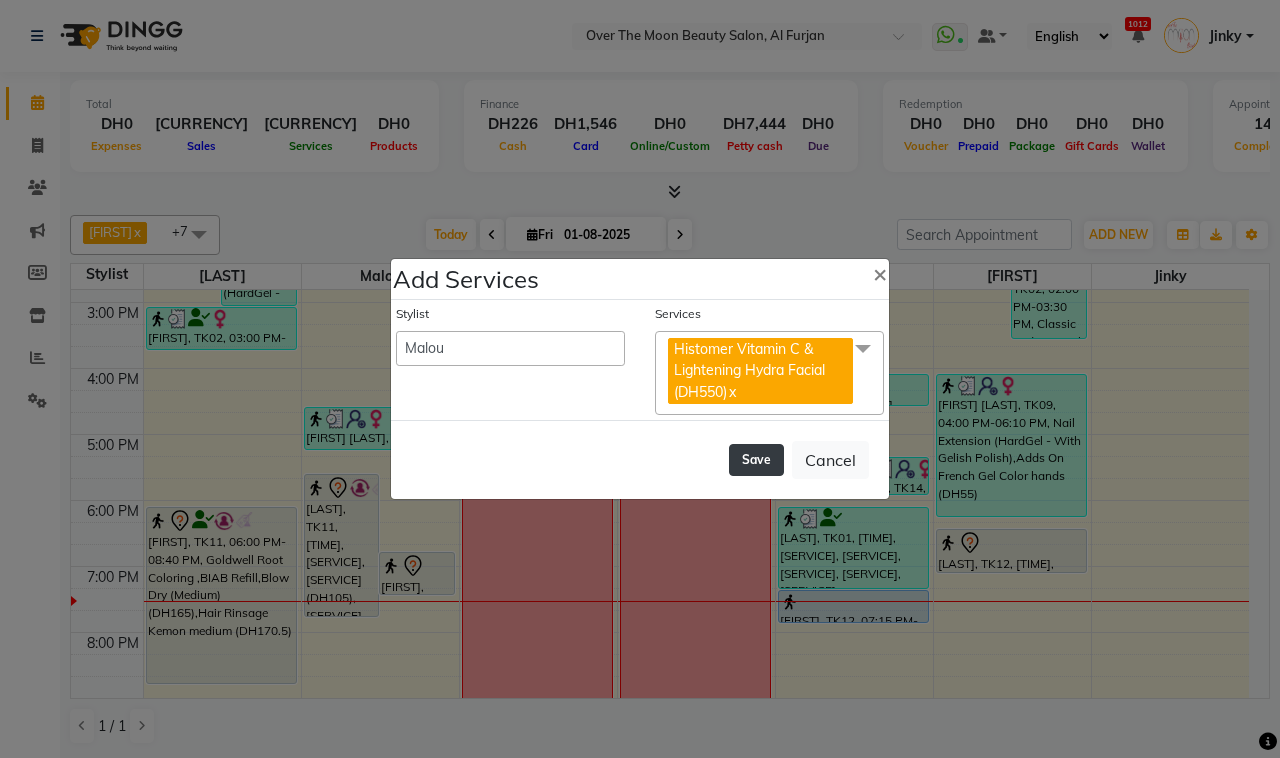 click on "Save" 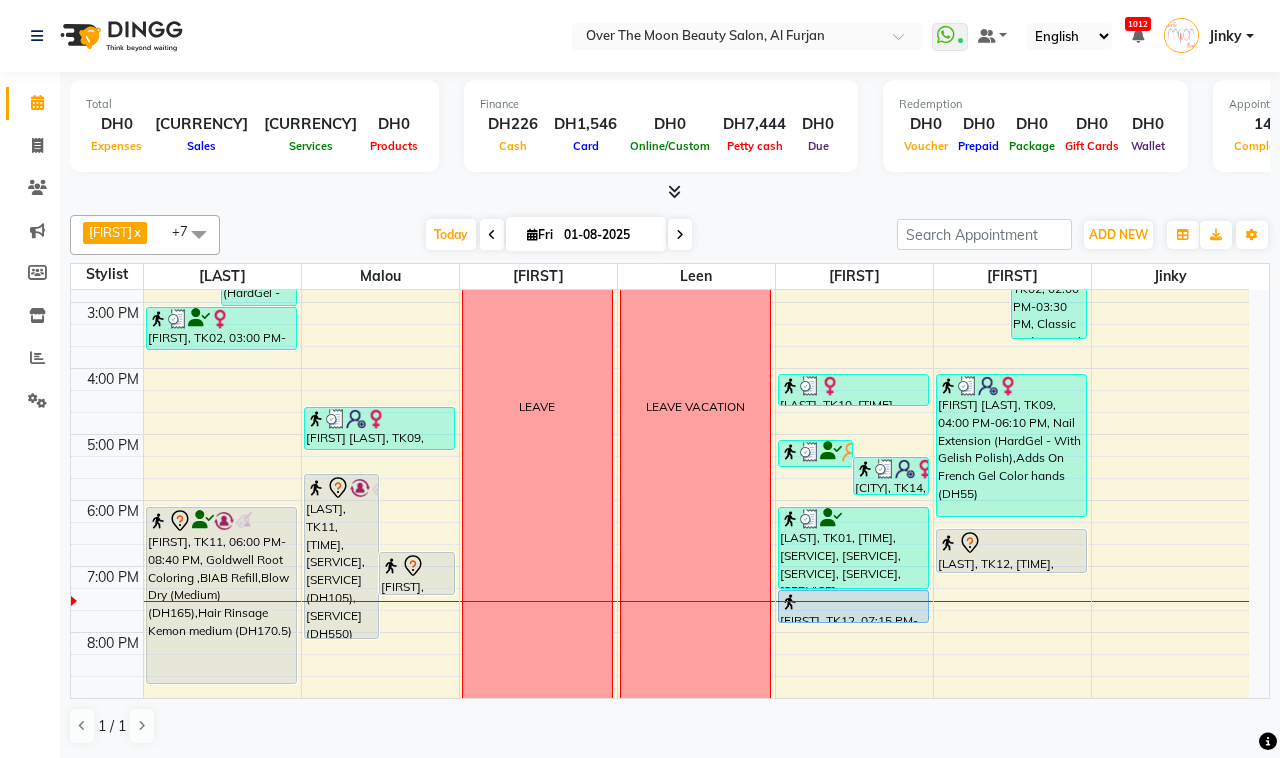 click on "[FIRST], TK11, 06:00 PM-08:40 PM, Goldwell Root Coloring ,BIAB Refill,Blow Dry (Medium) (DH165),Hair Rinsage Kemon medium (DH170.5)" at bounding box center [221, 595] 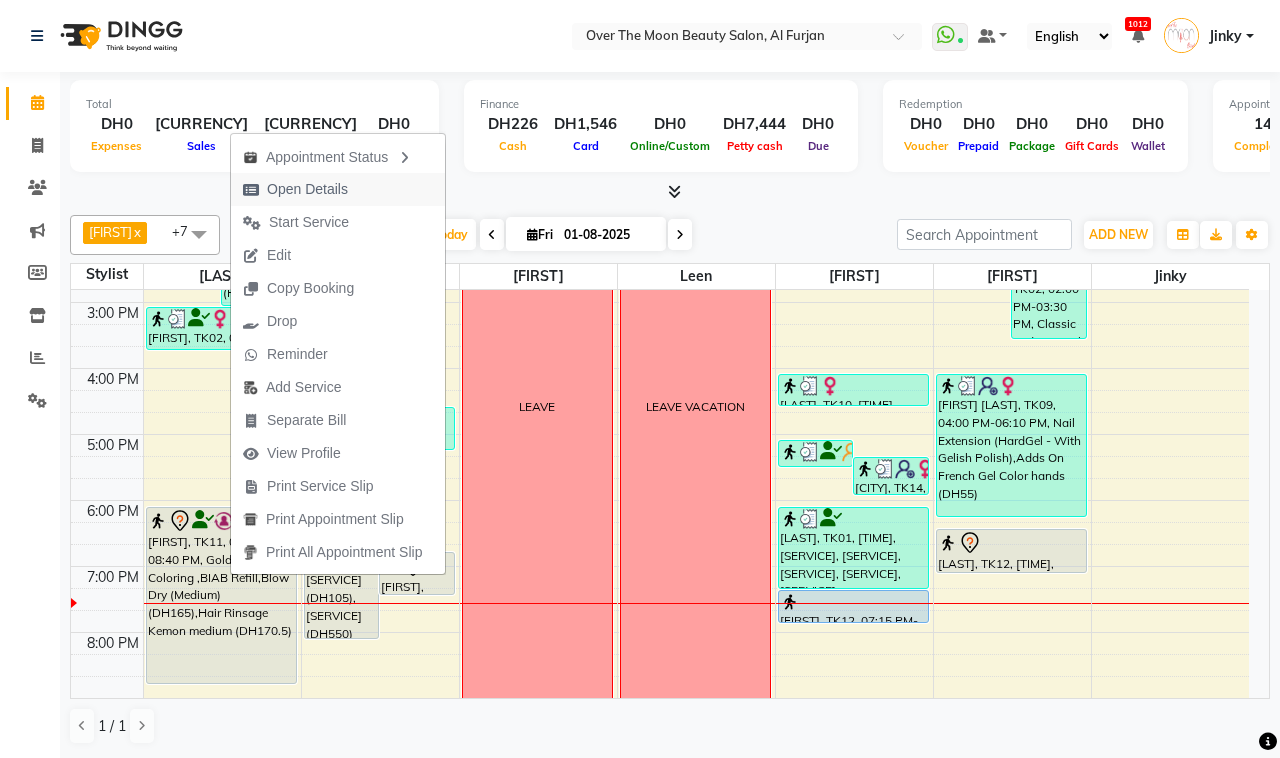 click on "Open Details" at bounding box center [307, 189] 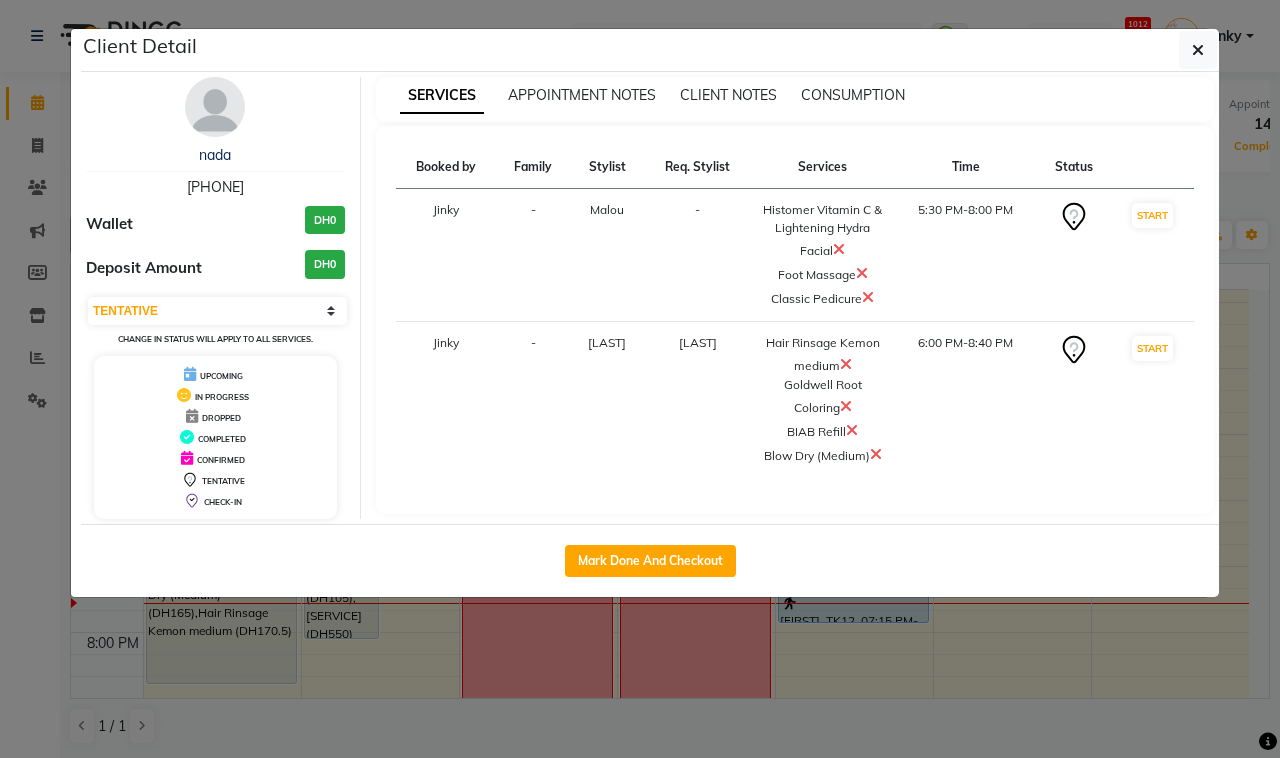 click at bounding box center [852, 430] 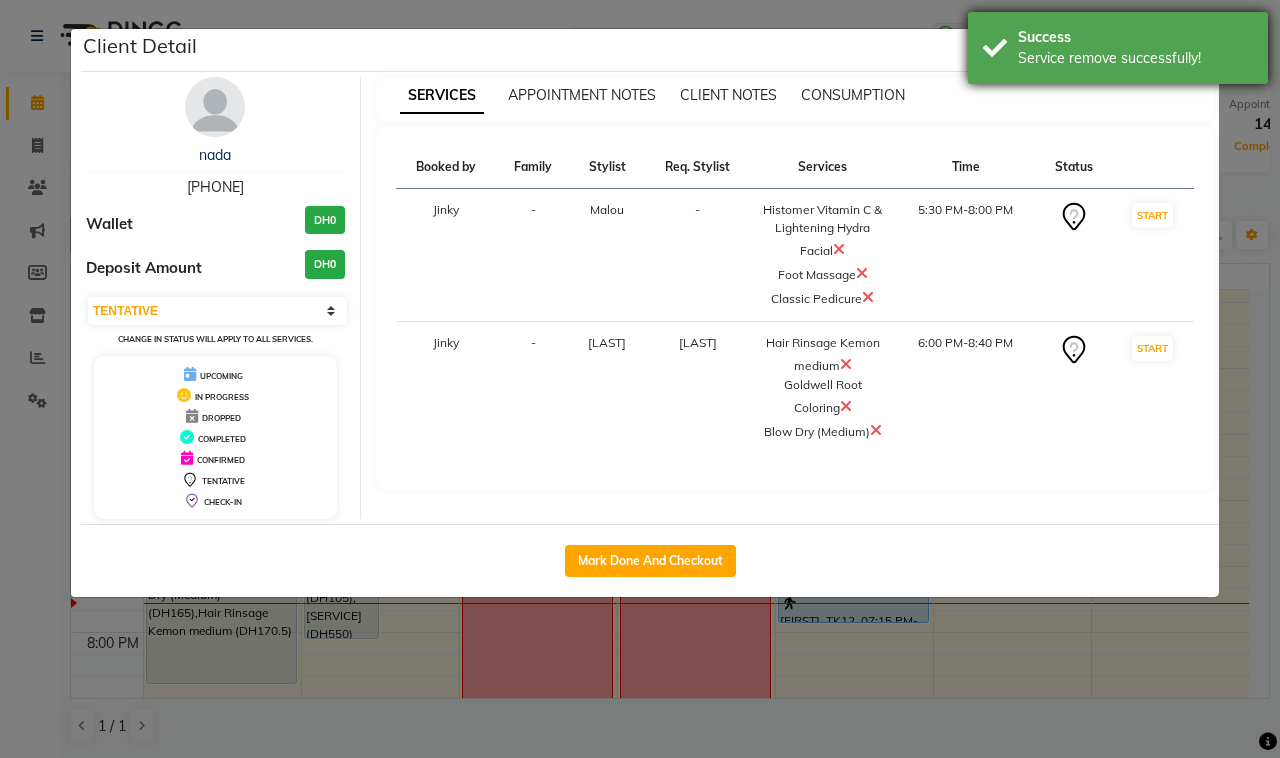 click on "Success" at bounding box center [1135, 37] 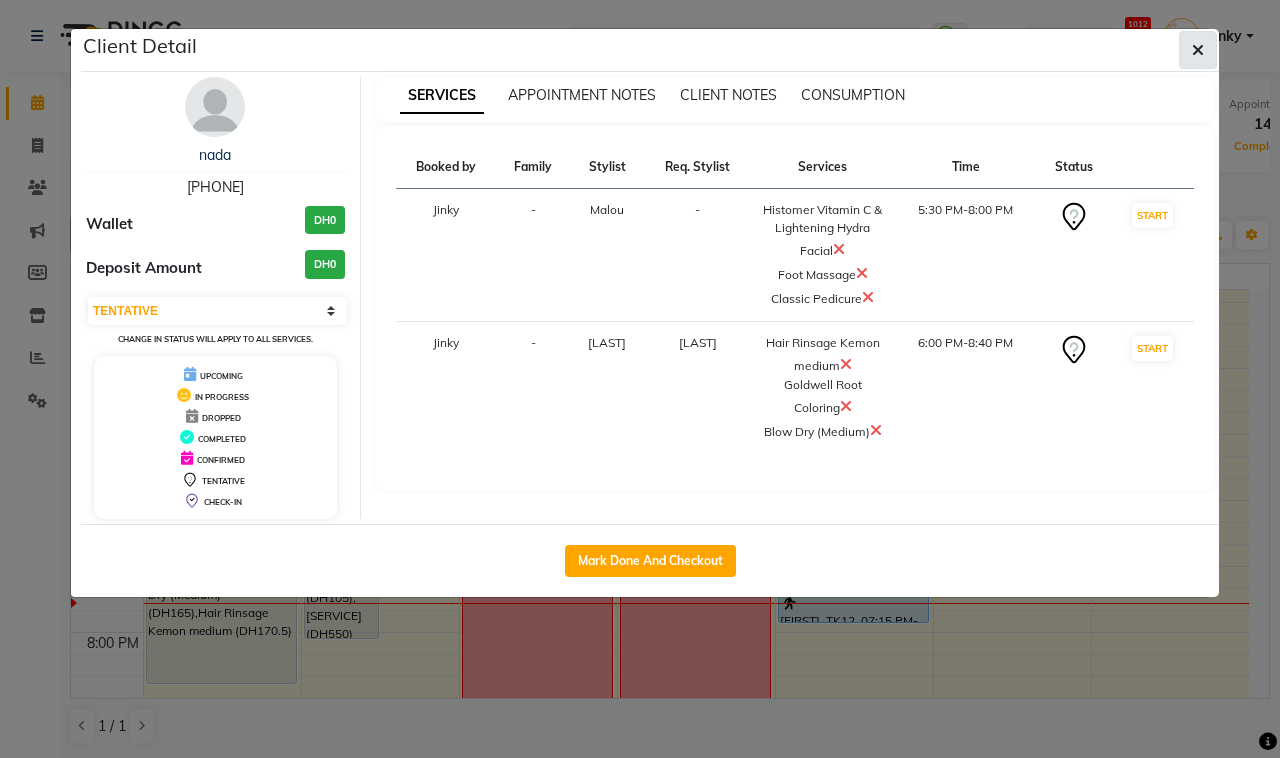click 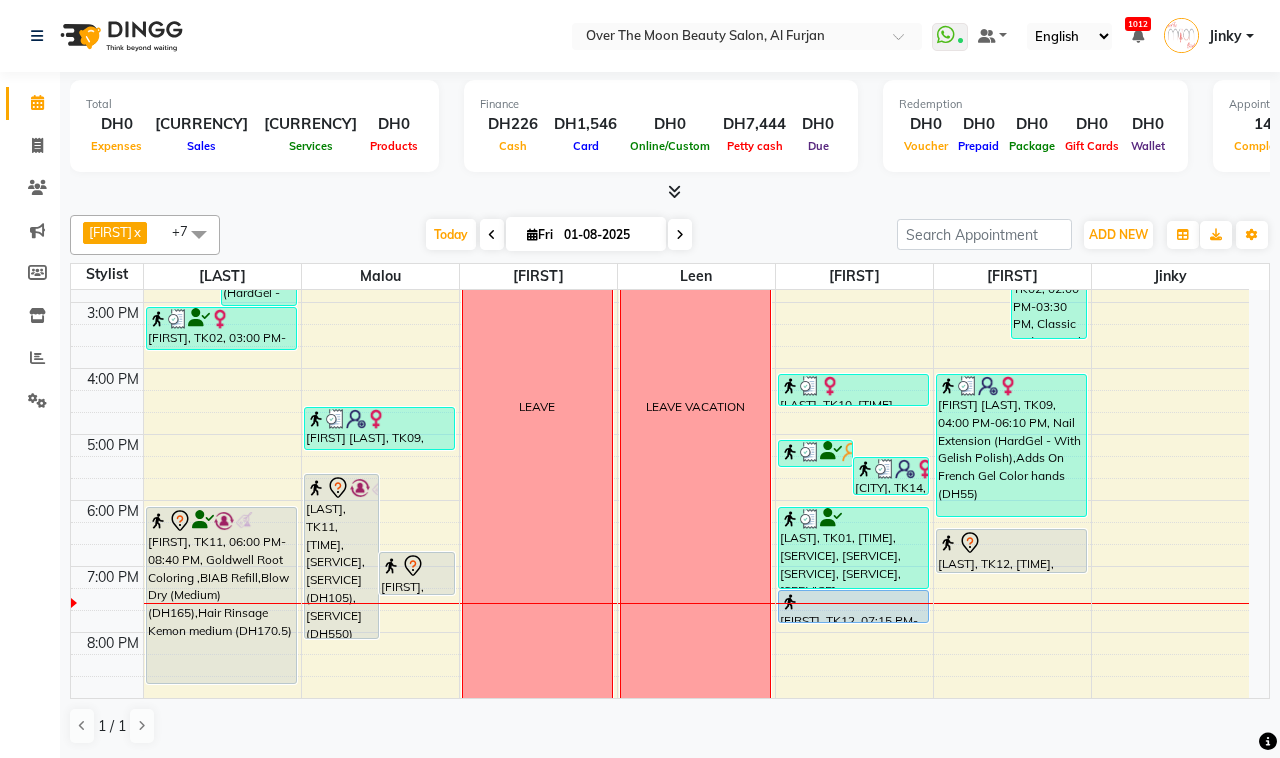 click on "[FIRST], TK11, 06:00 PM-08:40 PM, Goldwell Root Coloring ,BIAB Refill,Blow Dry (Medium) (DH165),Hair Rinsage Kemon medium (DH170.5)" at bounding box center [221, 595] 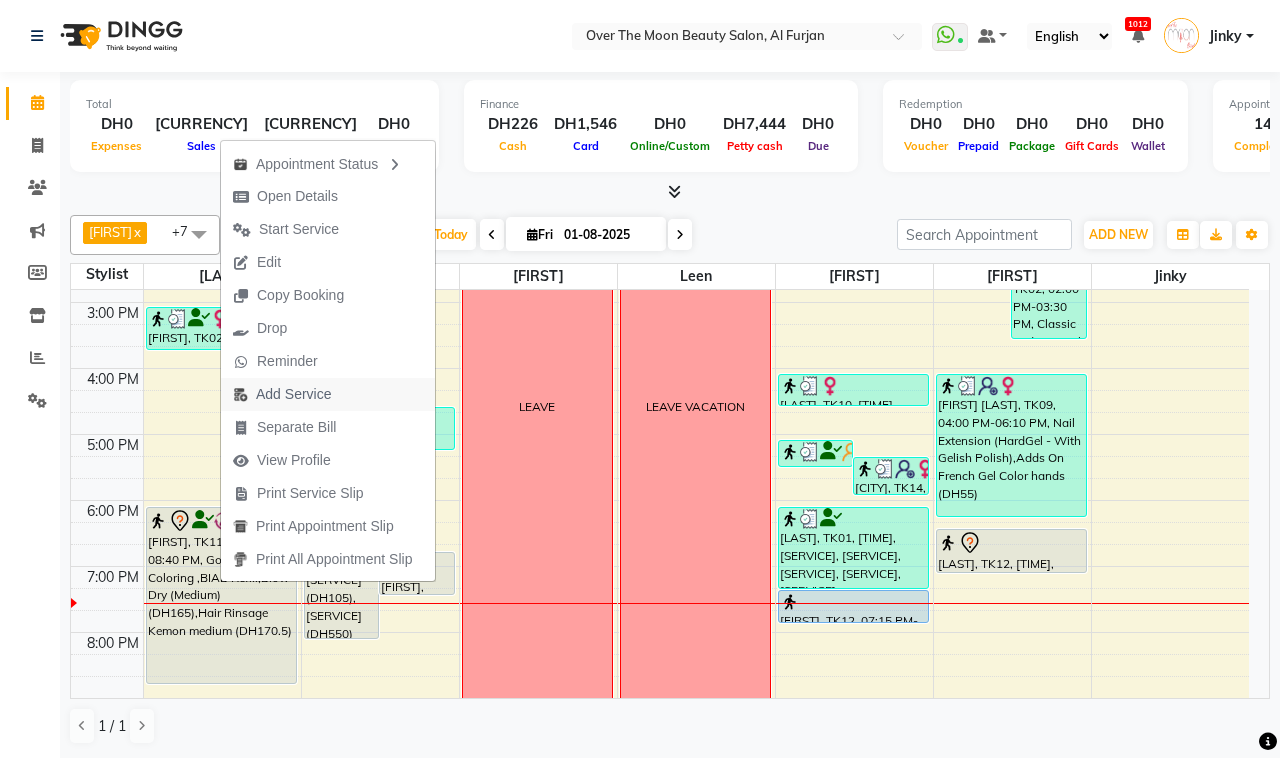 click on "Add Service" at bounding box center [293, 394] 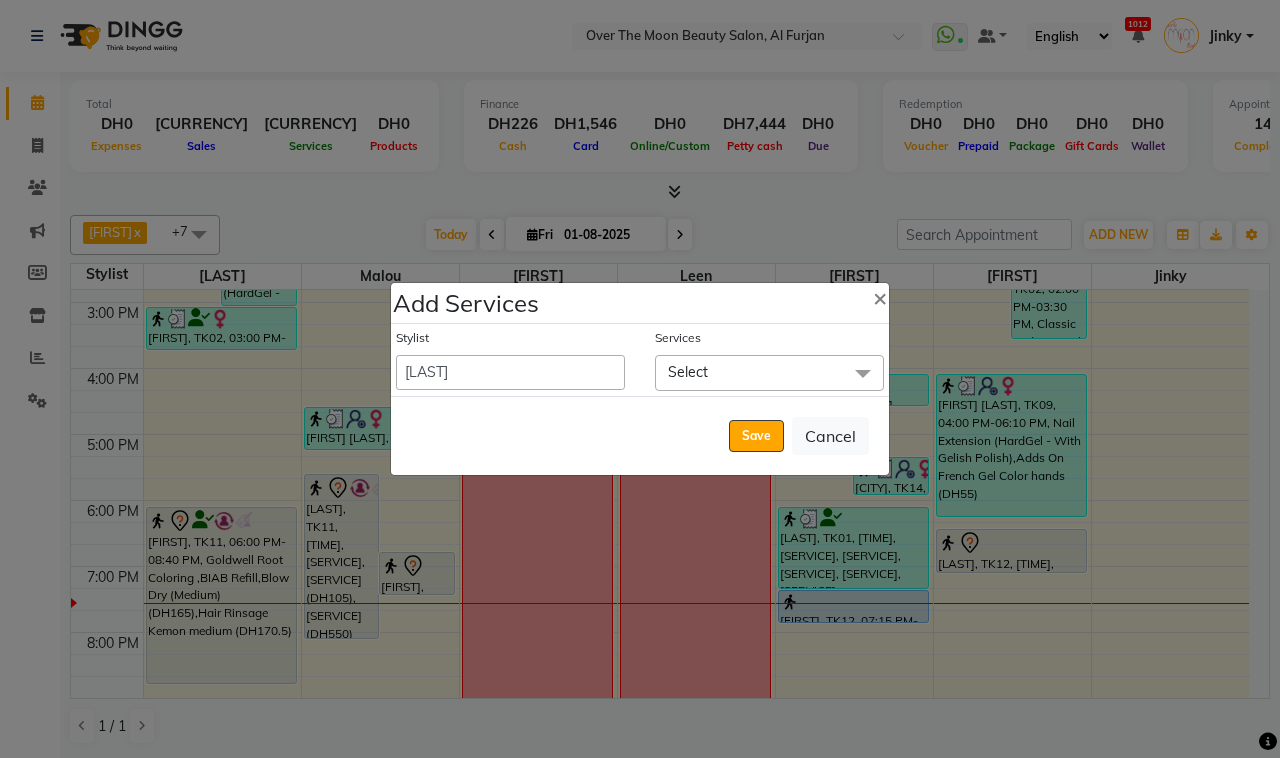 click on "Select" 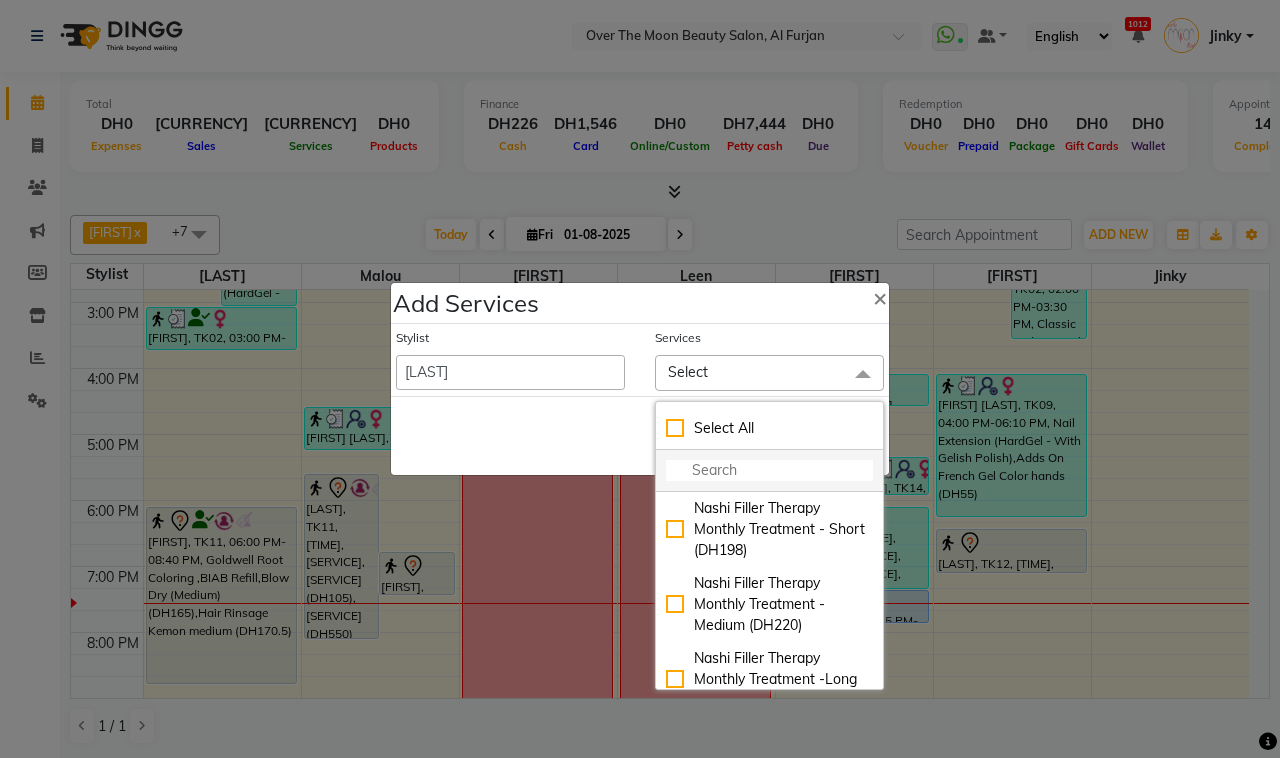 click 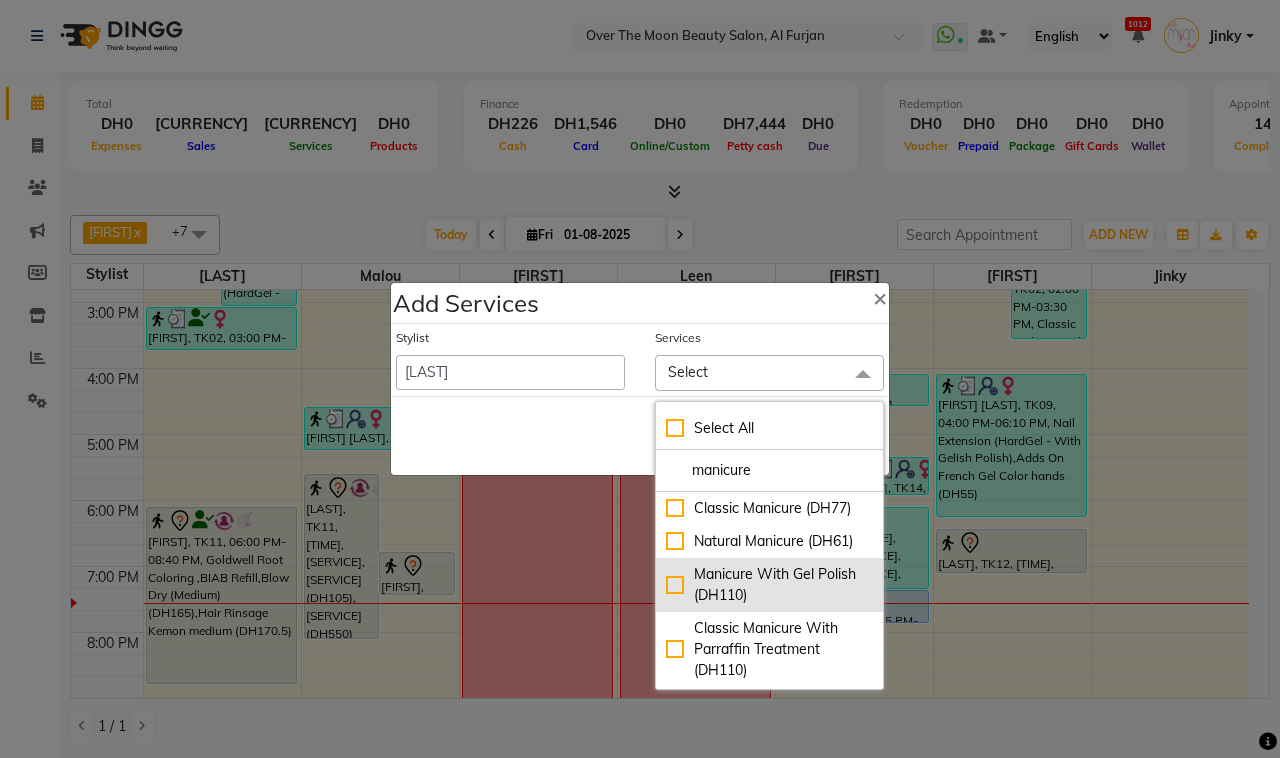type on "manicure" 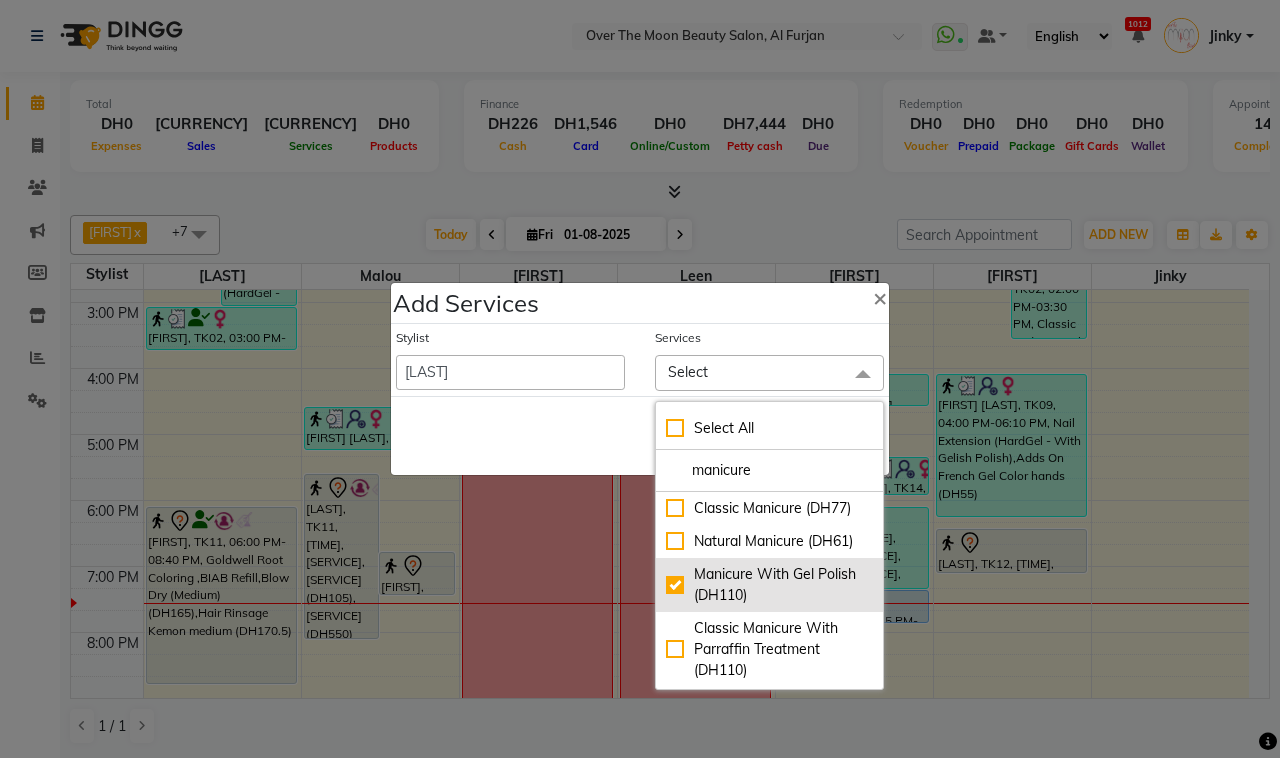 checkbox on "true" 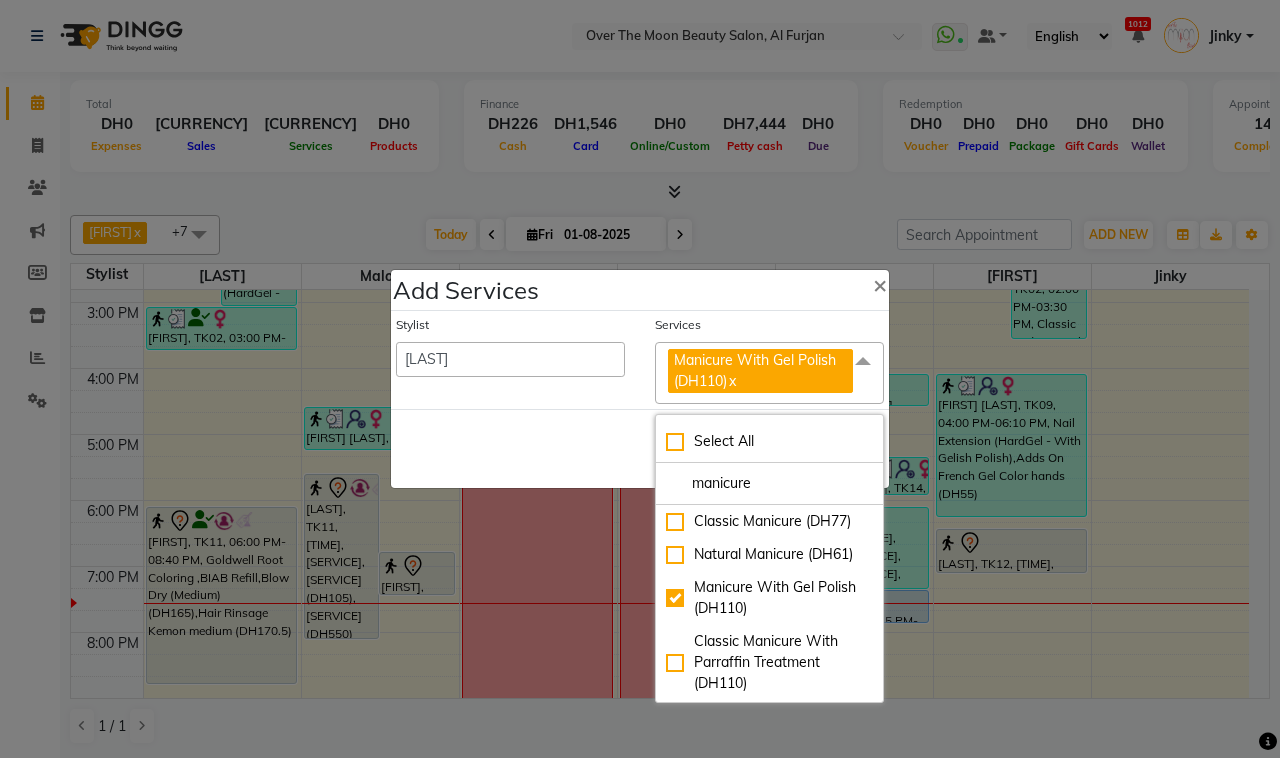 click on "Save   Cancel" 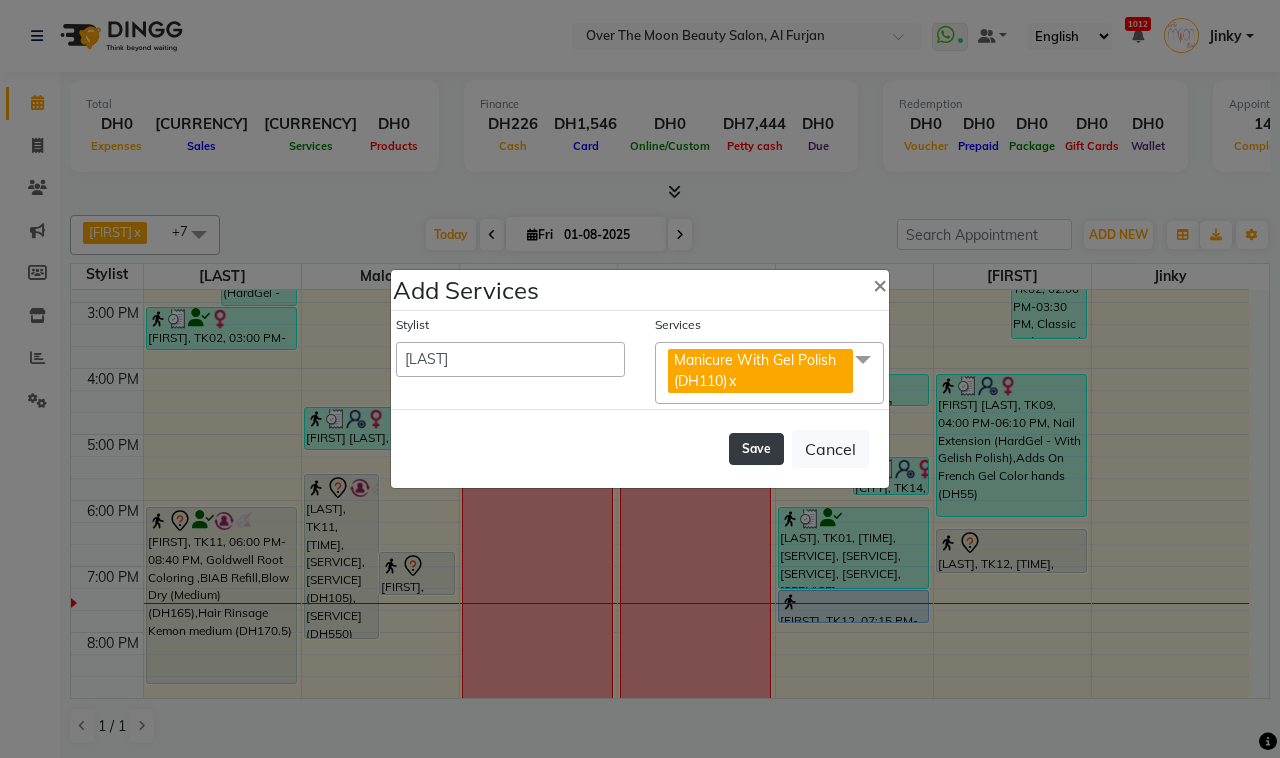 click on "Save" 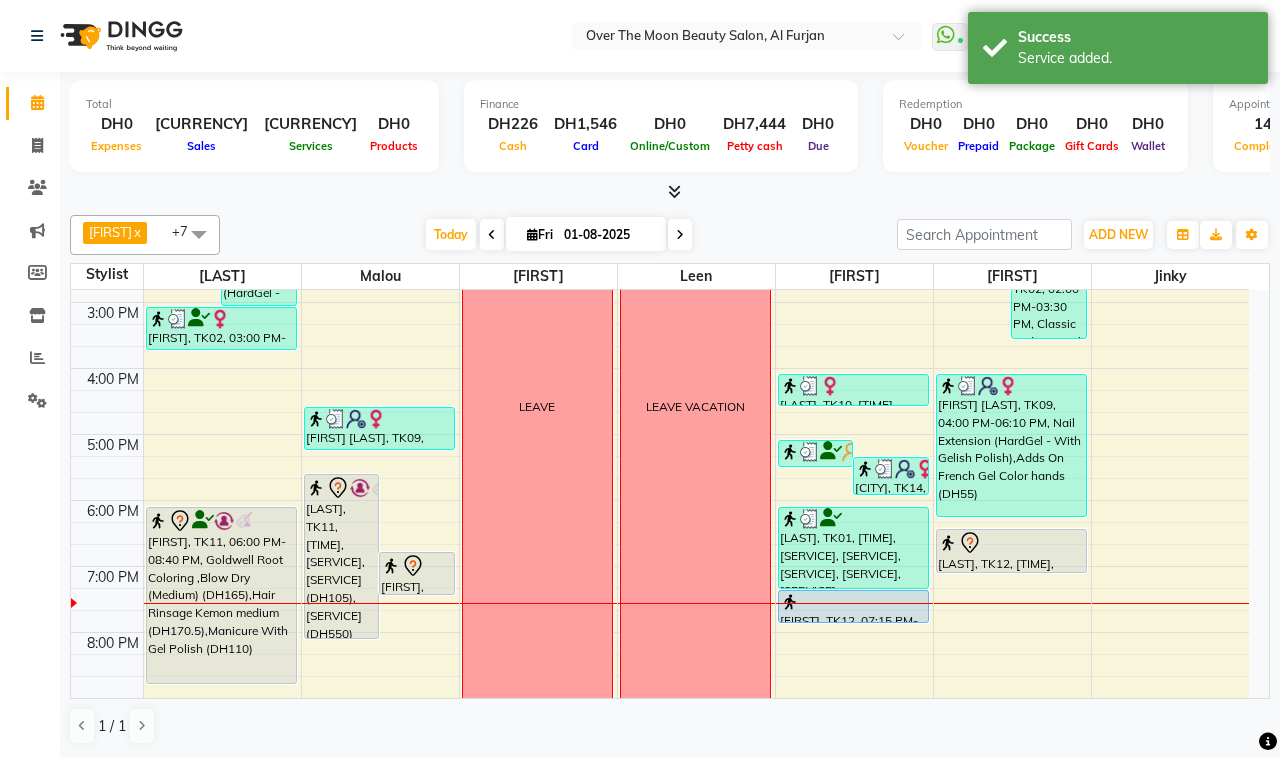 click on "[FIRST], TK11, 06:00 PM-08:40 PM, Goldwell Root Coloring ,Blow Dry (Medium) (DH165),Hair Rinsage Kemon medium (DH170.5),Manicure With Gel Polish (DH110)" at bounding box center (221, 595) 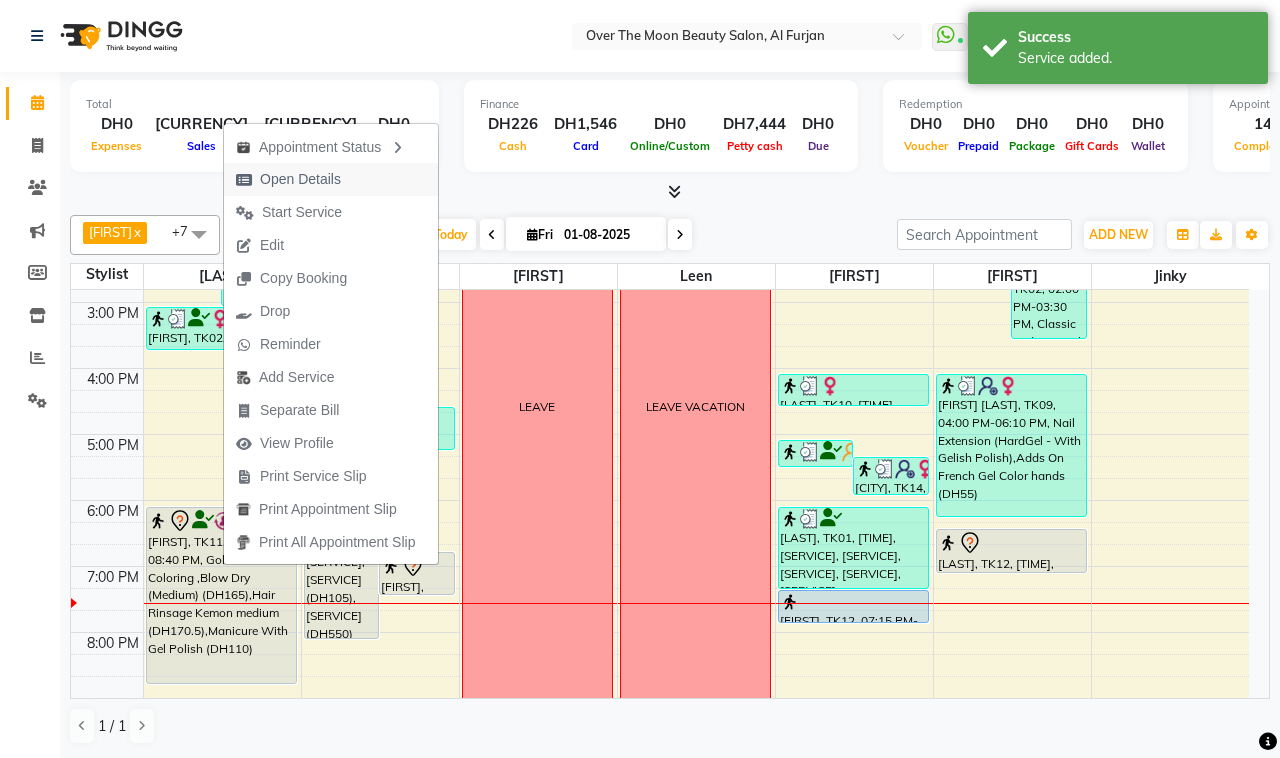 click on "Open Details" at bounding box center [300, 179] 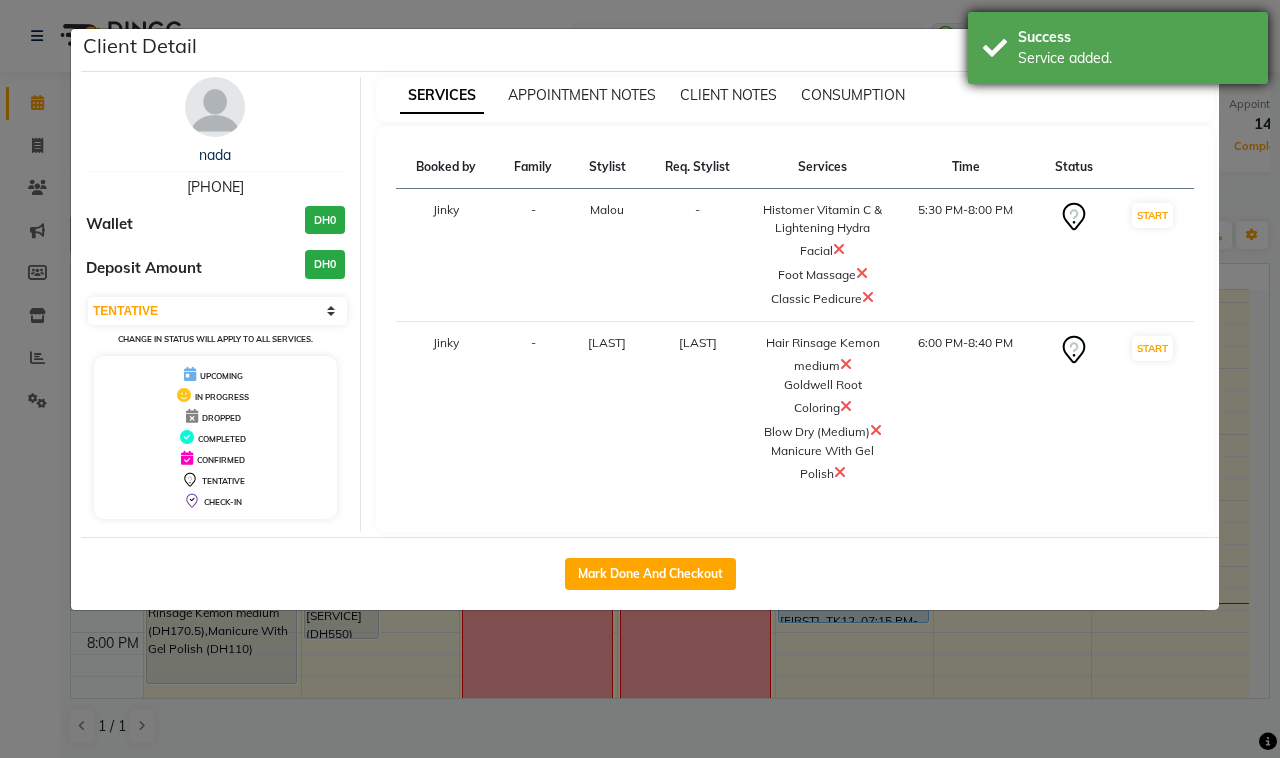 drag, startPoint x: 1046, startPoint y: 56, endPoint x: 1096, endPoint y: 53, distance: 50.08992 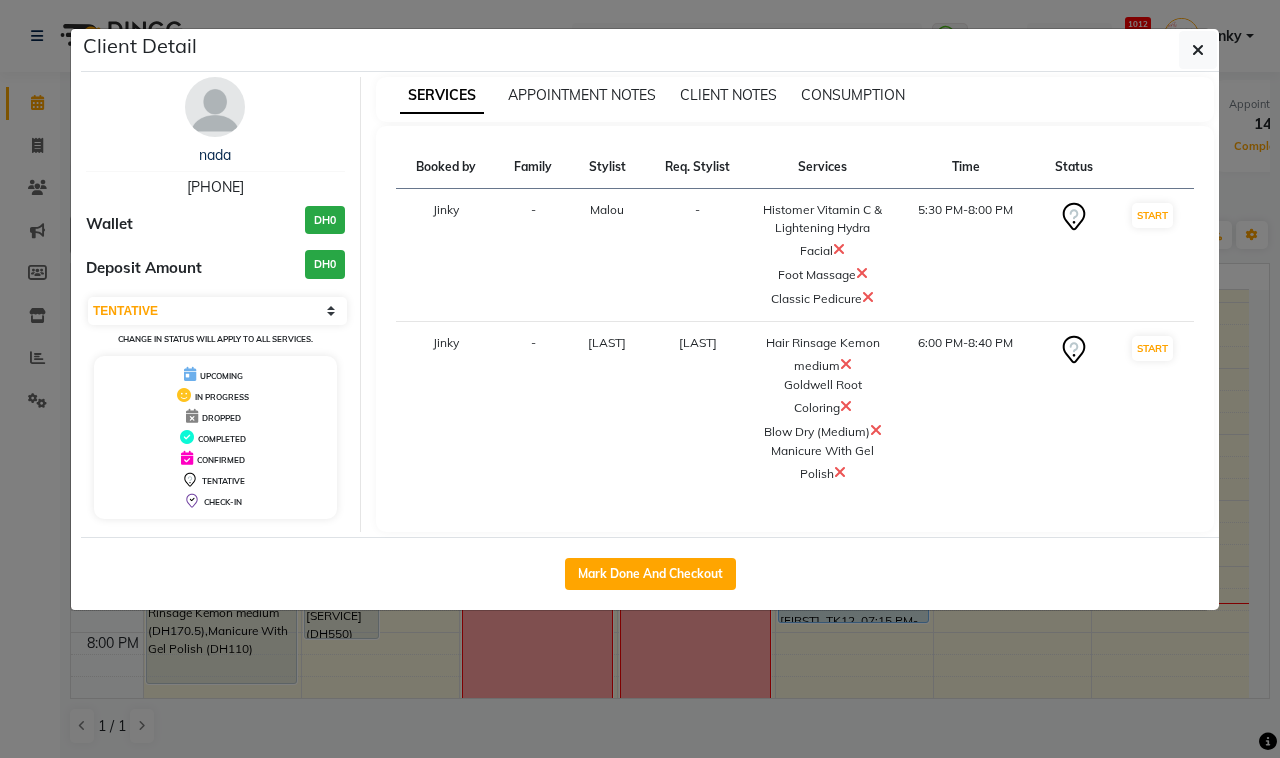 drag, startPoint x: 1193, startPoint y: 48, endPoint x: 581, endPoint y: 292, distance: 658.8475 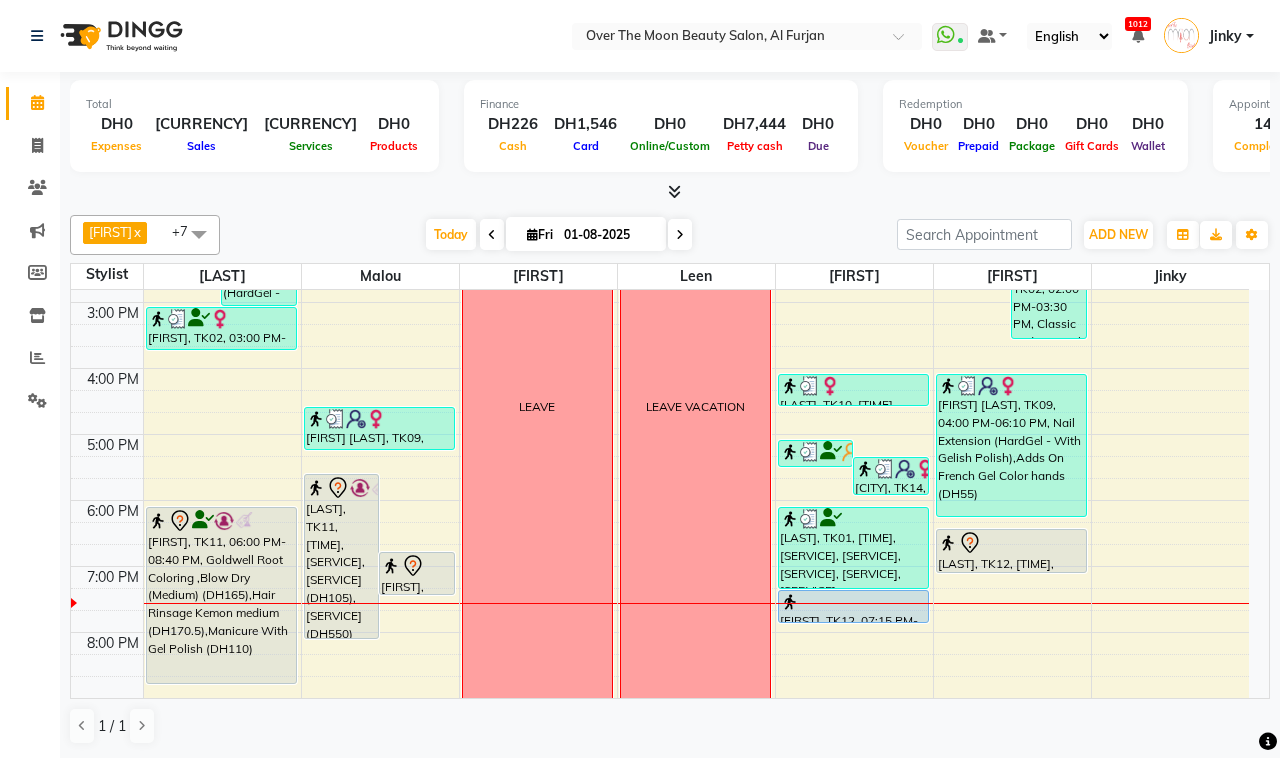 click on "[FIRST], TK11, 06:00 PM-08:40 PM, Goldwell Root Coloring ,Blow Dry (Medium) (DH165),Hair Rinsage Kemon medium (DH170.5),Manicure With Gel Polish (DH110)" at bounding box center [221, 595] 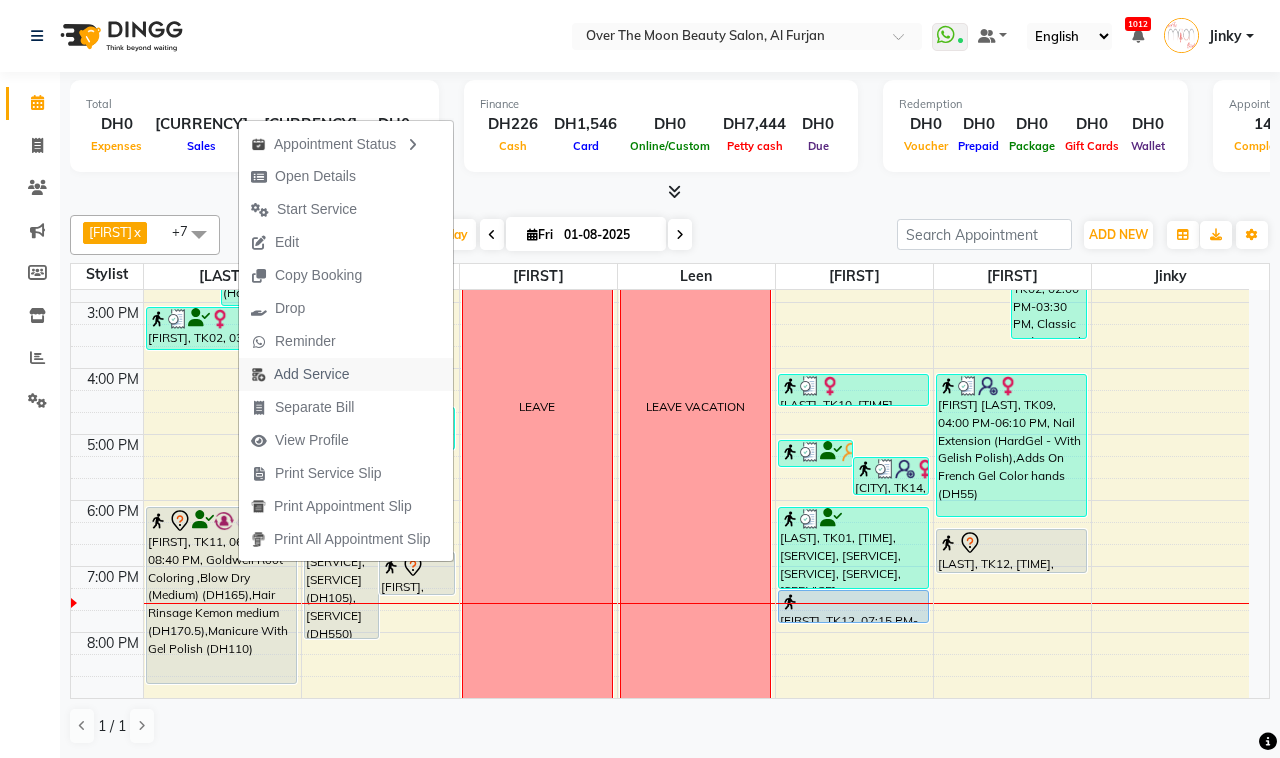 click on "Add Service" at bounding box center (311, 374) 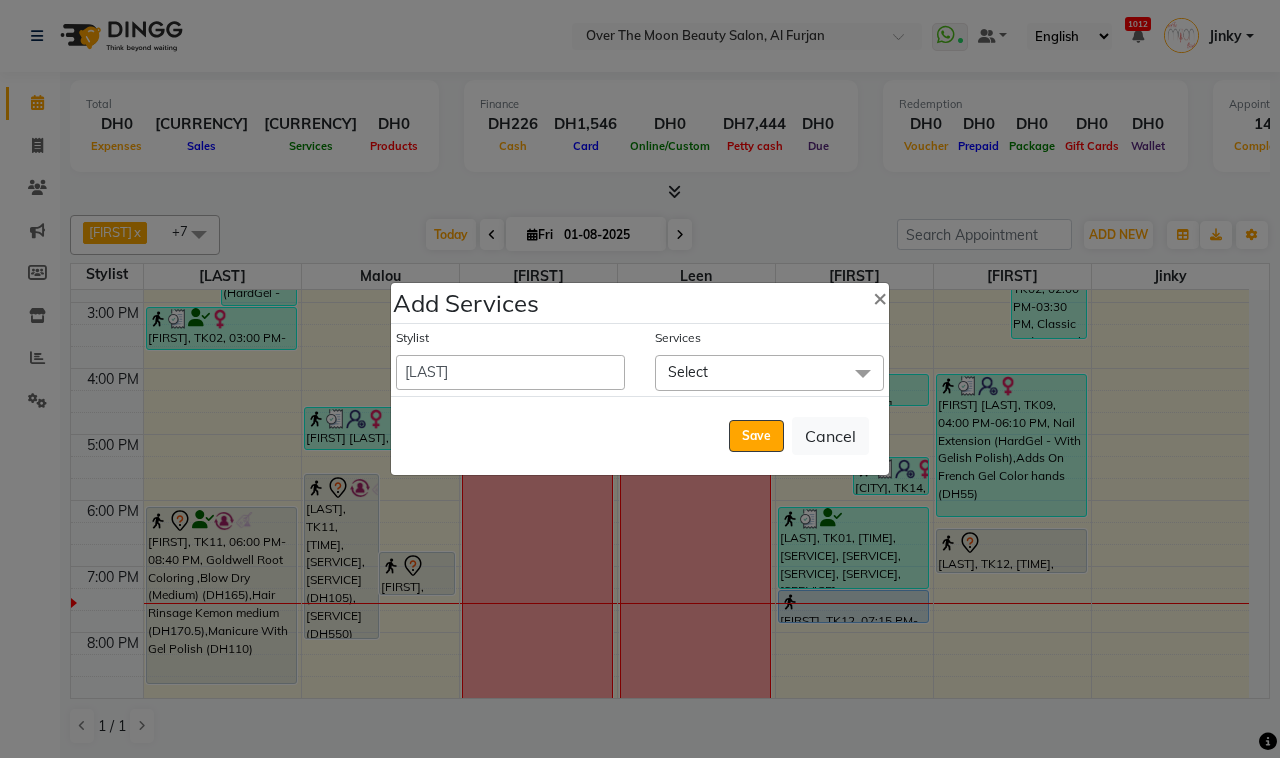 click on "Select" 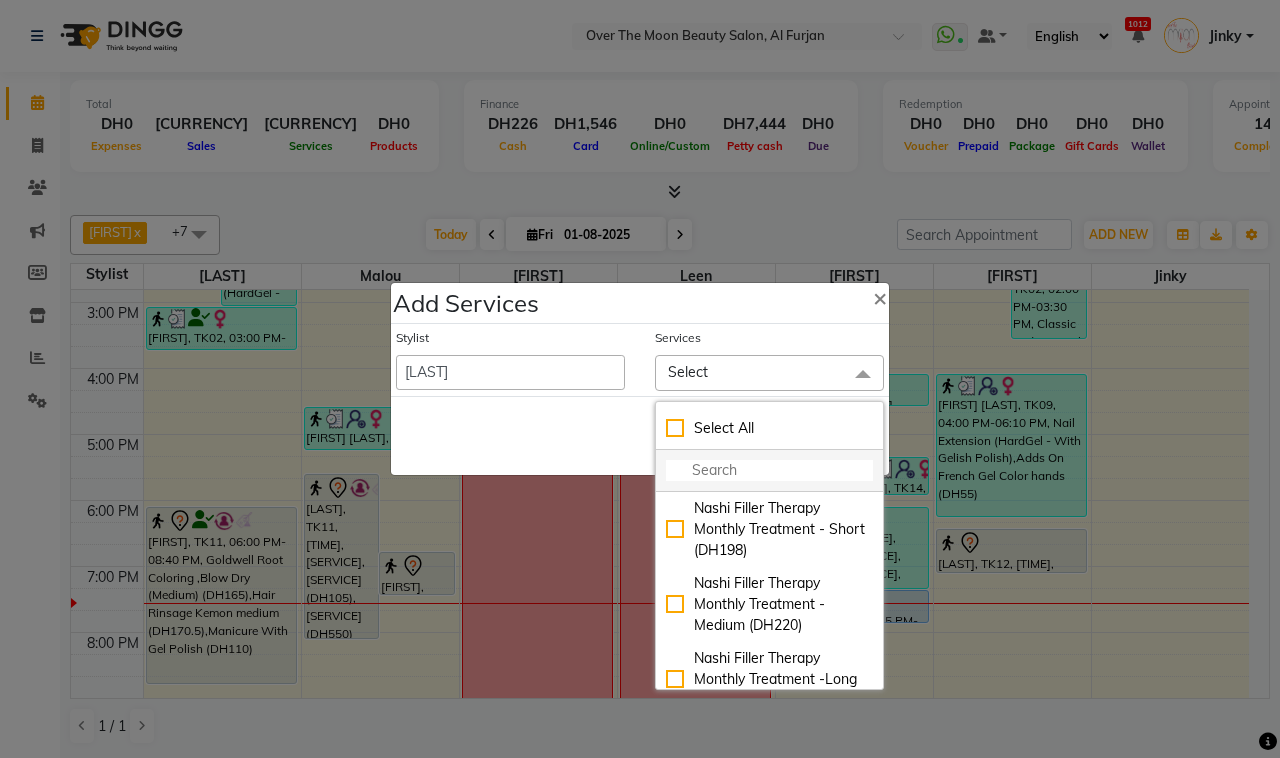 click 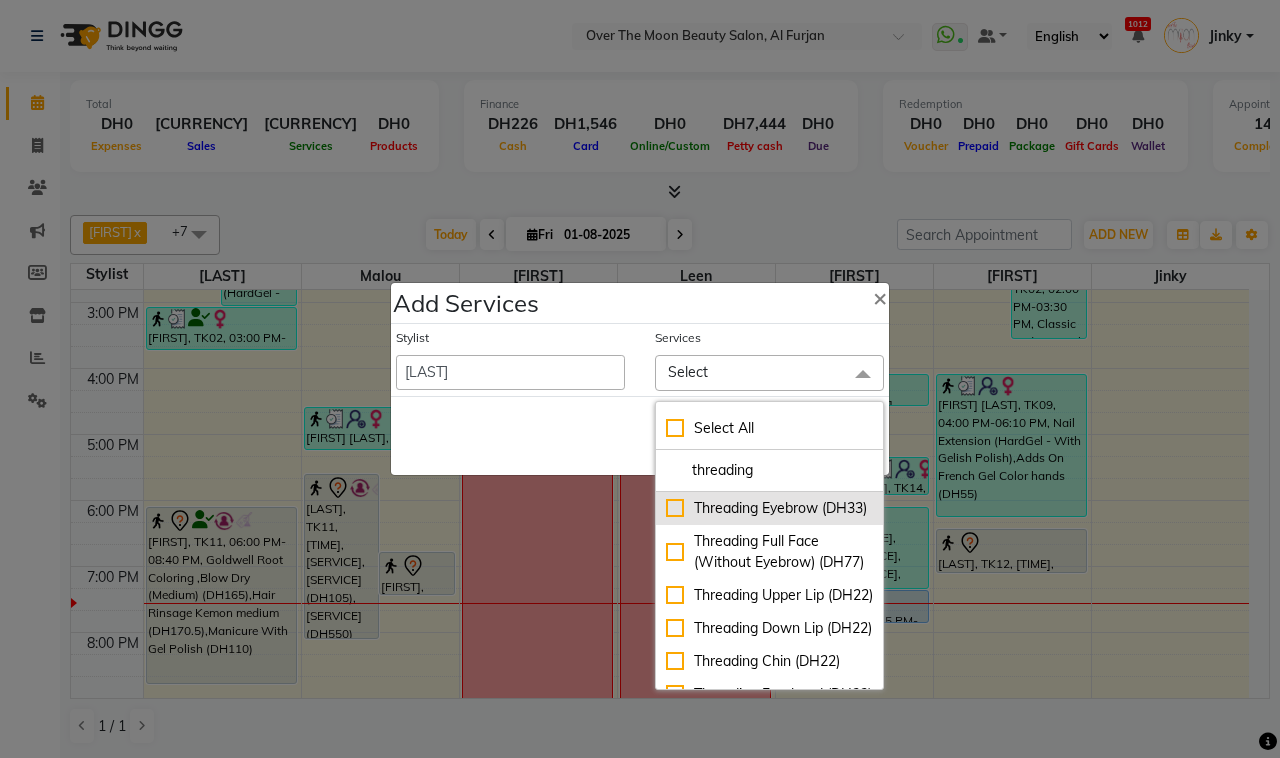 type on "threading" 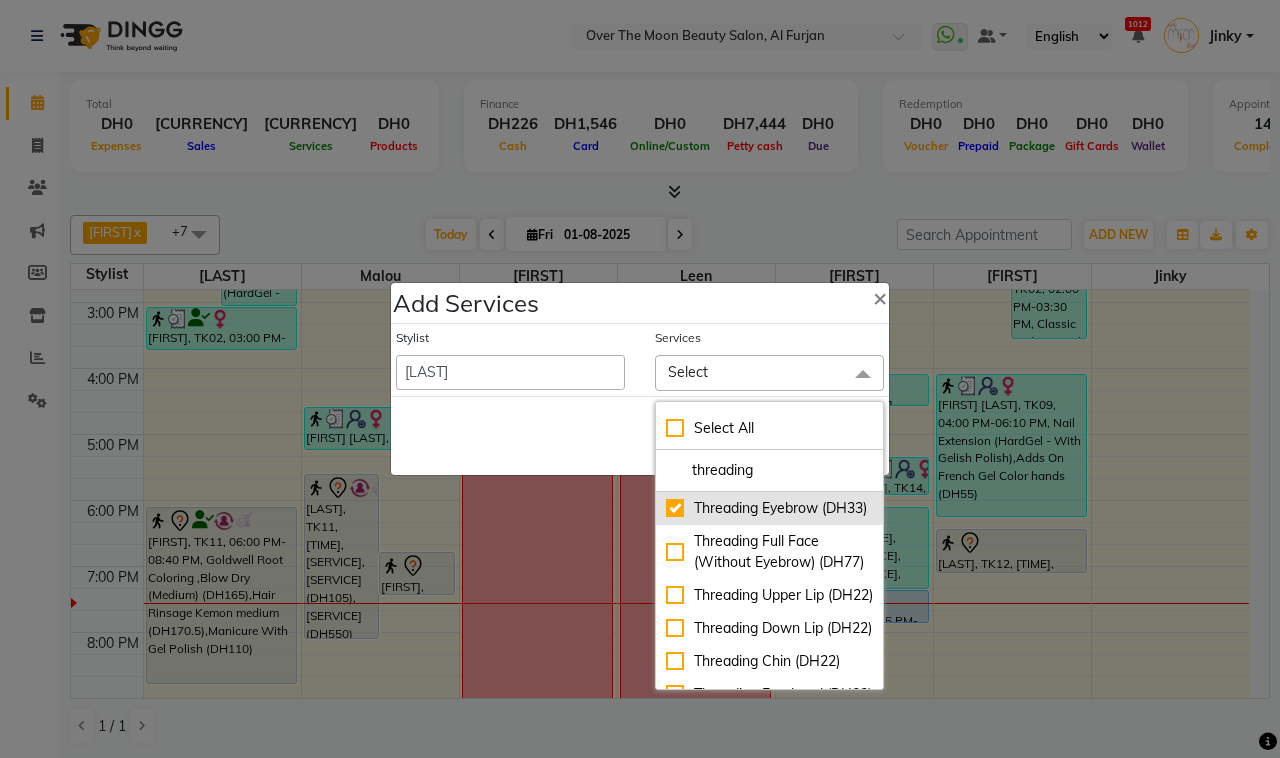 checkbox on "true" 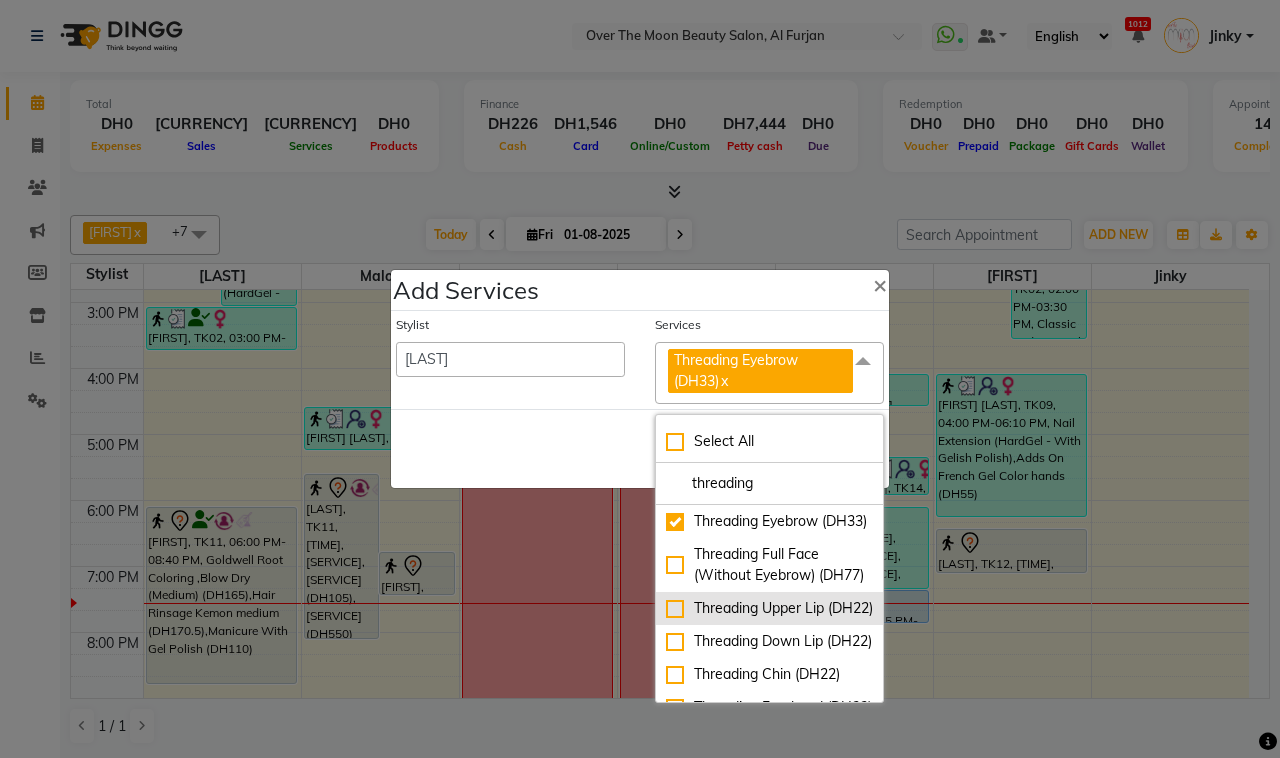 click on "Threading Upper Lip (DH22)" 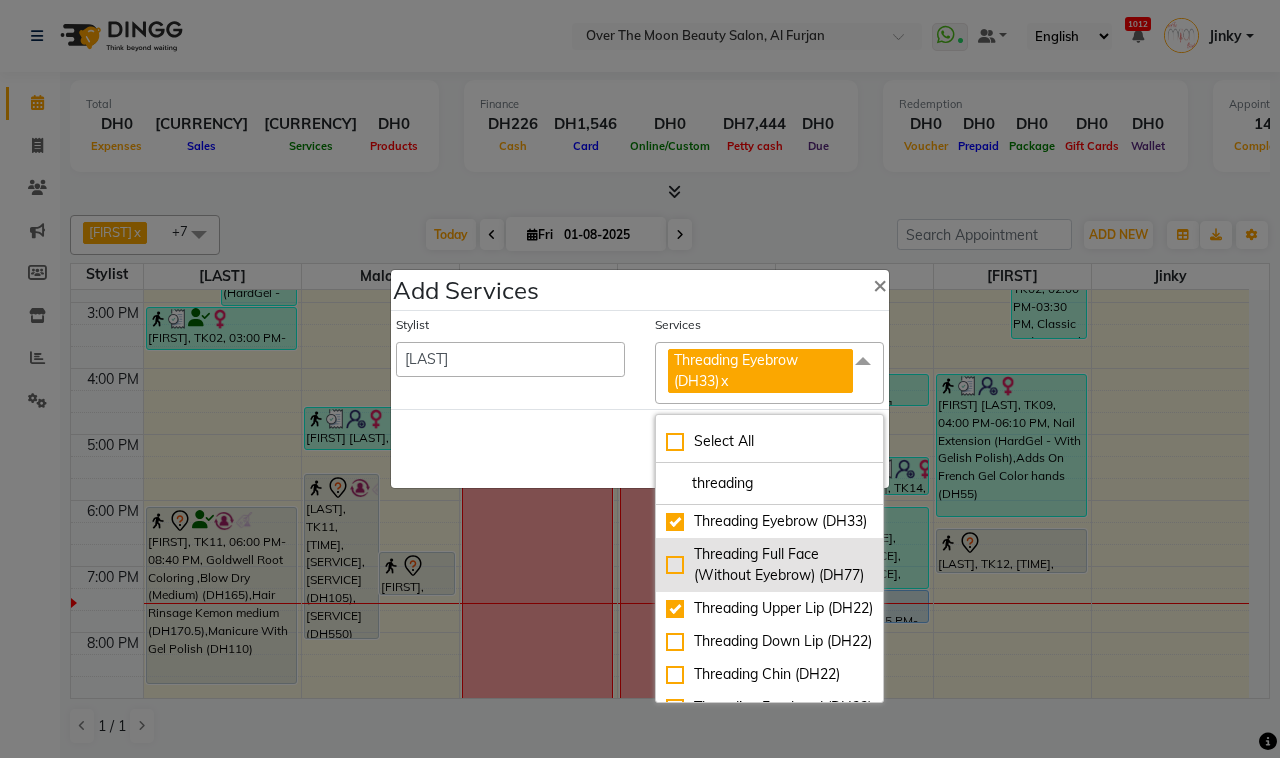 checkbox on "true" 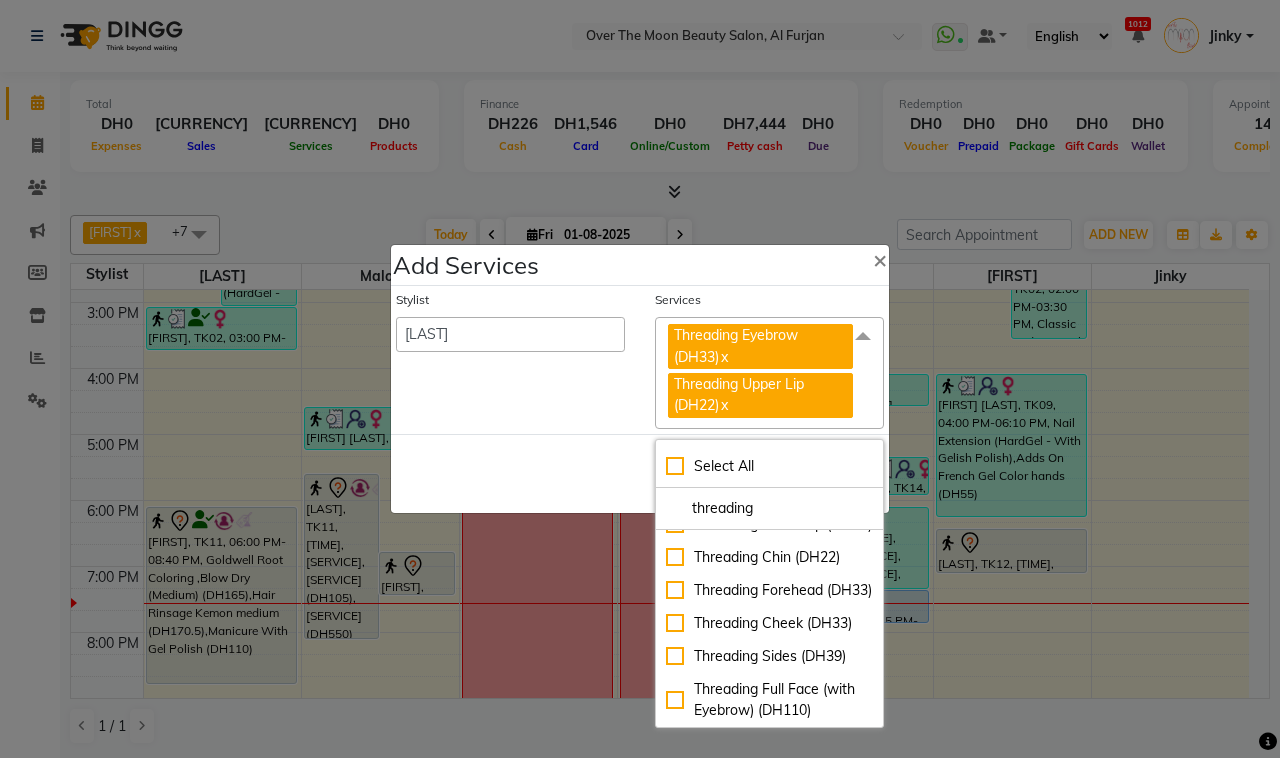 scroll, scrollTop: 150, scrollLeft: 0, axis: vertical 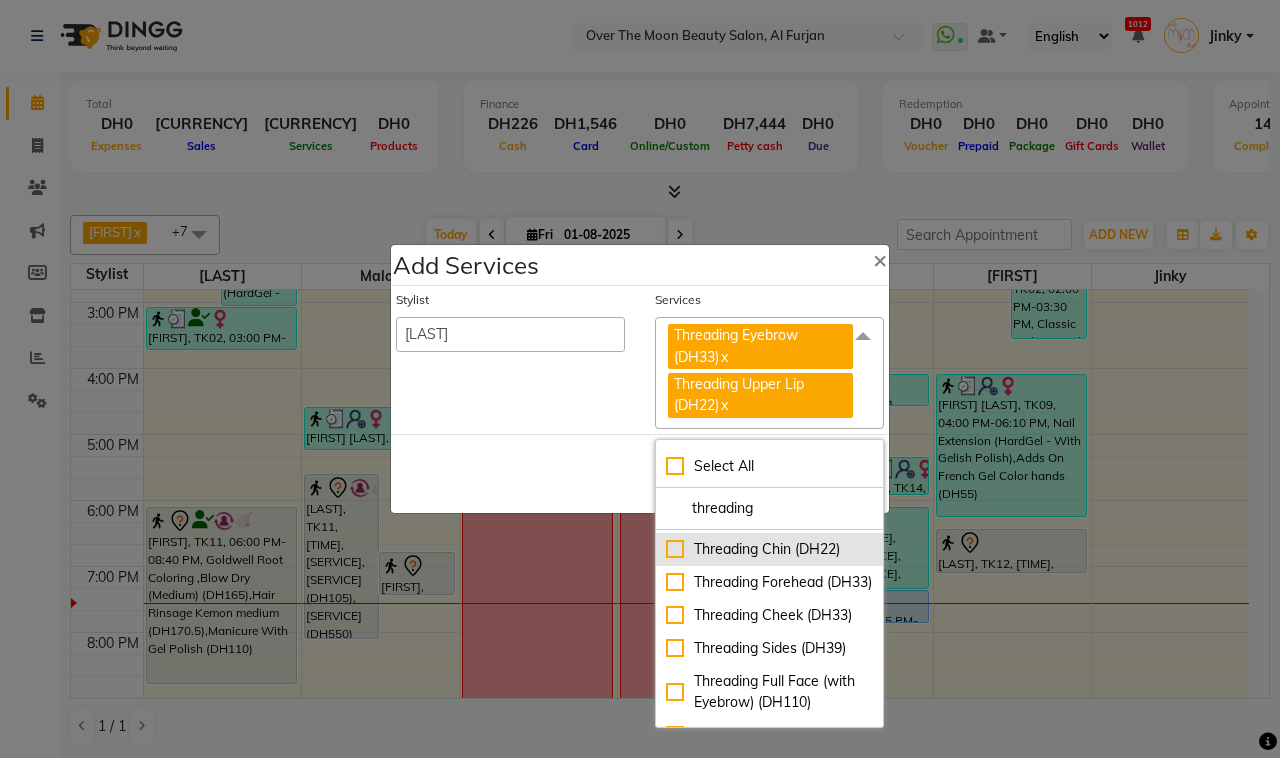click on "Threading Chin (DH22)" 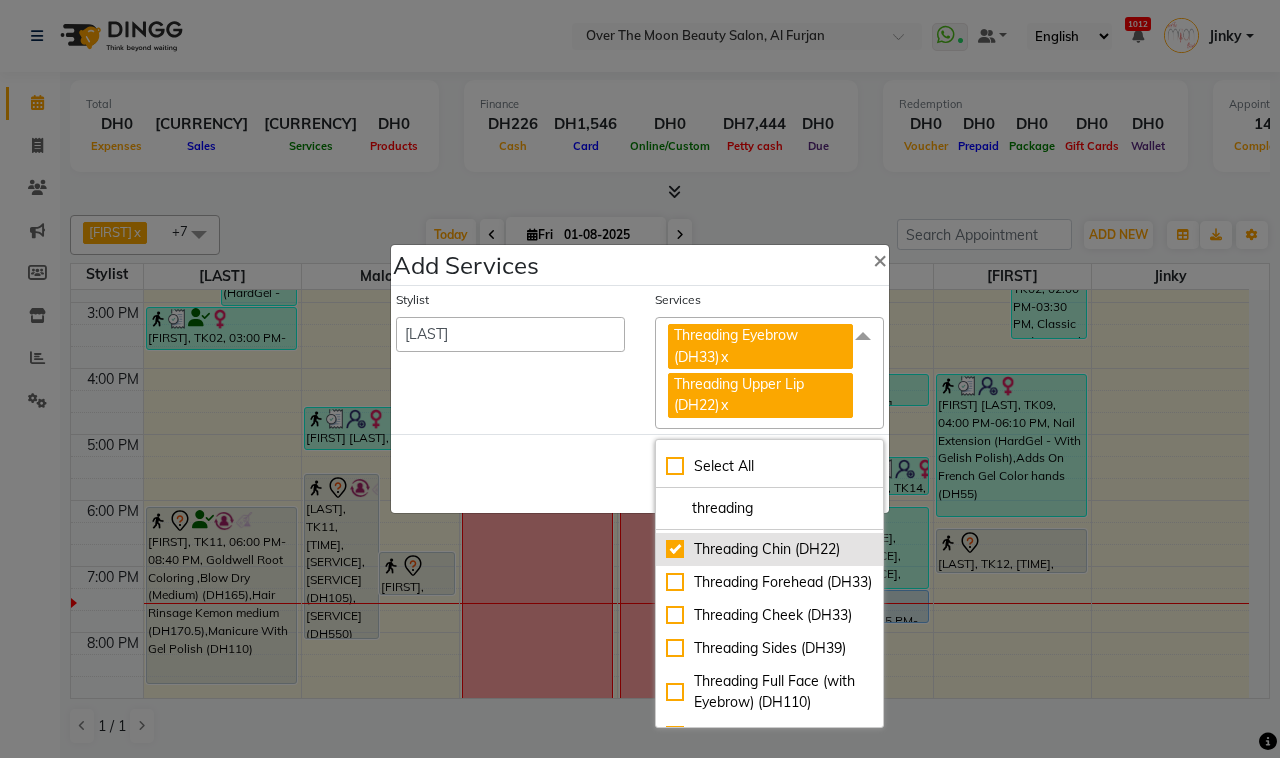 checkbox on "true" 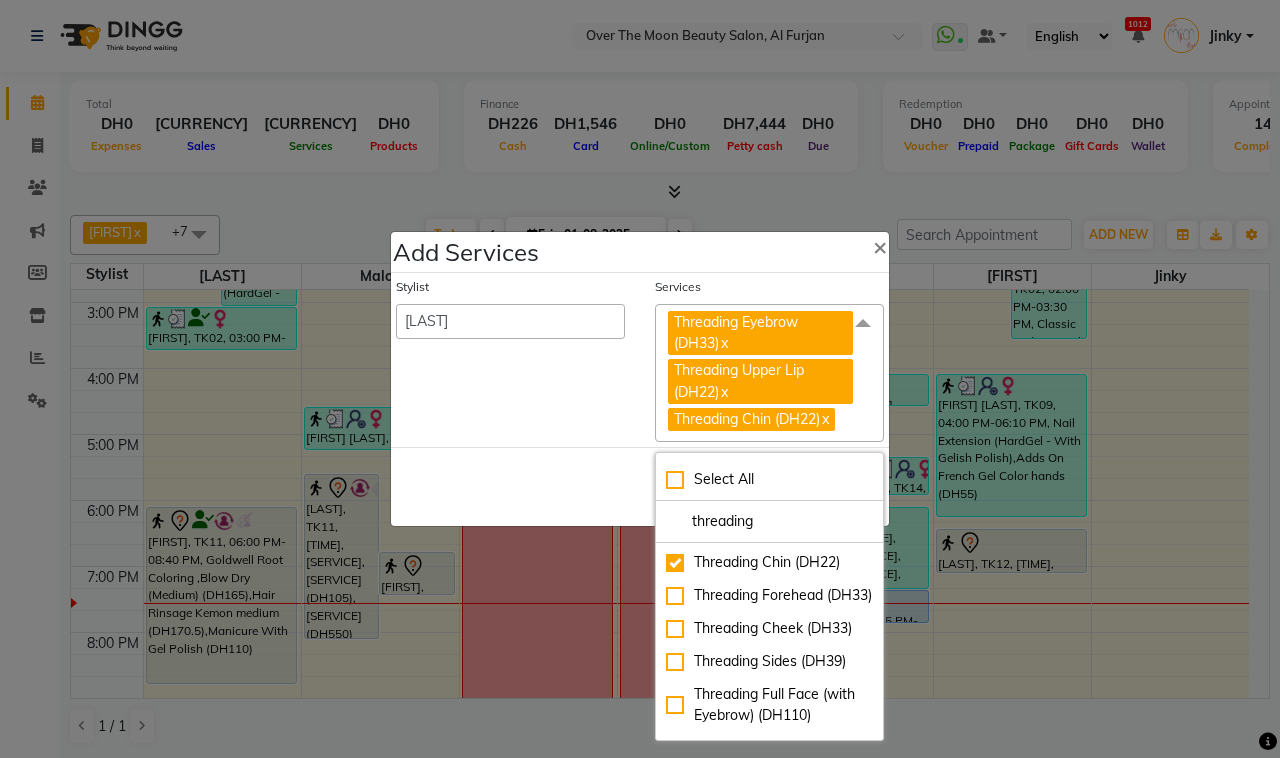 click on "Stylist Admin [FIRST] [FIRST] [FIRST] [FIRST] [FIRST] [FIRST] [FIRST] Marketing Account [FIRST]" 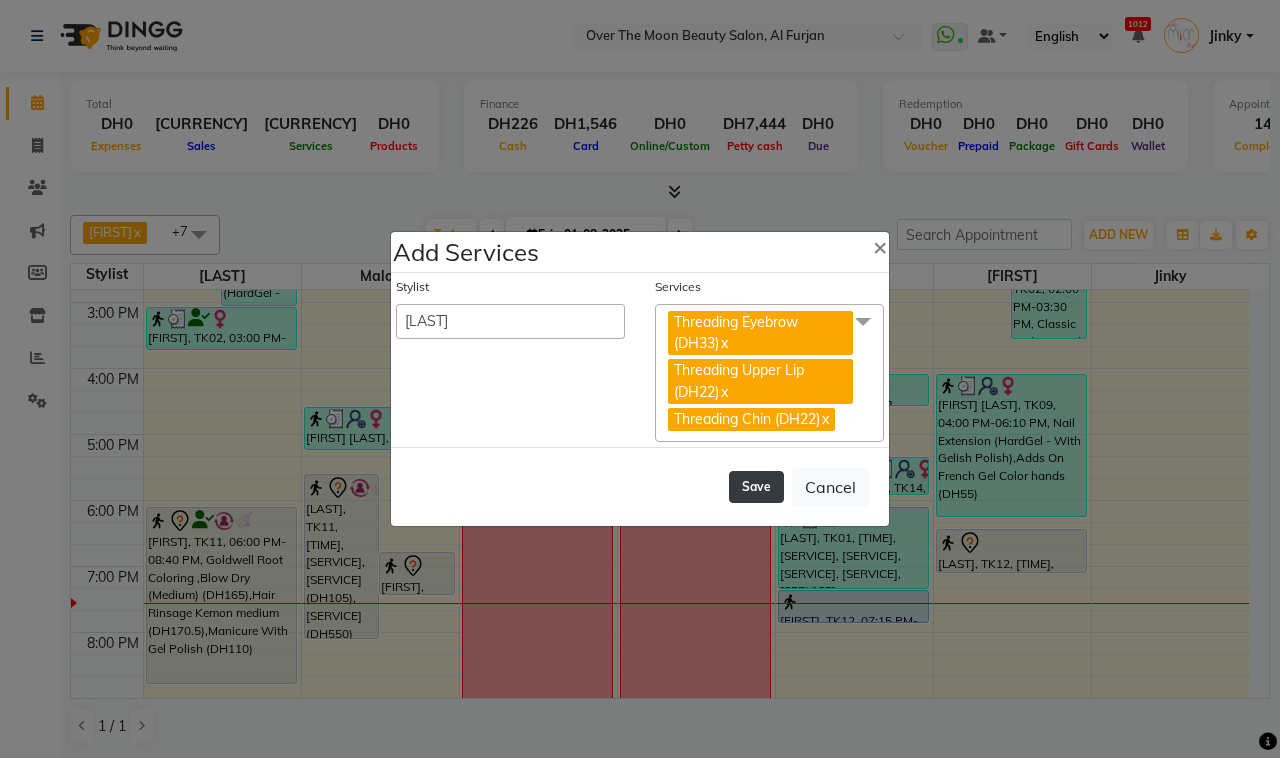 click on "Save" 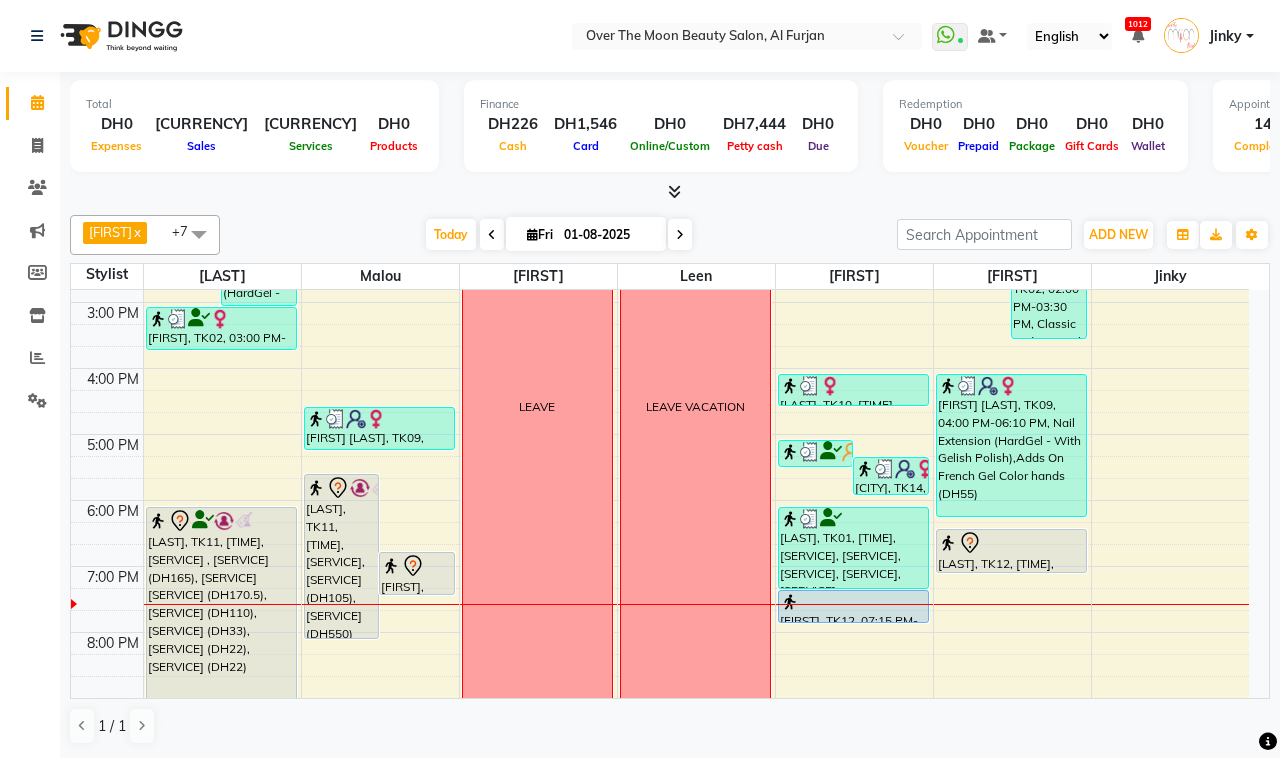 click on "9:00 AM 10:00 AM 11:00 AM 12:00 PM 1:00 PM 2:00 PM 3:00 PM 4:00 PM 5:00 PM 6:00 PM 7:00 PM 8:00 PM 9:00 PM 10:00 PM 11:00 PM priyanka [NATIONALITY], 12:30 PM-01:30 PM, Classic Pedicure May [FIRST], 02:00 PM-03:00 PM, relaxing massage 60 minutes Asmaa, 08:30 PM-09:35 PM, Deplive Stomach,Foot scrub LEAVE LEAVE VACATION malak, 04:00 PM-04:30 PM, Threading Eyebrow" at bounding box center [660, 401] 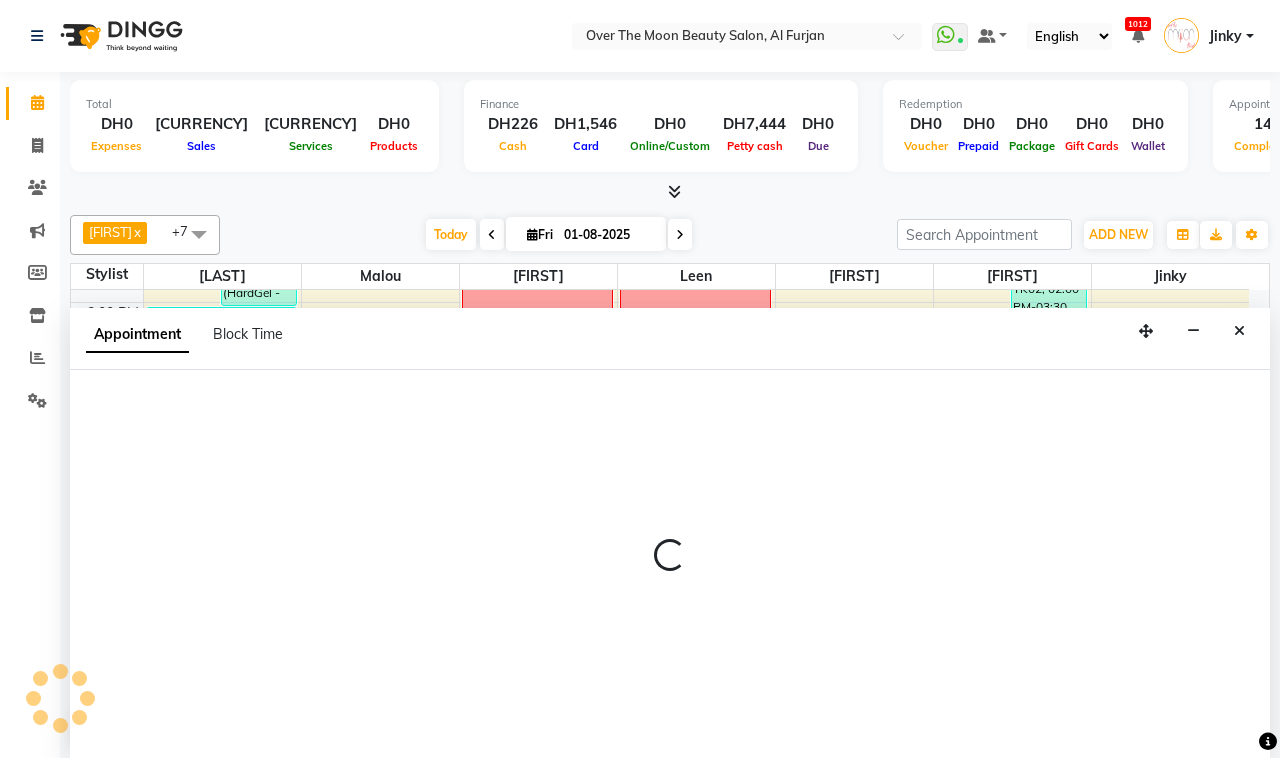 select on "20146" 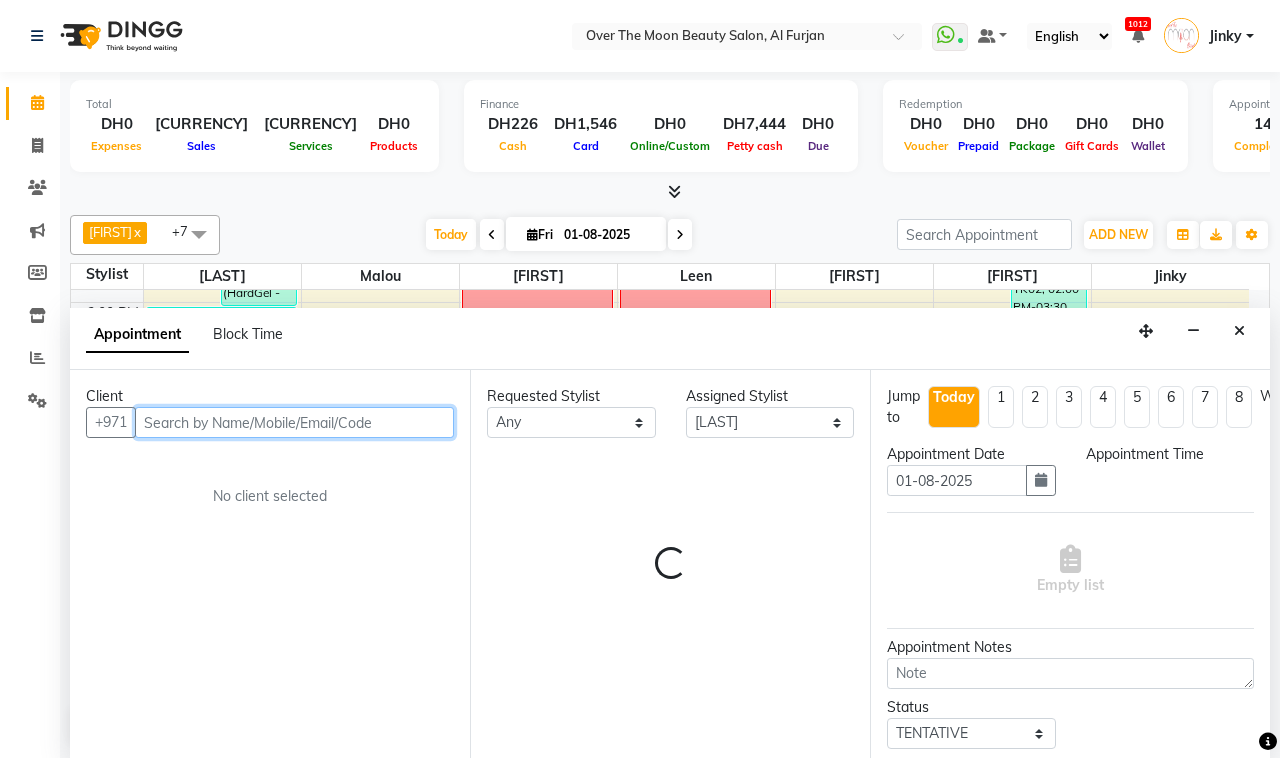 select on "1020" 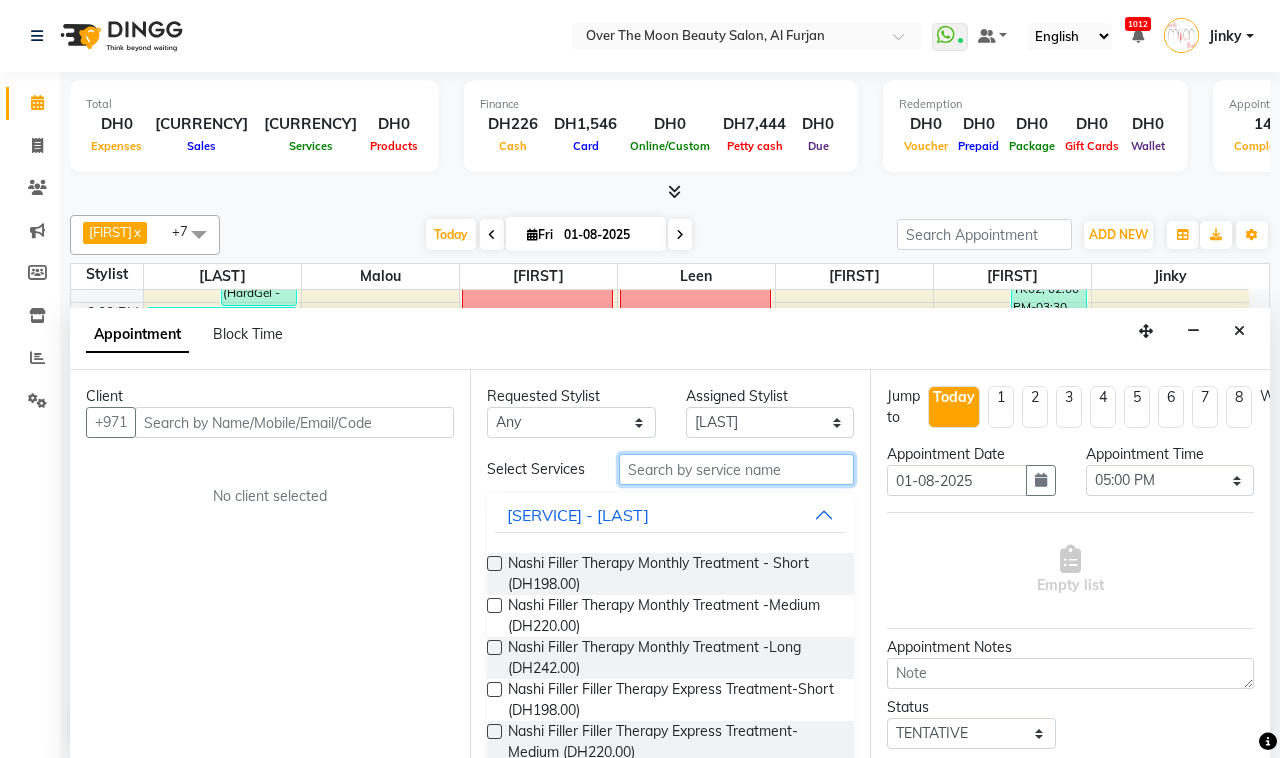 click at bounding box center (736, 469) 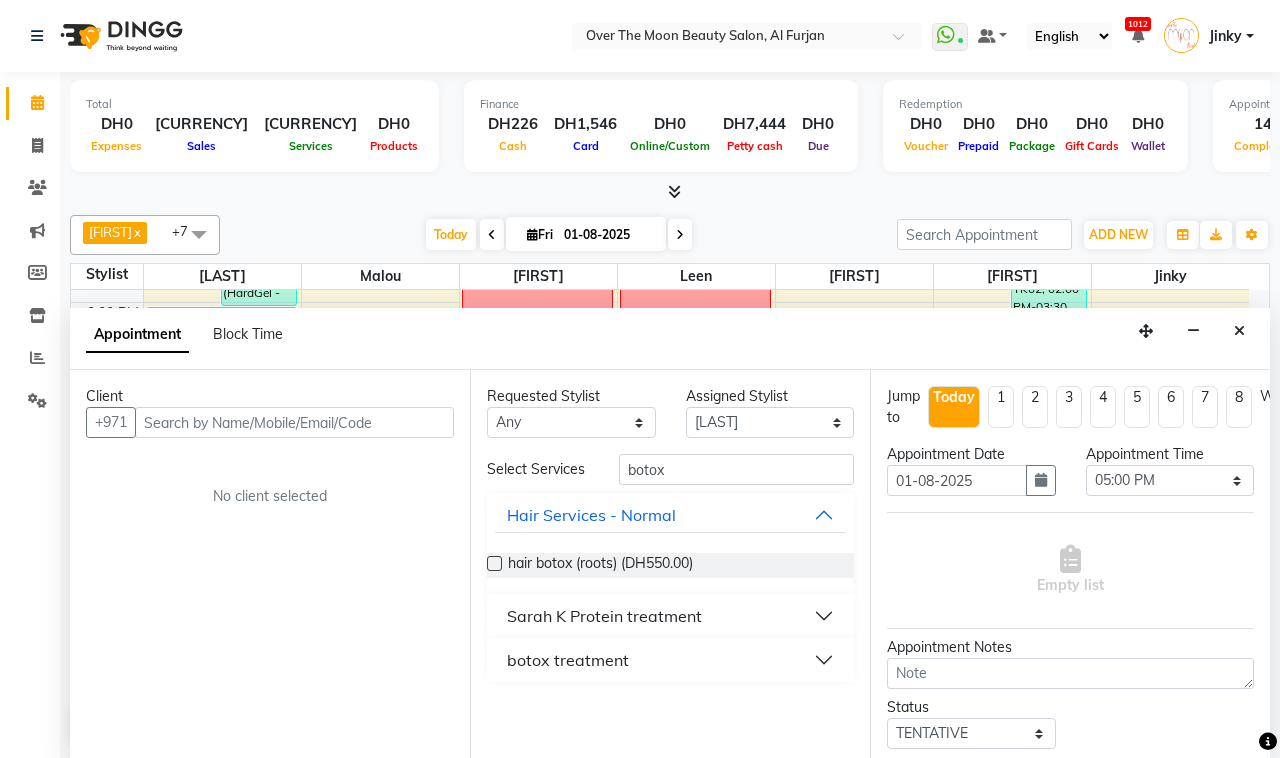 click on "Sarah K Protein treatment" at bounding box center [604, 616] 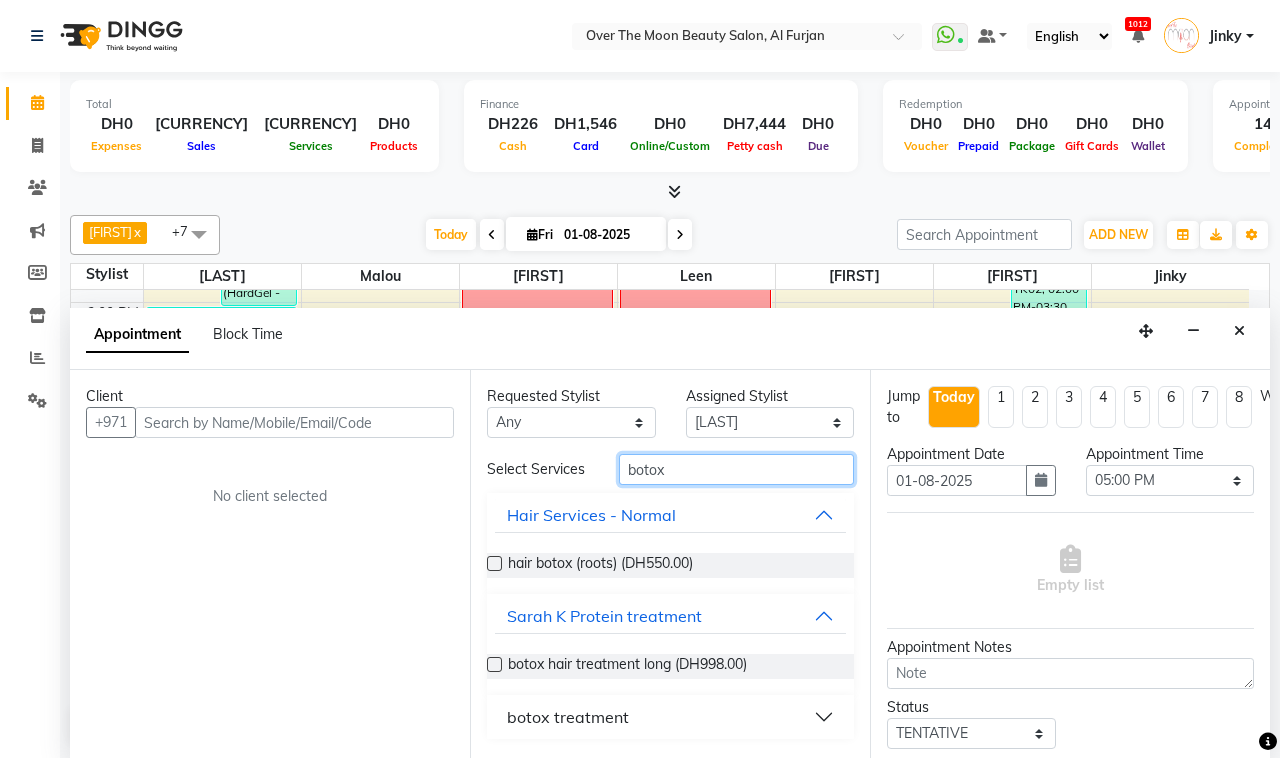 drag, startPoint x: 675, startPoint y: 457, endPoint x: 551, endPoint y: 486, distance: 127.345985 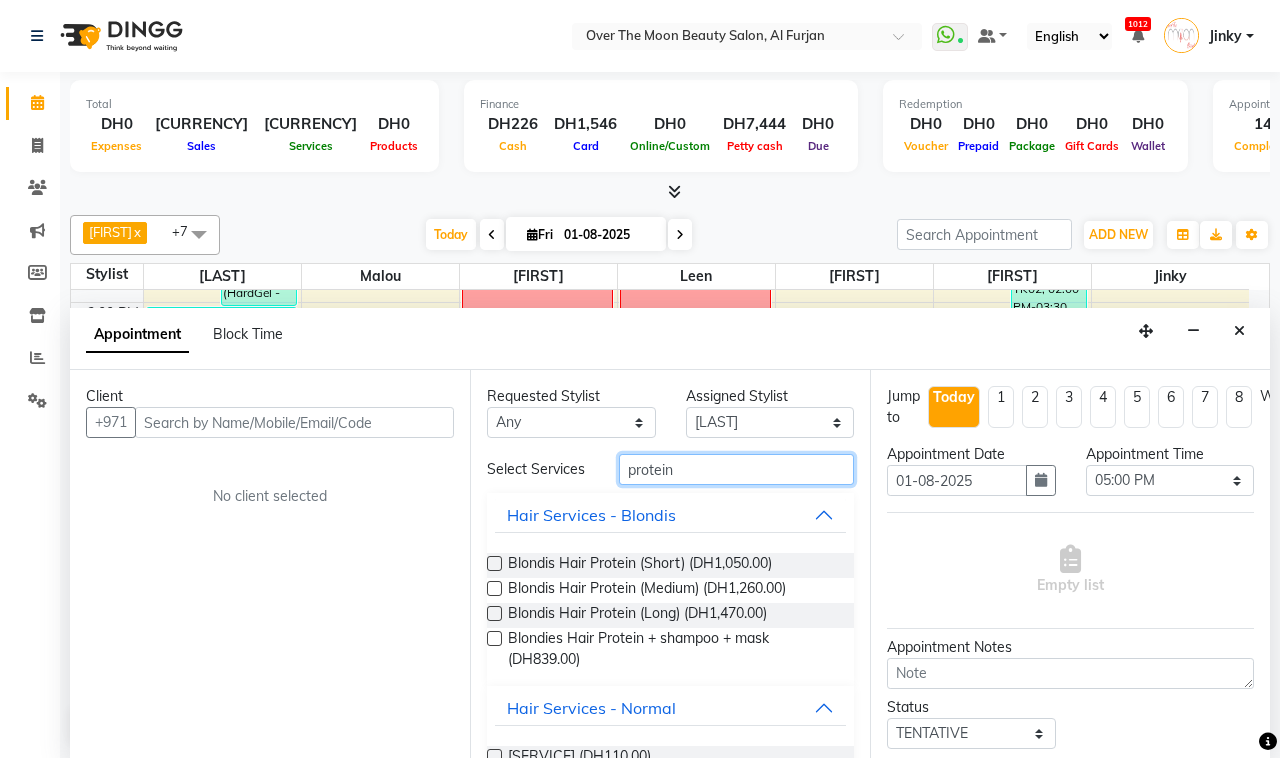 type on "protein" 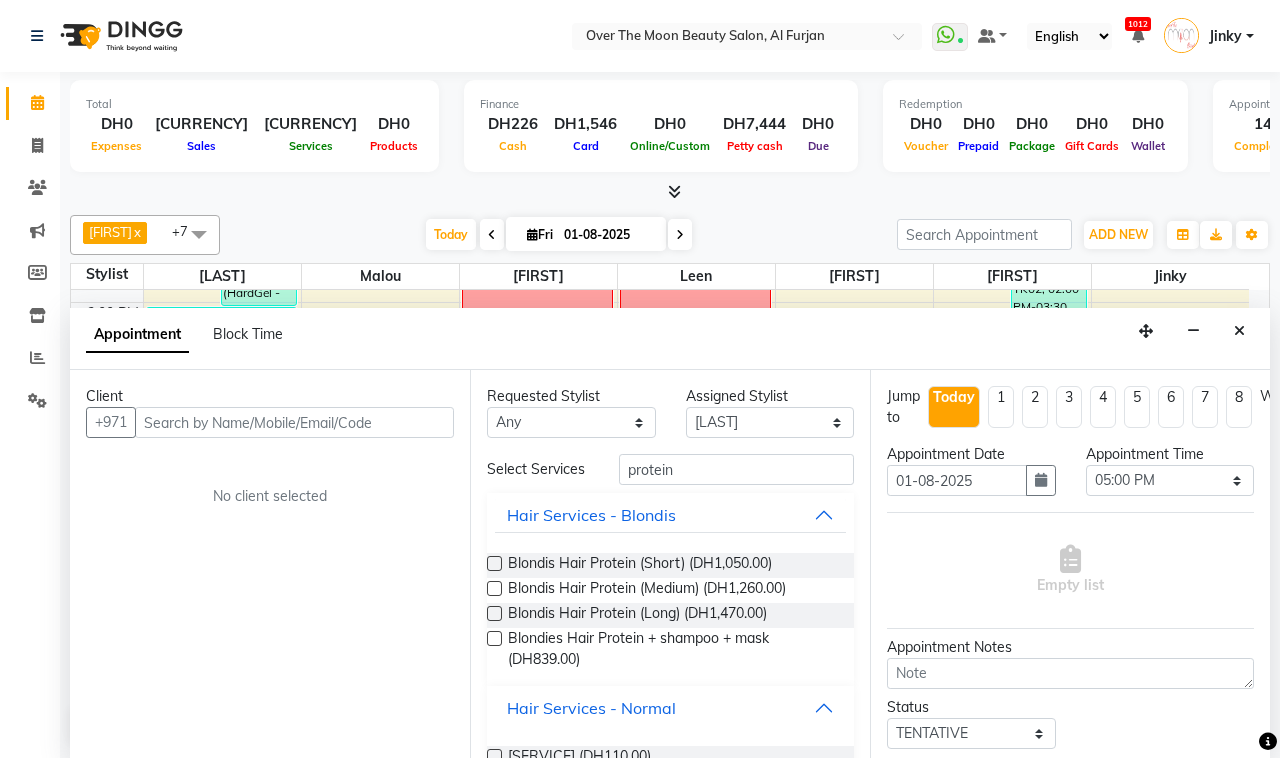 click on "Hair Services - Normal" at bounding box center (591, 708) 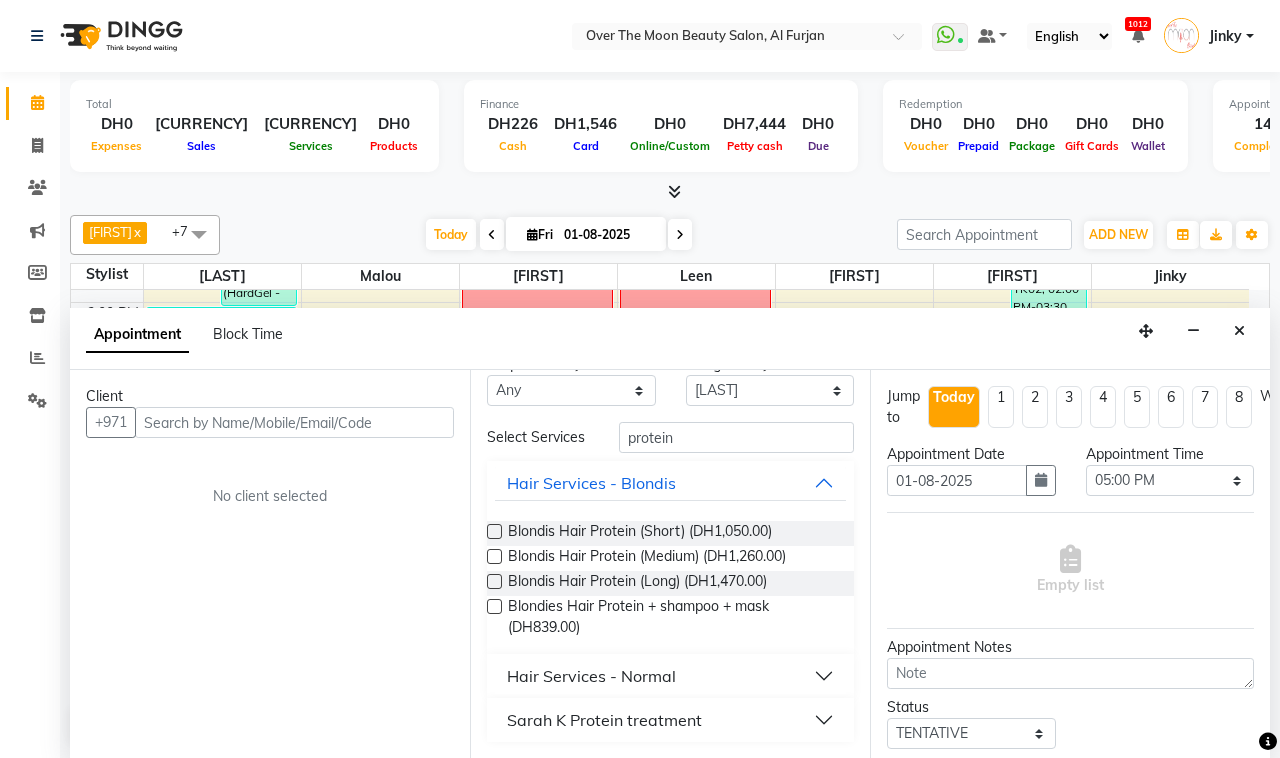 scroll, scrollTop: 42, scrollLeft: 0, axis: vertical 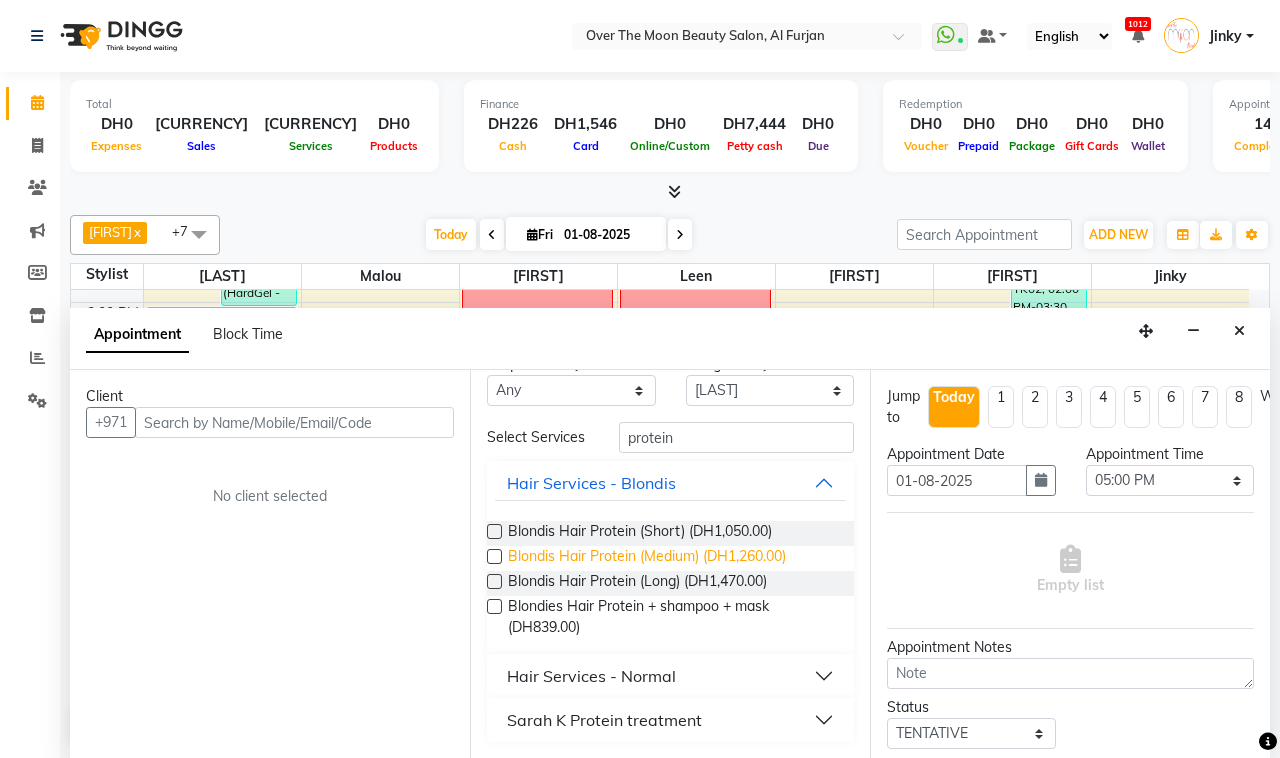 drag, startPoint x: 620, startPoint y: 713, endPoint x: 682, endPoint y: 570, distance: 155.86212 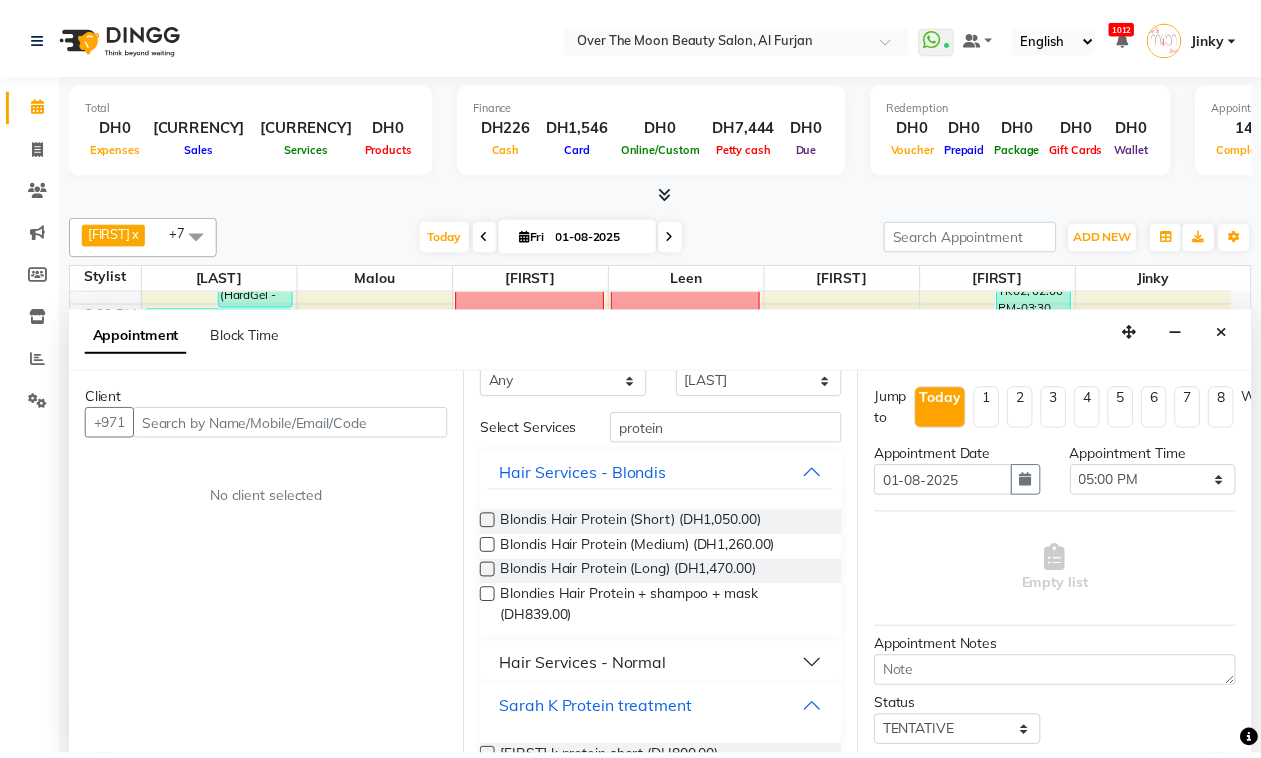 scroll, scrollTop: 157, scrollLeft: 0, axis: vertical 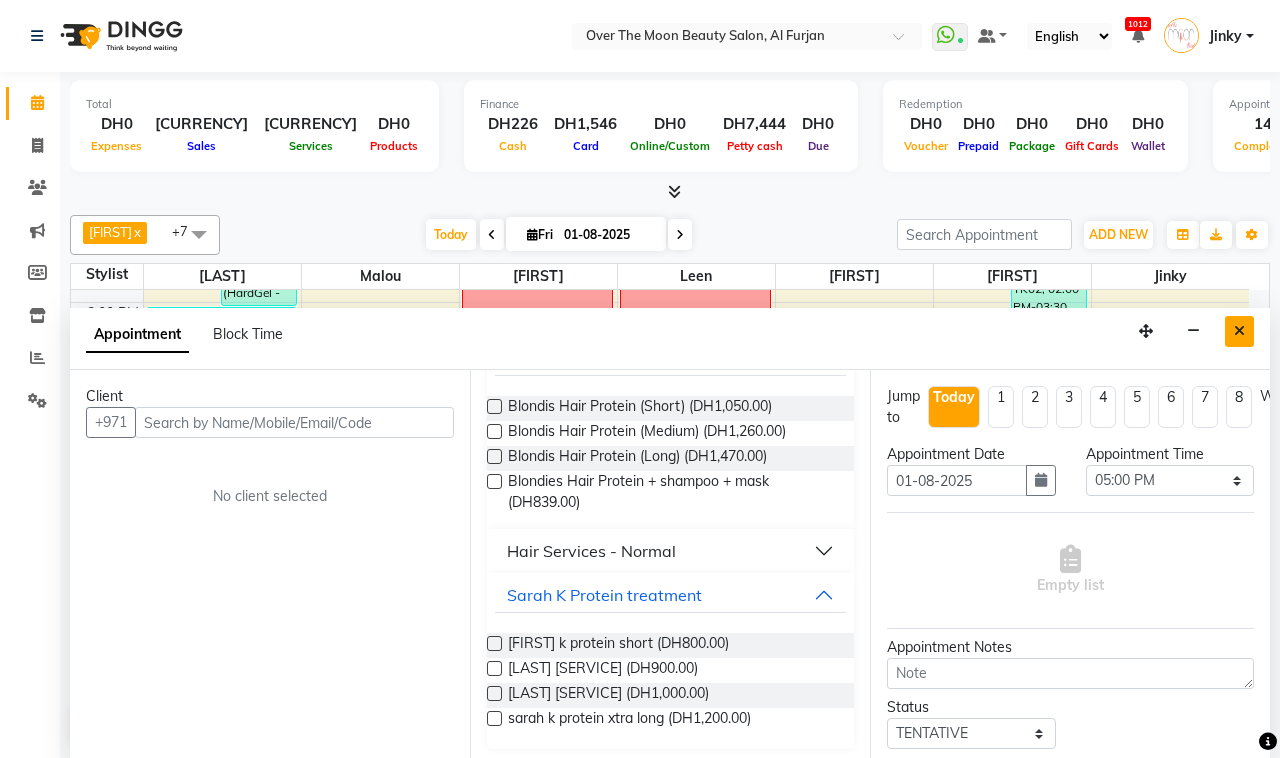 click at bounding box center [1239, 331] 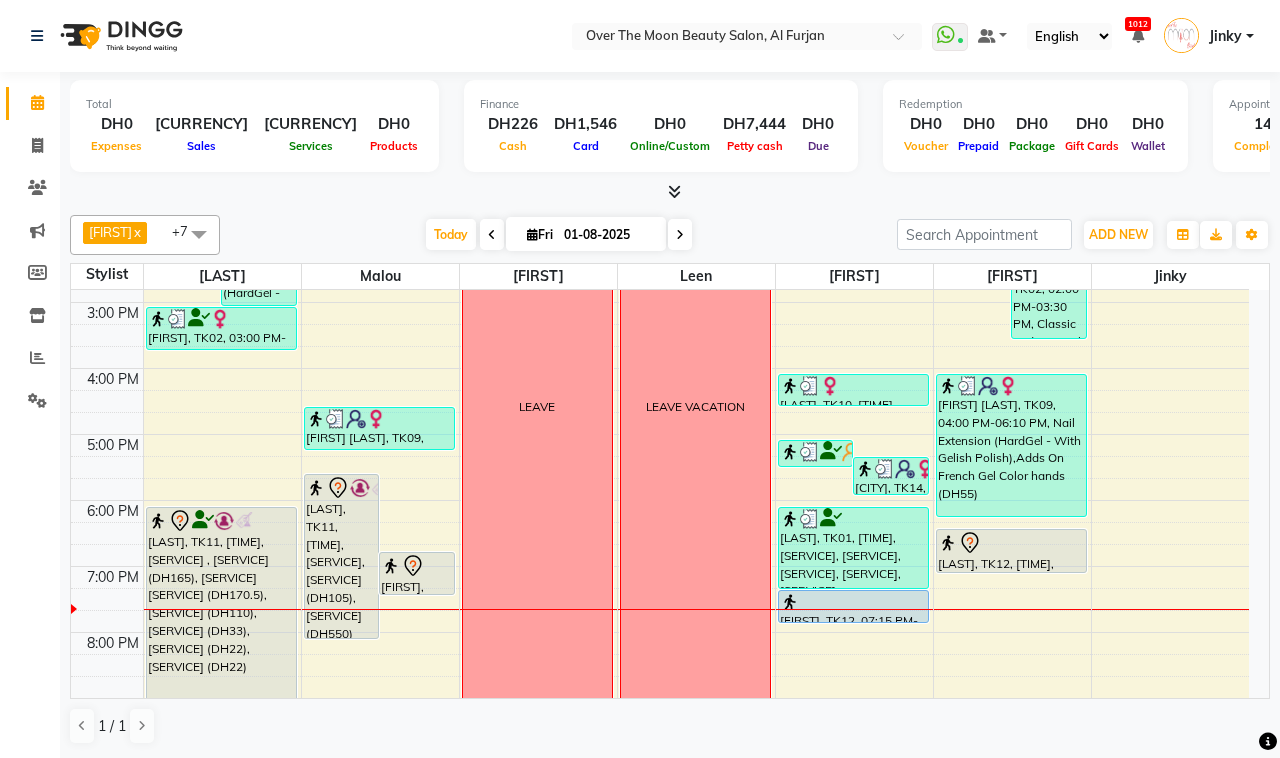 click on "9:00 AM 10:00 AM 11:00 AM 12:00 PM 1:00 PM 2:00 PM 3:00 PM 4:00 PM 5:00 PM 6:00 PM 7:00 PM 8:00 PM 9:00 PM 10:00 PM 11:00 PM priyanka [NATIONALITY], 12:30 PM-01:30 PM, Classic Pedicure May [FIRST], 02:00 PM-03:00 PM, relaxing massage 60 minutes Asmaa, 08:30 PM-09:35 PM, Deplive Stomach,Foot scrub LEAVE LEAVE VACATION malak, 04:00 PM-04:30 PM, Threading Eyebrow" at bounding box center [660, 401] 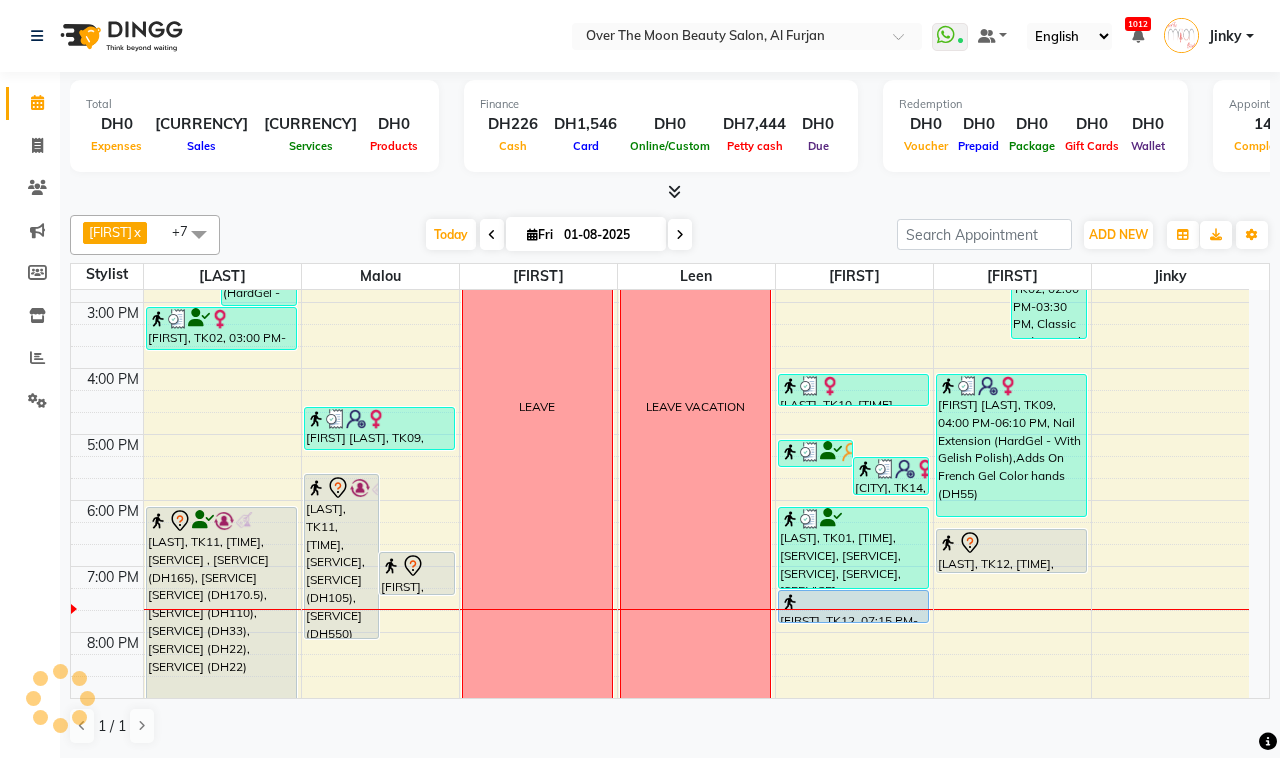 click at bounding box center [853, 602] 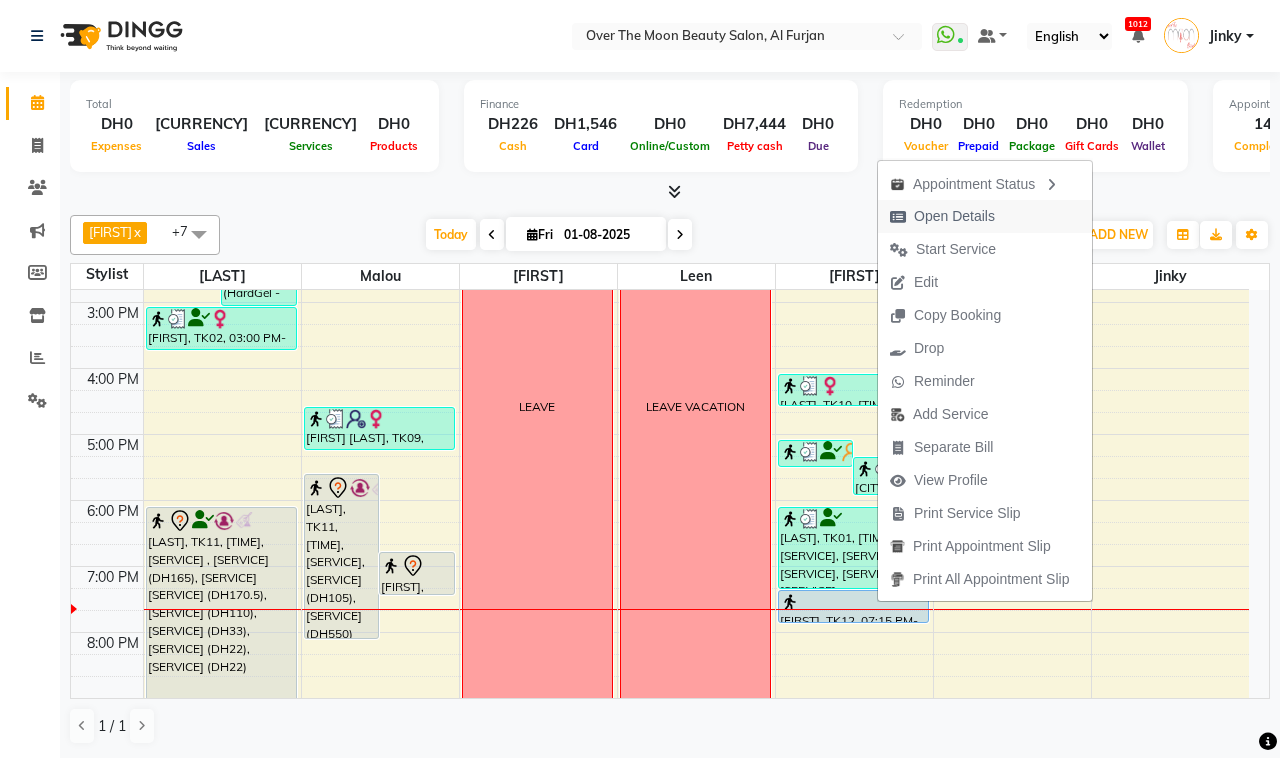 click on "Open Details" at bounding box center (954, 216) 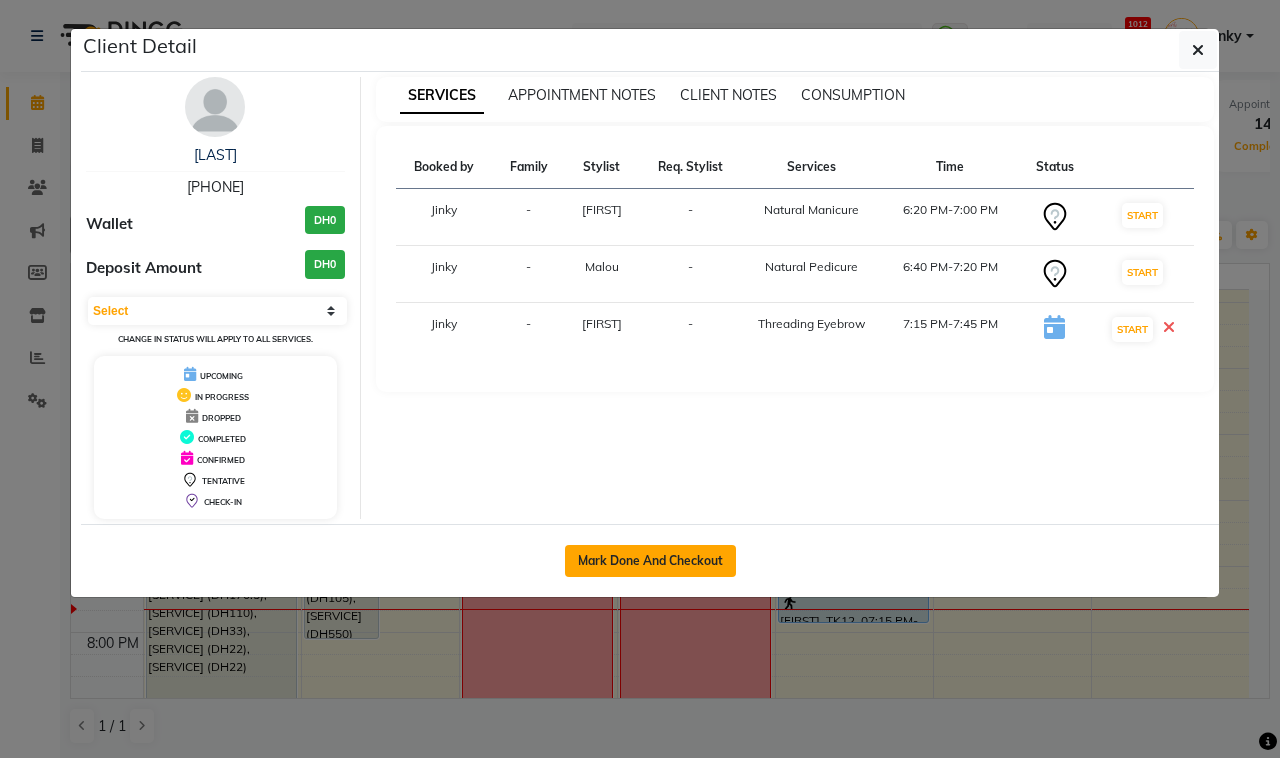 click on "Mark Done And Checkout" 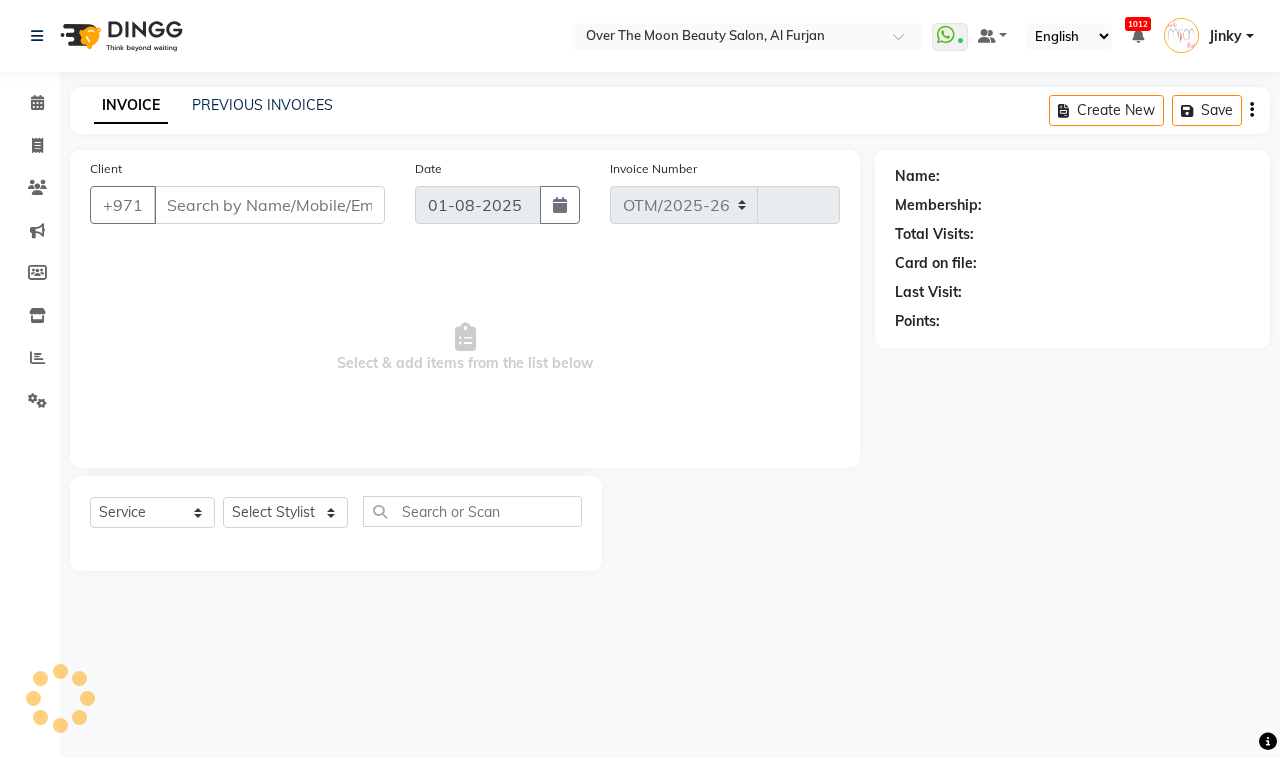 select on "3996" 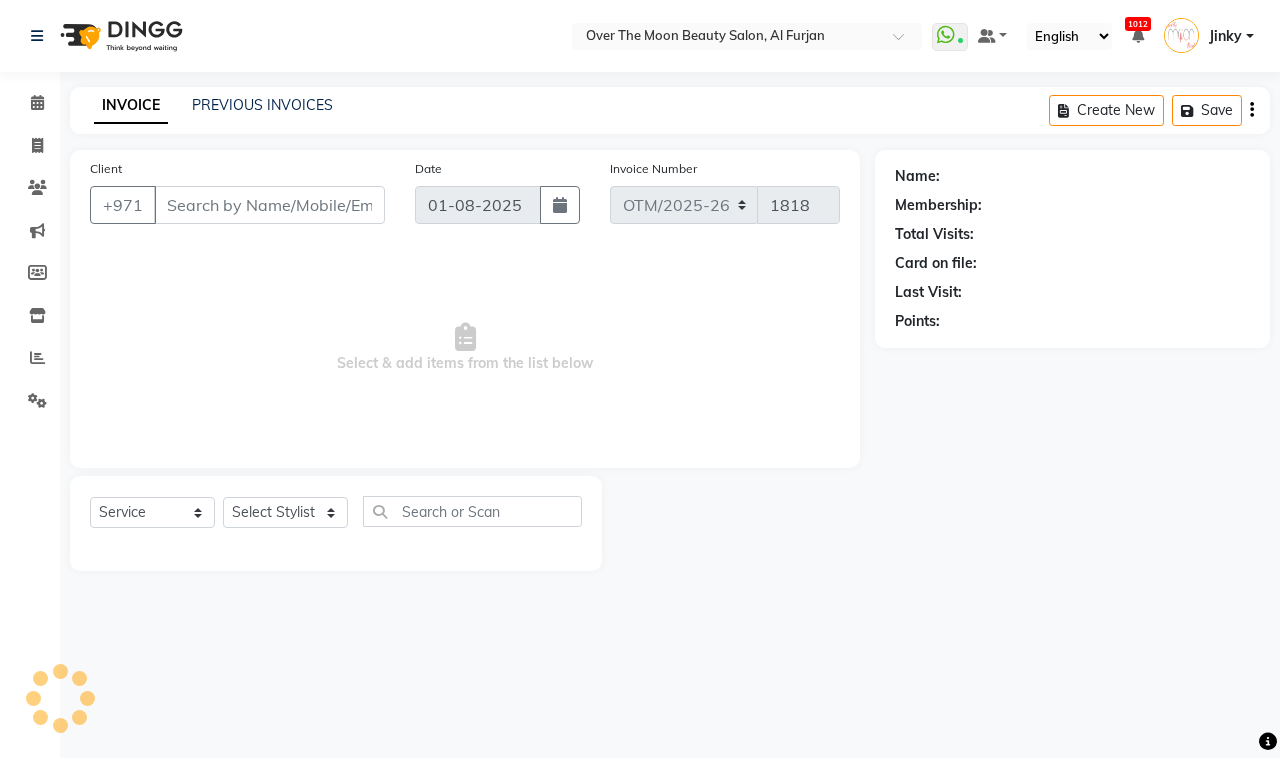 type on "[PHONE]" 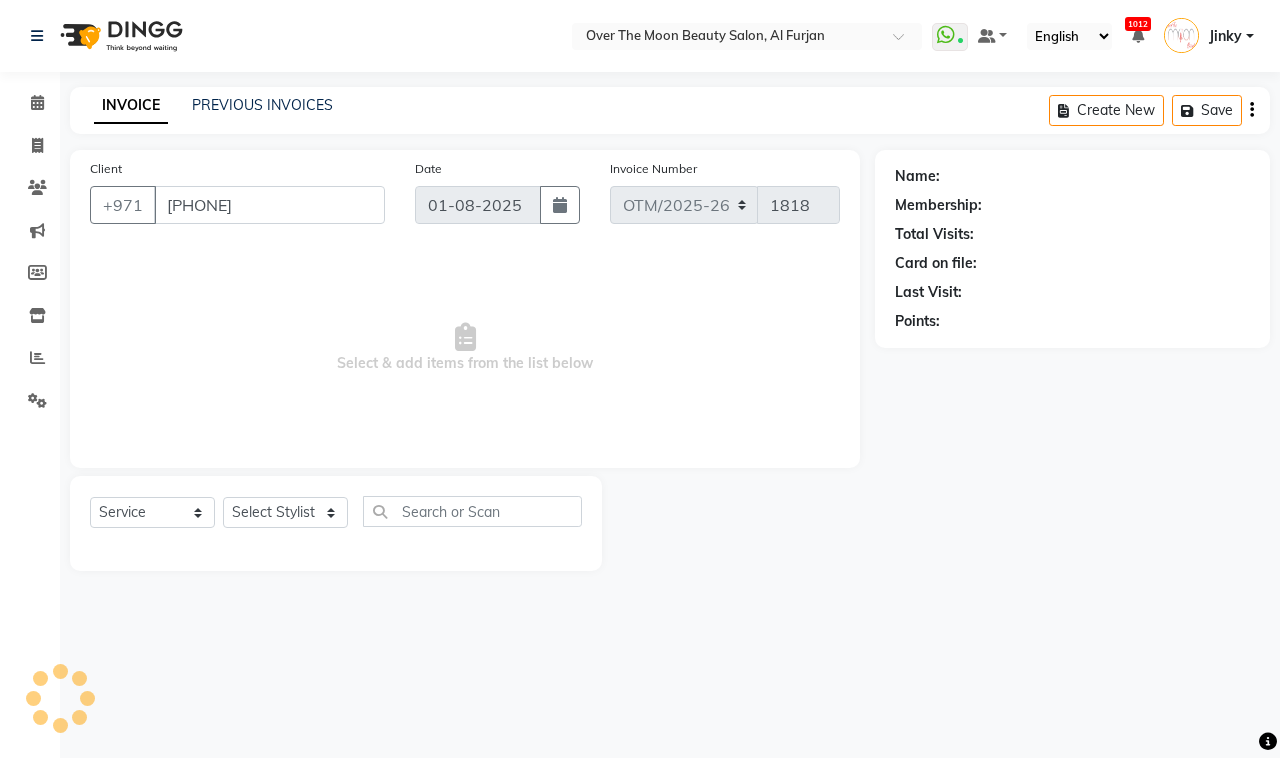 select on "64402" 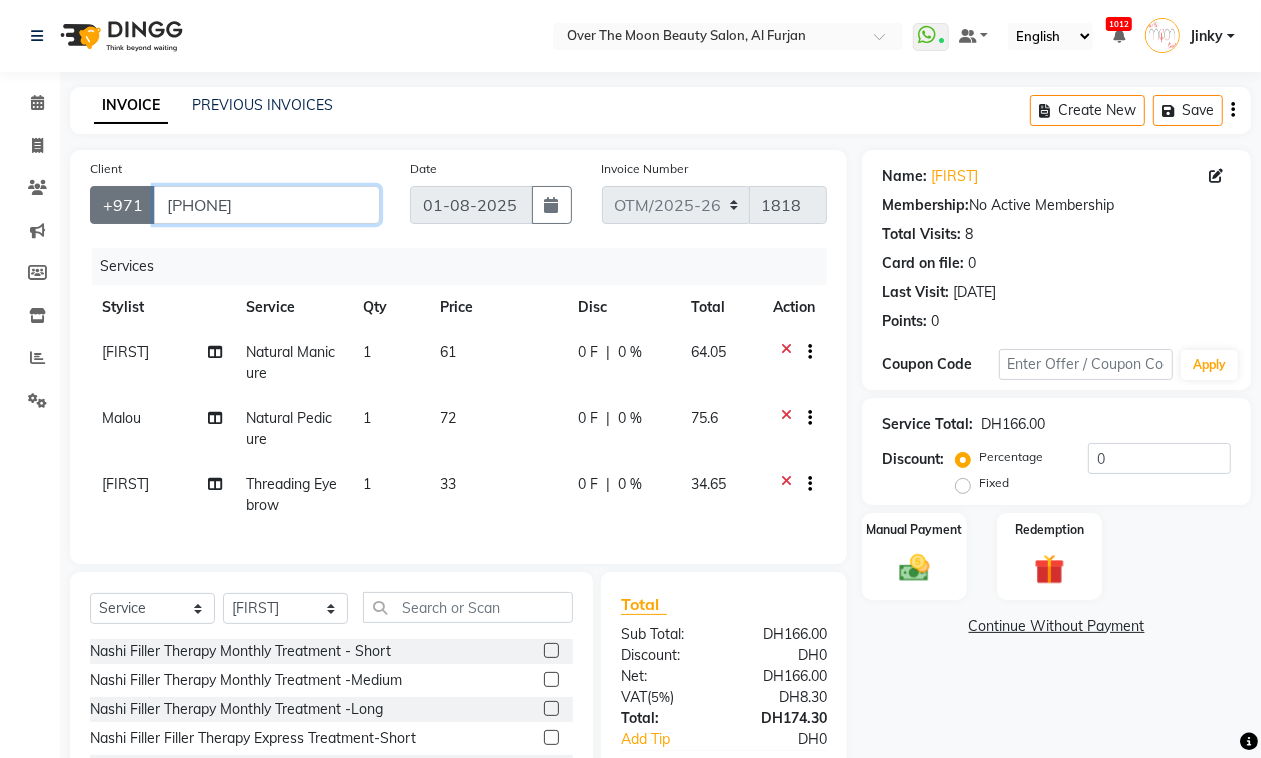 drag, startPoint x: 256, startPoint y: 203, endPoint x: 142, endPoint y: 211, distance: 114.28036 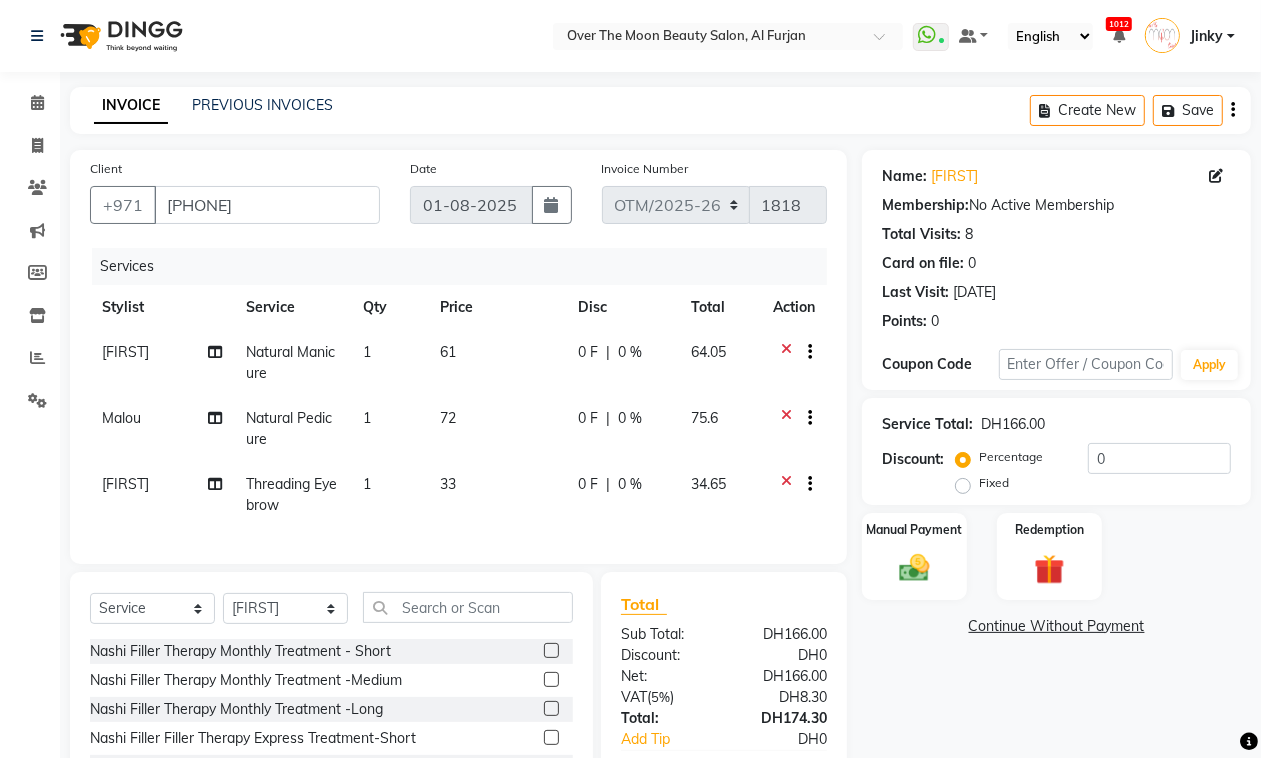 drag, startPoint x: 0, startPoint y: 530, endPoint x: 220, endPoint y: 460, distance: 230.86794 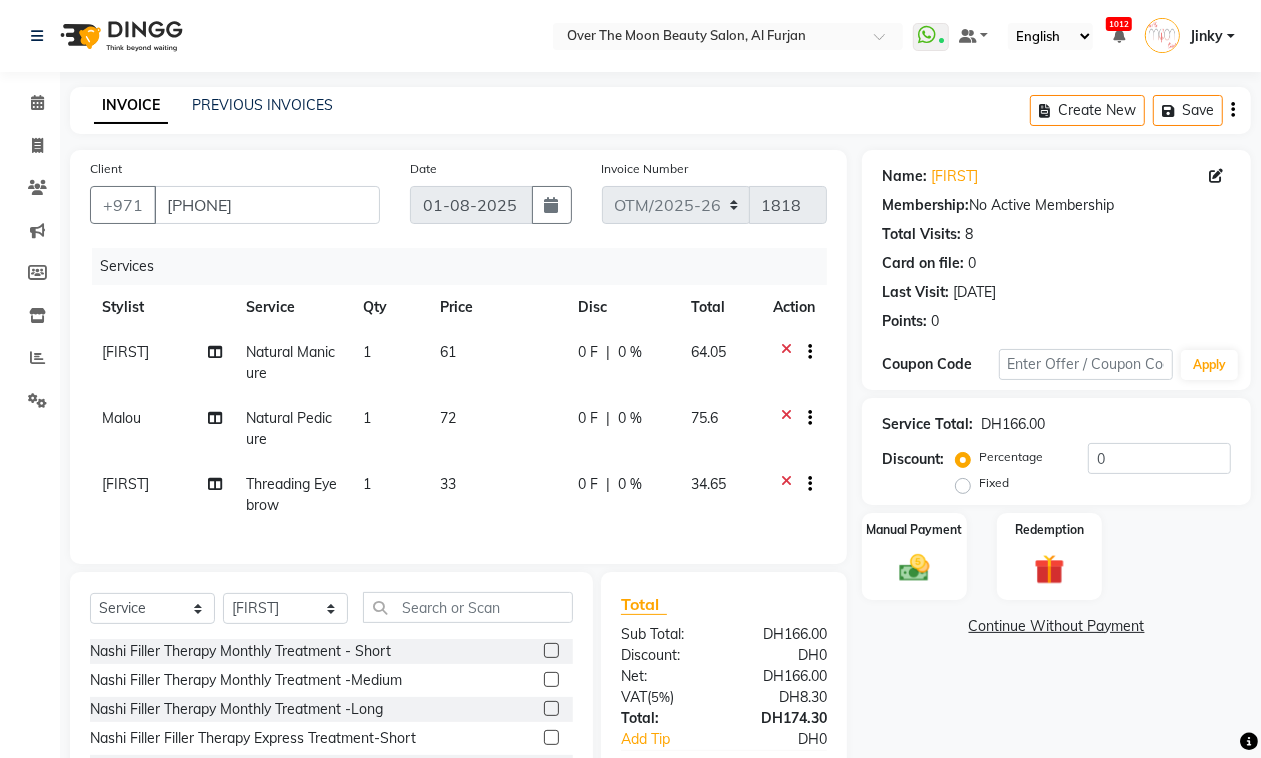 click on "Calendar  Invoice  Clients  Marketing  Members  Inventory  Reports  Settings Completed InProgress Upcoming Dropped Tentative Check-In Confirm Bookings Segments Page Builder" 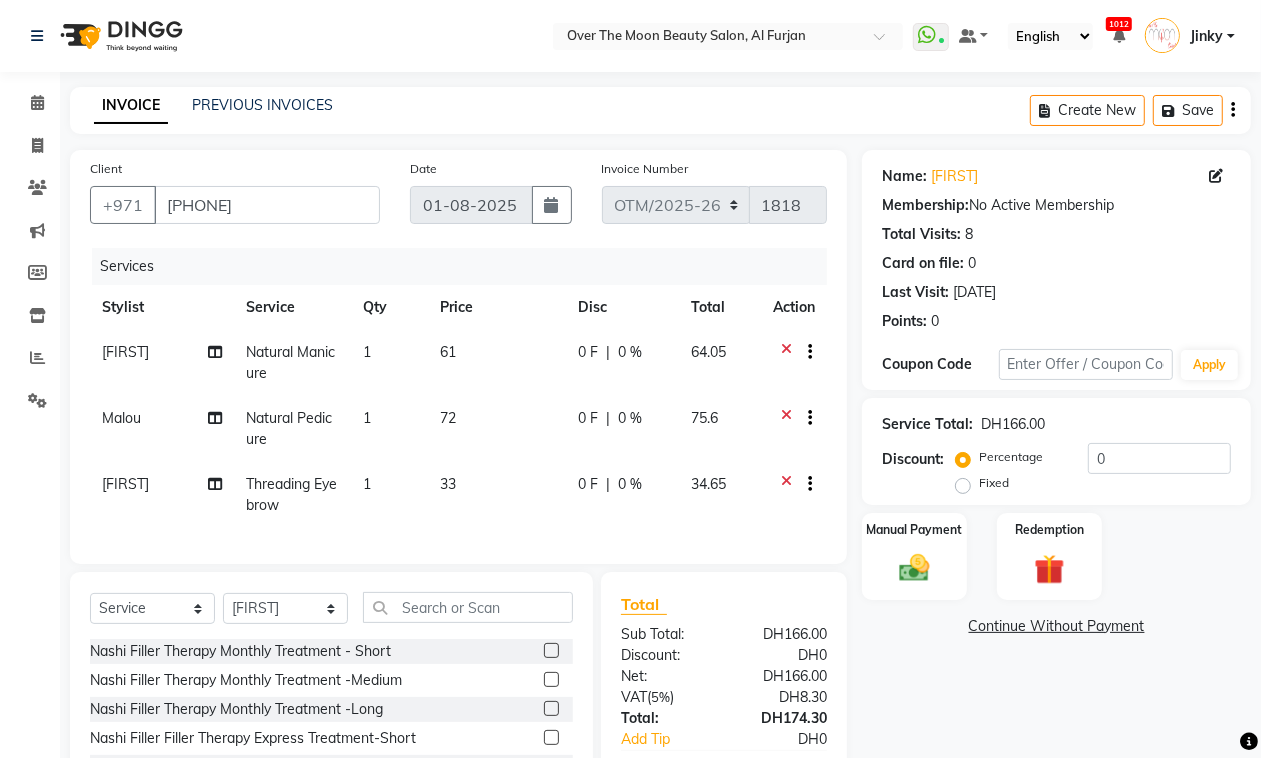 scroll, scrollTop: 156, scrollLeft: 0, axis: vertical 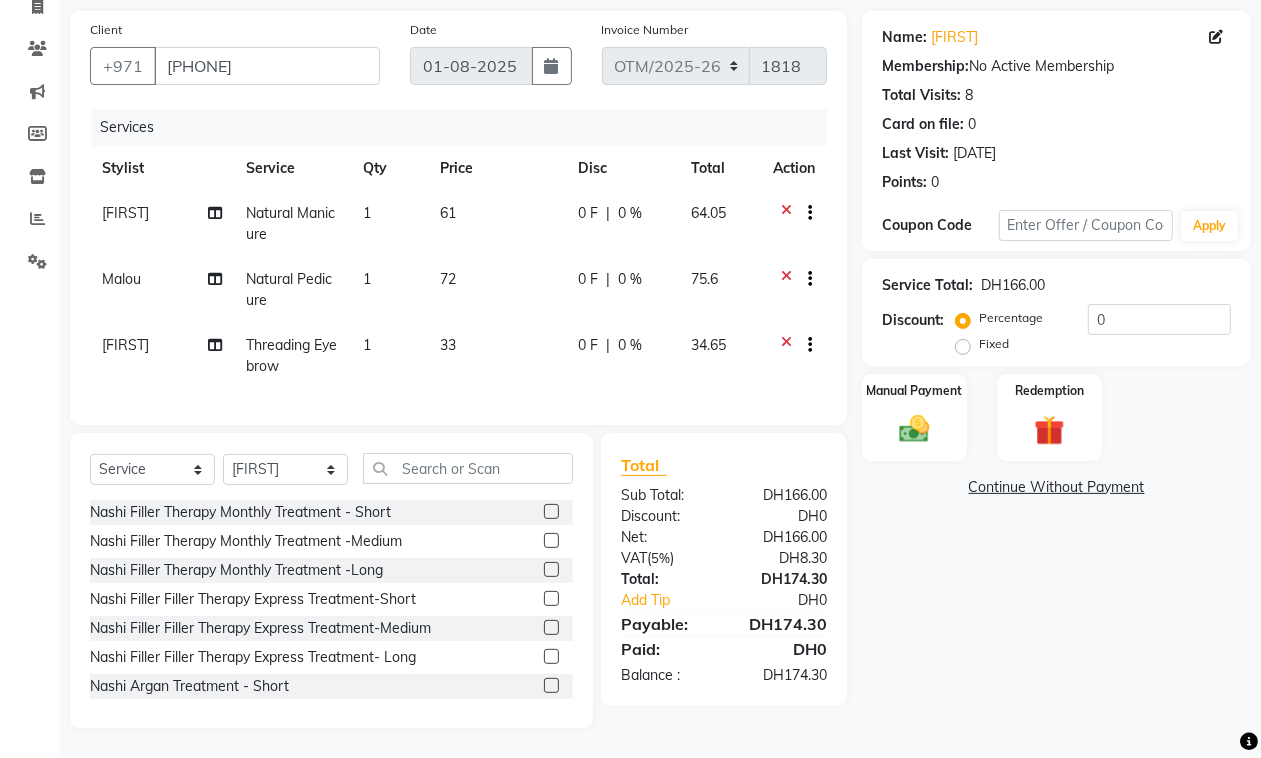 click on "0 F" 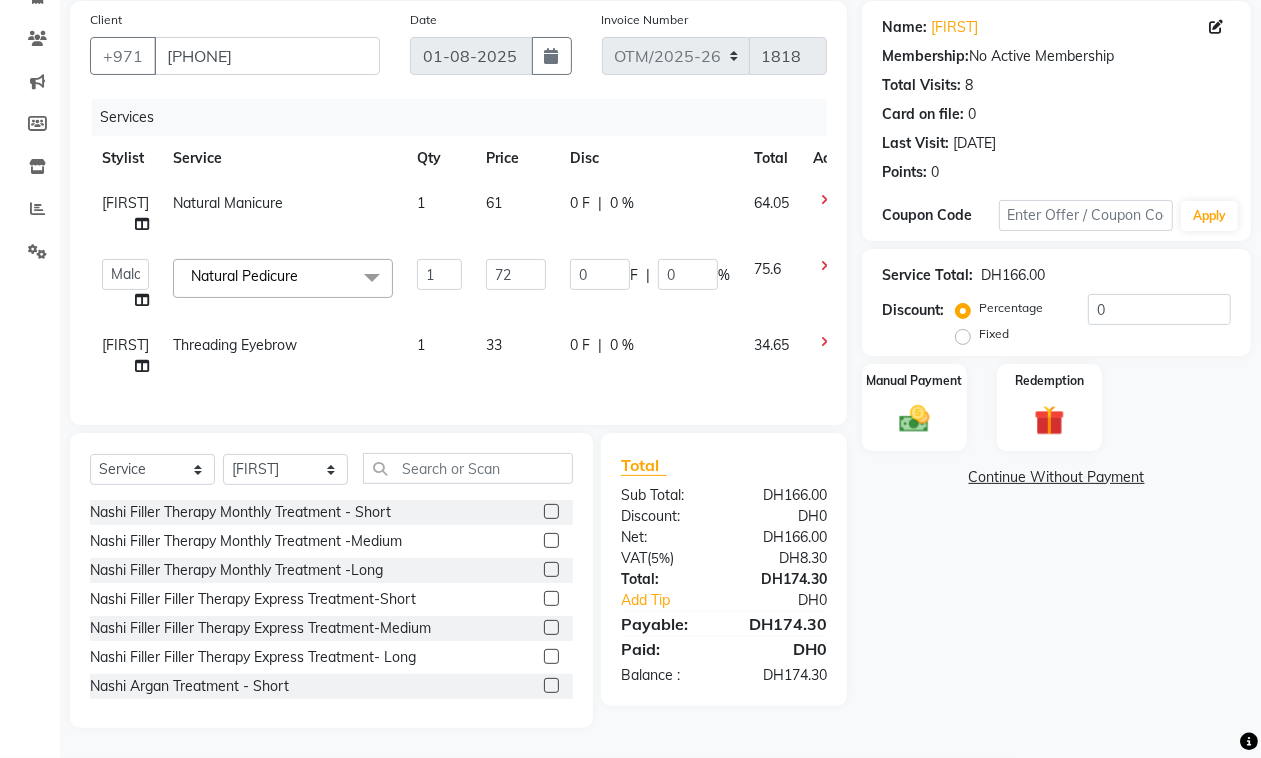 scroll, scrollTop: 150, scrollLeft: 0, axis: vertical 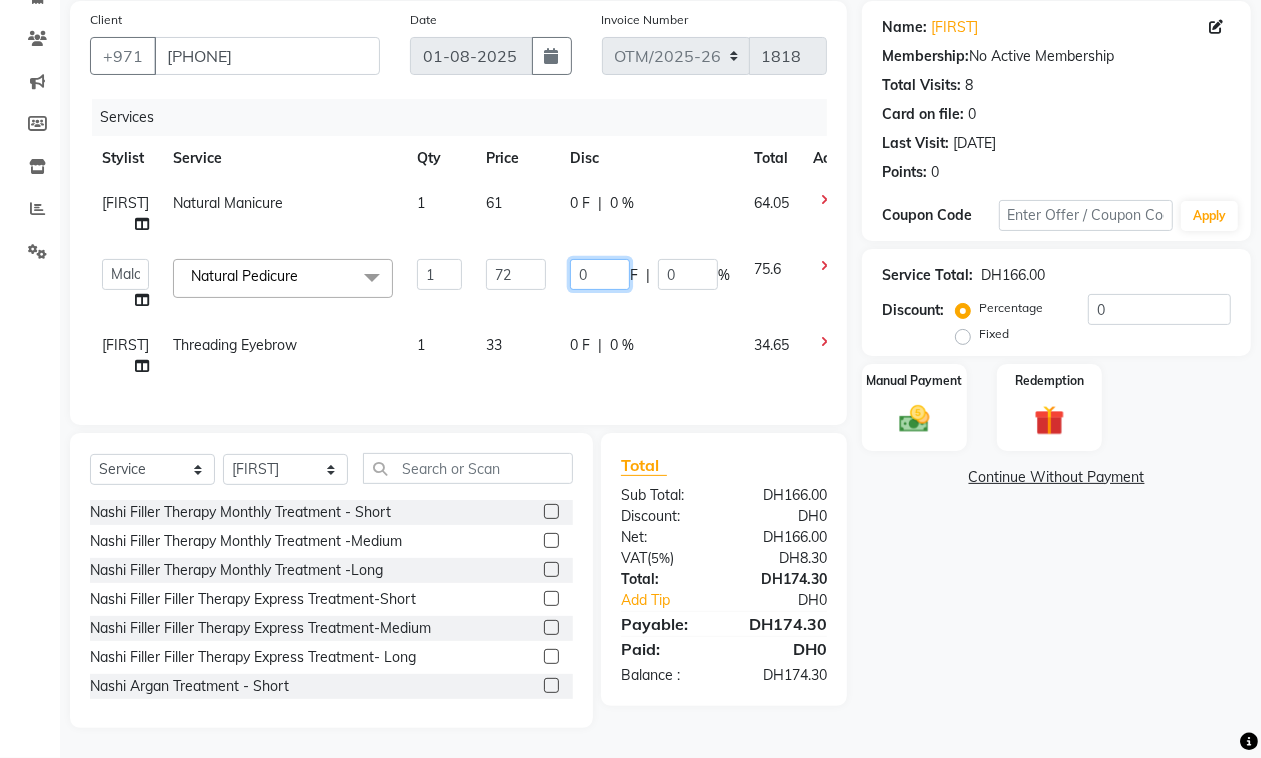 drag, startPoint x: 603, startPoint y: 268, endPoint x: 533, endPoint y: 307, distance: 80.13114 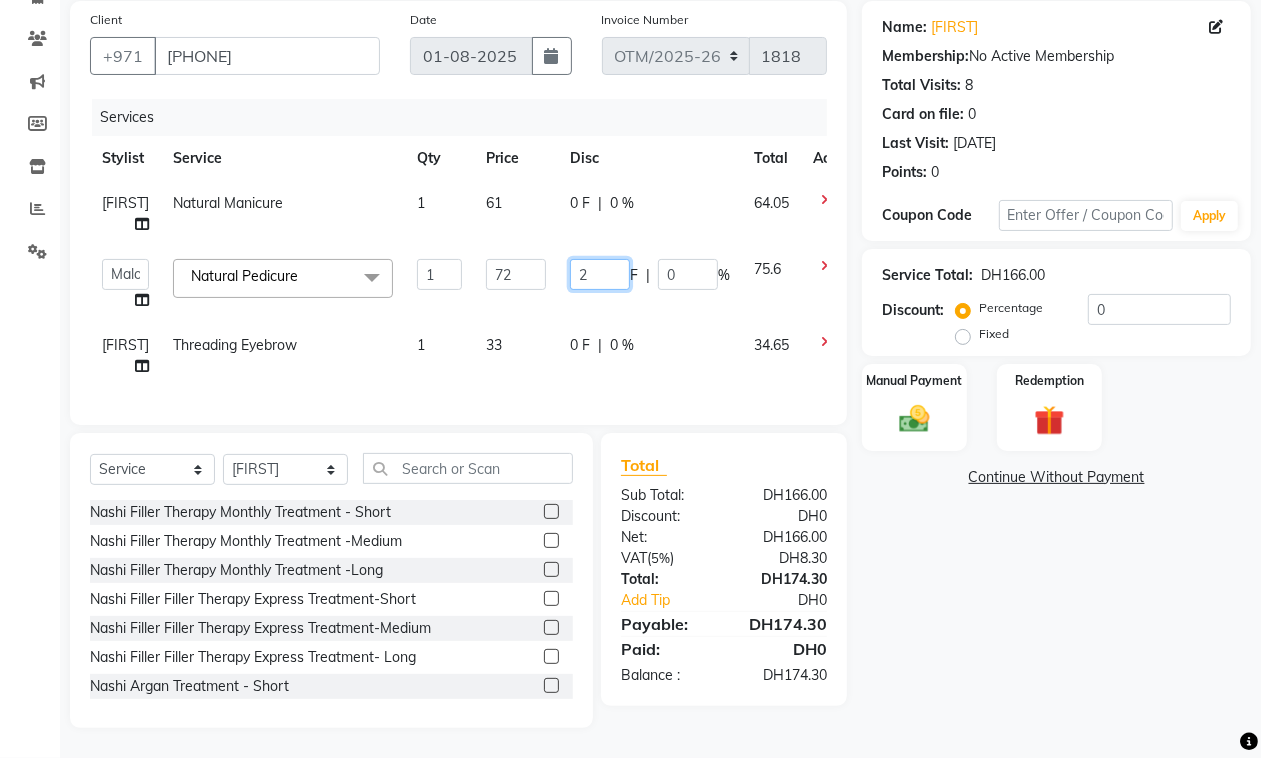 type on "24" 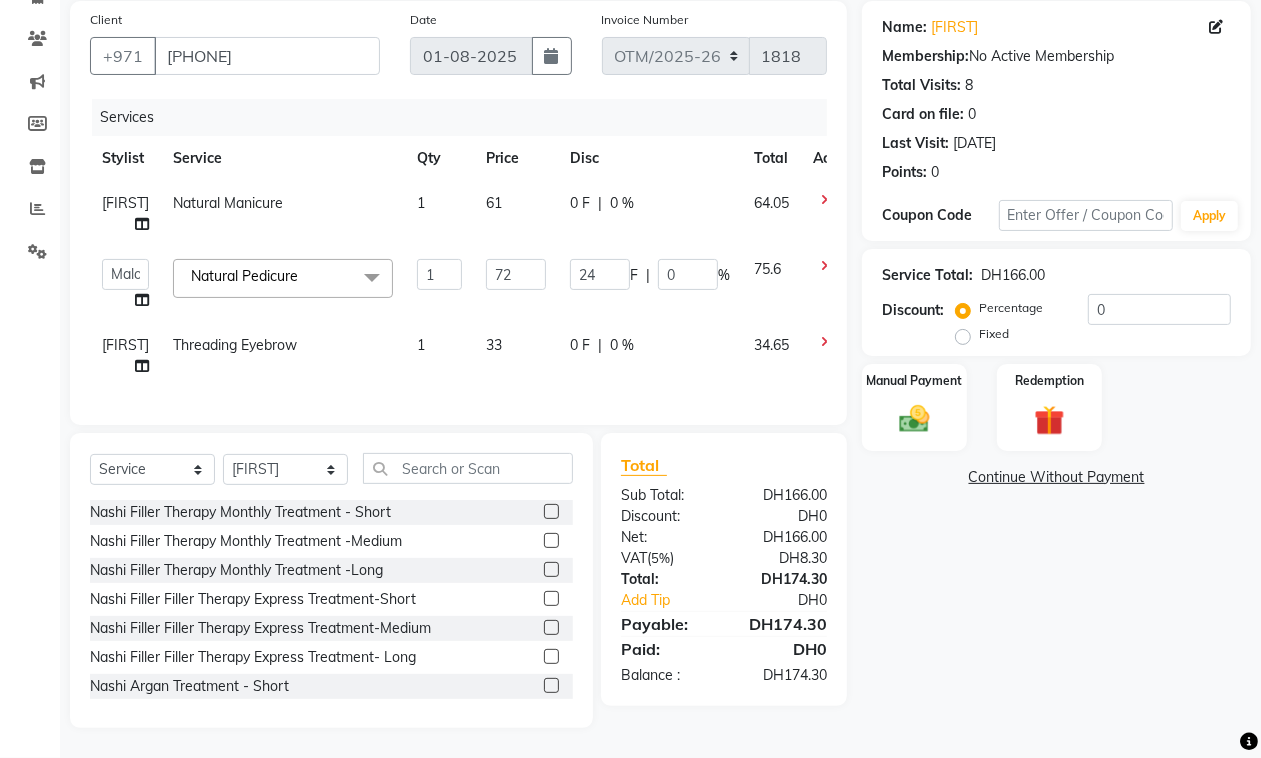 click on "0 F" 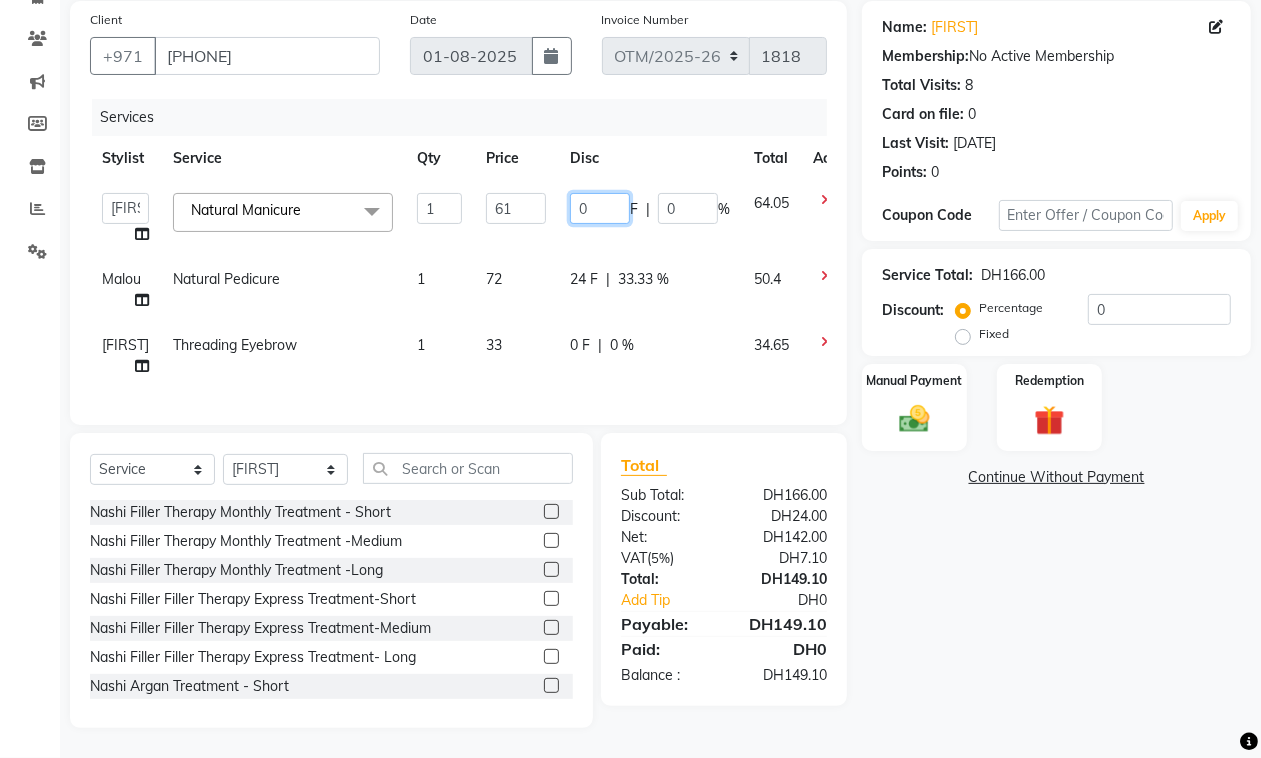 drag, startPoint x: 605, startPoint y: 202, endPoint x: 526, endPoint y: 243, distance: 89.005615 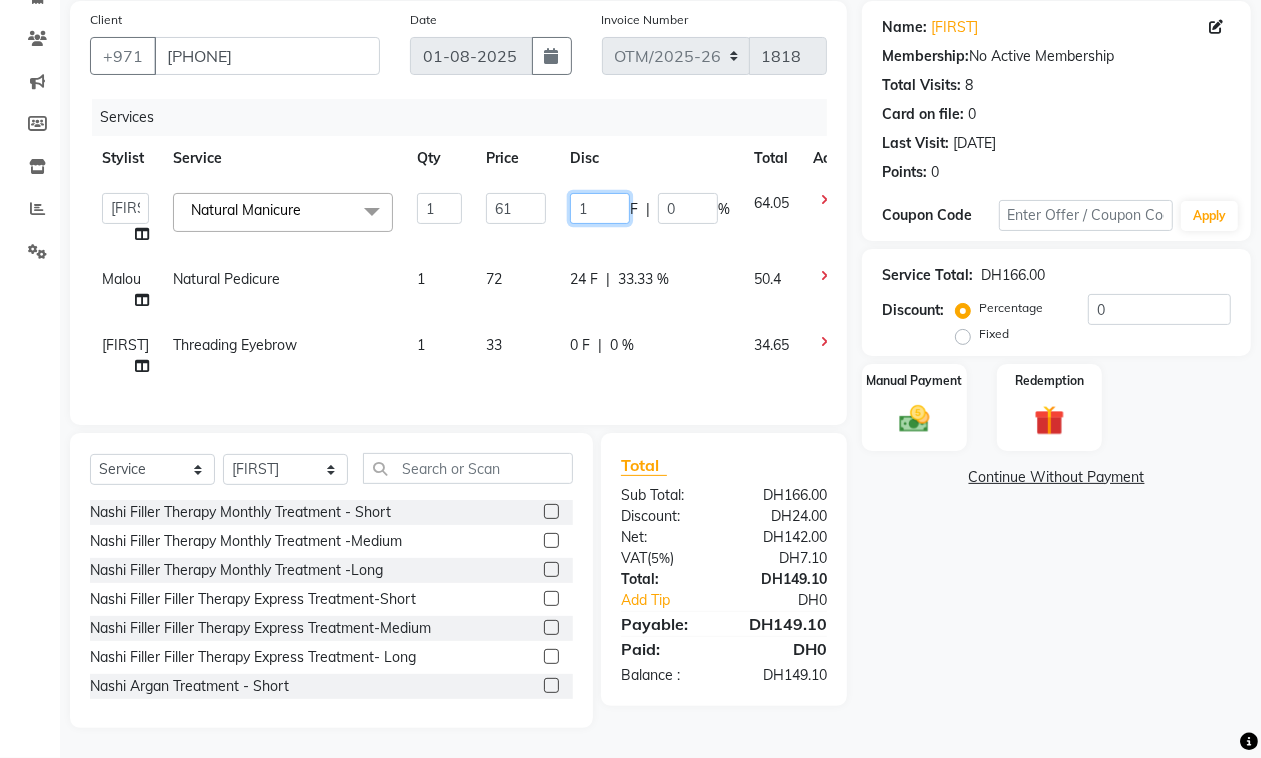 type on "10" 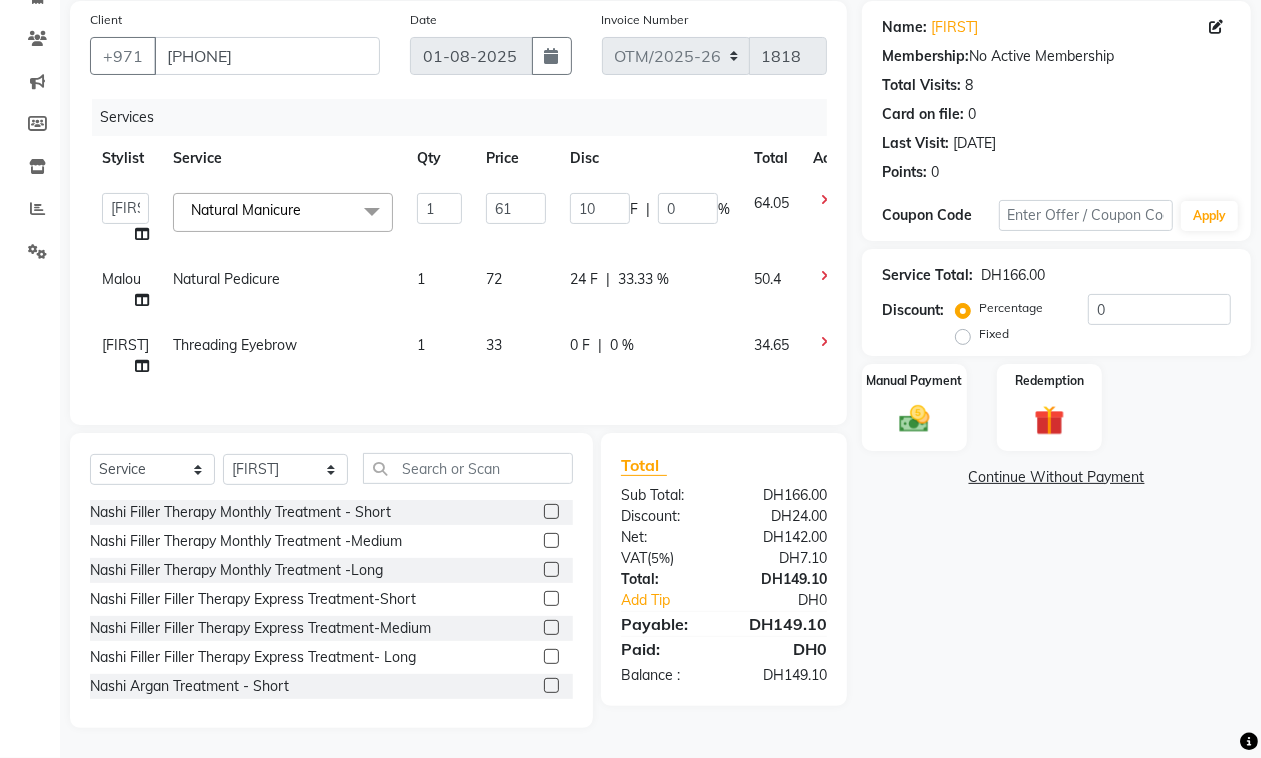 click on "Services" 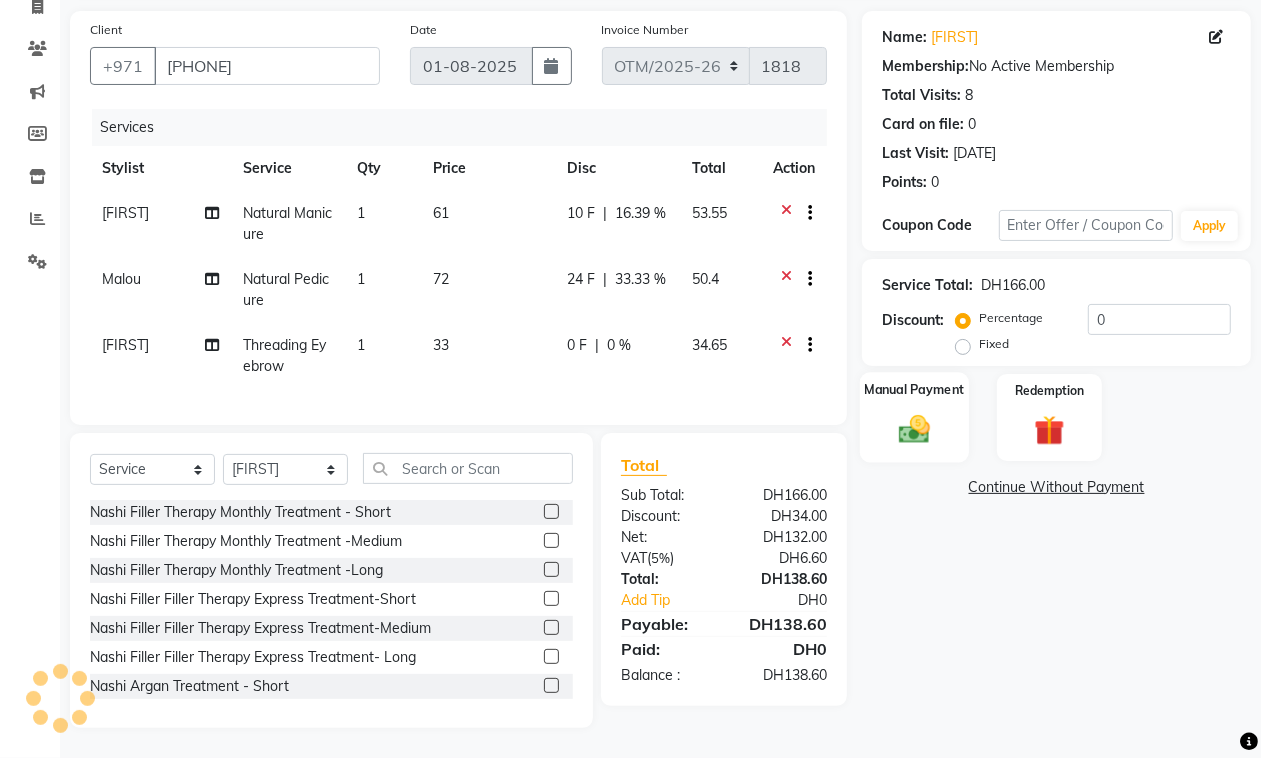 click 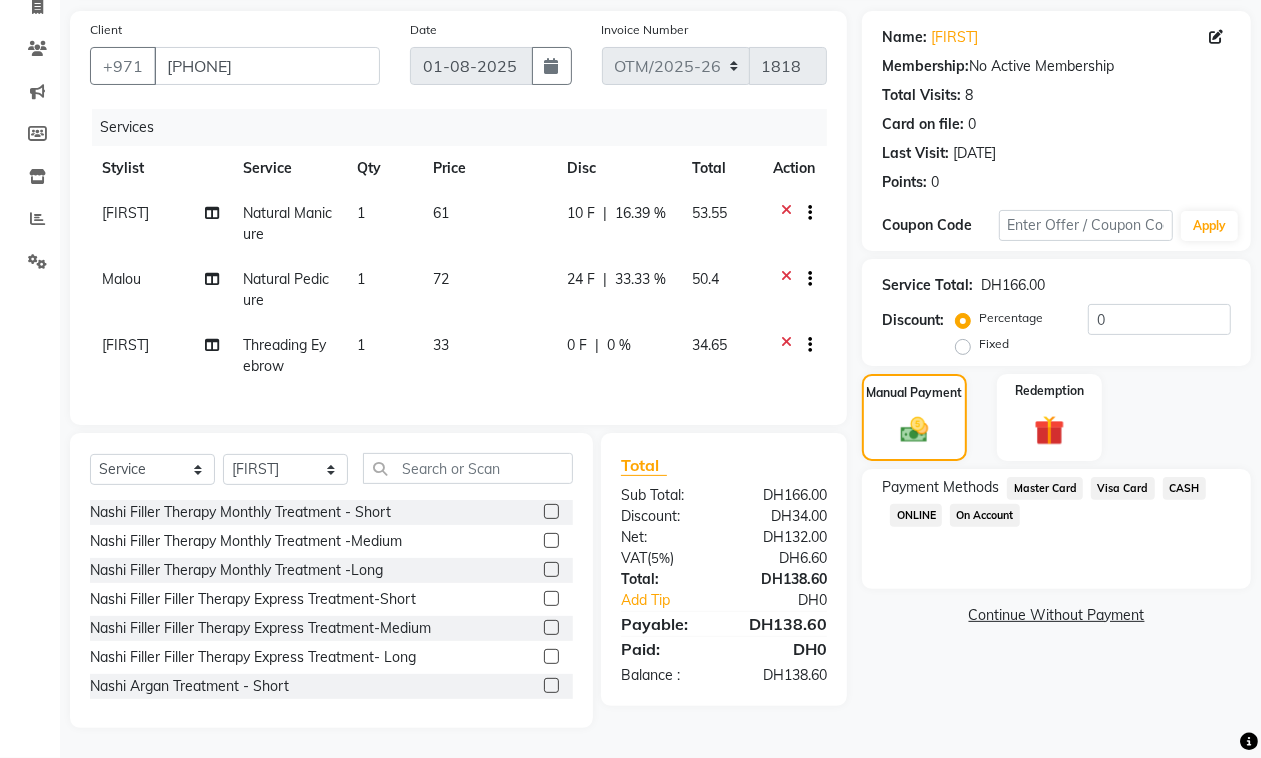 click on "Master Card" 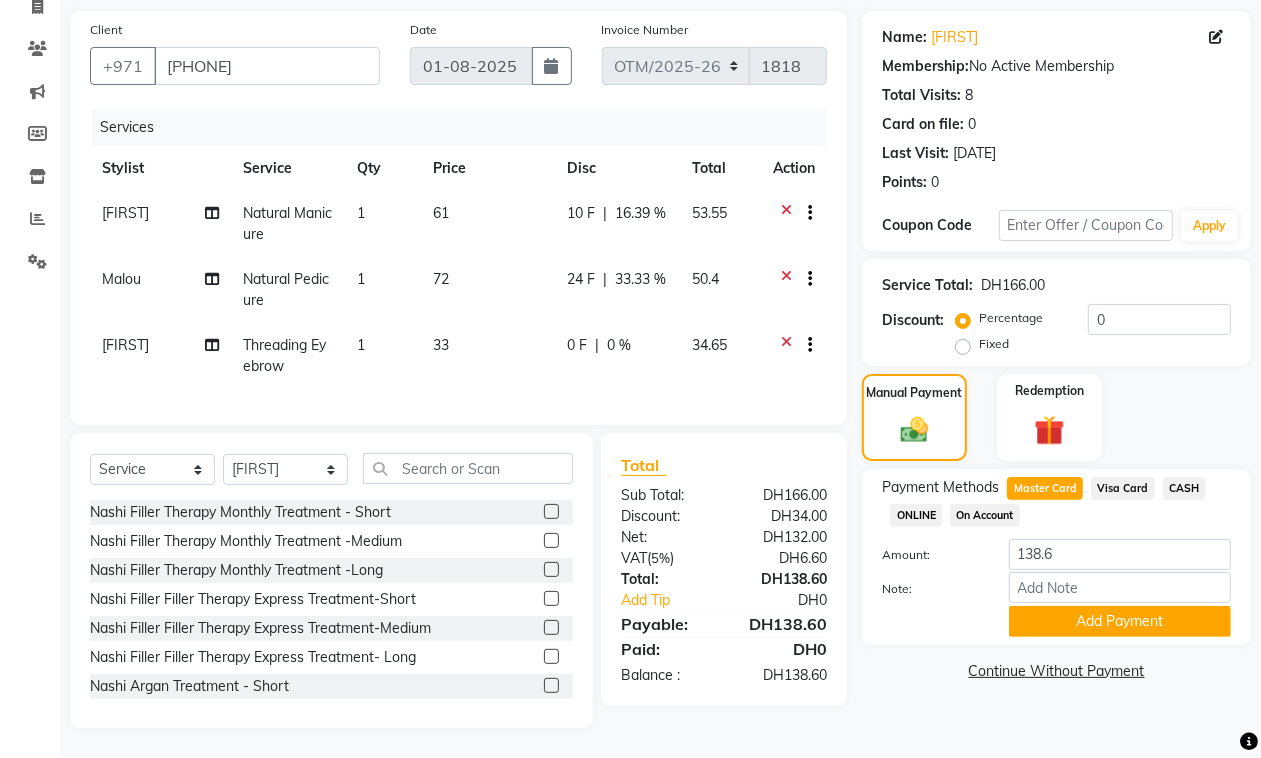 drag, startPoint x: 1075, startPoint y: 598, endPoint x: 998, endPoint y: 475, distance: 145.11375 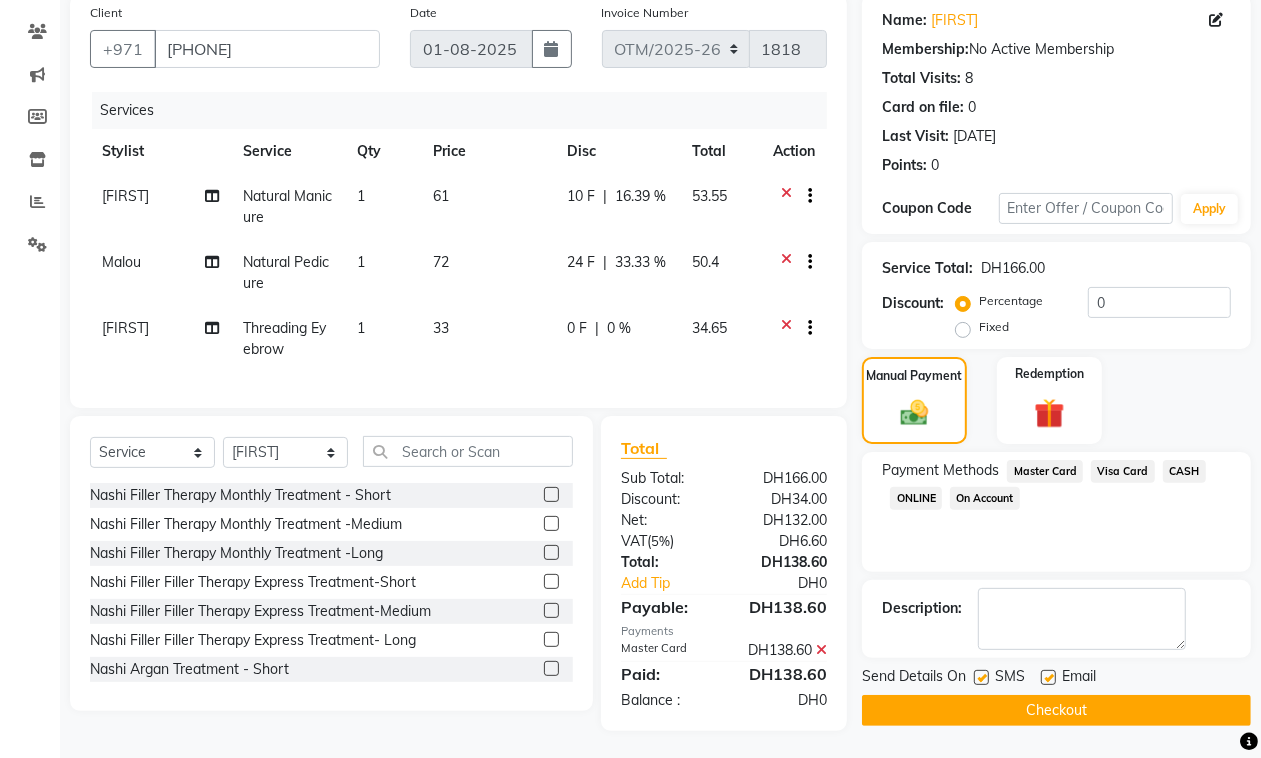 scroll, scrollTop: 176, scrollLeft: 0, axis: vertical 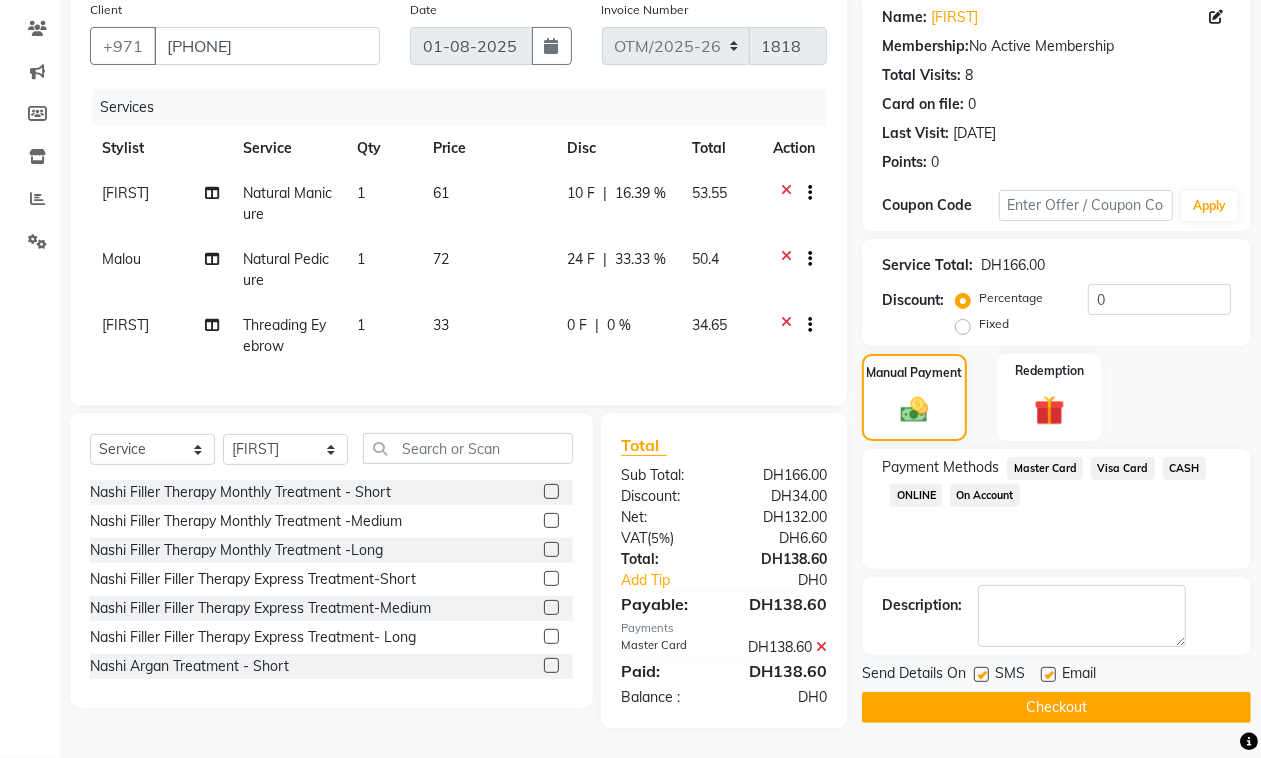 click on "Checkout" 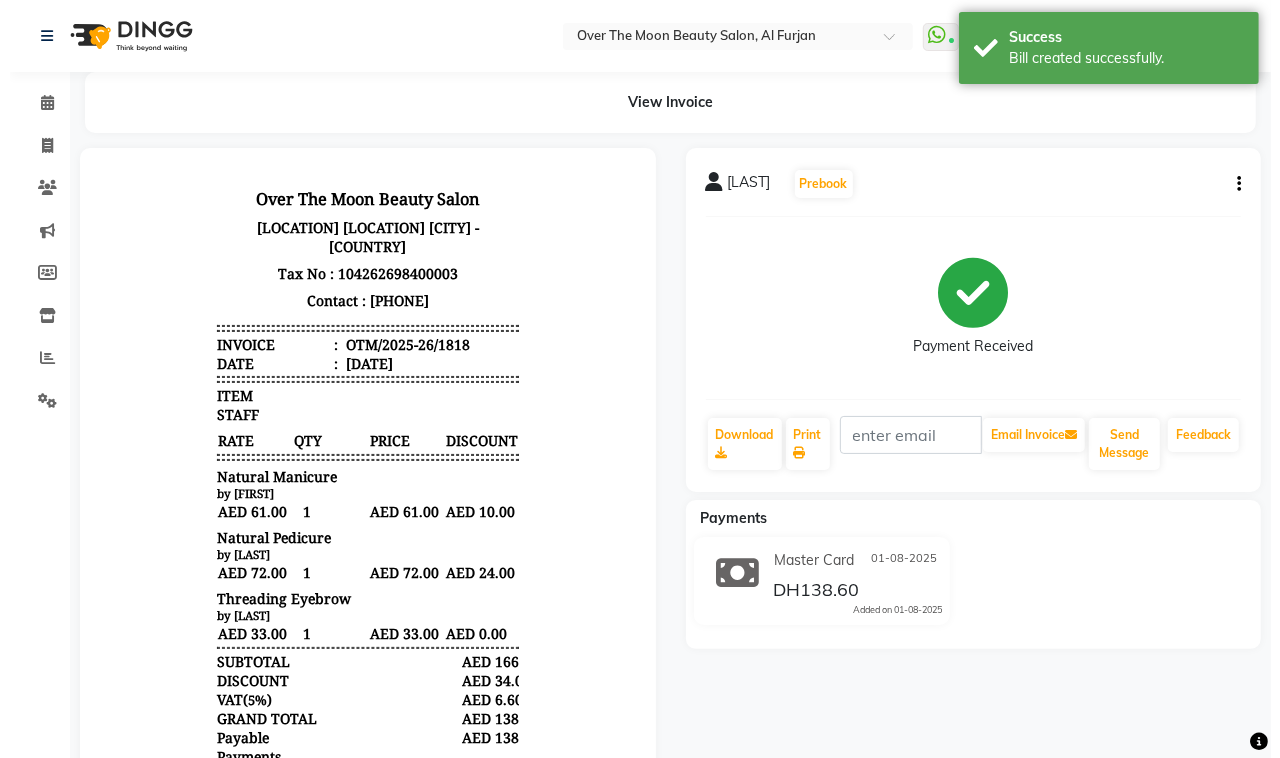 scroll, scrollTop: 0, scrollLeft: 0, axis: both 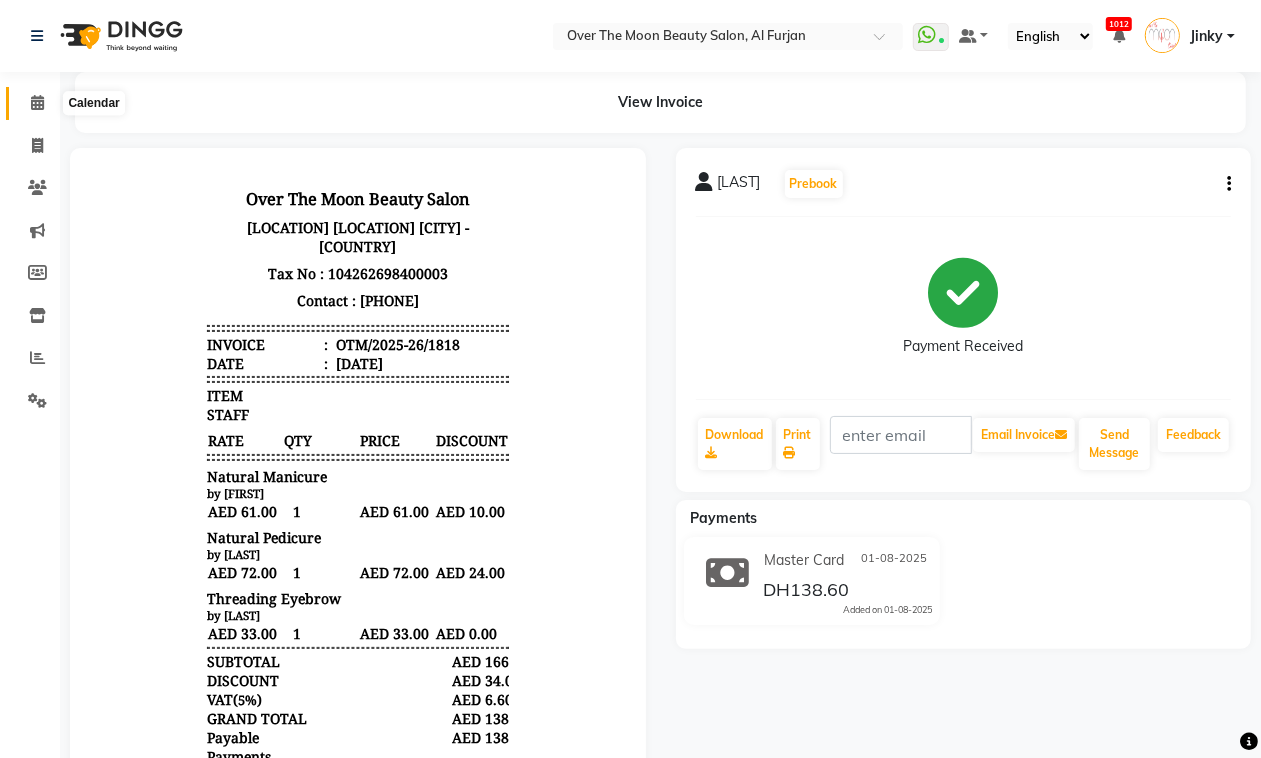 click 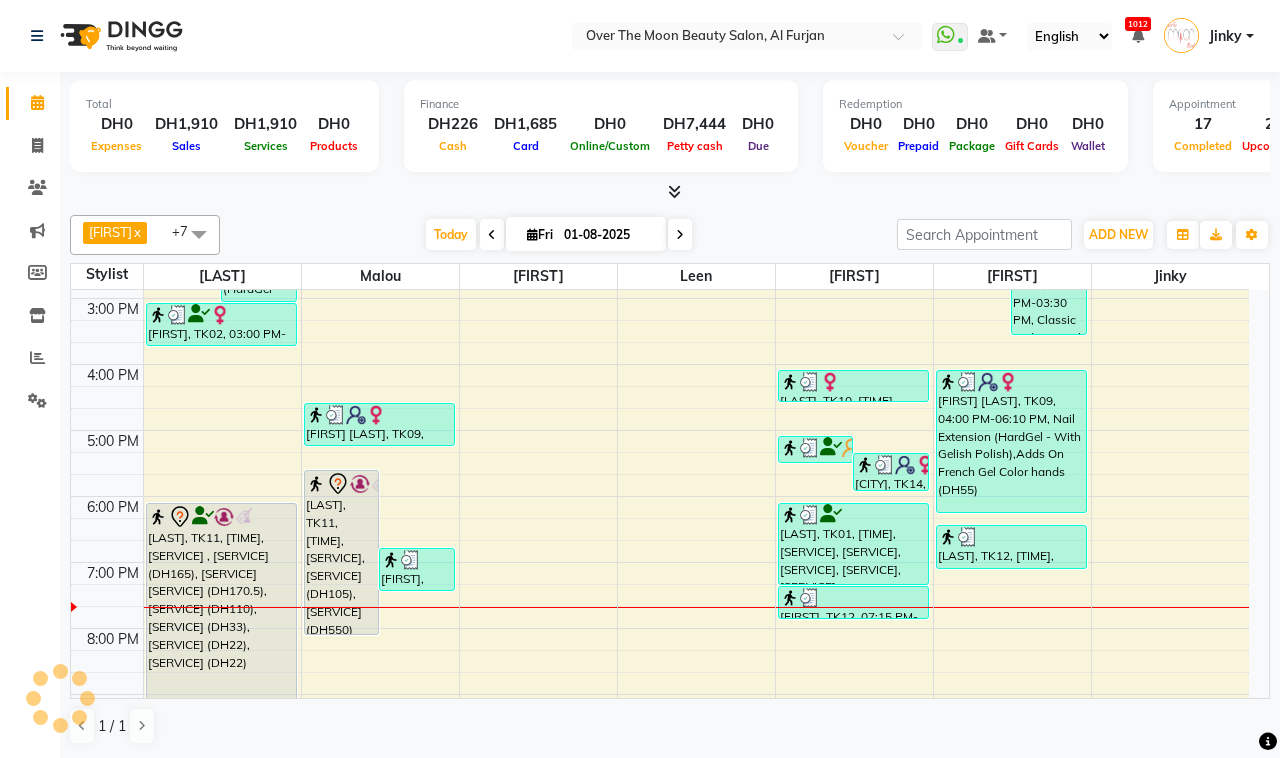 scroll, scrollTop: 416, scrollLeft: 0, axis: vertical 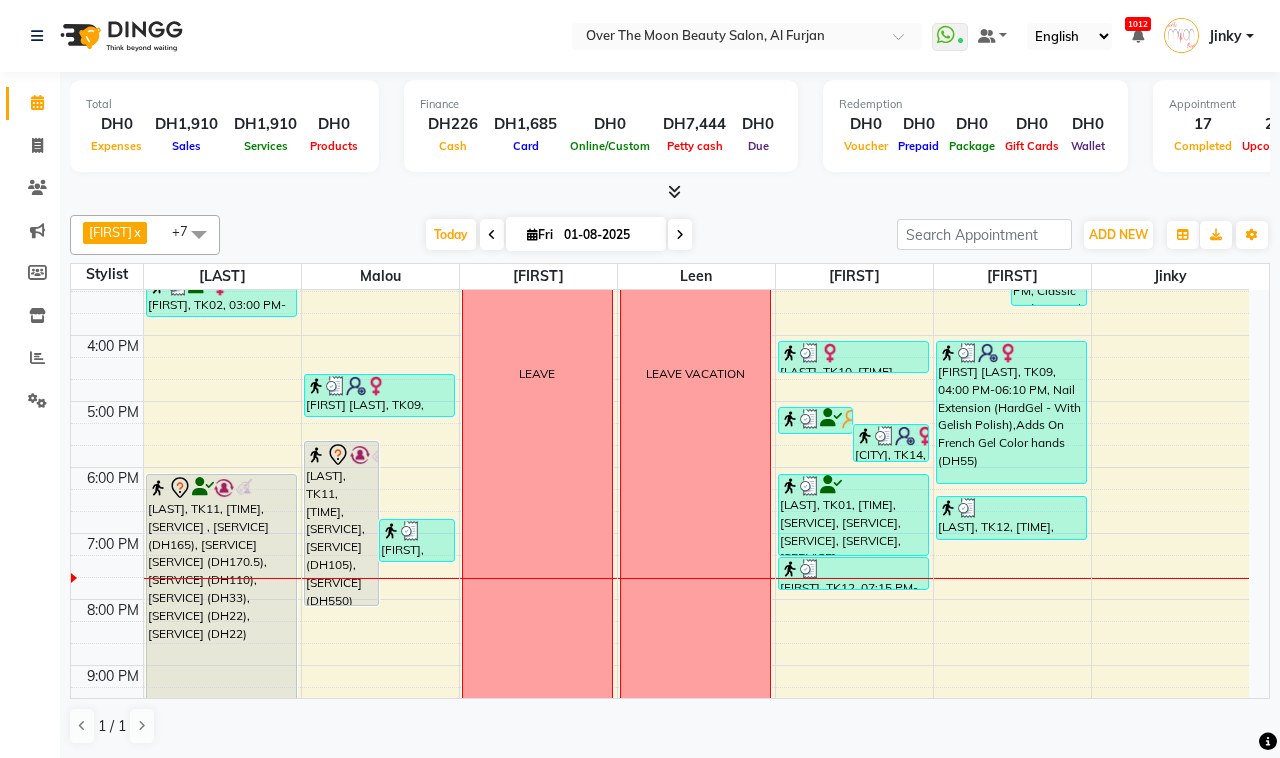 click on "9:00 AM 10:00 AM 11:00 AM 12:00 PM 1:00 PM 2:00 PM 3:00 PM 4:00 PM 5:00 PM 6:00 PM 7:00 PM 8:00 PM 9:00 PM 10:00 PM 11:00 PM Afaf Zenah, TK08, 12:45 PM-01:35 PM, Chrome (DH55) Faiza, TK06, 01:00 PM-03:00 PM, Nail Extension (HardGel - With Gelish Polish) Jeniffer, TK02, 03:00 PM-03:40 PM, Classic Manicure nada, TK11, 06:00 PM-09:40 PM, Goldwell Root Coloring ,Blow Dry (Medium) (DH165),Hair Rinsage Kemon medium (DH170.5),Manicure With Gel Polish (DH110),Threading Eyebrow (DH33),Threading Upper Lip (DH22),Threading Chin (DH22) nada, TK11, 05:30 PM-08:00 PM, Classic Pedicure,Foot Massage (DH105),Histomer Vitamin C & Lightening Hydra Facial (DH550) nadia, TK12, 06:40 PM-07:20 PM, Natural Pedicure Afaf Zenah, TK08, 12:45 PM-01:15 PM, Foot Massage Niakate Tano, TK09, 04:30 PM-05:10 PM, Princess polish only (DH22),Princess polish only (DH22) LEAVE LEAVE VACATION Afaf Zenah, TK08, 01:30 PM-02:15 PM, Threading Eyebrow (DH33),Threading Upper Lip (DH22)" at bounding box center (660, 368) 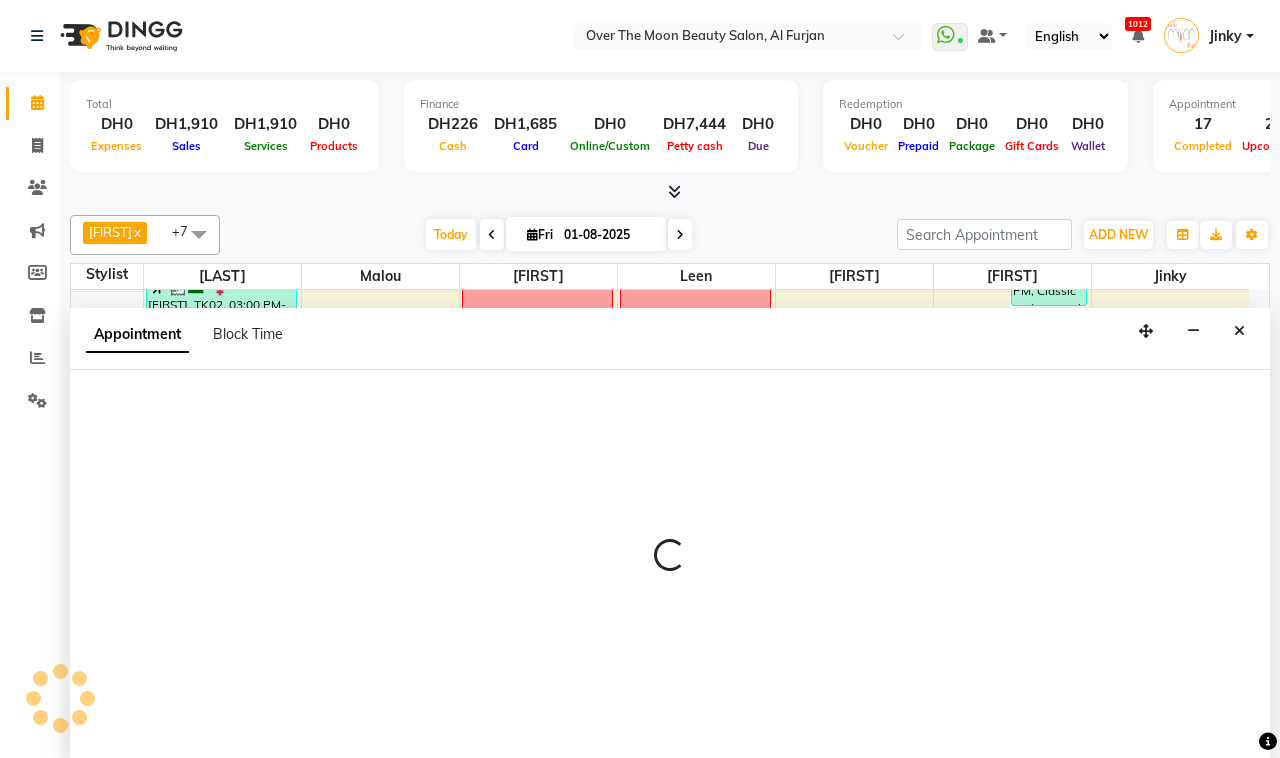 select on "64402" 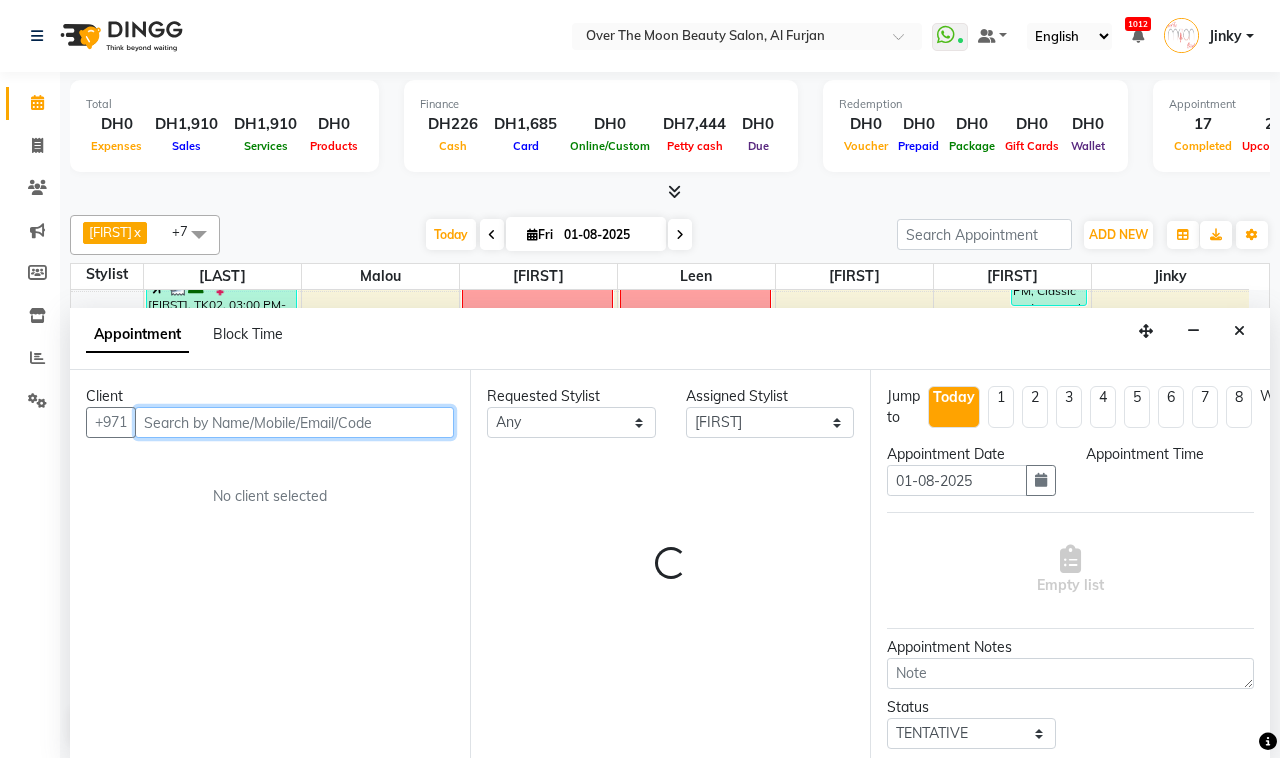 select on "1185" 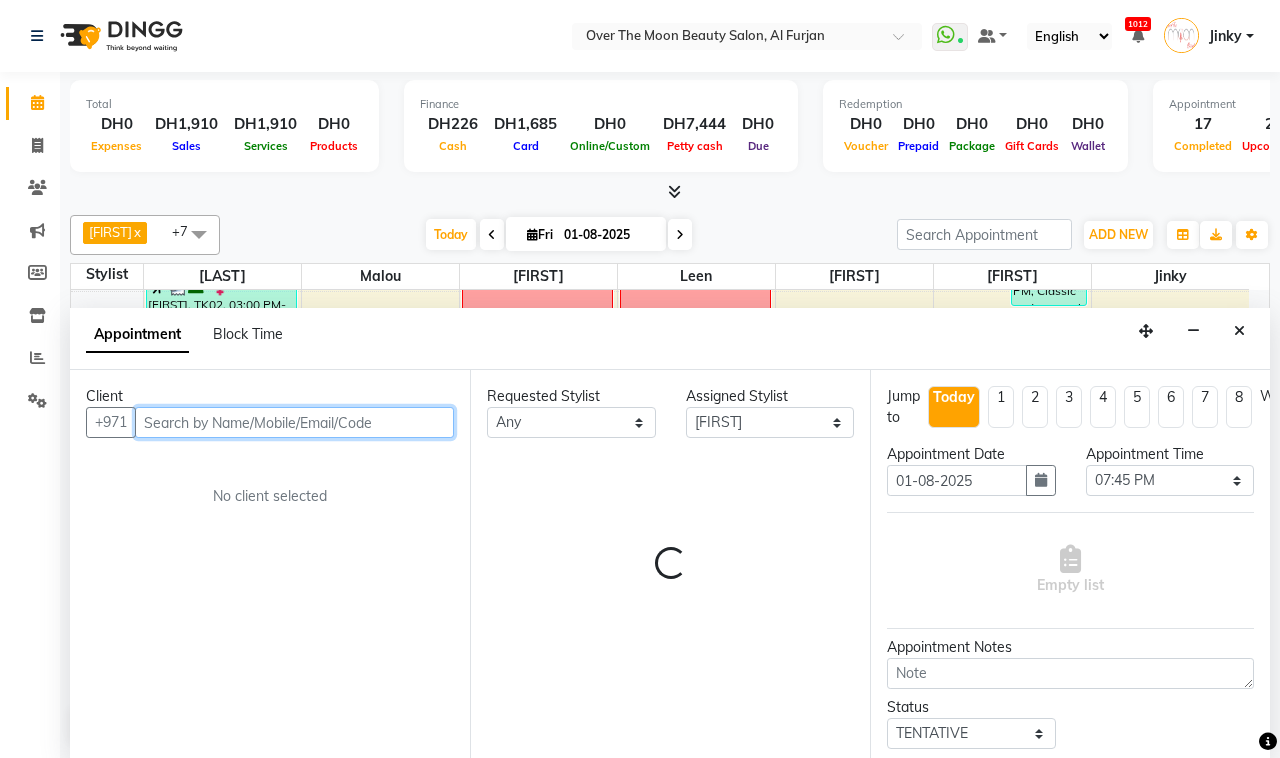 click at bounding box center [294, 422] 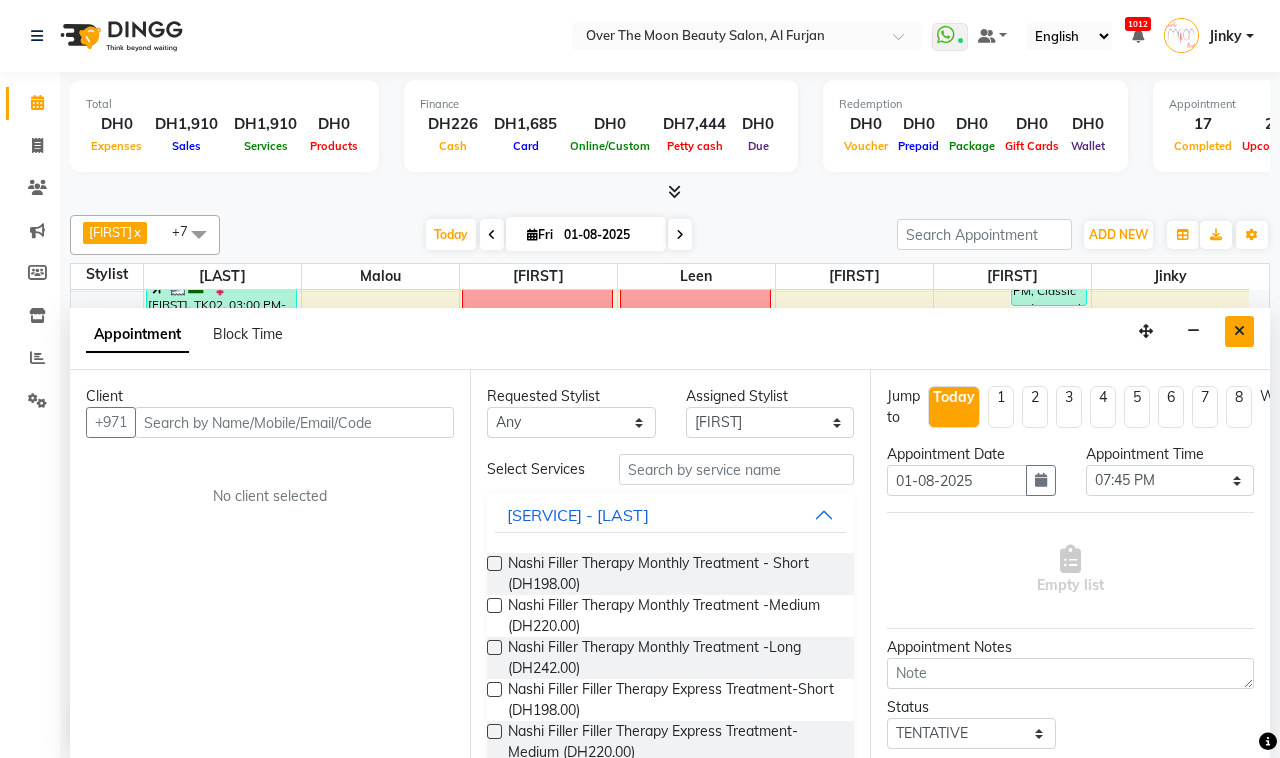 click at bounding box center (1239, 331) 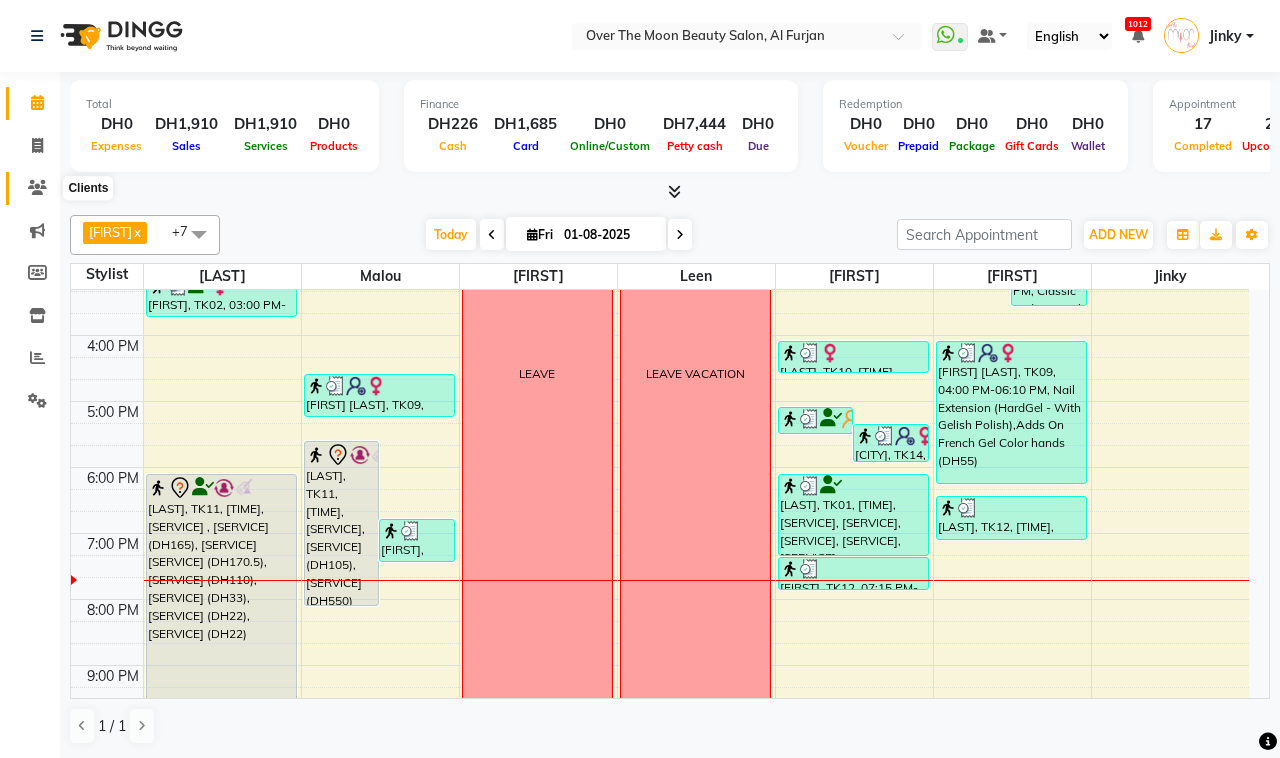drag, startPoint x: 40, startPoint y: 190, endPoint x: 52, endPoint y: 121, distance: 70.035706 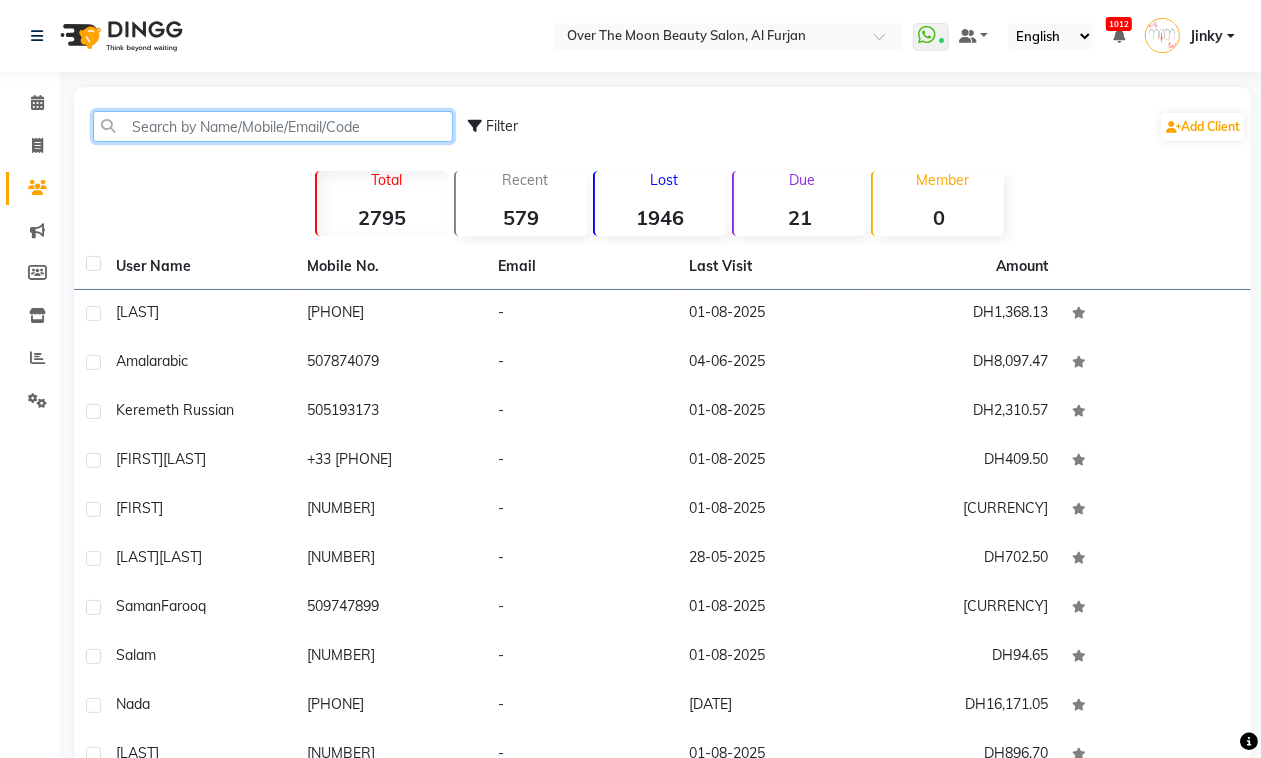click 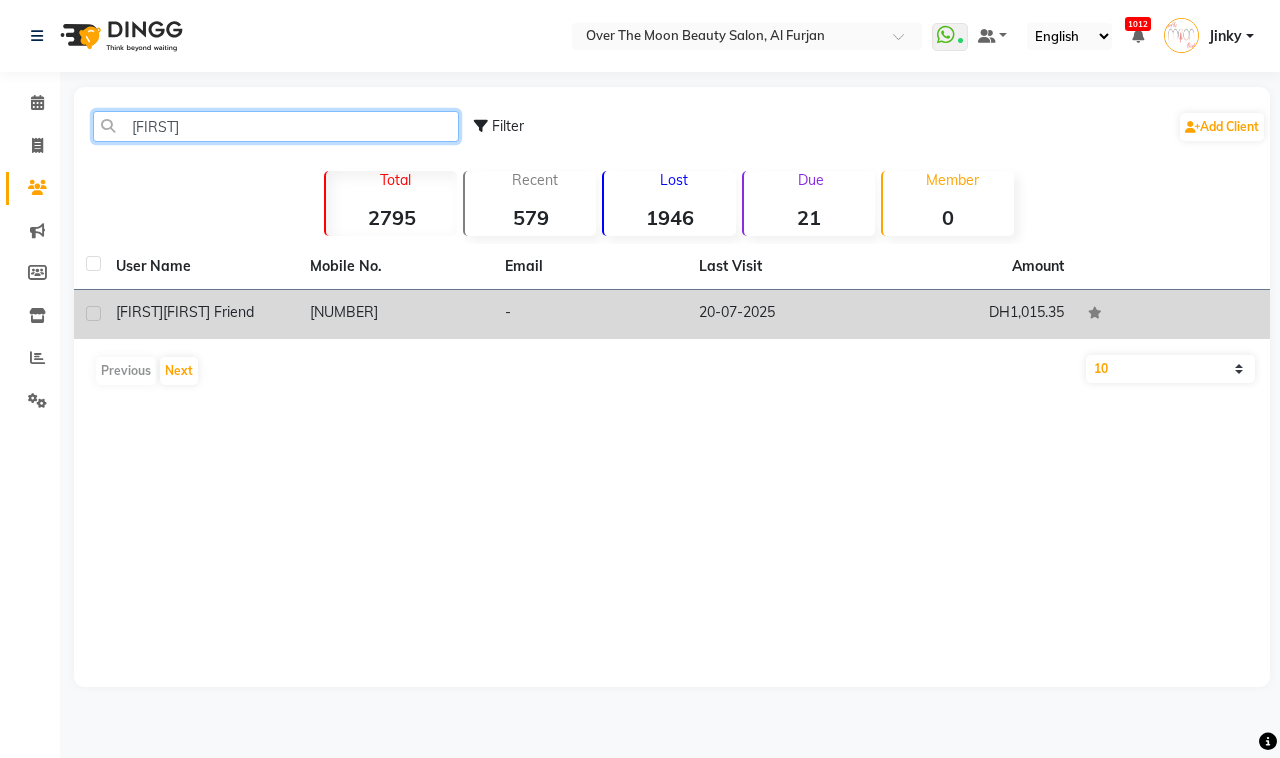 type on "[FIRST]" 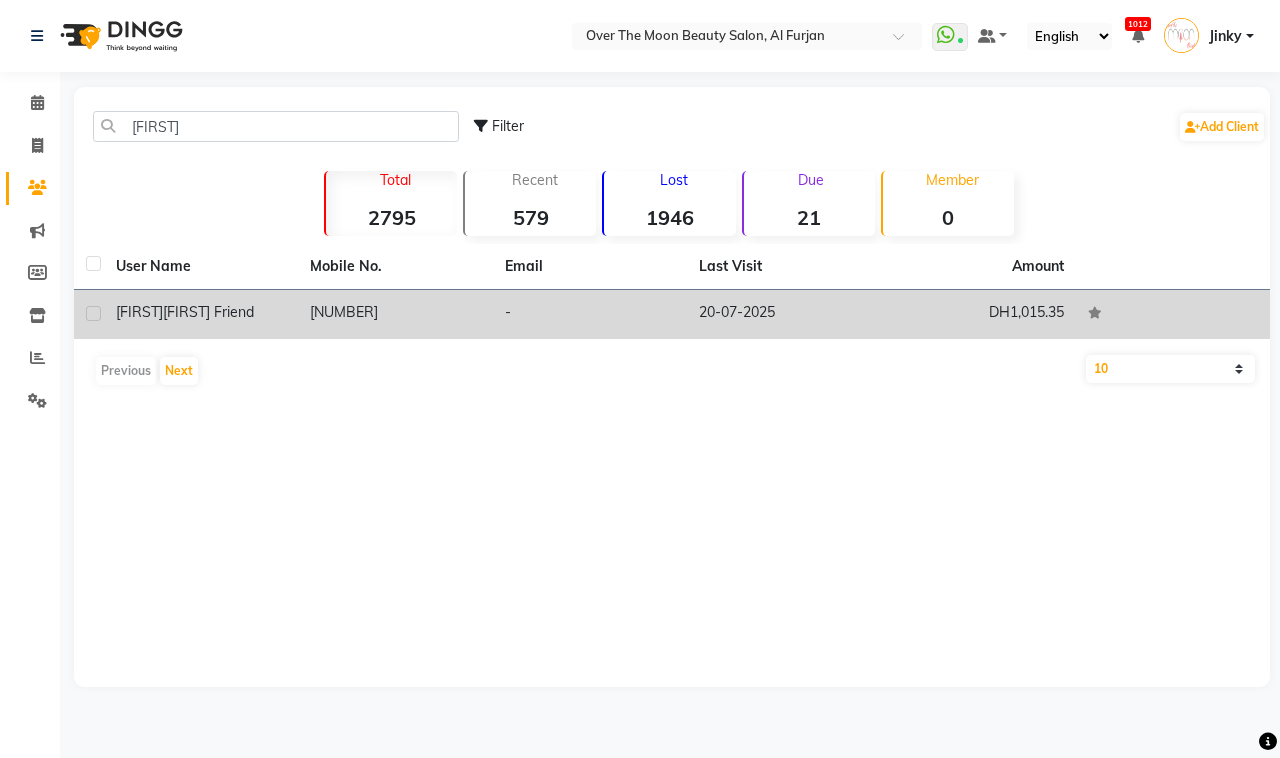click on "[NUMBER]" 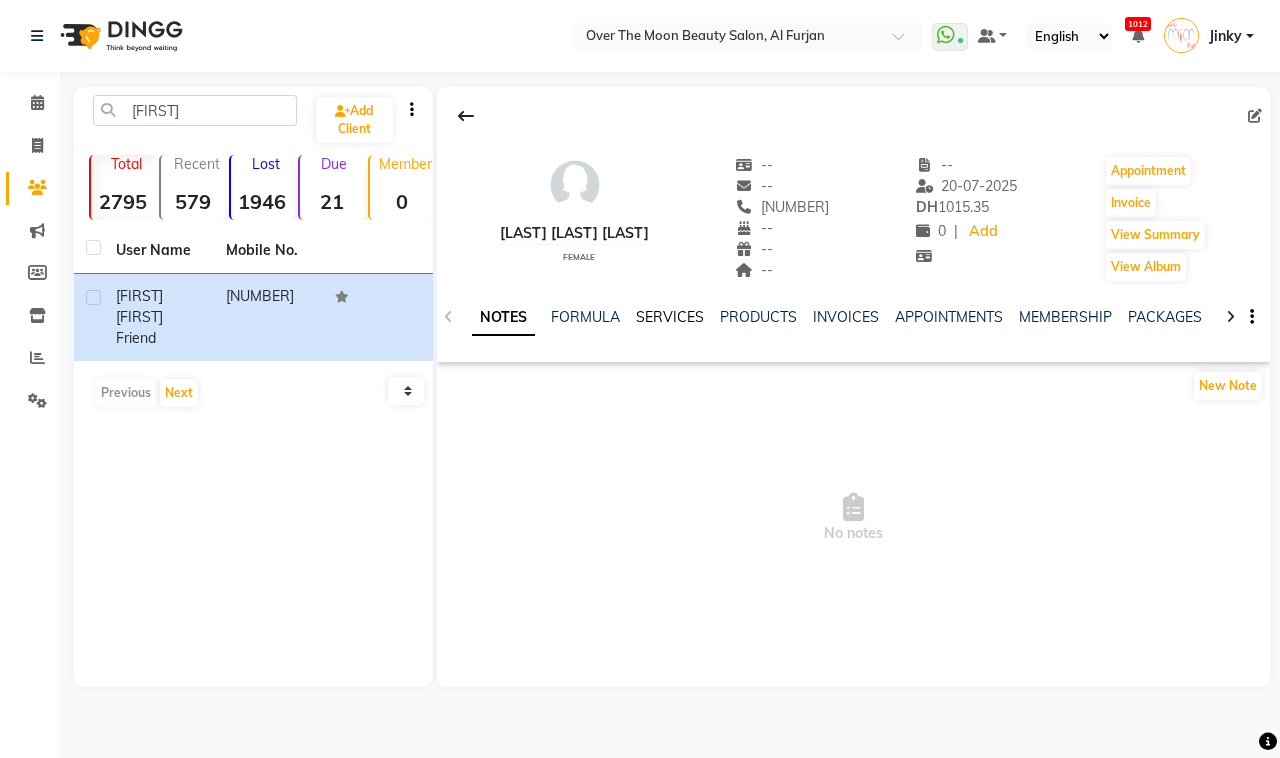 click on "SERVICES" 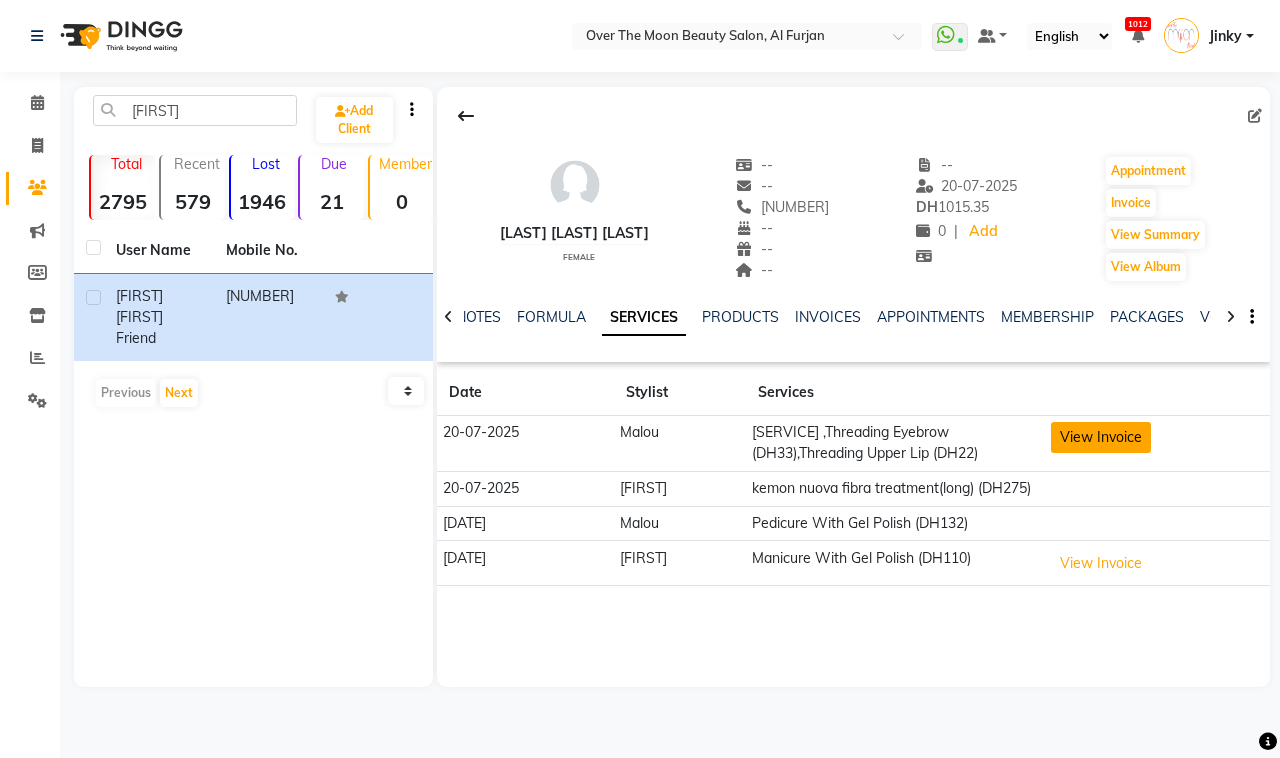 click on "View Invoice" 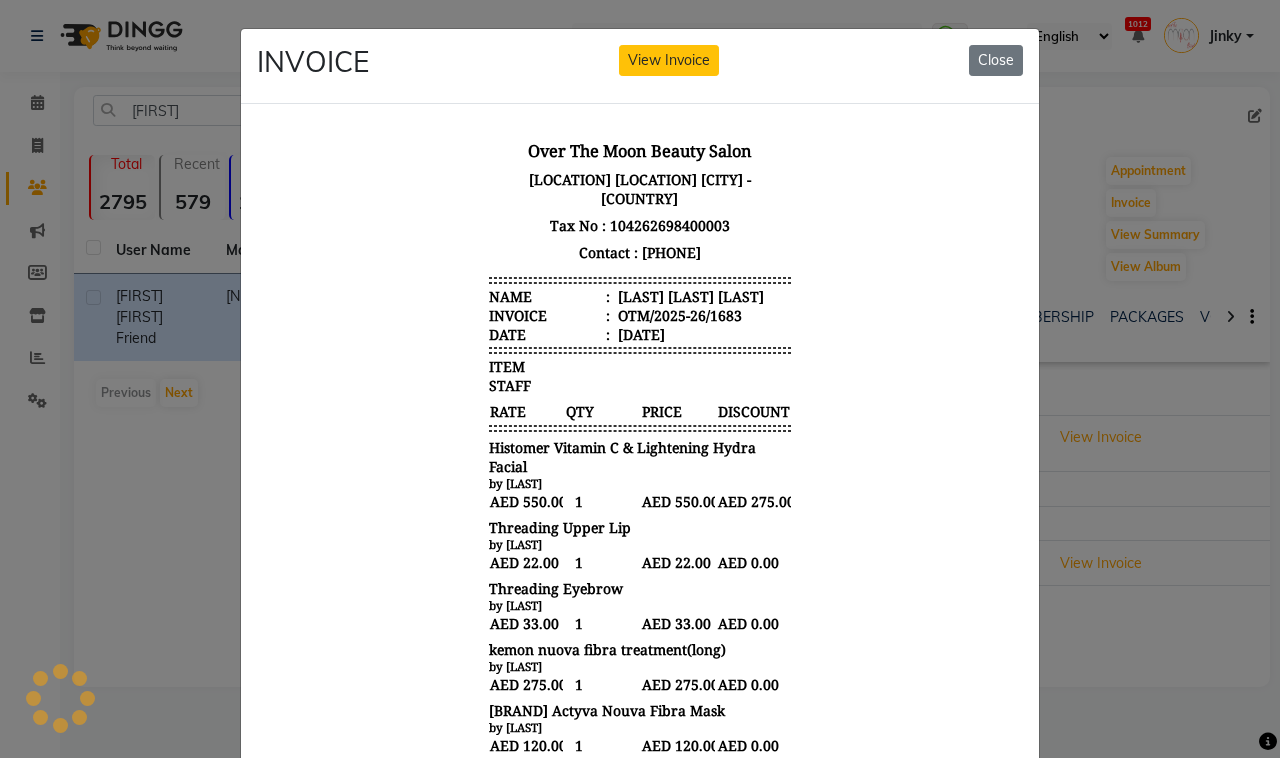 scroll, scrollTop: 0, scrollLeft: 0, axis: both 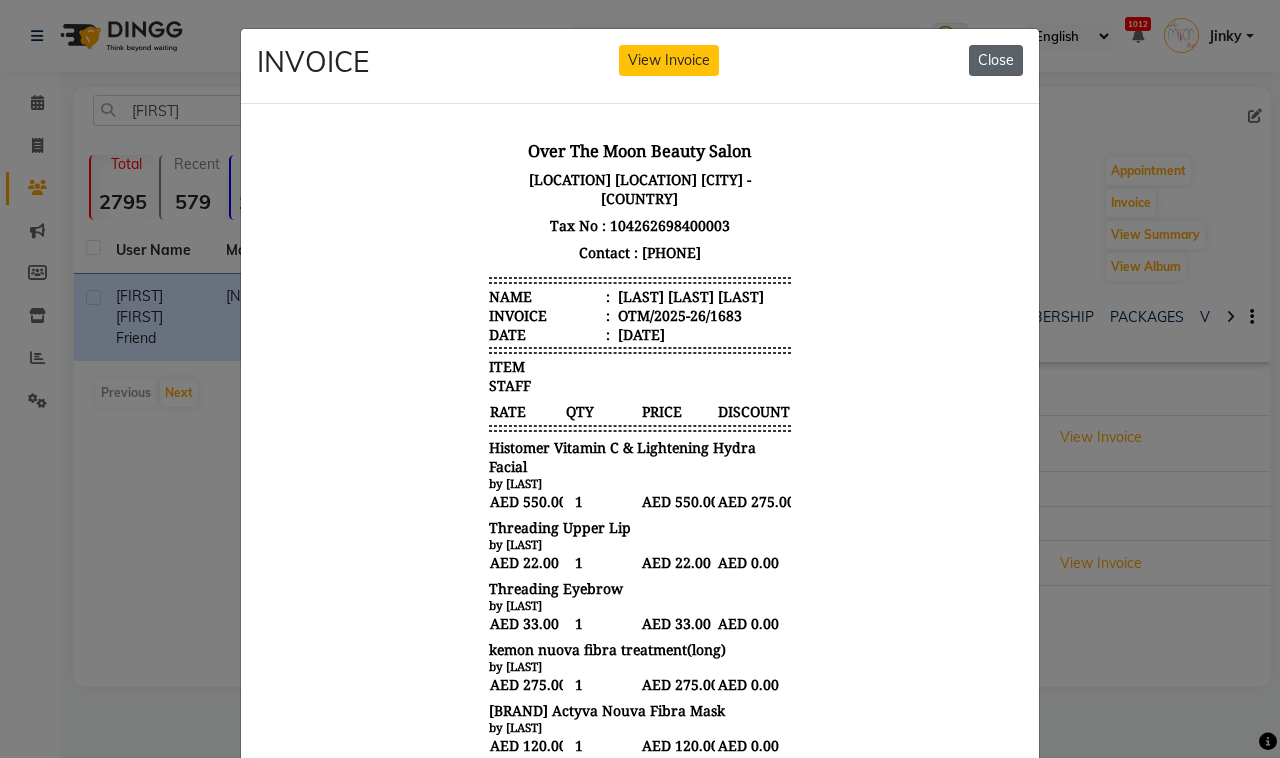click on "Close" 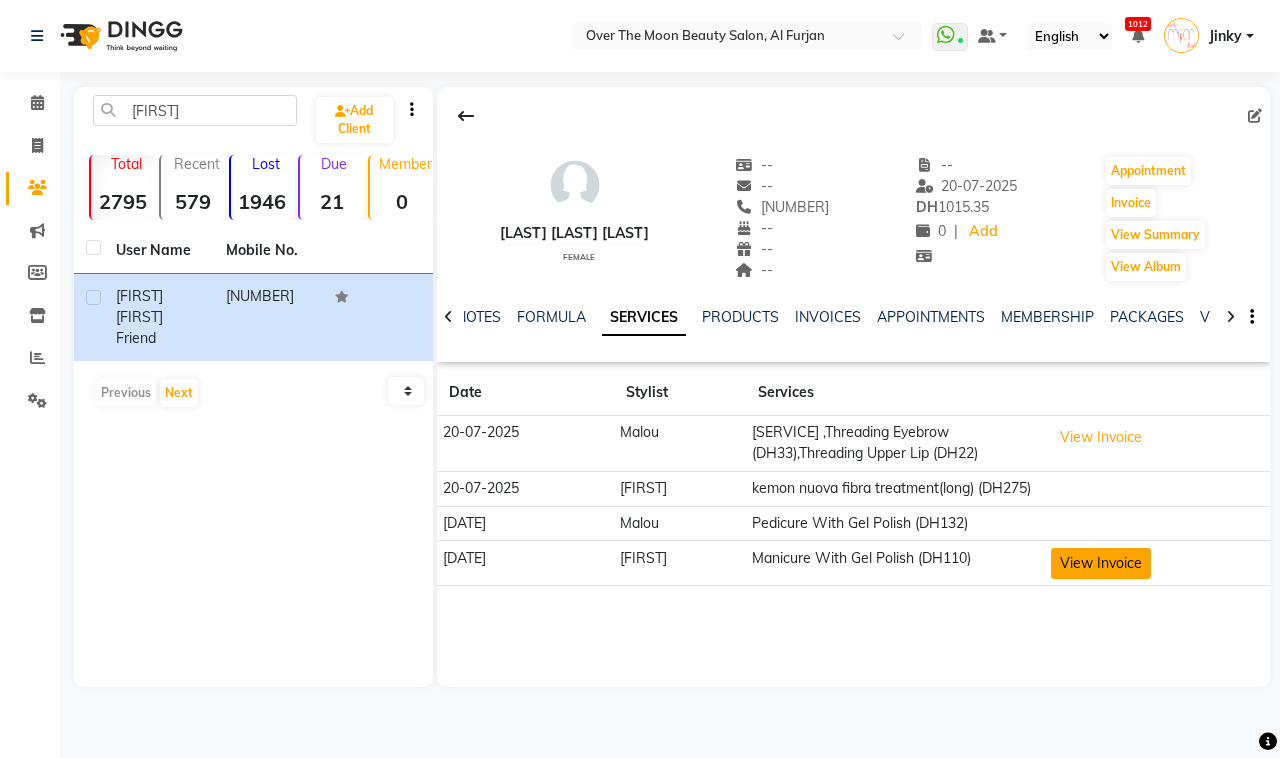 click on "View Invoice" 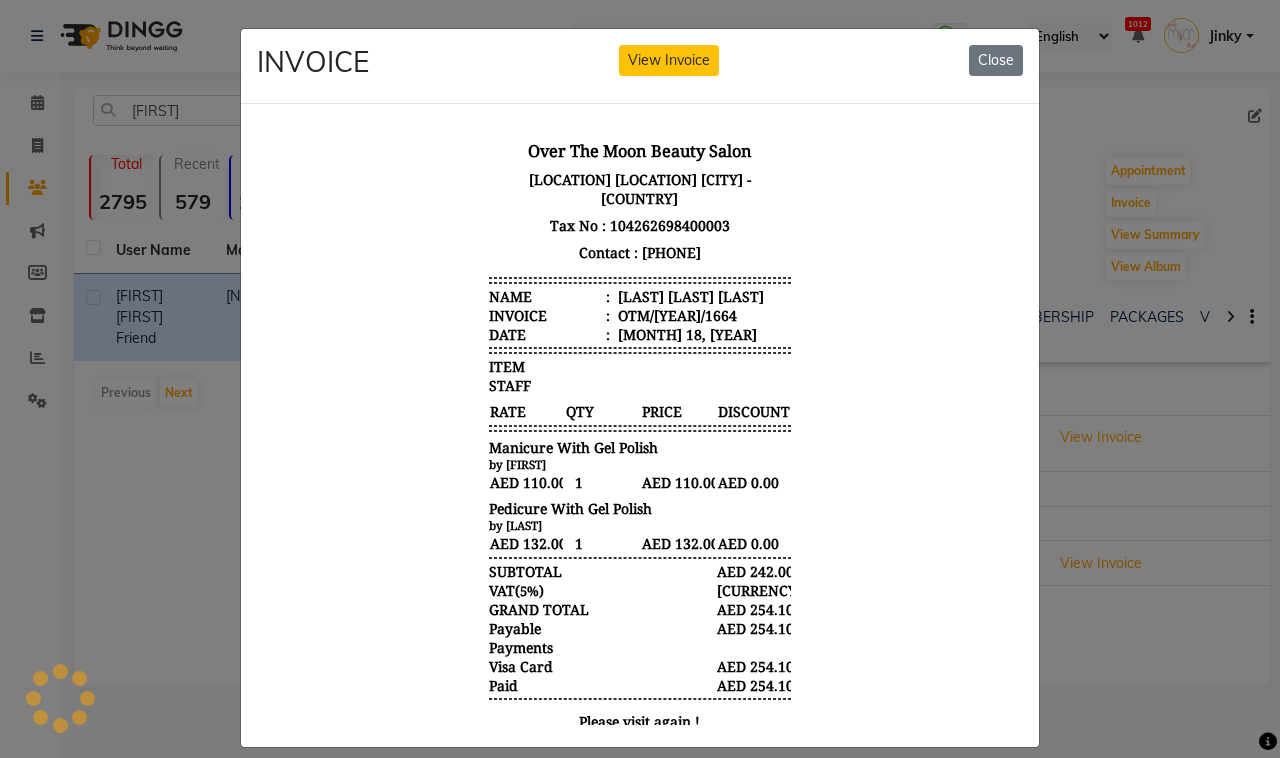 scroll, scrollTop: 0, scrollLeft: 0, axis: both 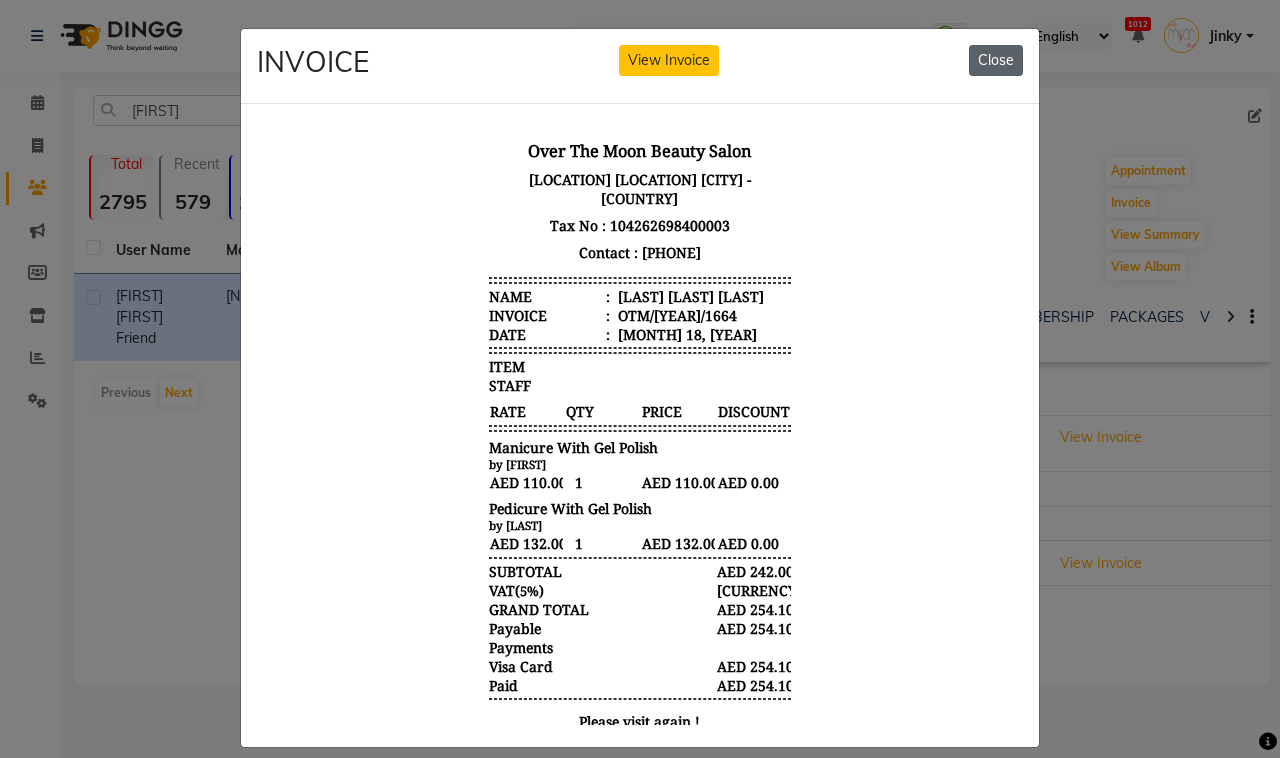 click on "Close" 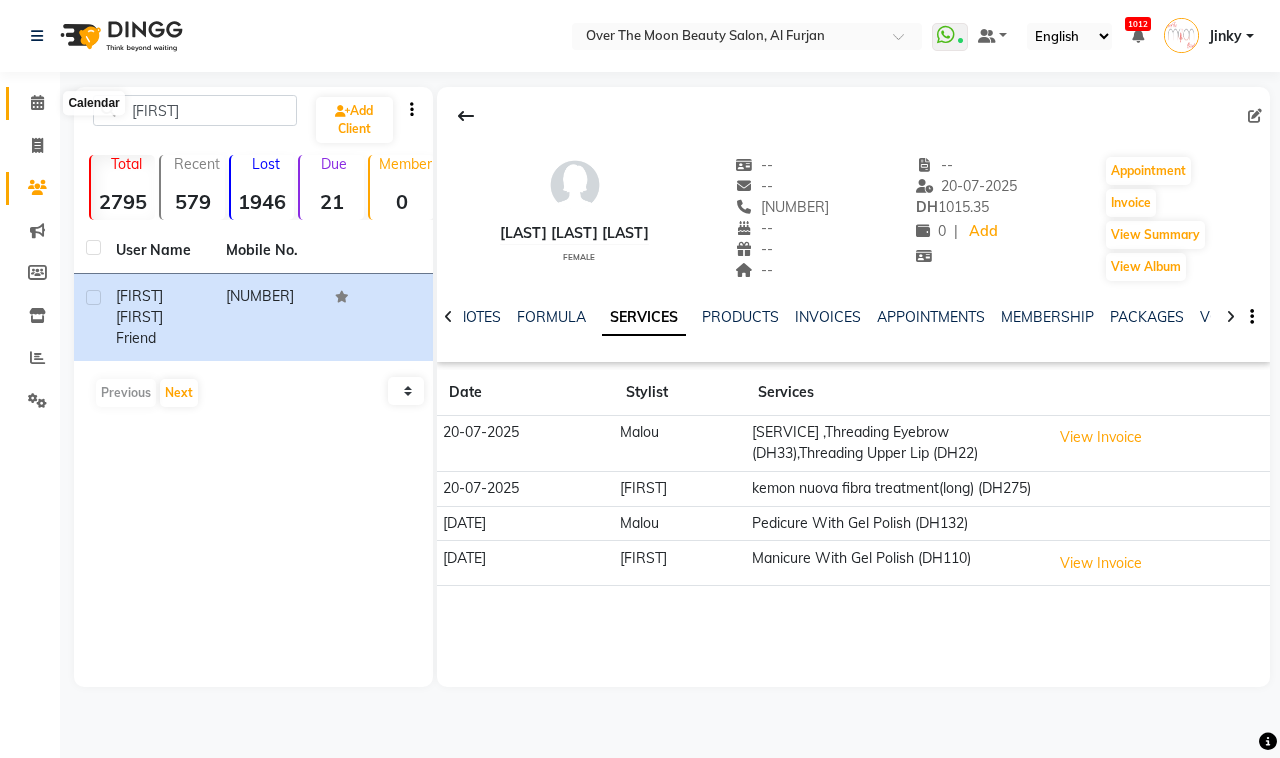 click 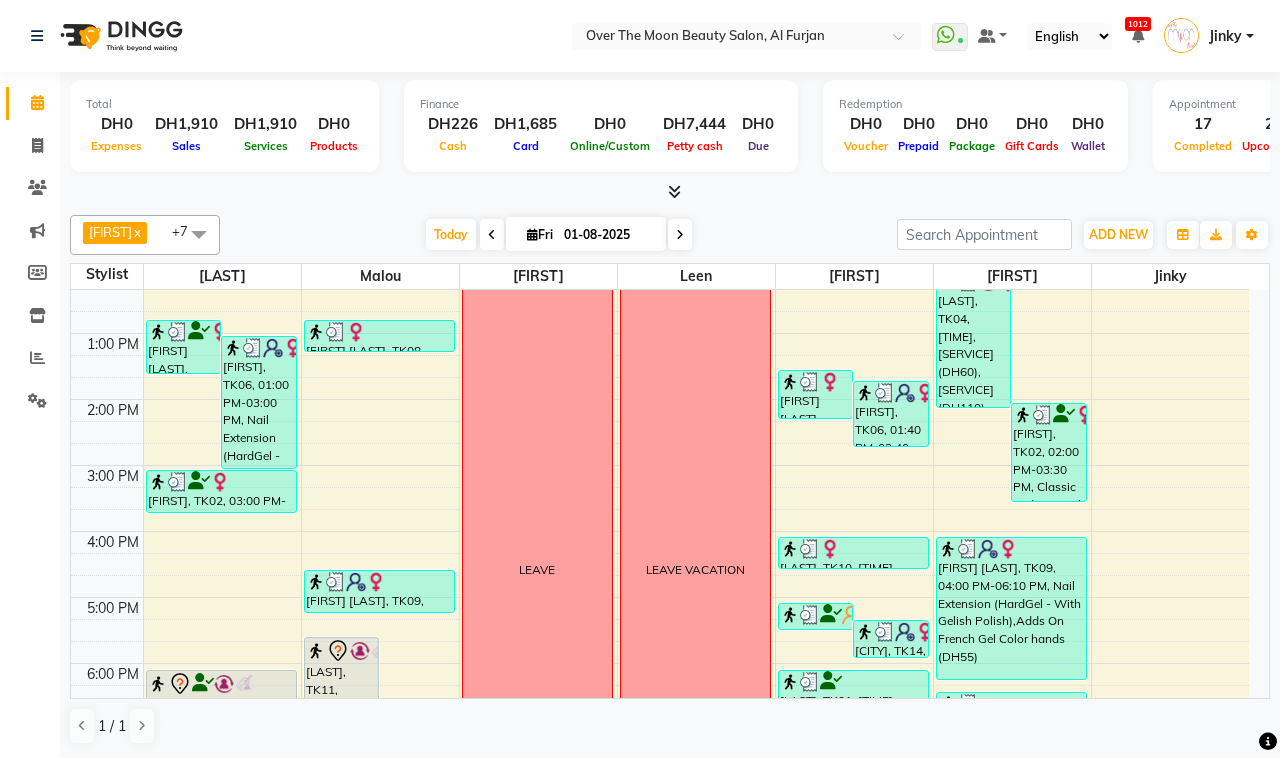 scroll, scrollTop: 416, scrollLeft: 0, axis: vertical 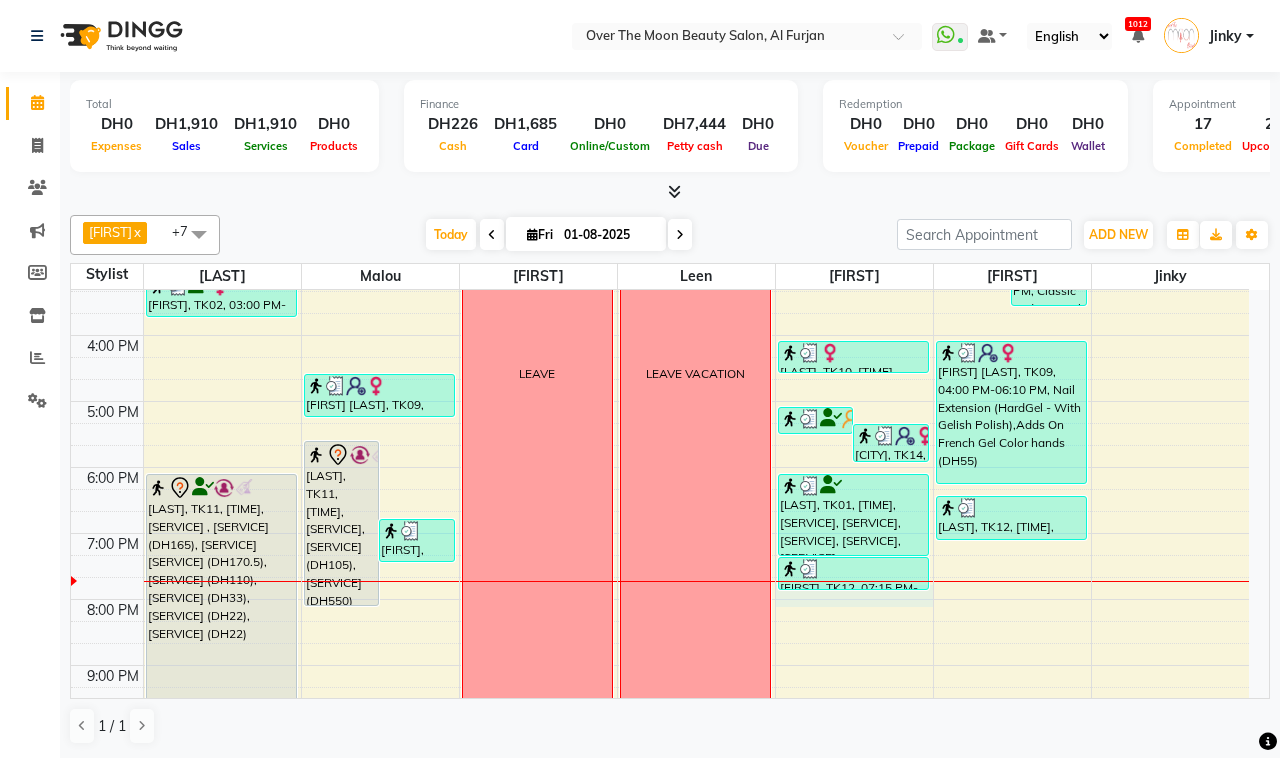 click on "9:00 AM 10:00 AM 11:00 AM 12:00 PM 1:00 PM 2:00 PM 3:00 PM 4:00 PM 5:00 PM 6:00 PM 7:00 PM 8:00 PM 9:00 PM 10:00 PM 11:00 PM Afaf Zenah, TK08, 12:45 PM-01:35 PM, Chrome (DH55) Faiza, TK06, 01:00 PM-03:00 PM, Nail Extension (HardGel - With Gelish Polish) Jeniffer, TK02, 03:00 PM-03:40 PM, Classic Manicure nada, TK11, 06:00 PM-09:40 PM, Goldwell Root Coloring ,Blow Dry (Medium) (DH165),Hair Rinsage Kemon medium (DH170.5),Manicure With Gel Polish (DH110),Threading Eyebrow (DH33),Threading Upper Lip (DH22),Threading Chin (DH22) nada, TK11, 05:30 PM-08:00 PM, Classic Pedicure,Foot Massage (DH105),Histomer Vitamin C & Lightening Hydra Facial (DH550) nadia, TK12, 06:40 PM-07:20 PM, Natural Pedicure Afaf Zenah, TK08, 12:45 PM-01:15 PM, Foot Massage Niakate Tano, TK09, 04:30 PM-05:10 PM, Princess polish only (DH22),Princess polish only (DH22) LEAVE LEAVE VACATION Afaf Zenah, TK08, 01:30 PM-02:15 PM, Threading Eyebrow (DH33),Threading Upper Lip (DH22)" at bounding box center (660, 368) 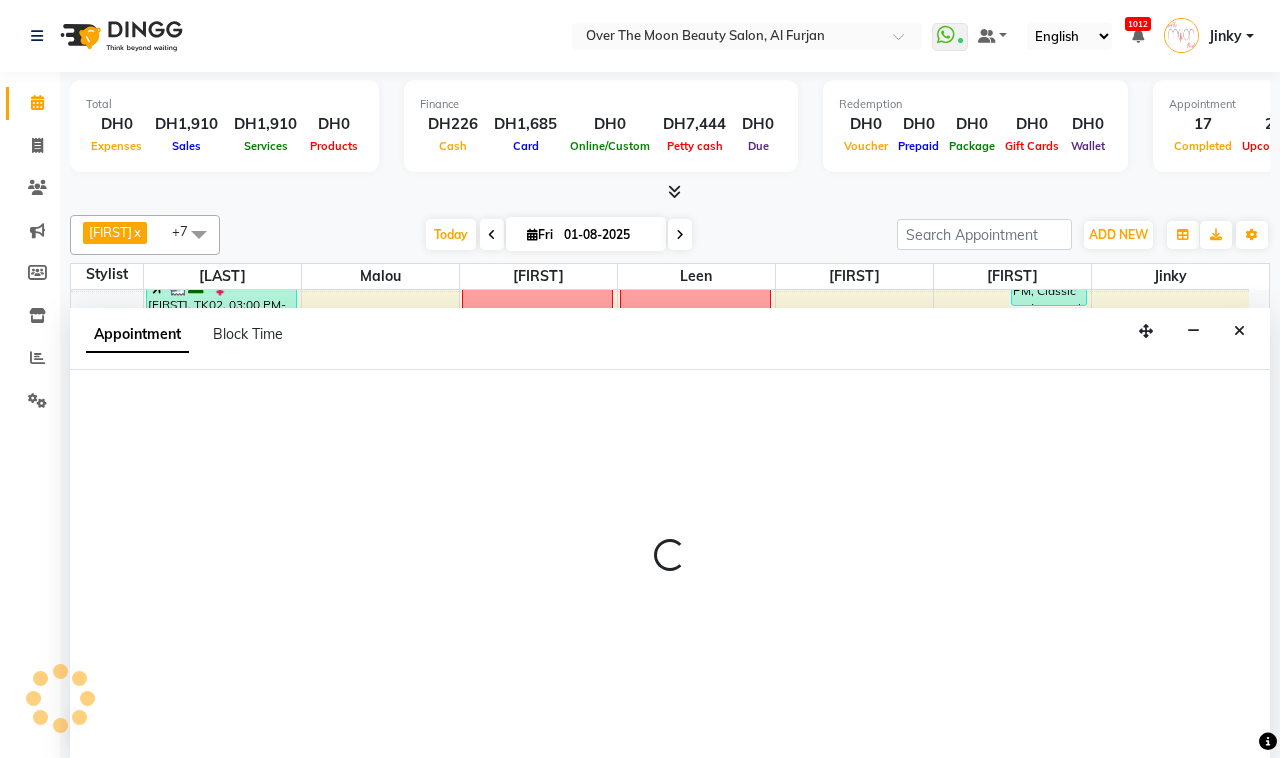 select on "64402" 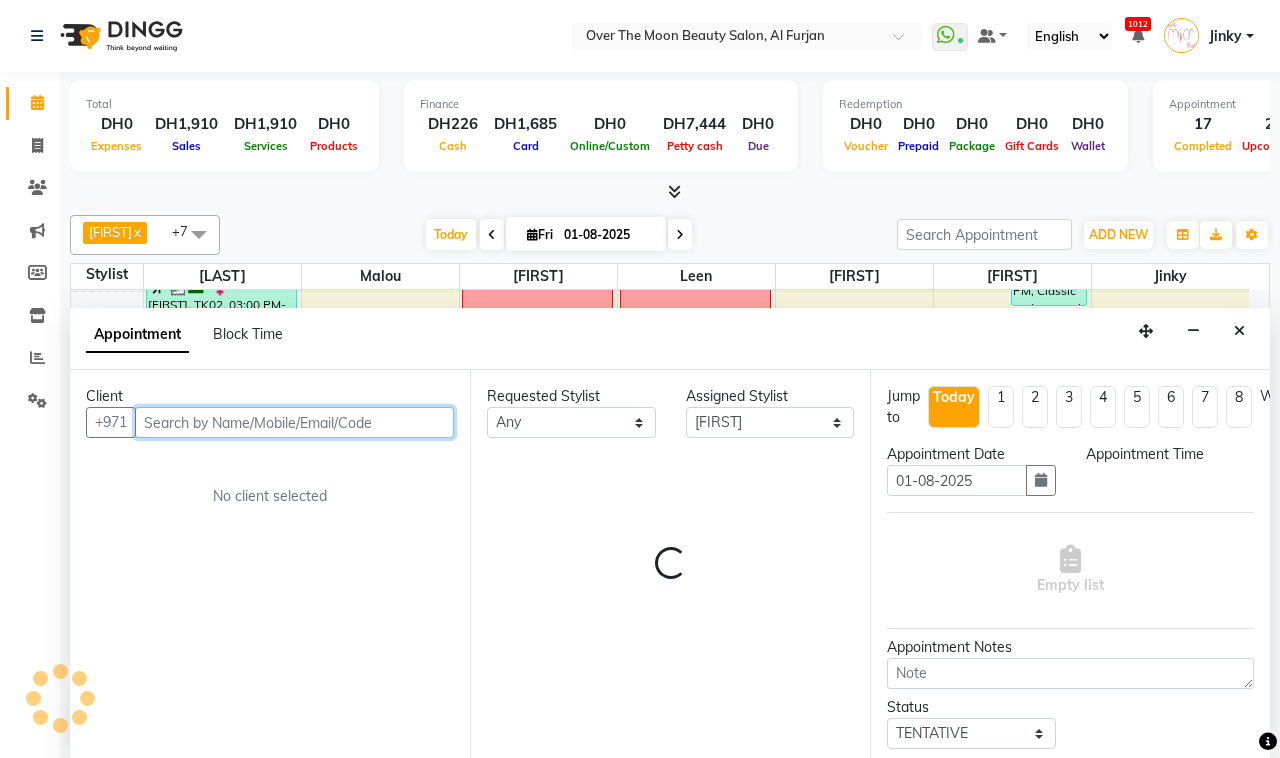 select on "1185" 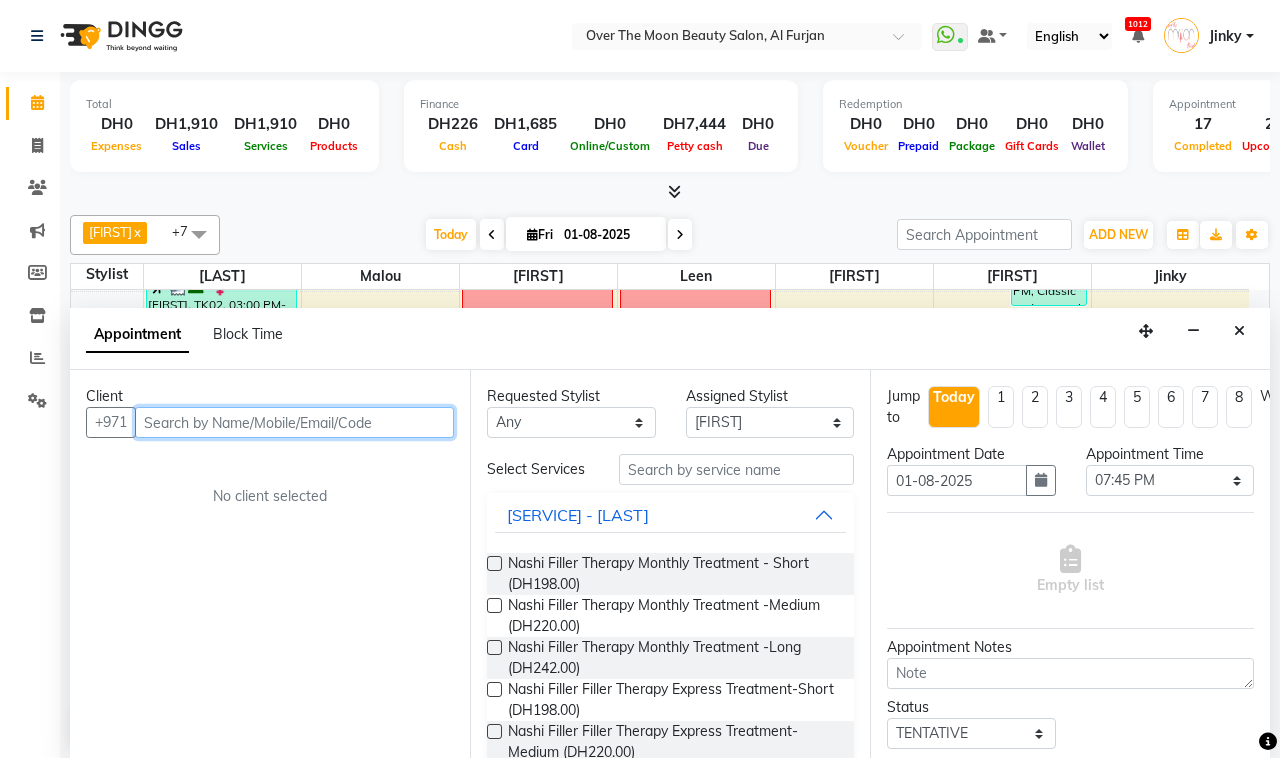 click at bounding box center (294, 422) 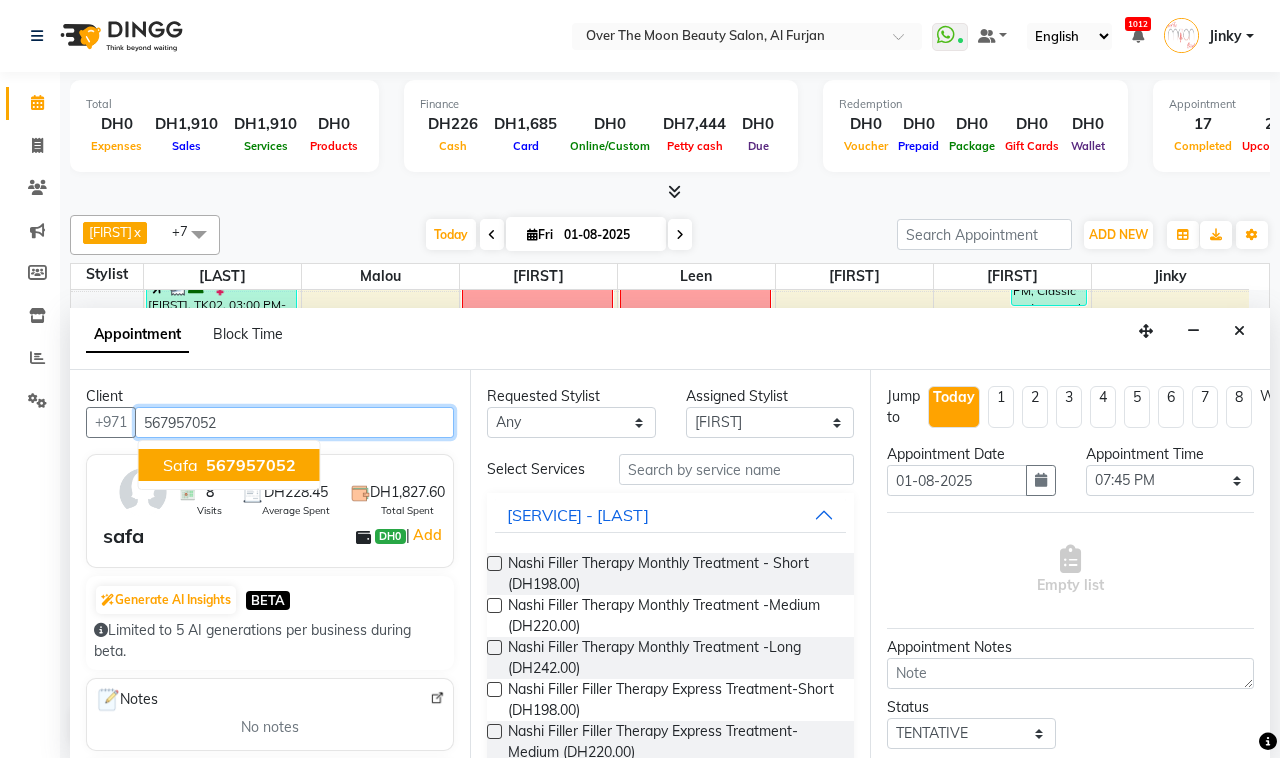 click on "567957052" at bounding box center (251, 465) 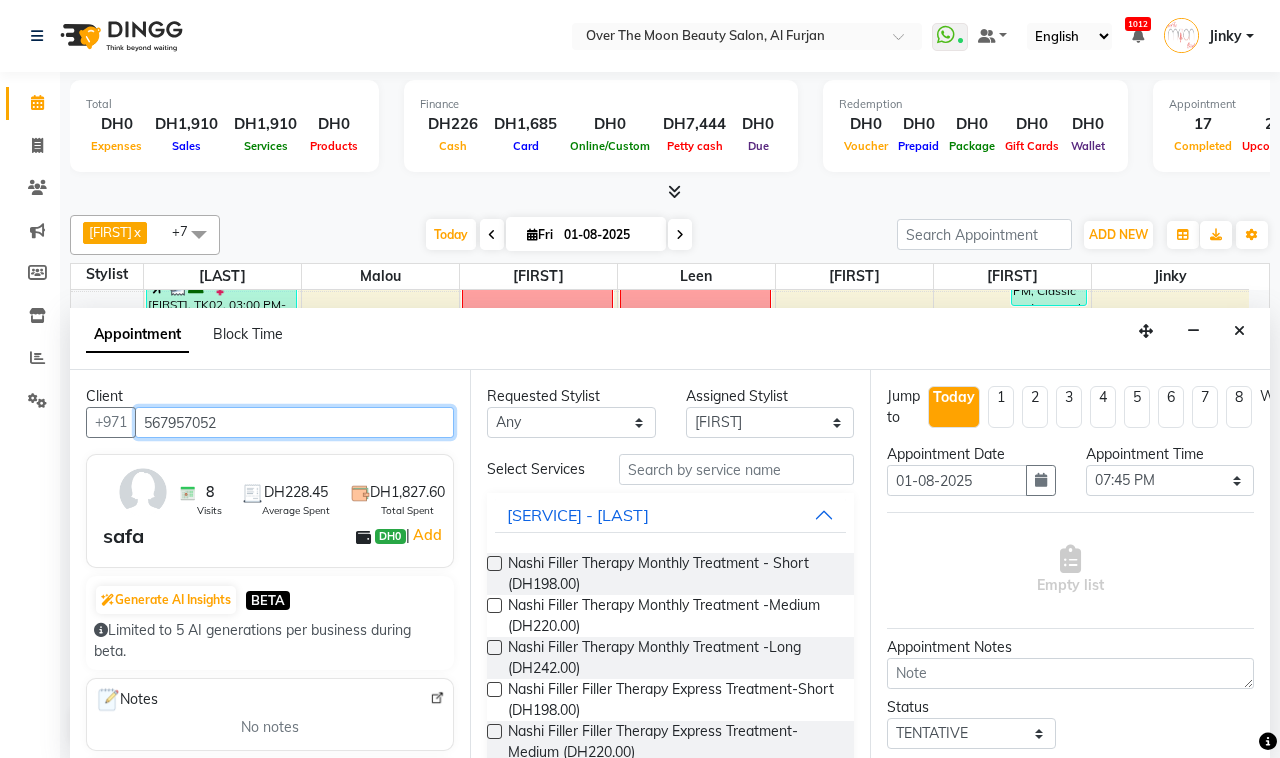 type on "567957052" 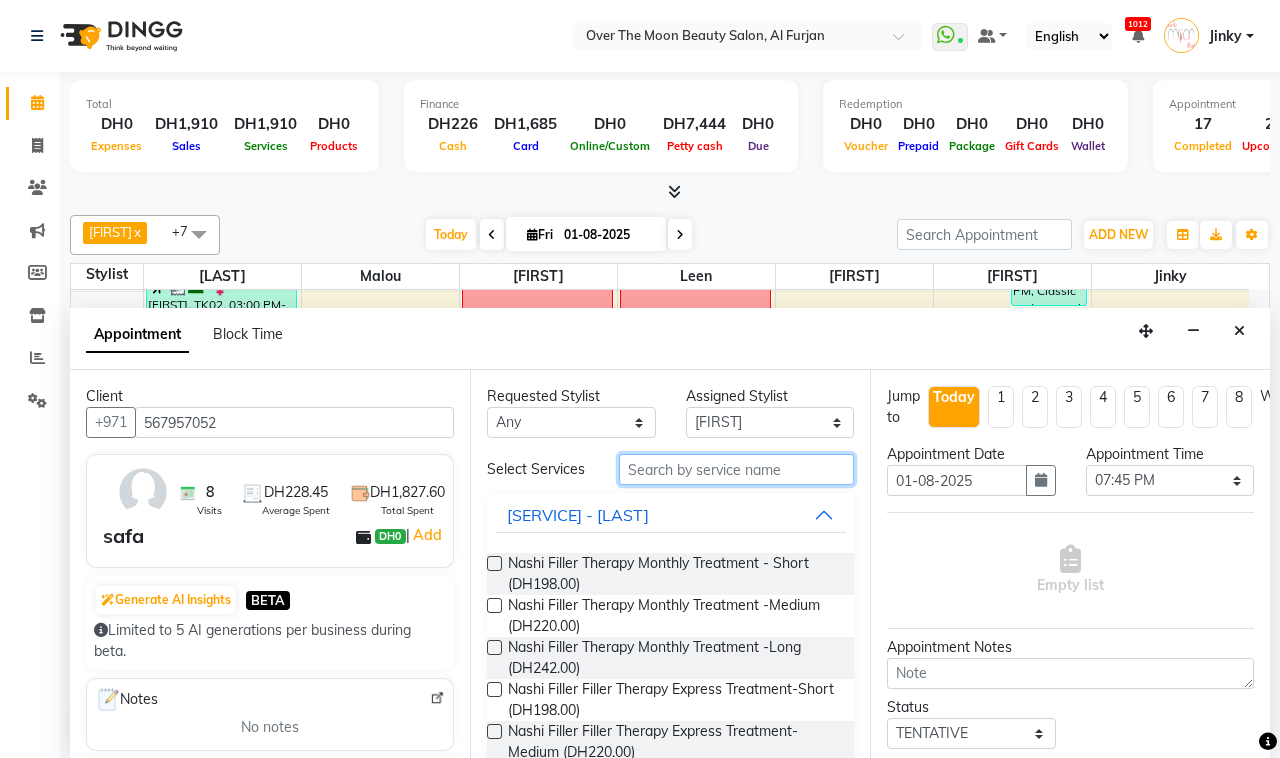 click at bounding box center (736, 469) 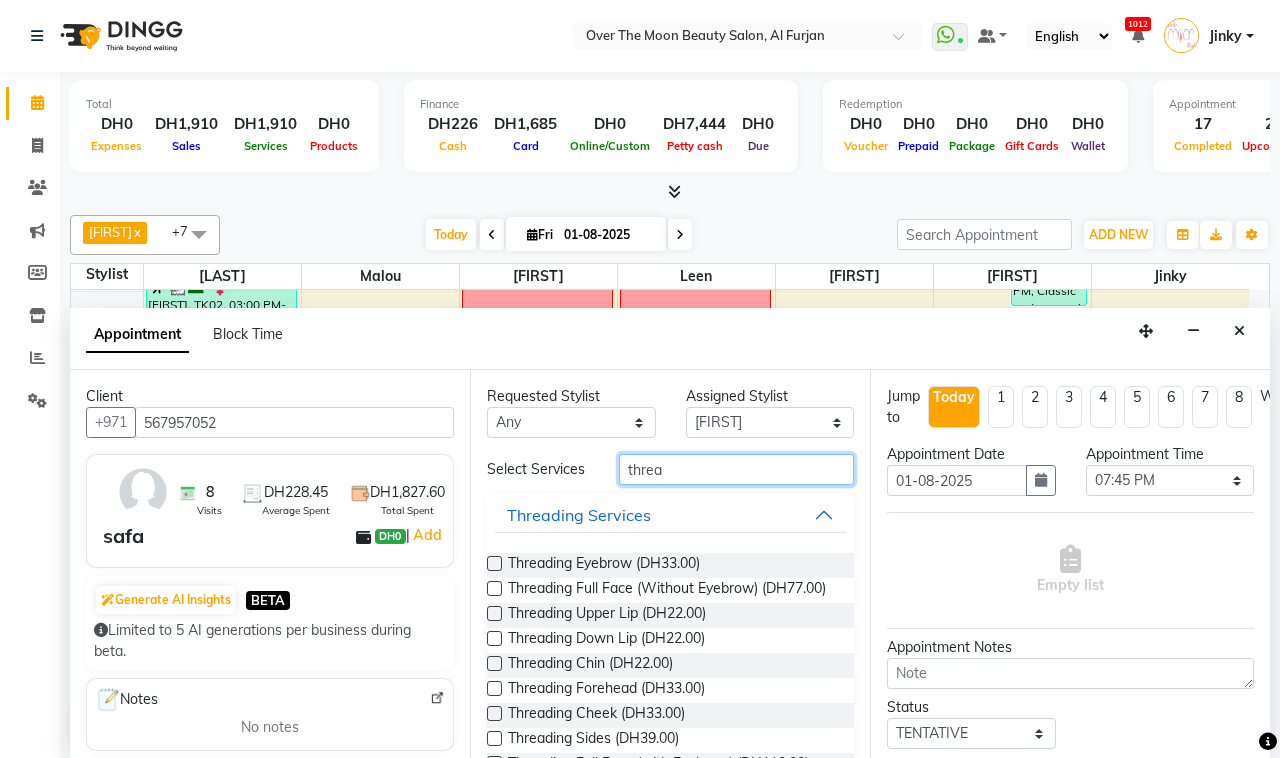 type on "threa" 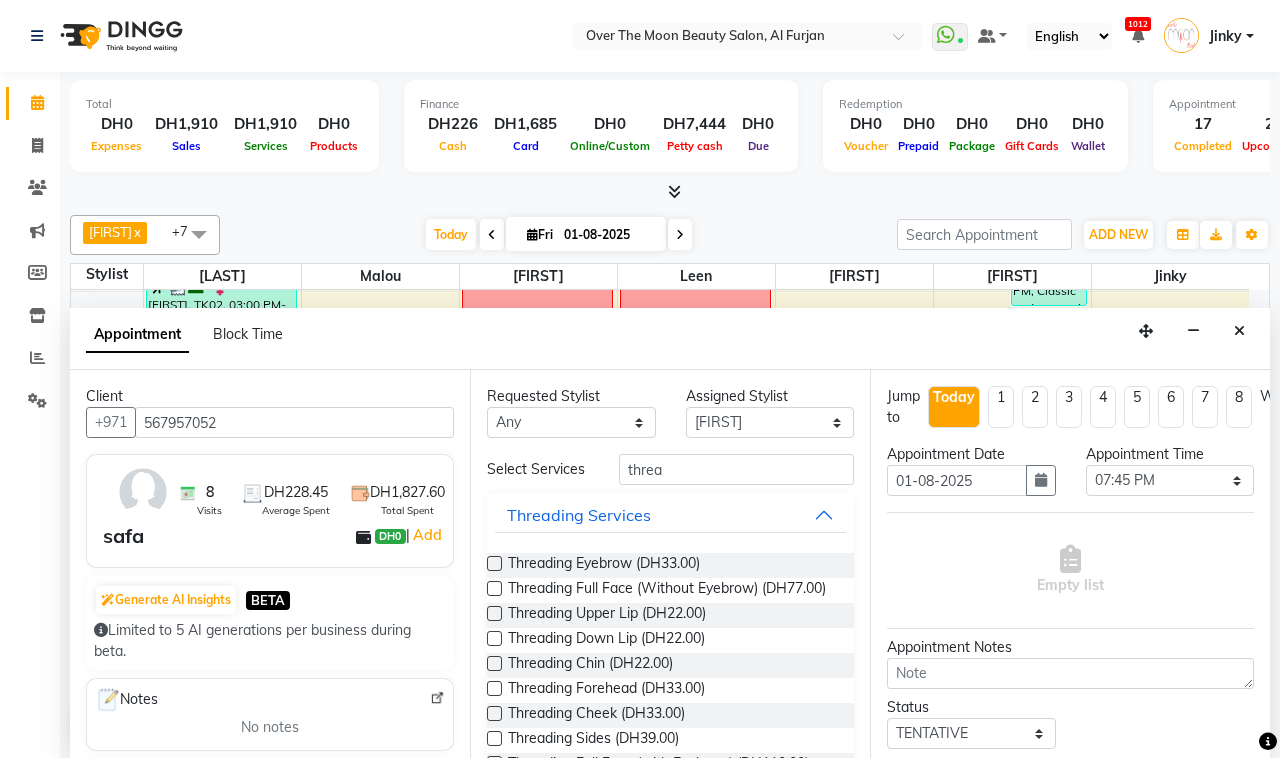 drag, startPoint x: 495, startPoint y: 573, endPoint x: 492, endPoint y: 586, distance: 13.341664 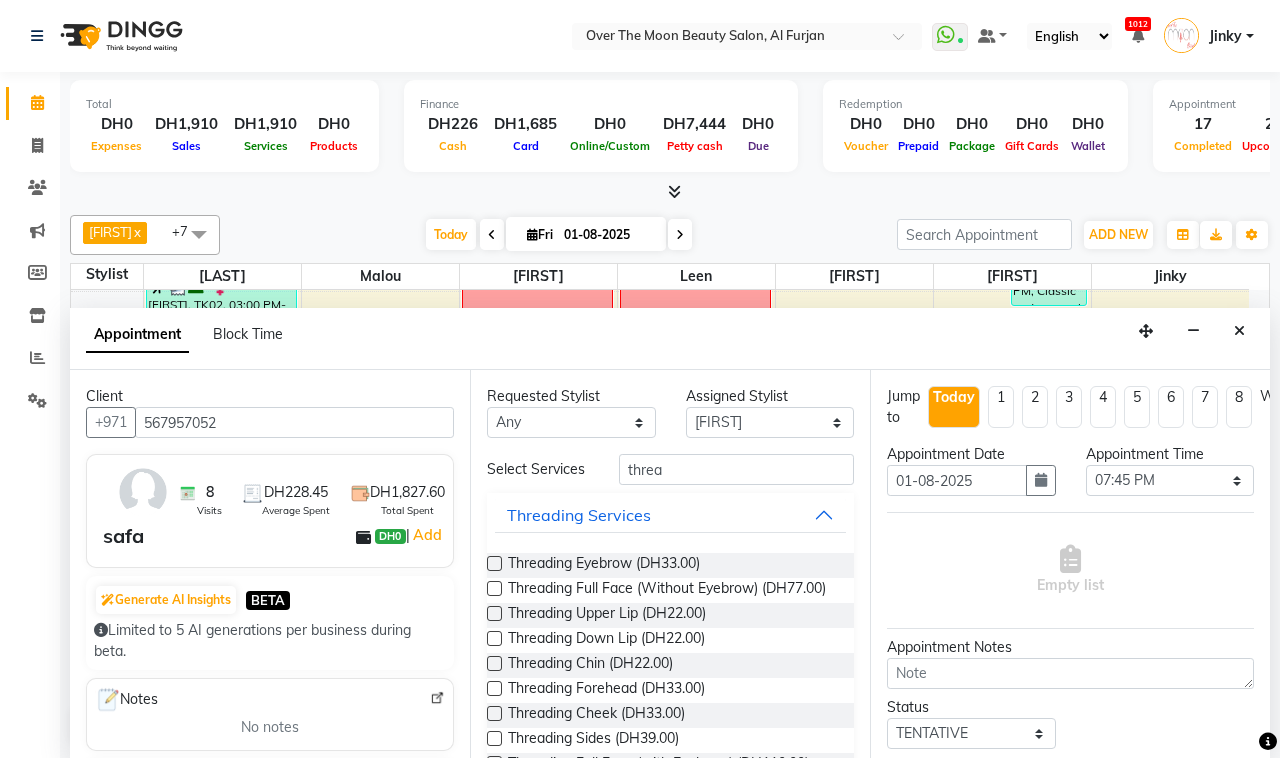 click at bounding box center [494, 563] 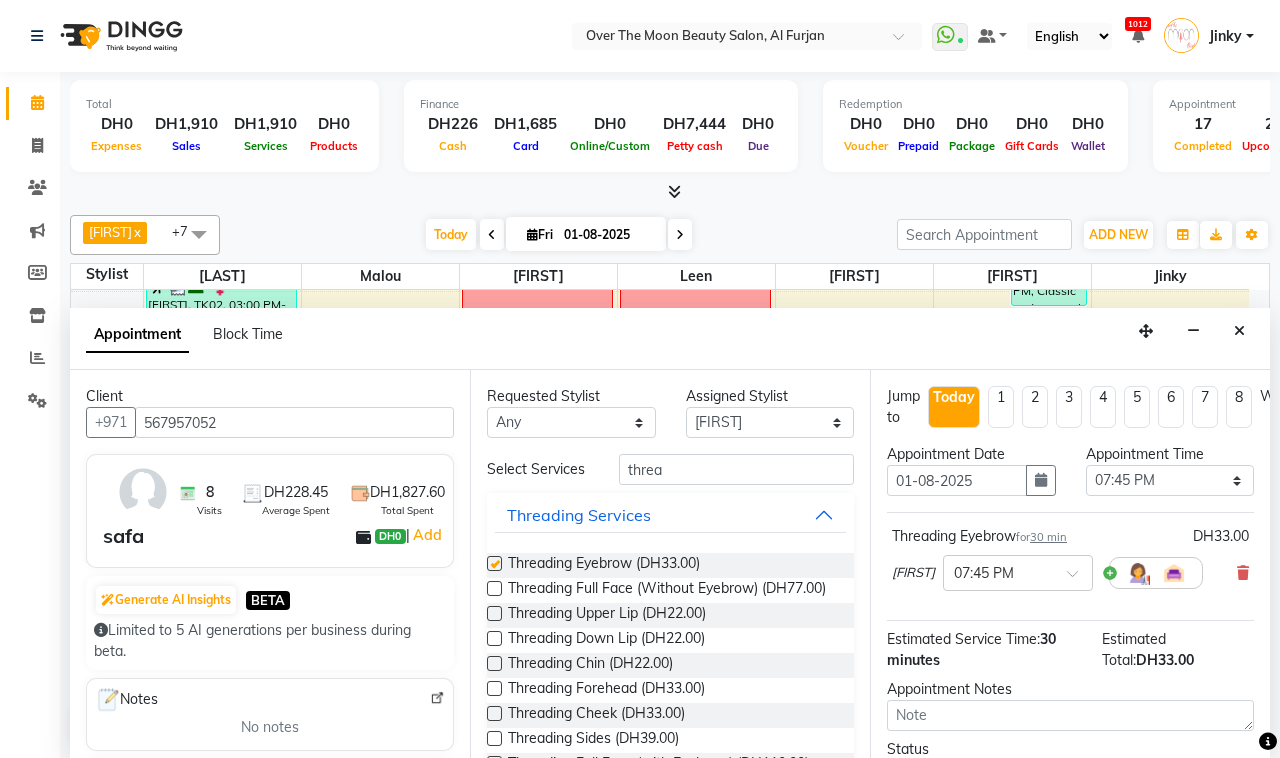 checkbox on "false" 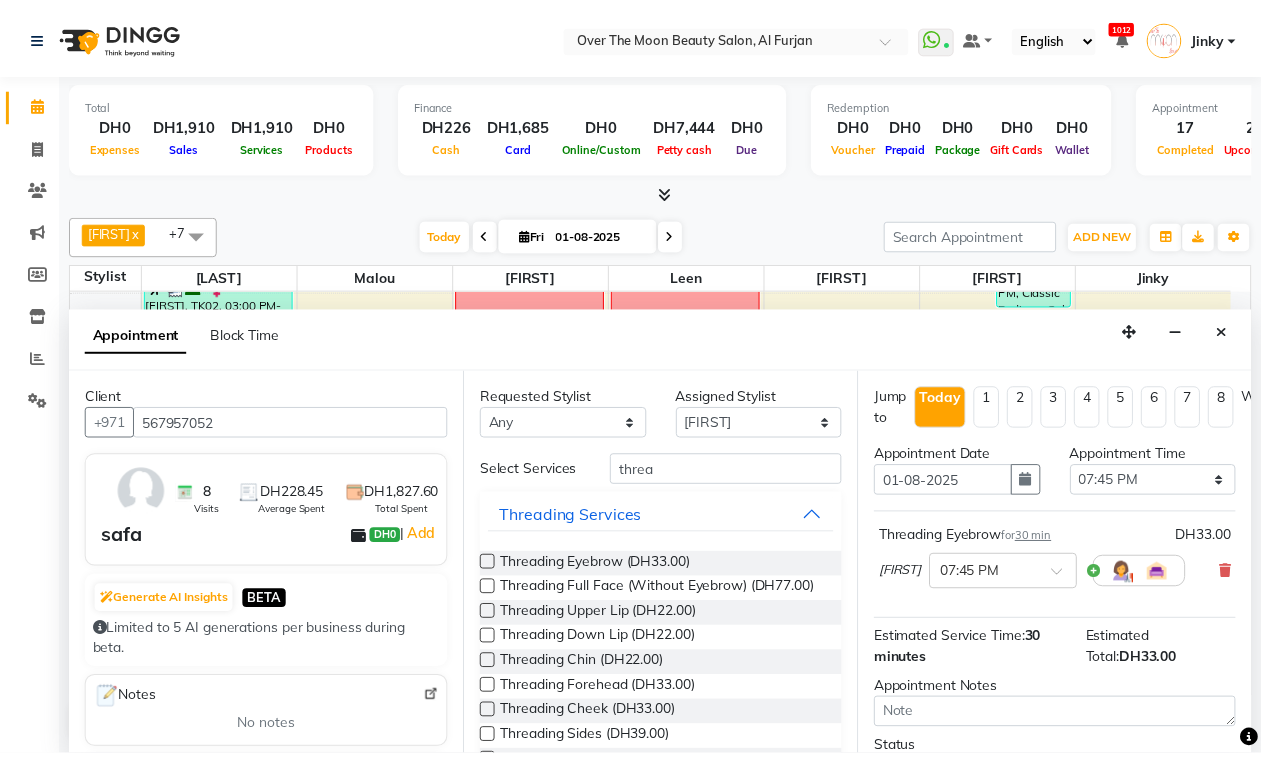 scroll, scrollTop: 178, scrollLeft: 0, axis: vertical 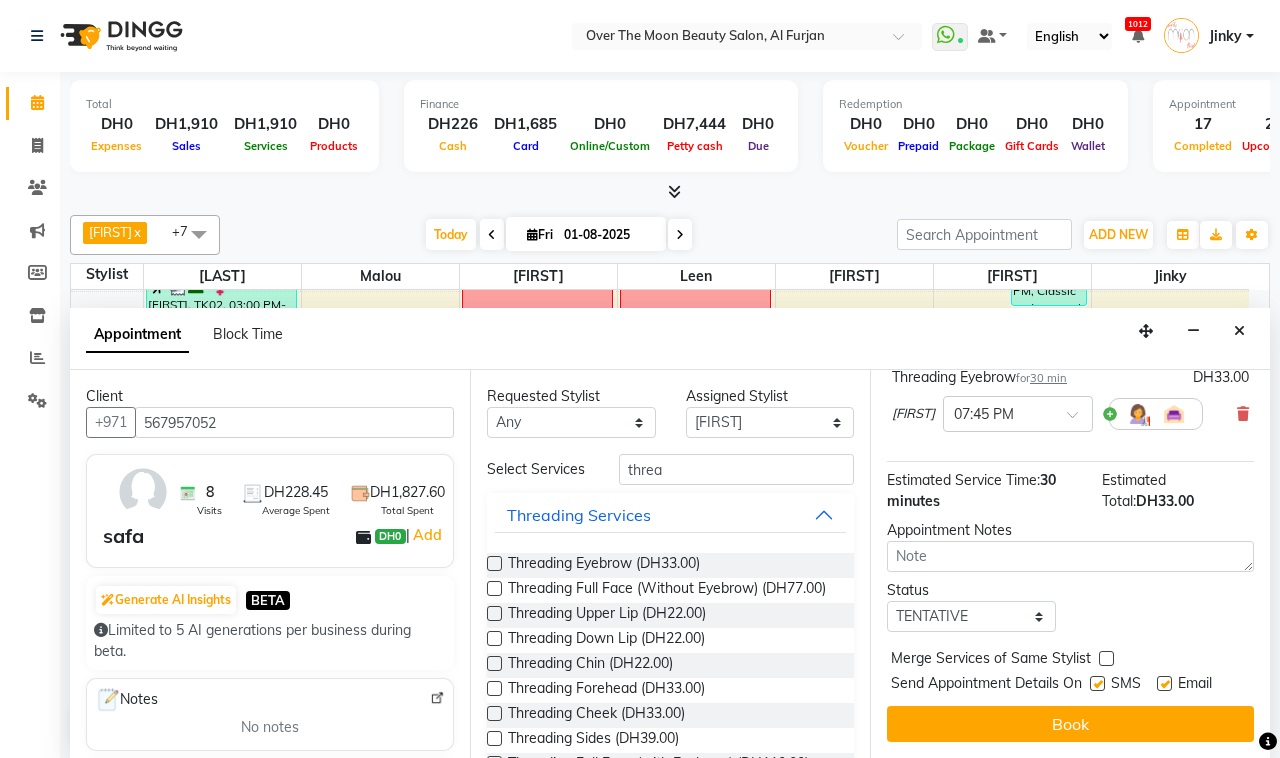click at bounding box center [1106, 658] 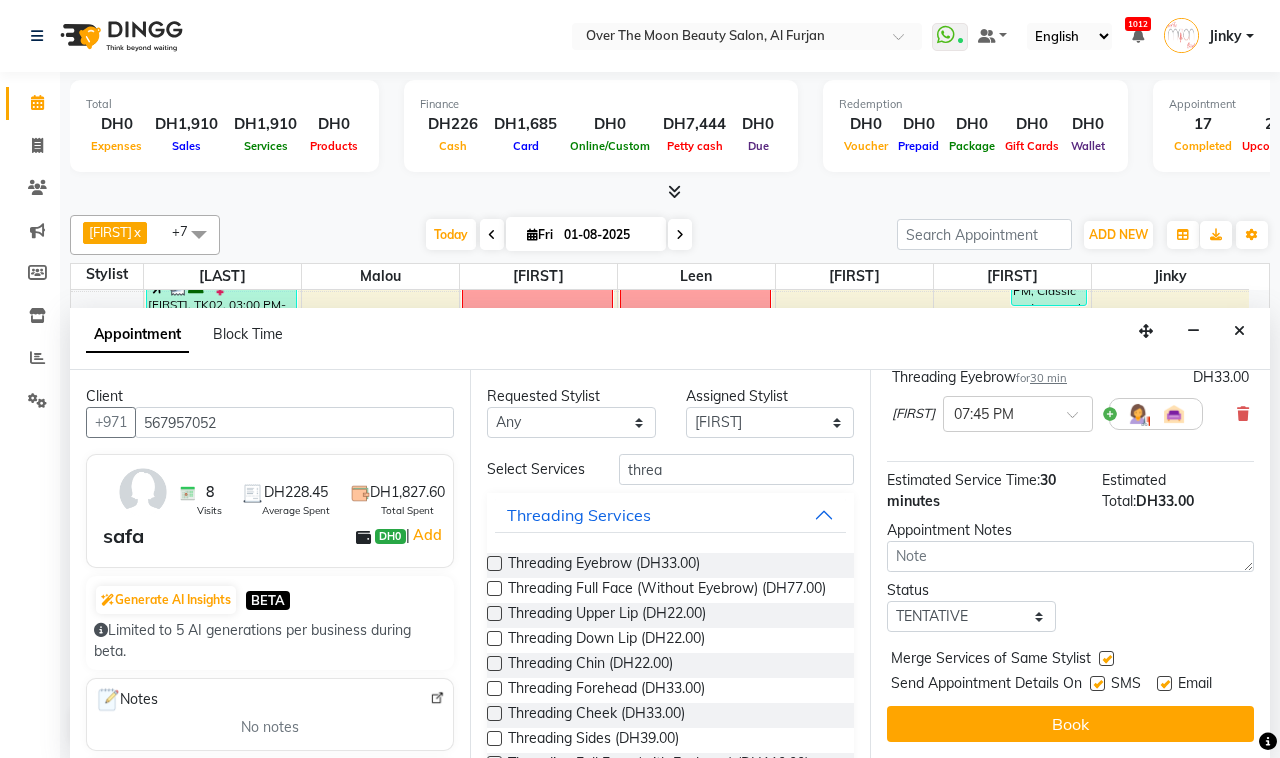click on "Book" at bounding box center (1070, 724) 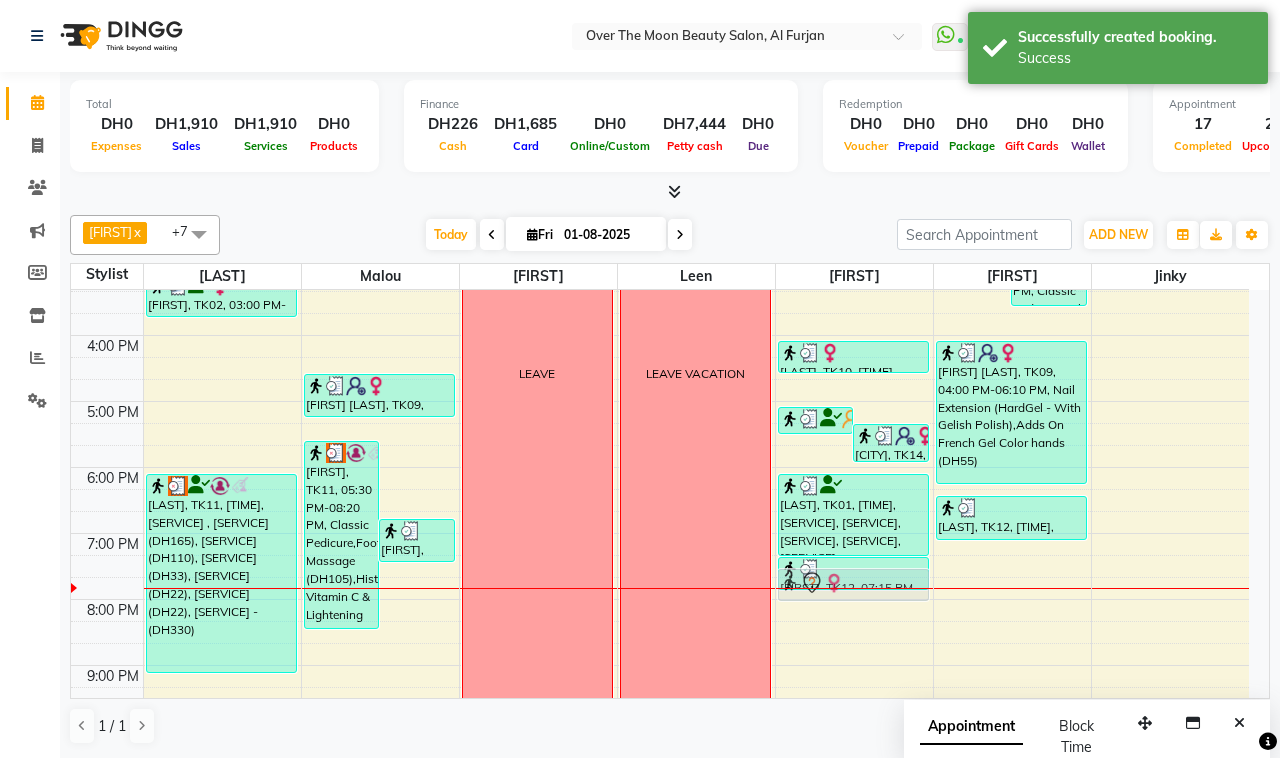 drag, startPoint x: 836, startPoint y: 610, endPoint x: 836, endPoint y: 595, distance: 15 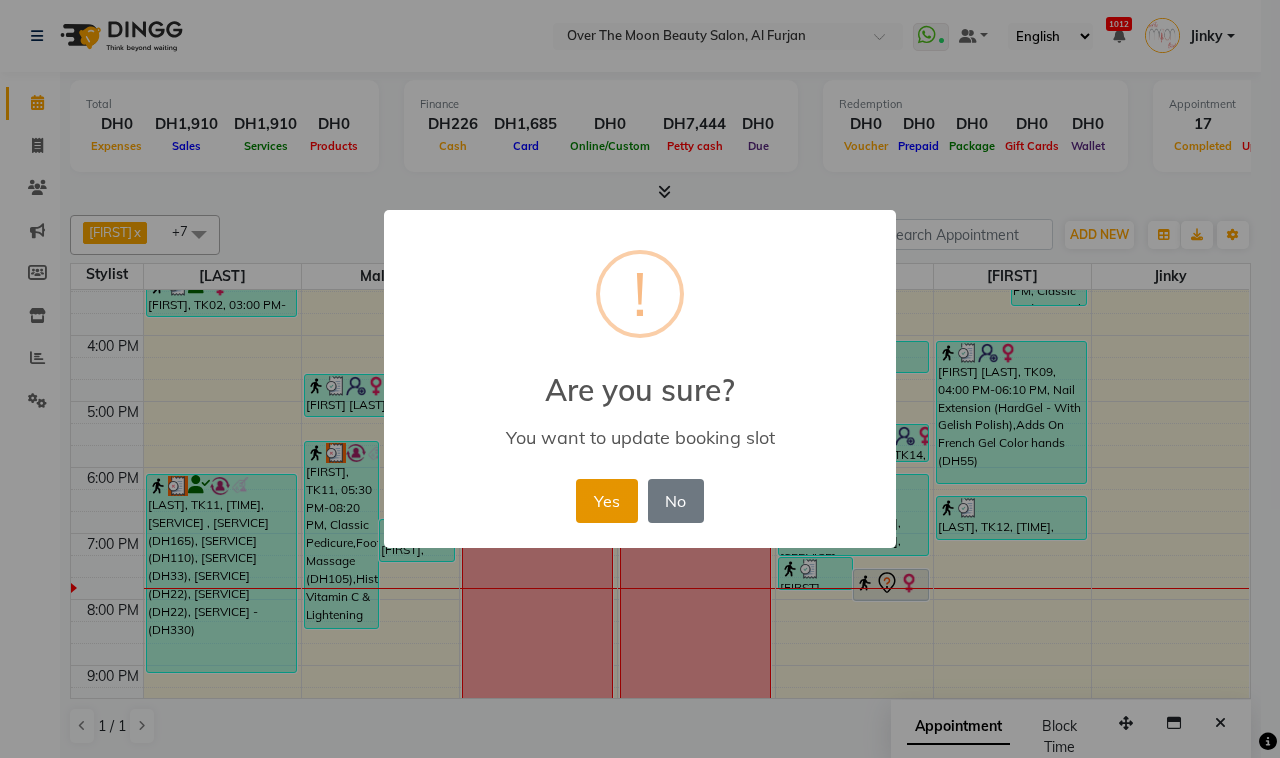 click on "Yes" at bounding box center (606, 501) 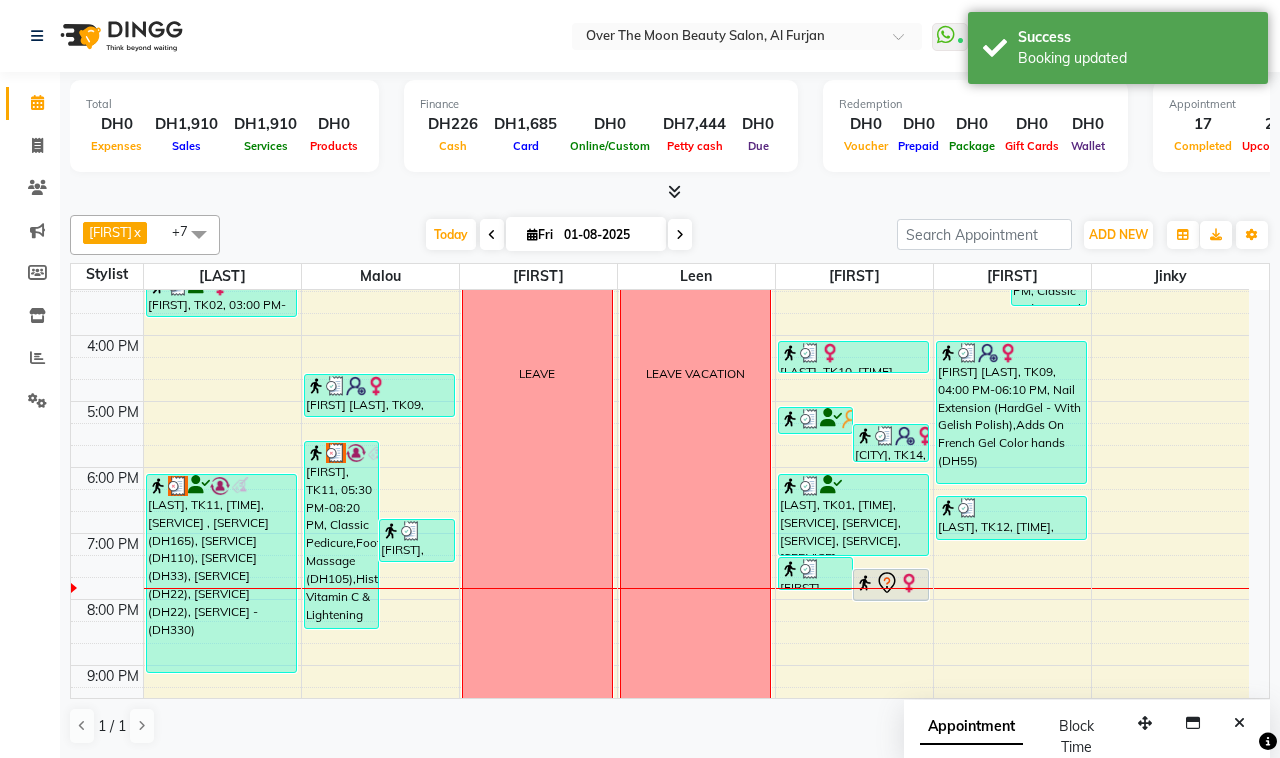 click 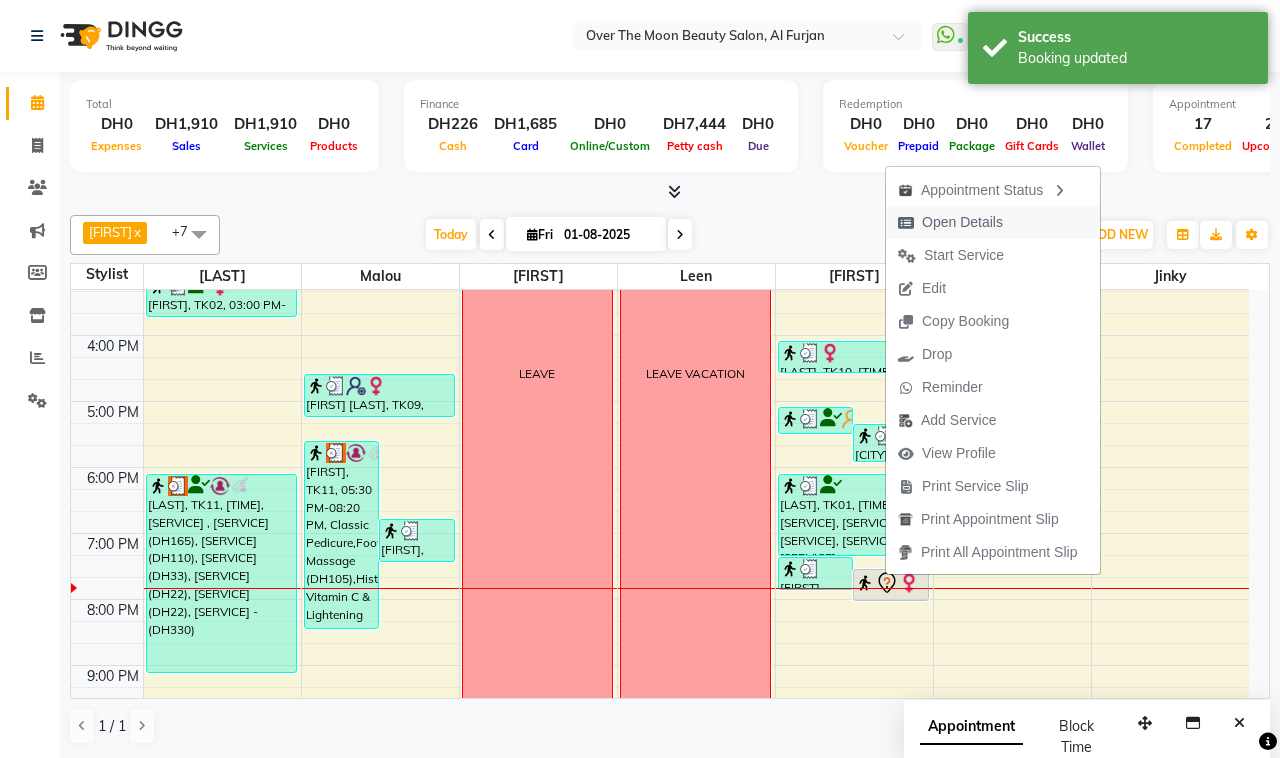 click on "Open Details" at bounding box center [950, 222] 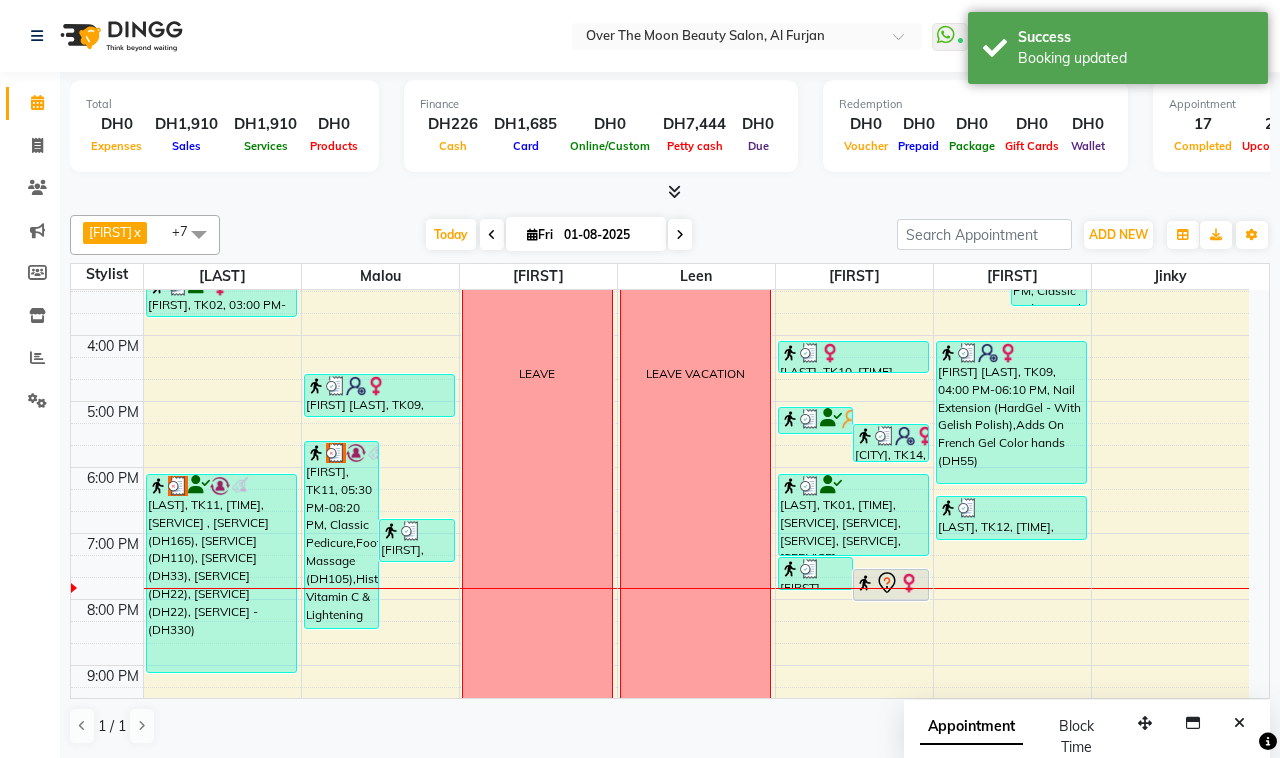click at bounding box center [865, 583] 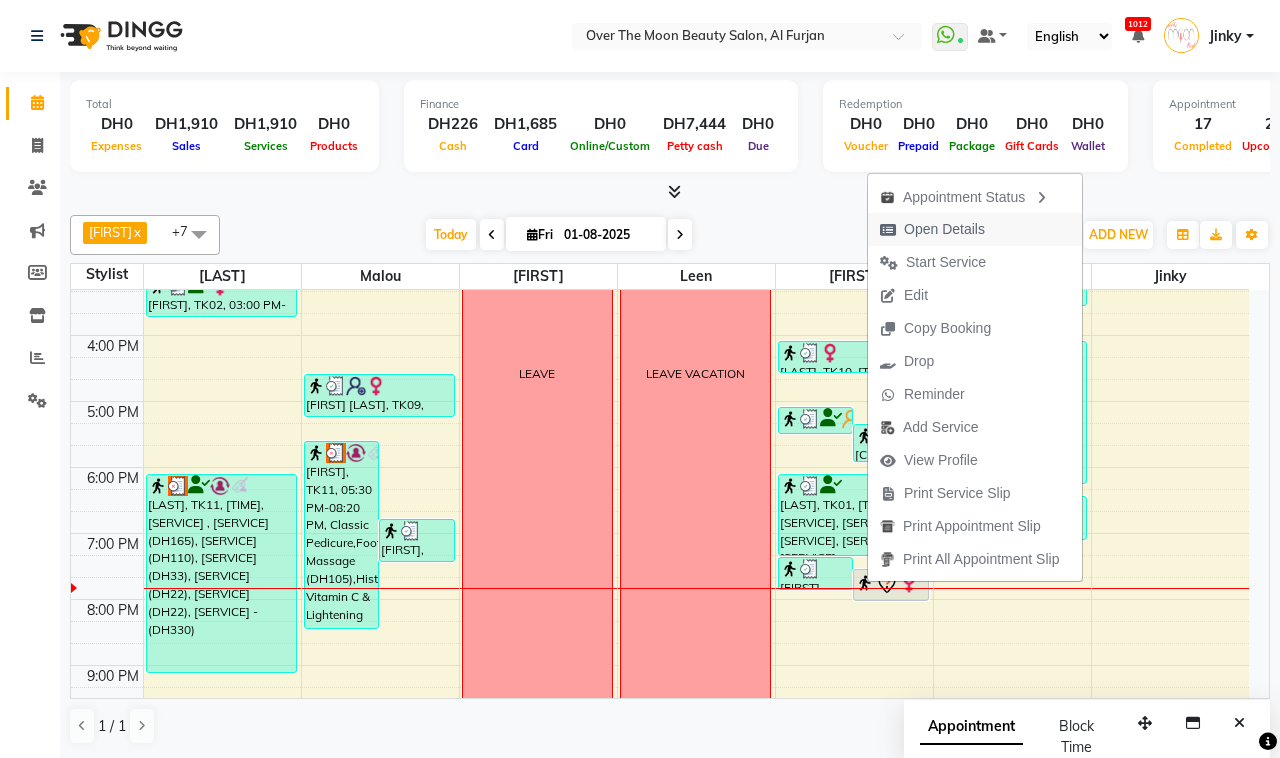 click on "Open Details" at bounding box center [944, 229] 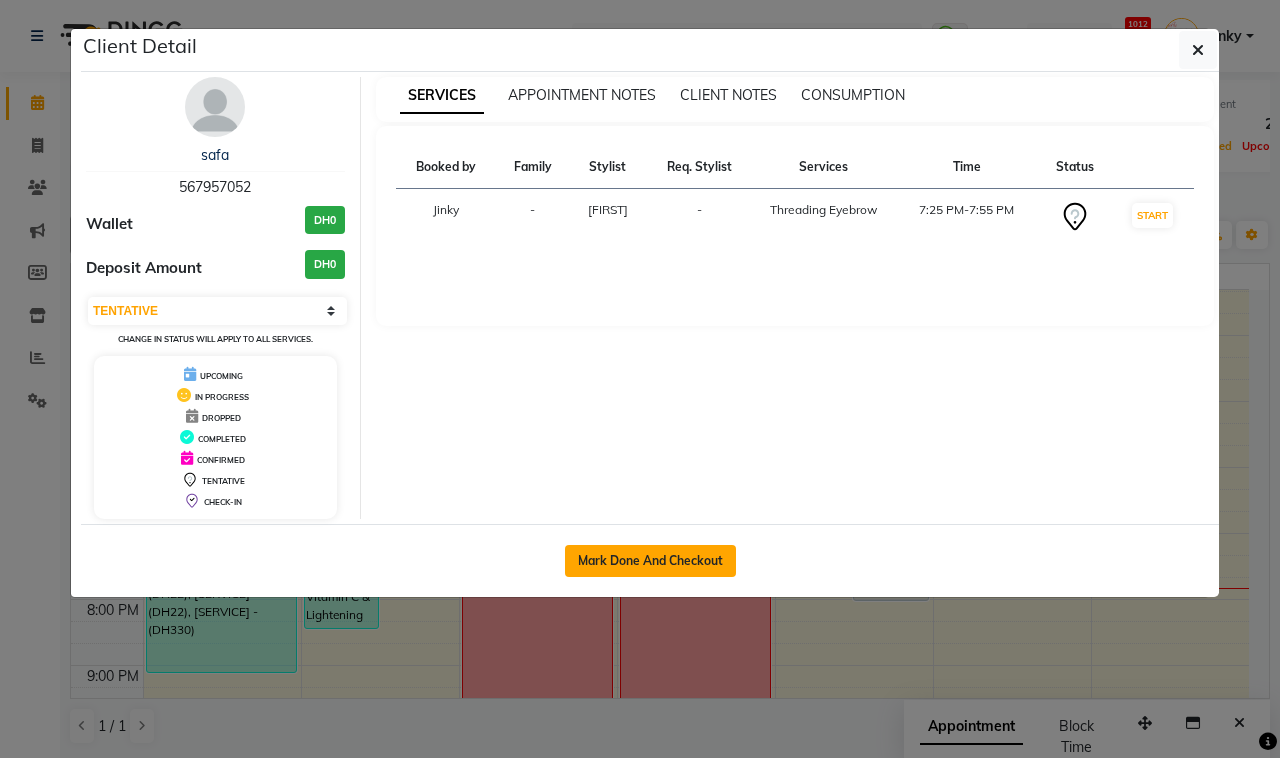 click on "Mark Done And Checkout" 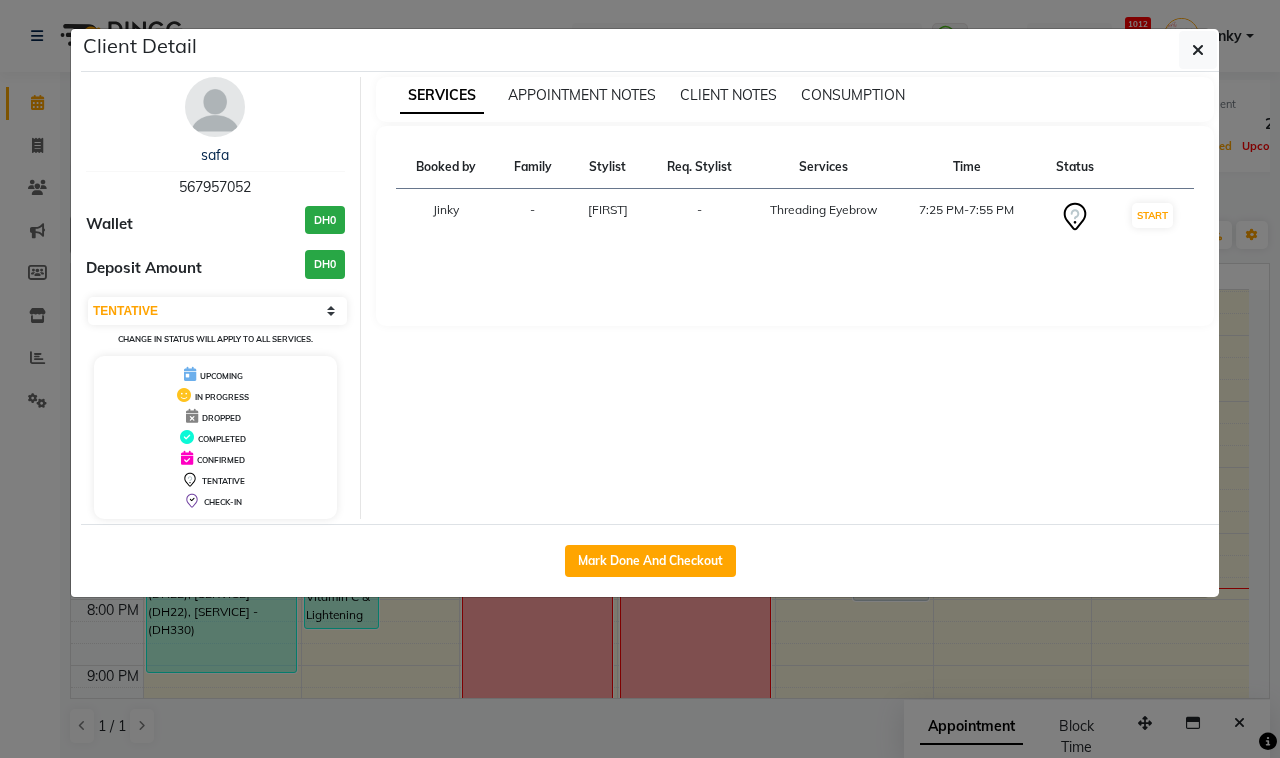 select on "service" 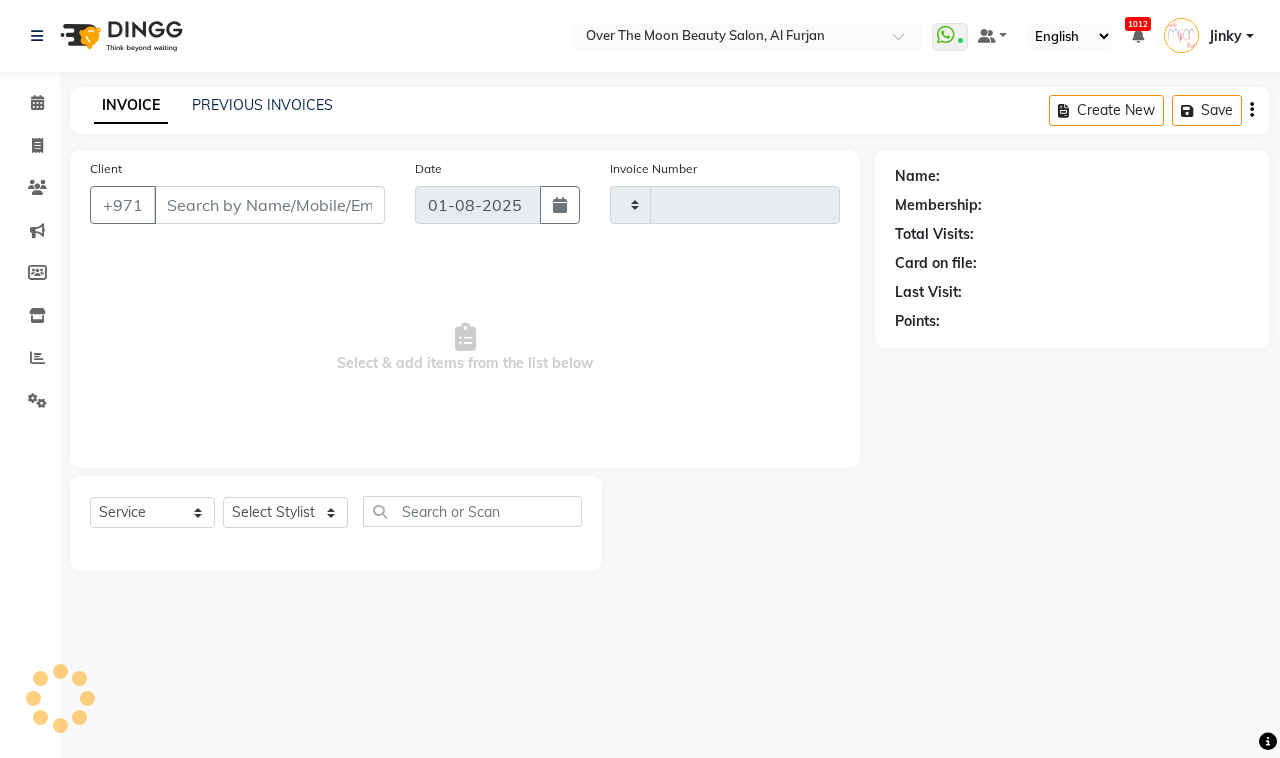 type on "1819" 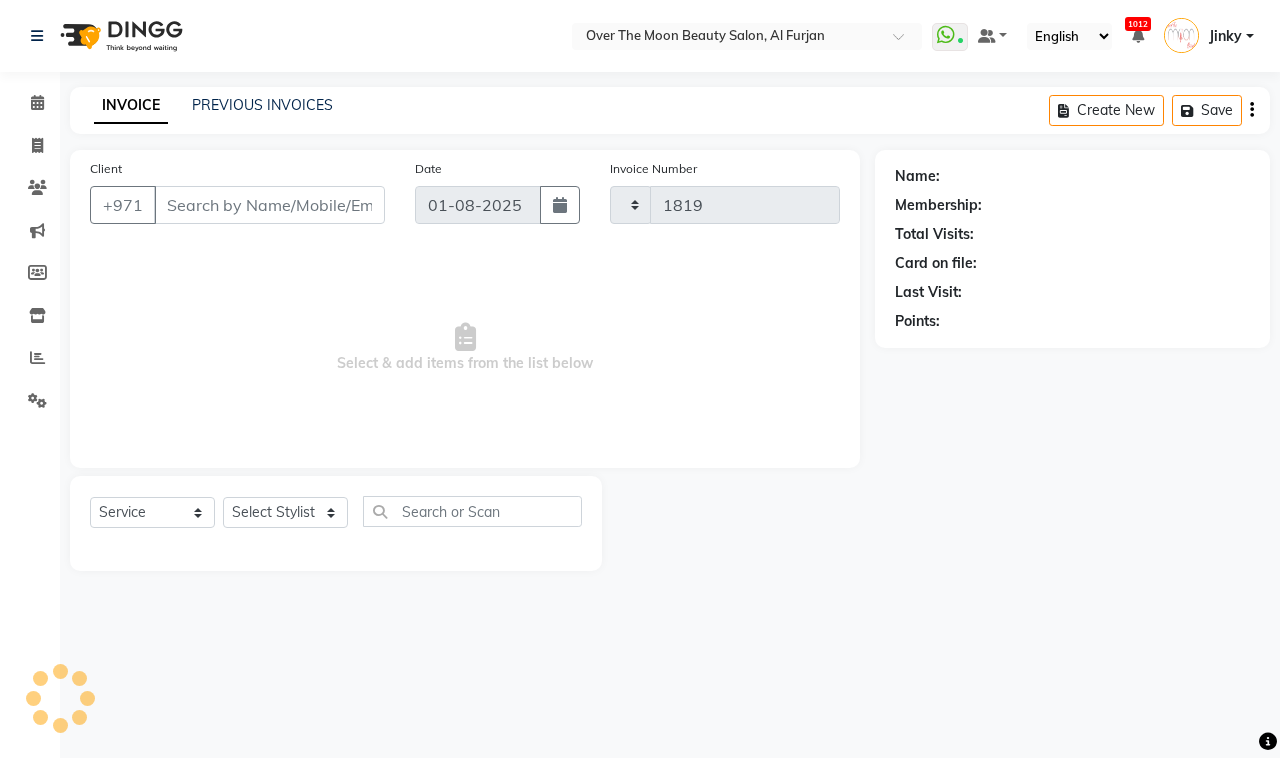 select on "3996" 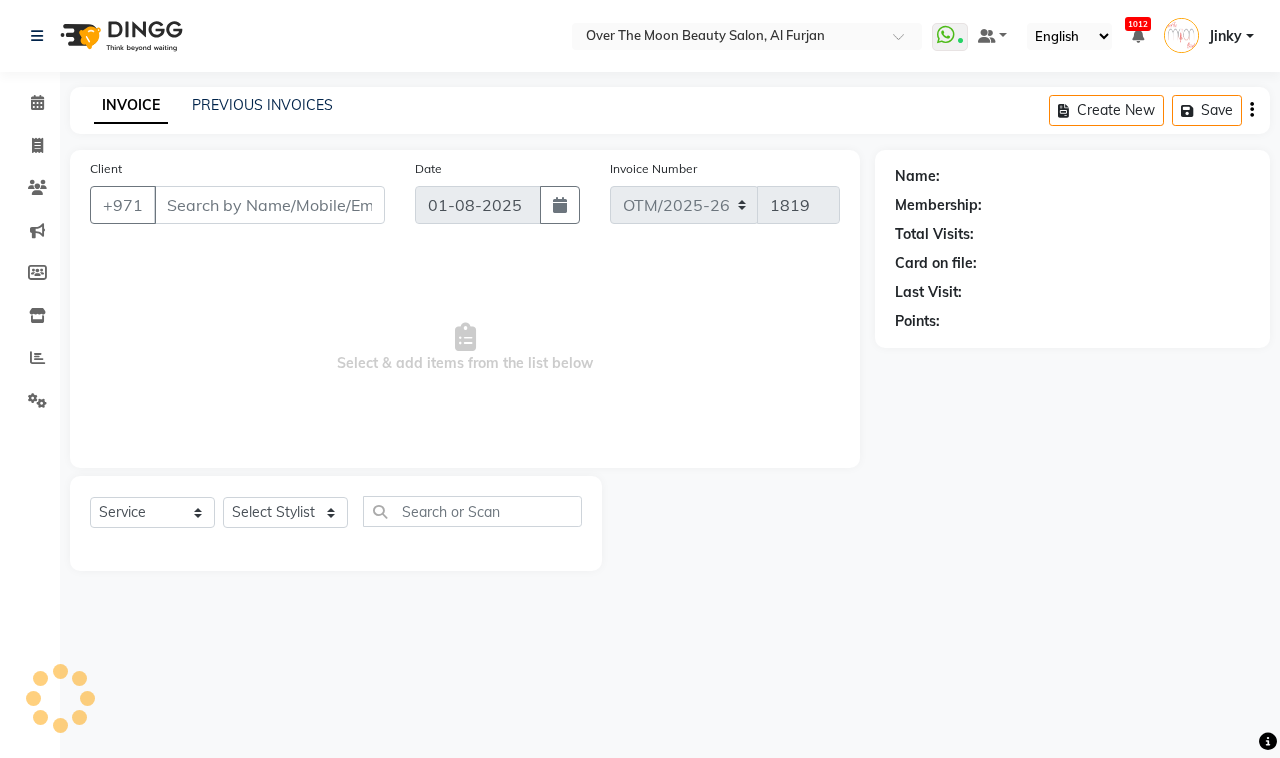type on "567957052" 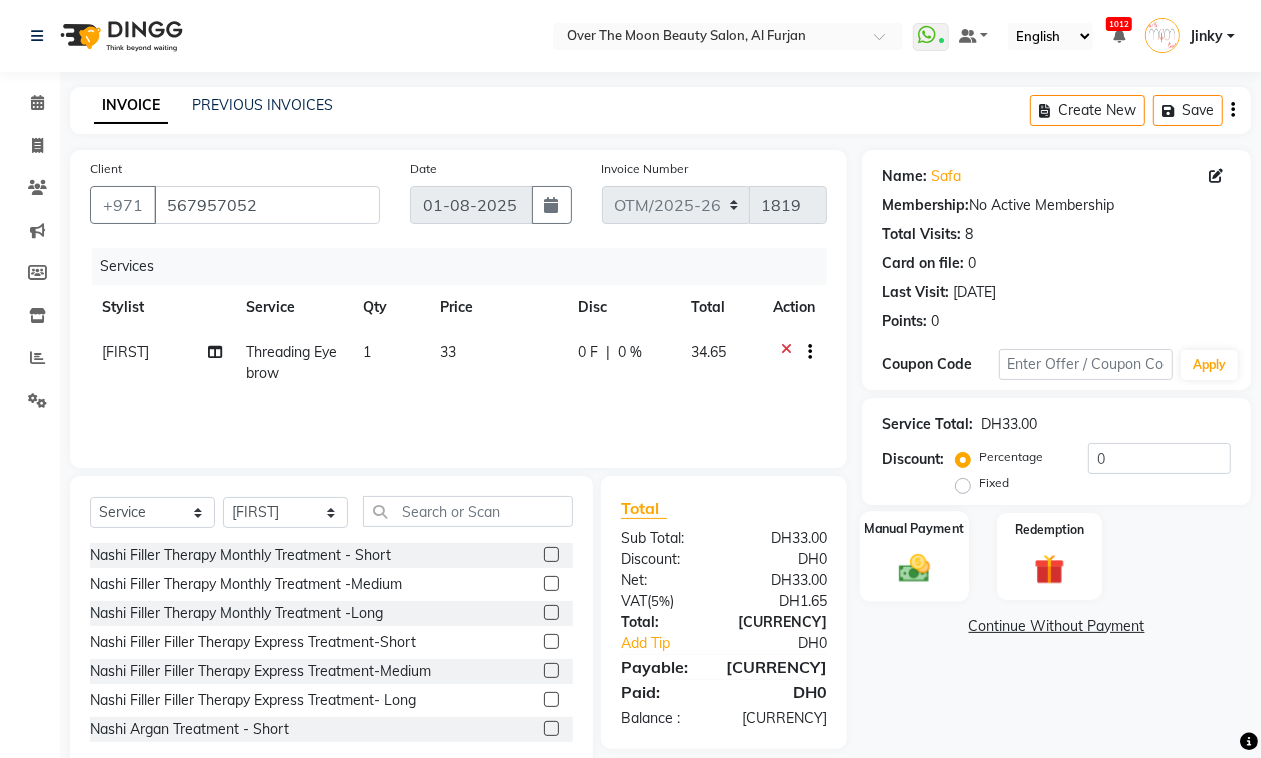 click 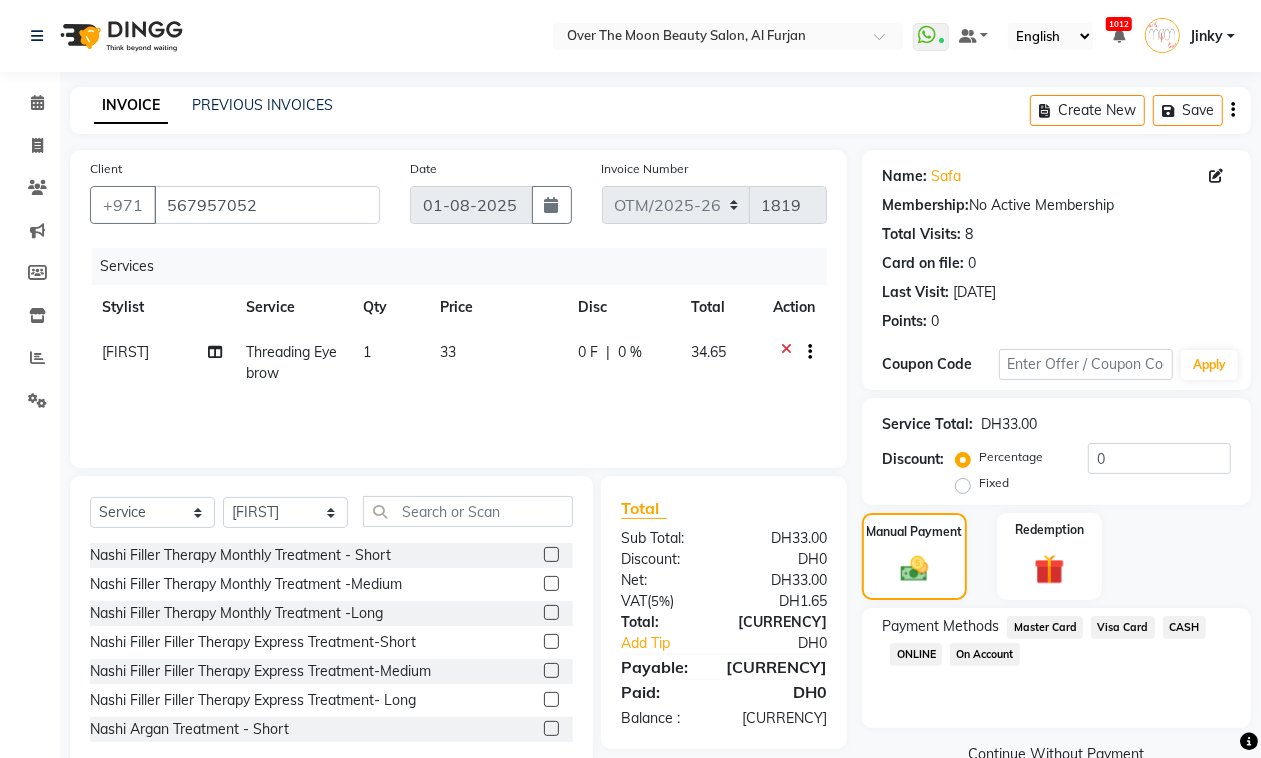 click on "Master Card" 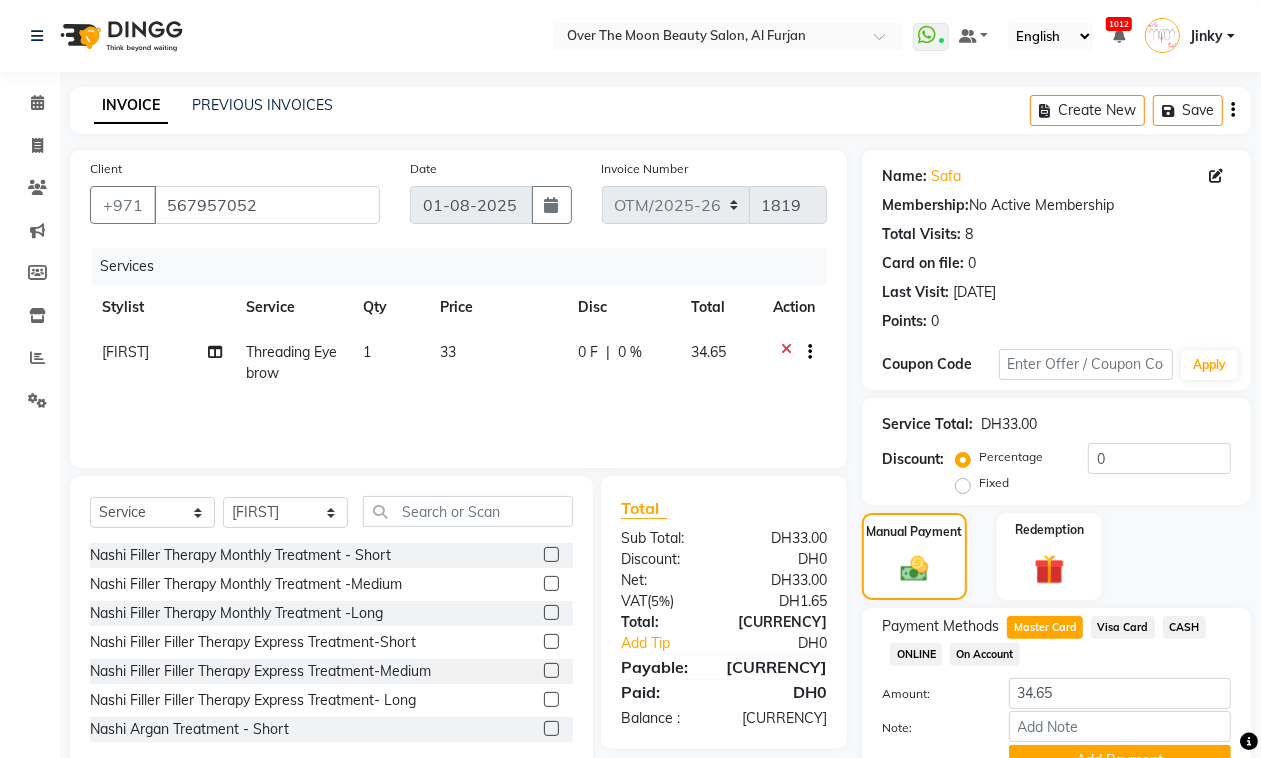 click on "Add Payment" 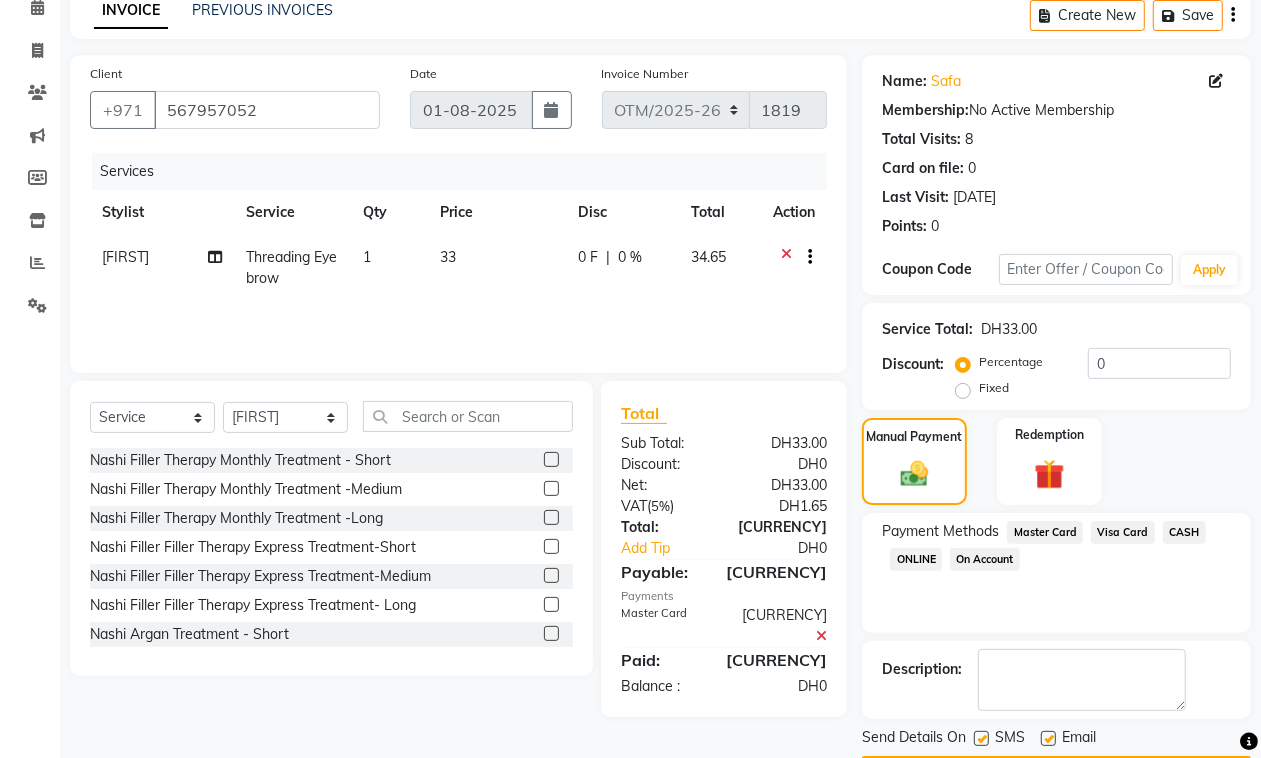 scroll, scrollTop: 153, scrollLeft: 0, axis: vertical 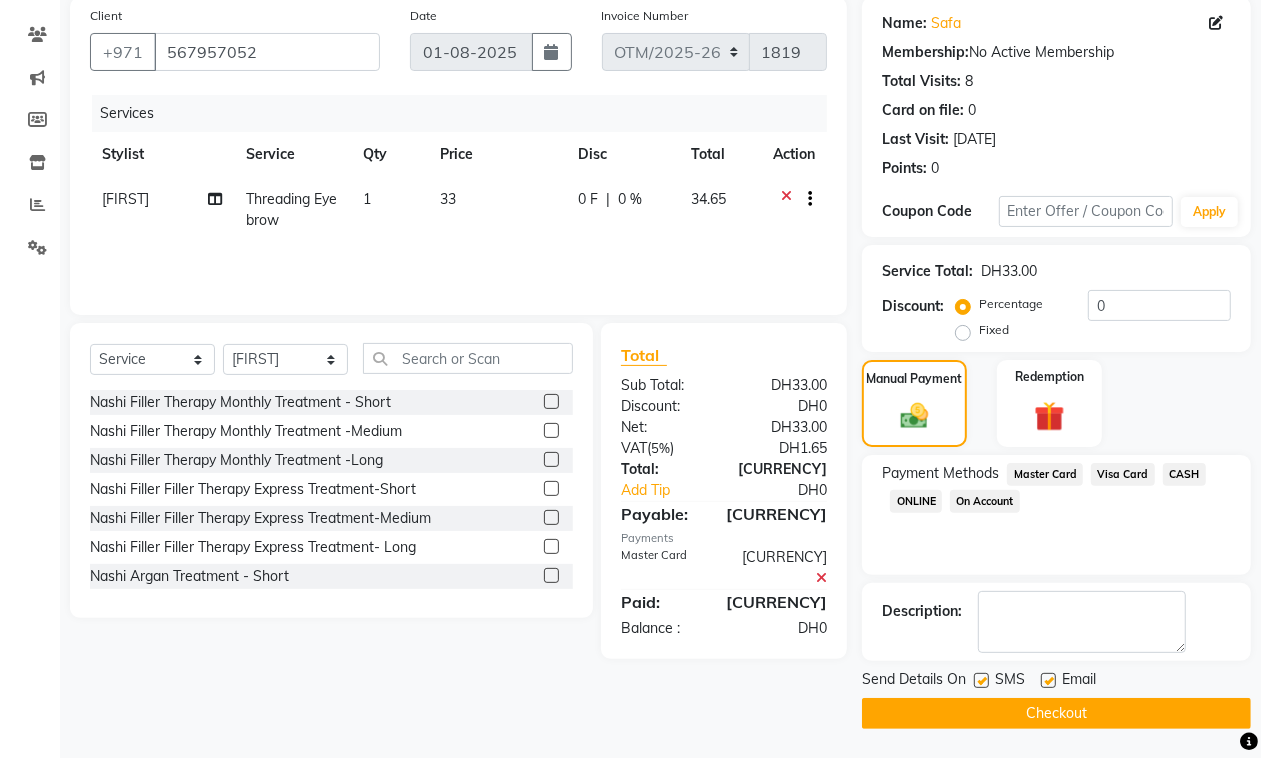 click on "Checkout" 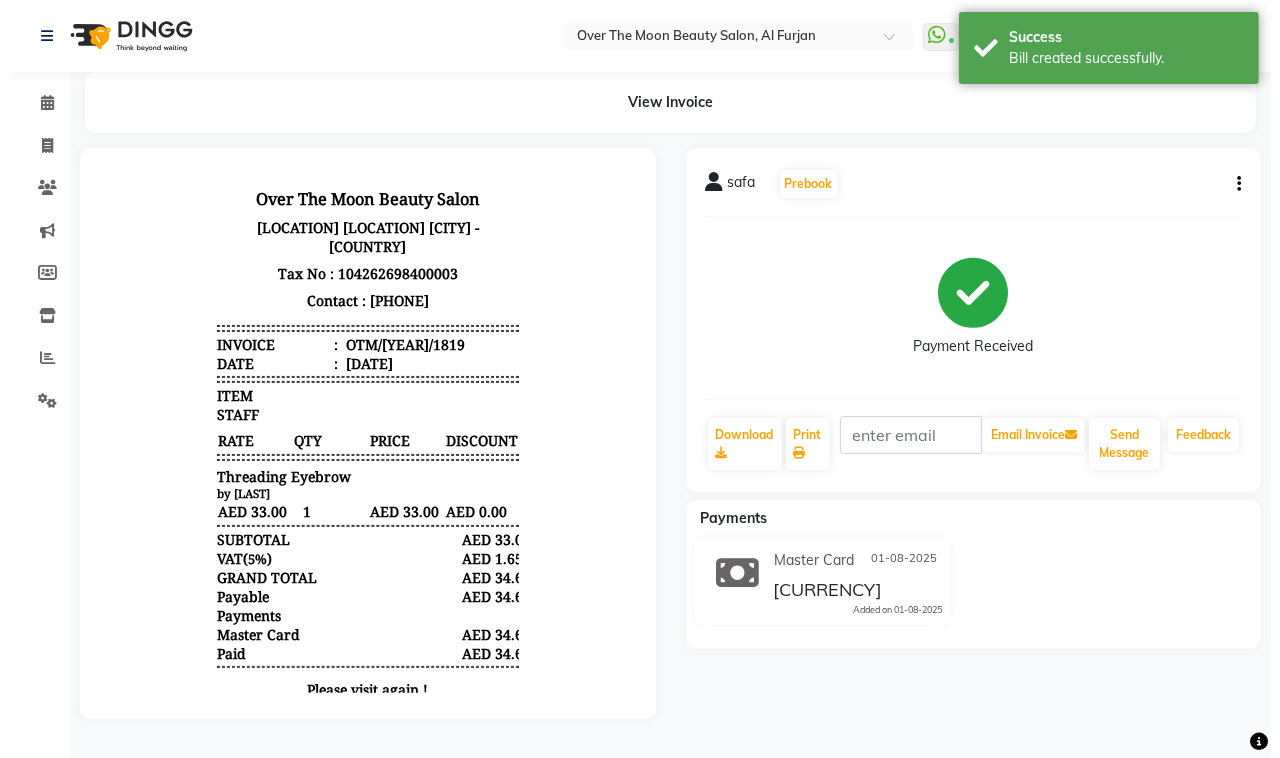 scroll, scrollTop: 0, scrollLeft: 0, axis: both 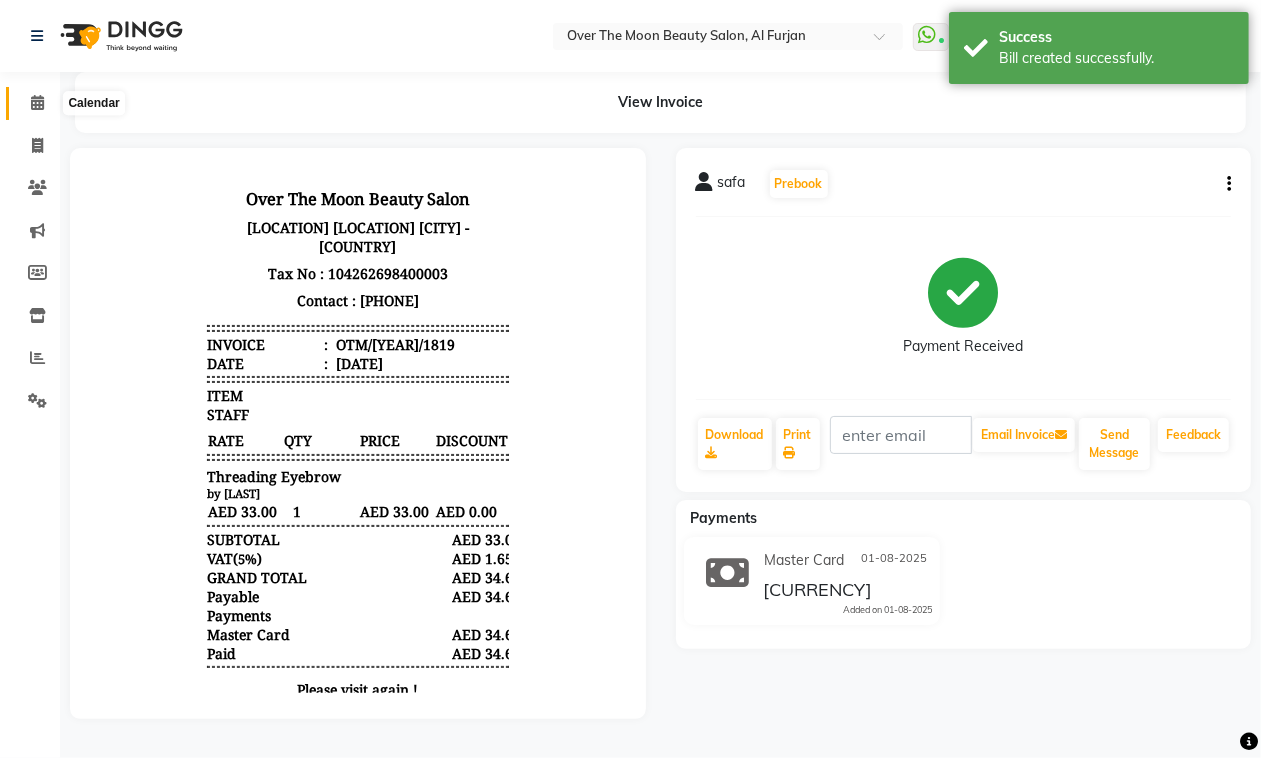 click 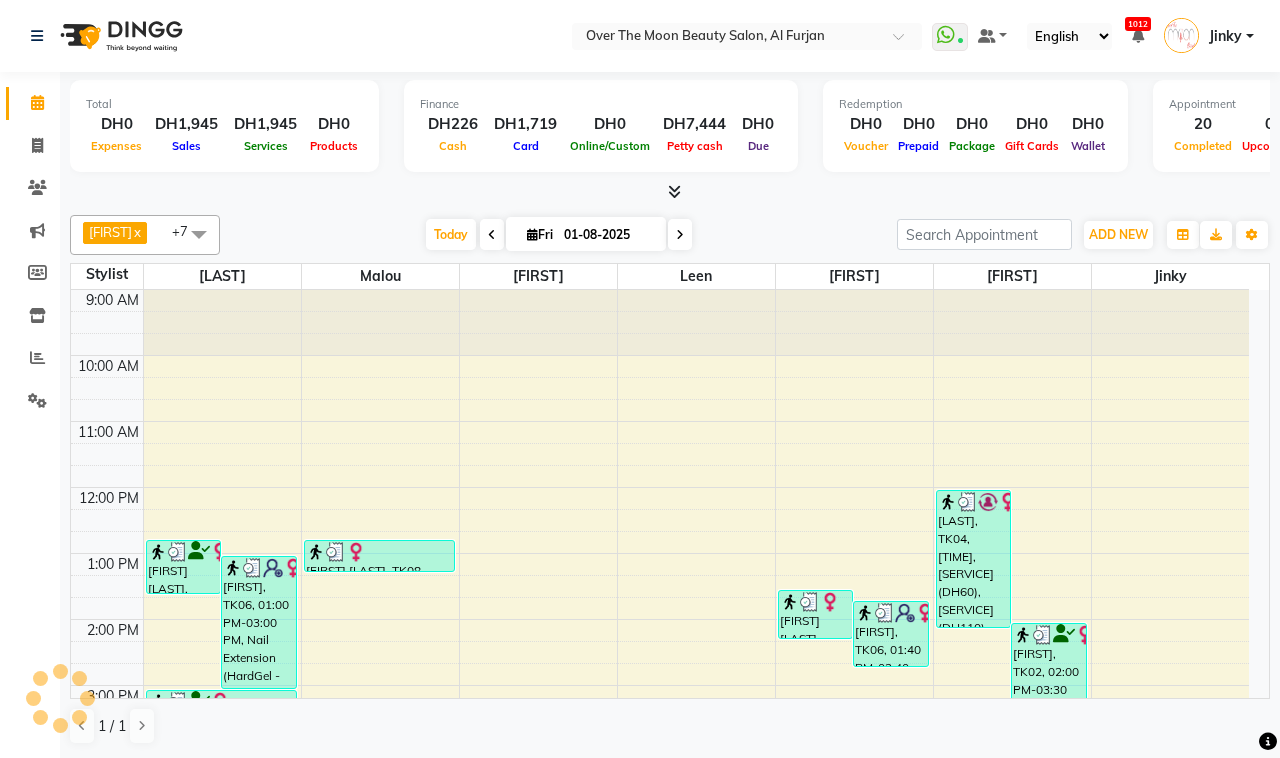 scroll, scrollTop: 0, scrollLeft: 0, axis: both 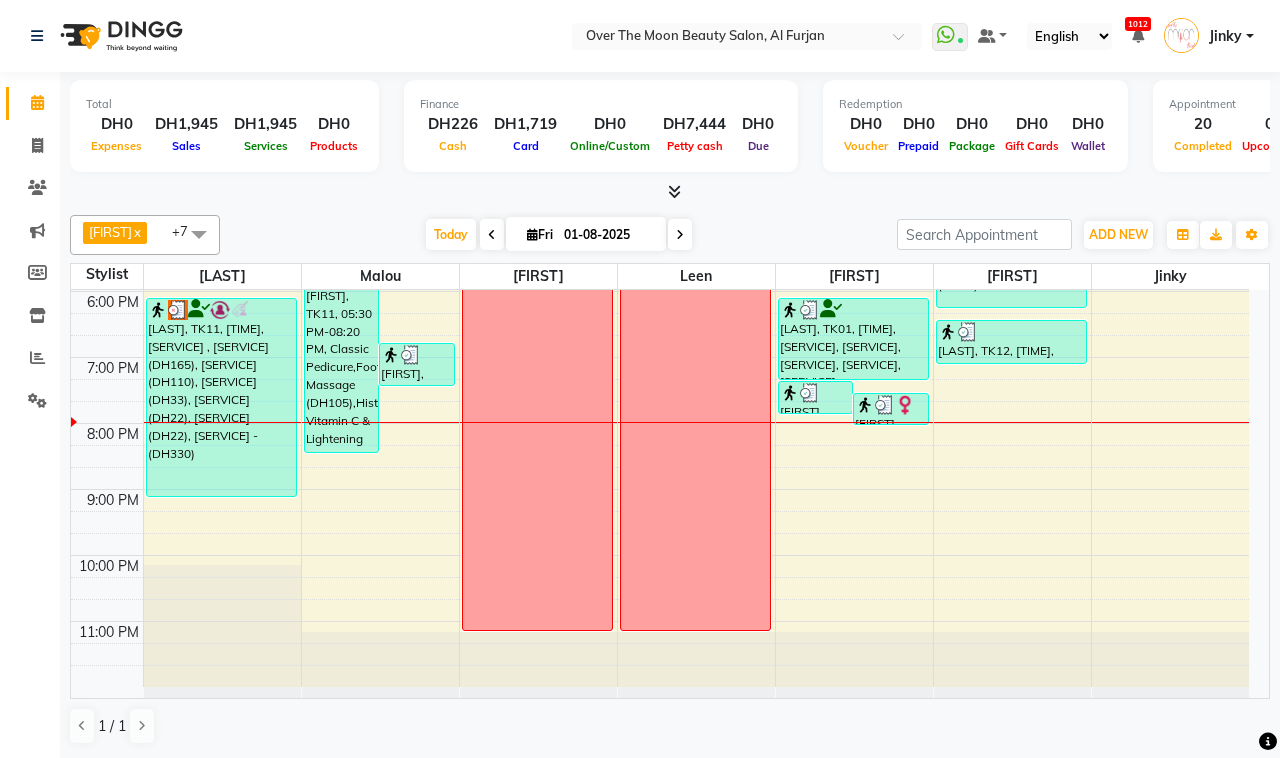 click on "9:00 AM 10:00 AM 11:00 AM 12:00 PM 1:00 PM 2:00 PM 3:00 PM 4:00 PM 5:00 PM 6:00 PM 7:00 PM 8:00 PM 9:00 PM 10:00 PM 11:00 PM     [FIRST] [LAST], TK08, 12:45 PM-01:35 PM, Chrome (DH55)     [FIRST], TK06, 01:00 PM-03:00 PM, Nail Extension (HardGel - With Gelish Polish)     [FIRST], TK02, 03:00 PM-03:40 PM, Classic Manicure     [FIRST], TK11, 06:00 PM-09:00 PM, [BRAND] Root Coloring ,Blow Dry (Medium) (DH165),Manicure With Gel Polish (DH110),Threading Eyebrow (DH33),Threading Upper Lip (DH22),Threading Chin (DH22),[BRAND] Coloring Colorance (Rinsage) -  (DH330)     [FIRST], TK11, 05:30 PM-08:20 PM, Classic Pedicure,Foot Massage  (DH105),Histomer Vitamin C & Lightening Hydra Facial (DH550)     [FIRST], TK12, 06:40 PM-07:20 PM, Natural Pedicure     [FIRST] [LAST], TK08, 12:45 PM-01:15 PM, Foot Massage      [FIRST] [LAST], TK09, 04:30 PM-05:10 PM, Princess polish only (DH22),Princess polish only (DH22)  LEAVE   LEAVE VACATION      [FIRST] [LAST], TK08, 01:30 PM-02:15 PM, Threading Eyebrow (DH33),Threading Upper Lip (DH22)" at bounding box center (660, 192) 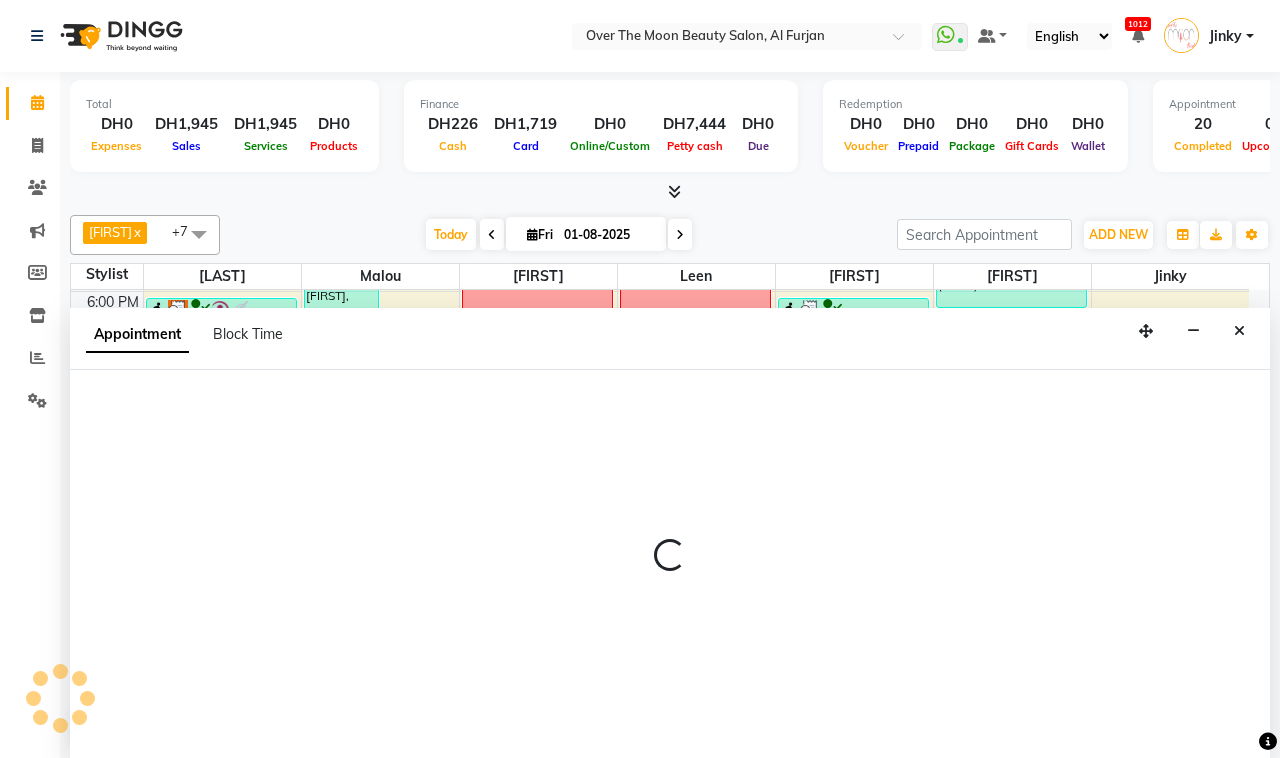 select on "64402" 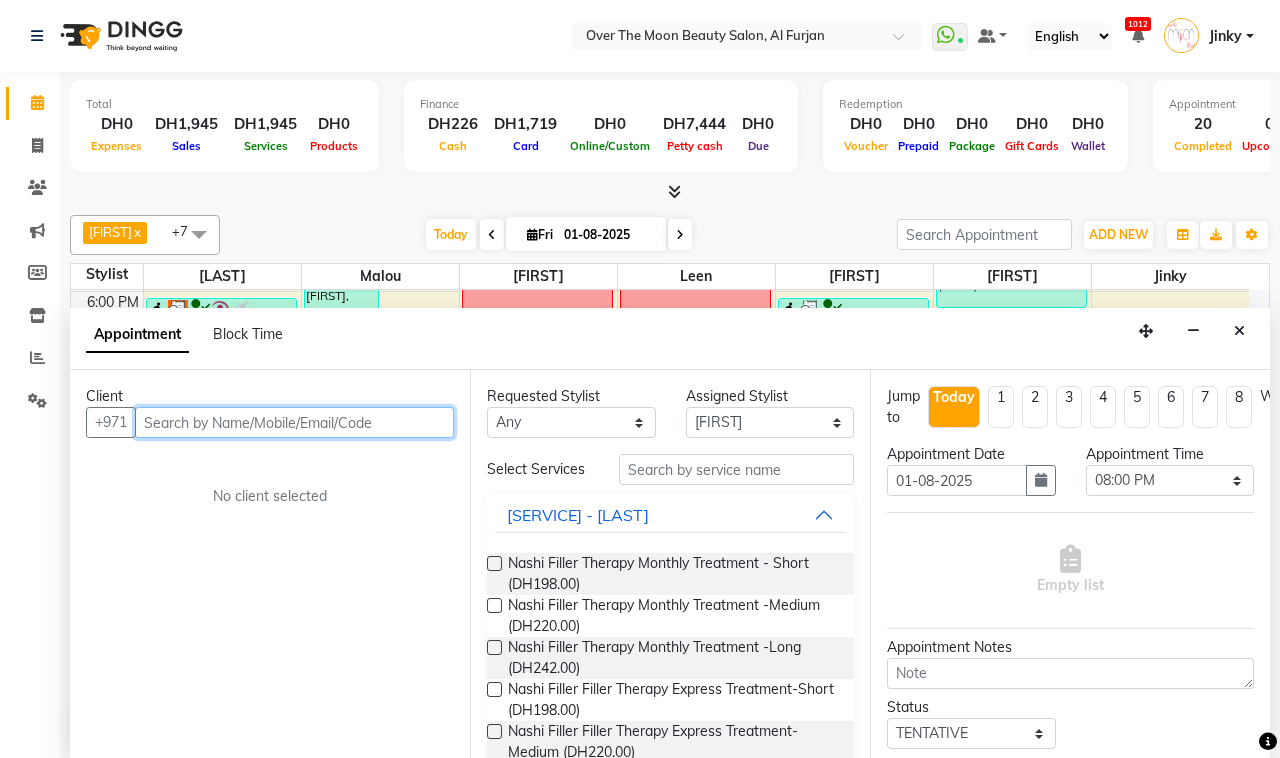 click at bounding box center (294, 422) 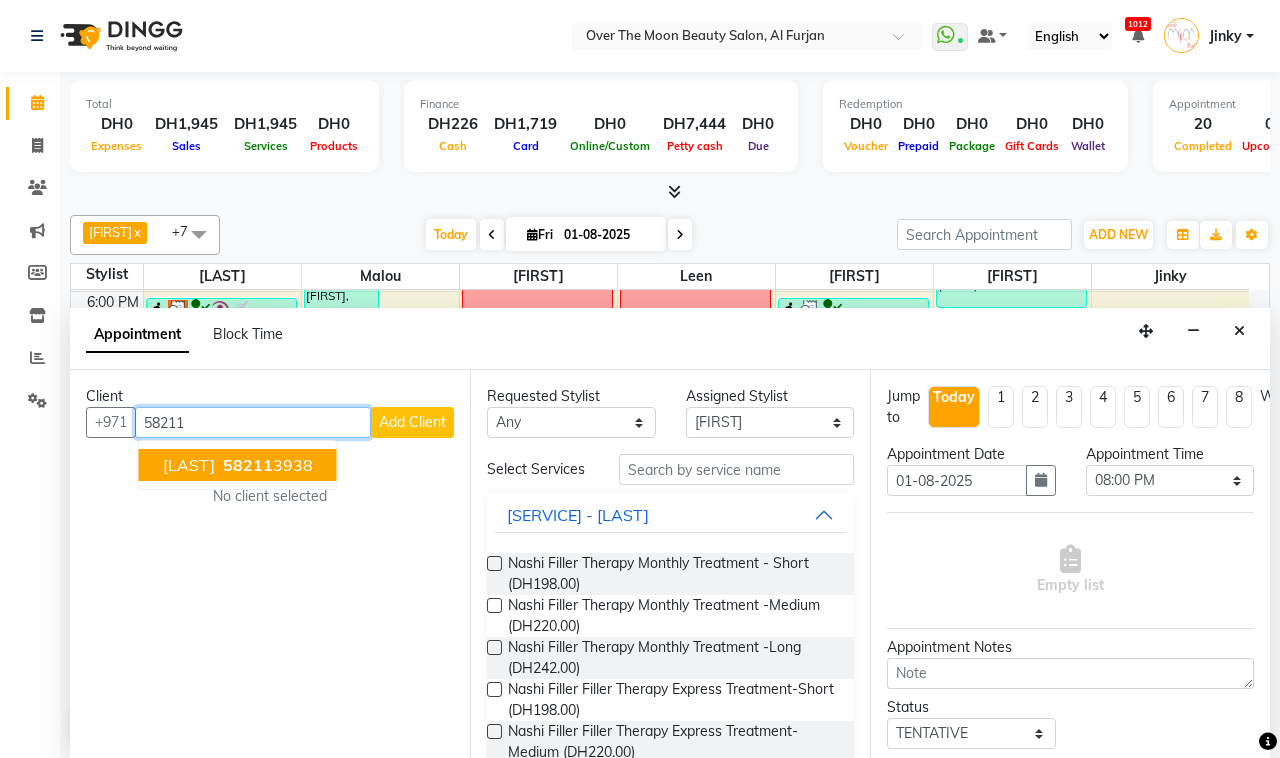 click on "[NUMBER]" at bounding box center (266, 465) 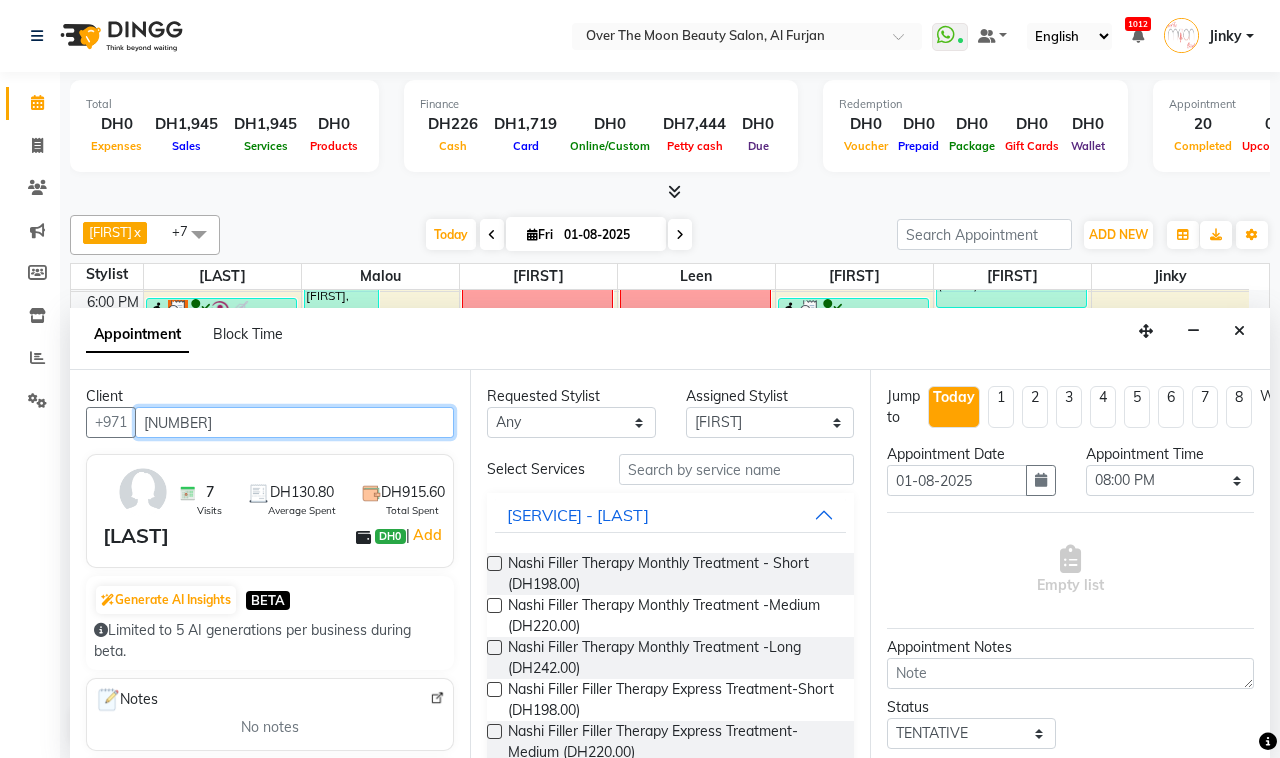 type on "[NUMBER]" 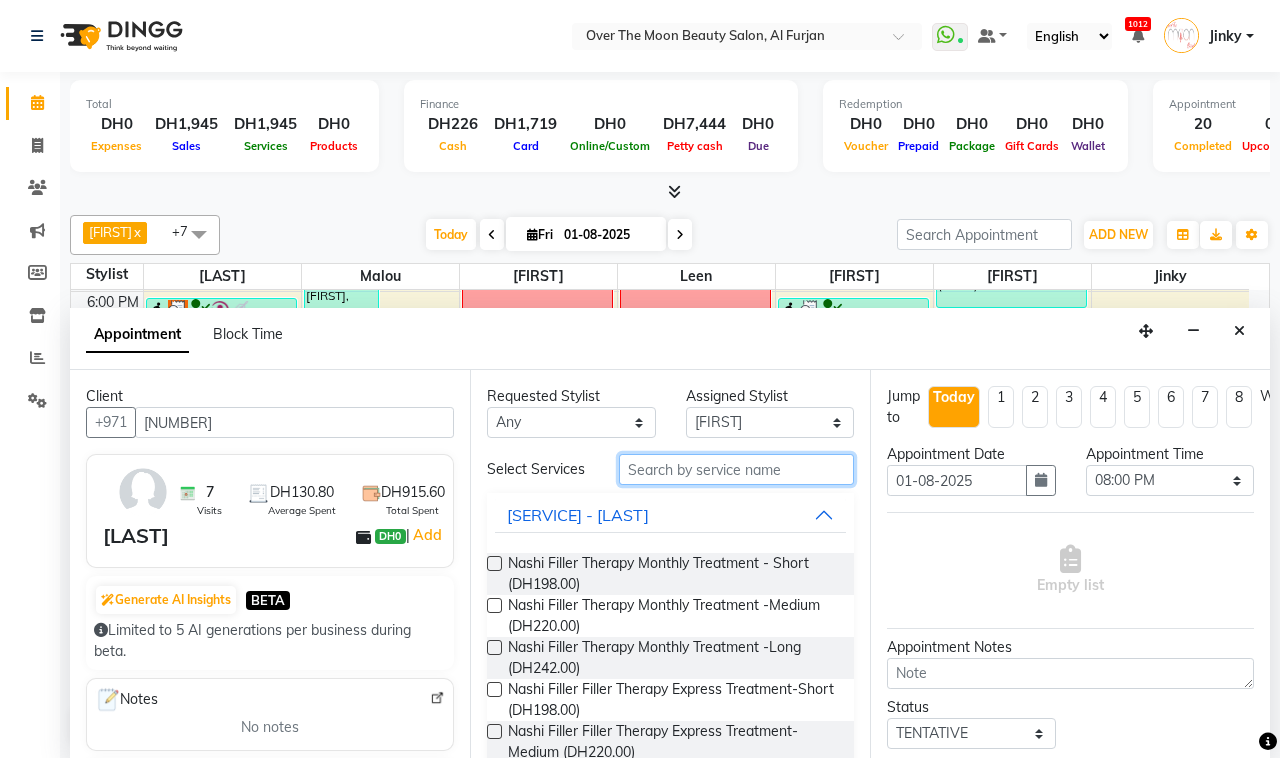 click at bounding box center [736, 469] 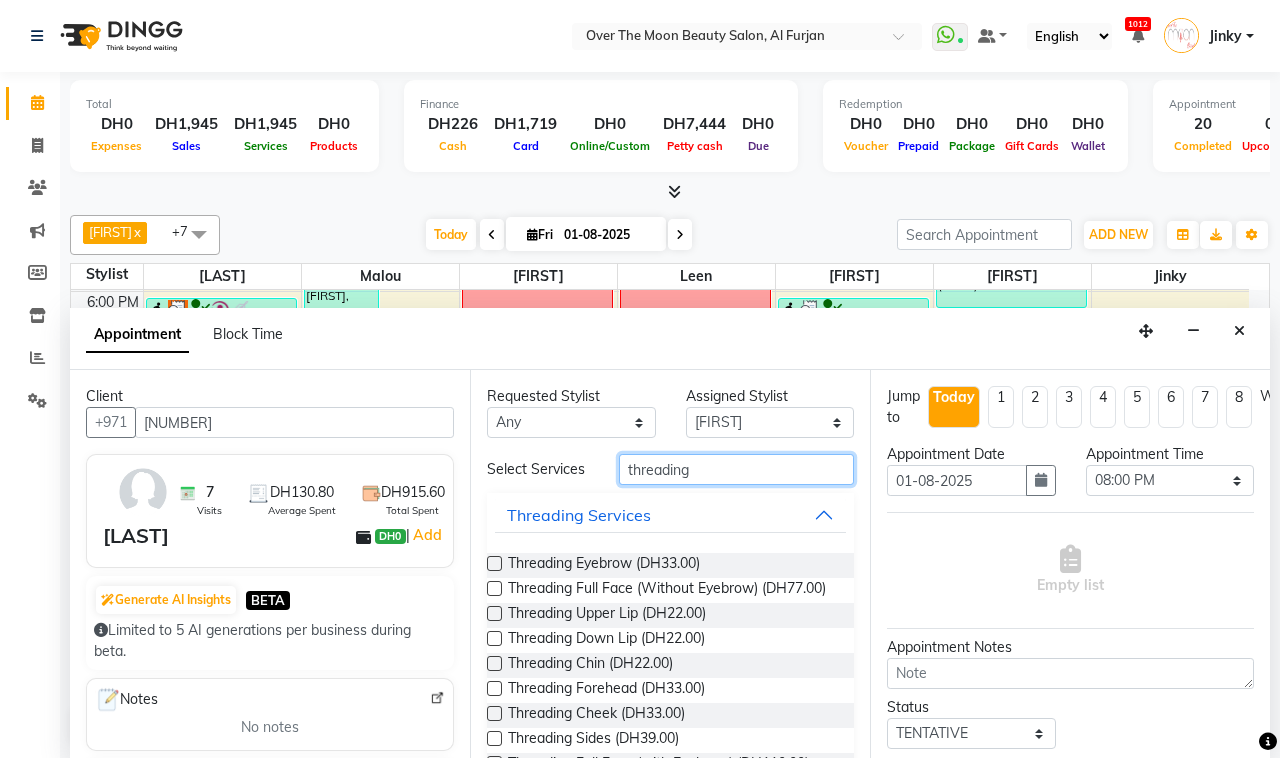 type on "threading" 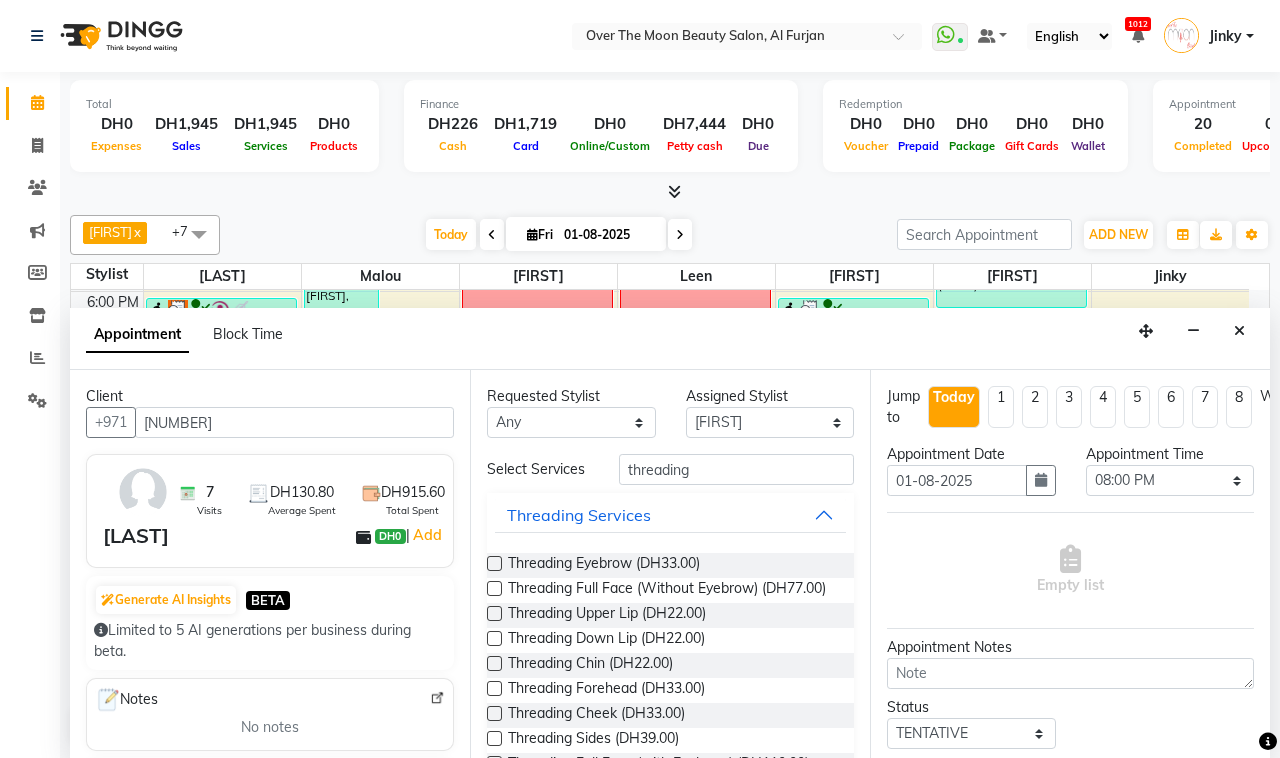 click at bounding box center [494, 563] 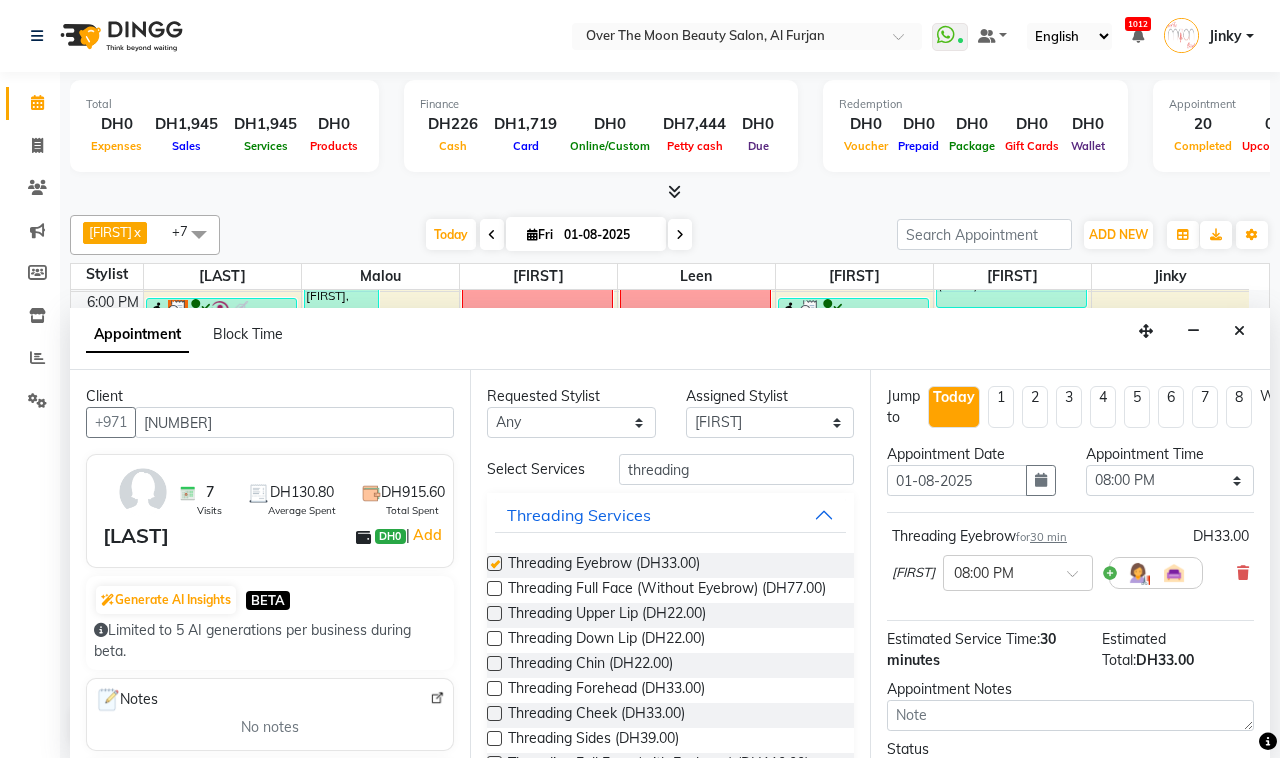 checkbox on "false" 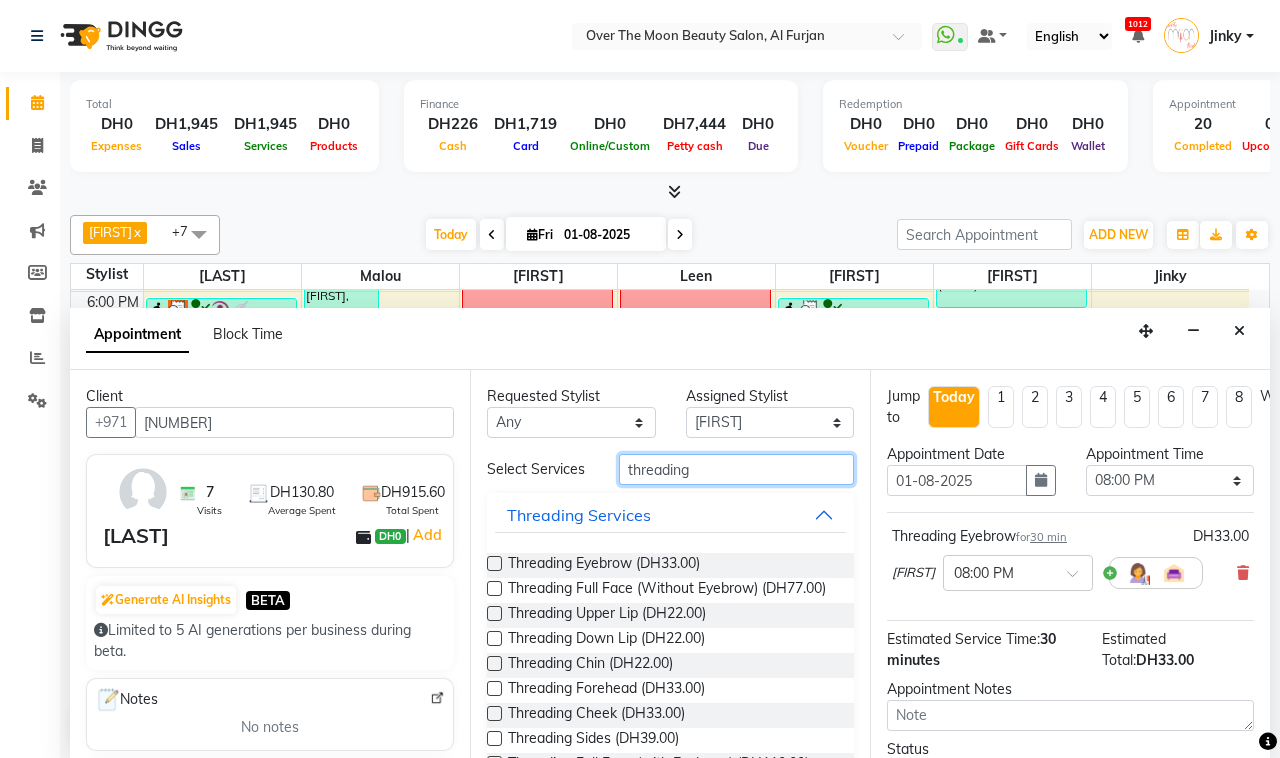 drag, startPoint x: 695, startPoint y: 470, endPoint x: 535, endPoint y: 490, distance: 161.24515 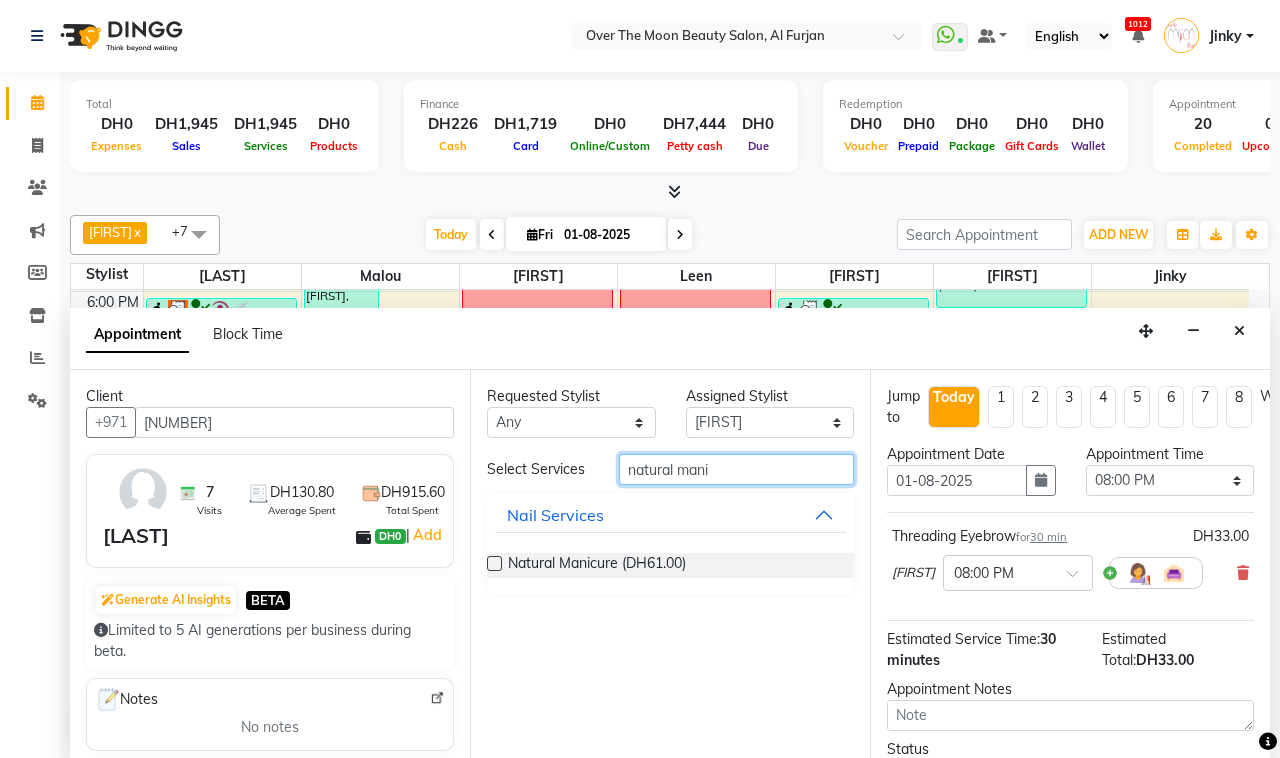 type on "natural mani" 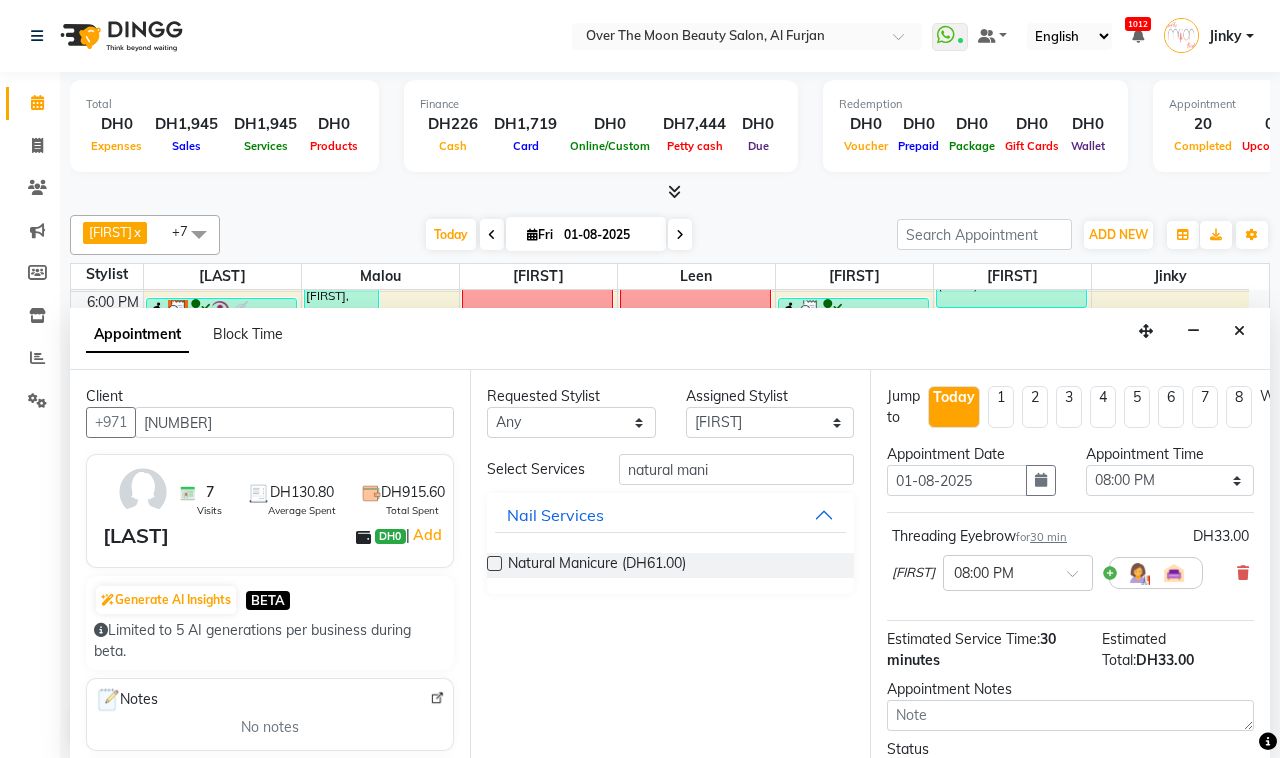click at bounding box center [494, 563] 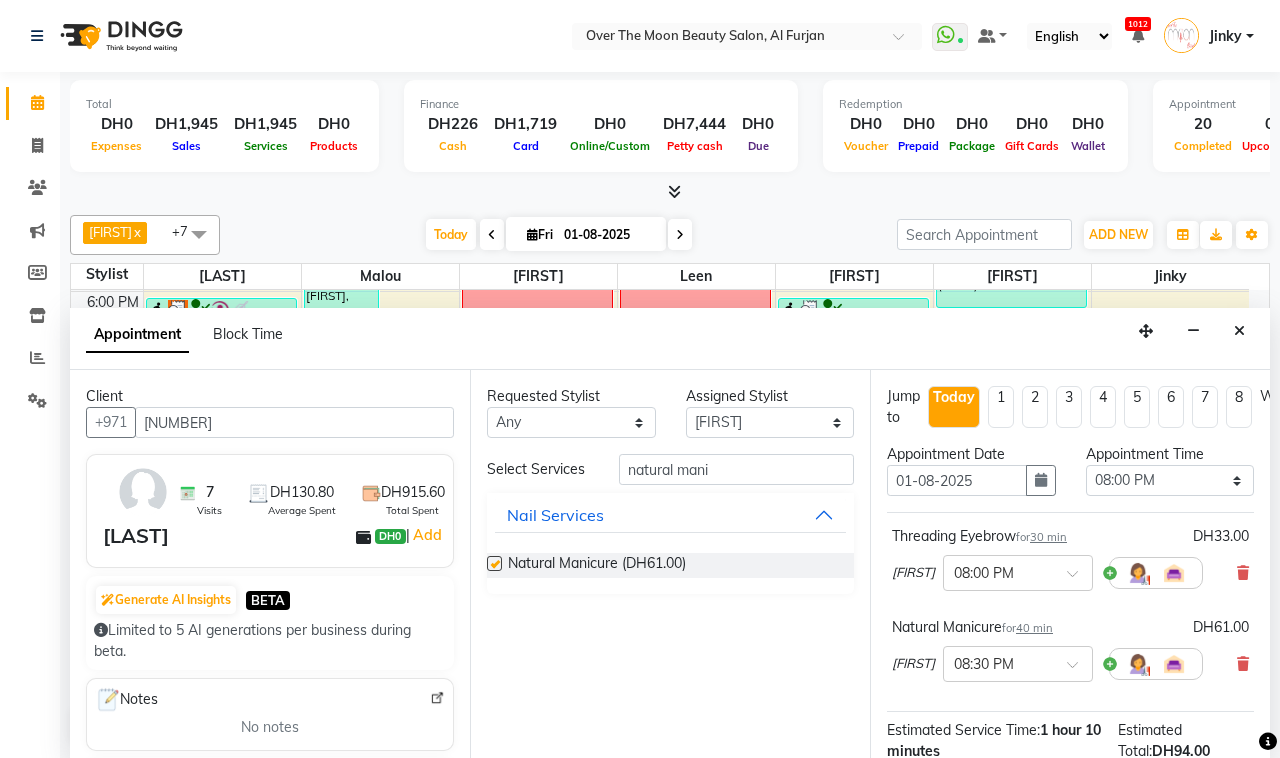 checkbox on "false" 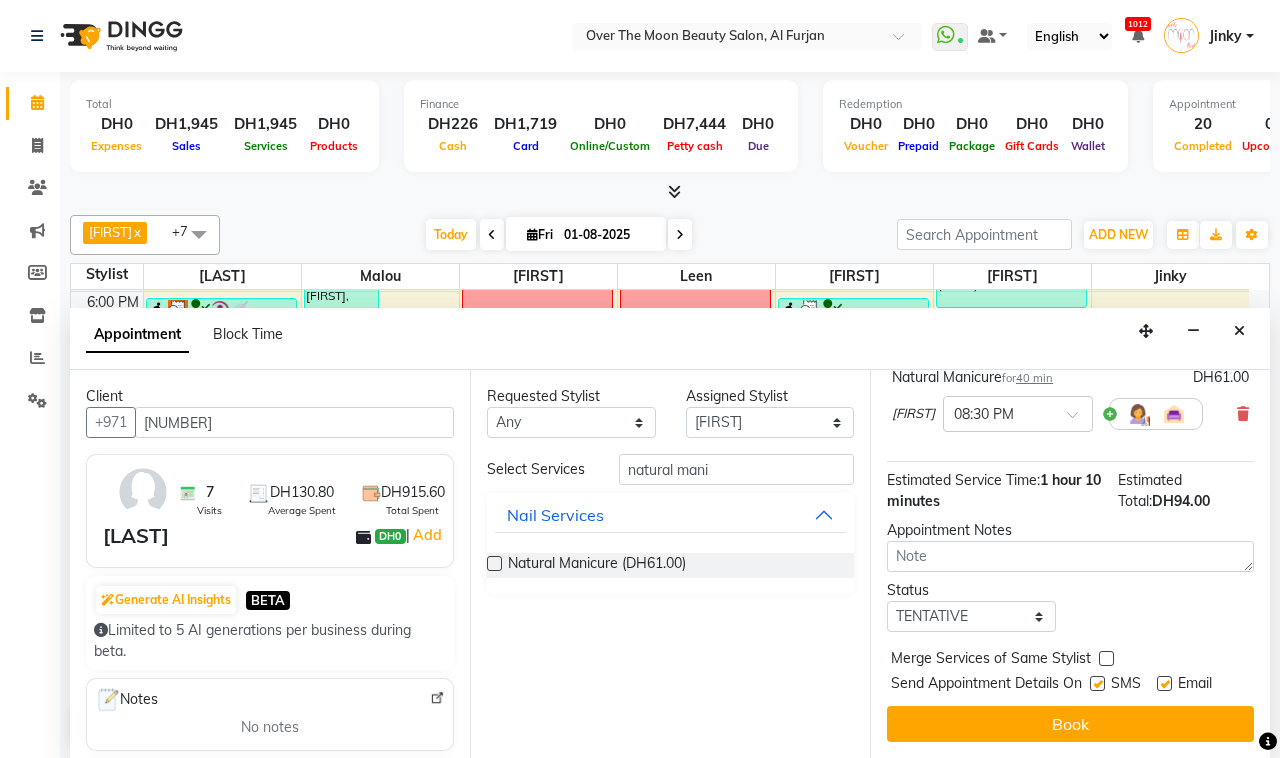 scroll, scrollTop: 270, scrollLeft: 0, axis: vertical 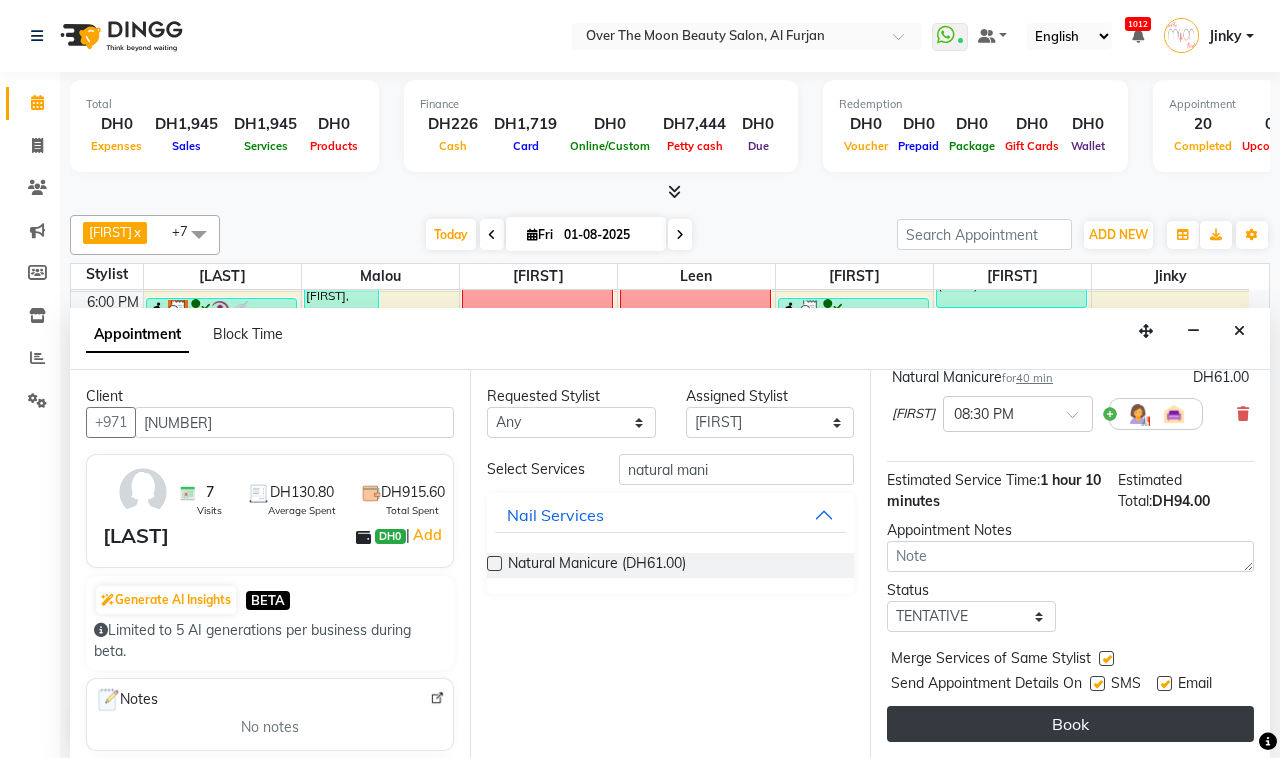 click on "Book" at bounding box center [1070, 724] 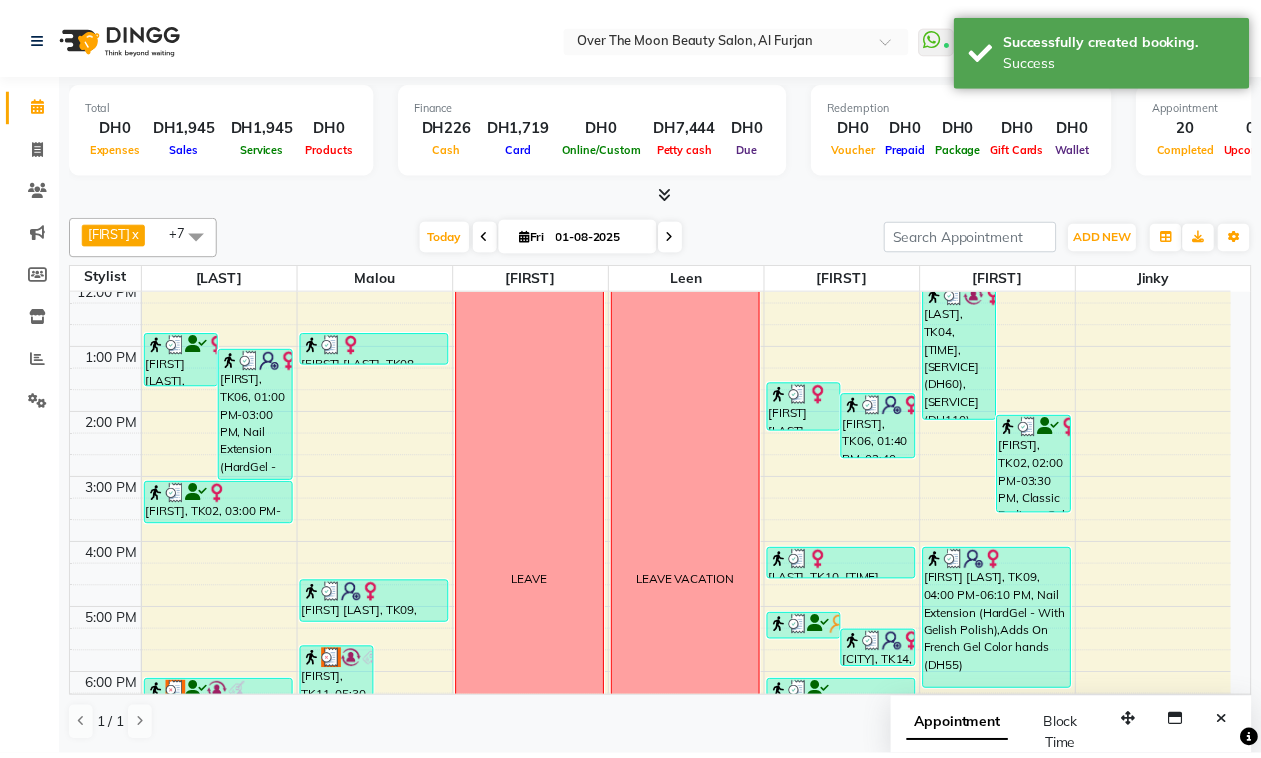 scroll, scrollTop: 416, scrollLeft: 0, axis: vertical 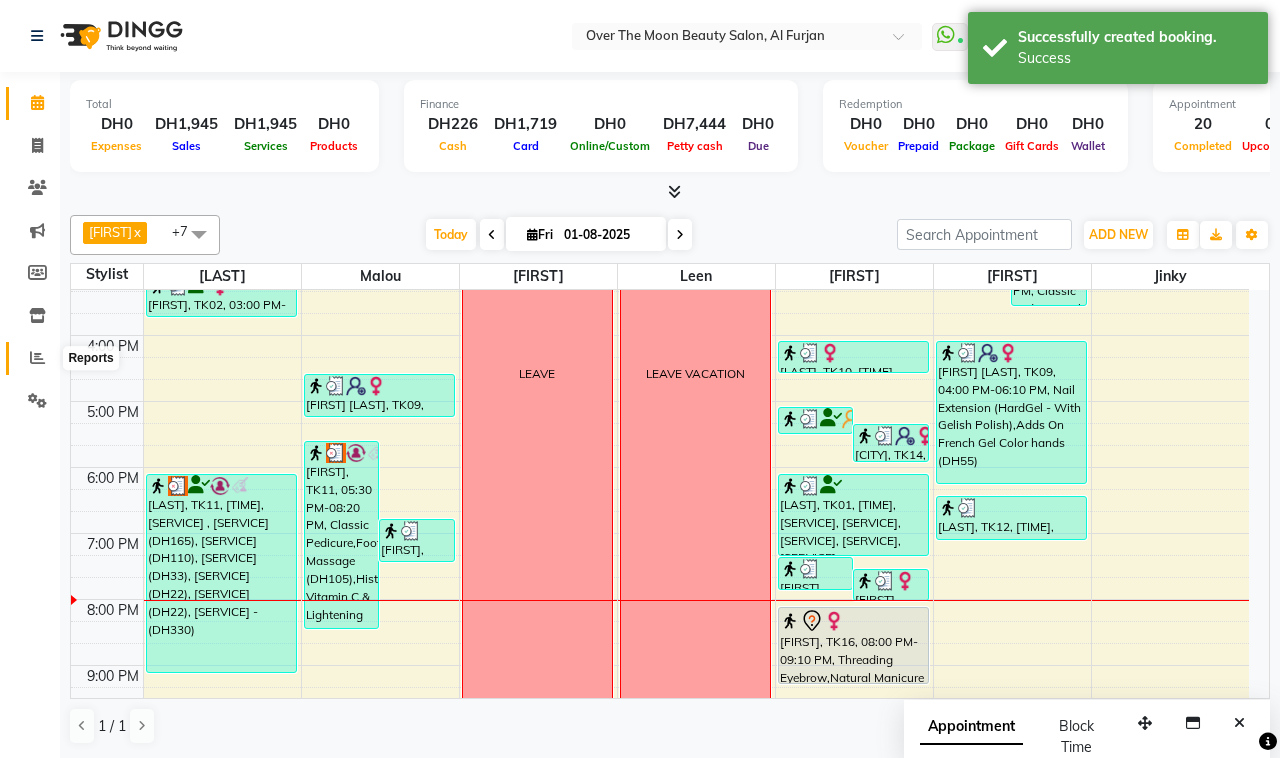 click 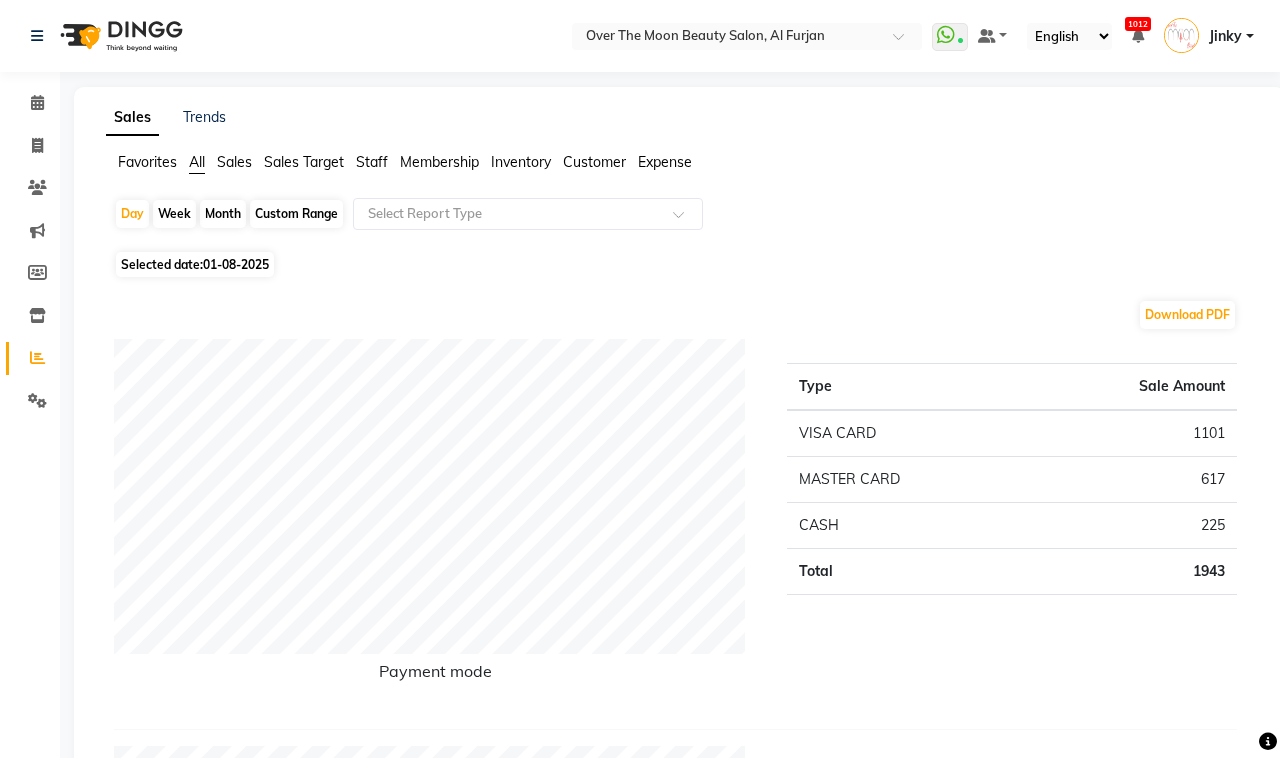 click on "Staff" 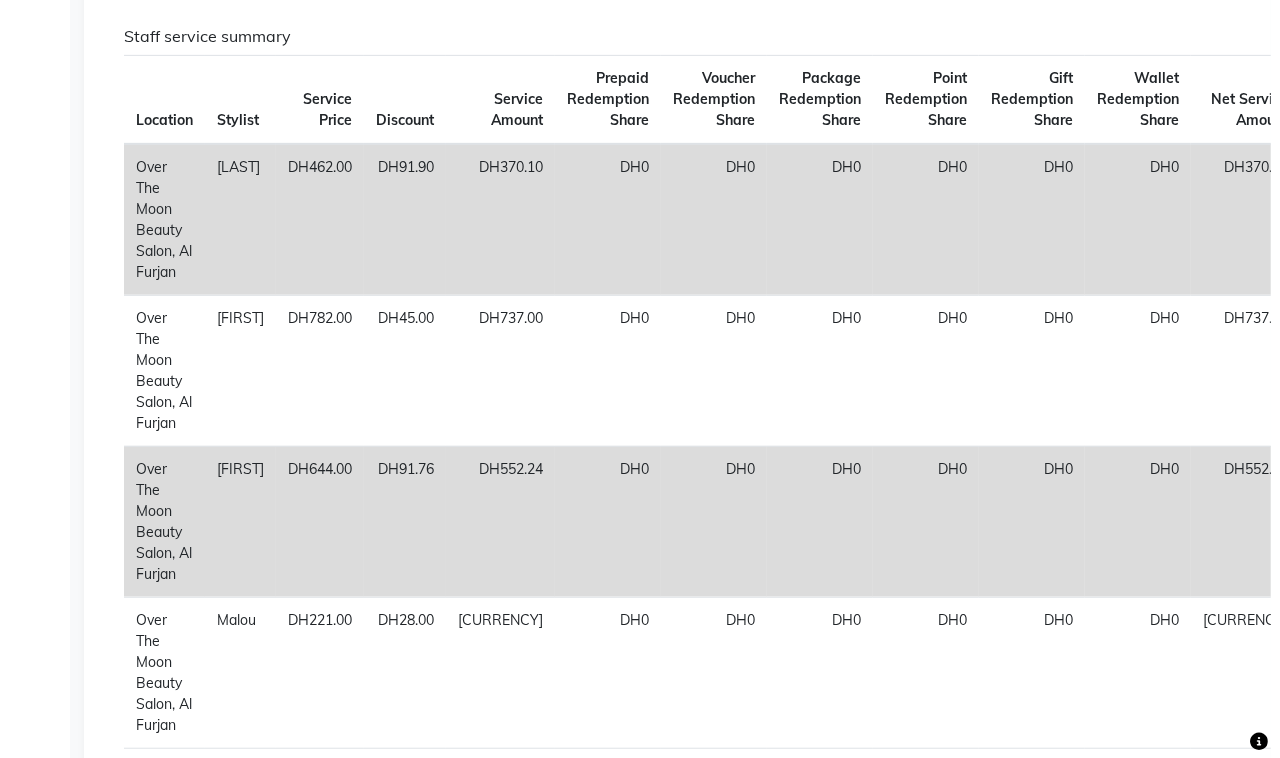 scroll, scrollTop: 0, scrollLeft: 0, axis: both 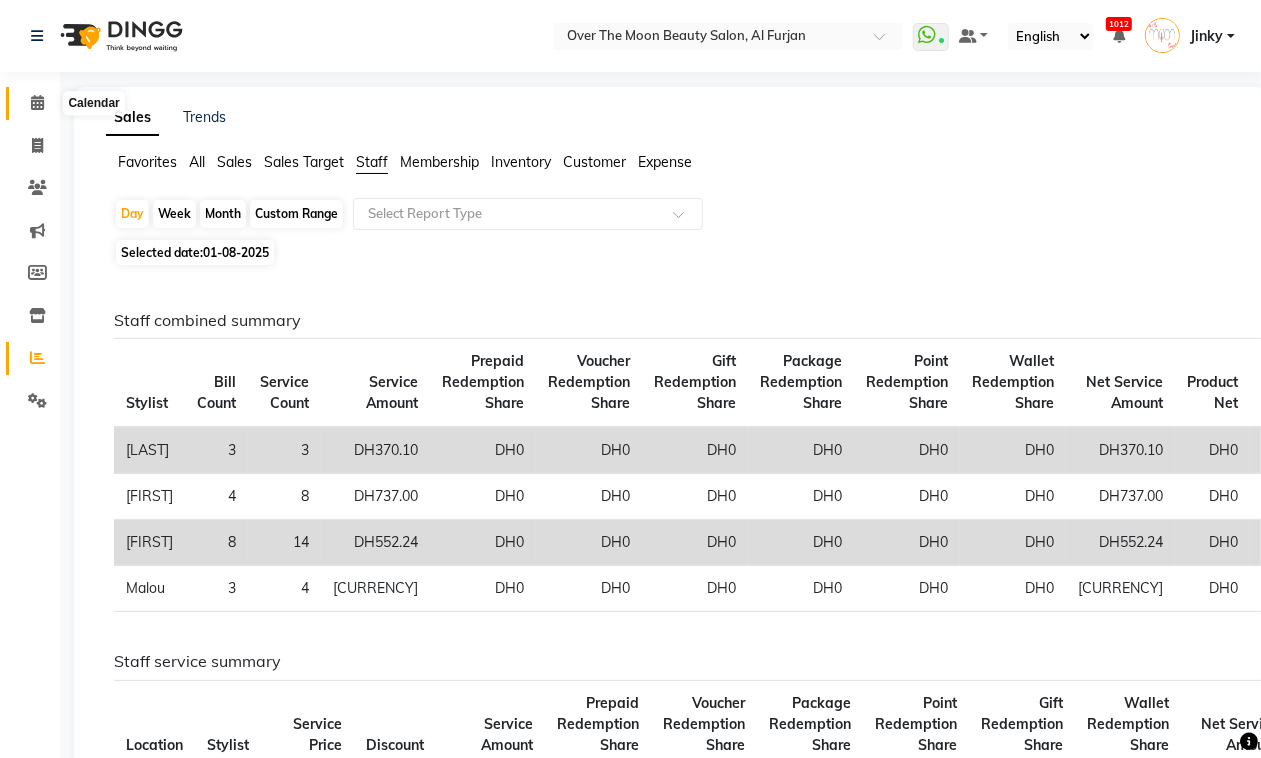 click 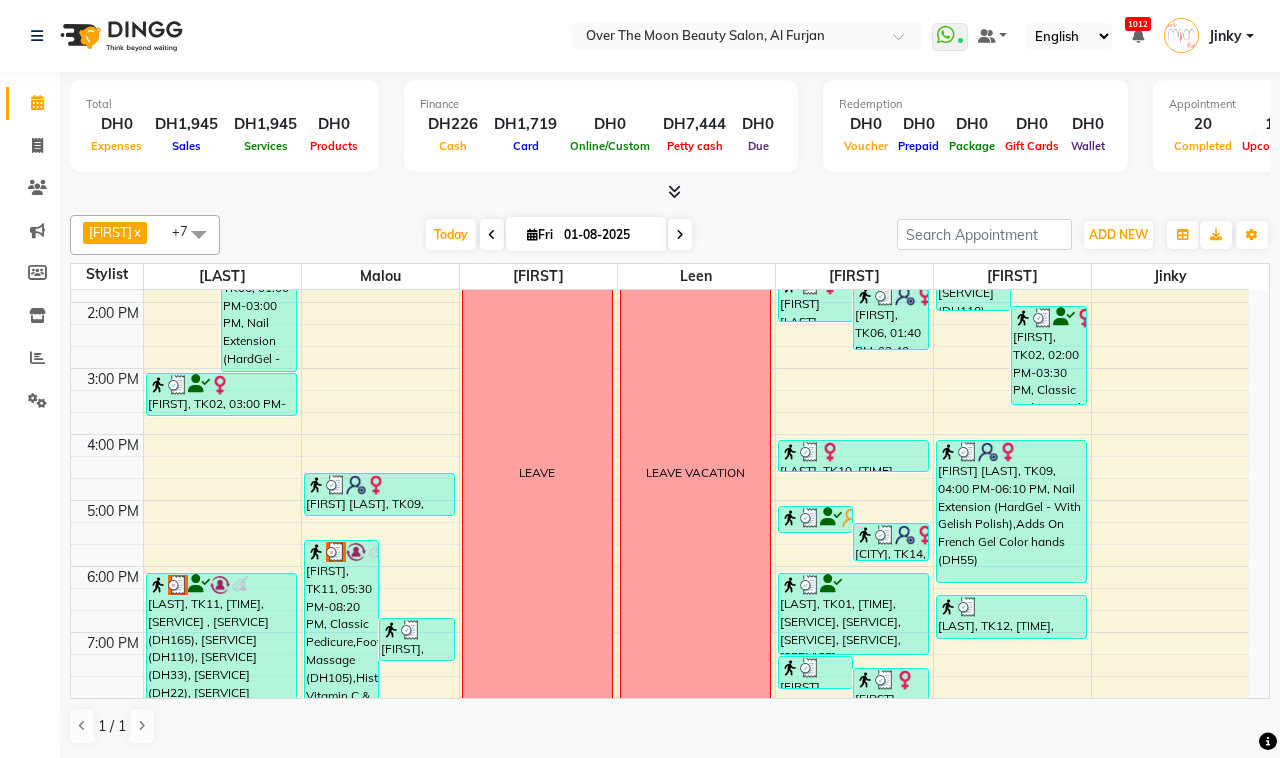 scroll, scrollTop: 416, scrollLeft: 0, axis: vertical 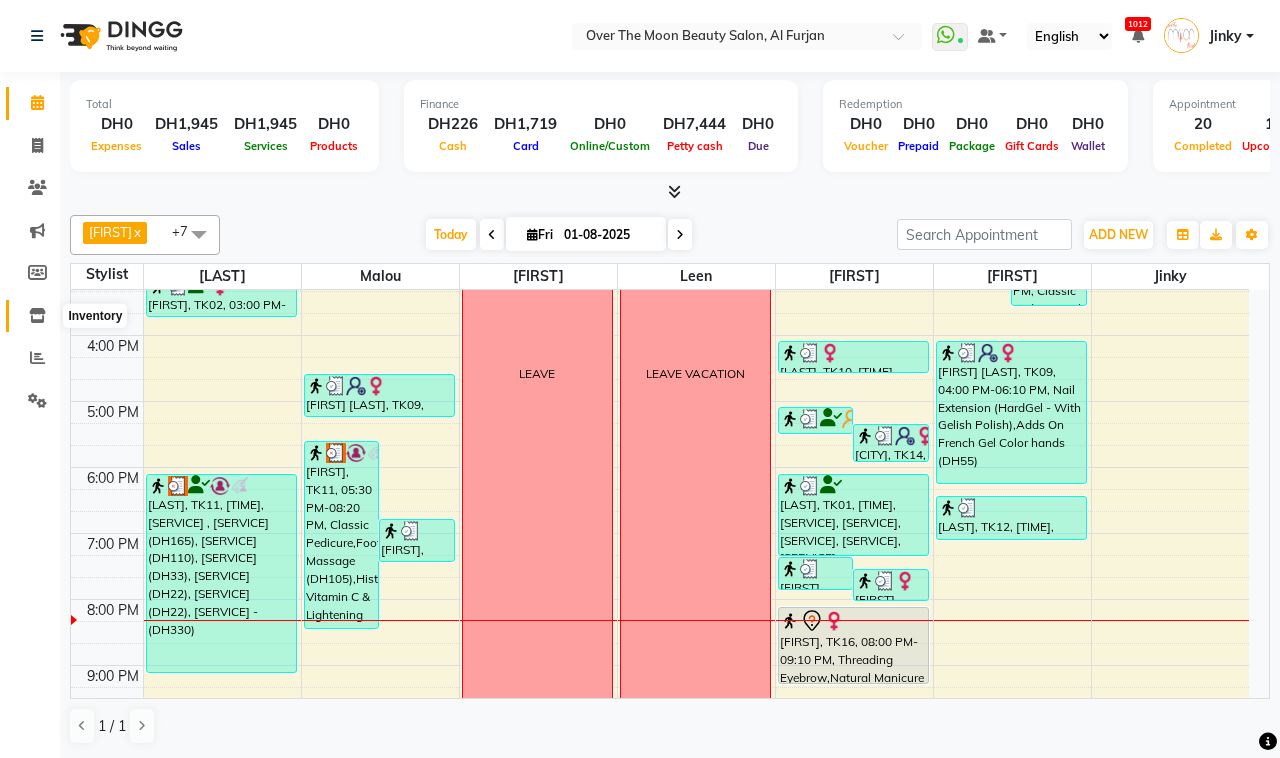 click 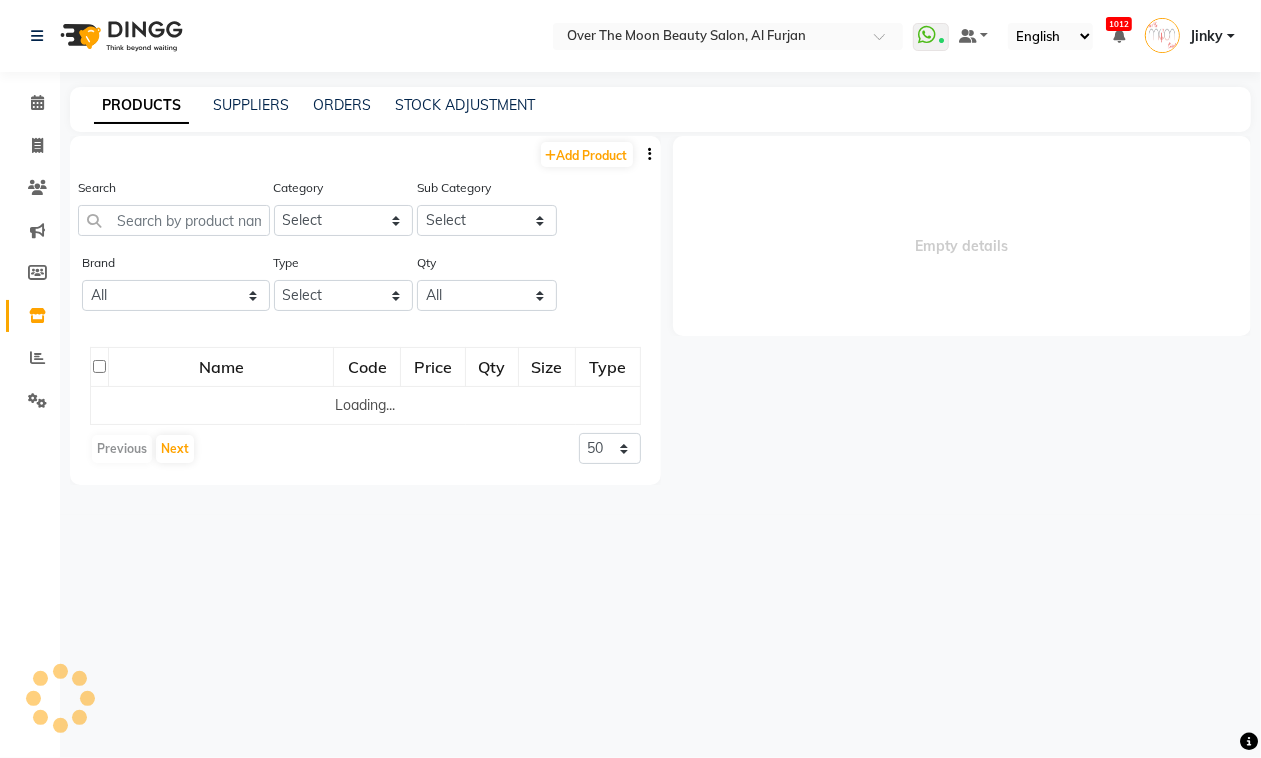 select 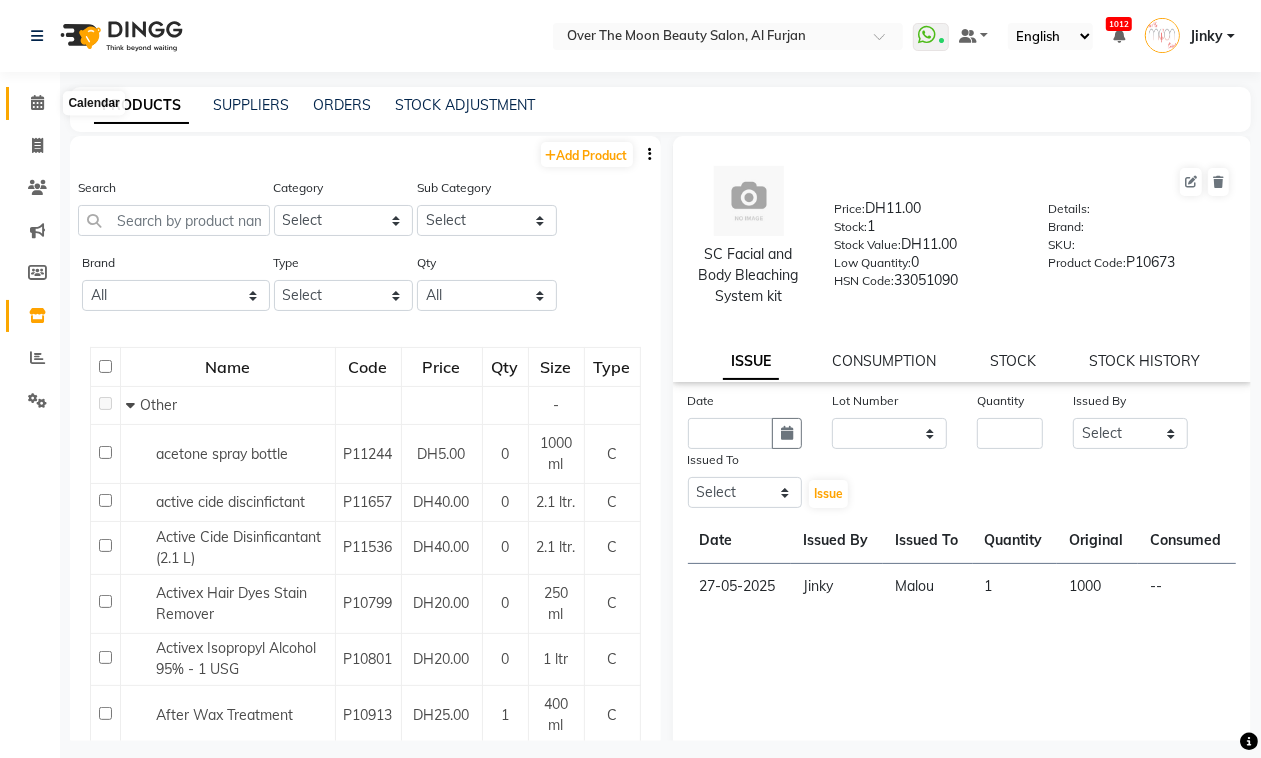 click 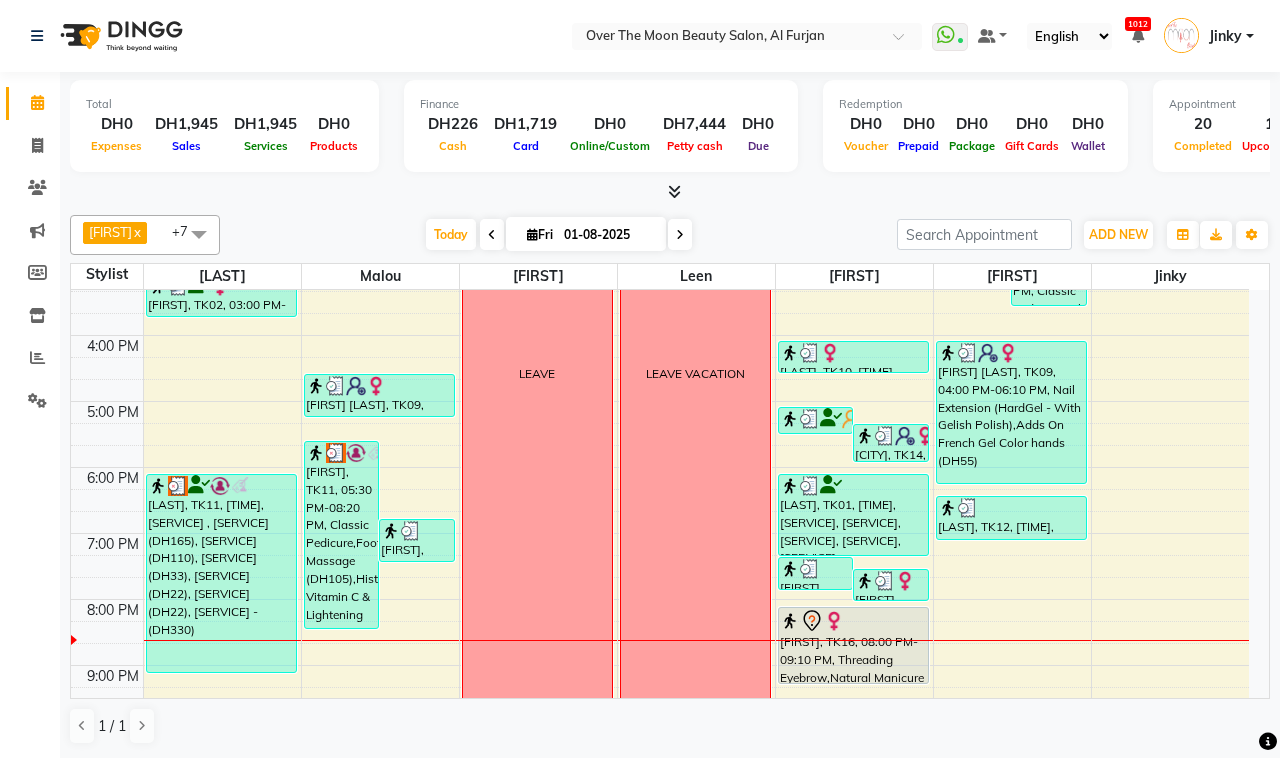 scroll, scrollTop: 592, scrollLeft: 0, axis: vertical 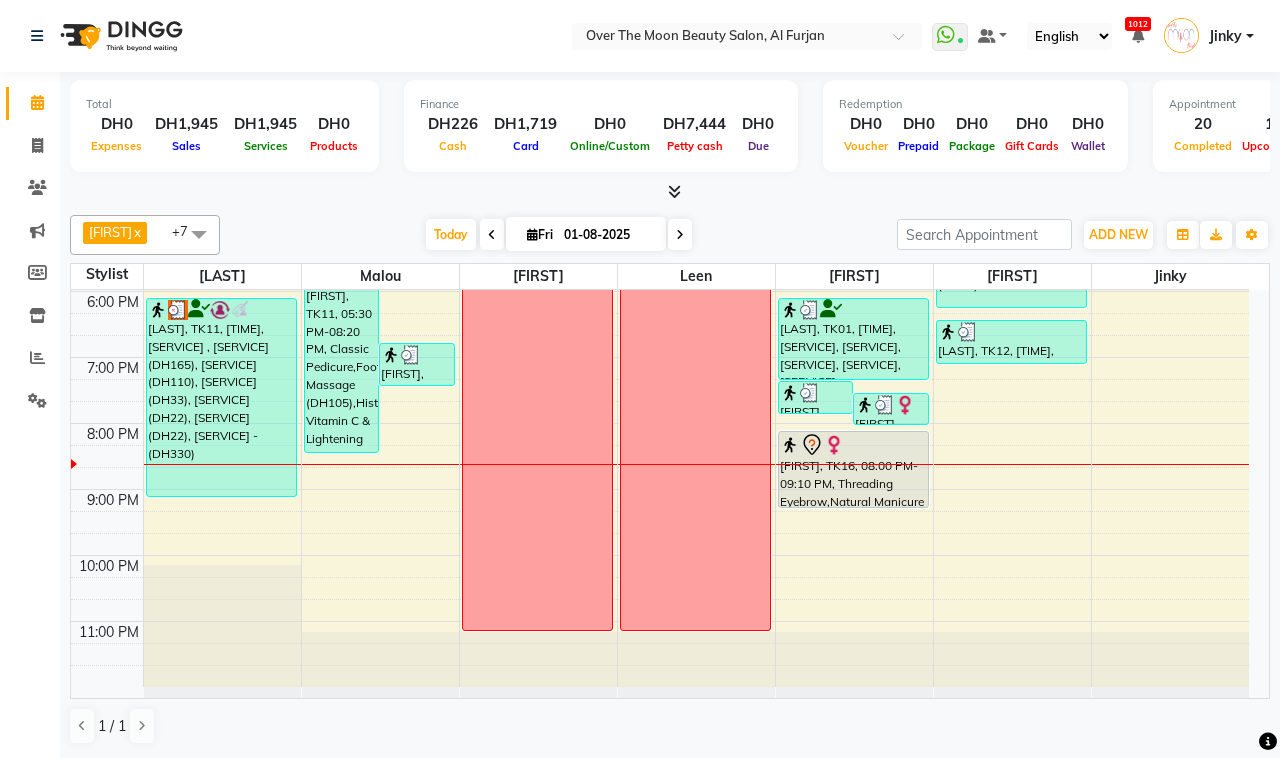 click at bounding box center (680, 235) 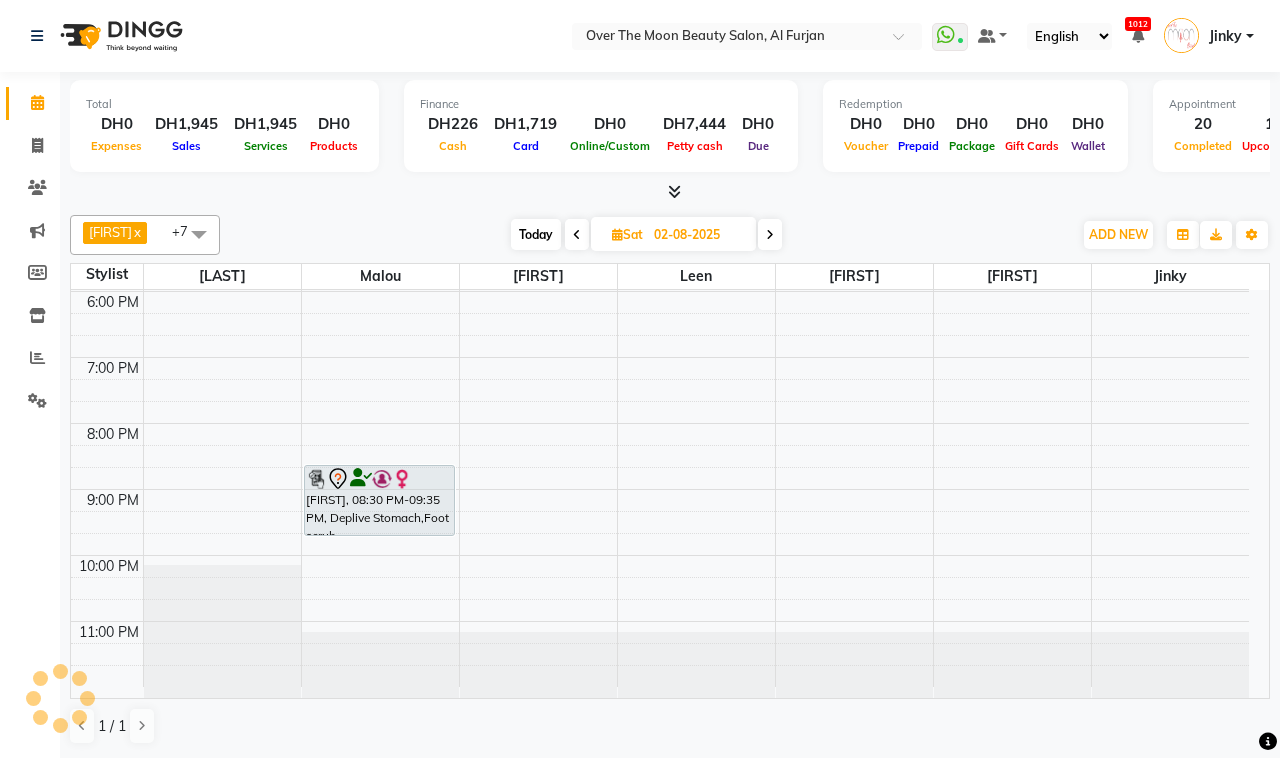 scroll, scrollTop: 0, scrollLeft: 0, axis: both 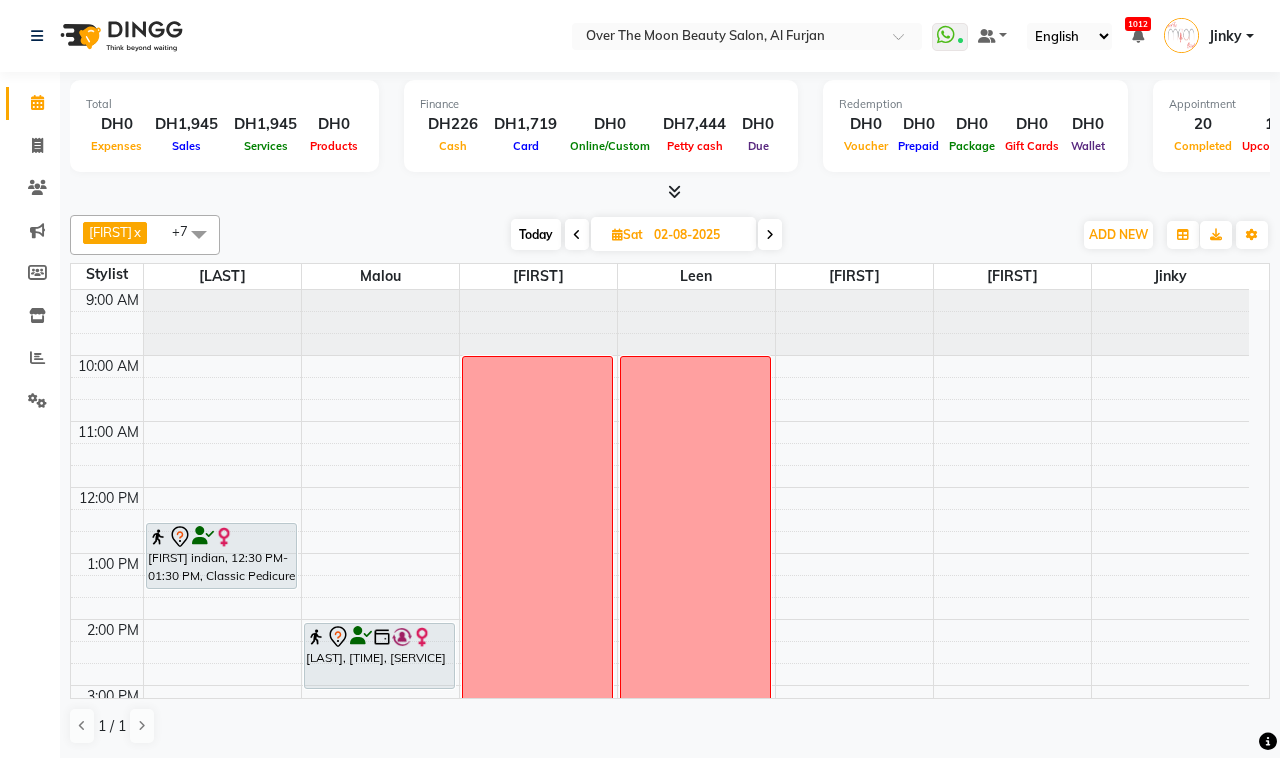 click on "9:00 AM 10:00 AM 11:00 AM 12:00 PM 1:00 PM 2:00 PM 3:00 PM 4:00 PM 5:00 PM 6:00 PM 7:00 PM 8:00 PM 9:00 PM 10:00 PM 11:00 PM nadia, TK11, 05:30 PM-08:20 PM, Classic Pedicure,Foot Massage (DH105),Histomer Vitamin C & Lightening Hydra Facial (DH550) nadia, TK12, 06:40 PM-07:20 PM, Natural Pedicure Afaf Zenah, TK08, 12:45 PM-01:15 PM, Foot Massage Niakate Tano, TK09, 04:30 PM-05:10 PM, Princess polish only (DH22),Princess polish only (DH22) LEAVE LEAVE VACATION Afaf Zenah, TK08, 01:30 PM-02:15 PM, Threading Eyebrow (DH33),Threading Upper Lip (DH22)" at bounding box center (660, 784) 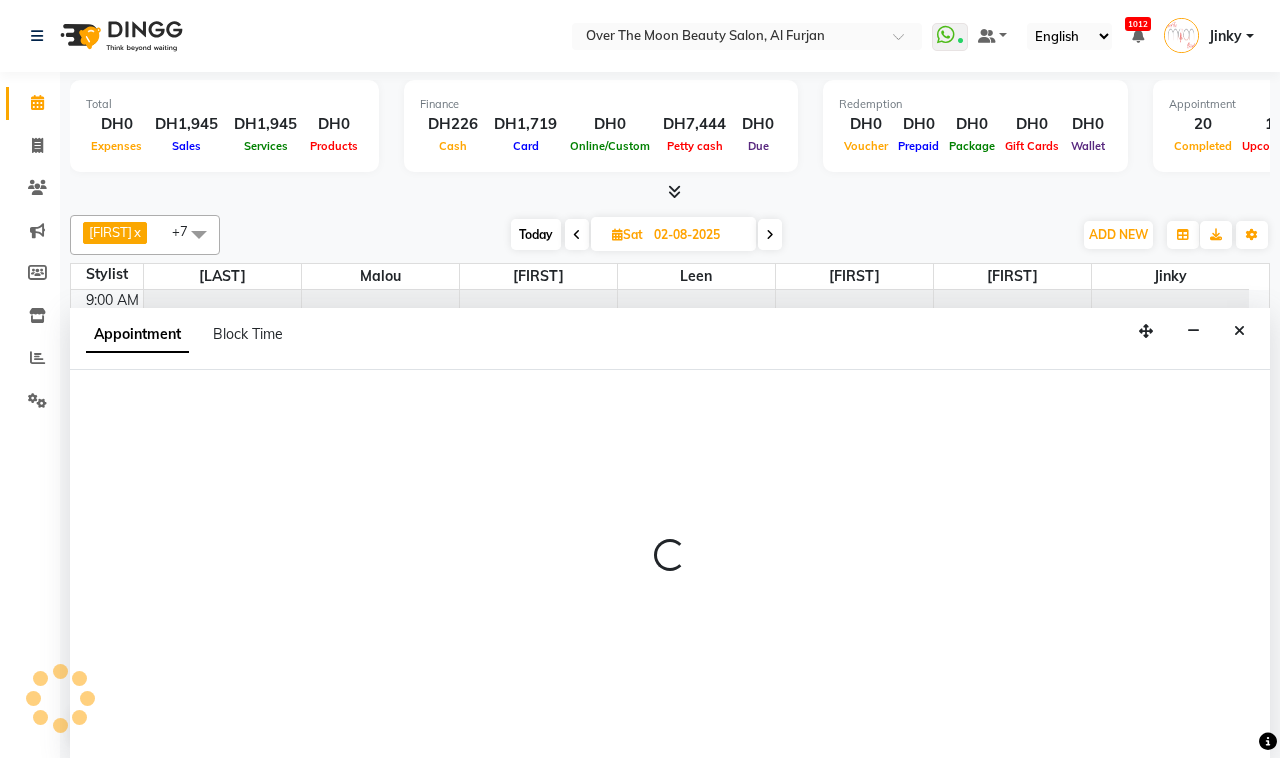 select on "23036" 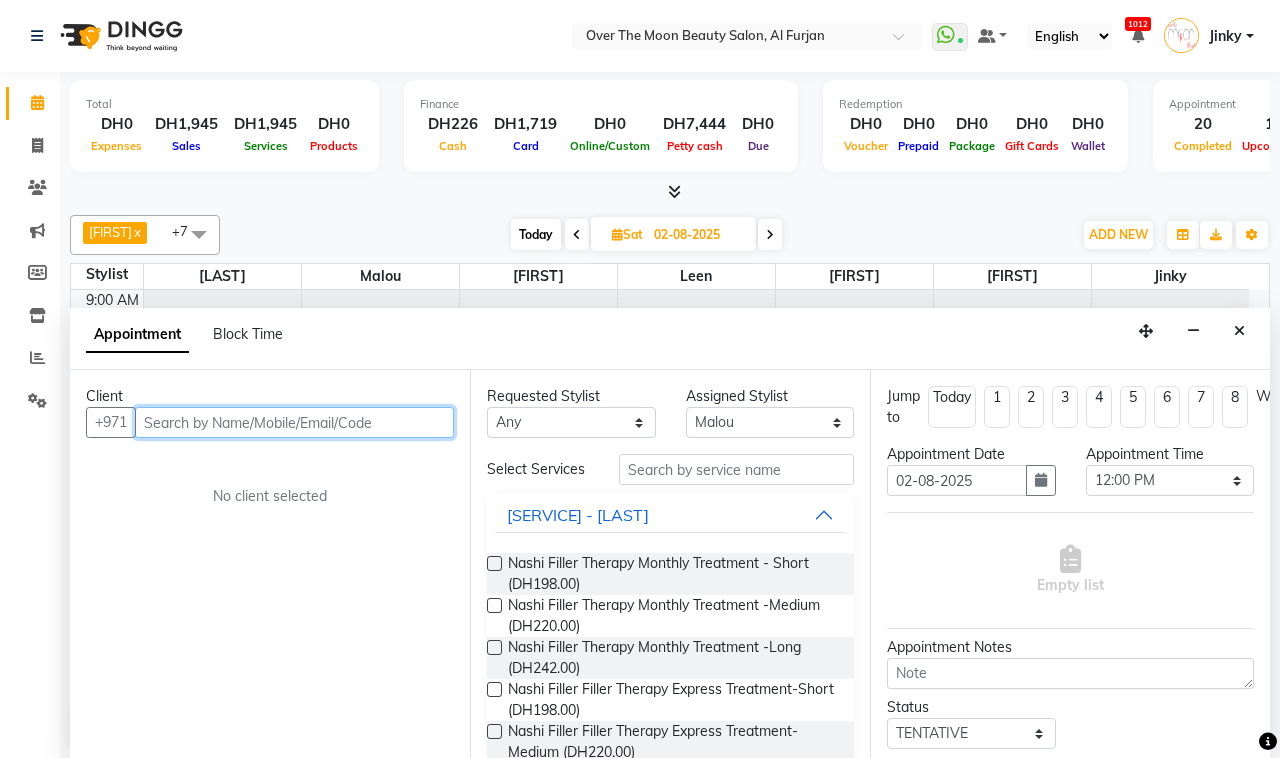 click at bounding box center (294, 422) 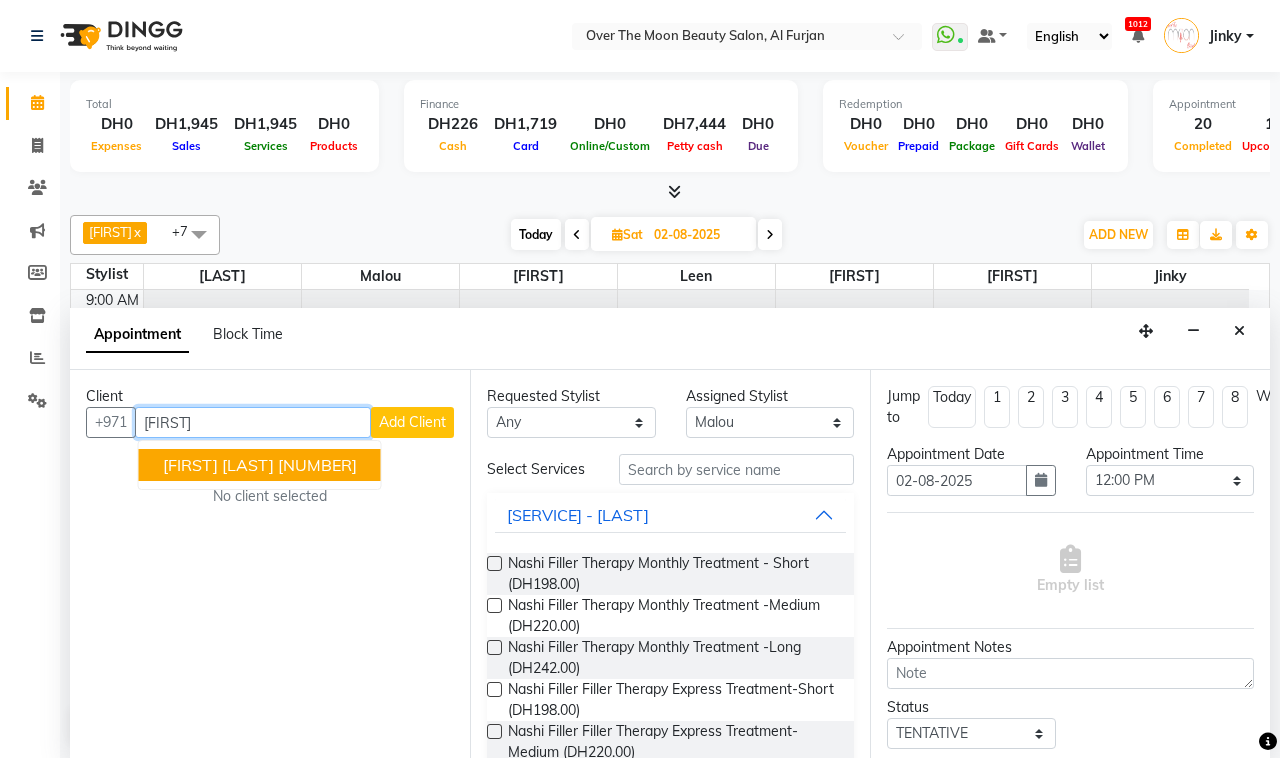 click on "[NUMBER]" at bounding box center (317, 465) 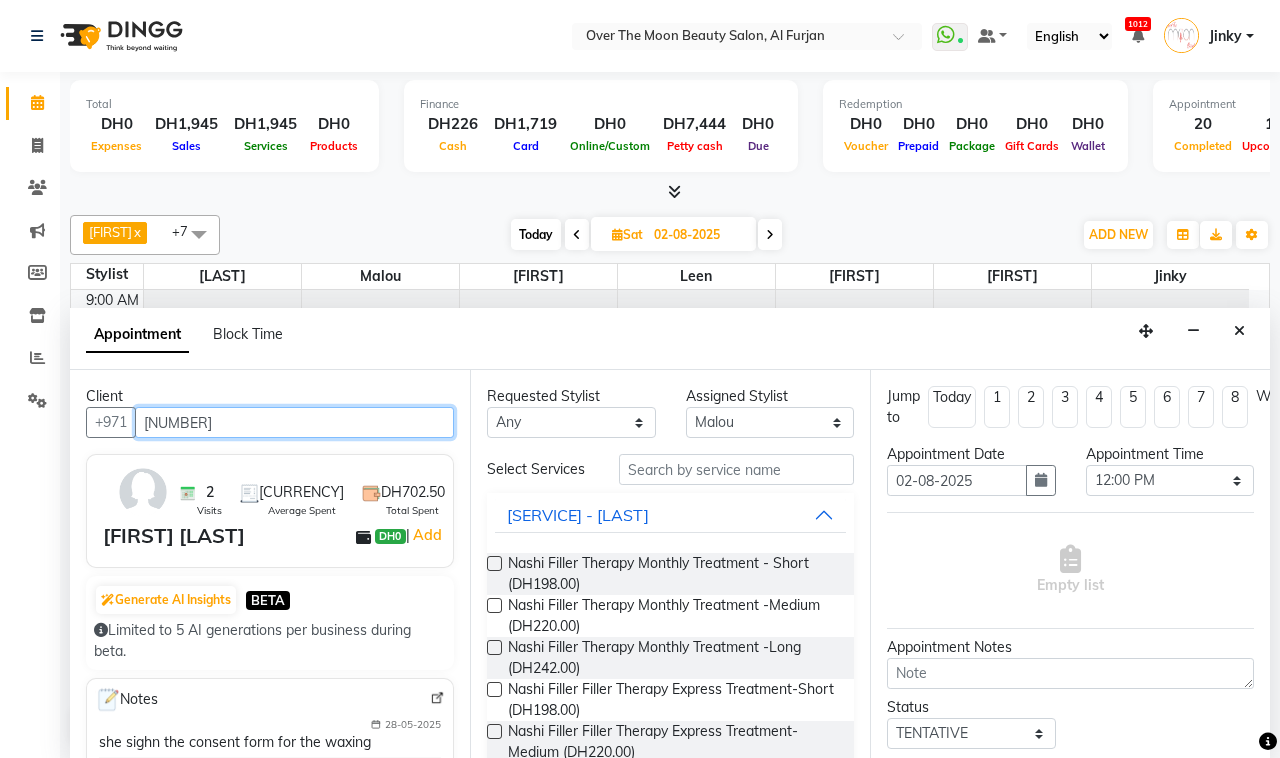 type on "[NUMBER]" 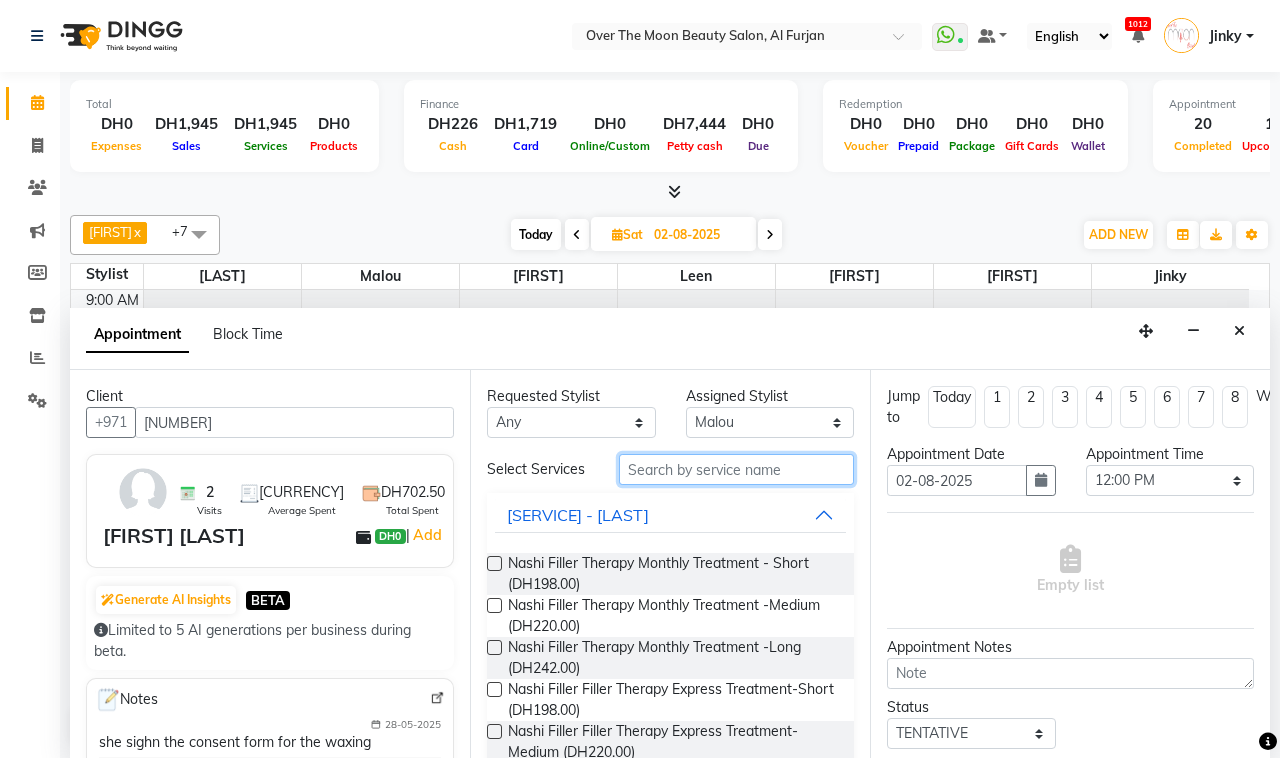 click at bounding box center (736, 469) 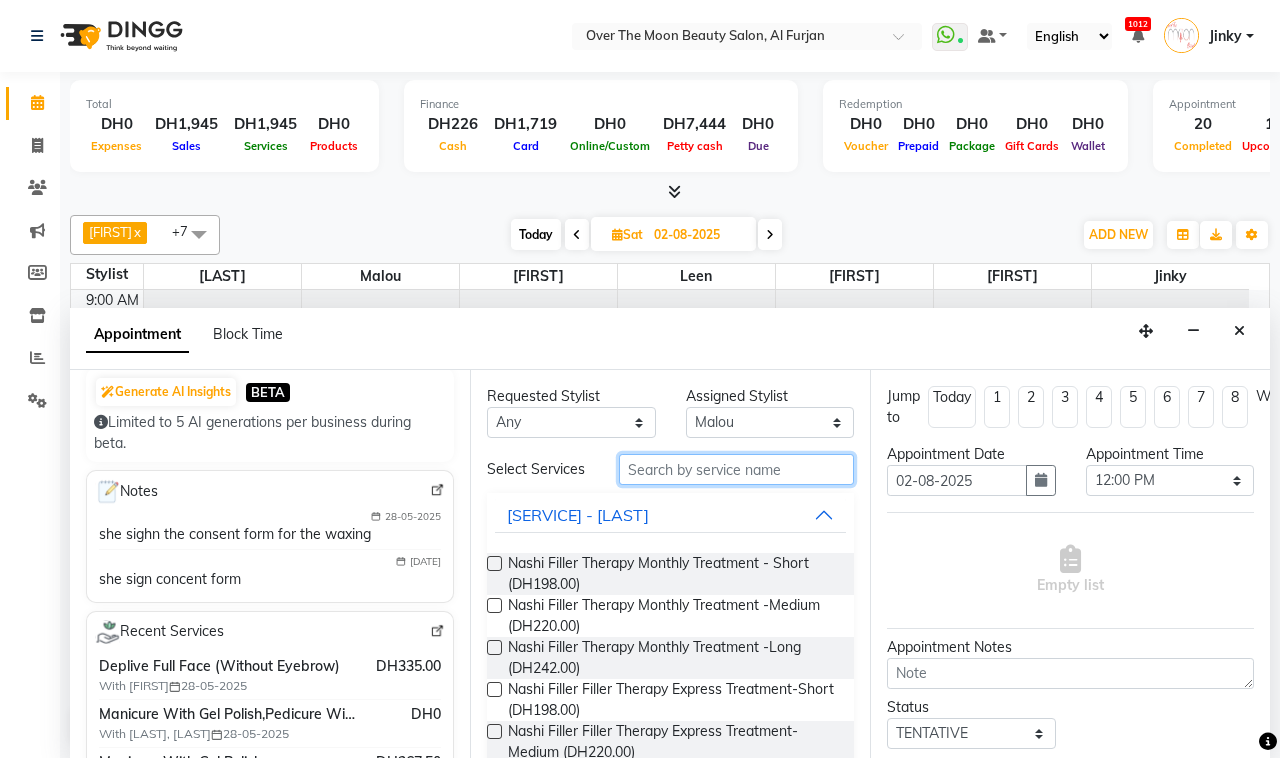 scroll, scrollTop: 416, scrollLeft: 0, axis: vertical 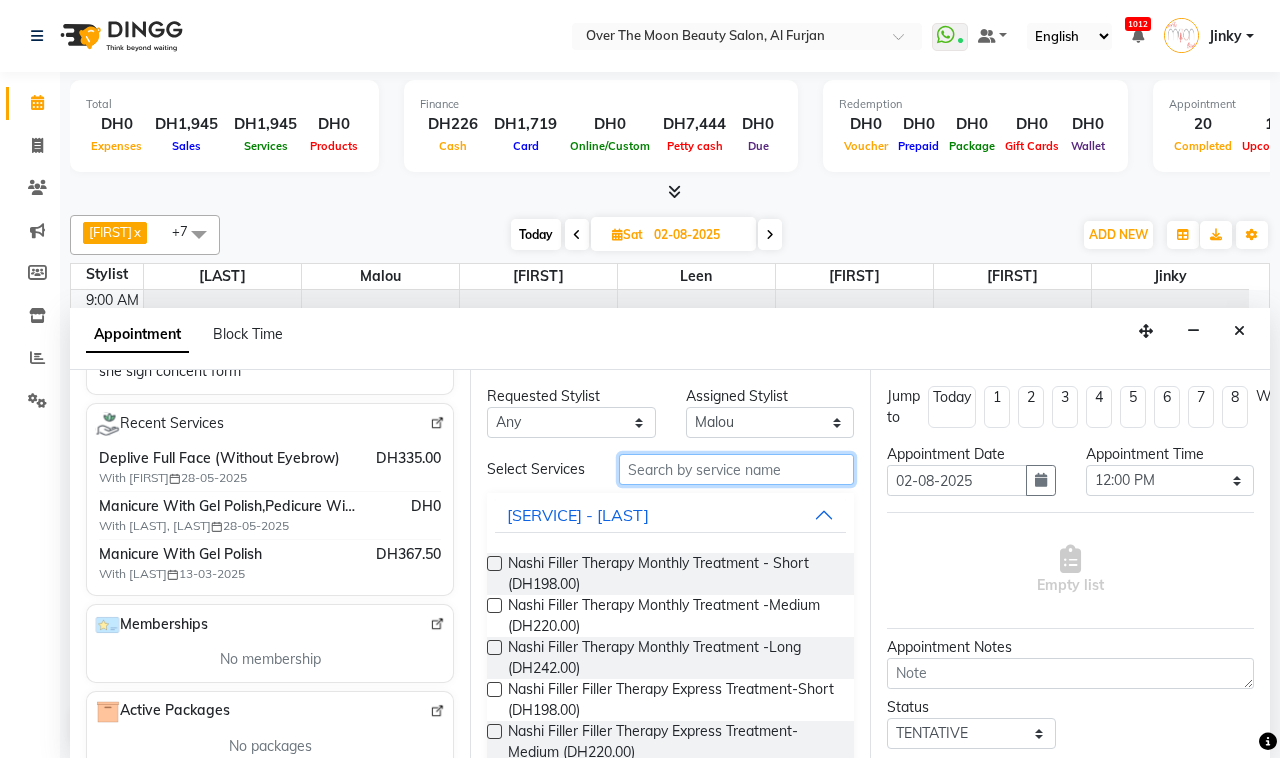 click at bounding box center [736, 469] 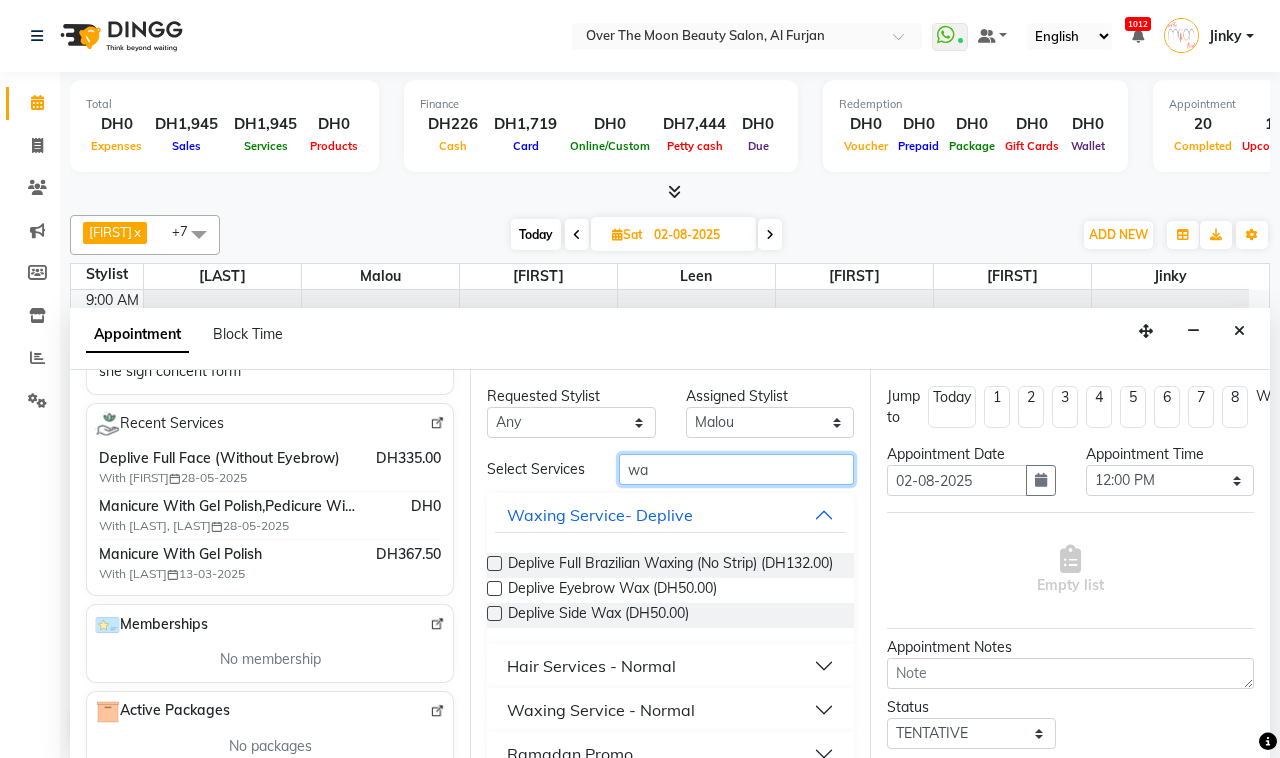 type on "w" 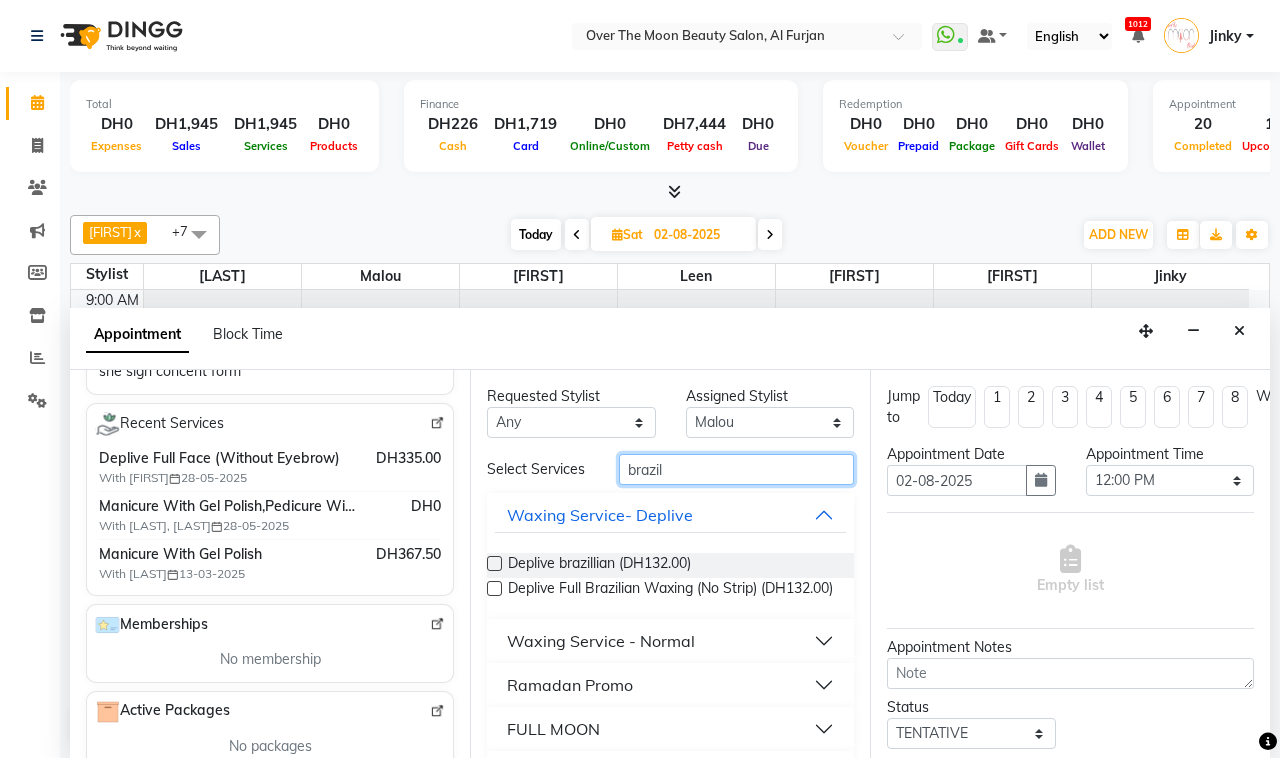 type on "brazil" 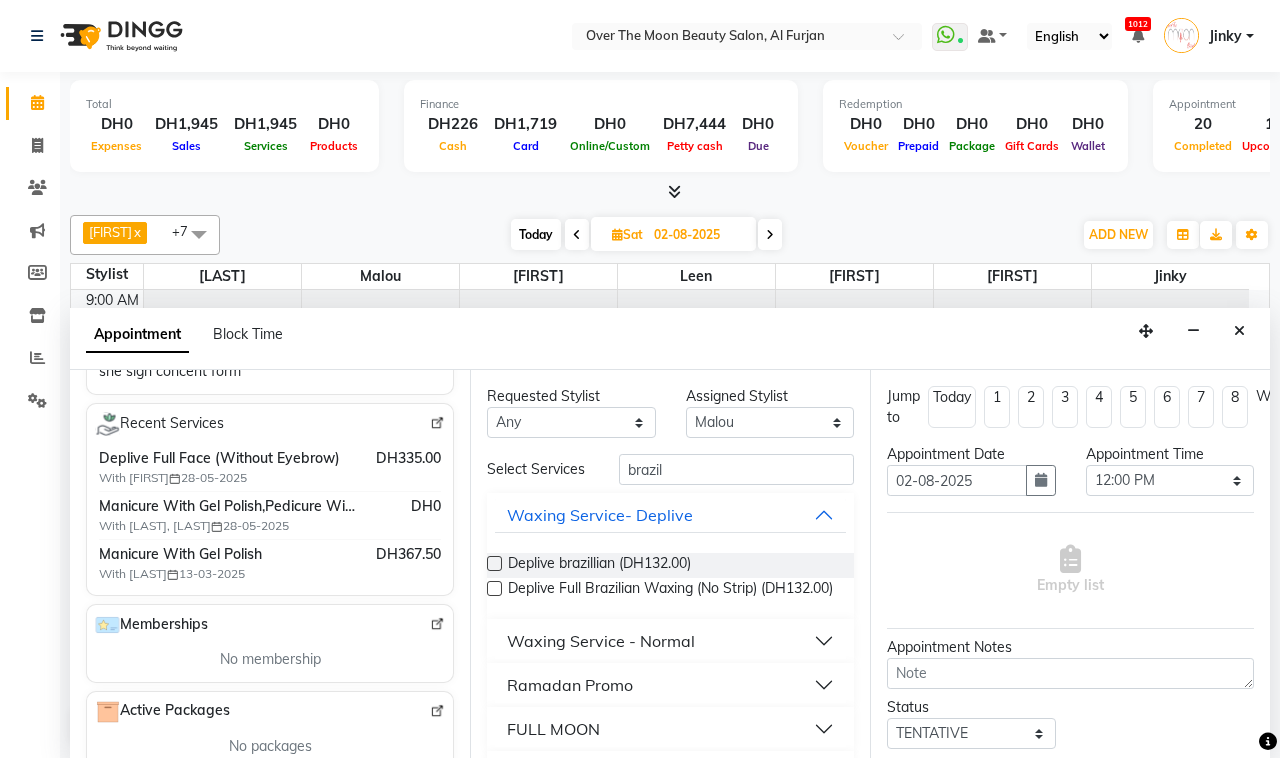 click on "Waxing Service - Normal" at bounding box center [601, 641] 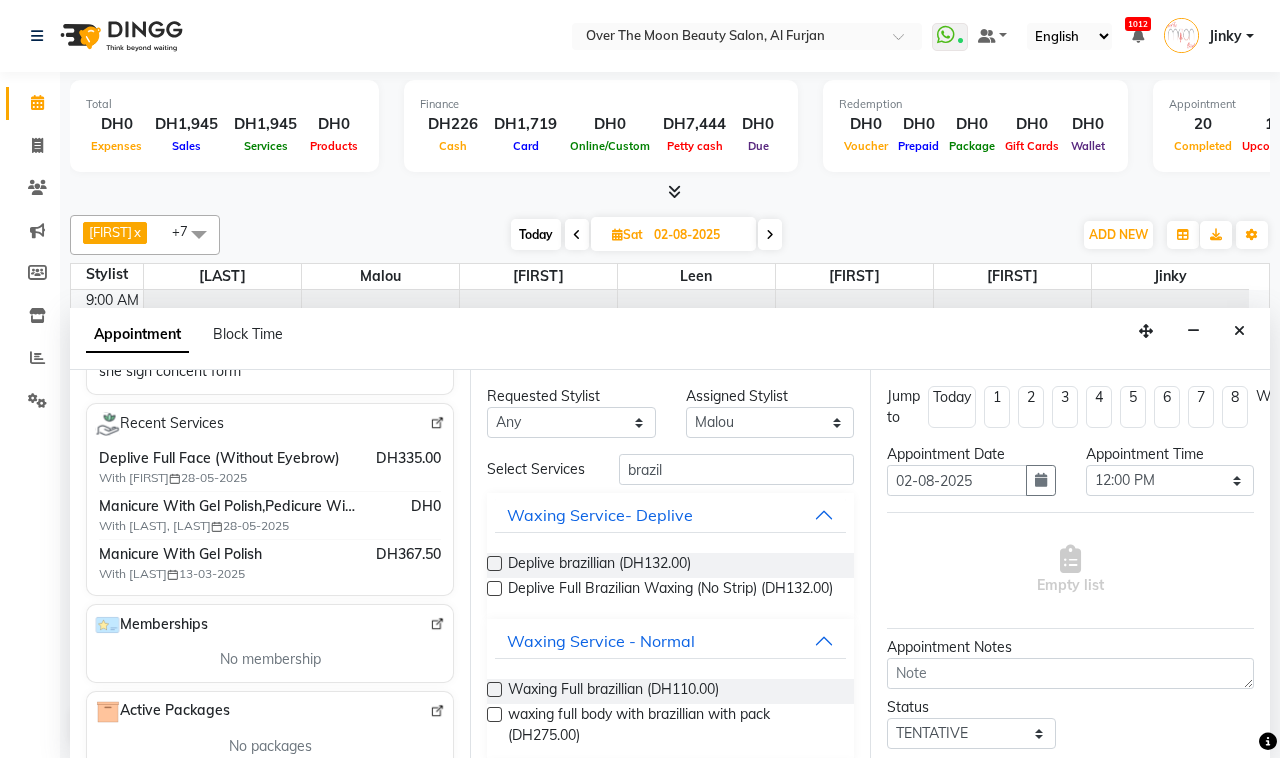 click at bounding box center [494, 689] 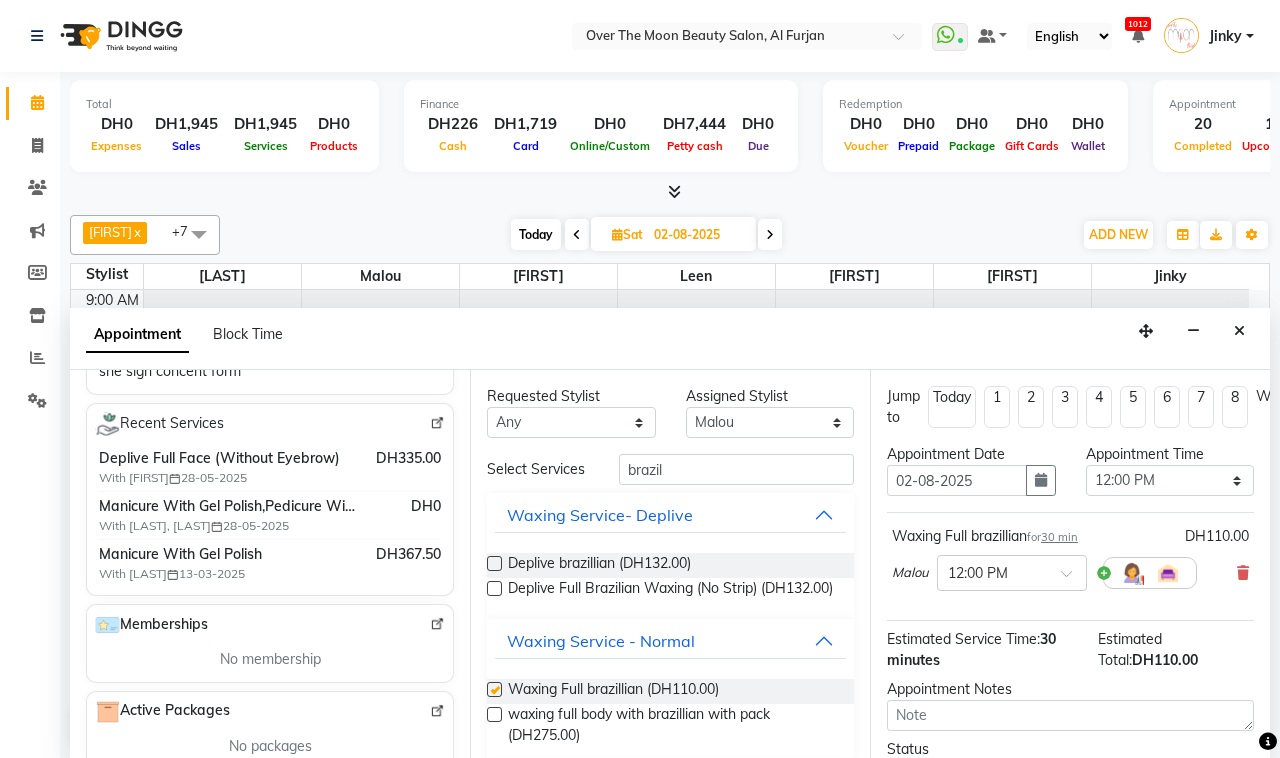 checkbox on "false" 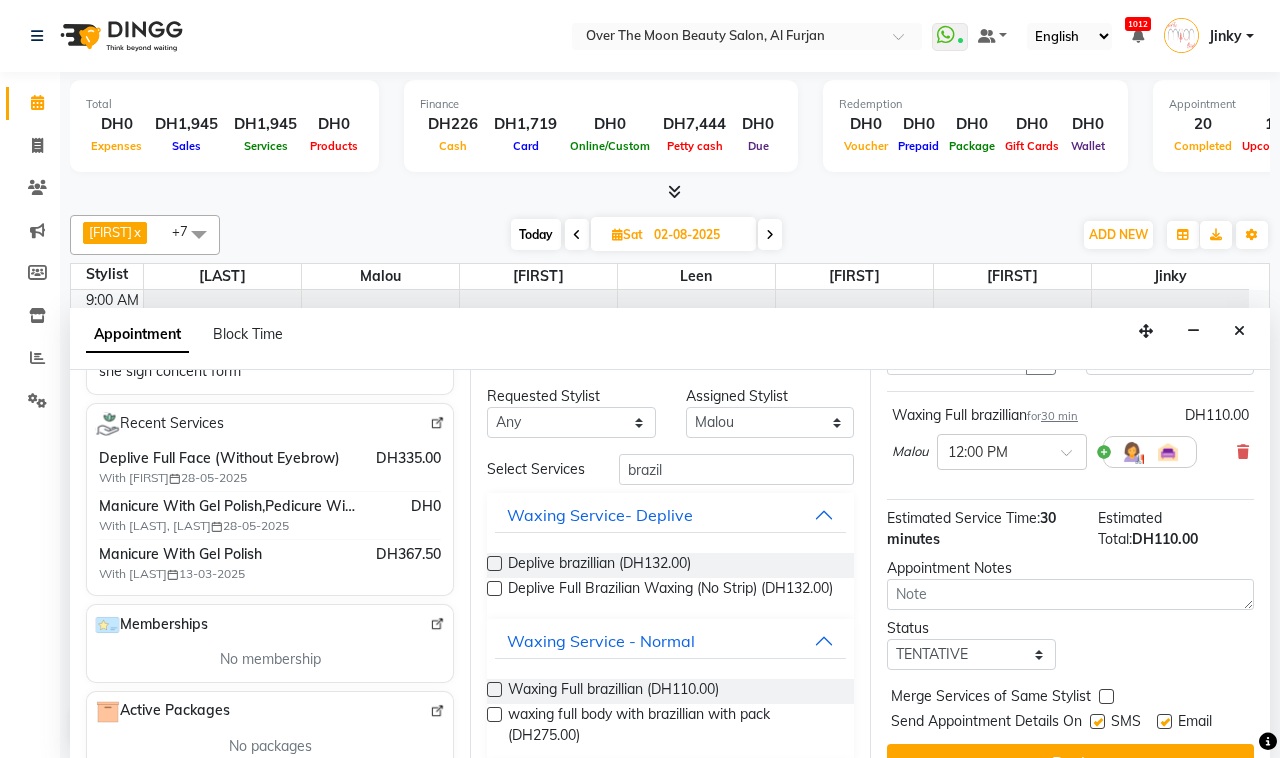 scroll, scrollTop: 178, scrollLeft: 0, axis: vertical 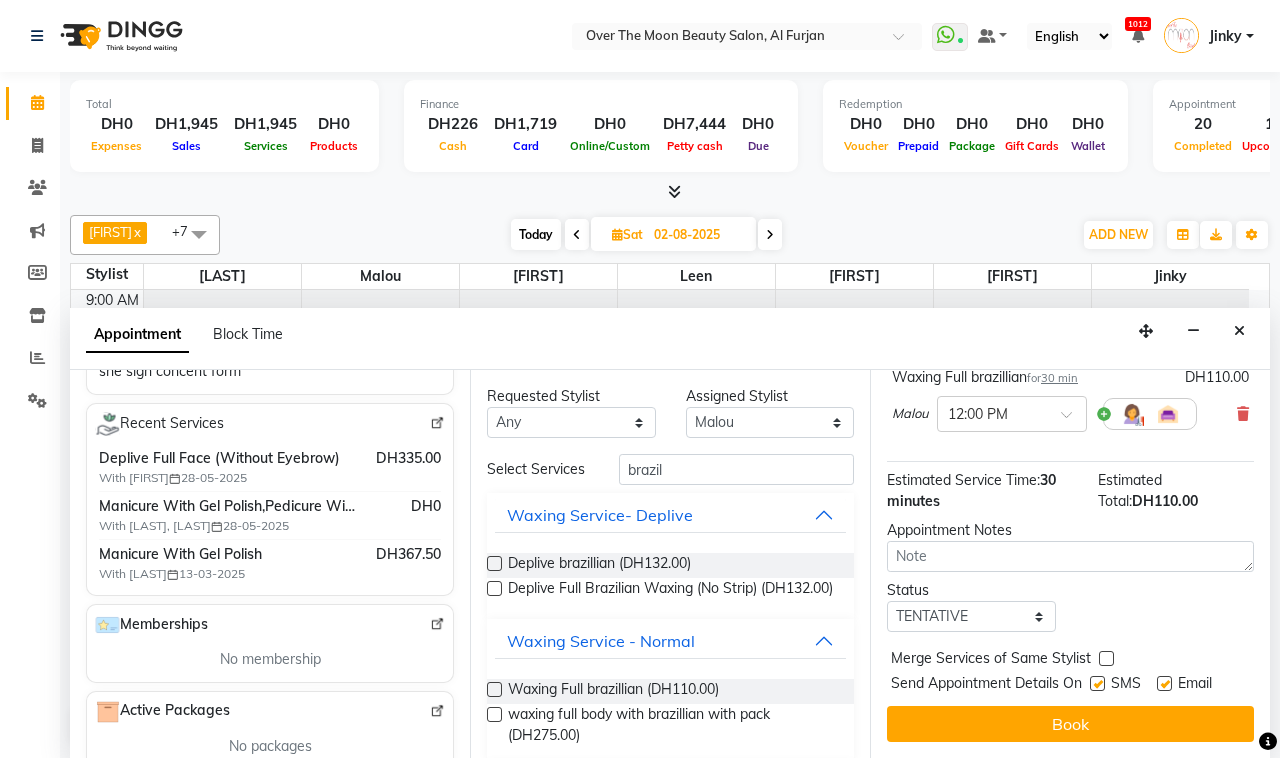 drag, startPoint x: 1100, startPoint y: 640, endPoint x: 1068, endPoint y: 676, distance: 48.166378 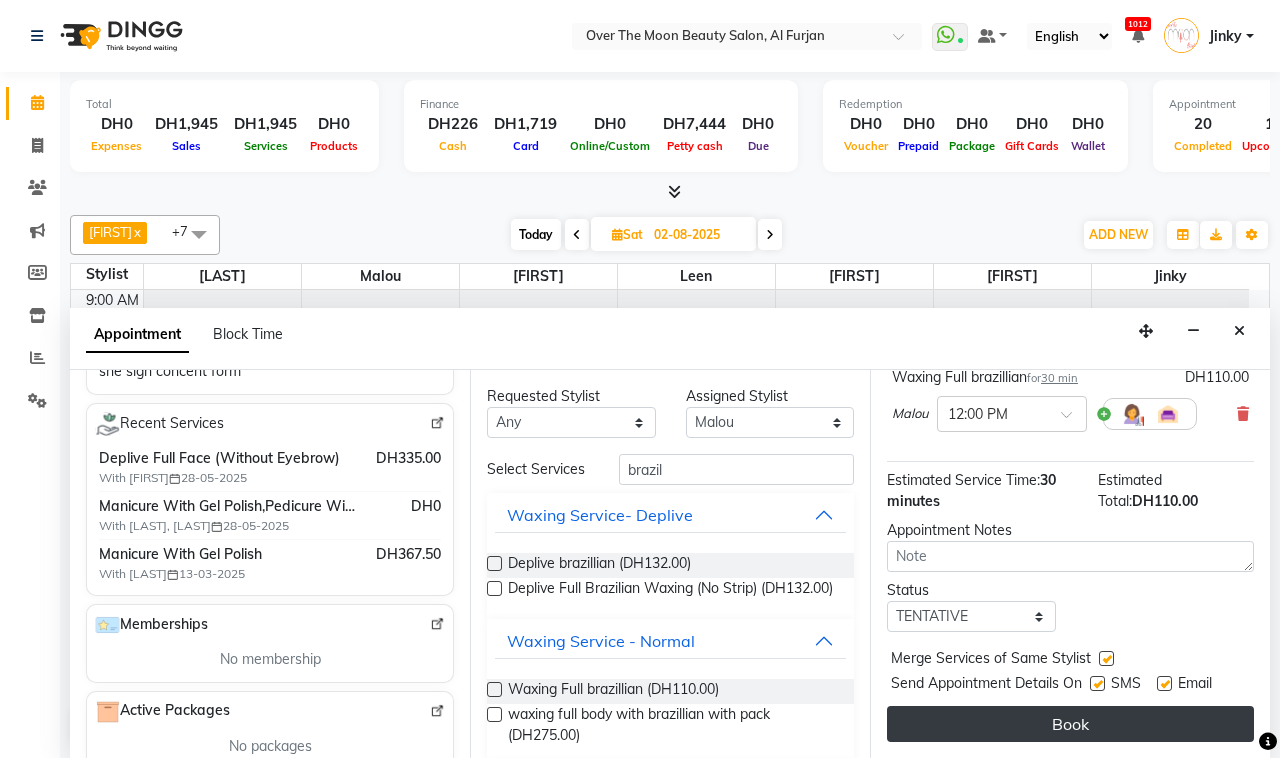 click on "Book" at bounding box center [1070, 724] 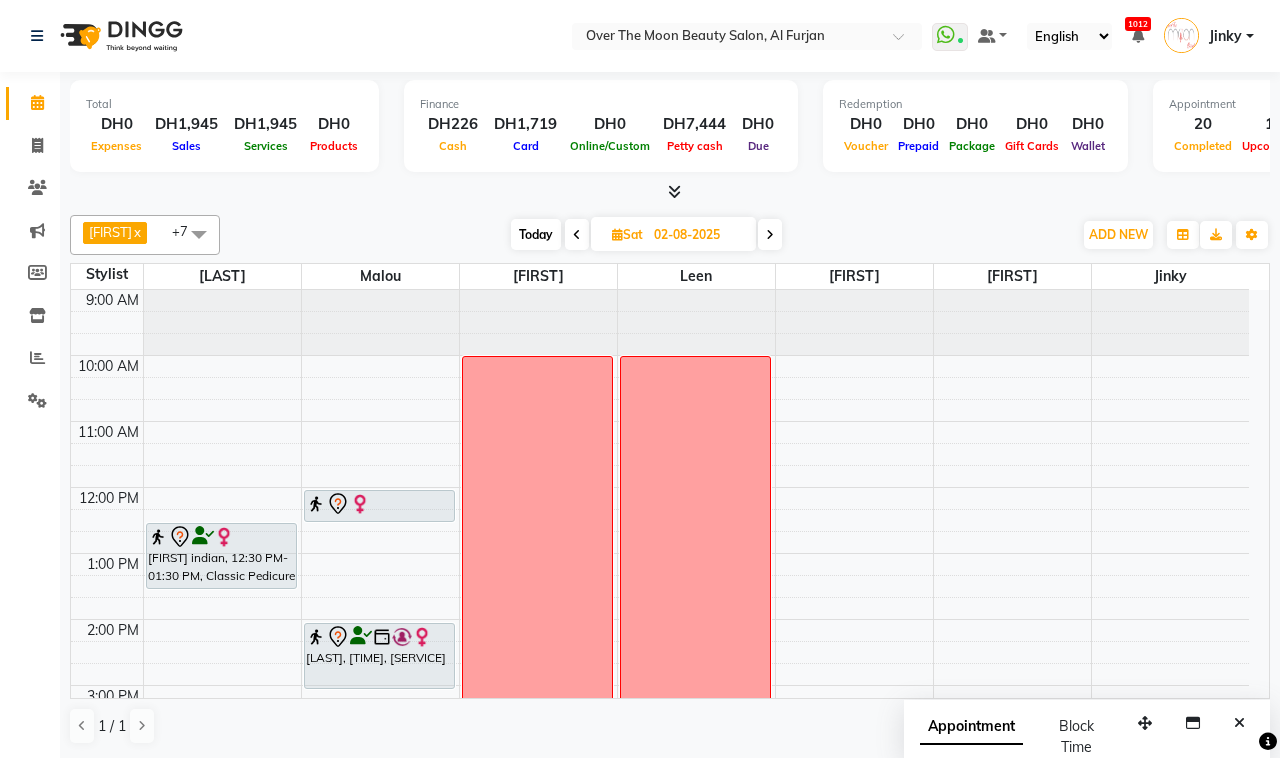 drag, startPoint x: 517, startPoint y: 225, endPoint x: 531, endPoint y: 238, distance: 19.104973 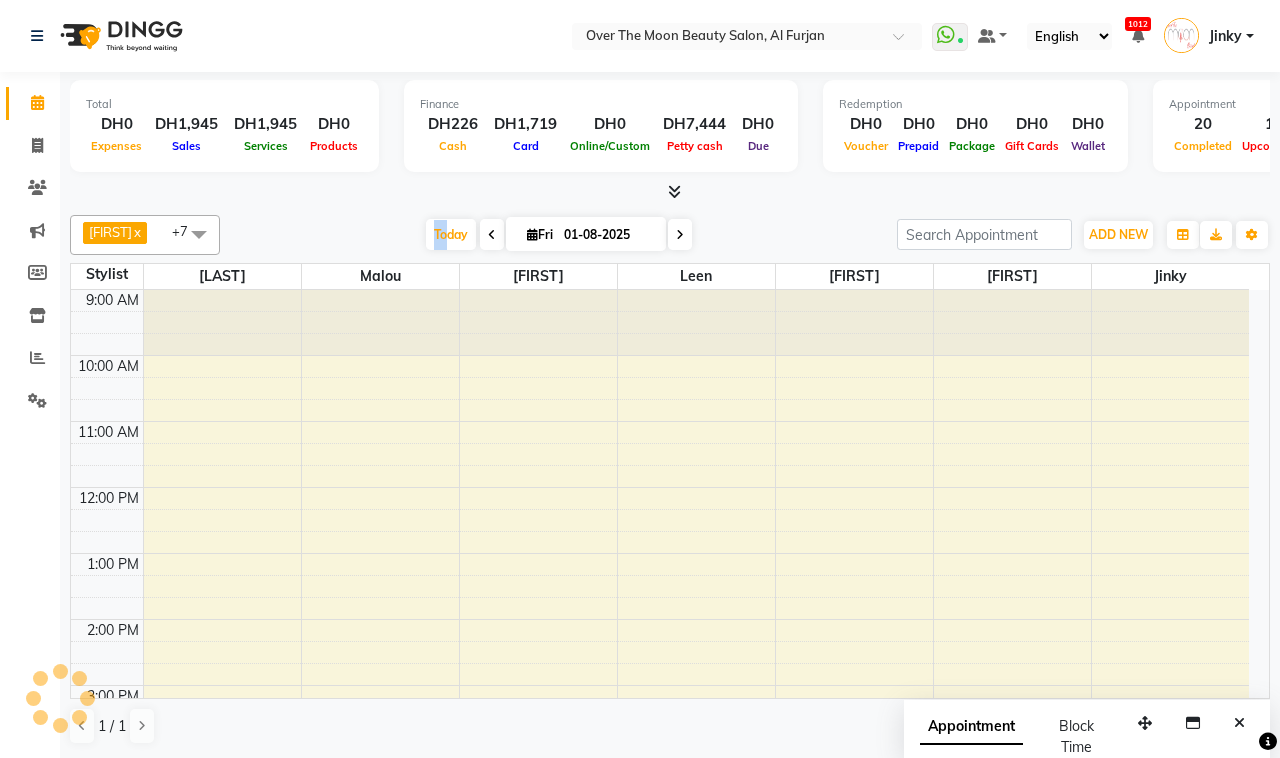 scroll, scrollTop: 592, scrollLeft: 0, axis: vertical 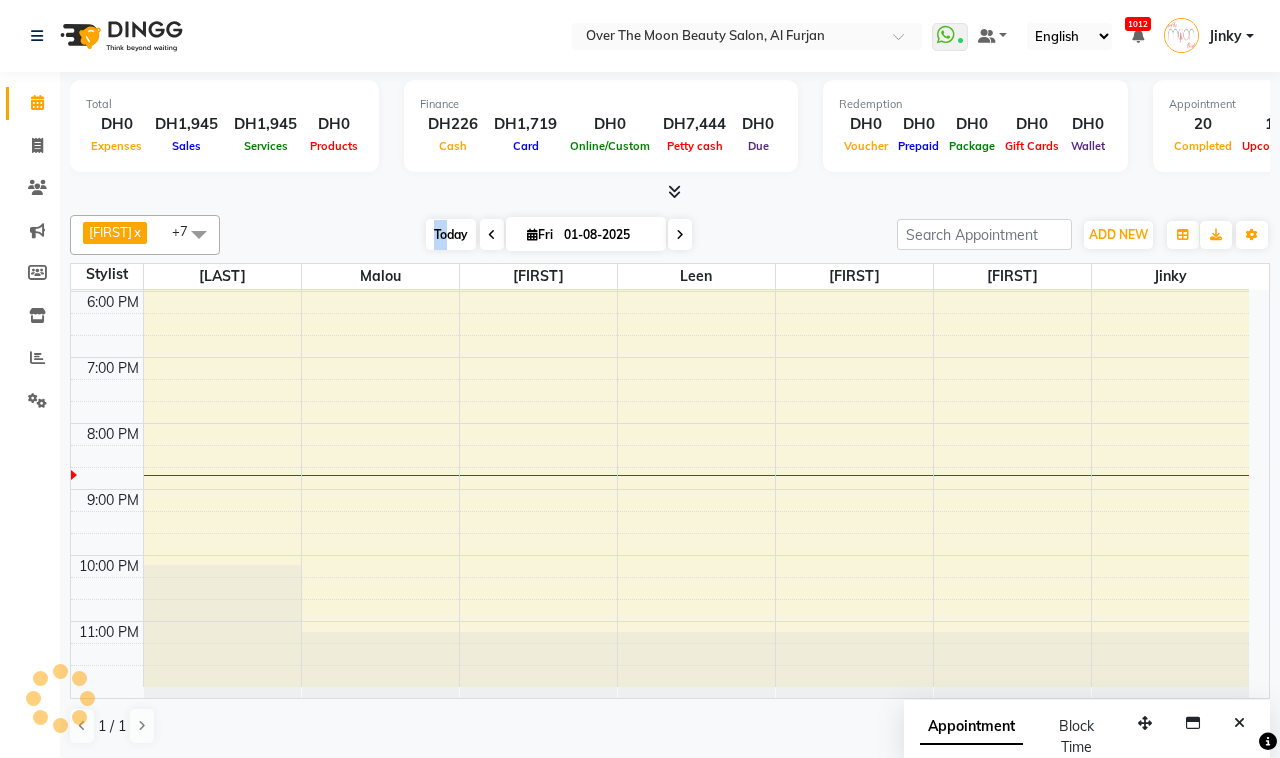 click on "Today" at bounding box center [451, 234] 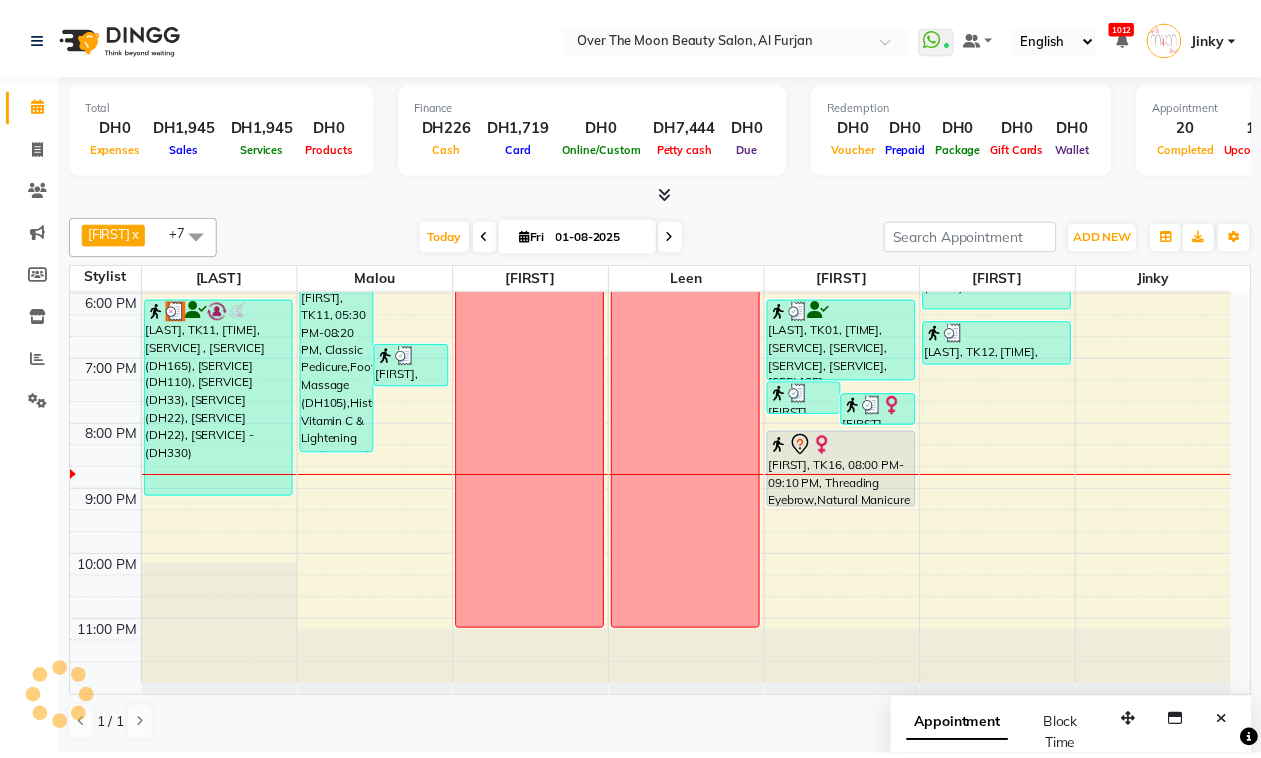 scroll, scrollTop: 592, scrollLeft: 0, axis: vertical 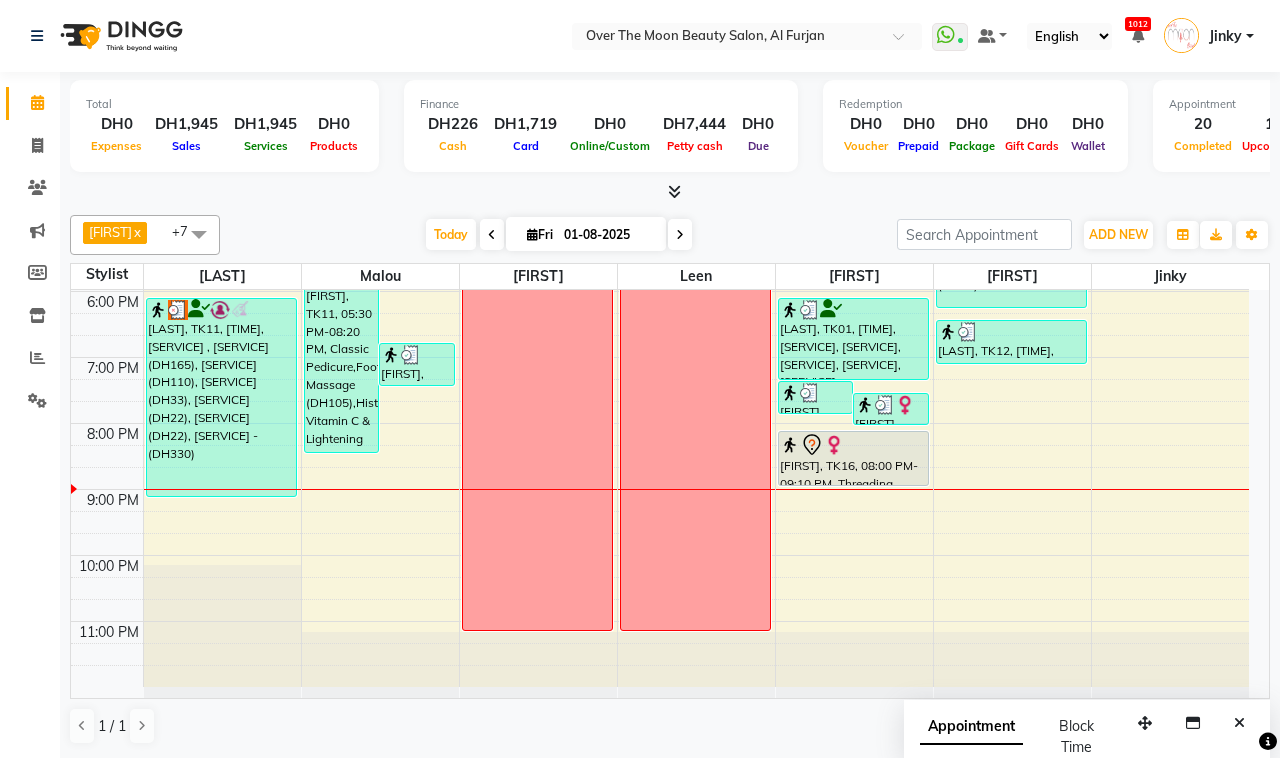 drag, startPoint x: 830, startPoint y: 505, endPoint x: 833, endPoint y: 488, distance: 17.262676 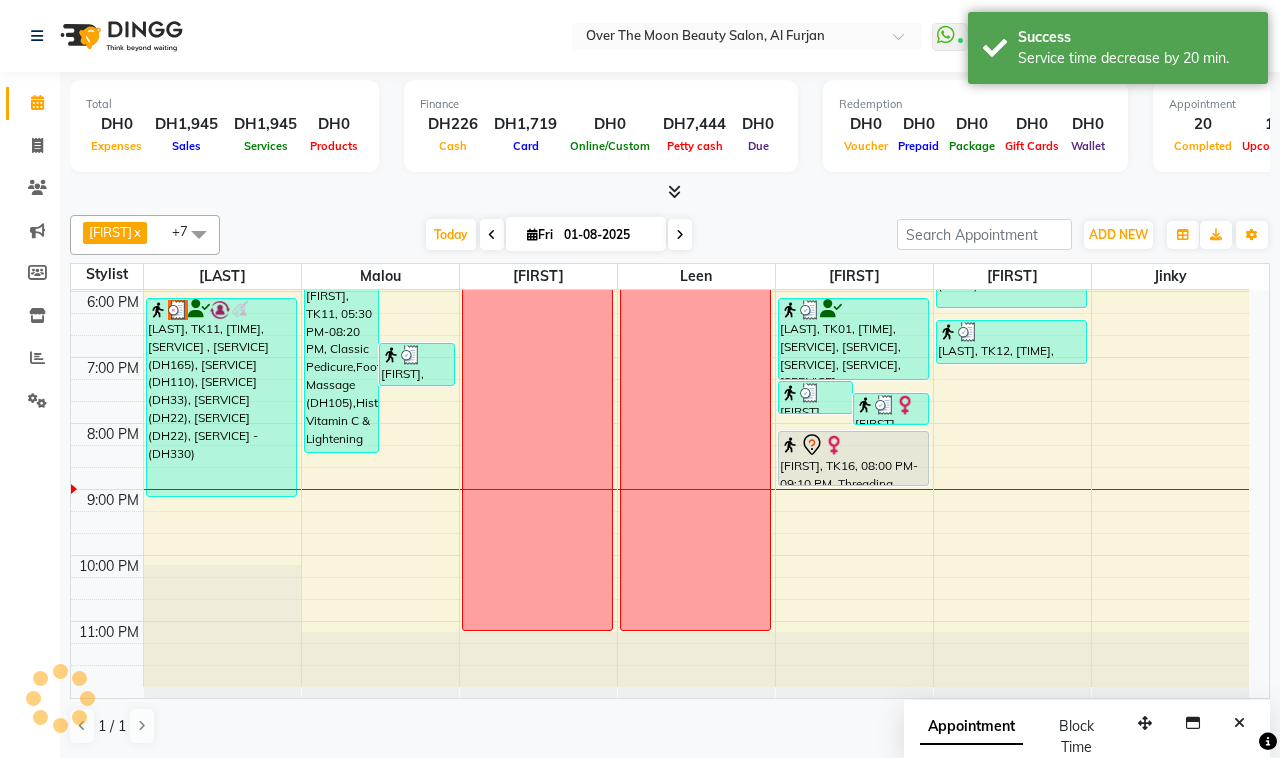 click on "[FIRST], TK16, 08:00 PM-09:10 PM, Threading Eyebrow,Natural Manicure" at bounding box center (853, 458) 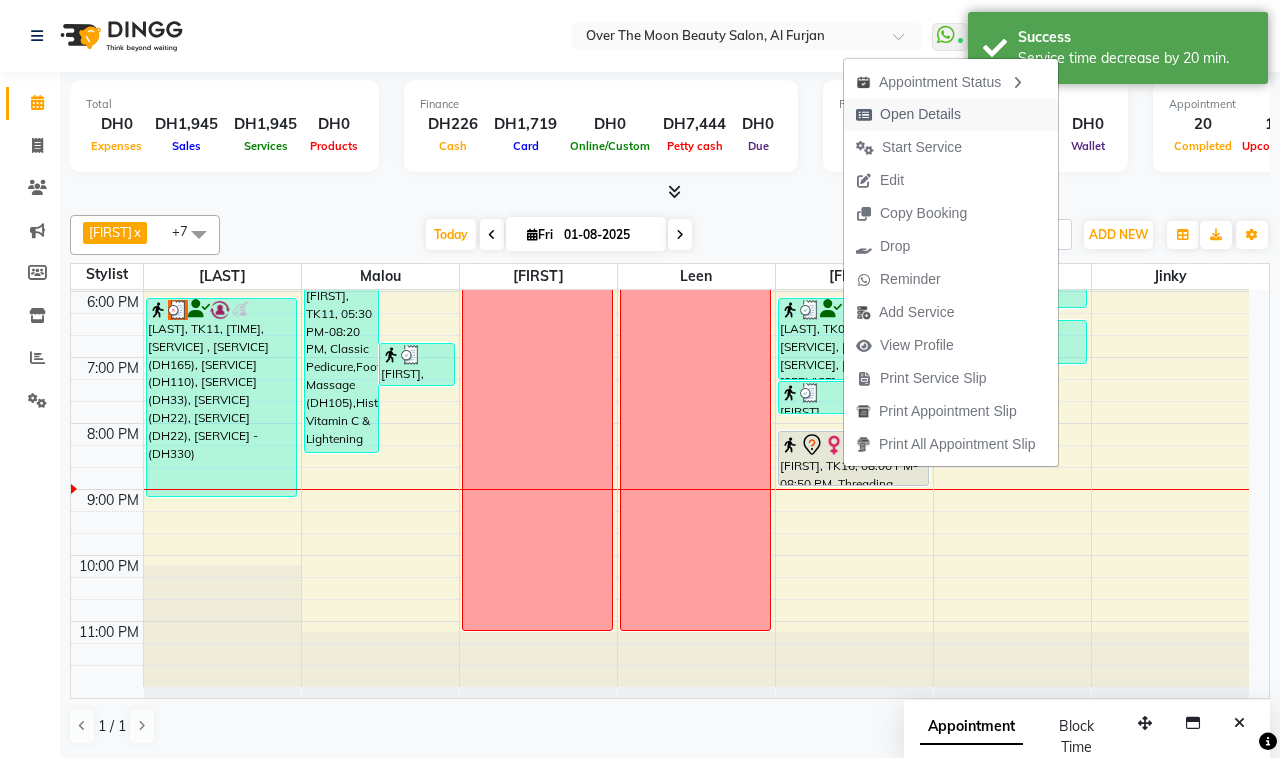 click on "Open Details" at bounding box center (908, 114) 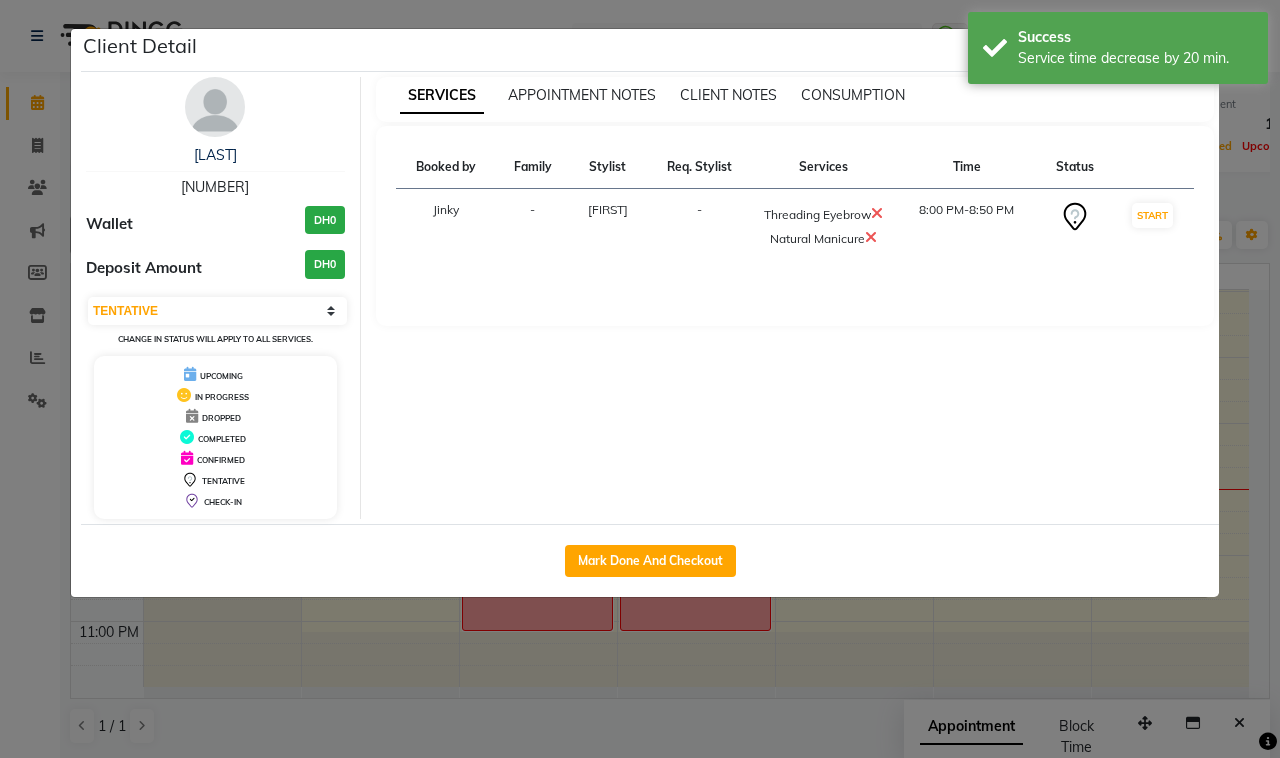 drag, startPoint x: 642, startPoint y: 565, endPoint x: 853, endPoint y: 180, distance: 439.02847 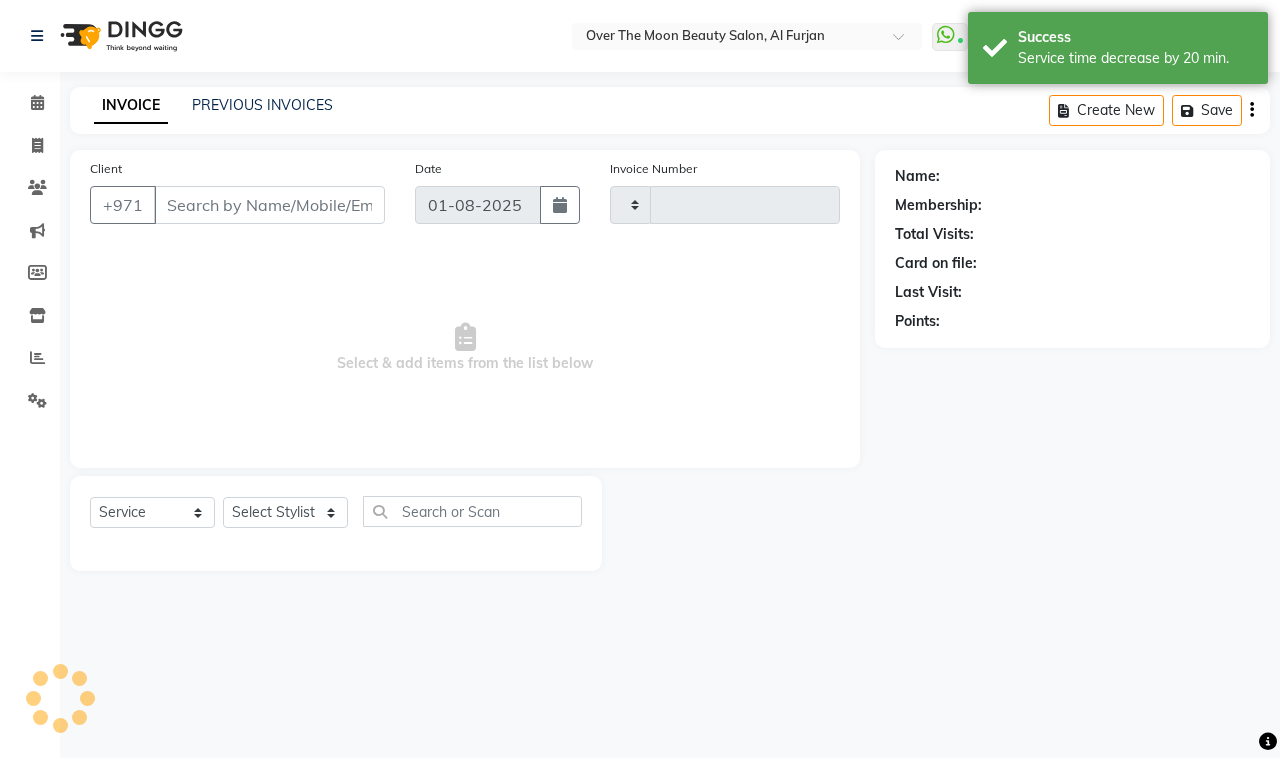 type on "1820" 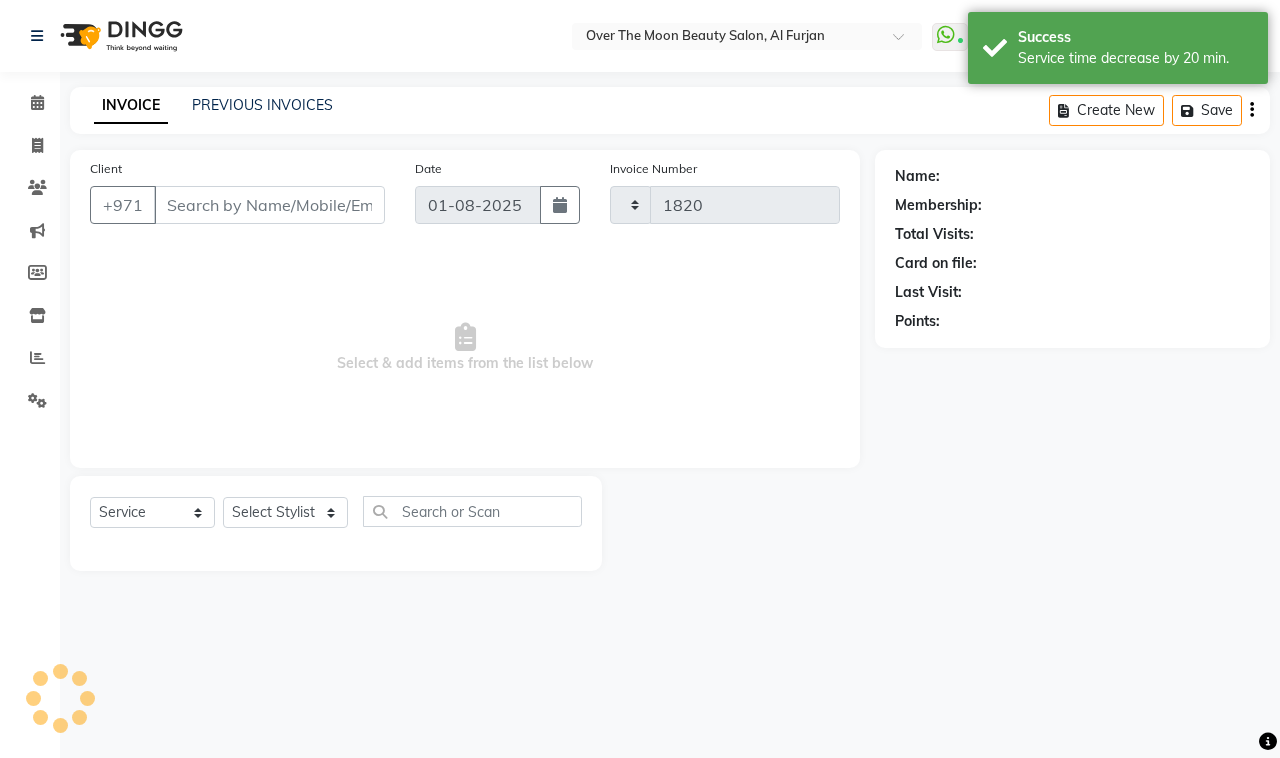 select on "3996" 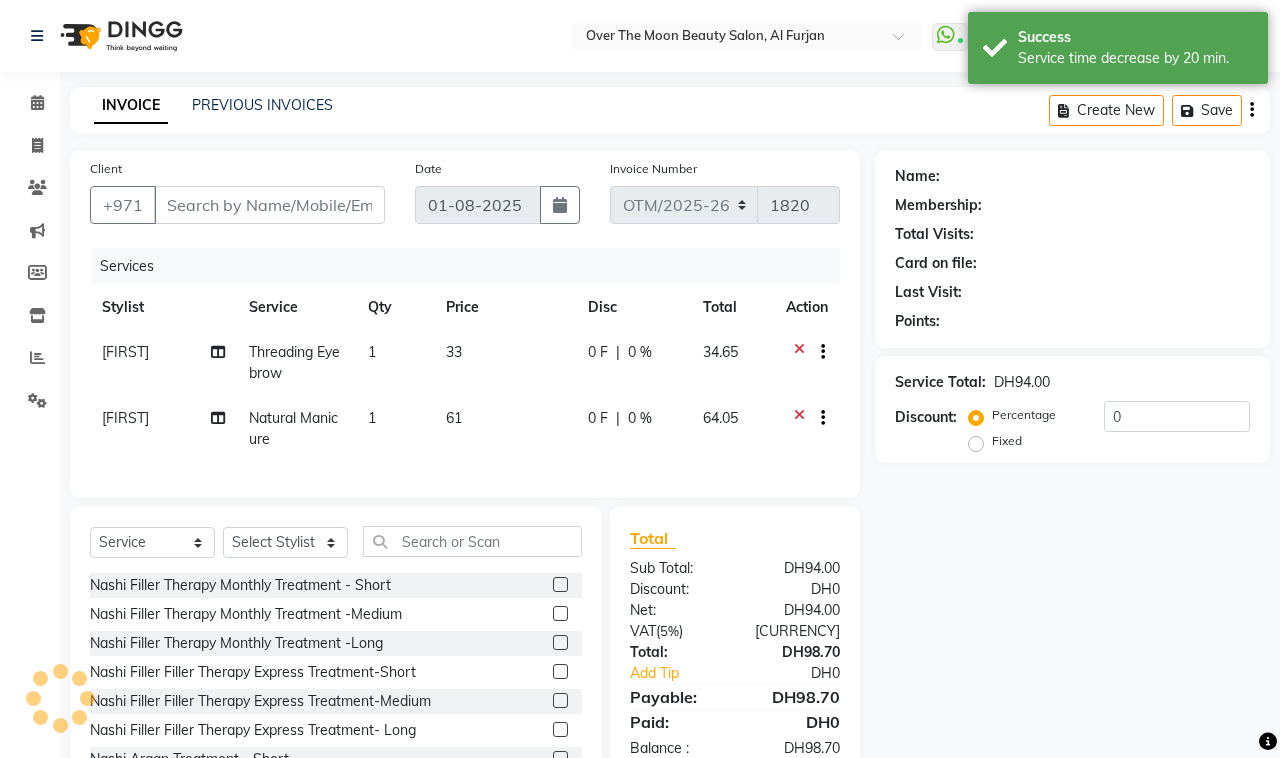type on "[NUMBER]" 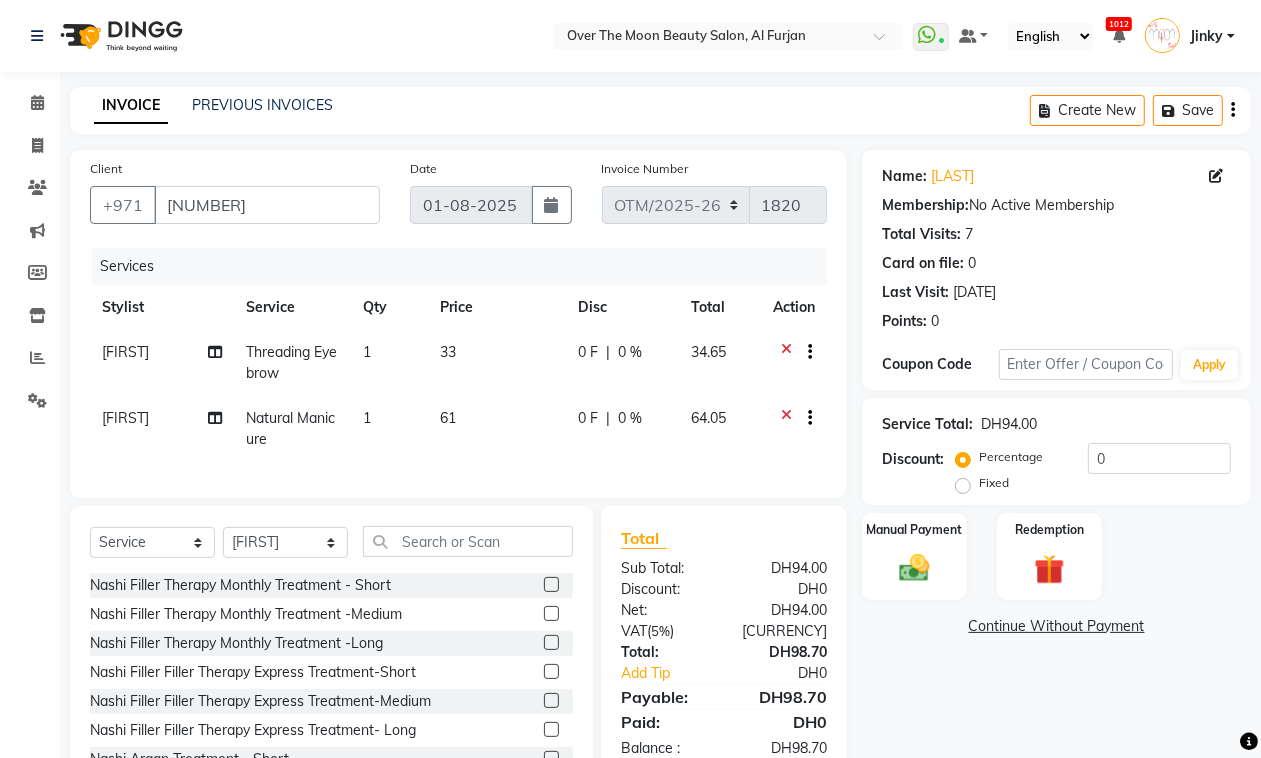 scroll, scrollTop: 90, scrollLeft: 0, axis: vertical 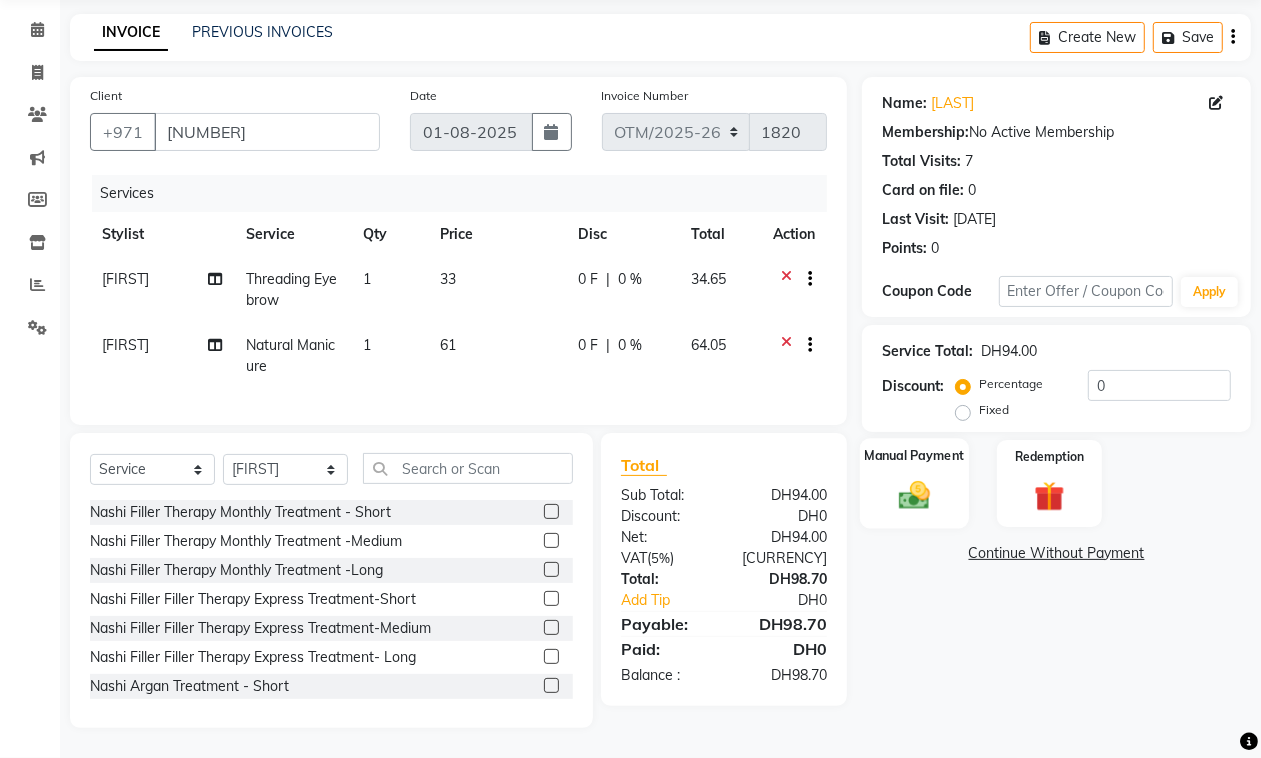 click on "Manual Payment" 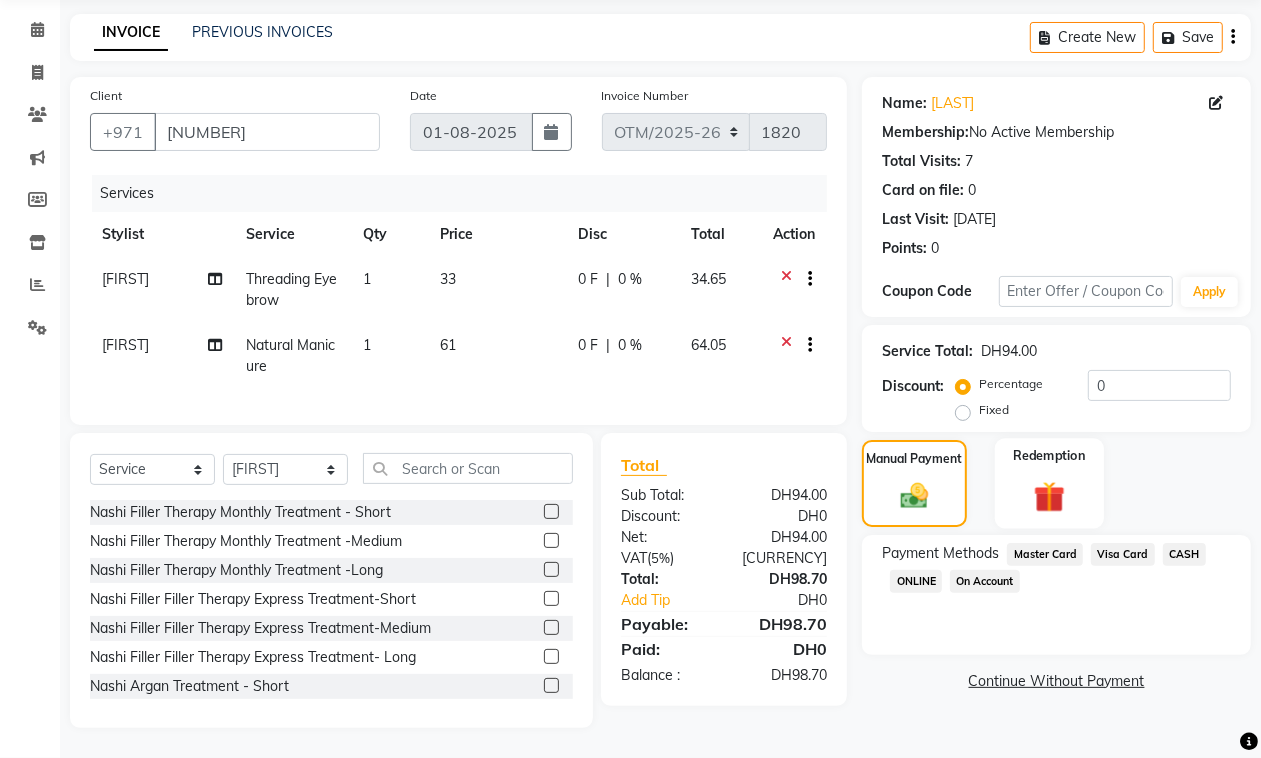 drag, startPoint x: 1113, startPoint y: 536, endPoint x: 1077, endPoint y: 507, distance: 46.227695 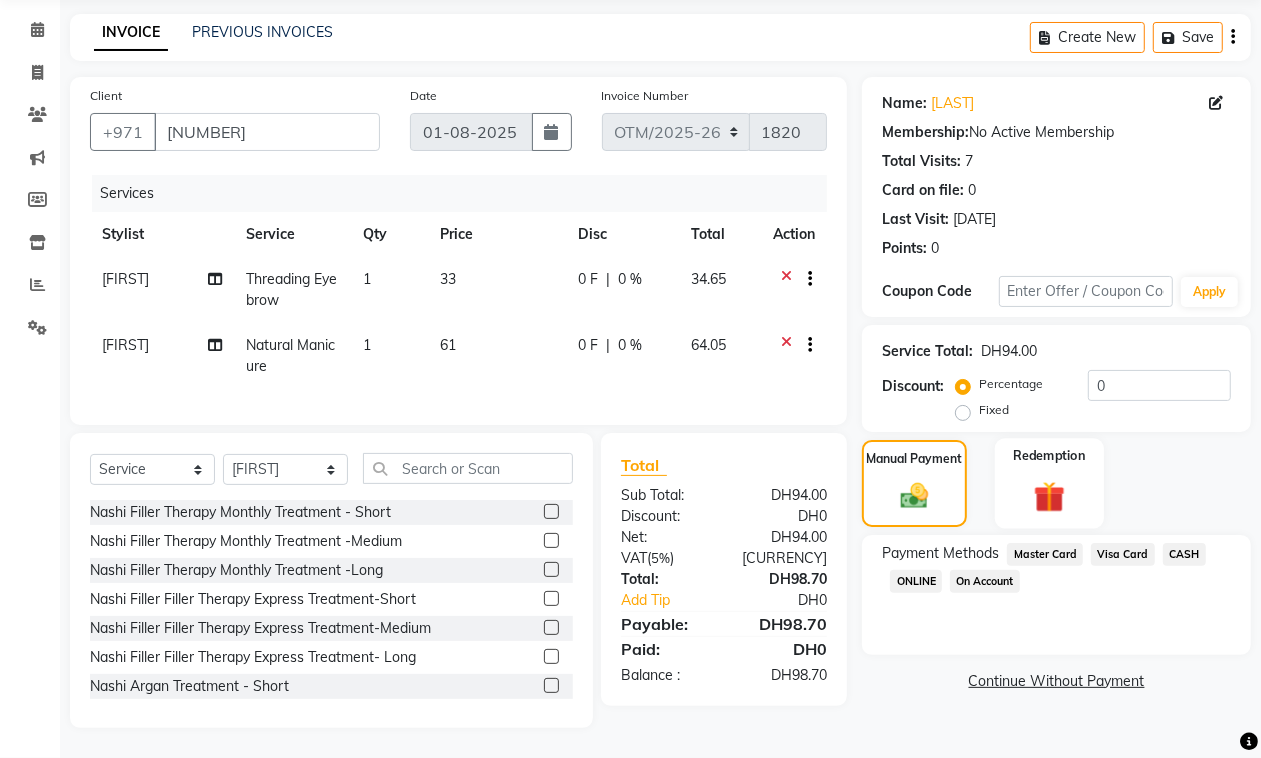 click on "Visa Card" 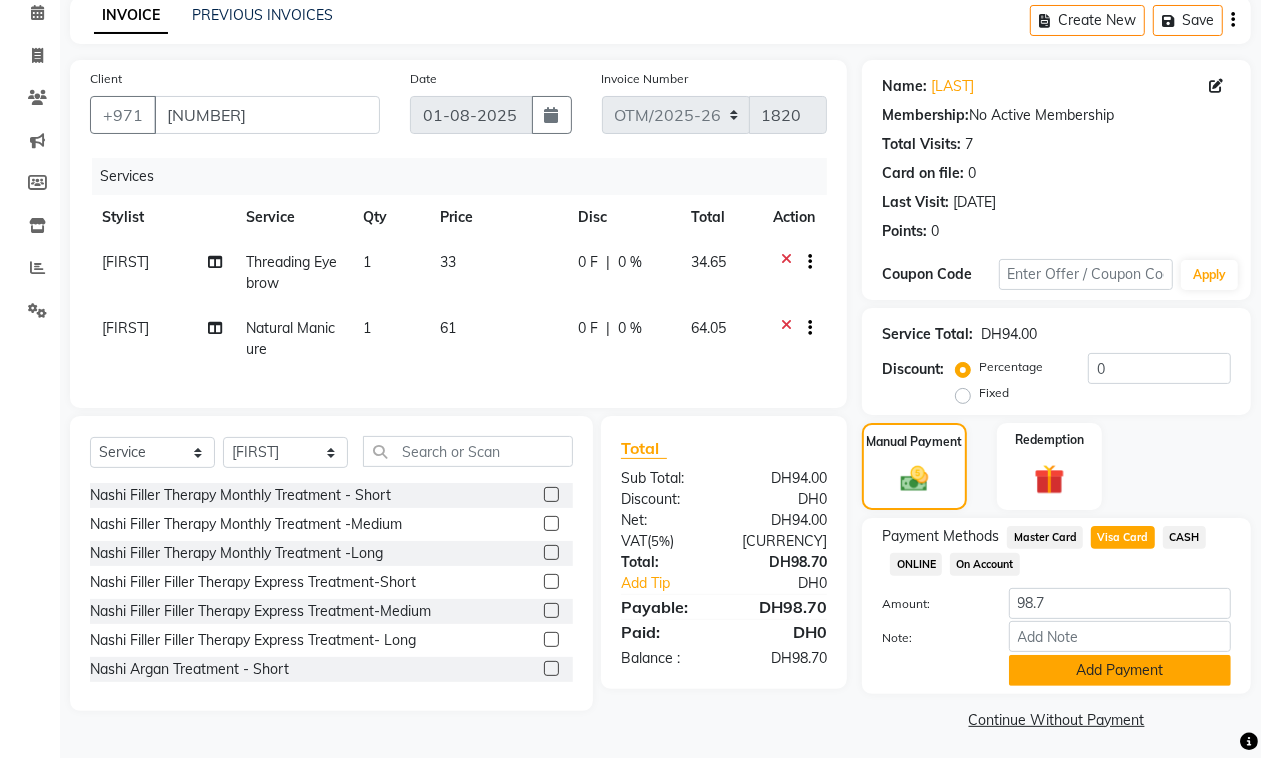scroll, scrollTop: 95, scrollLeft: 0, axis: vertical 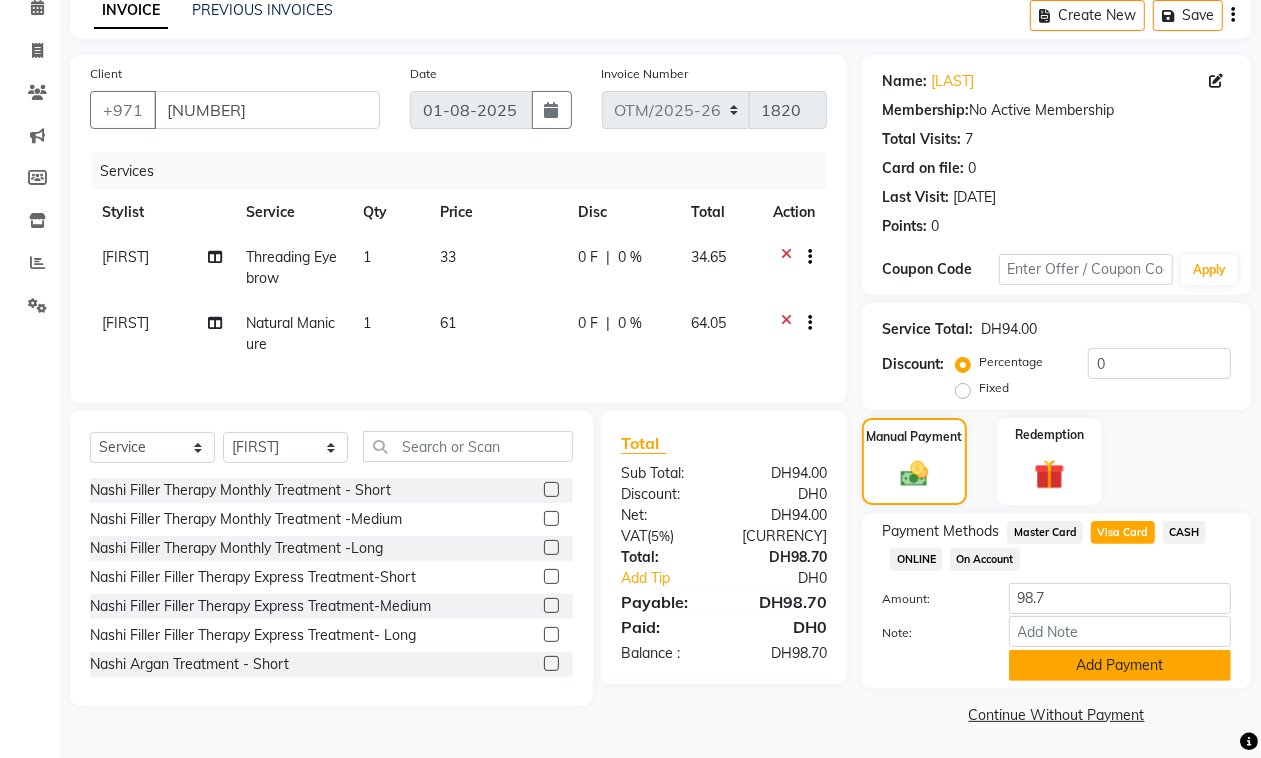 click on "Add Payment" 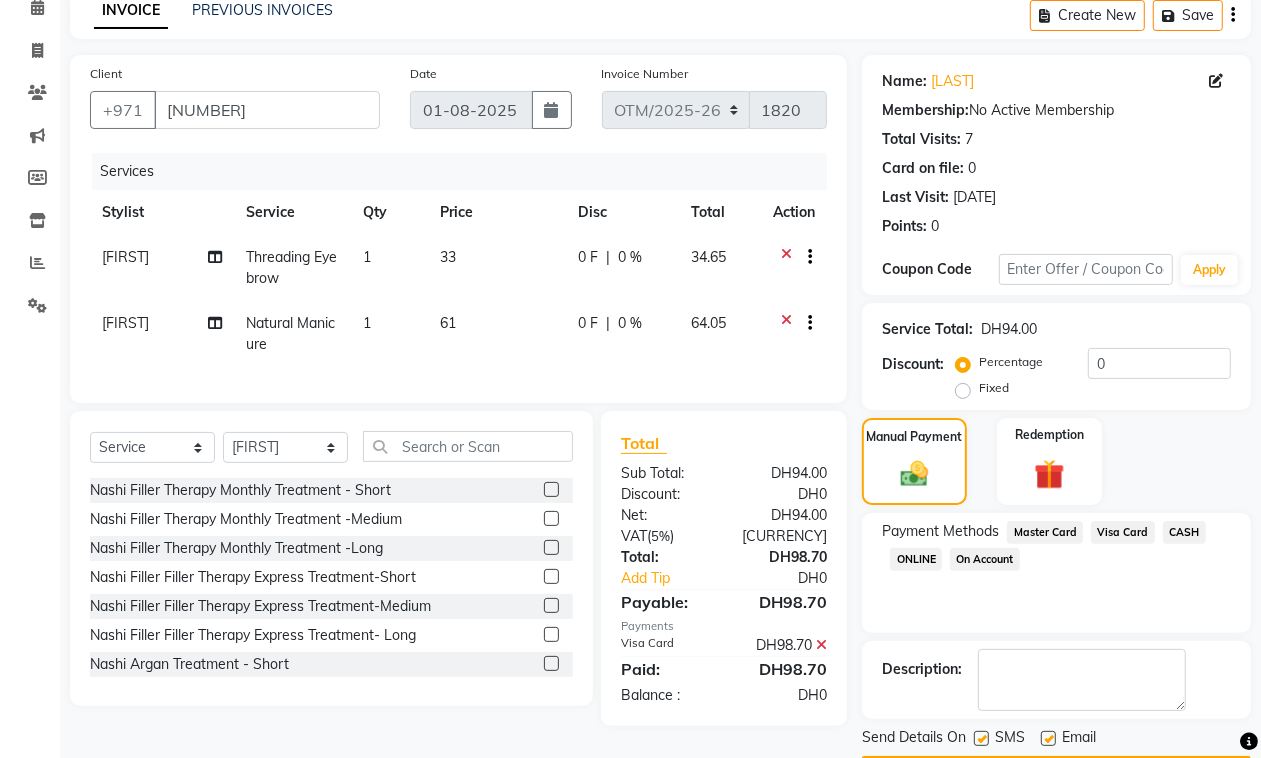 scroll, scrollTop: 153, scrollLeft: 0, axis: vertical 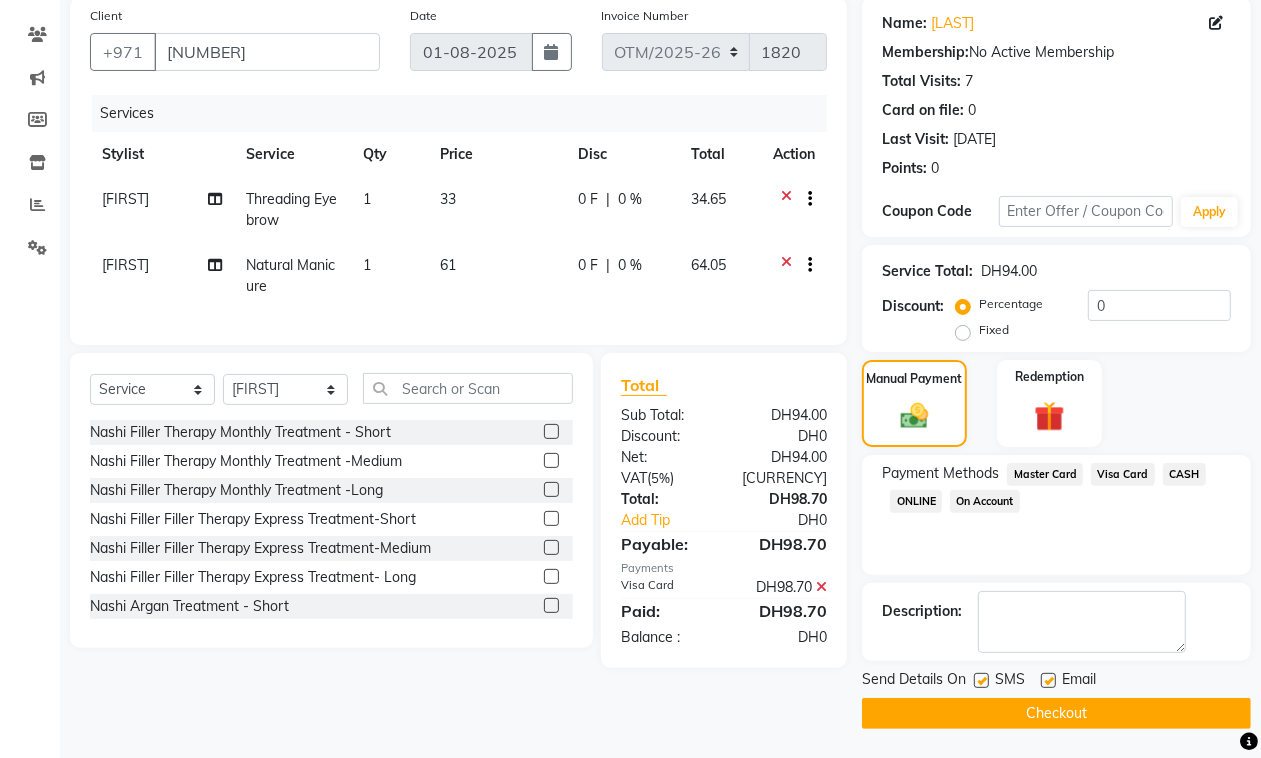 click on "Checkout" 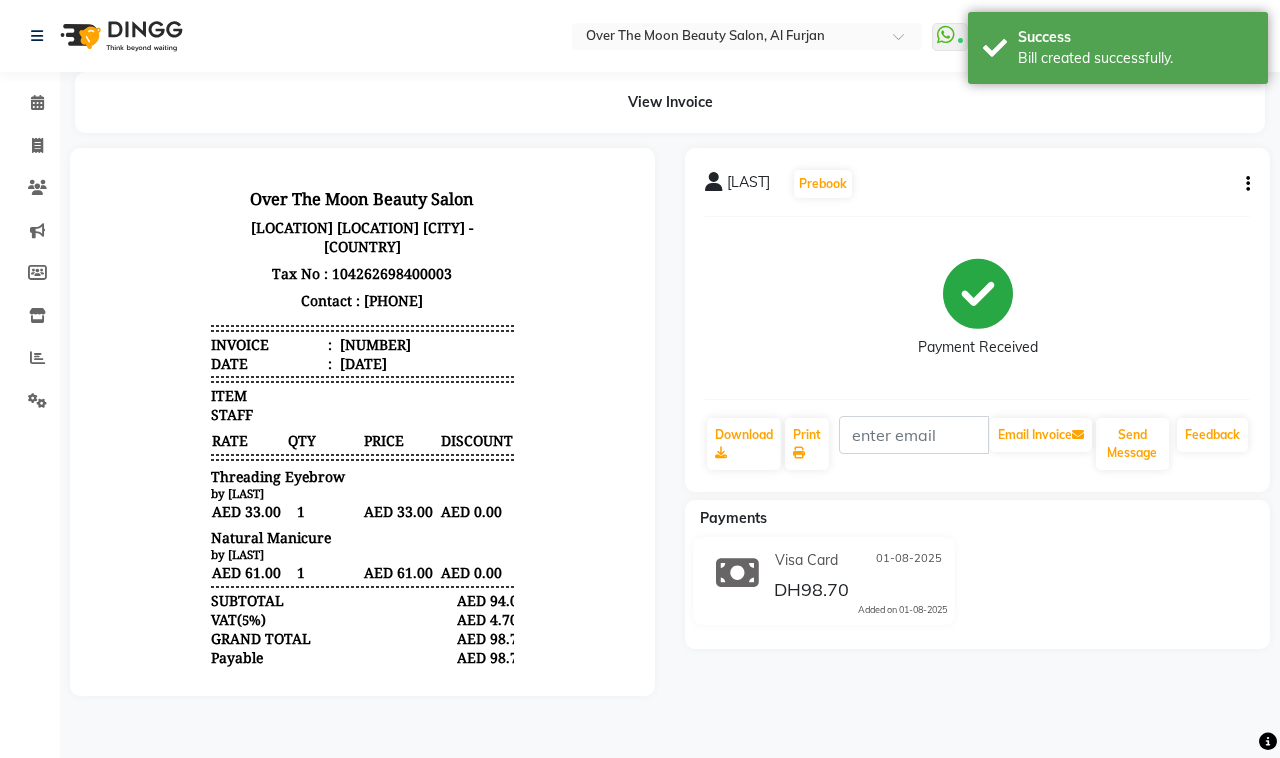 scroll, scrollTop: 0, scrollLeft: 0, axis: both 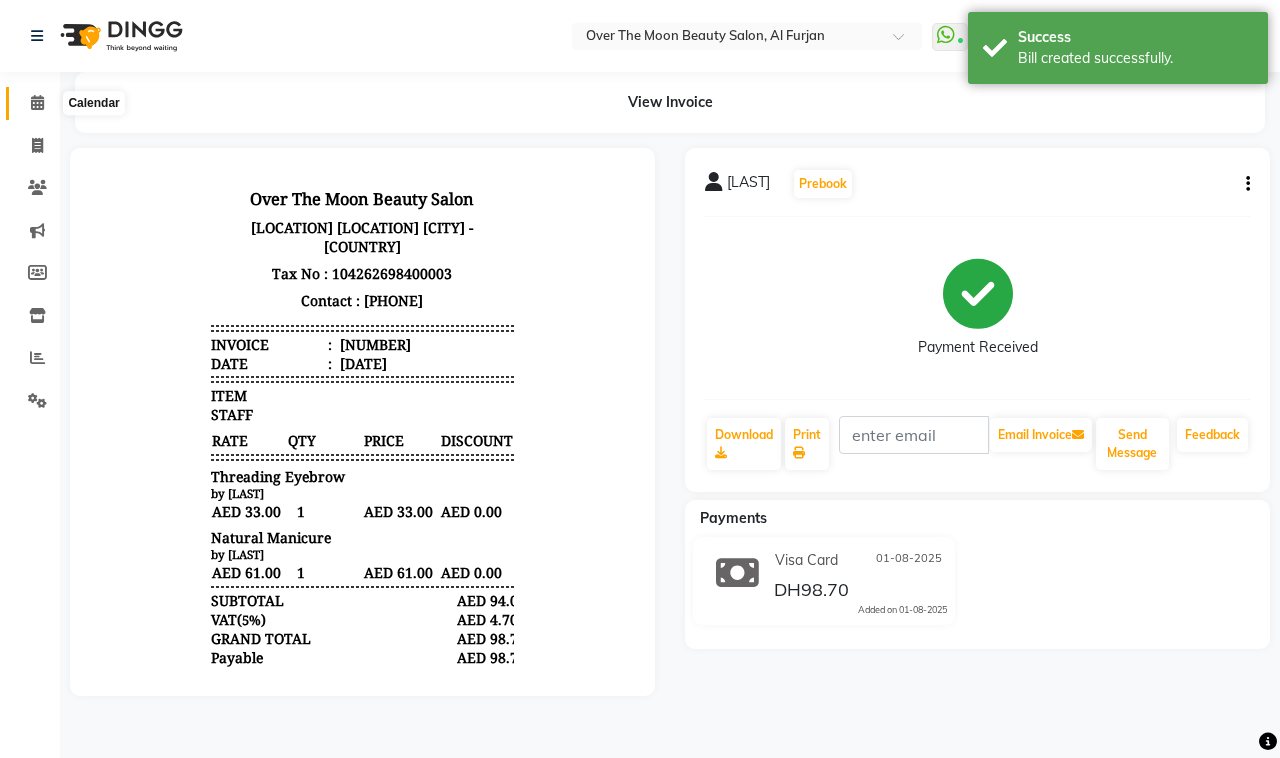 click 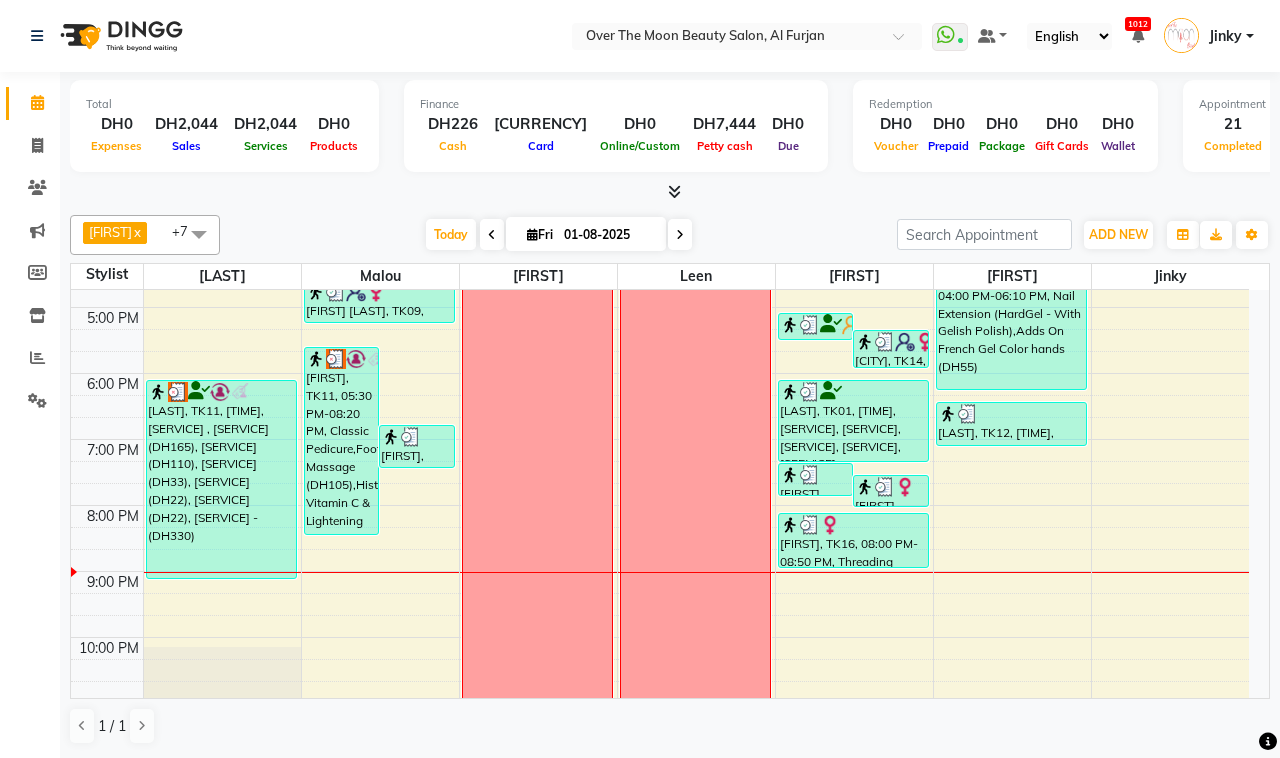 scroll, scrollTop: 592, scrollLeft: 0, axis: vertical 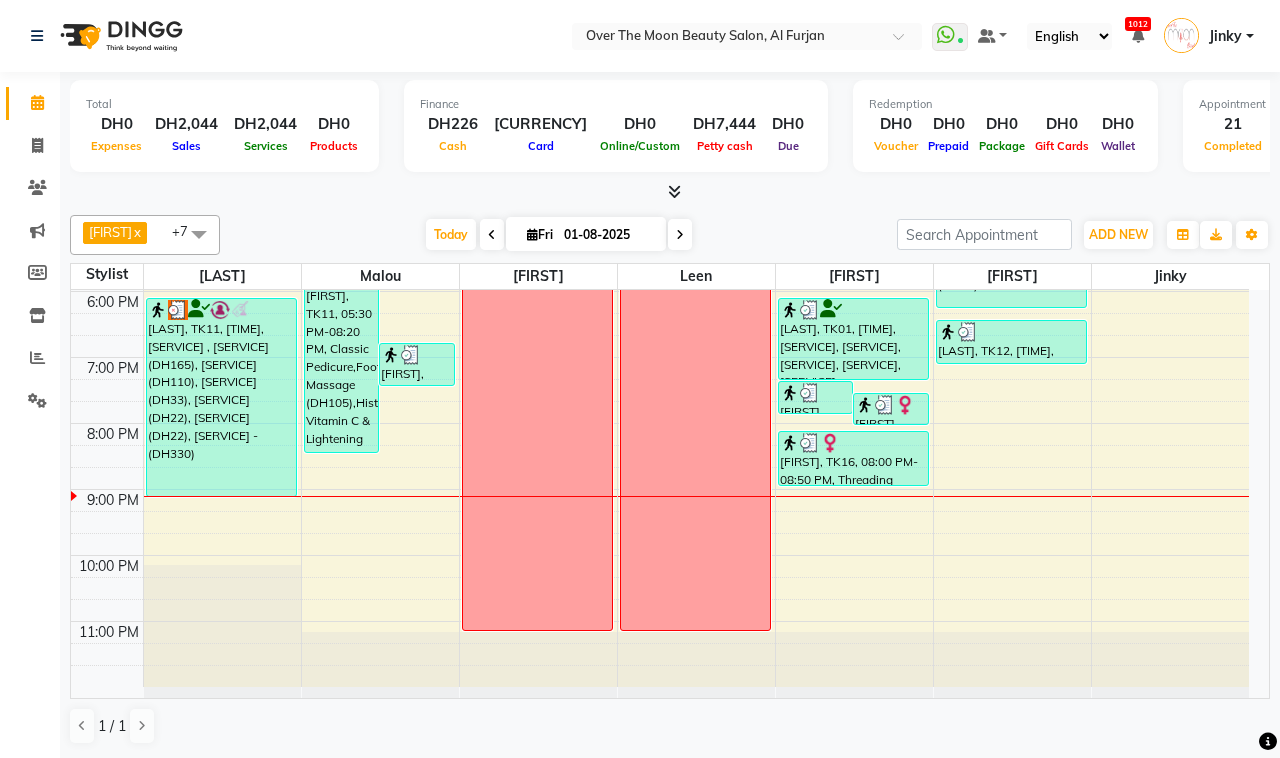 click at bounding box center (680, 235) 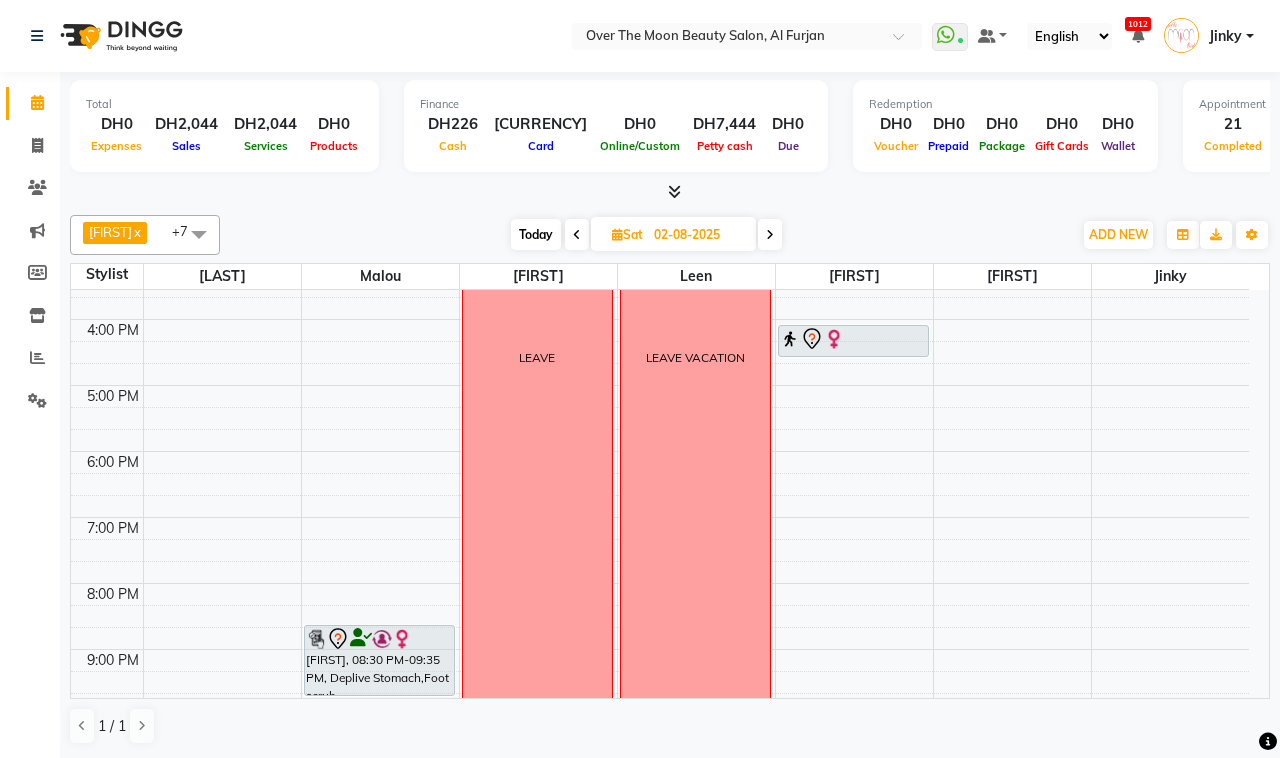 scroll, scrollTop: 383, scrollLeft: 0, axis: vertical 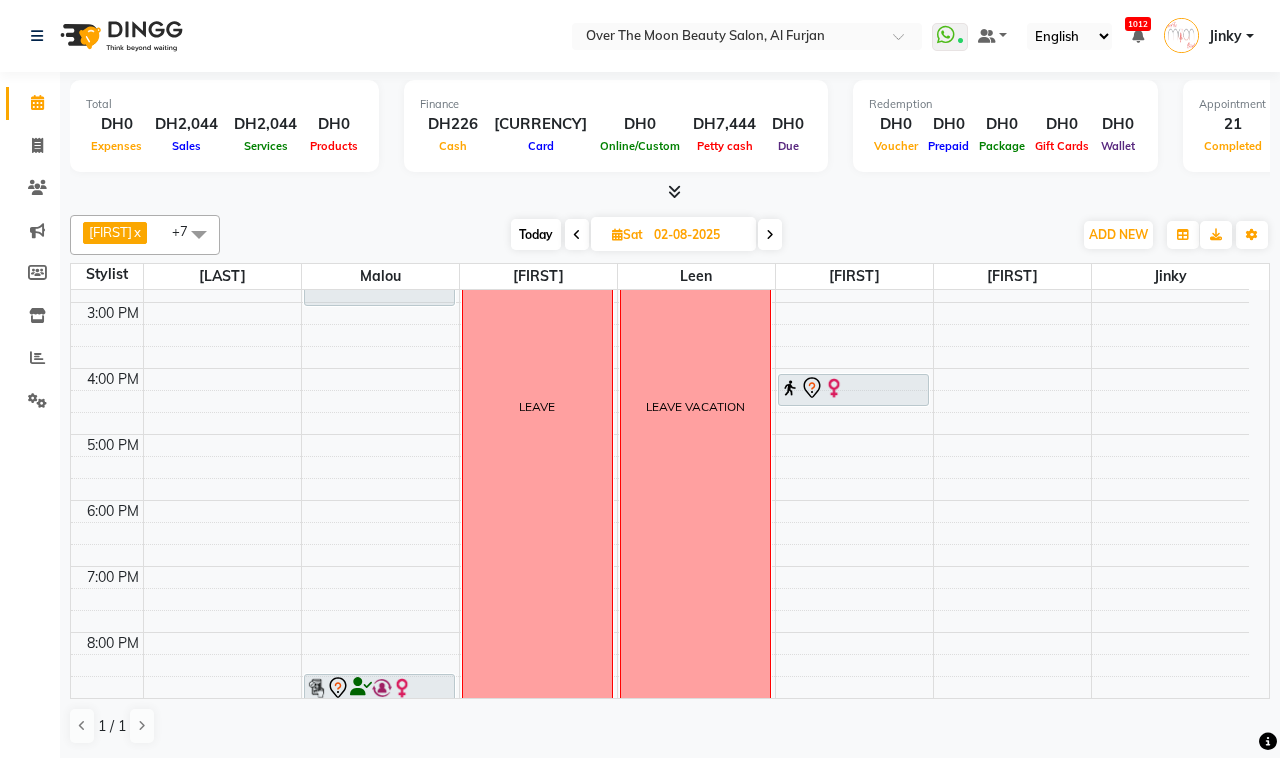 click on "priyanka indian, 12:30 PM-01:30 PM, Classic Pedicure             Janiya Nourtazna, 12:00 PM-12:30 PM, Waxing Full brazillian             May Miranda, 02:00 PM-03:00 PM, relaxing massage 60 minutes             Asmaa, 08:30 PM-09:35 PM, Deplive Stomach,Foot scrub  LEAVE   LEAVE VACATION              malak, 04:00 PM-04:30 PM, Threading Eyebrow" at bounding box center (660, 401) 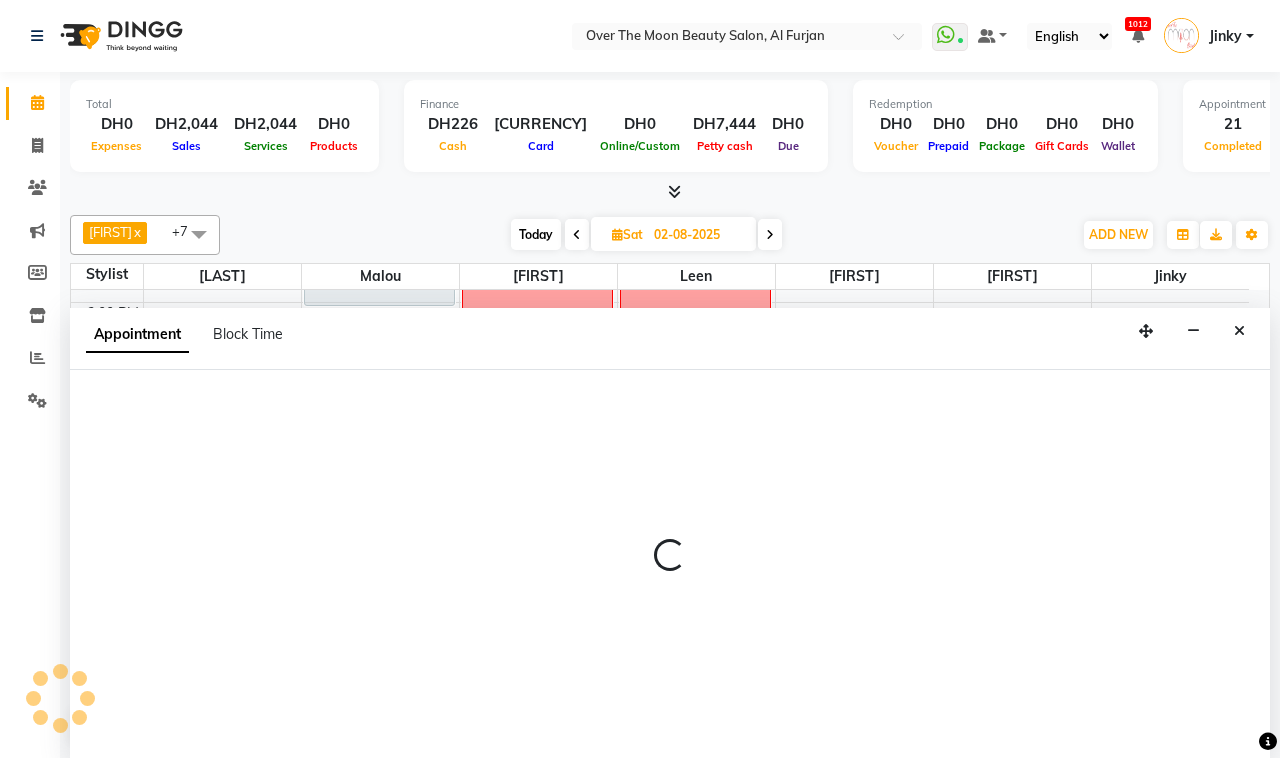 select on "20146" 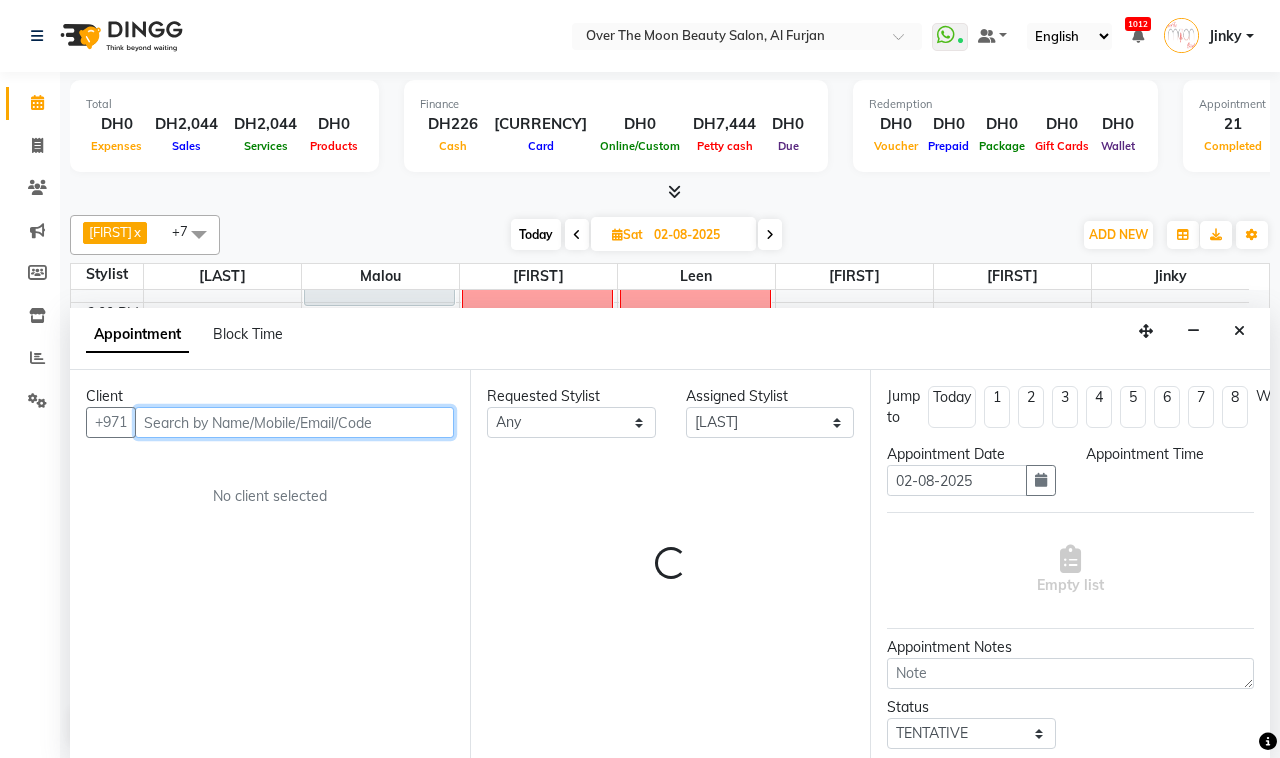 select on "1140" 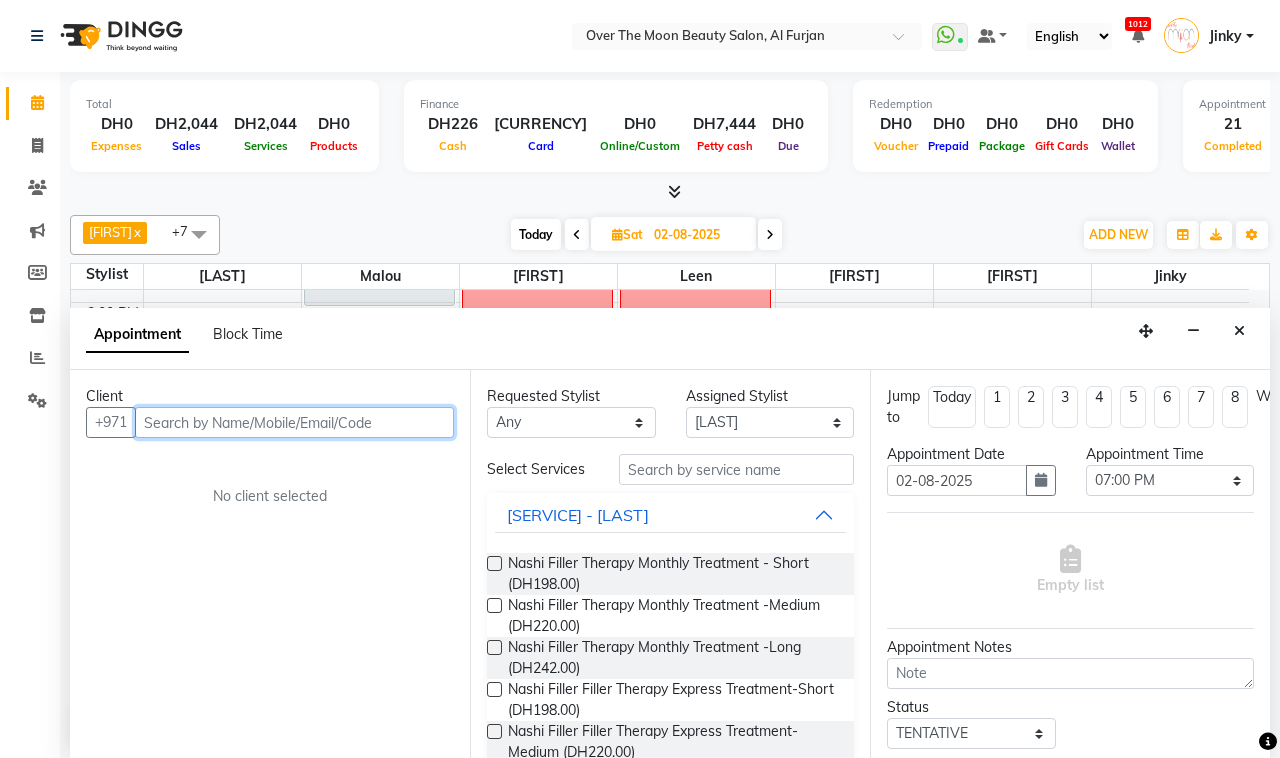 click at bounding box center [294, 422] 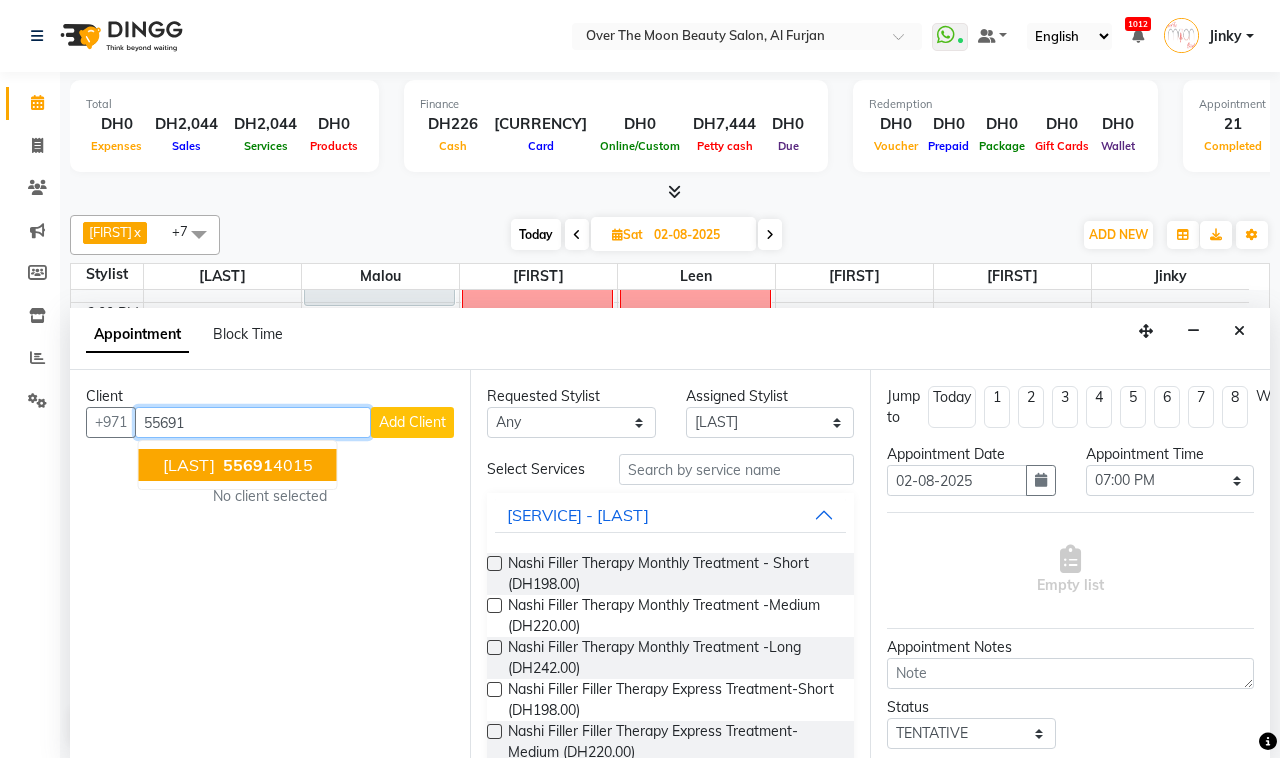 click on "[NUMBER]" at bounding box center [266, 465] 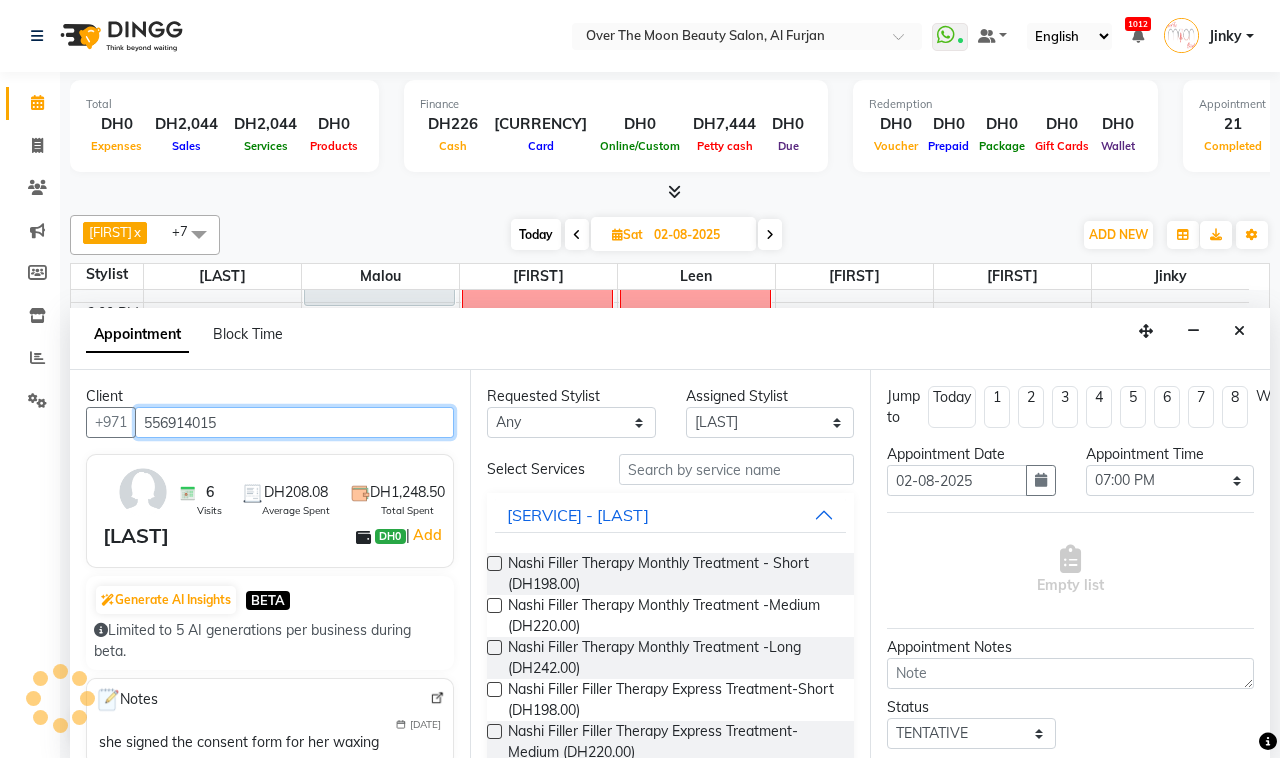 type on "556914015" 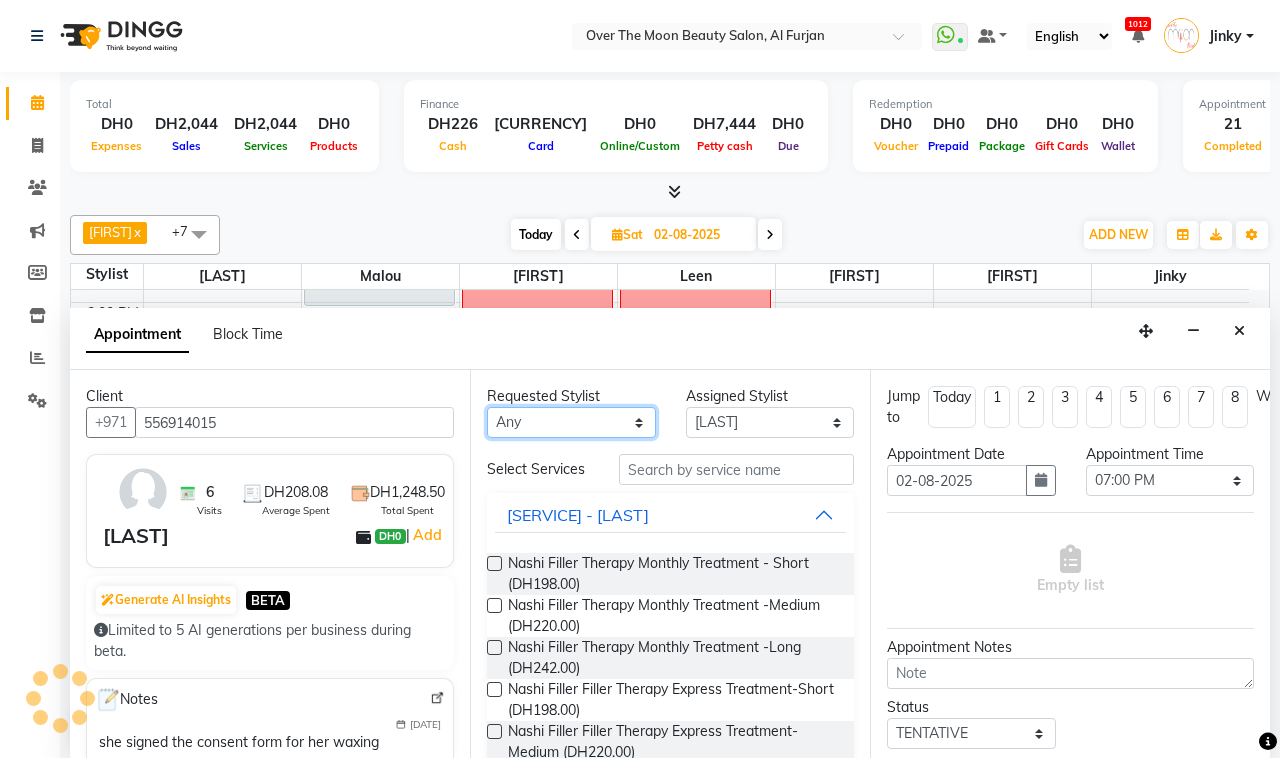 click on "Any [FIRST] [FIRST] [FIRST] [FIRST] [FIRST] [FIRST] [FIRST] [FIRST]" at bounding box center (571, 422) 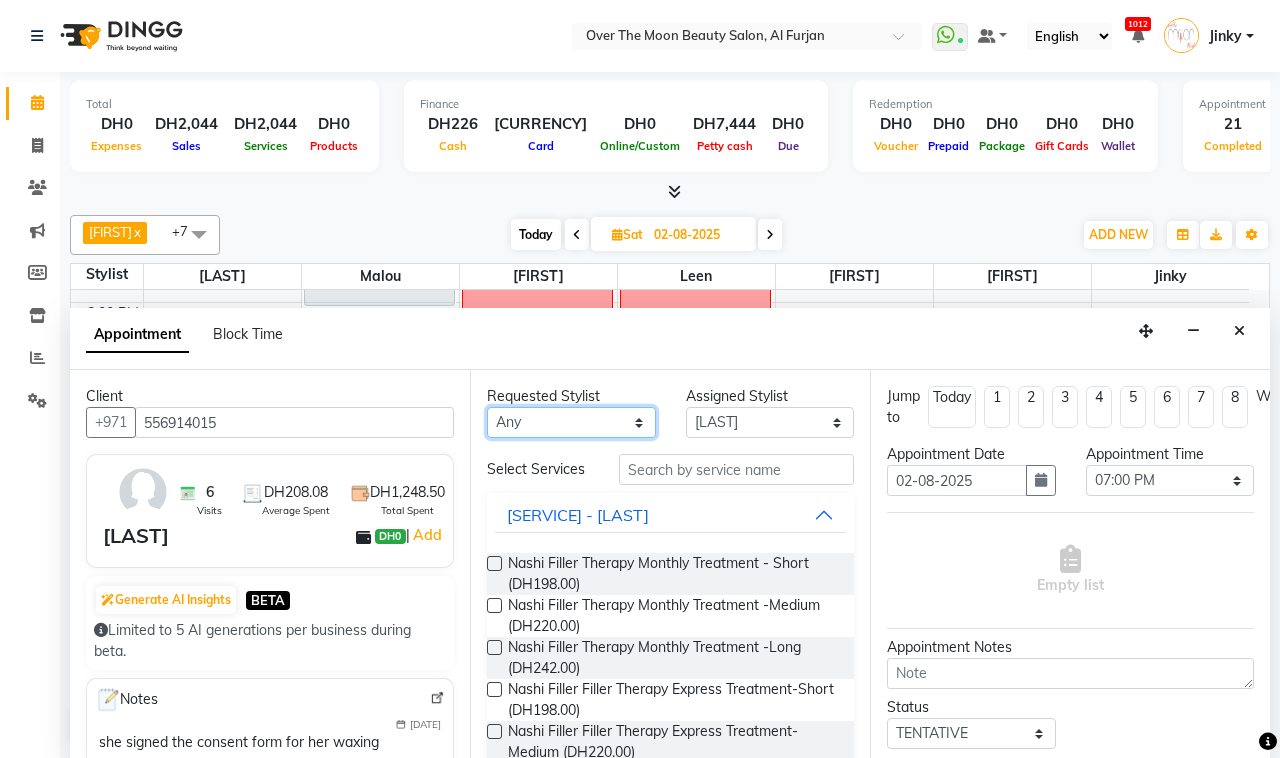 select on "20146" 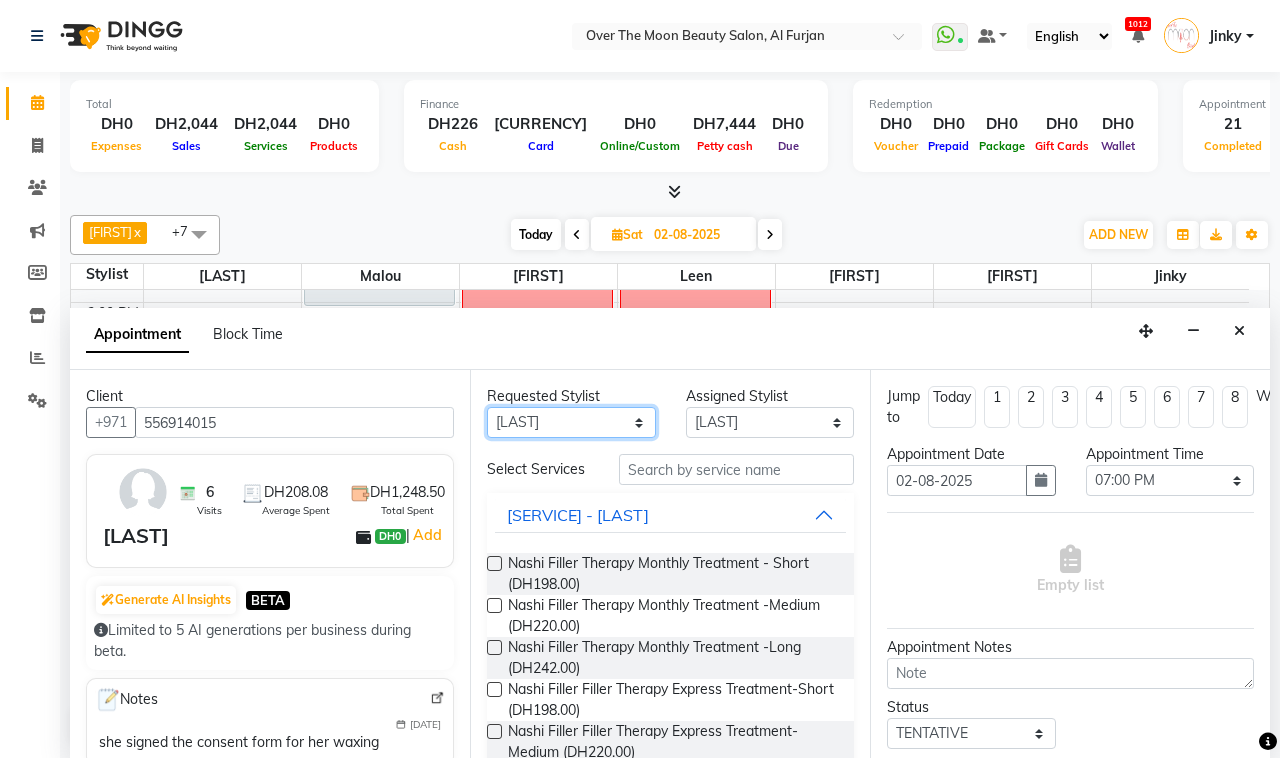 click on "Any [FIRST] [FIRST] [FIRST] [FIRST] [FIRST] [FIRST] [FIRST] [FIRST]" at bounding box center (571, 422) 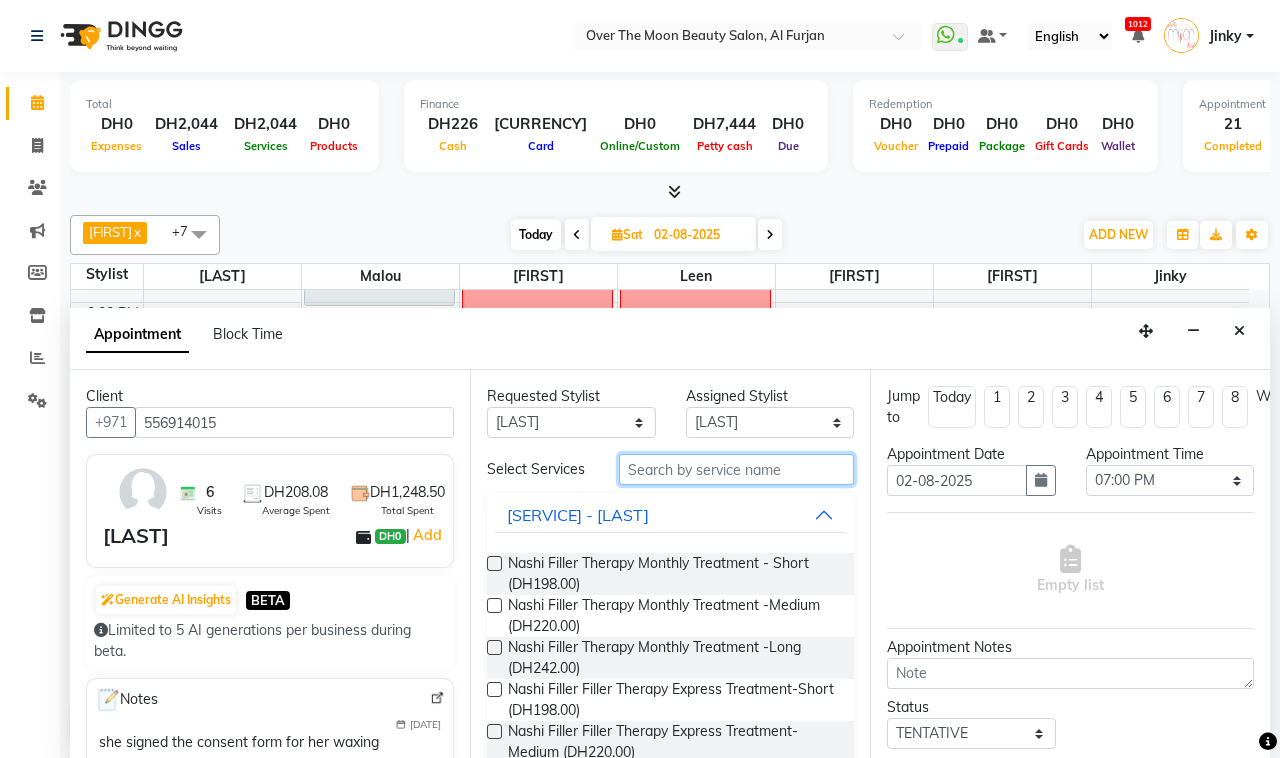 click at bounding box center [736, 469] 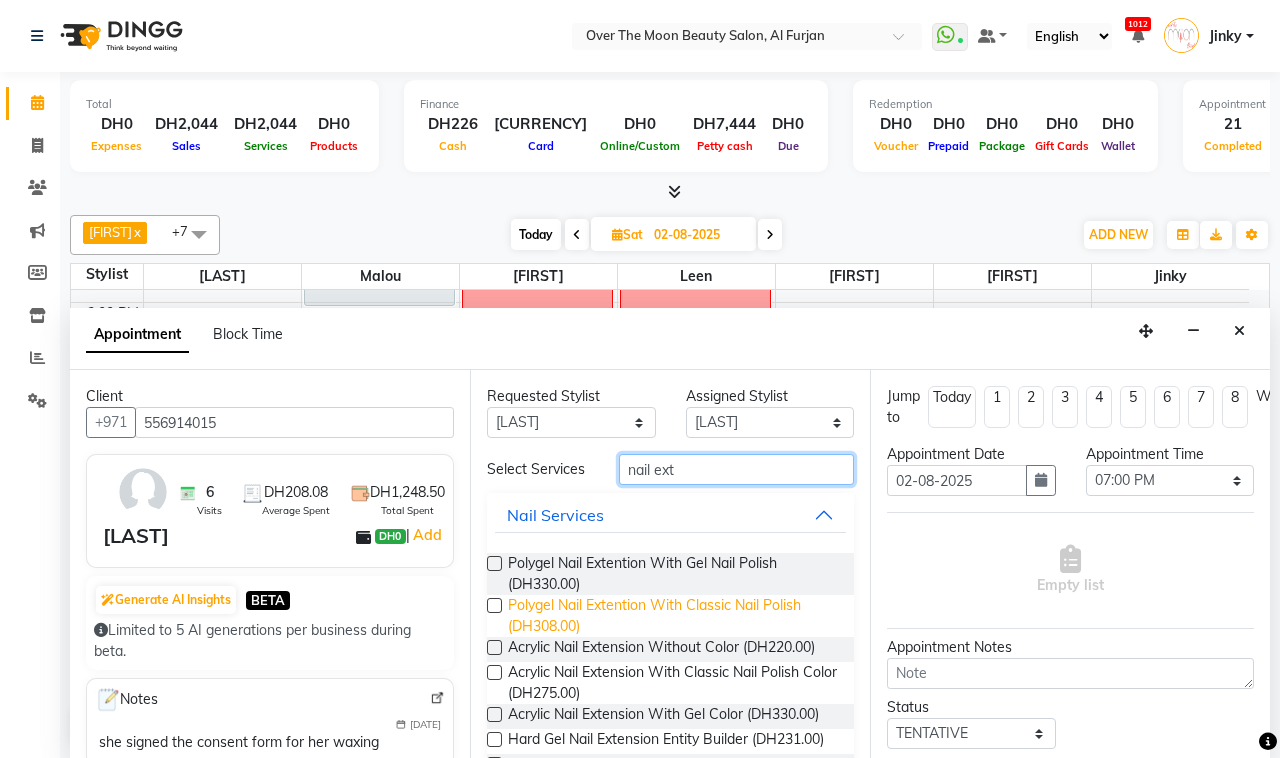 scroll, scrollTop: 198, scrollLeft: 0, axis: vertical 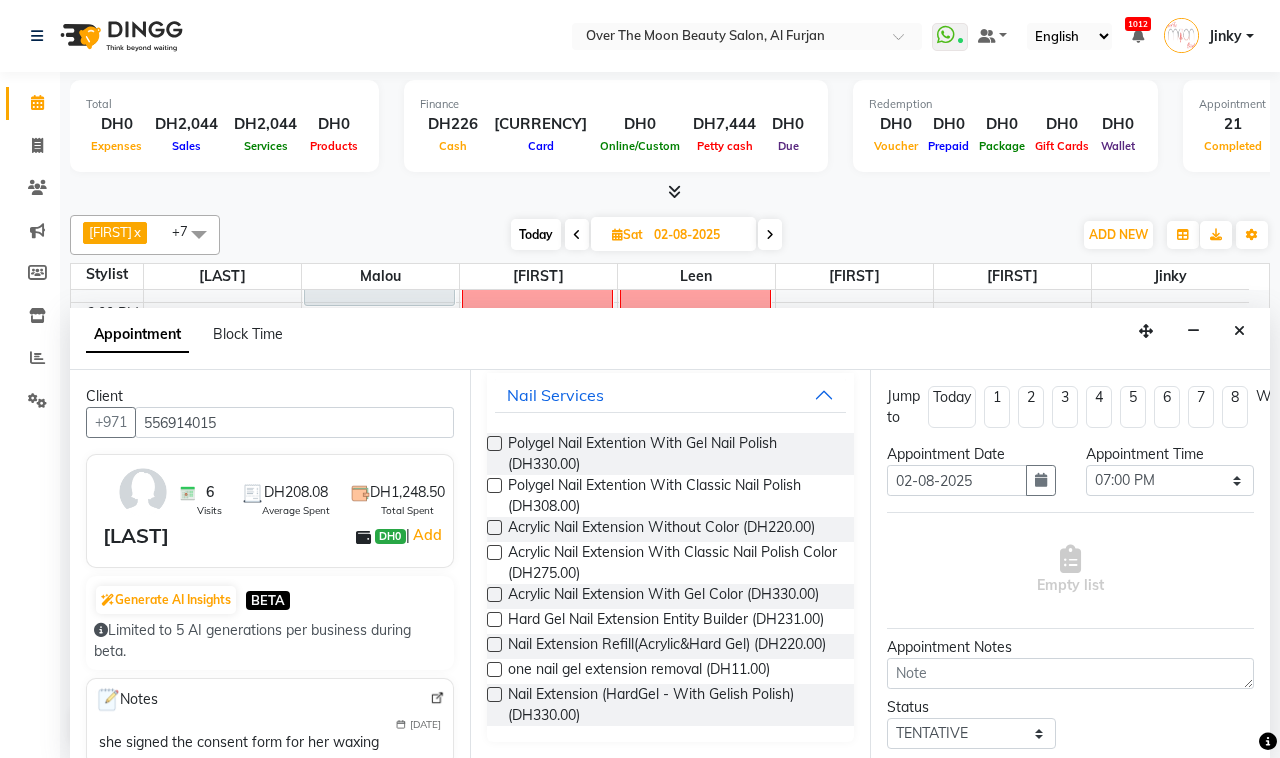 type on "nail ext" 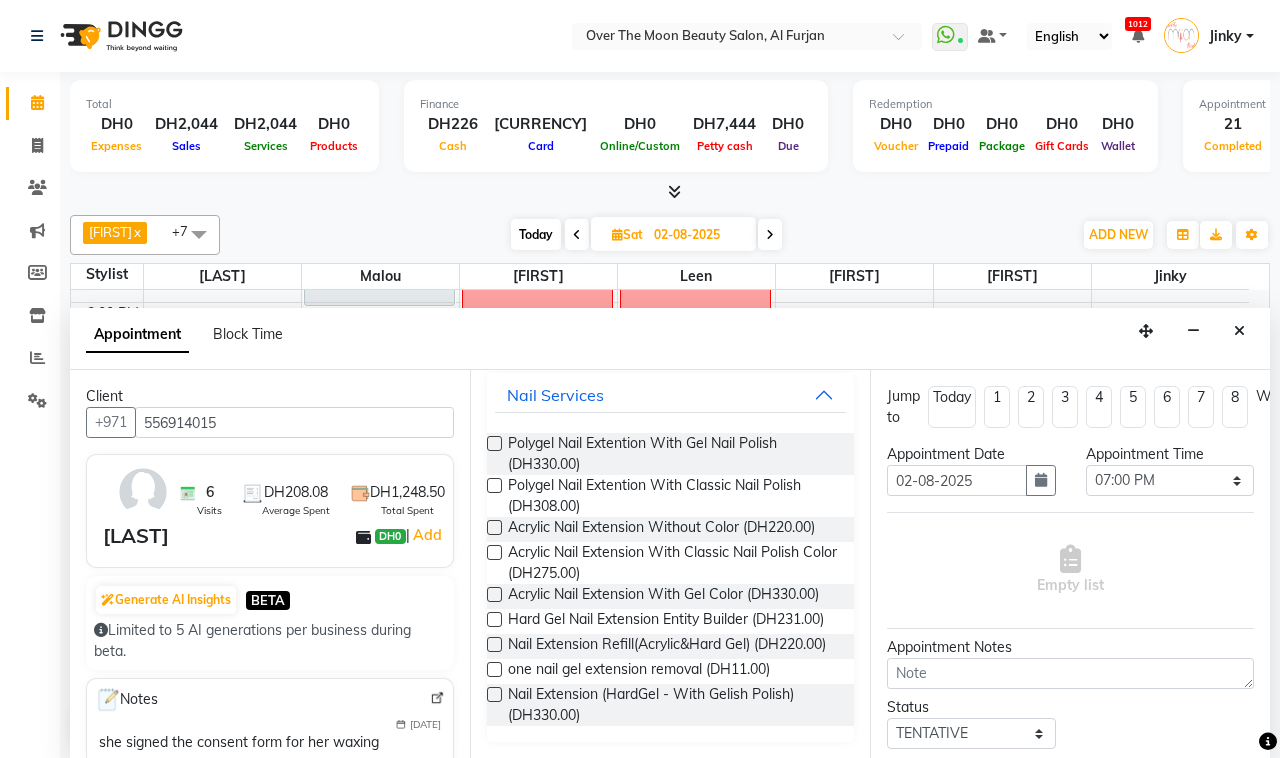 click at bounding box center [494, 644] 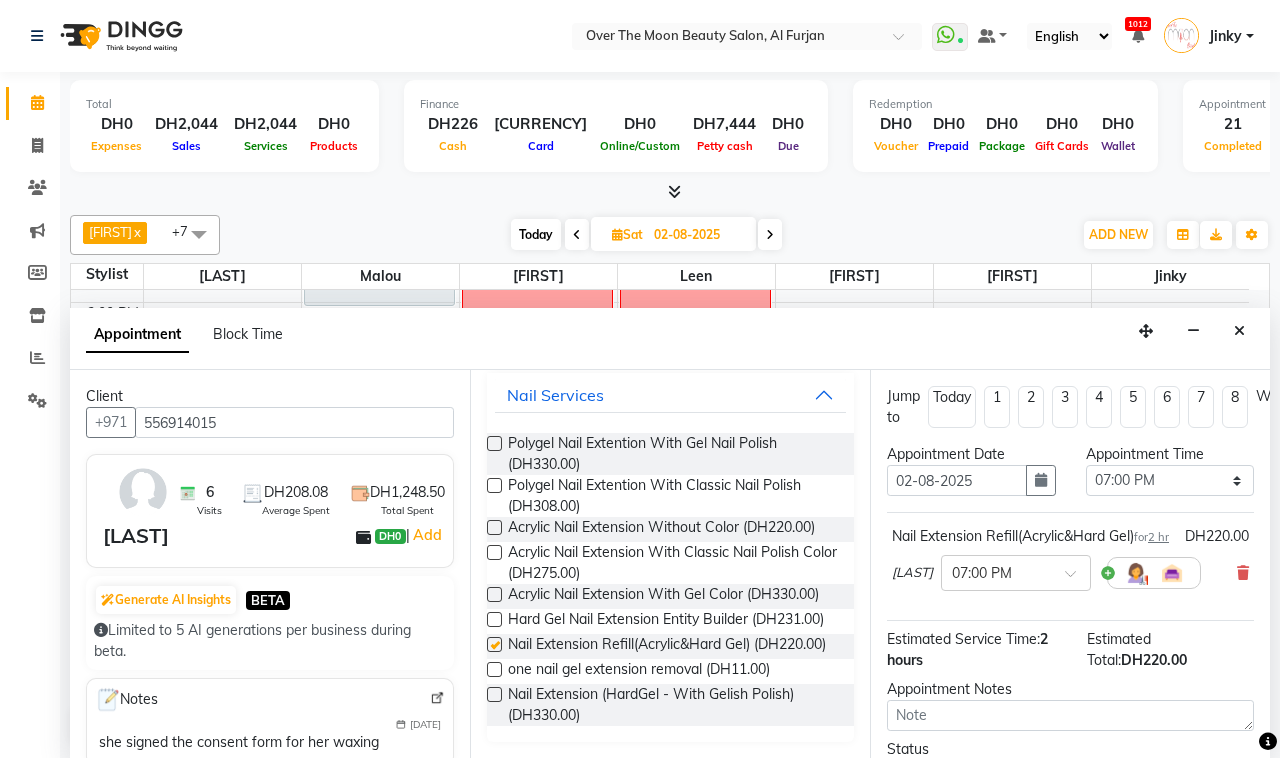 checkbox on "false" 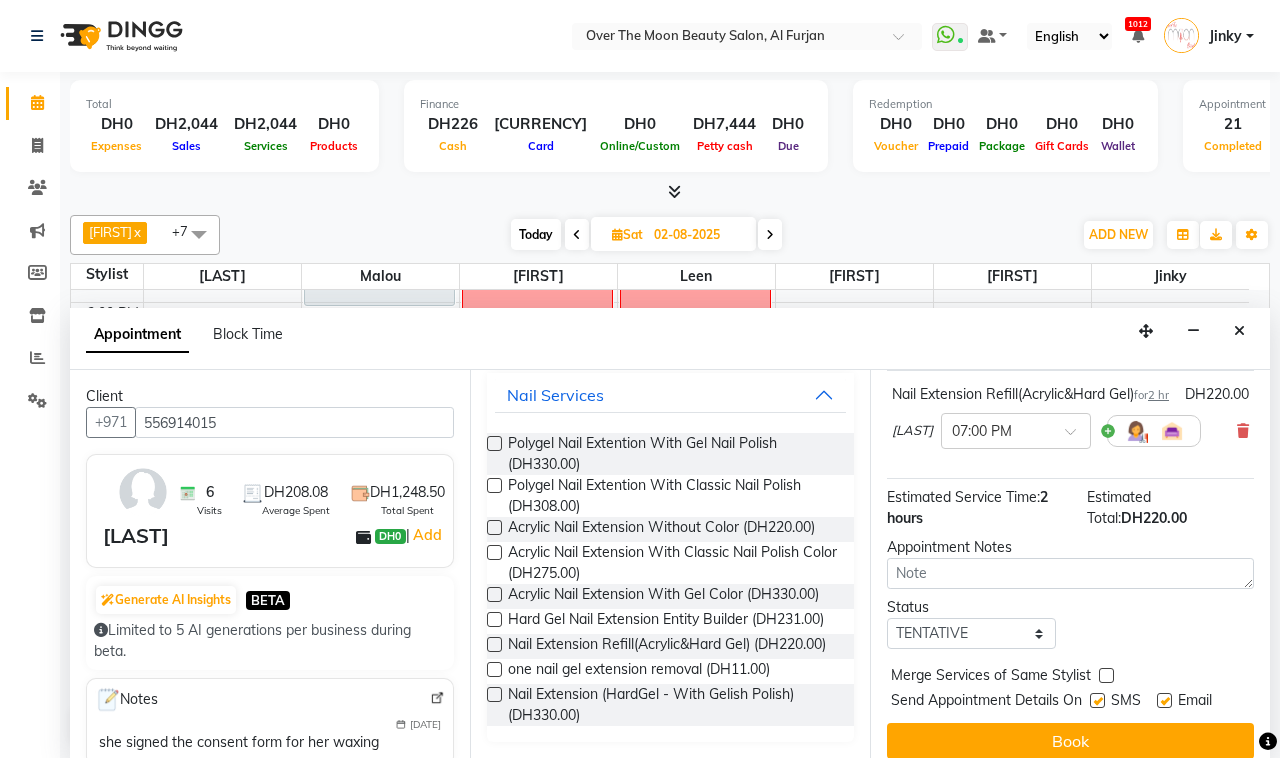 scroll, scrollTop: 200, scrollLeft: 0, axis: vertical 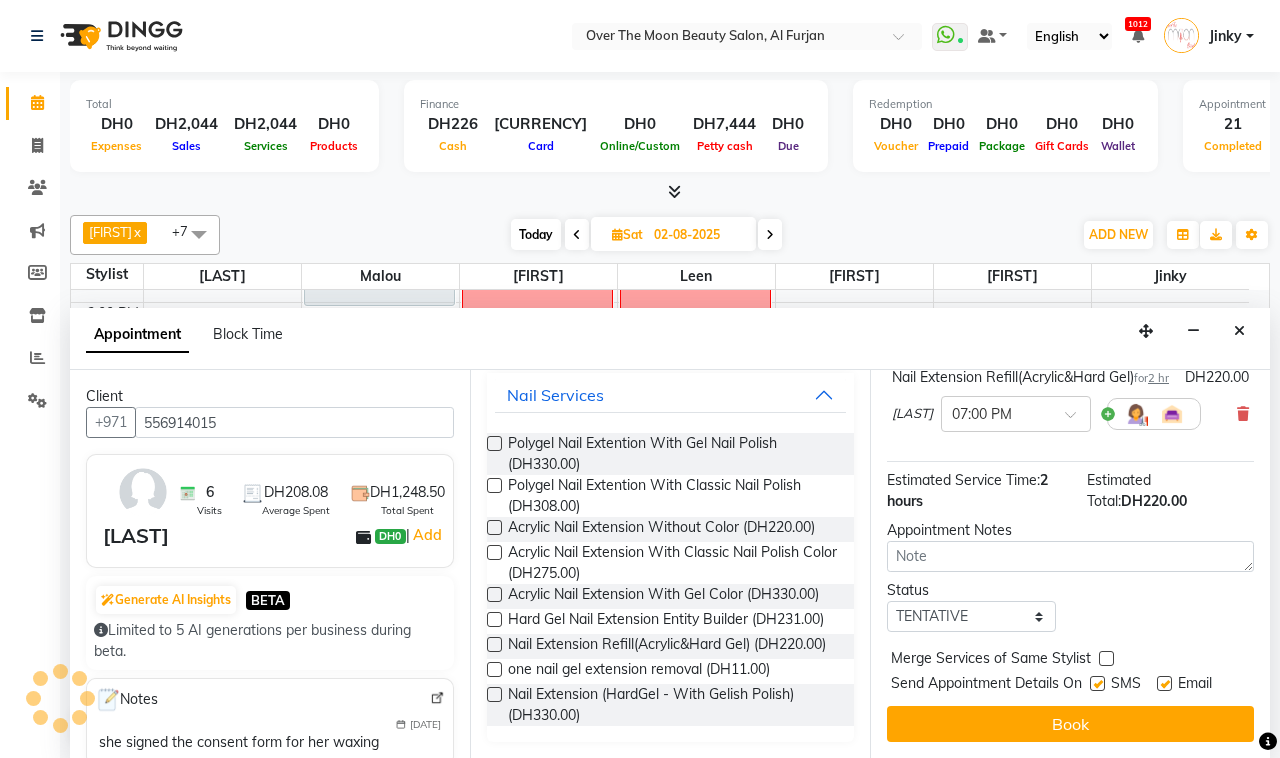 click at bounding box center (1106, 658) 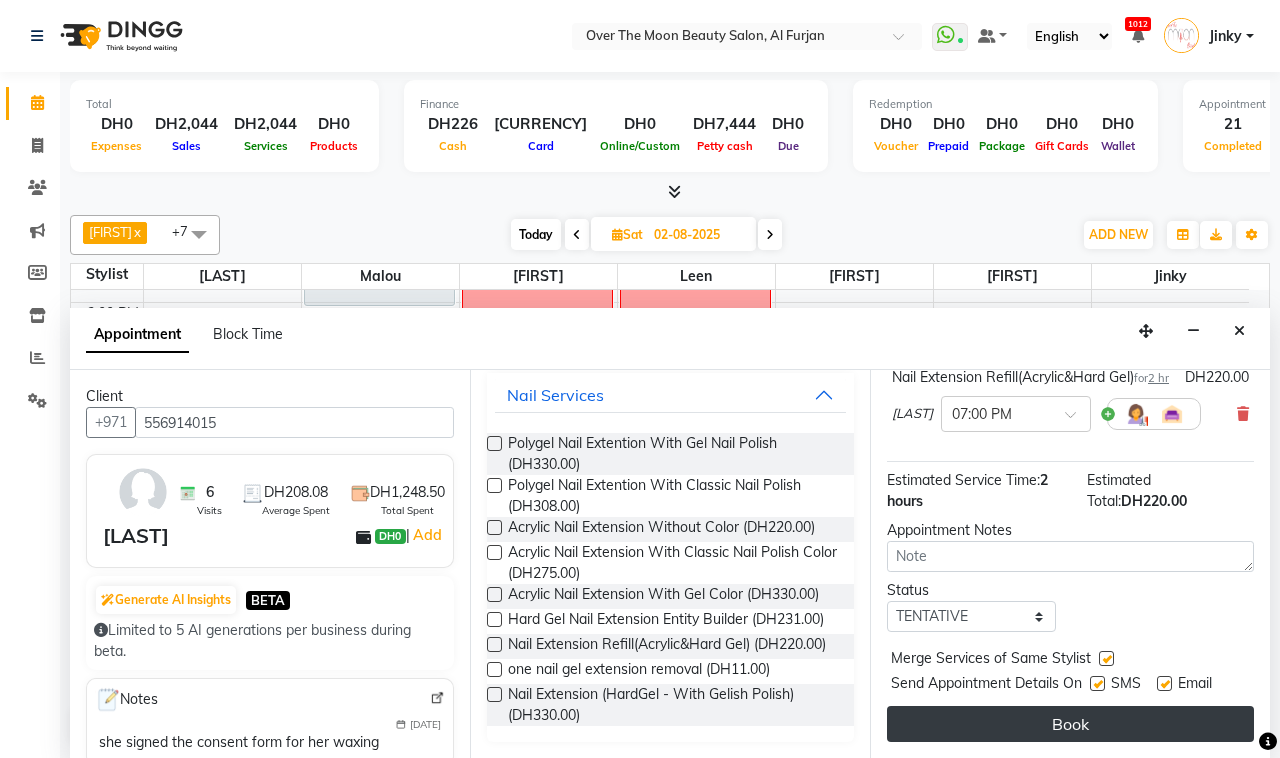 click on "Book" at bounding box center (1070, 724) 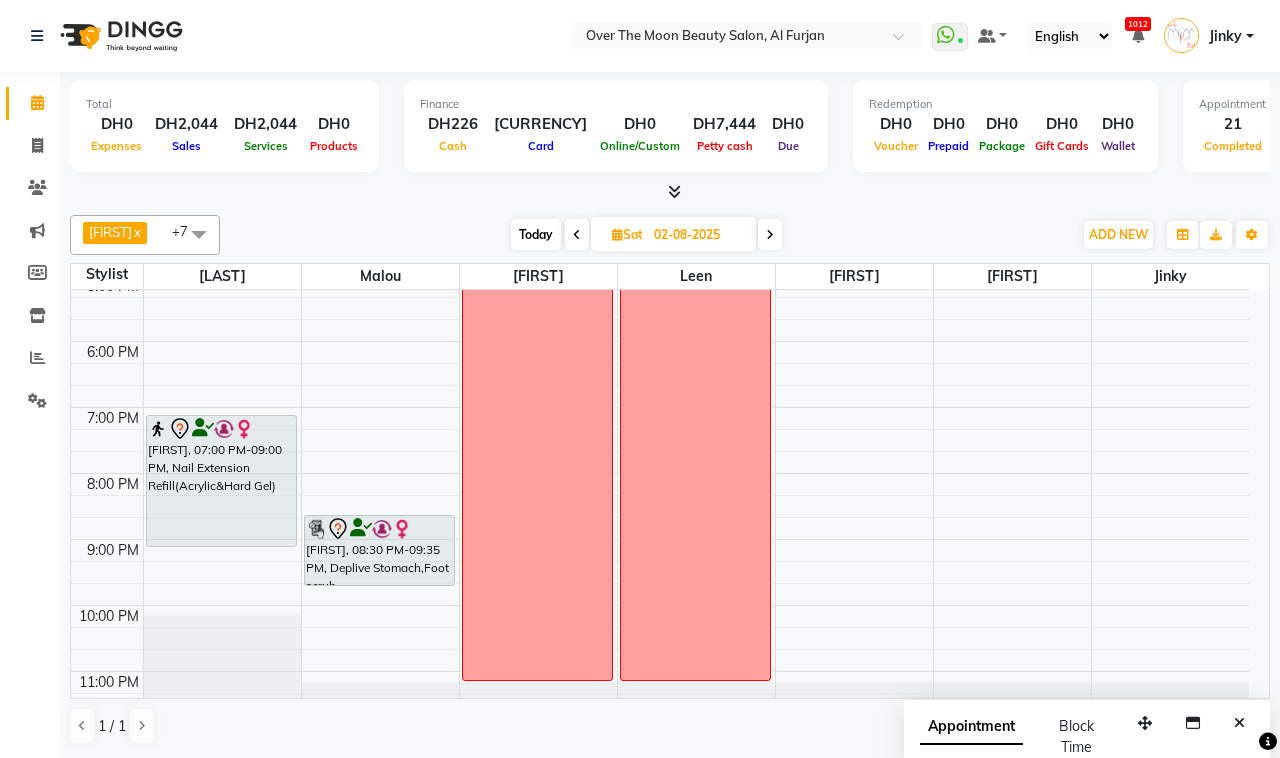 scroll, scrollTop: 592, scrollLeft: 0, axis: vertical 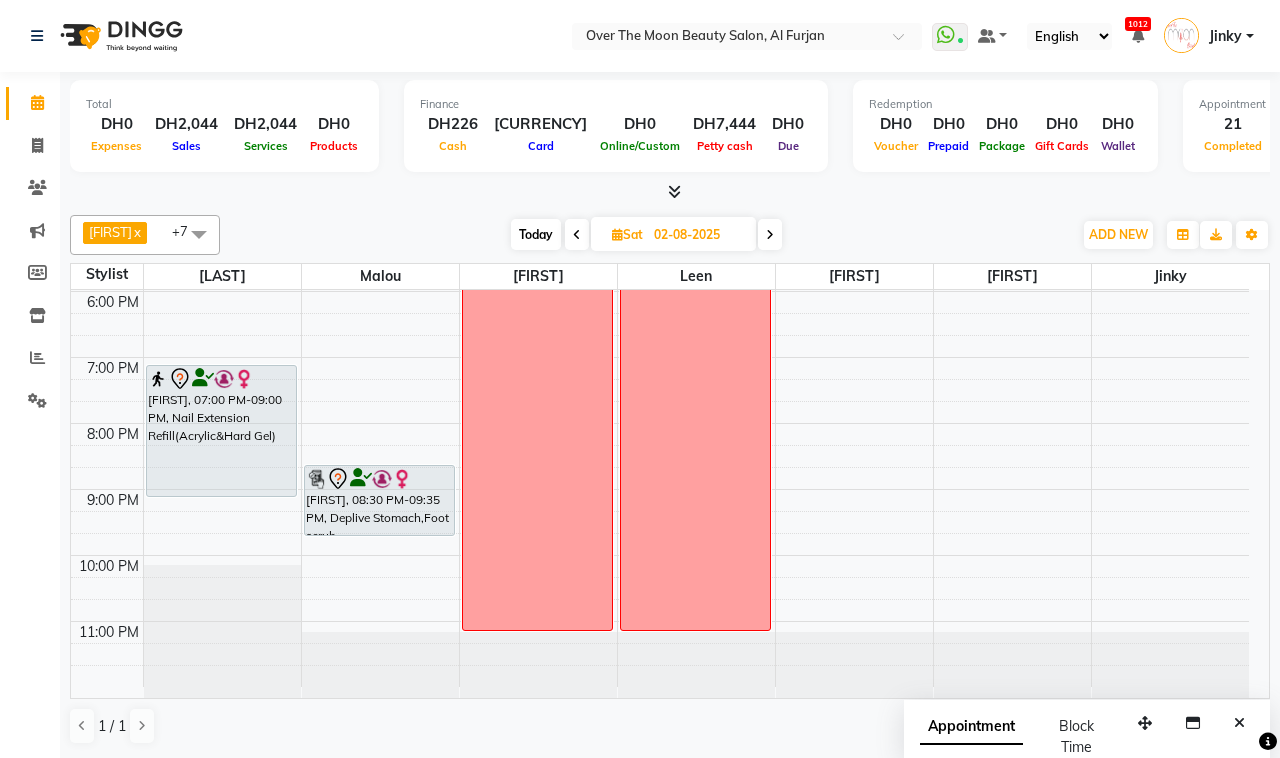click on "Today" at bounding box center (536, 234) 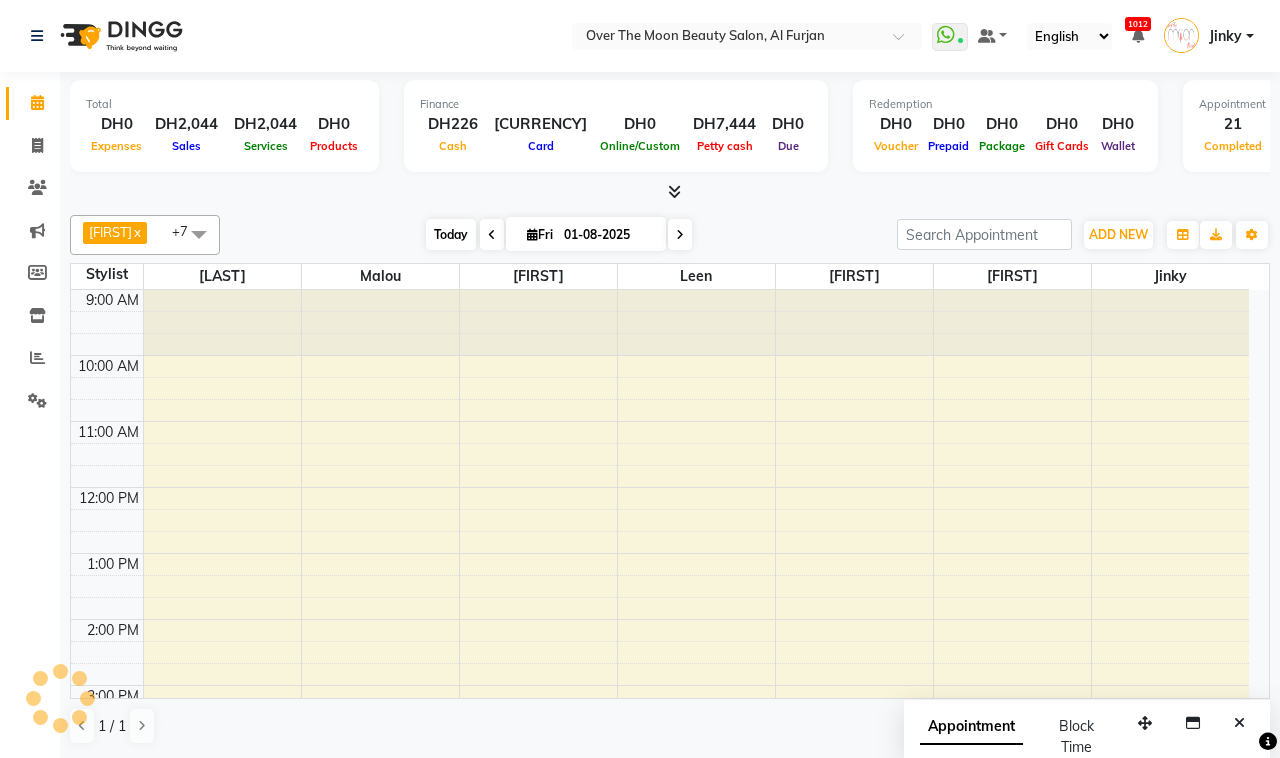 scroll, scrollTop: 592, scrollLeft: 0, axis: vertical 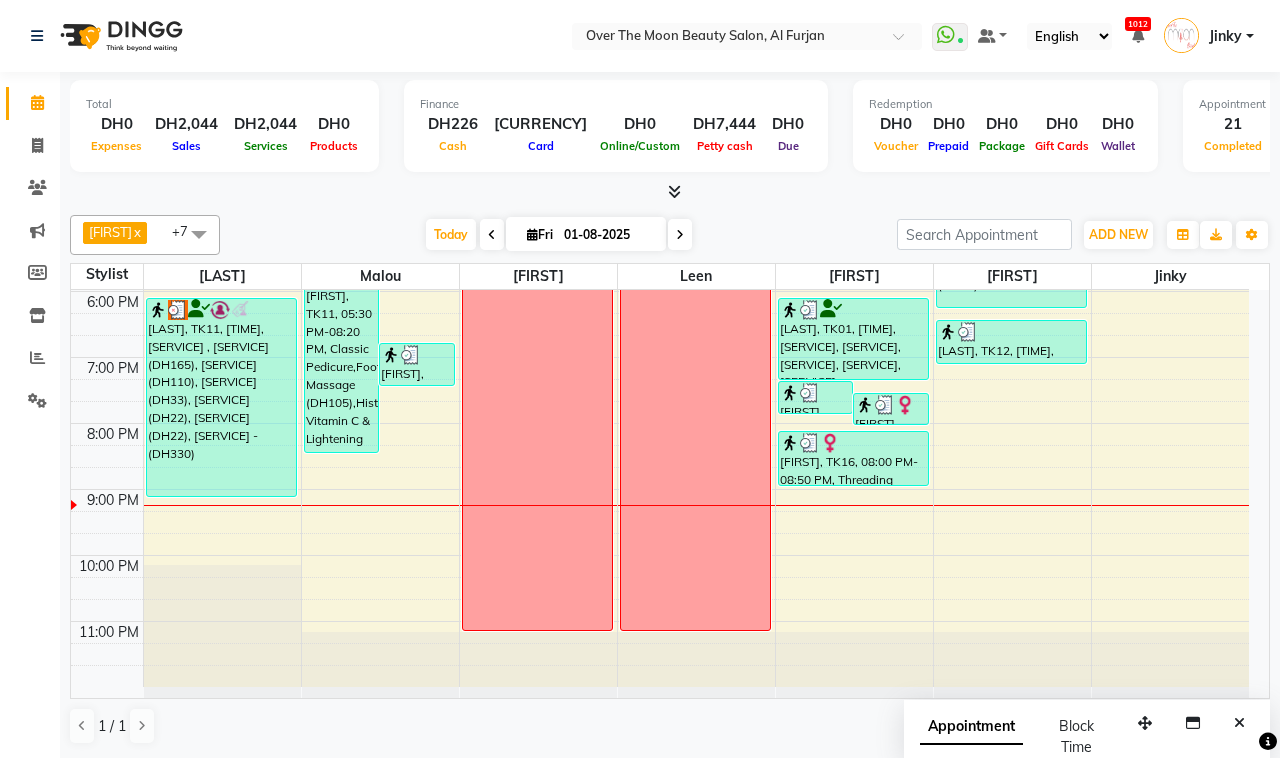 click on "01-08-2025" at bounding box center [608, 235] 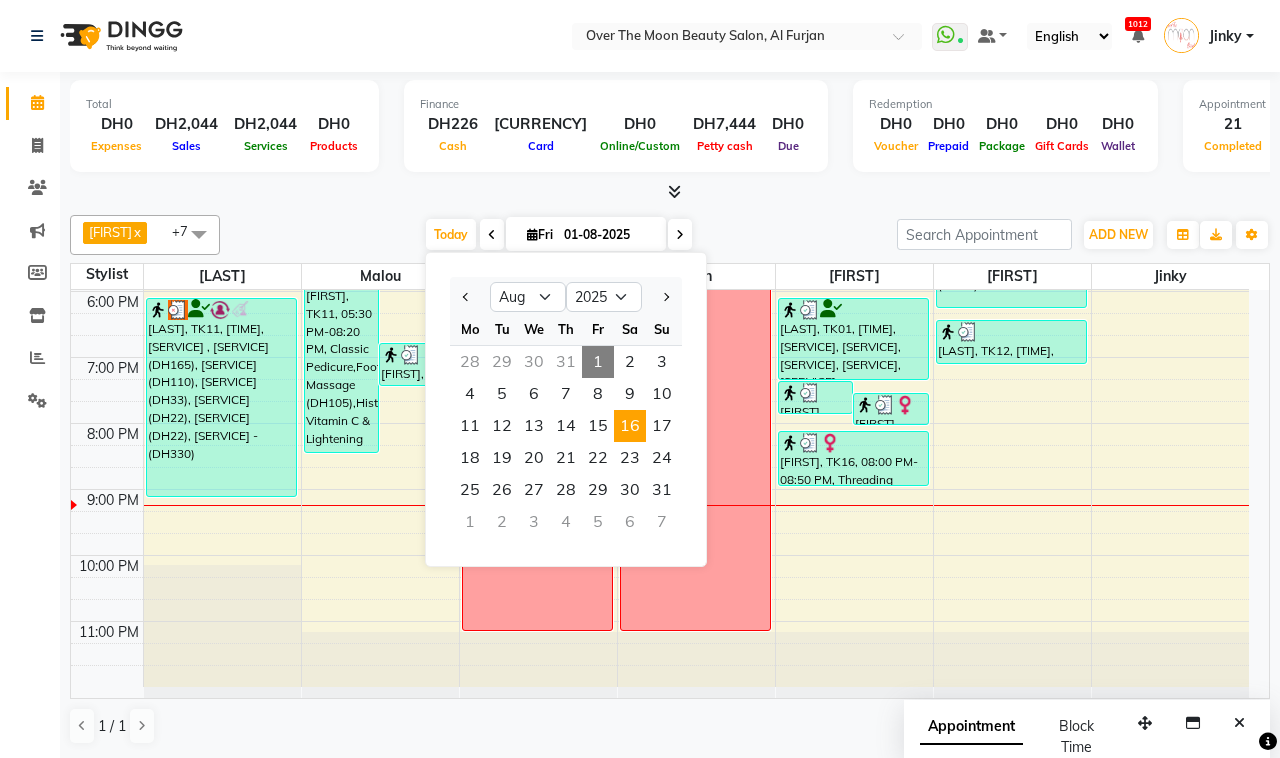 drag, startPoint x: 621, startPoint y: 443, endPoint x: 627, endPoint y: 432, distance: 12.529964 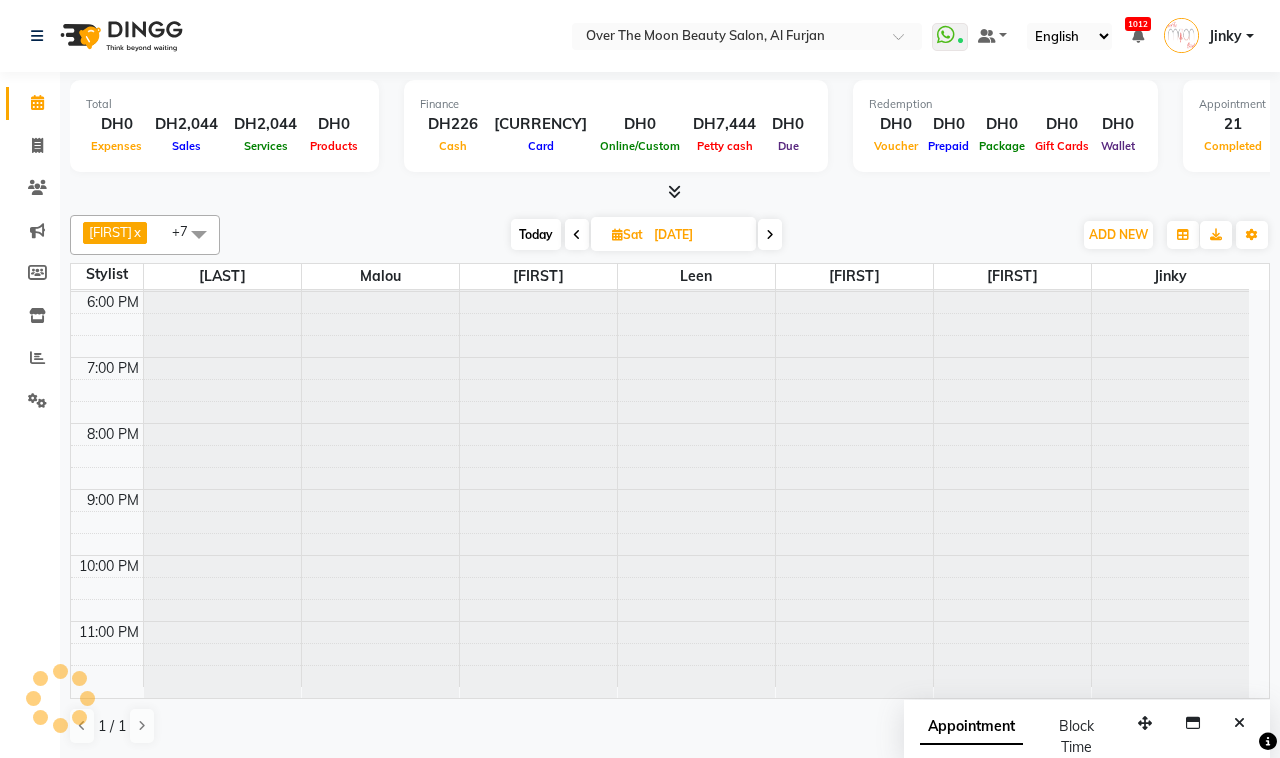 scroll, scrollTop: 0, scrollLeft: 0, axis: both 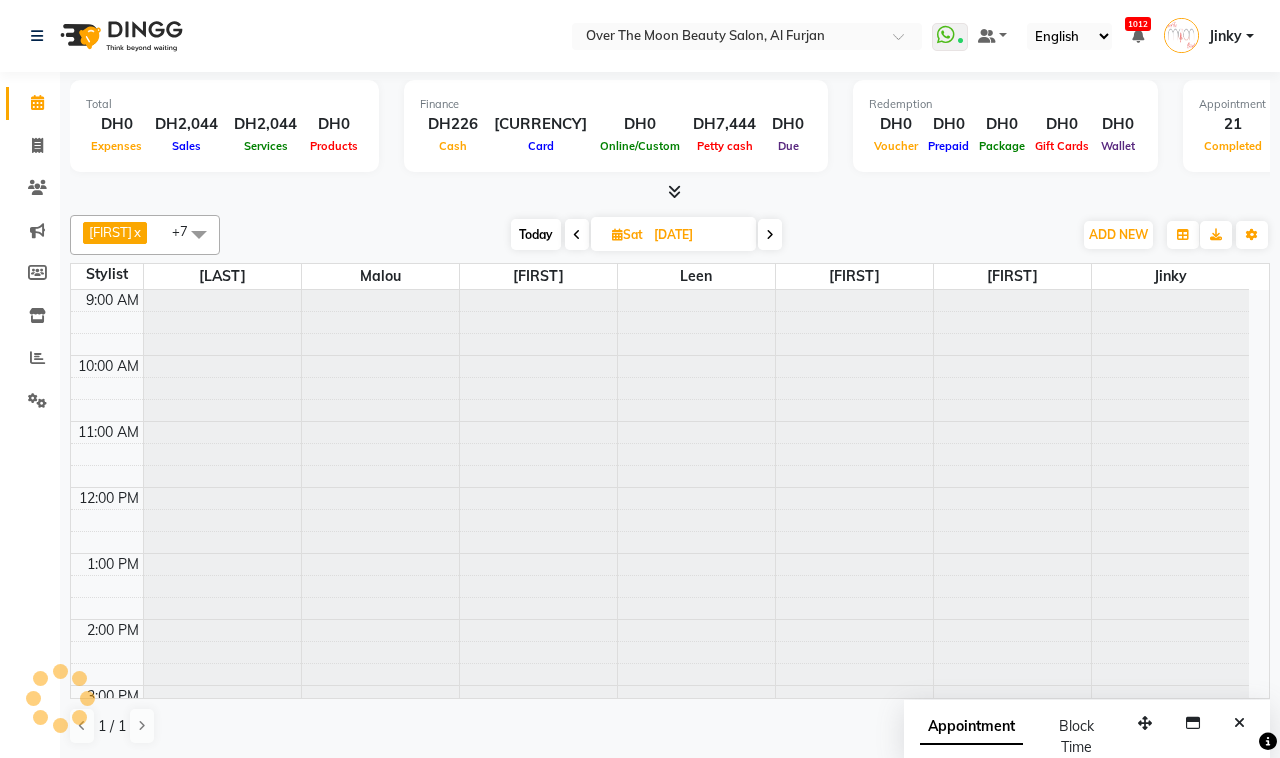 click on "9:00 AM 10:00 AM 11:00 AM 12:00 PM 1:00 PM 2:00 PM 3:00 PM 4:00 PM 5:00 PM 6:00 PM 7:00 PM 8:00 PM 9:00 PM 10:00 PM 11:00 PM" at bounding box center [660, 784] 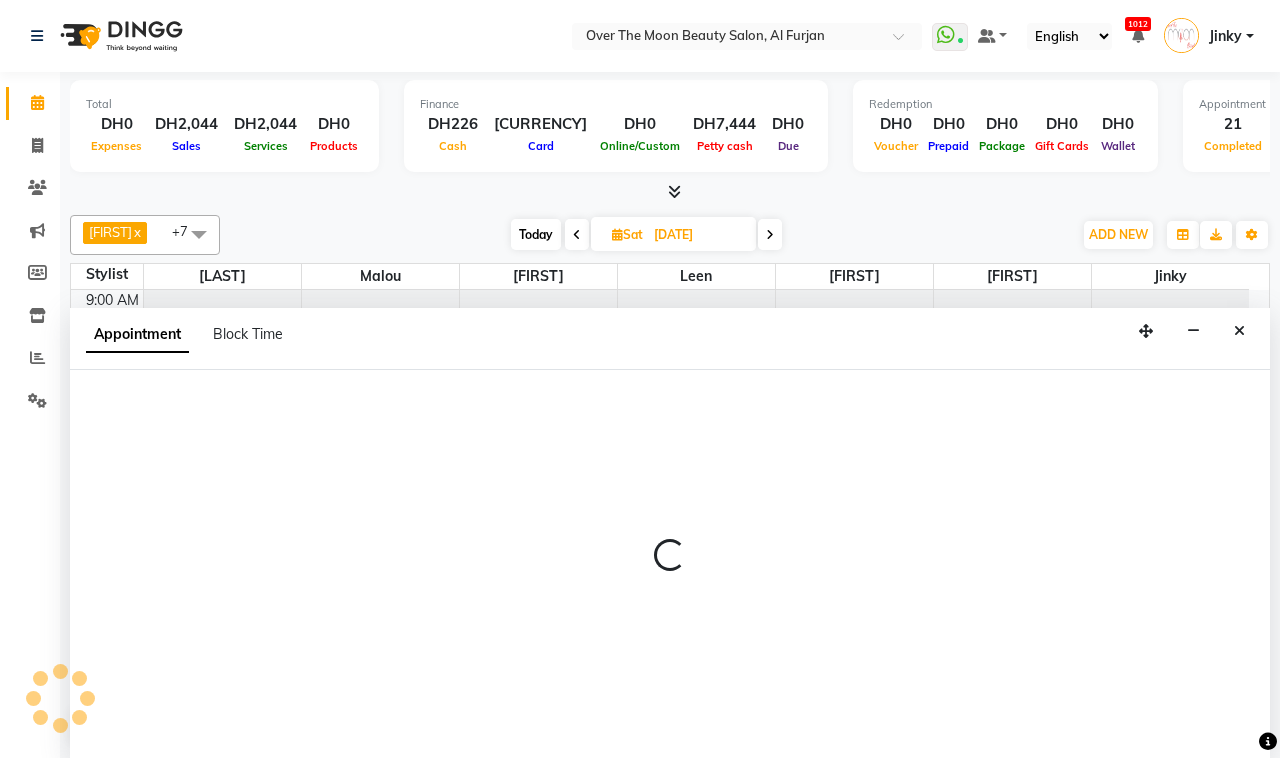 scroll, scrollTop: 592, scrollLeft: 0, axis: vertical 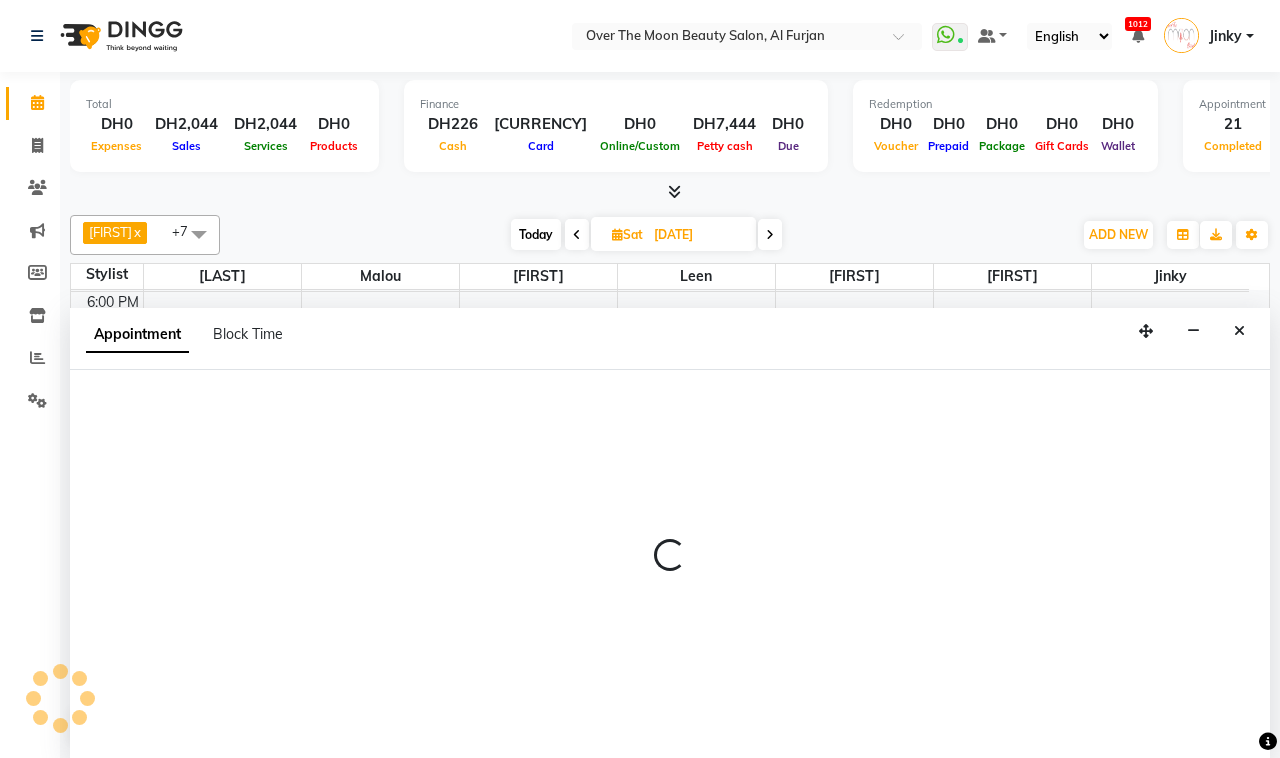 select on "43472" 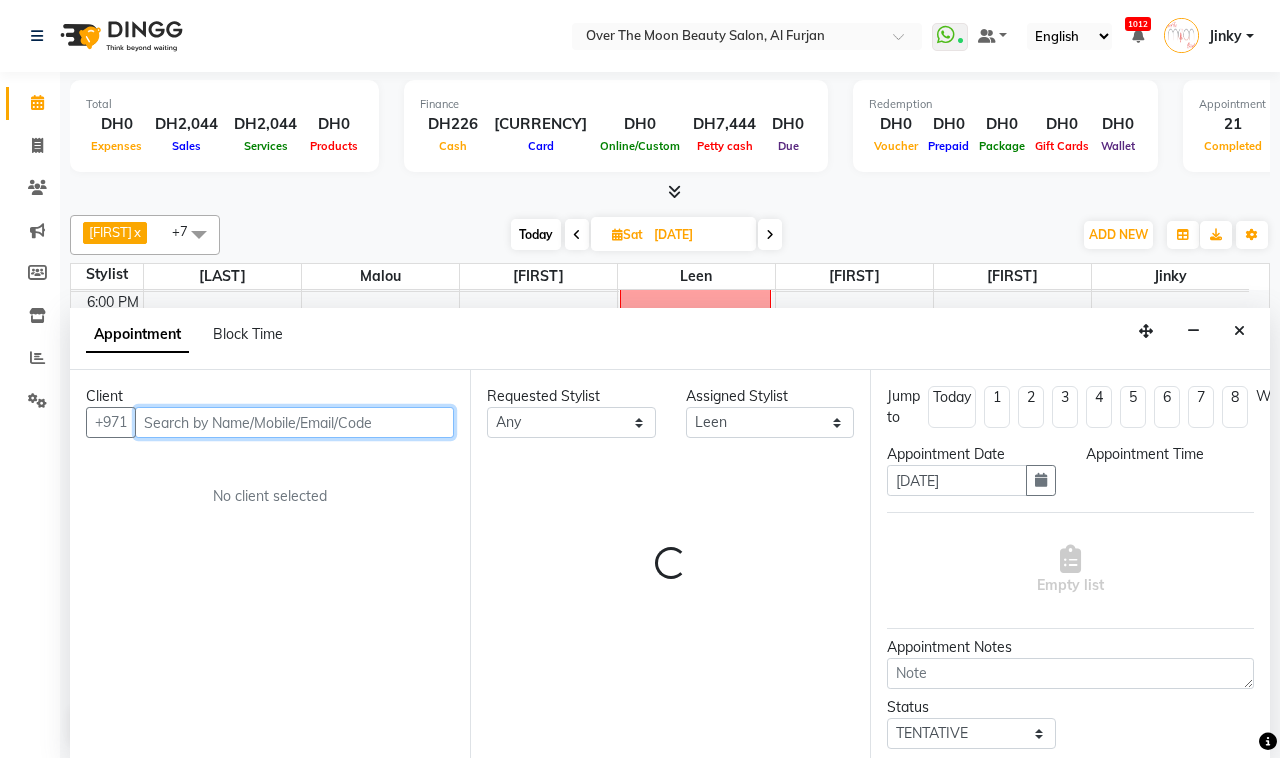select on "1140" 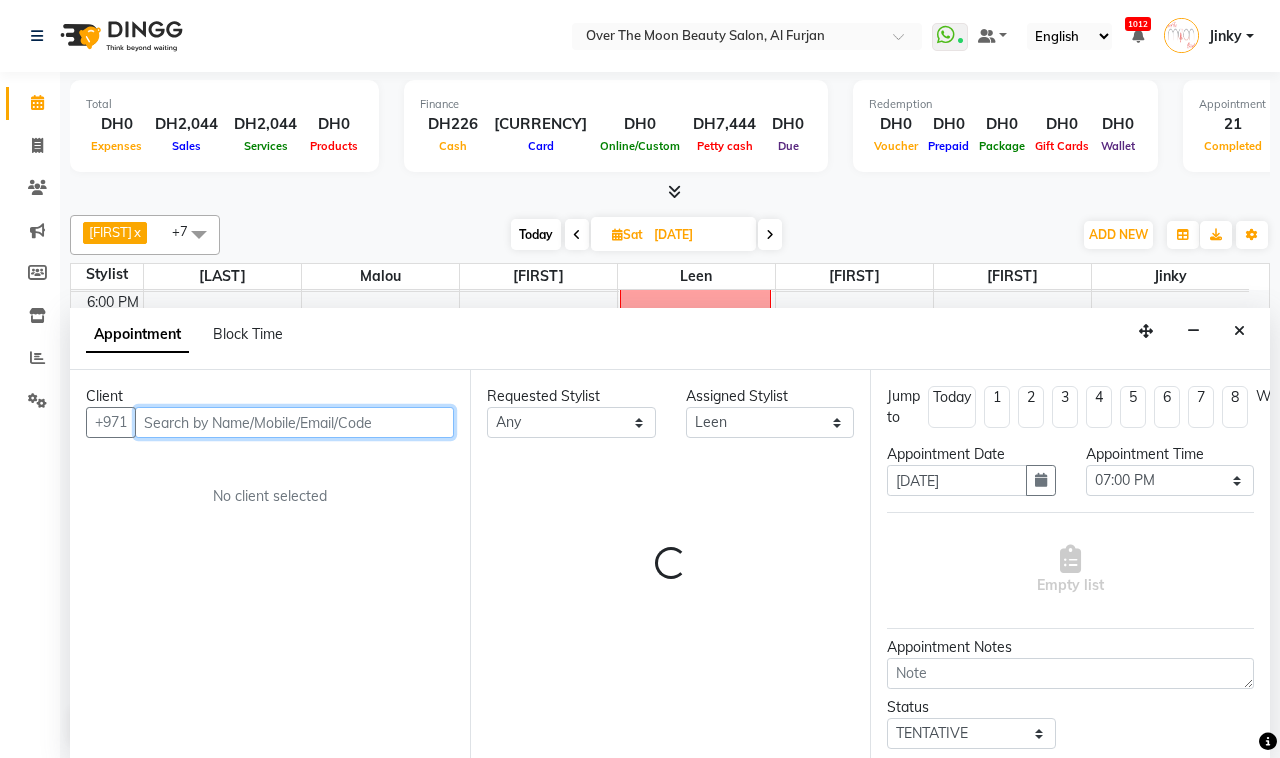 click on "[DATE]" at bounding box center [698, 235] 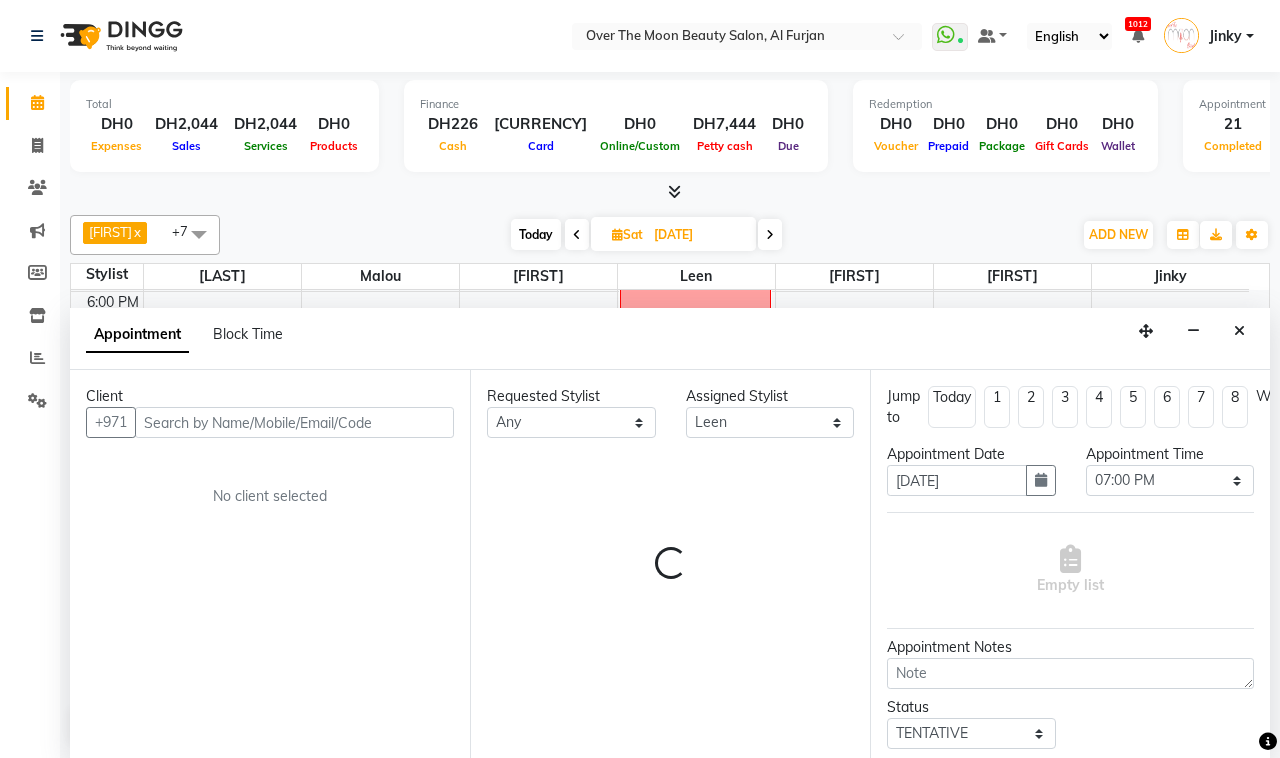 select on "8" 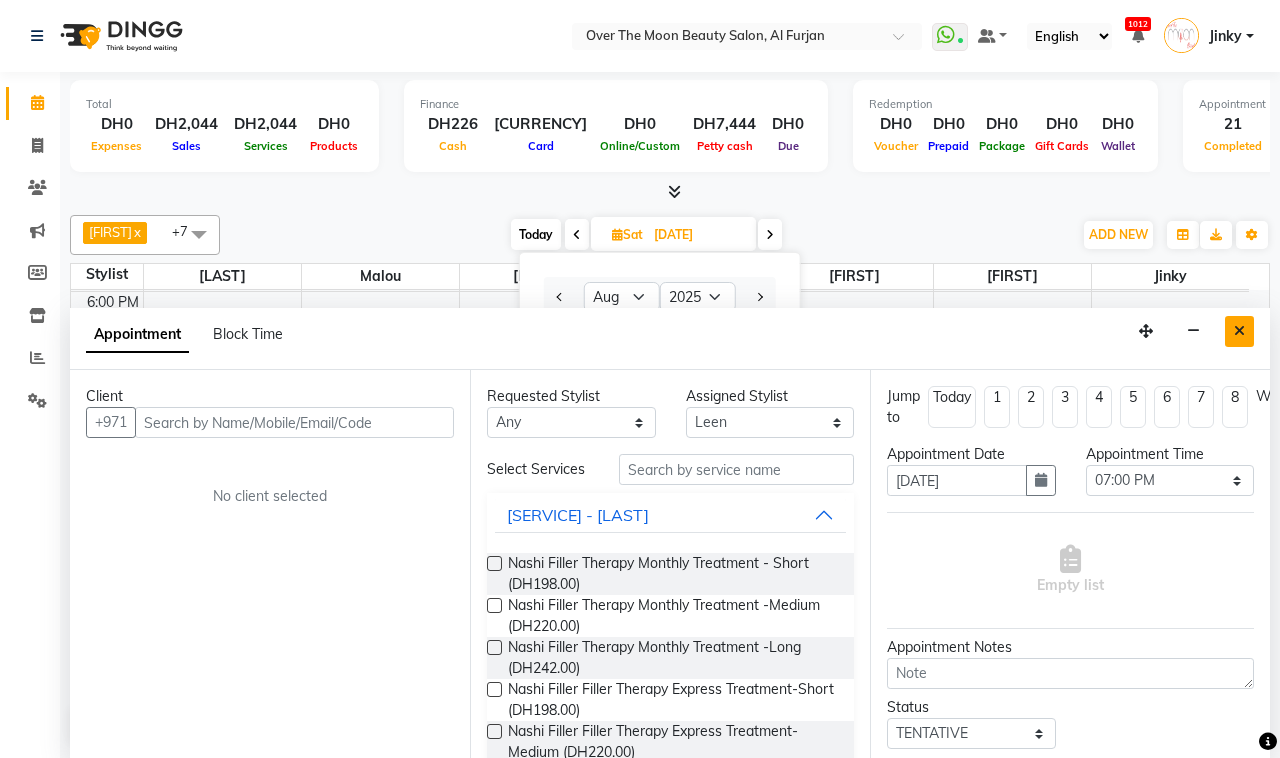 click at bounding box center (1239, 331) 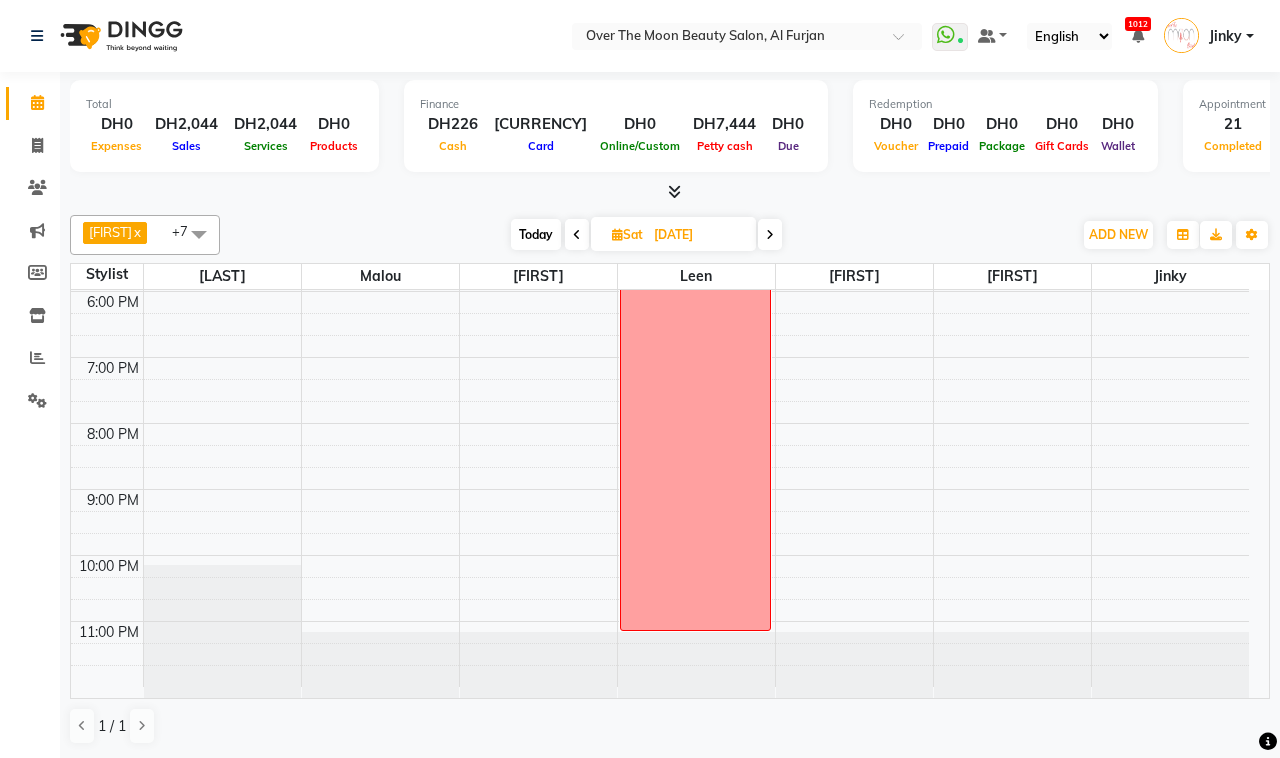 click on "[DATE]" at bounding box center [698, 235] 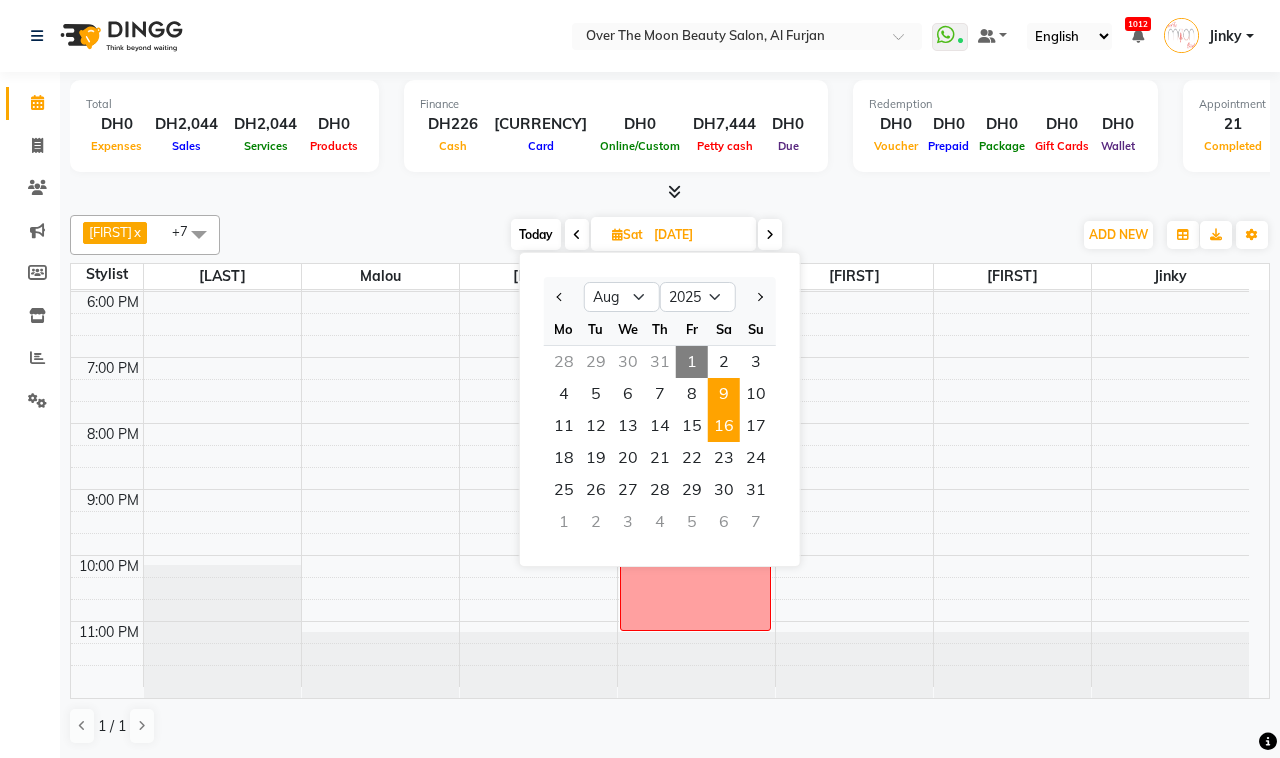 click on "9" at bounding box center (724, 394) 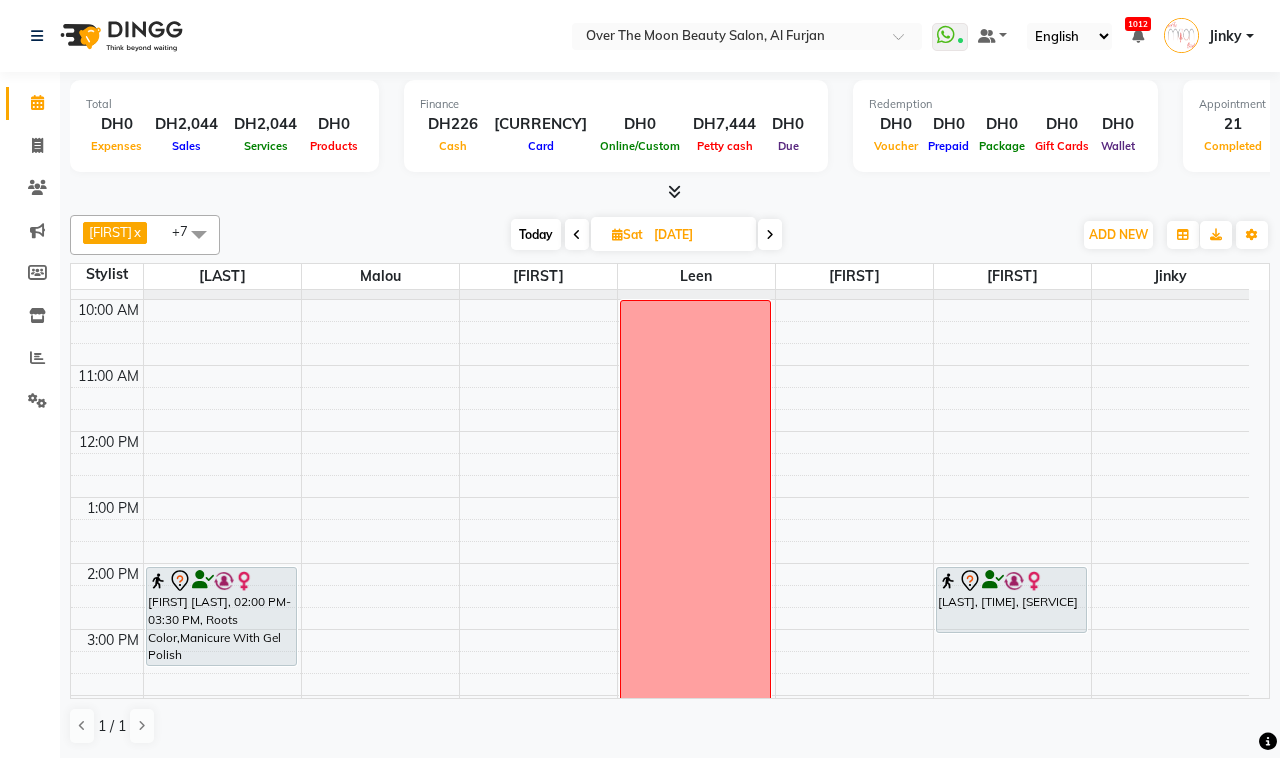 scroll, scrollTop: 0, scrollLeft: 0, axis: both 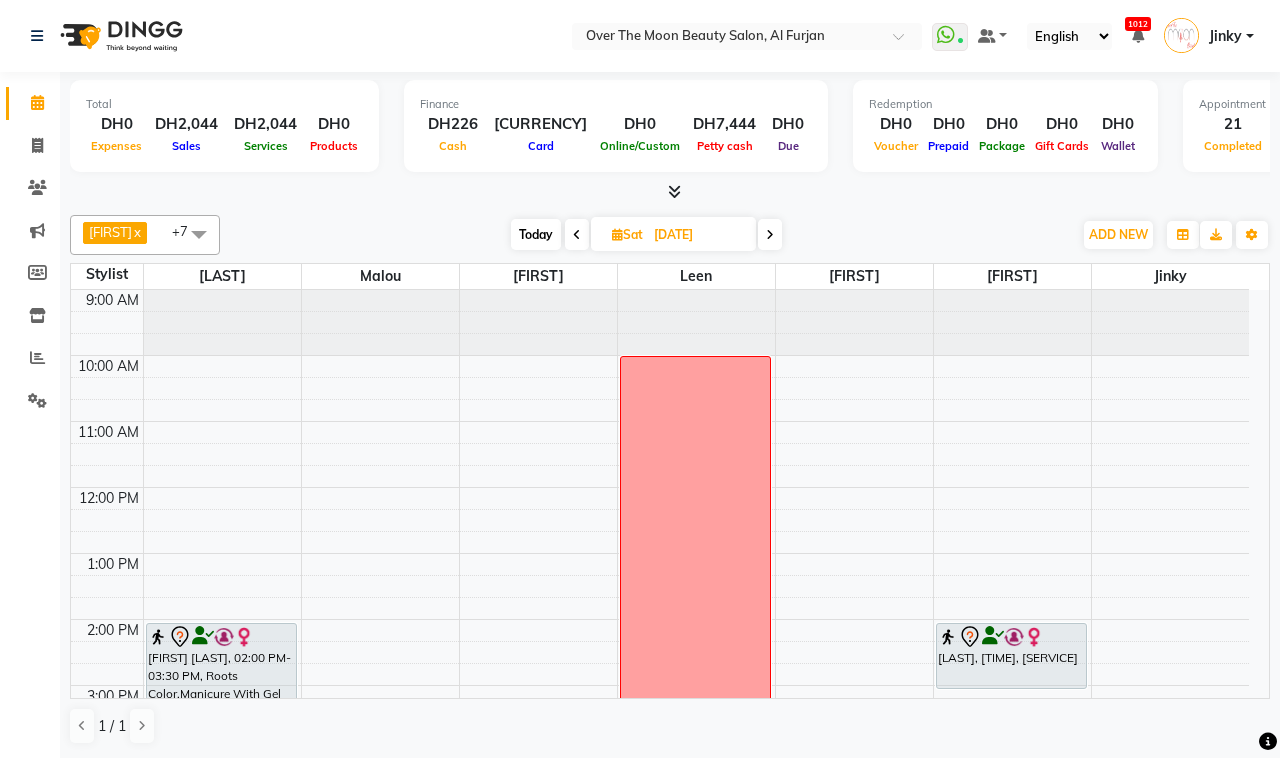 click on "Today" at bounding box center [536, 234] 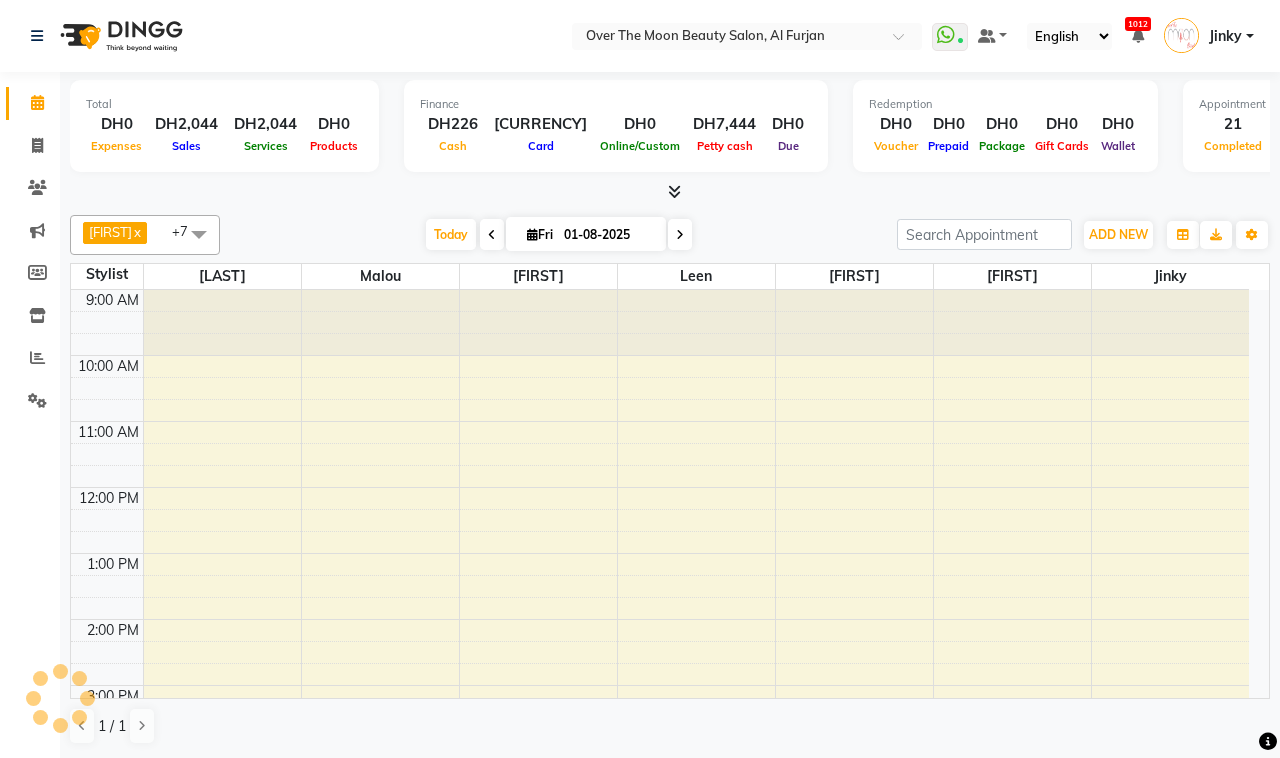scroll, scrollTop: 592, scrollLeft: 0, axis: vertical 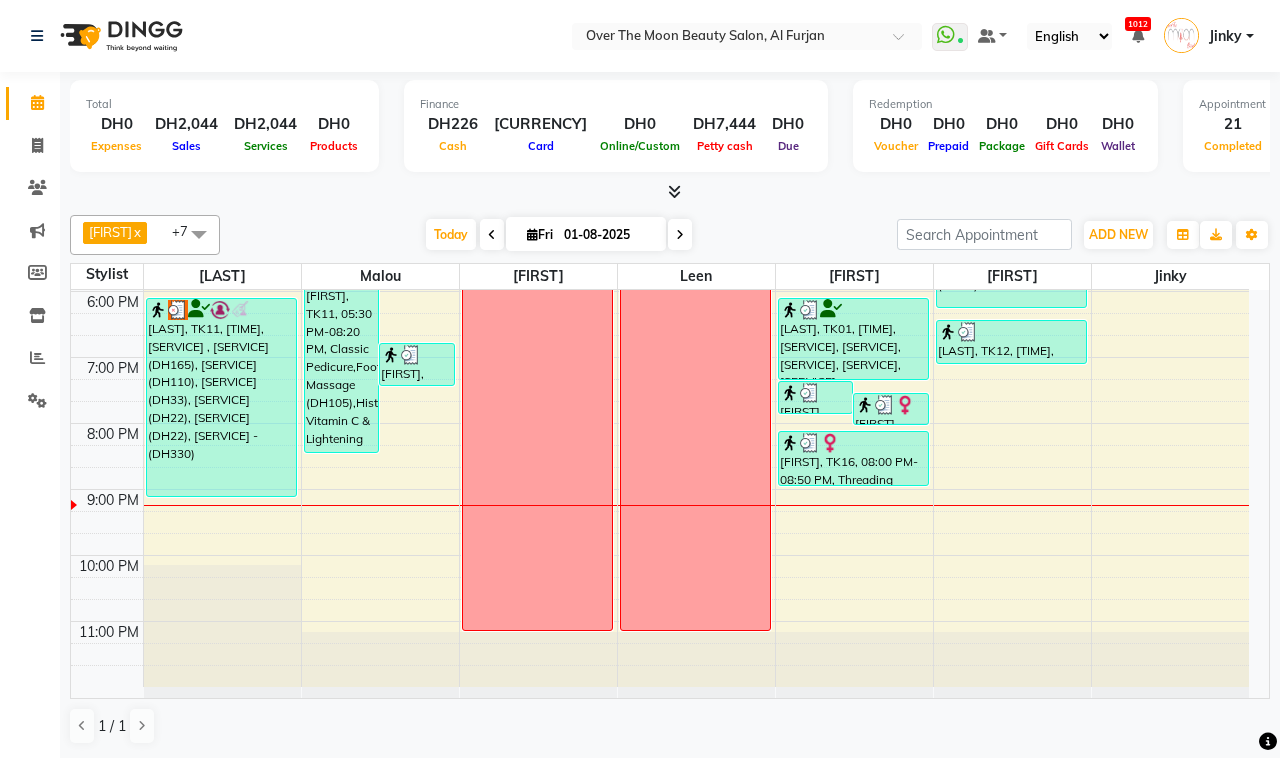 click at bounding box center (680, 235) 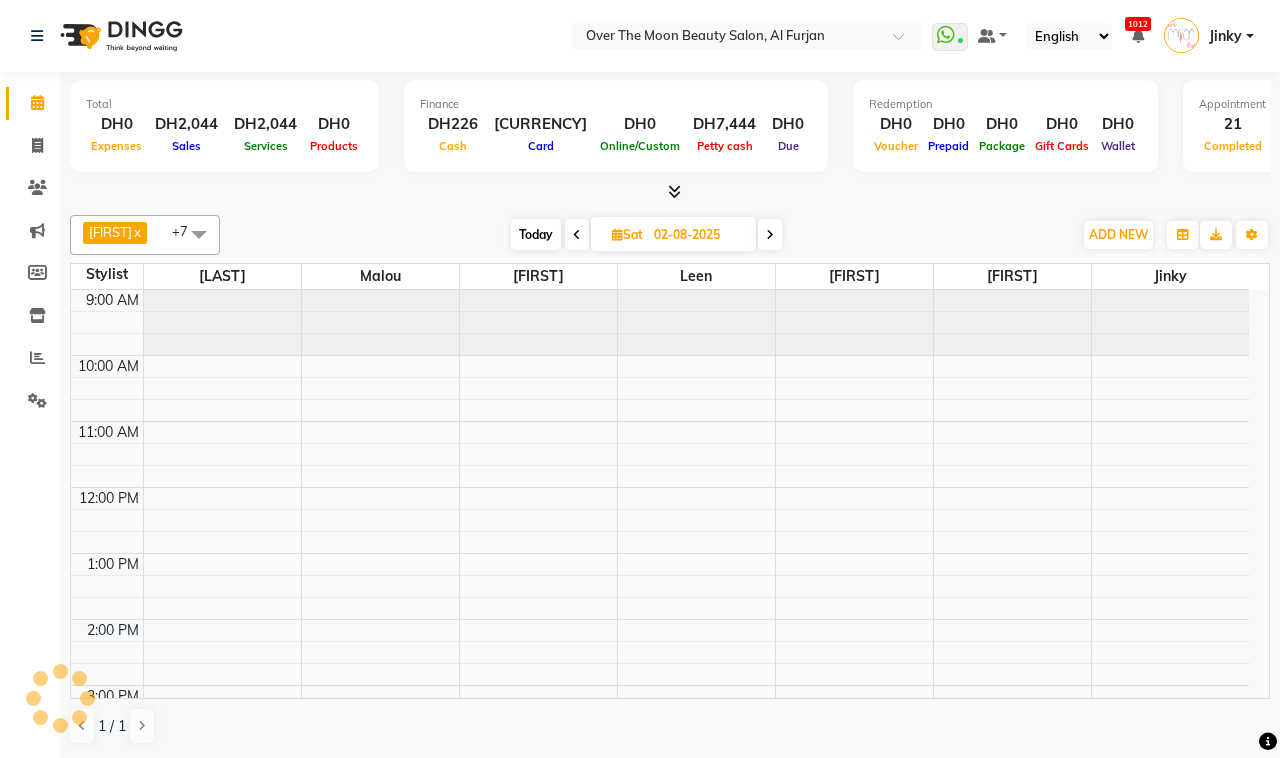 scroll, scrollTop: 592, scrollLeft: 0, axis: vertical 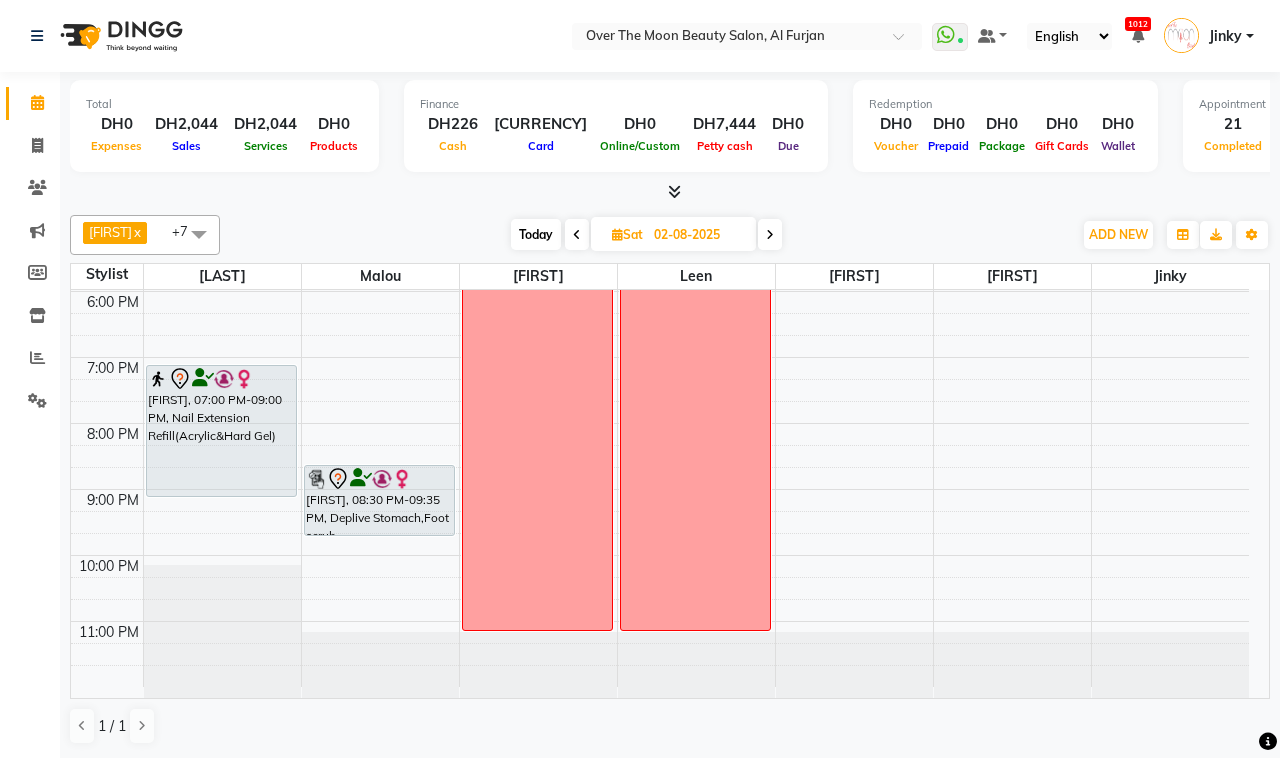 click at bounding box center (770, 234) 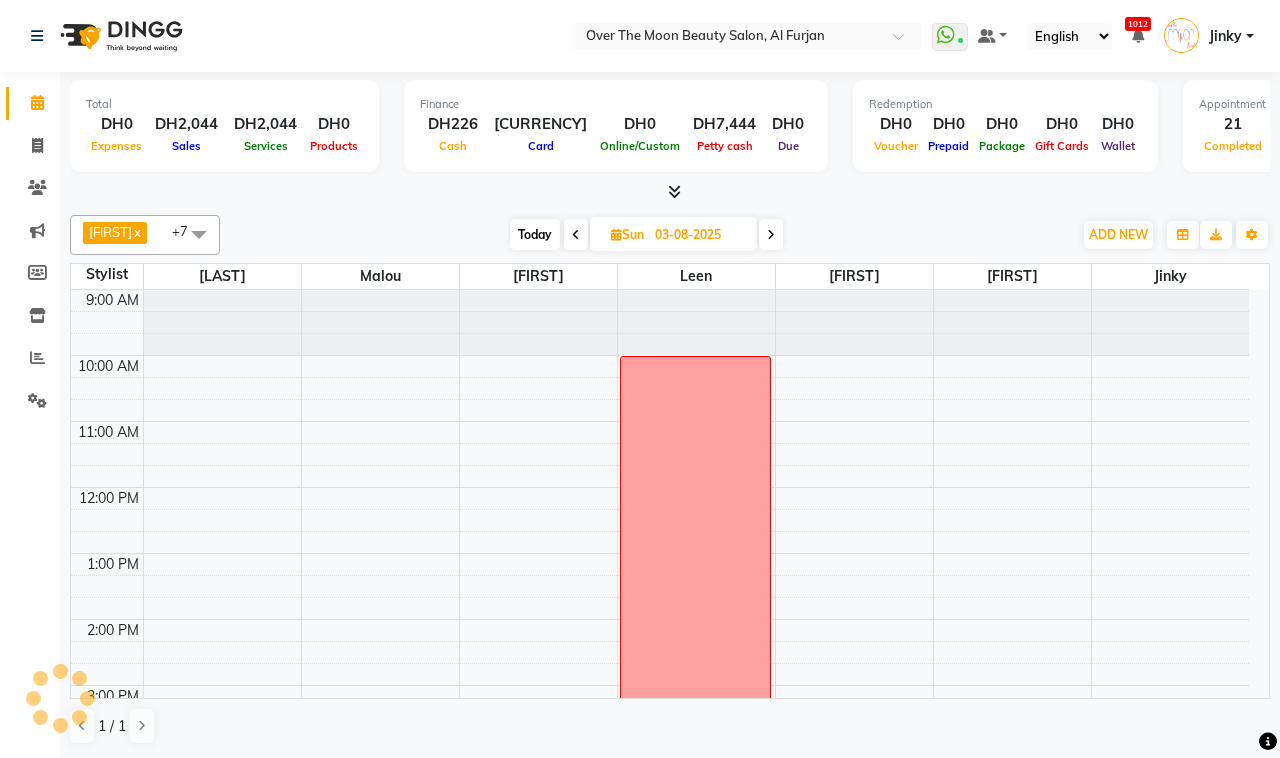scroll, scrollTop: 592, scrollLeft: 0, axis: vertical 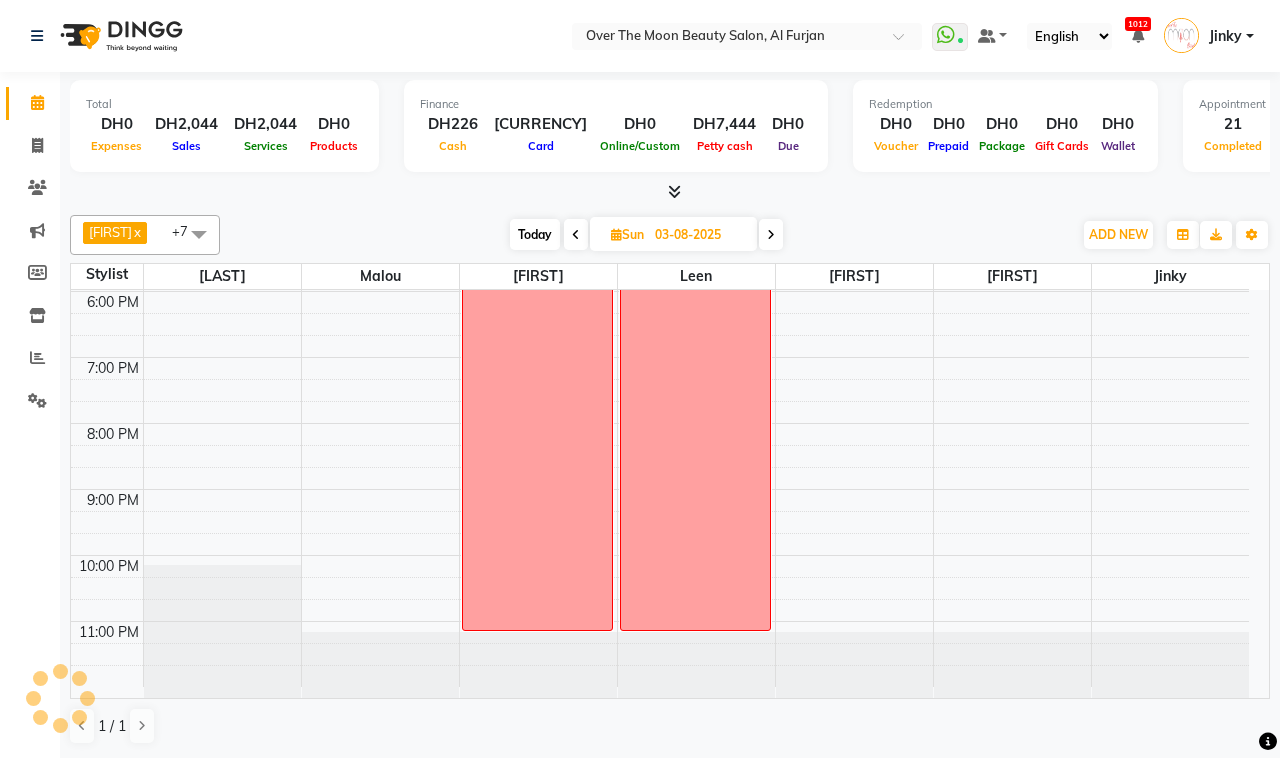 click at bounding box center (771, 234) 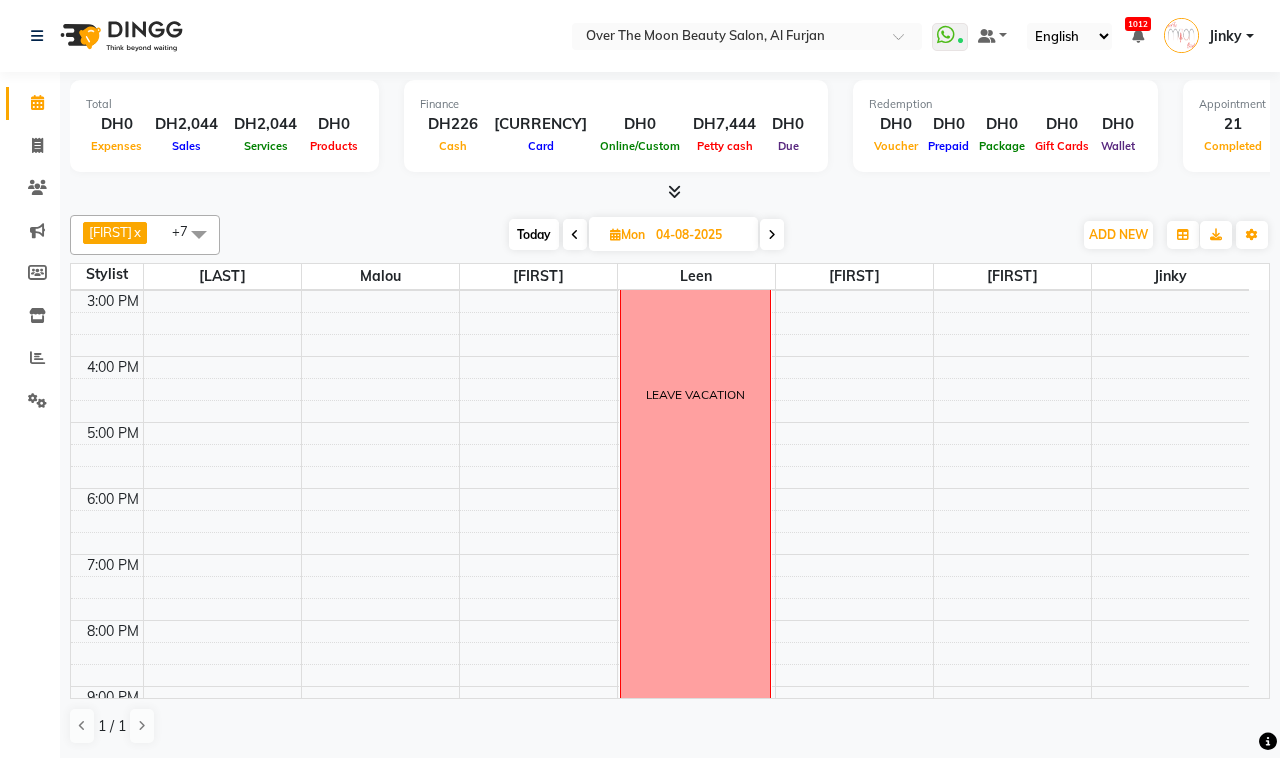 scroll, scrollTop: 0, scrollLeft: 0, axis: both 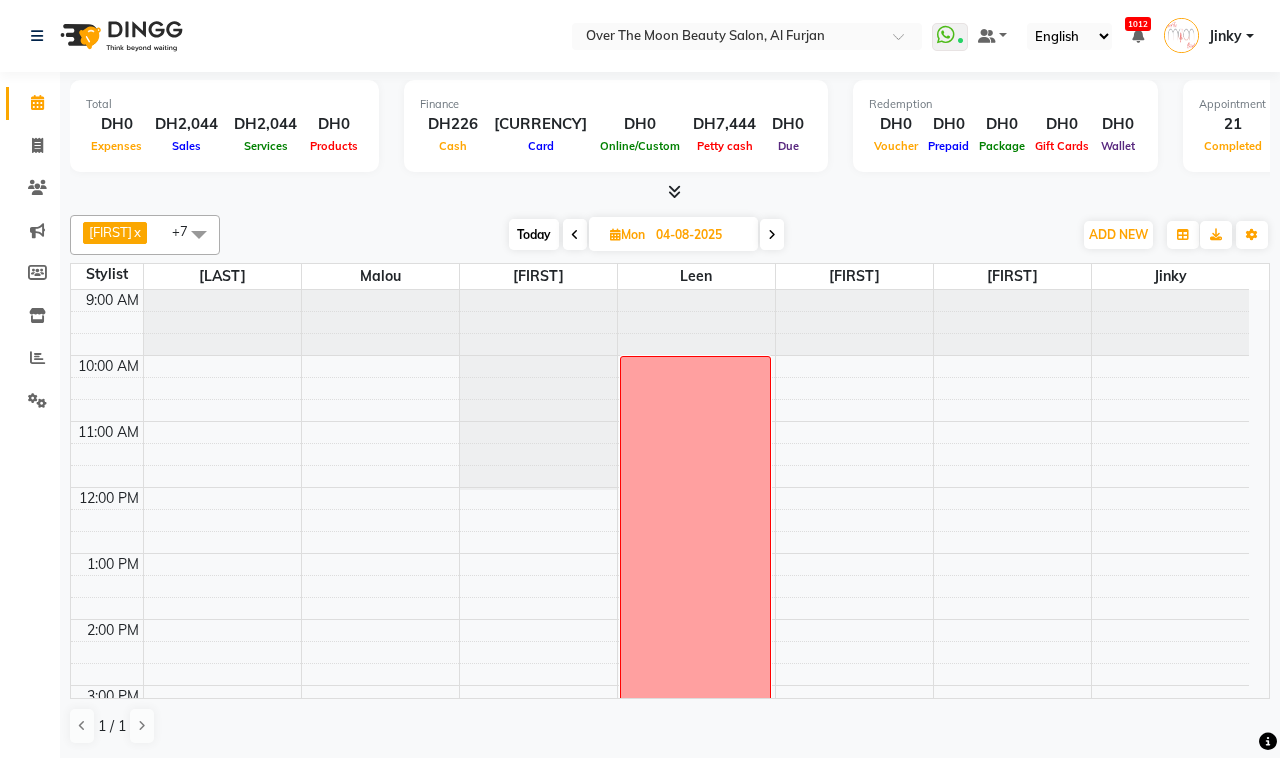 click at bounding box center [222, 323] 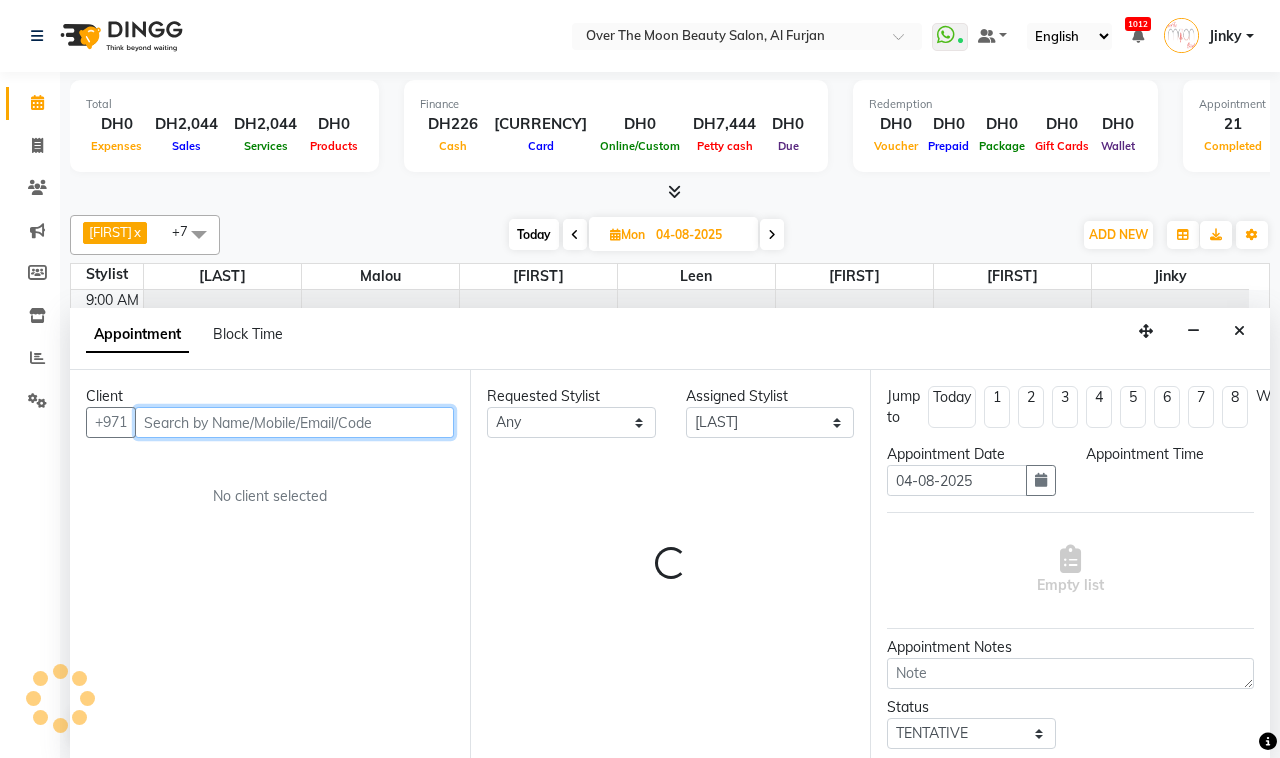 select on "600" 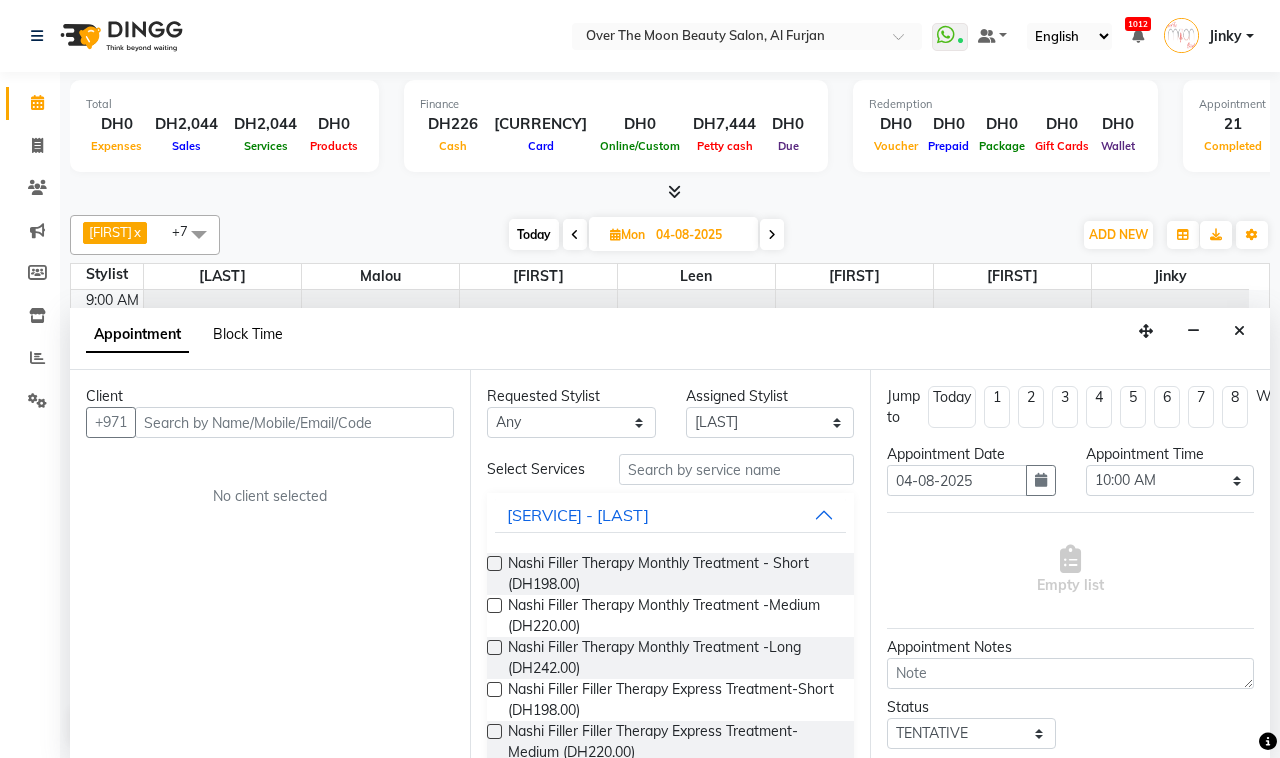 click on "Block Time" at bounding box center (248, 334) 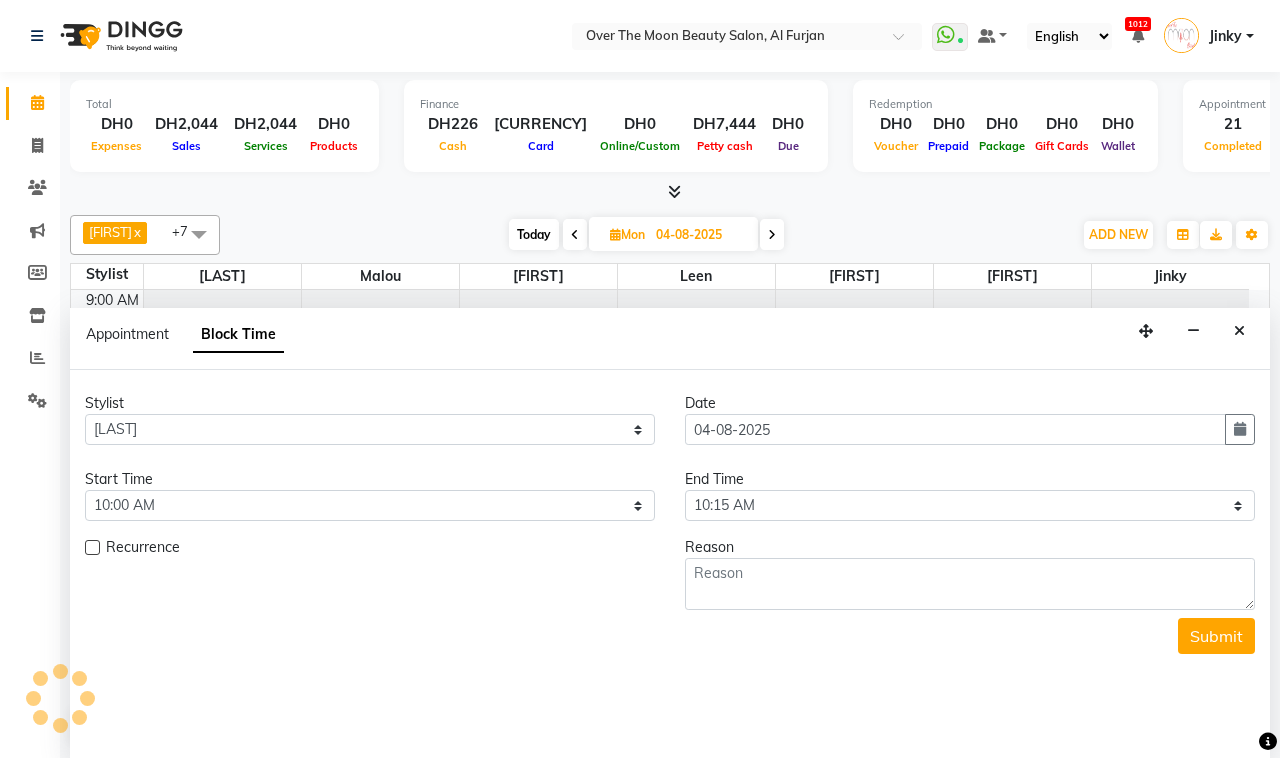 scroll, scrollTop: 592, scrollLeft: 0, axis: vertical 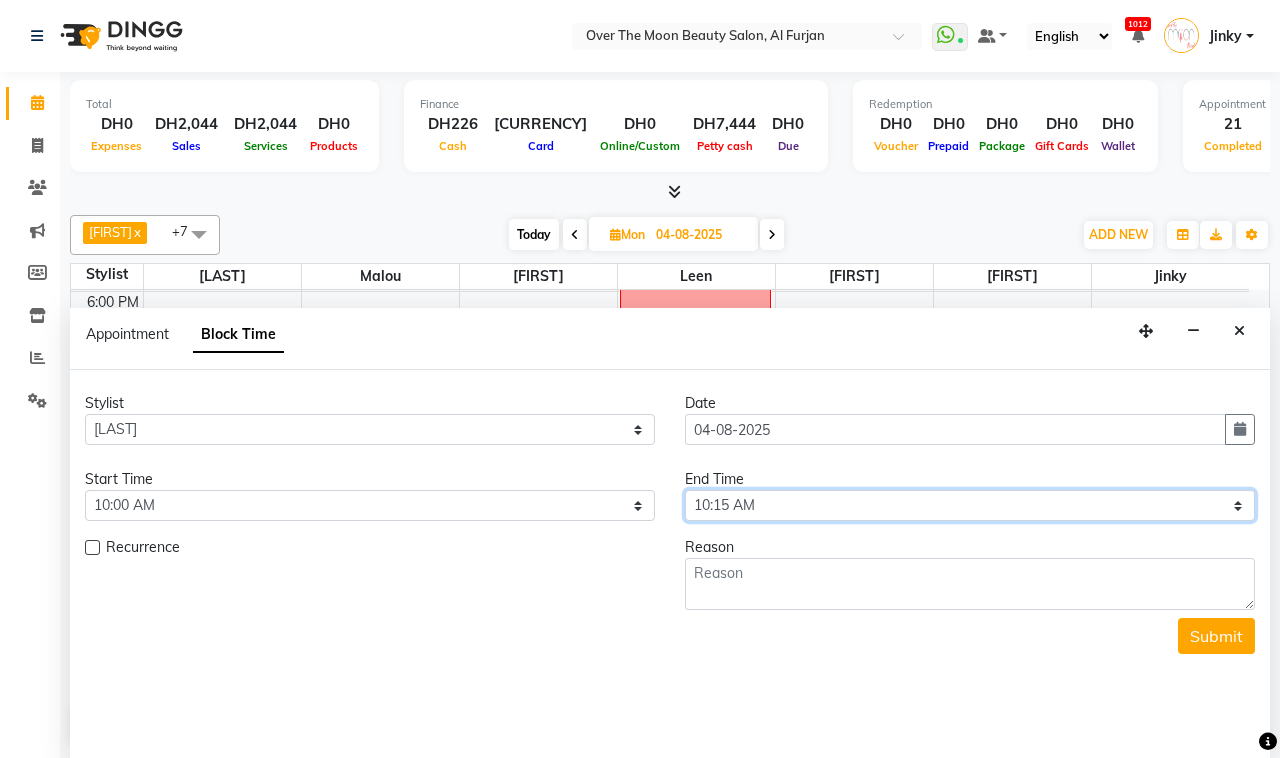 drag, startPoint x: 850, startPoint y: 502, endPoint x: 842, endPoint y: 492, distance: 12.806249 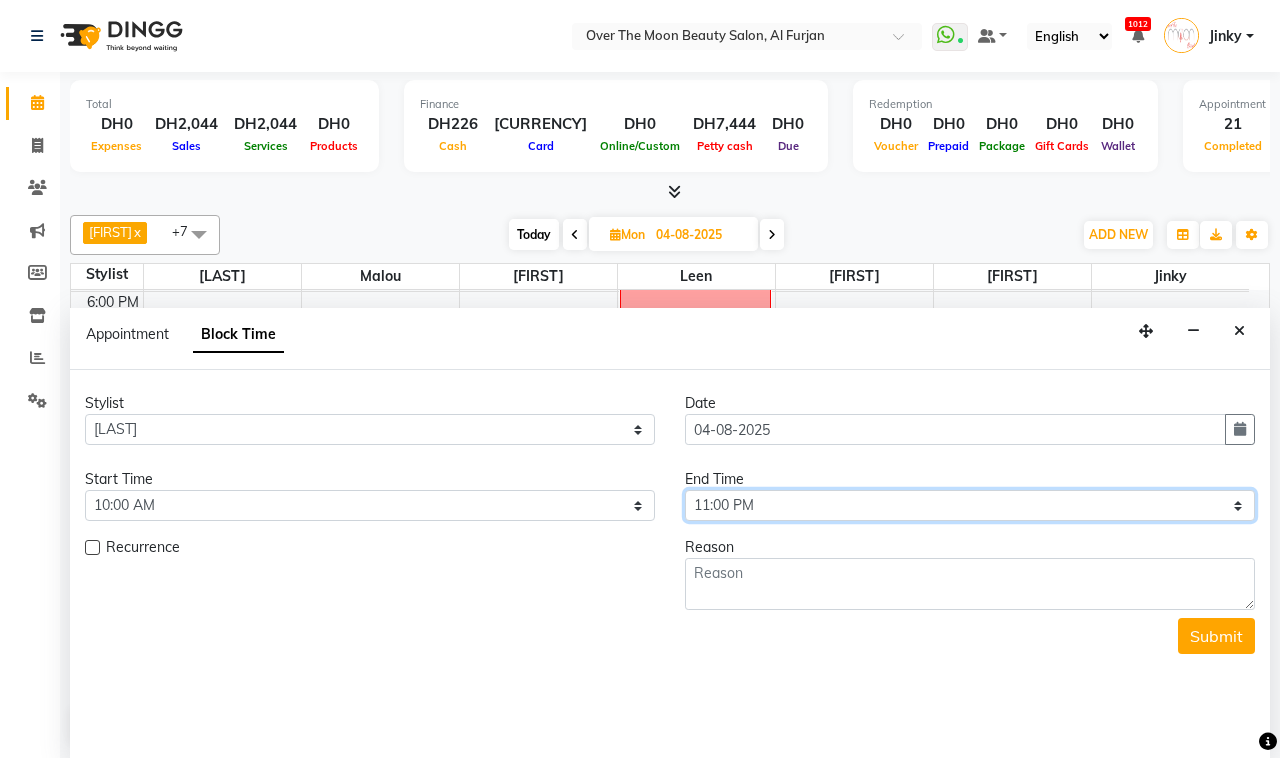 click on "Select 10:00 AM 10:15 AM 10:30 AM 10:45 AM 11:00 AM 11:15 AM 11:30 AM 11:45 AM 12:00 PM 12:15 PM 12:30 PM 12:45 PM 01:00 PM 01:15 PM 01:30 PM 01:45 PM 02:00 PM 02:15 PM 02:30 PM 02:45 PM 03:00 PM 03:15 PM 03:30 PM 03:45 PM 04:00 PM 04:15 PM 04:30 PM 04:45 PM 05:00 PM 05:15 PM 05:30 PM 05:45 PM 06:00 PM 06:15 PM 06:30 PM 06:45 PM 07:00 PM 07:15 PM 07:30 PM 07:45 PM 08:00 PM 08:15 PM 08:30 PM 08:45 PM 09:00 PM 09:15 PM 09:30 PM 09:45 PM 10:00 PM 10:15 PM 10:30 PM 10:45 PM 11:00 PM" at bounding box center [970, 505] 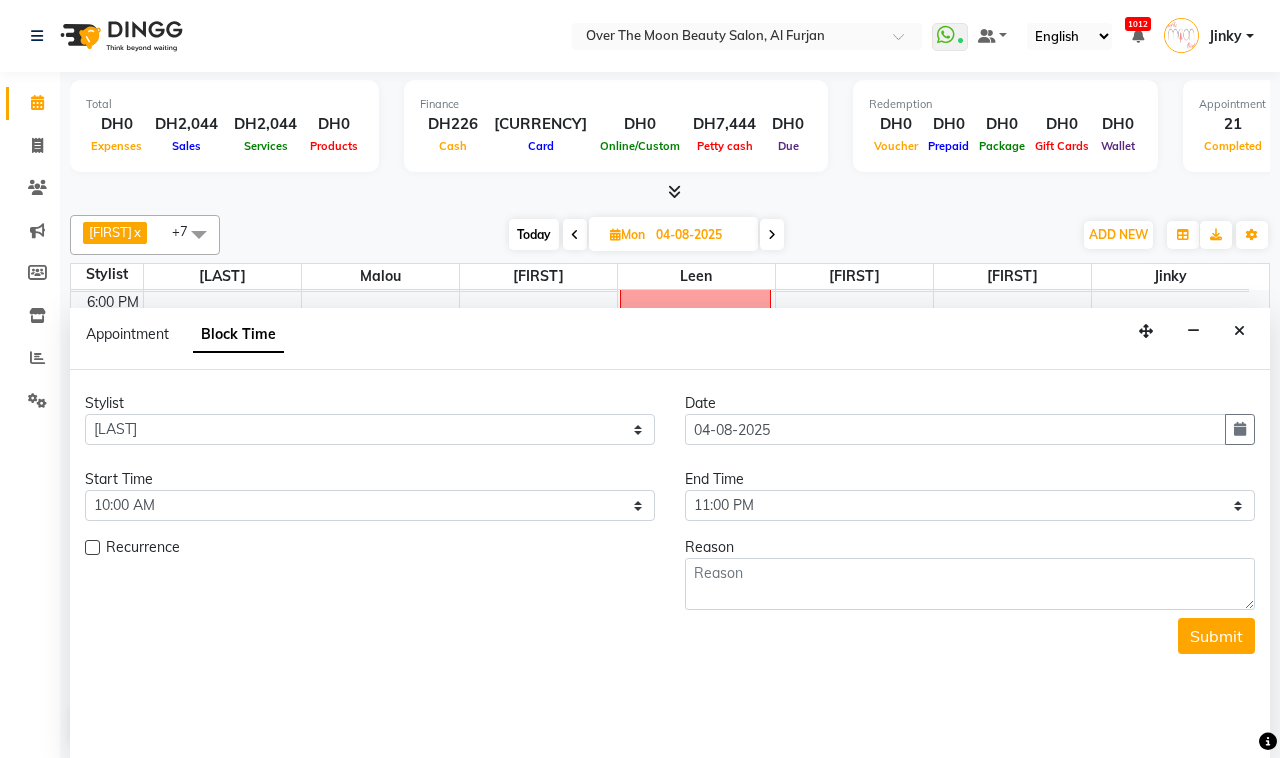 click at bounding box center [92, 547] 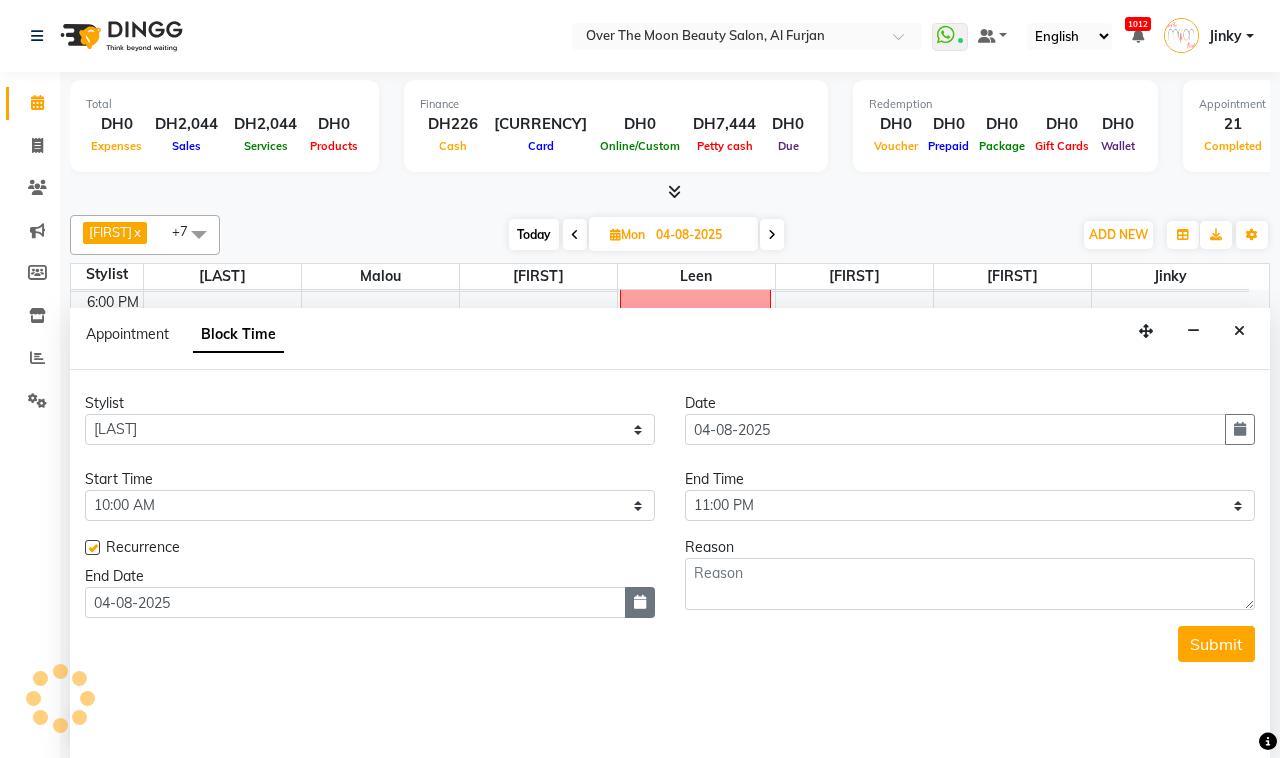 click at bounding box center (640, 602) 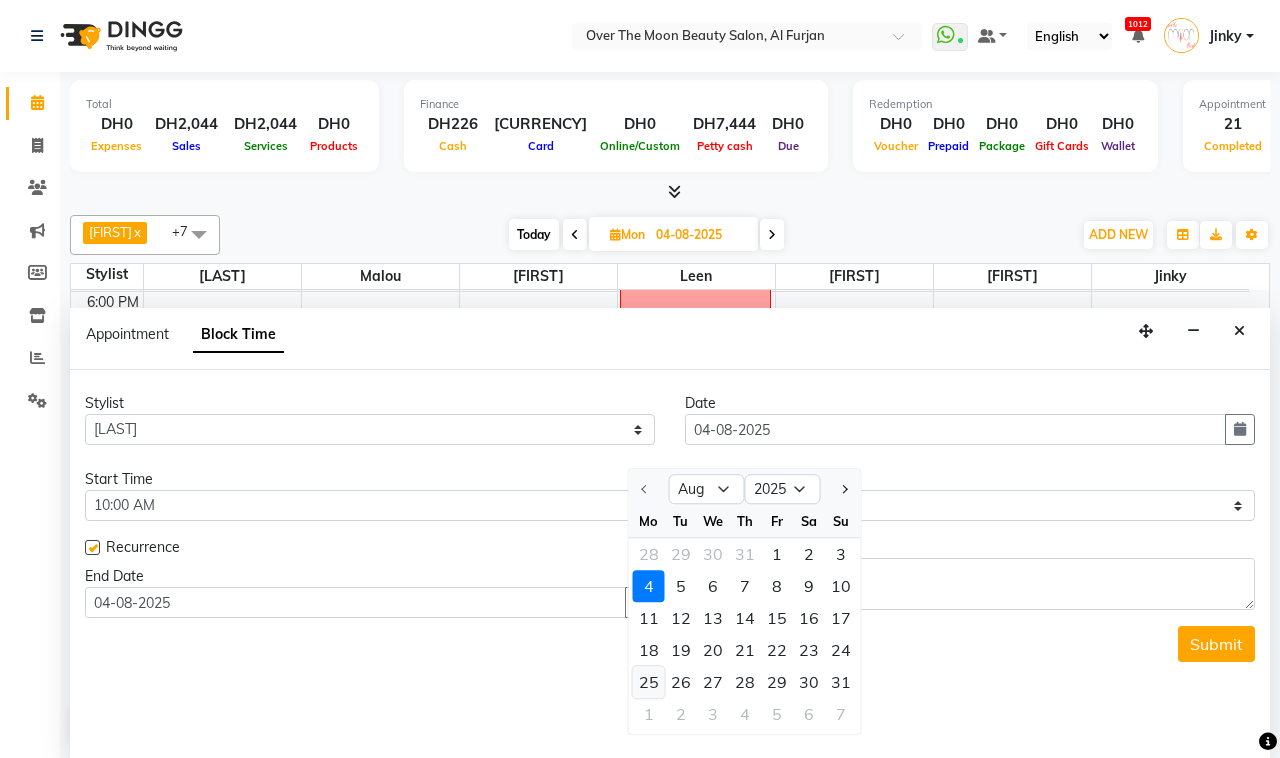 click on "25" at bounding box center [649, 682] 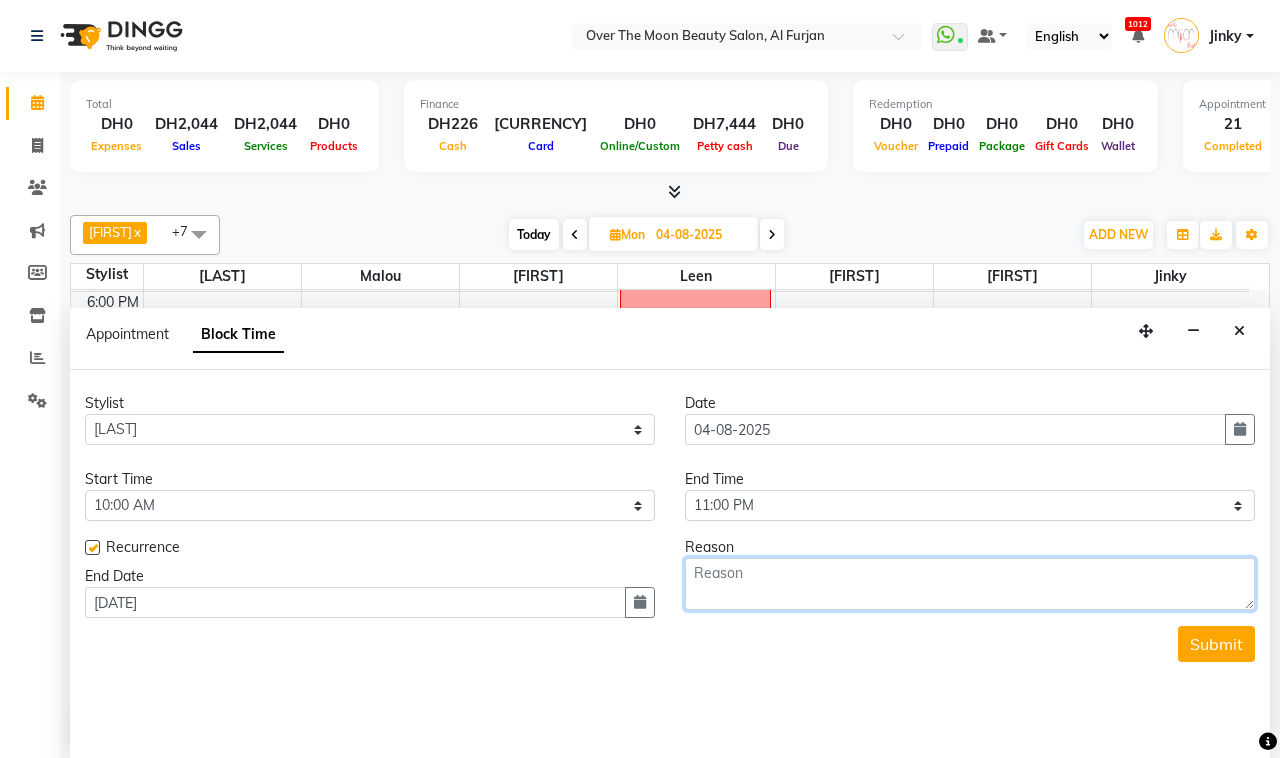 click at bounding box center (970, 584) 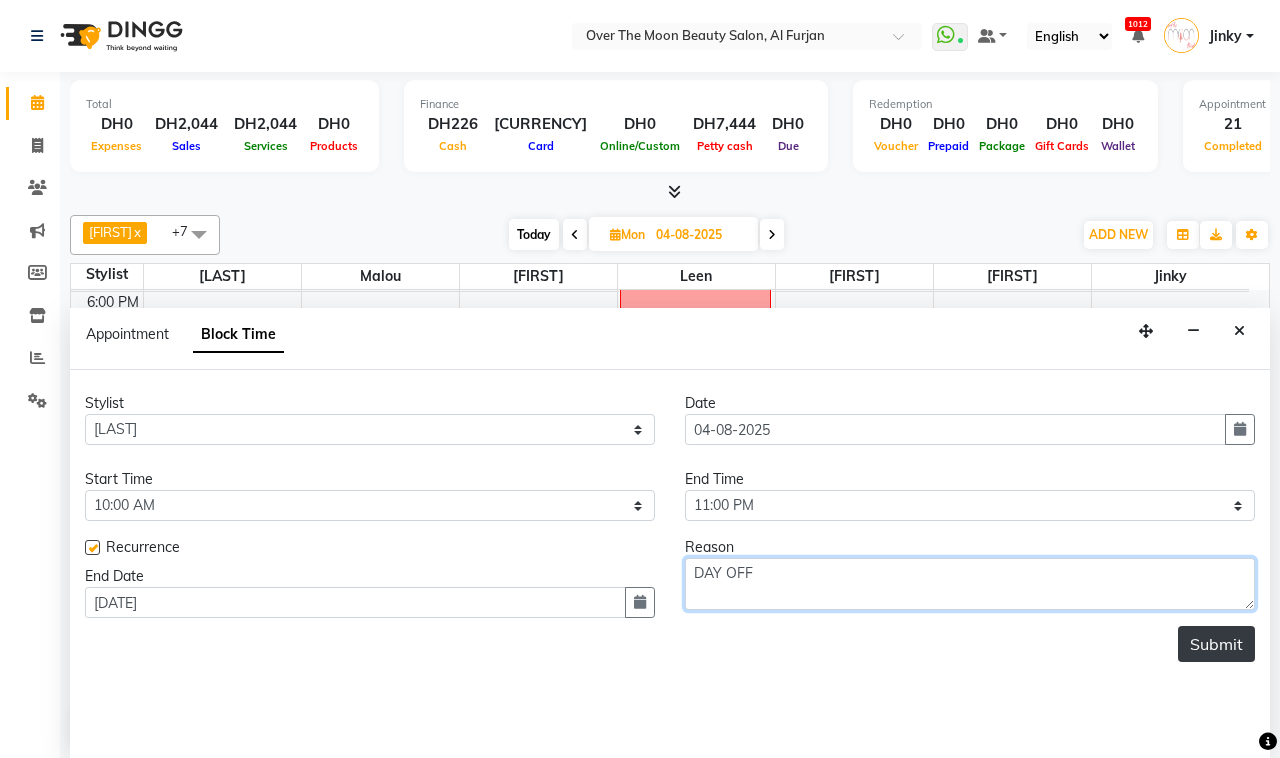 type on "DAY OFF" 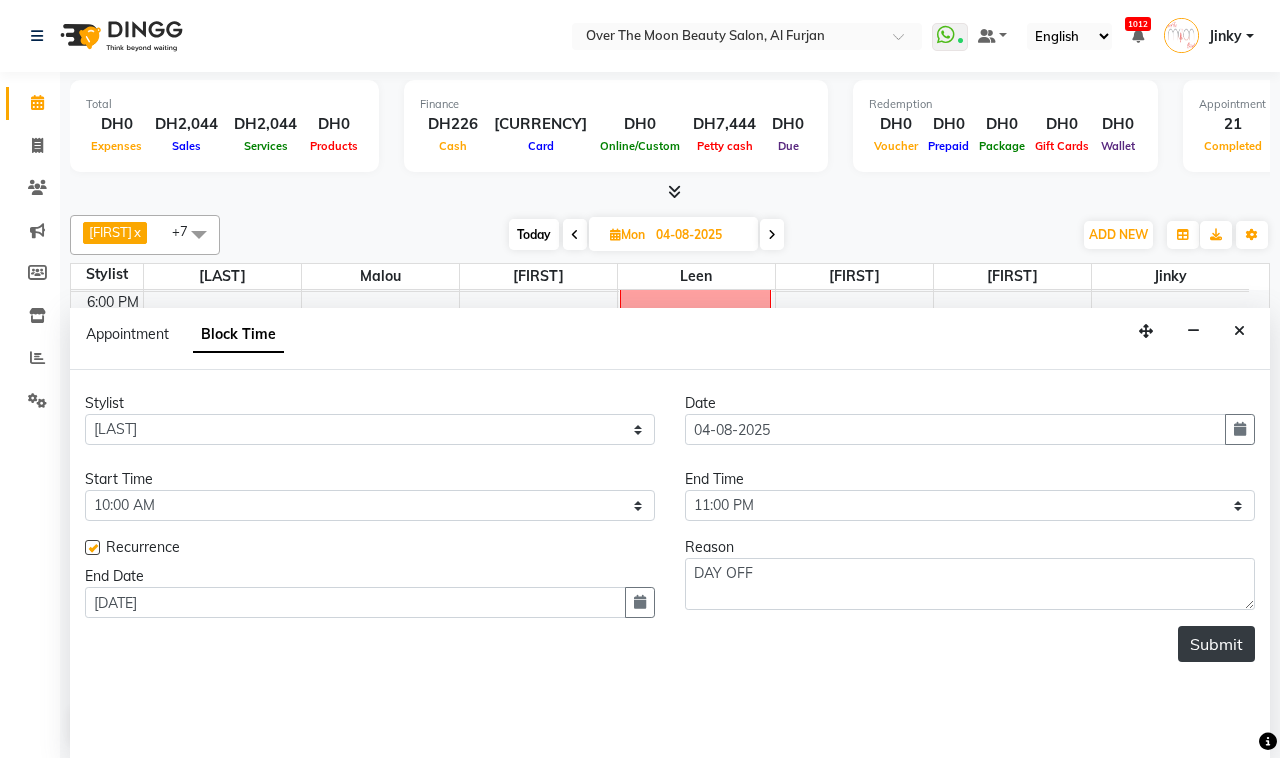click on "Submit" at bounding box center [1216, 644] 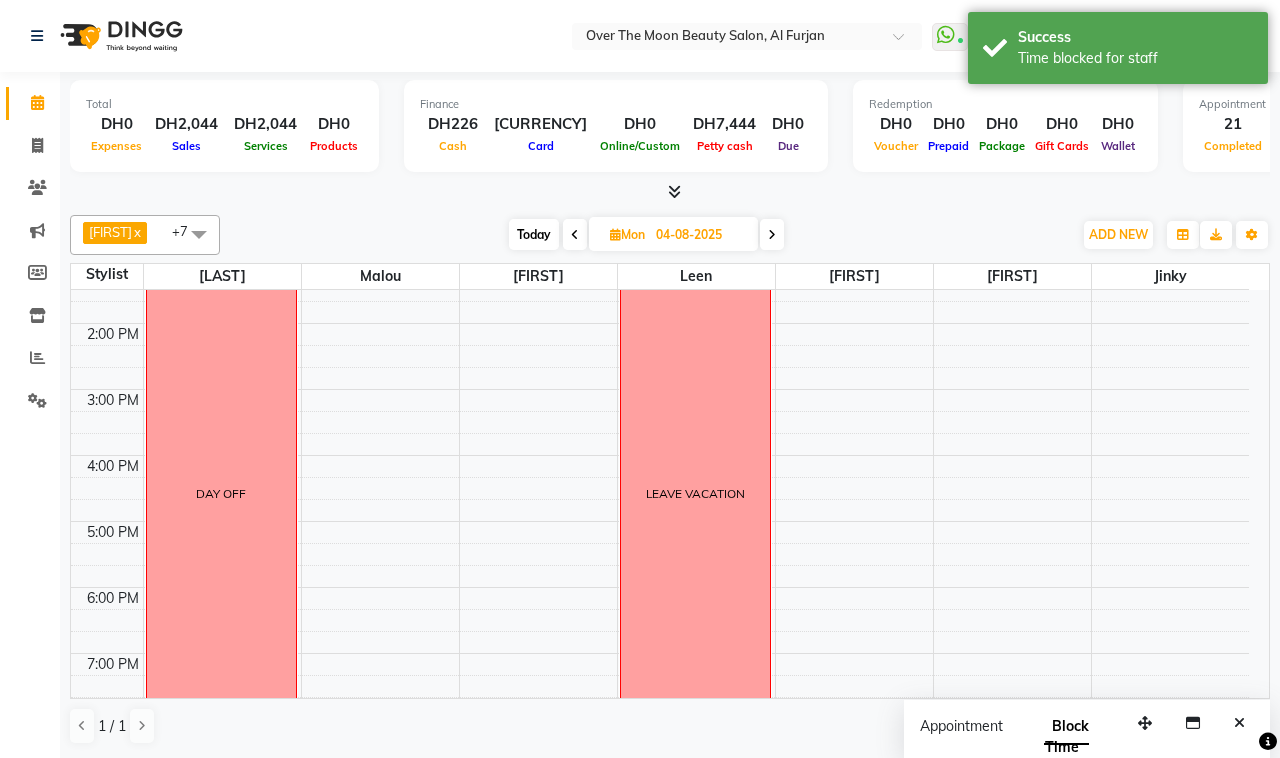 scroll, scrollTop: 0, scrollLeft: 0, axis: both 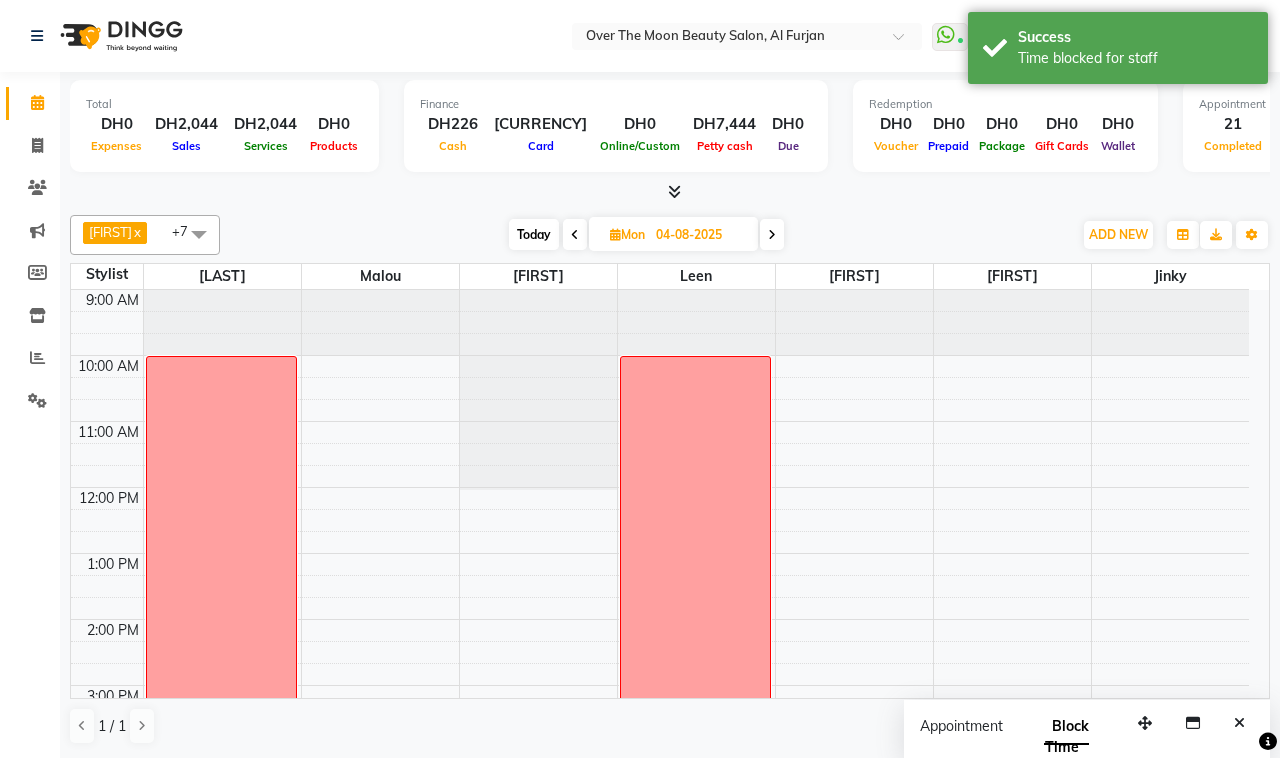 click on "[TIME] [TIME] [TIME] [TIME] [TIME] [TIME] [TIME] [TIME] [TIME] [TIME] [TIME] [TIME] [TIME] [TIME] [TIME] DAY OFF LEAVE VACATION" at bounding box center (660, 784) 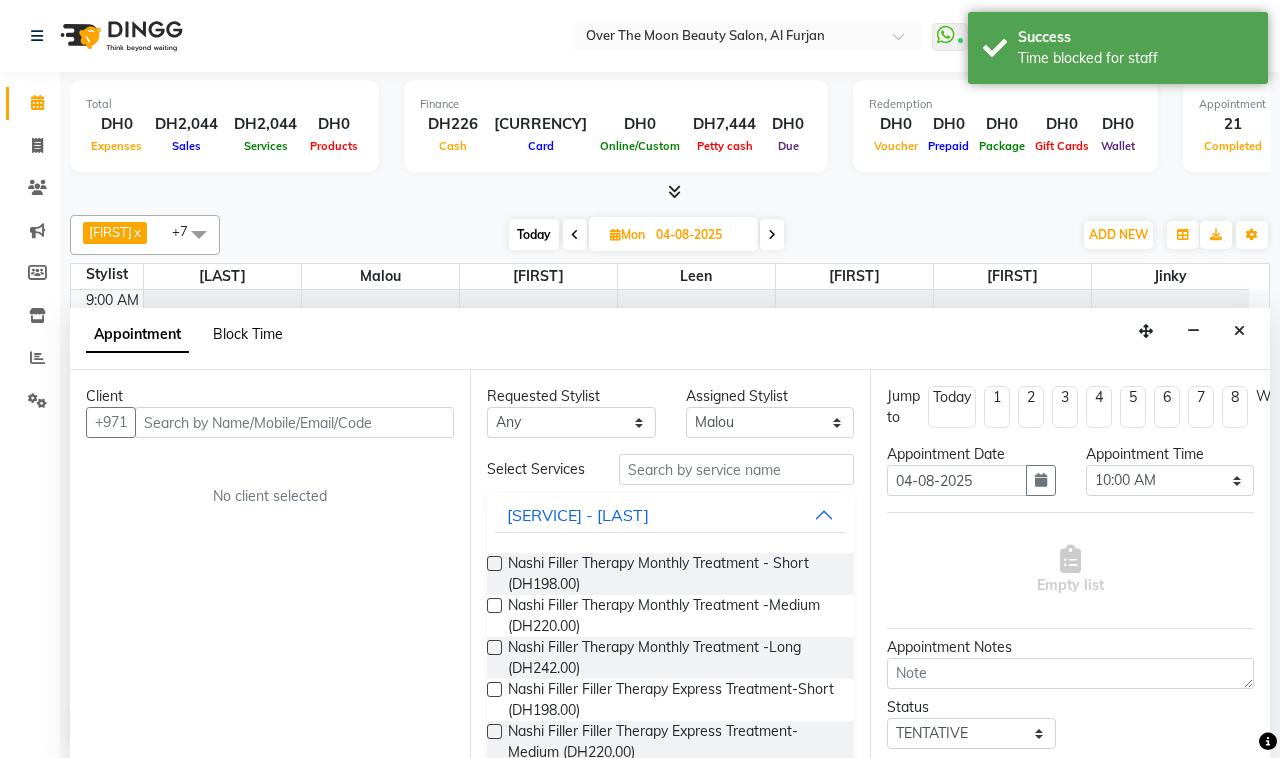 click on "Block Time" at bounding box center [248, 334] 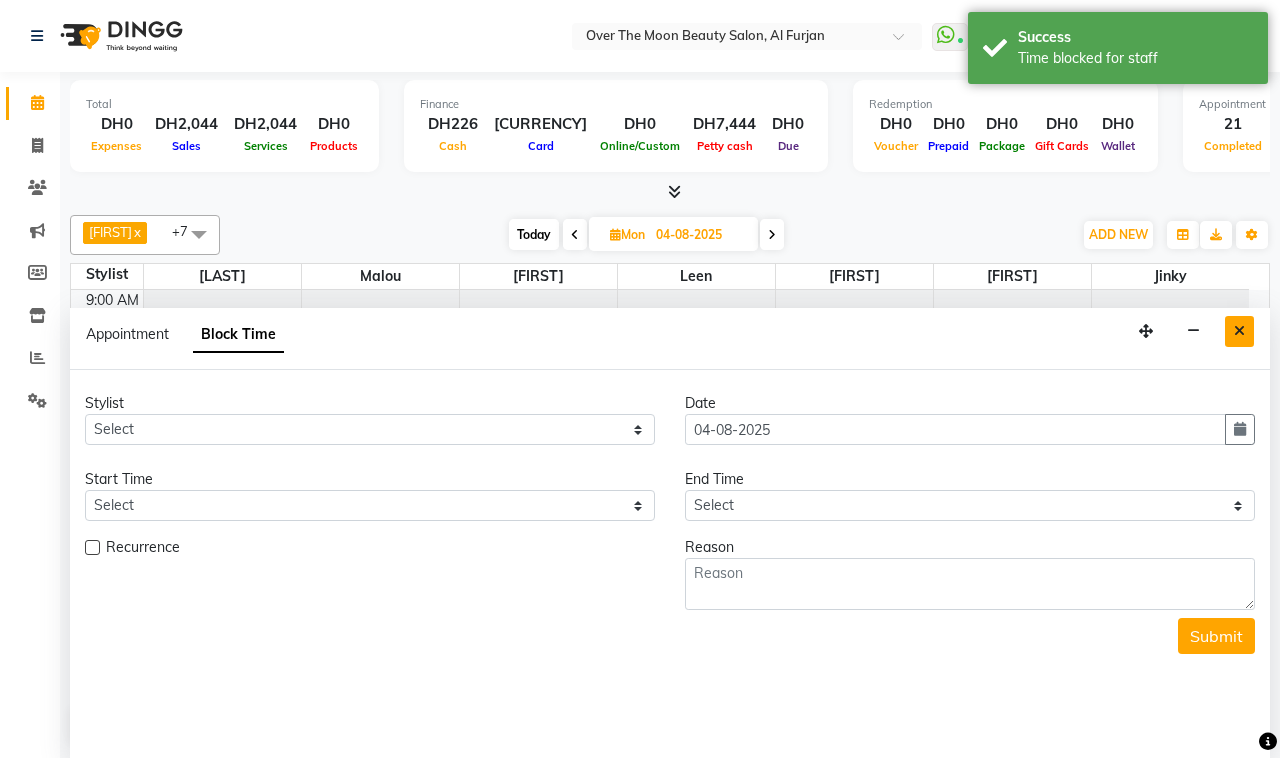 click at bounding box center (1239, 331) 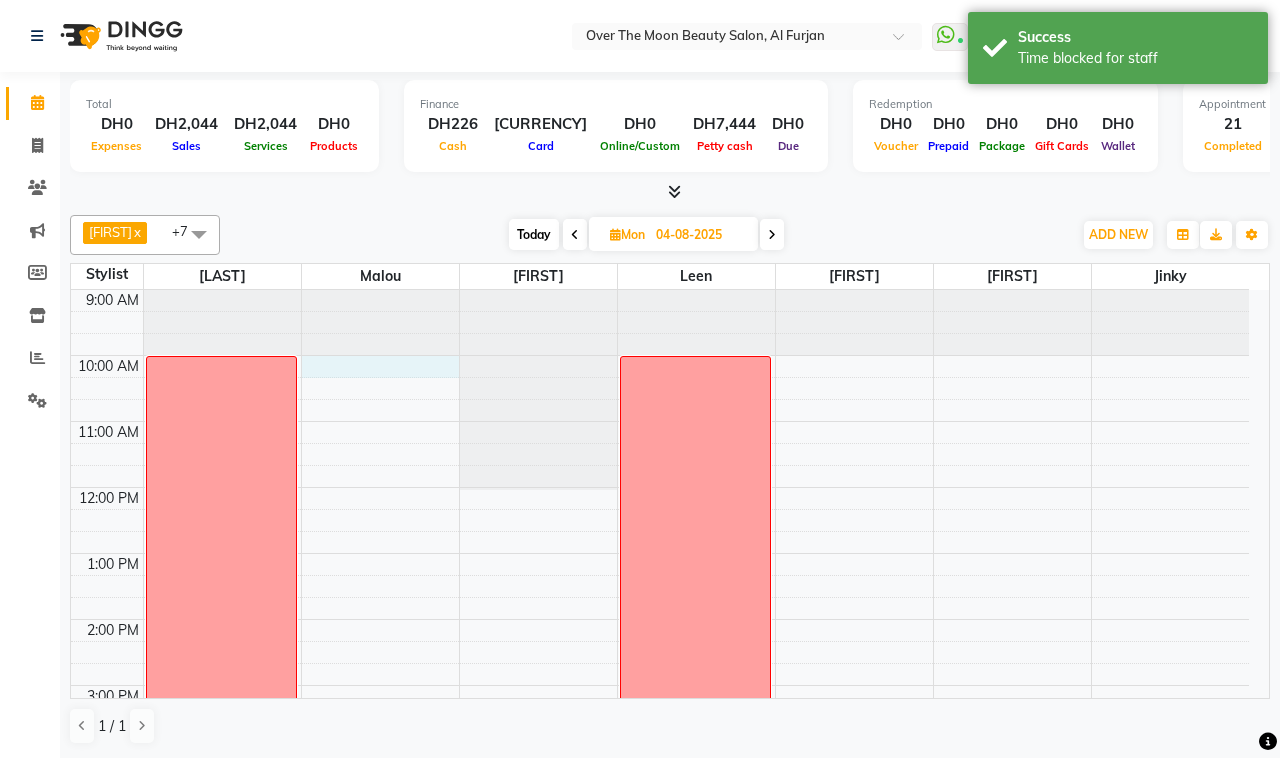 click on "[TIME] [TIME] [TIME] [TIME] [TIME] [TIME] [TIME] [TIME] [TIME] [TIME] [TIME] [TIME] [TIME] [TIME] [TIME] DAY OFF LEAVE VACATION" at bounding box center [660, 784] 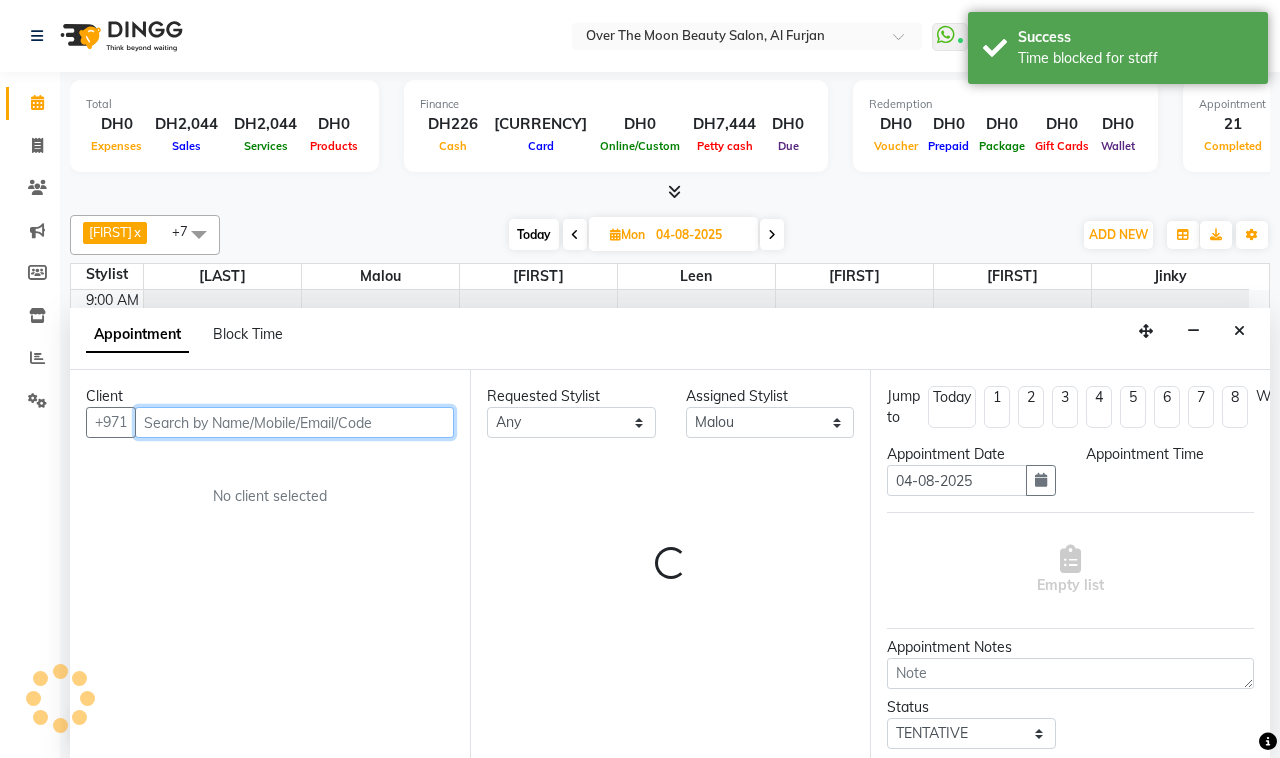 select on "600" 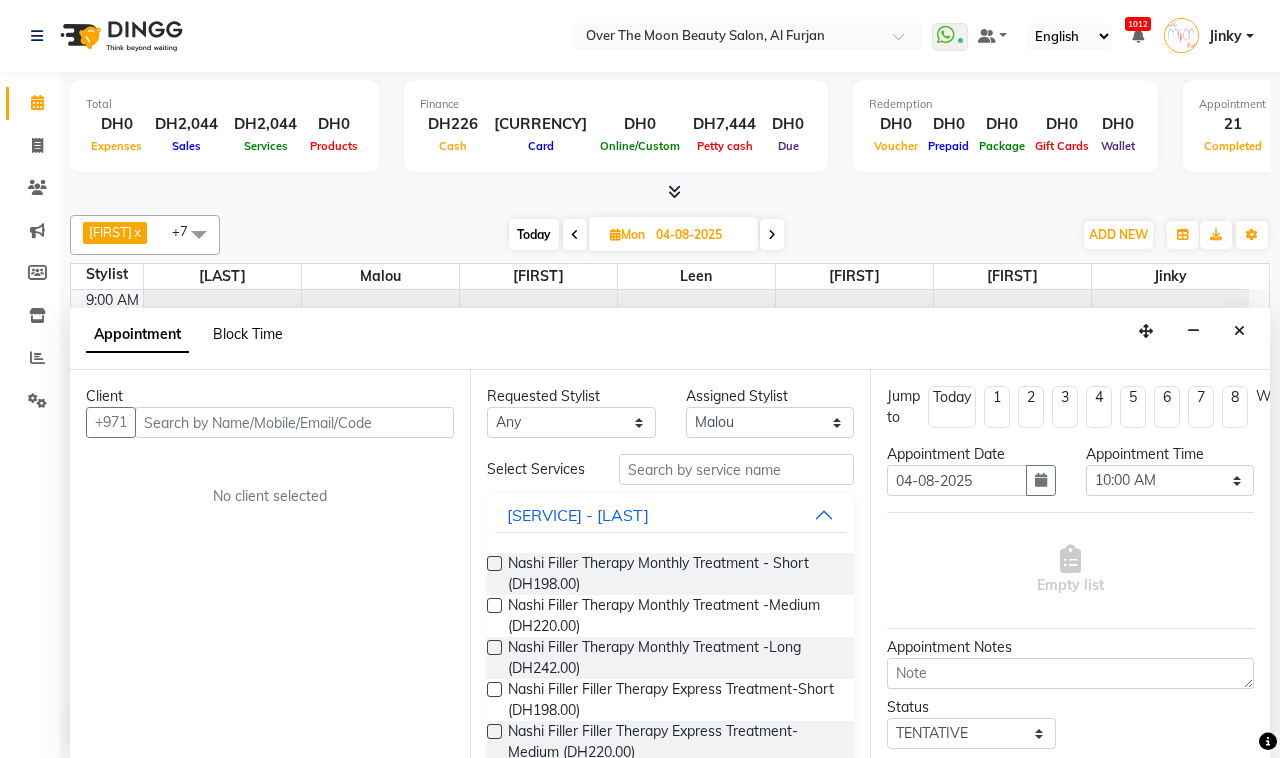 click on "Block Time" at bounding box center [248, 334] 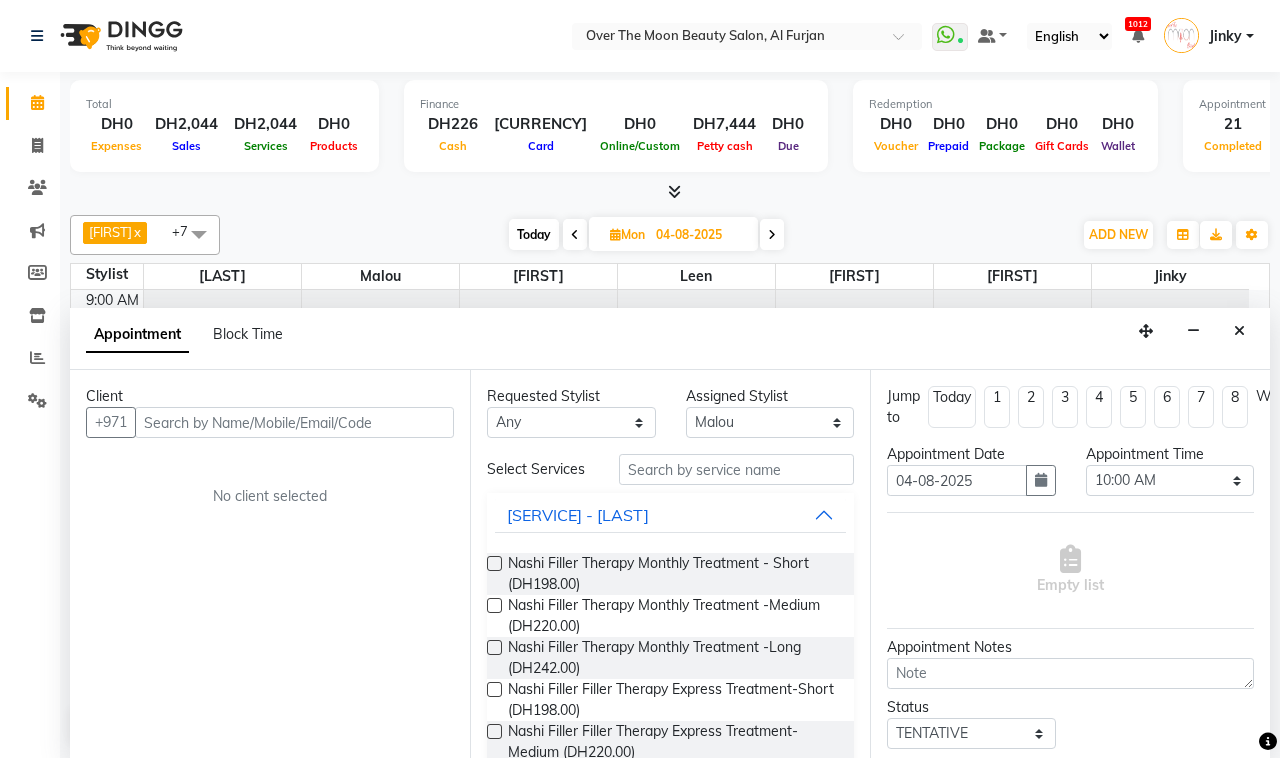 select on "23036" 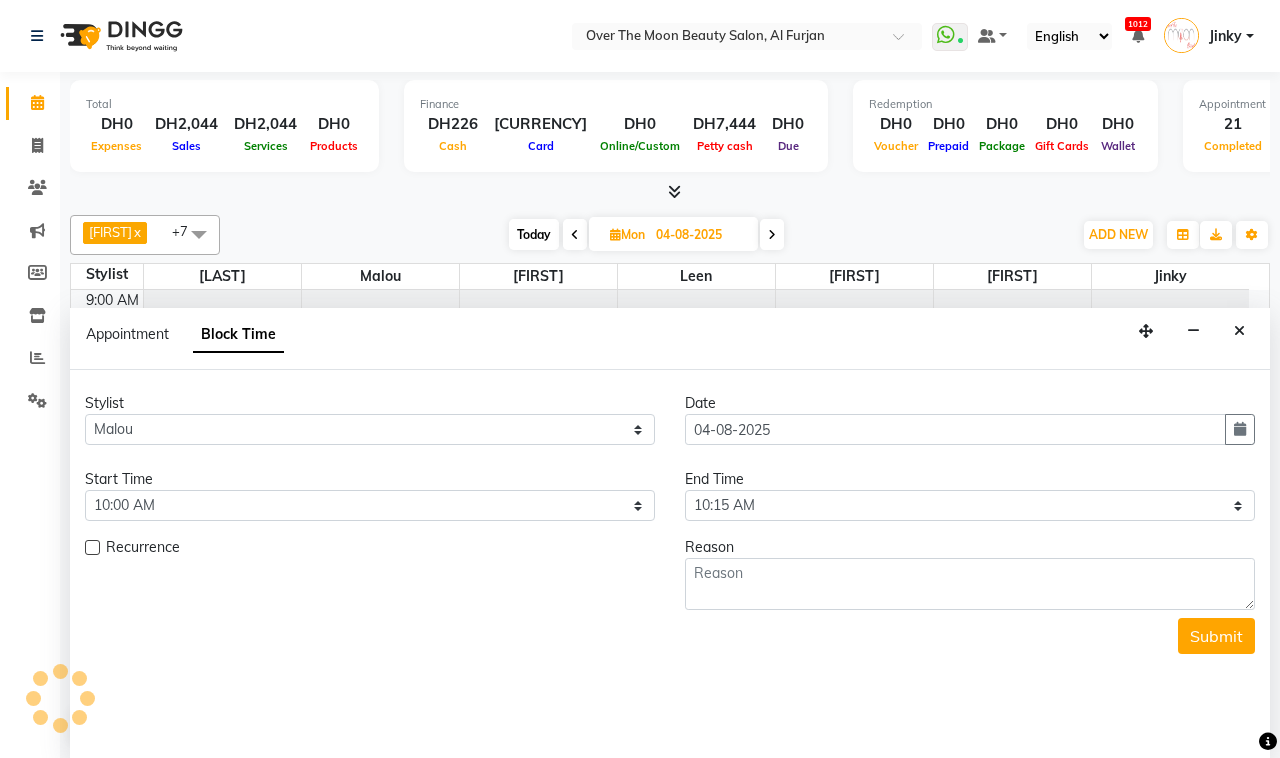 scroll, scrollTop: 592, scrollLeft: 0, axis: vertical 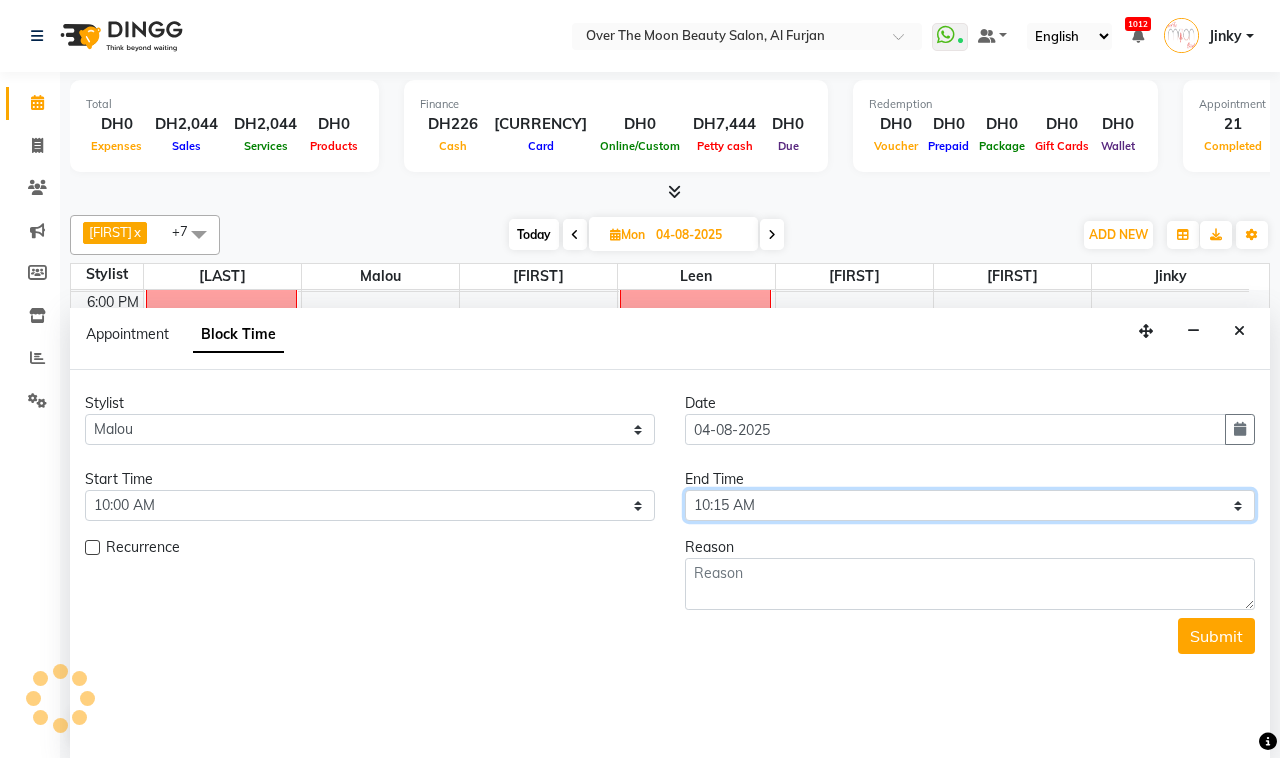 click on "Select 10:00 AM 10:15 AM 10:30 AM 10:45 AM 11:00 AM 11:15 AM 11:30 AM 11:45 AM 12:00 PM 12:15 PM 12:30 PM 12:45 PM 01:00 PM 01:15 PM 01:30 PM 01:45 PM 02:00 PM 02:15 PM 02:30 PM 02:45 PM 03:00 PM 03:15 PM 03:30 PM 03:45 PM 04:00 PM 04:15 PM 04:30 PM 04:45 PM 05:00 PM 05:15 PM 05:30 PM 05:45 PM 06:00 PM 06:15 PM 06:30 PM 06:45 PM 07:00 PM 07:15 PM 07:30 PM 07:45 PM 08:00 PM 08:15 PM 08:30 PM 08:45 PM 09:00 PM 09:15 PM 09:30 PM 09:45 PM 10:00 PM 10:15 PM 10:30 PM 10:45 PM 11:00 PM" at bounding box center (970, 505) 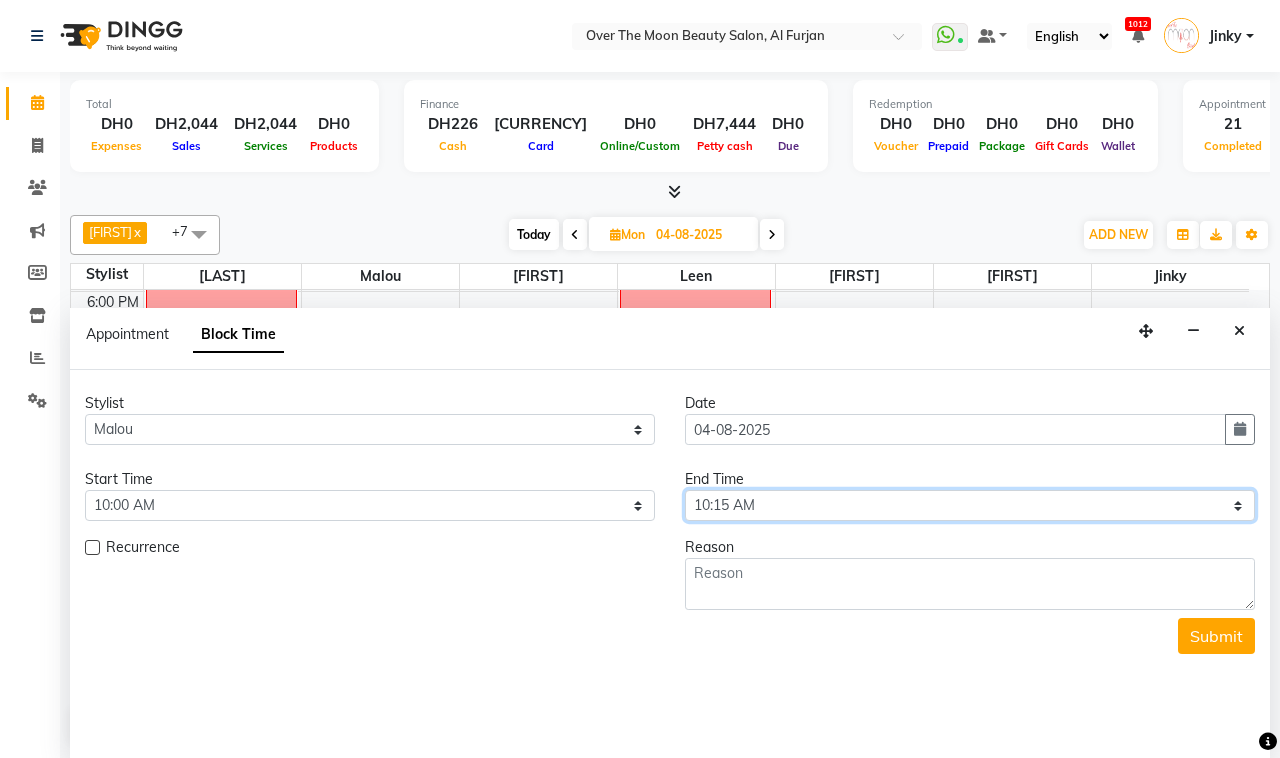 select on "1380" 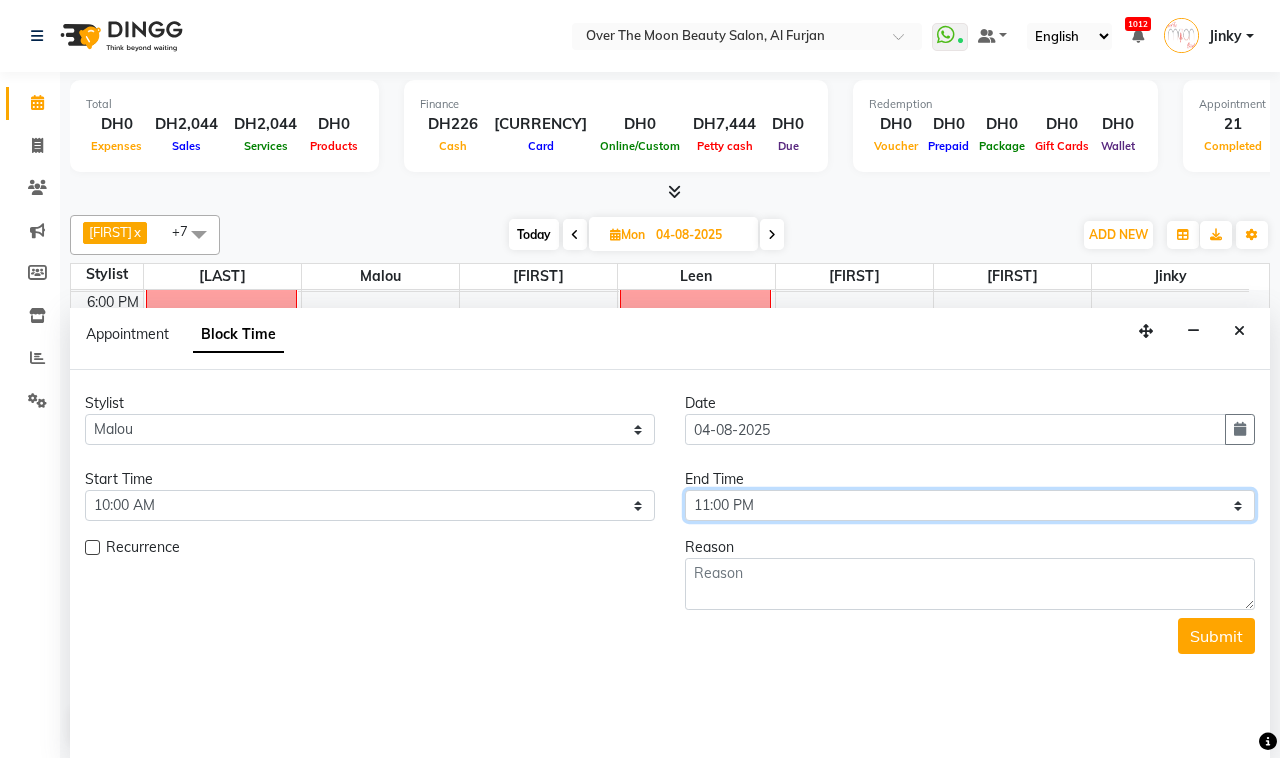 click on "Select 10:00 AM 10:15 AM 10:30 AM 10:45 AM 11:00 AM 11:15 AM 11:30 AM 11:45 AM 12:00 PM 12:15 PM 12:30 PM 12:45 PM 01:00 PM 01:15 PM 01:30 PM 01:45 PM 02:00 PM 02:15 PM 02:30 PM 02:45 PM 03:00 PM 03:15 PM 03:30 PM 03:45 PM 04:00 PM 04:15 PM 04:30 PM 04:45 PM 05:00 PM 05:15 PM 05:30 PM 05:45 PM 06:00 PM 06:15 PM 06:30 PM 06:45 PM 07:00 PM 07:15 PM 07:30 PM 07:45 PM 08:00 PM 08:15 PM 08:30 PM 08:45 PM 09:00 PM 09:15 PM 09:30 PM 09:45 PM 10:00 PM 10:15 PM 10:30 PM 10:45 PM 11:00 PM" at bounding box center [970, 505] 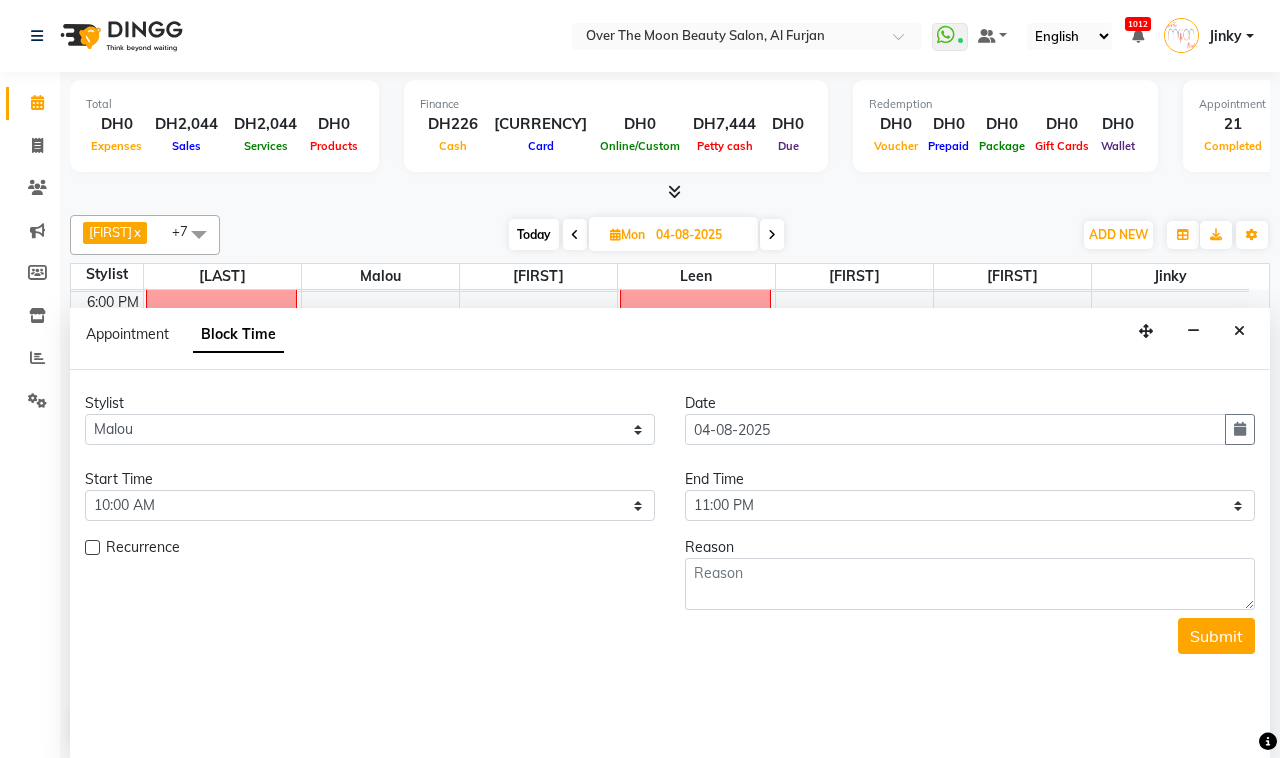 drag, startPoint x: 91, startPoint y: 548, endPoint x: 83, endPoint y: 558, distance: 12.806249 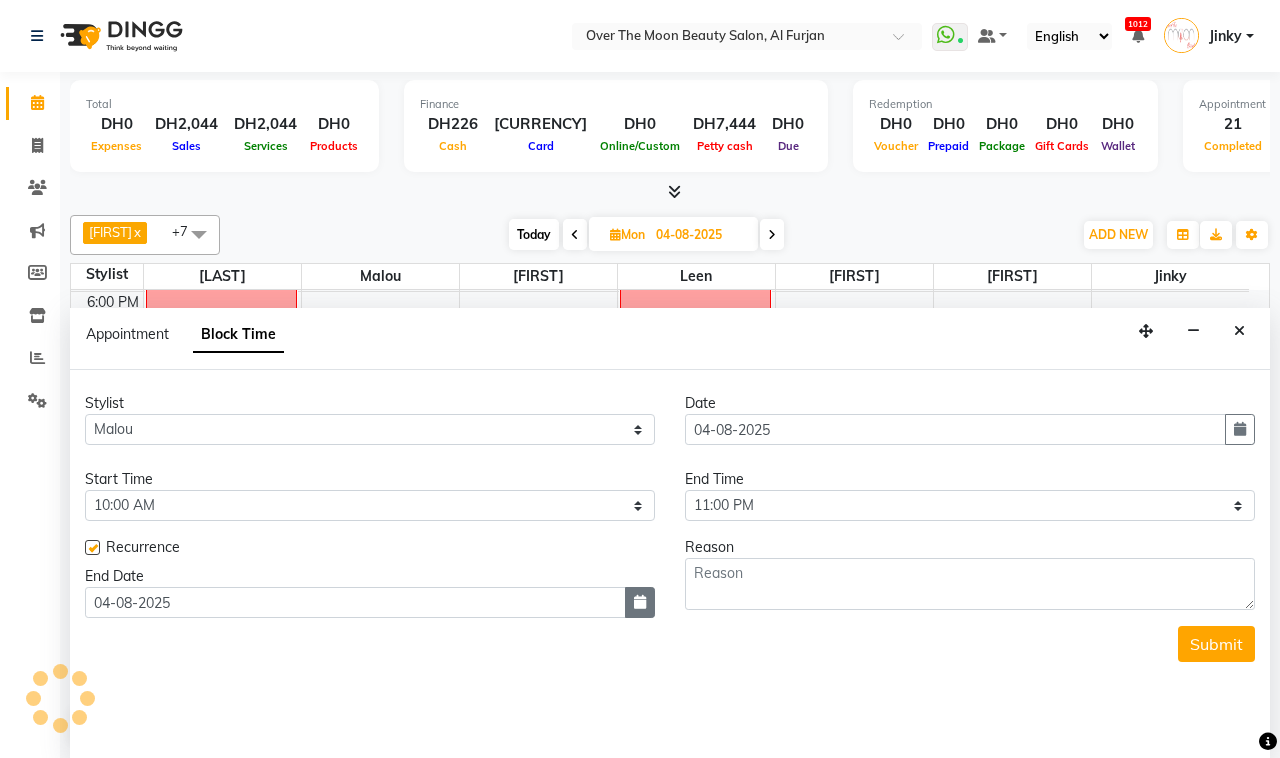 click at bounding box center [640, 602] 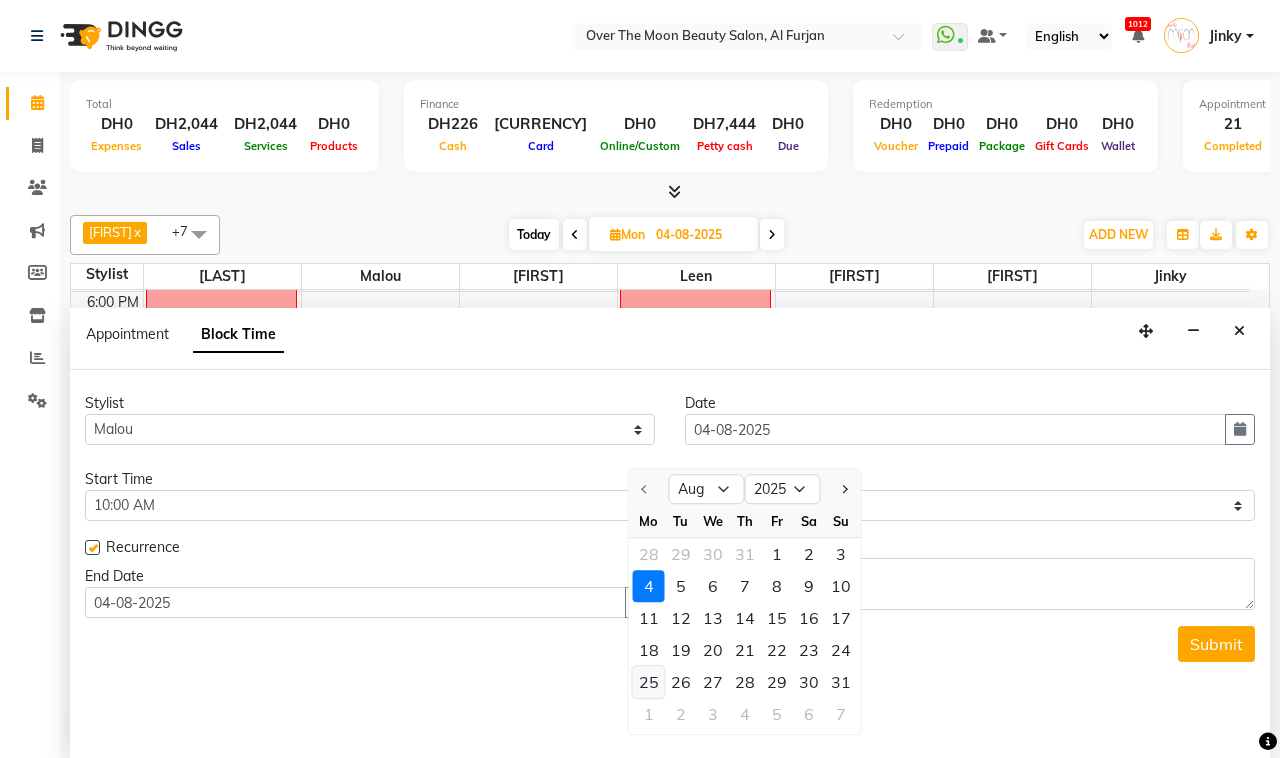click on "25" at bounding box center [649, 682] 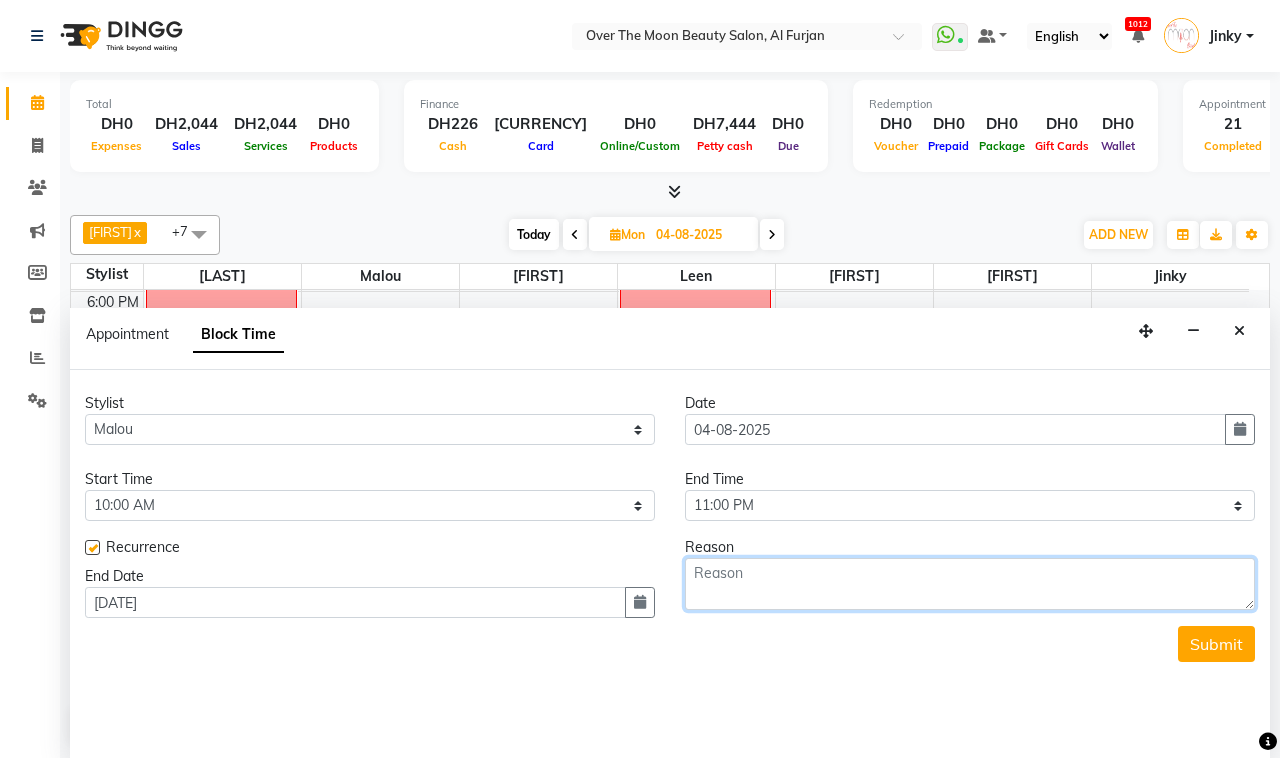 click at bounding box center [970, 584] 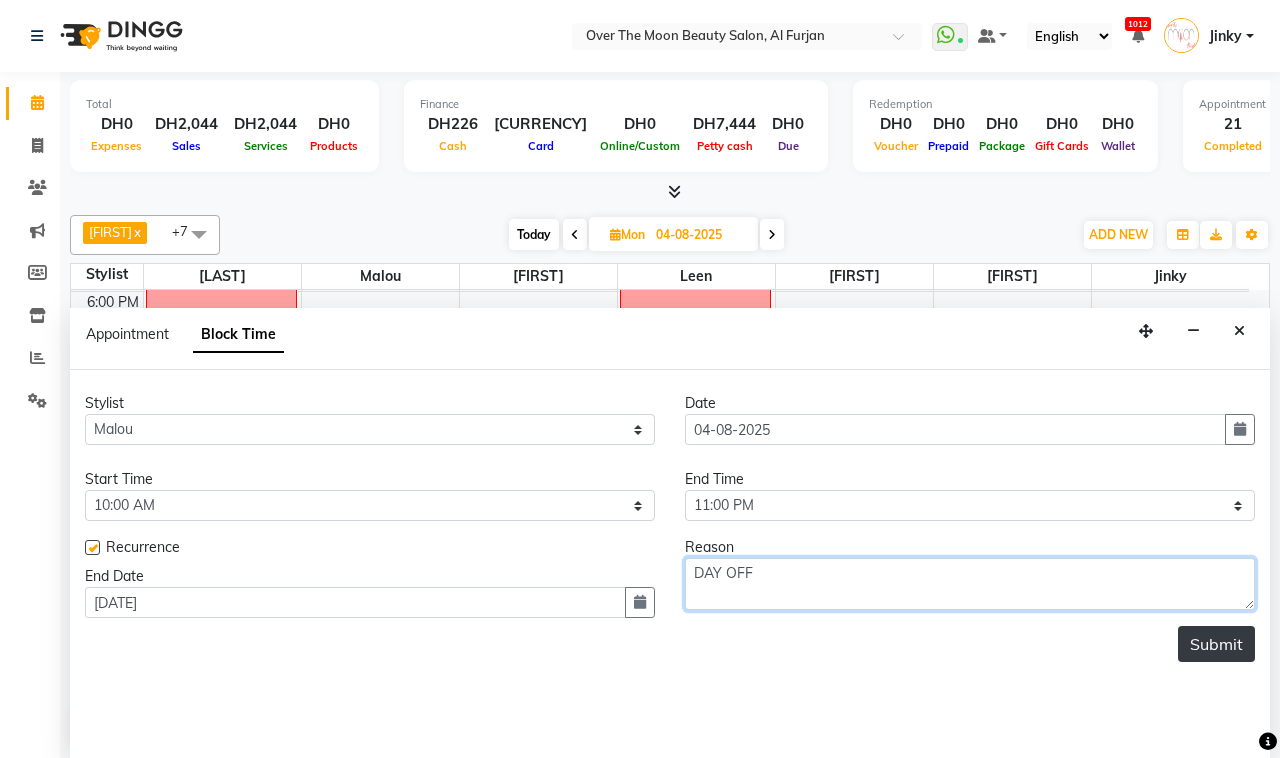 type on "DAY OFF" 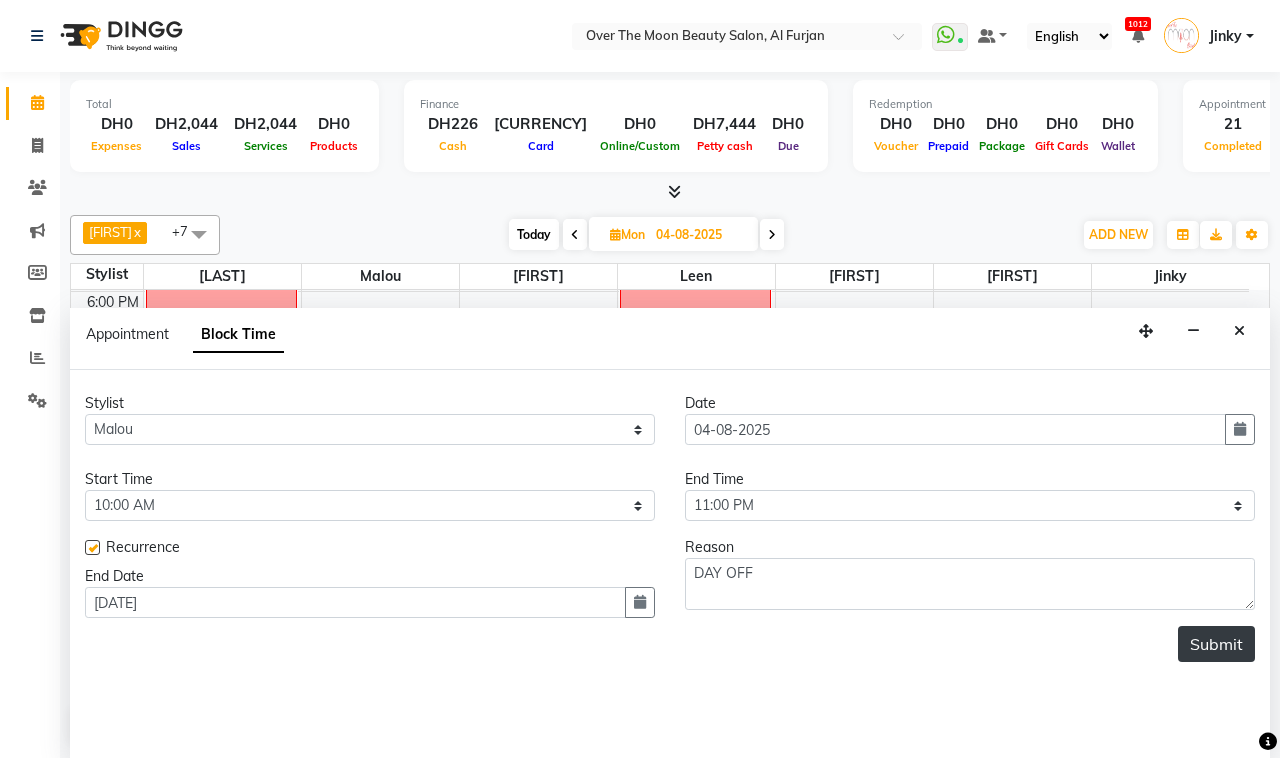 click on "Submit" at bounding box center [1216, 644] 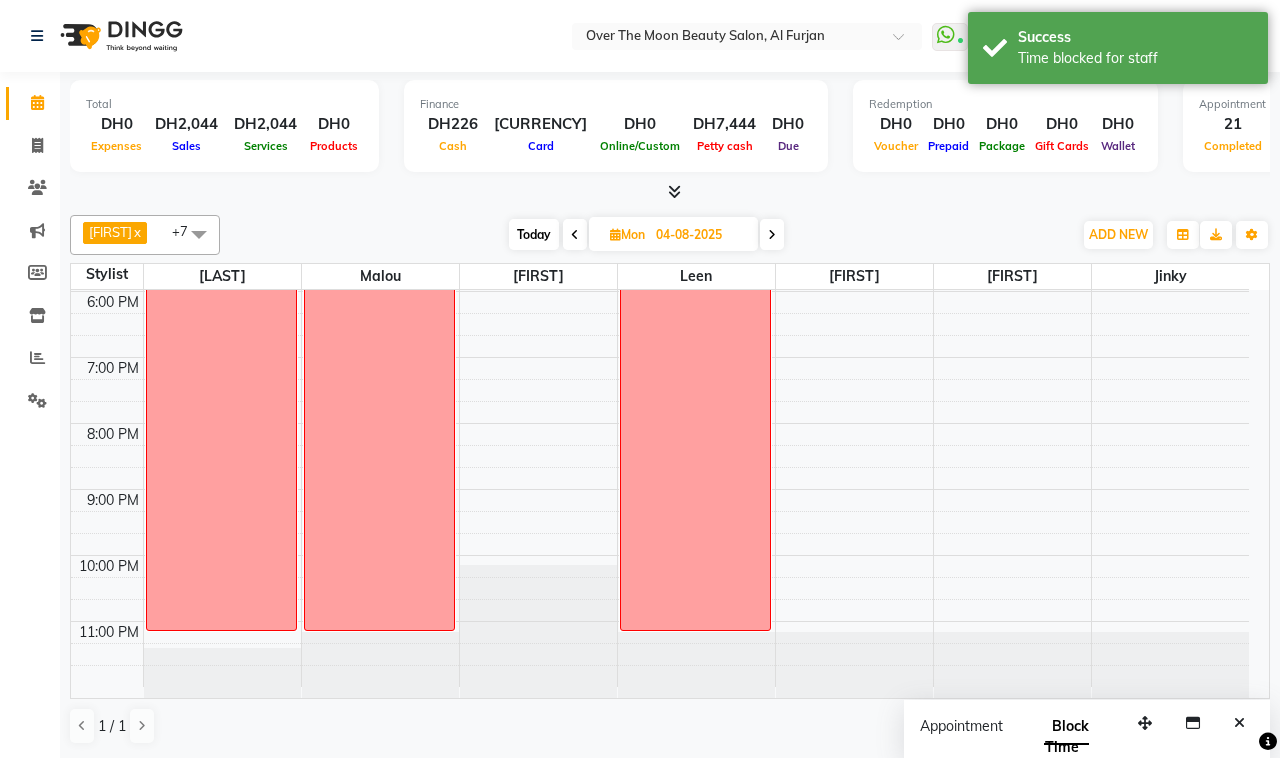 scroll, scrollTop: 0, scrollLeft: 0, axis: both 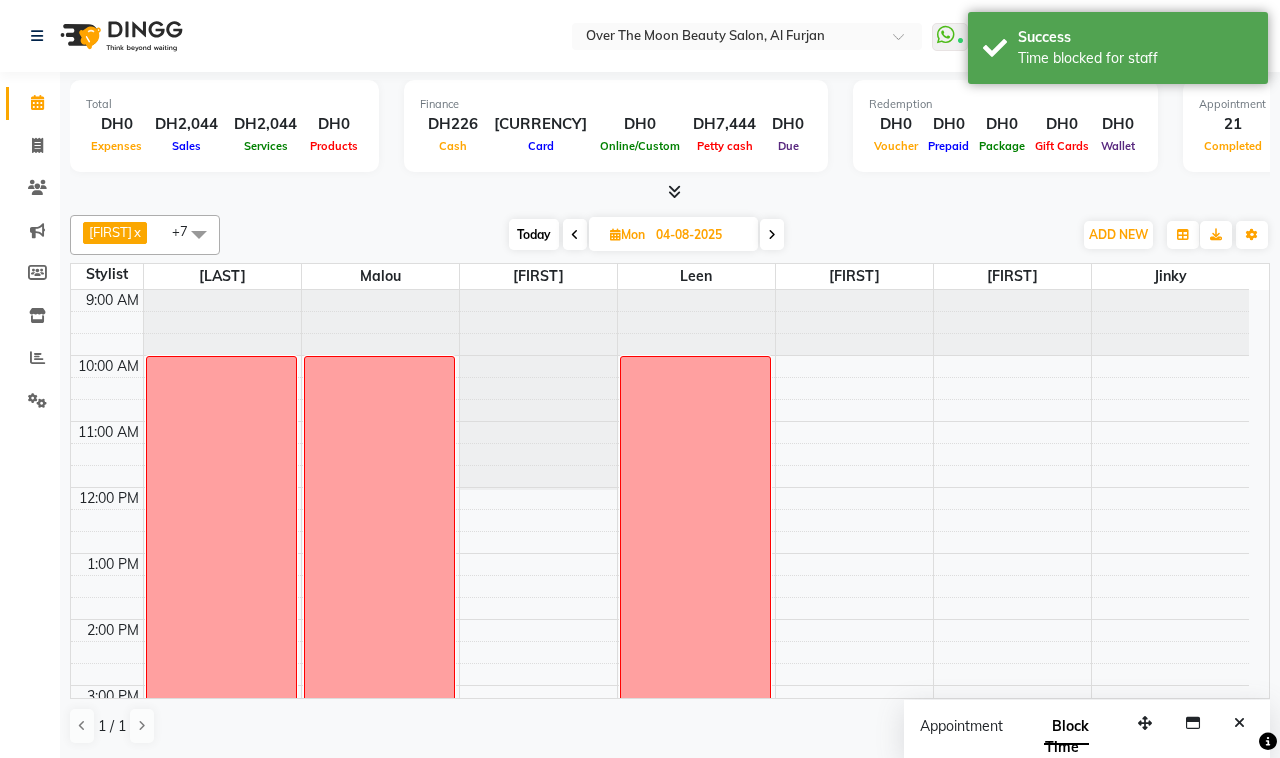 click at bounding box center (772, 234) 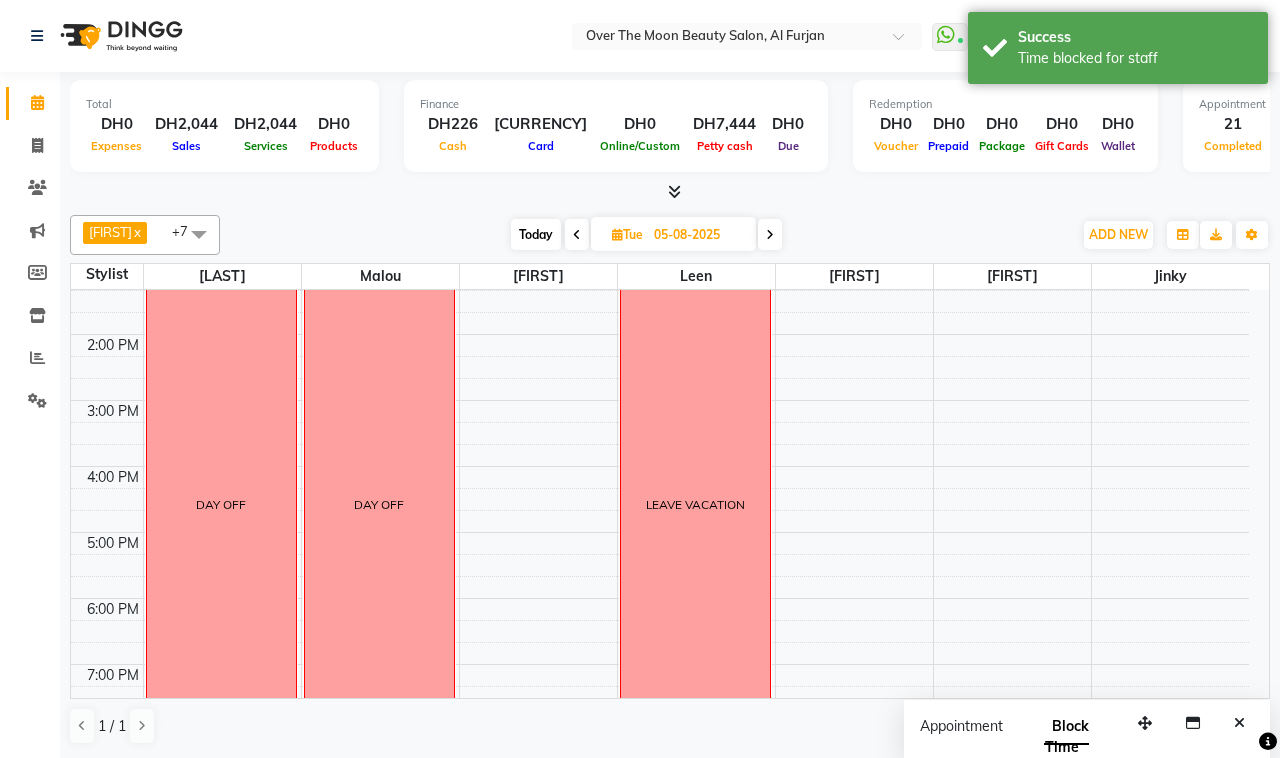 scroll, scrollTop: 0, scrollLeft: 0, axis: both 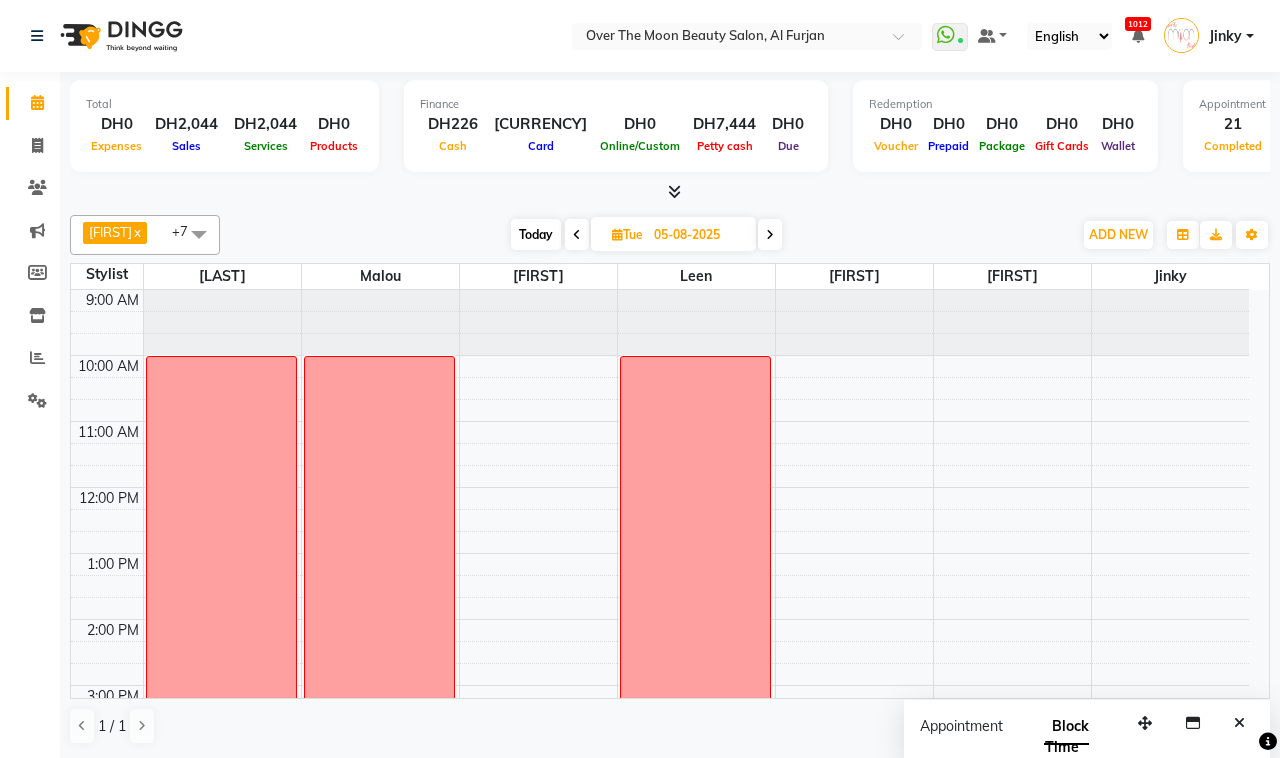 click at bounding box center [577, 235] 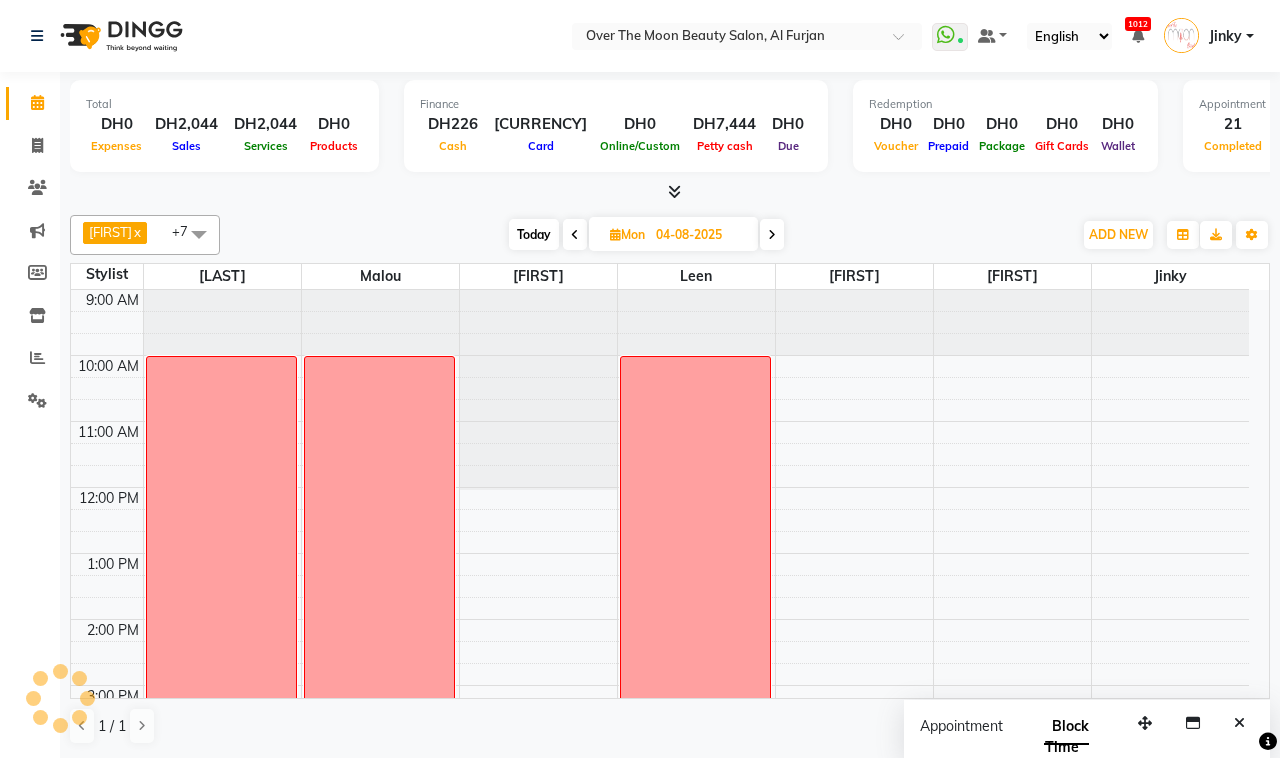 scroll, scrollTop: 592, scrollLeft: 0, axis: vertical 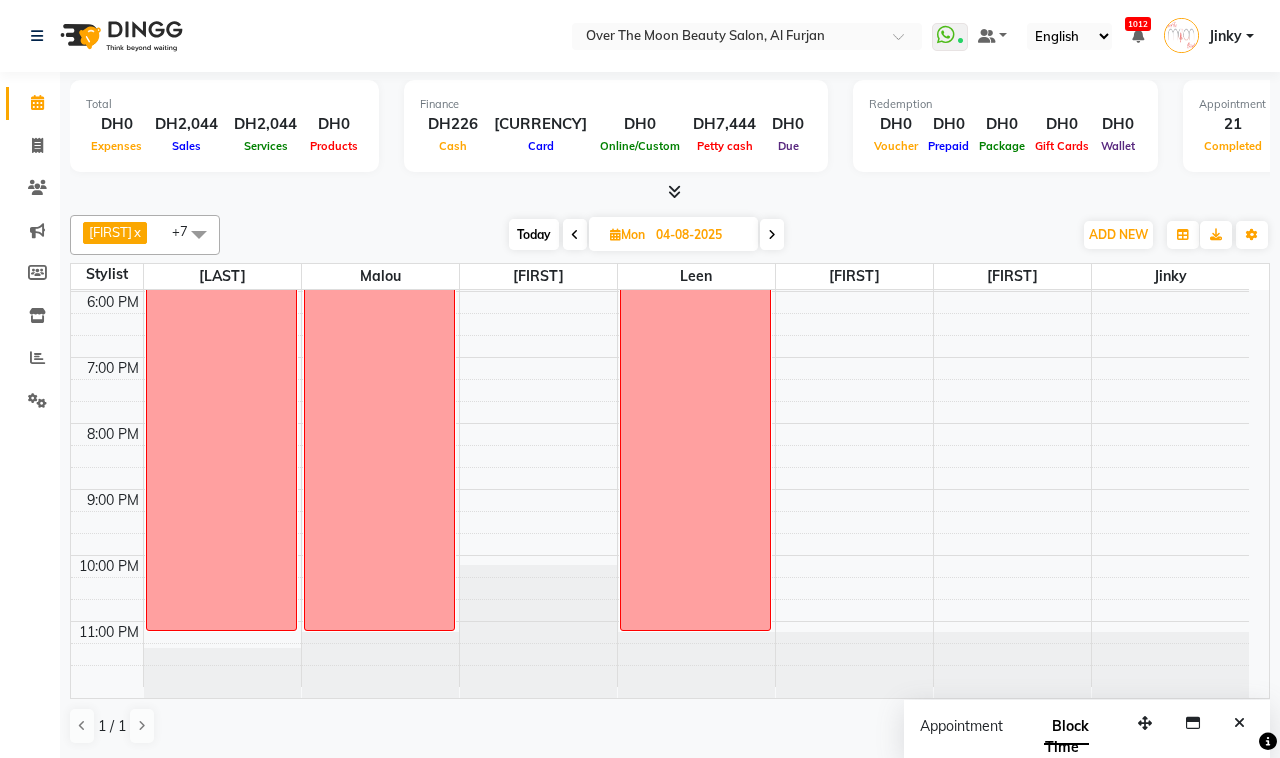 click at bounding box center (575, 235) 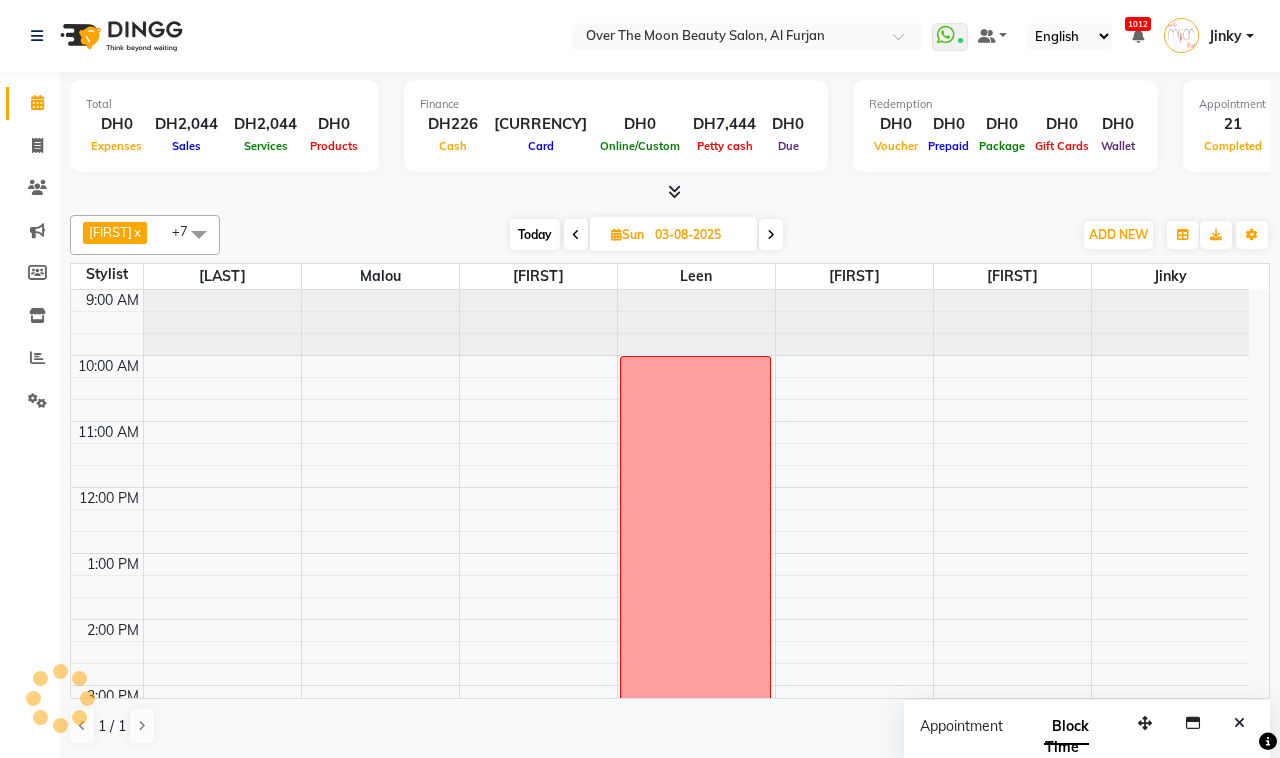 scroll, scrollTop: 592, scrollLeft: 0, axis: vertical 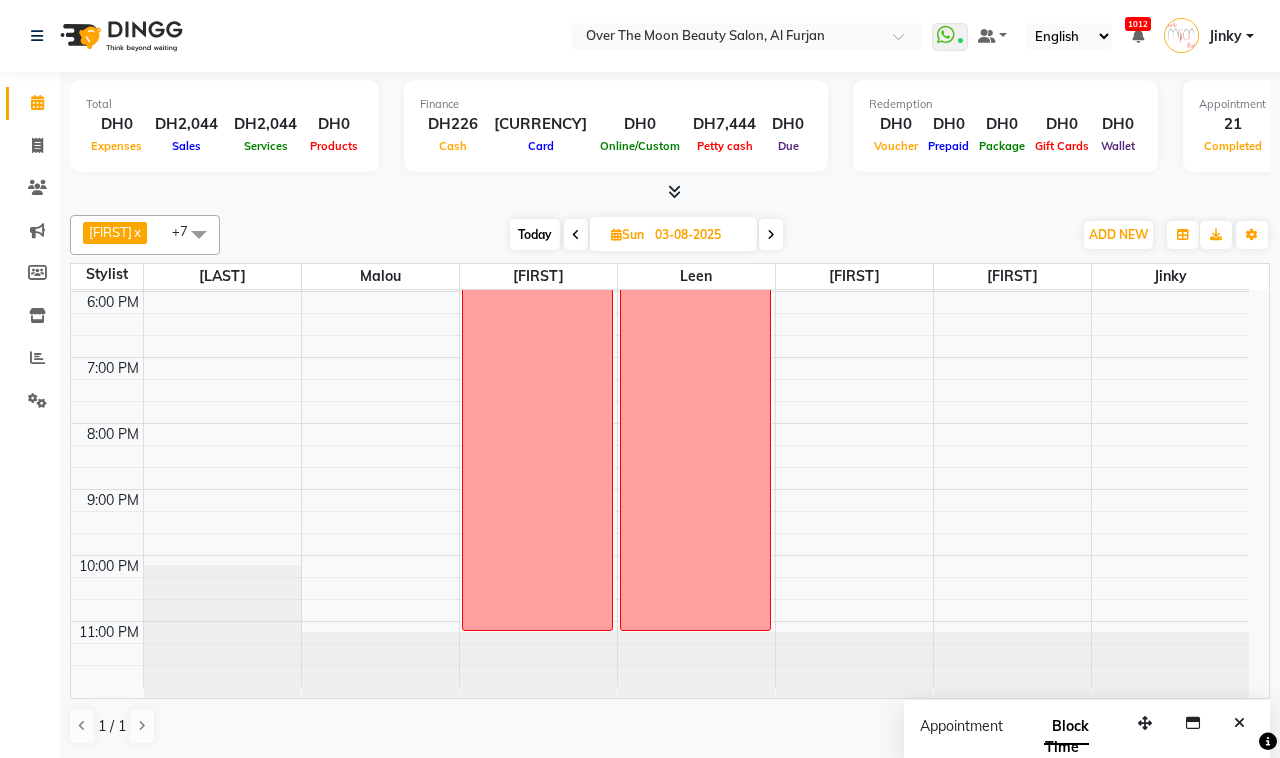 click at bounding box center [771, 235] 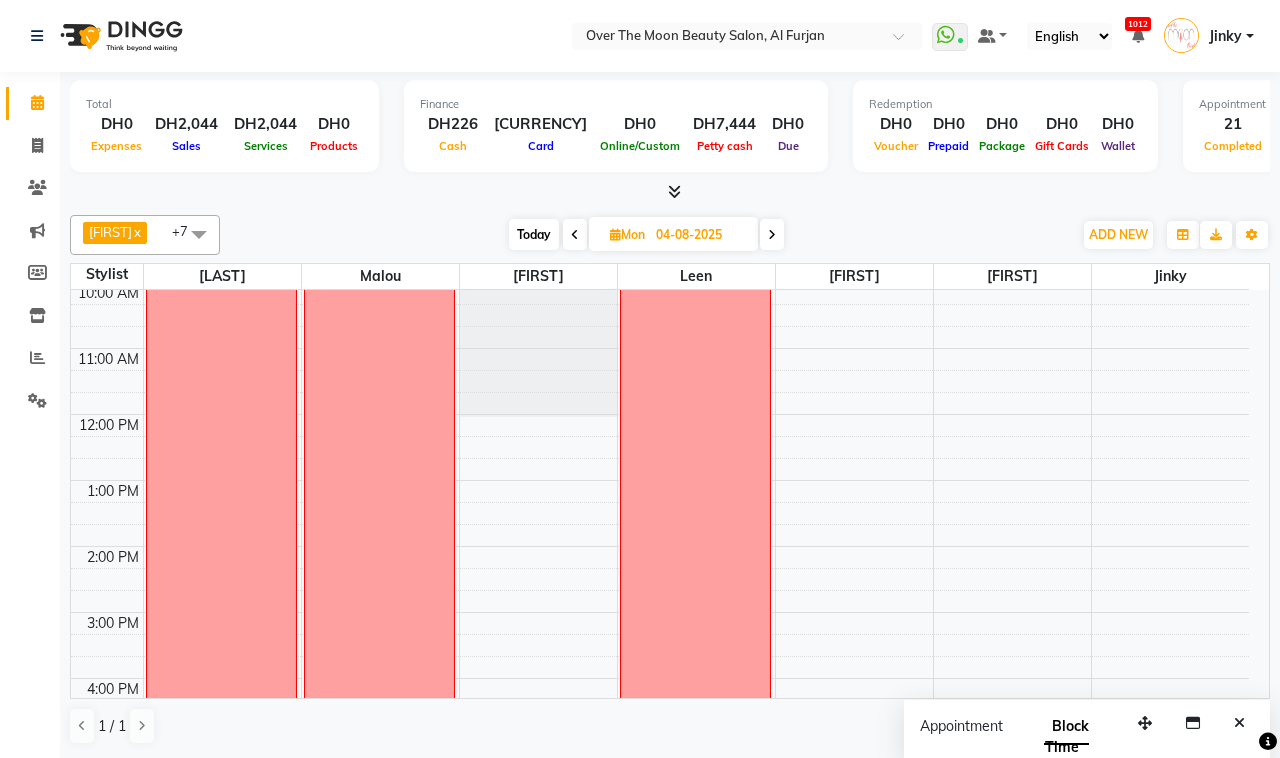 scroll, scrollTop: 0, scrollLeft: 0, axis: both 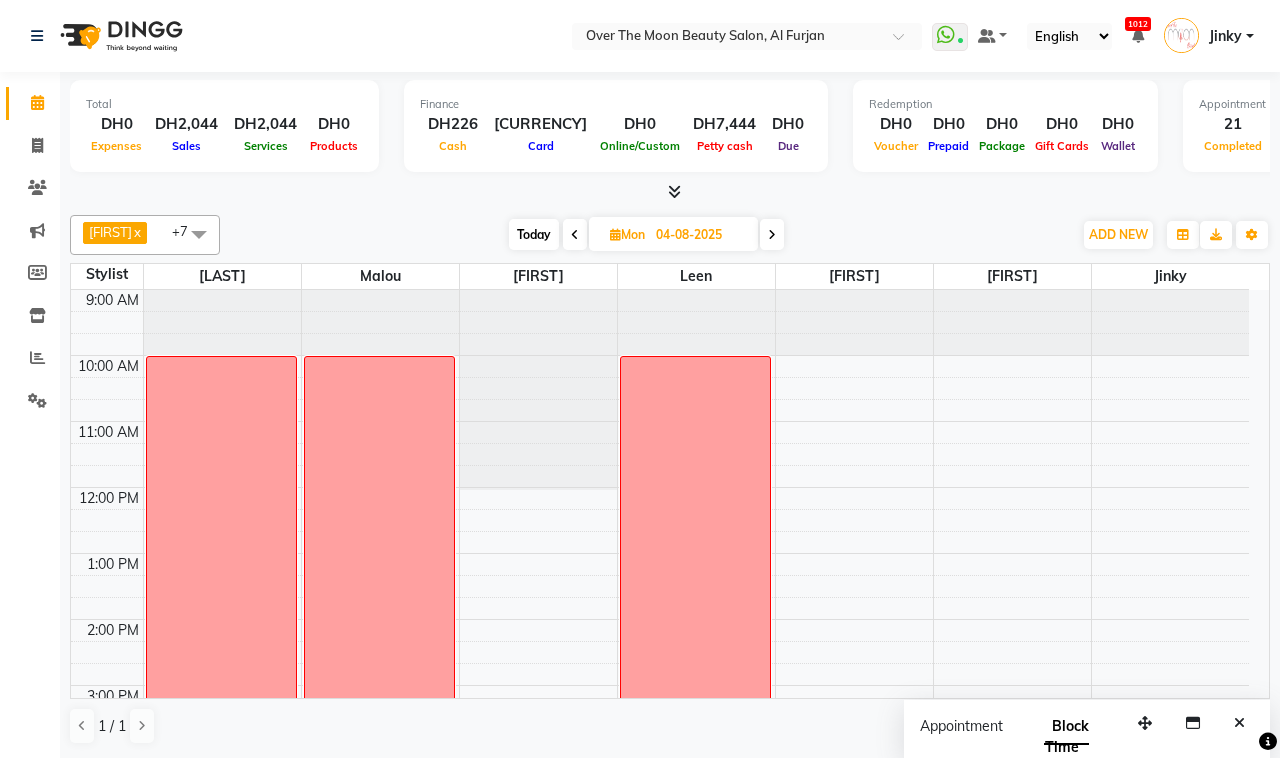 click on "DAY OFF" at bounding box center (221, 789) 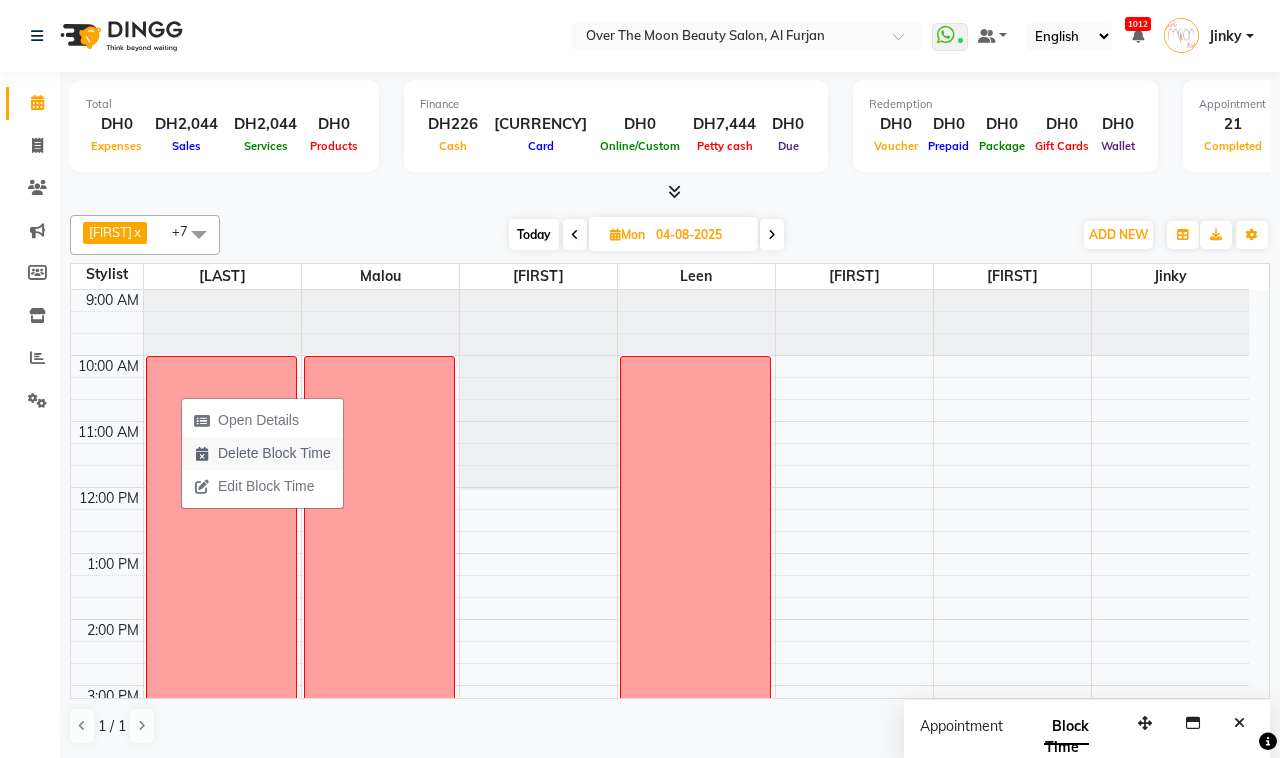 click on "Delete Block Time" at bounding box center [274, 453] 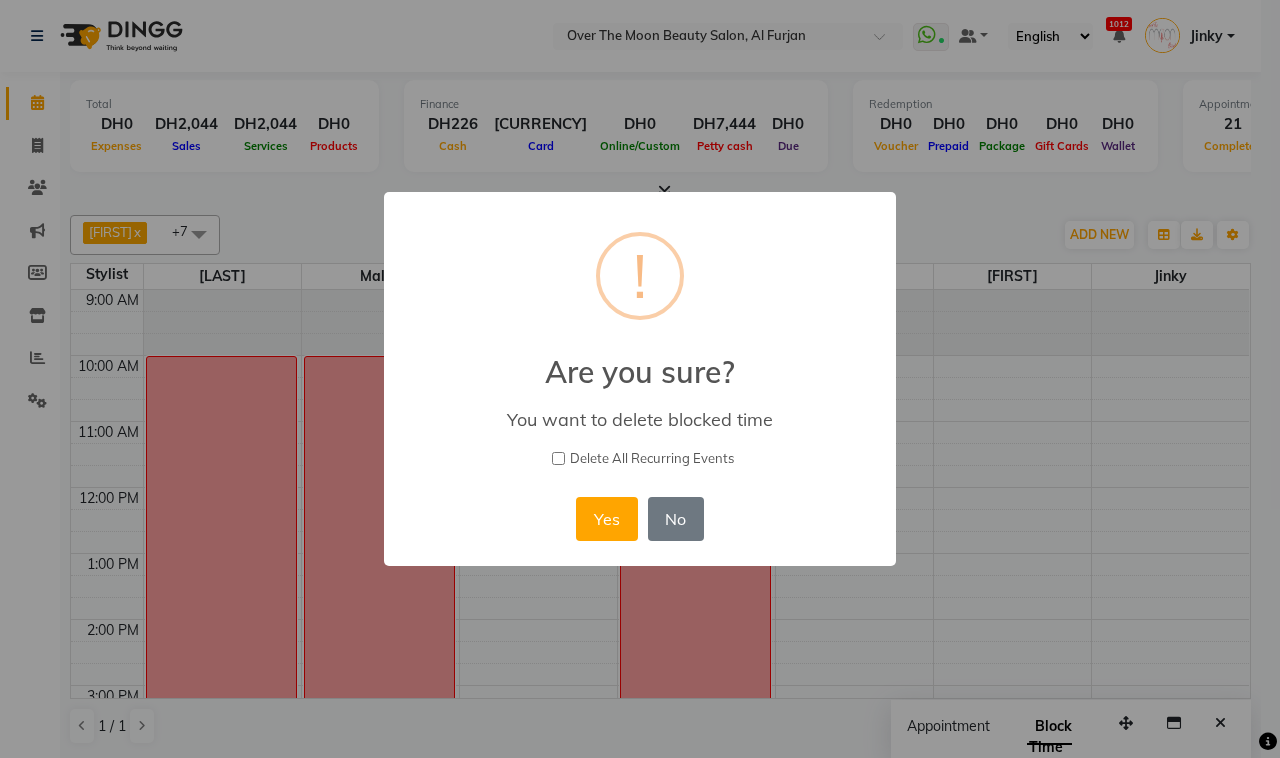 click on "Delete All Recurring Events" at bounding box center [558, 458] 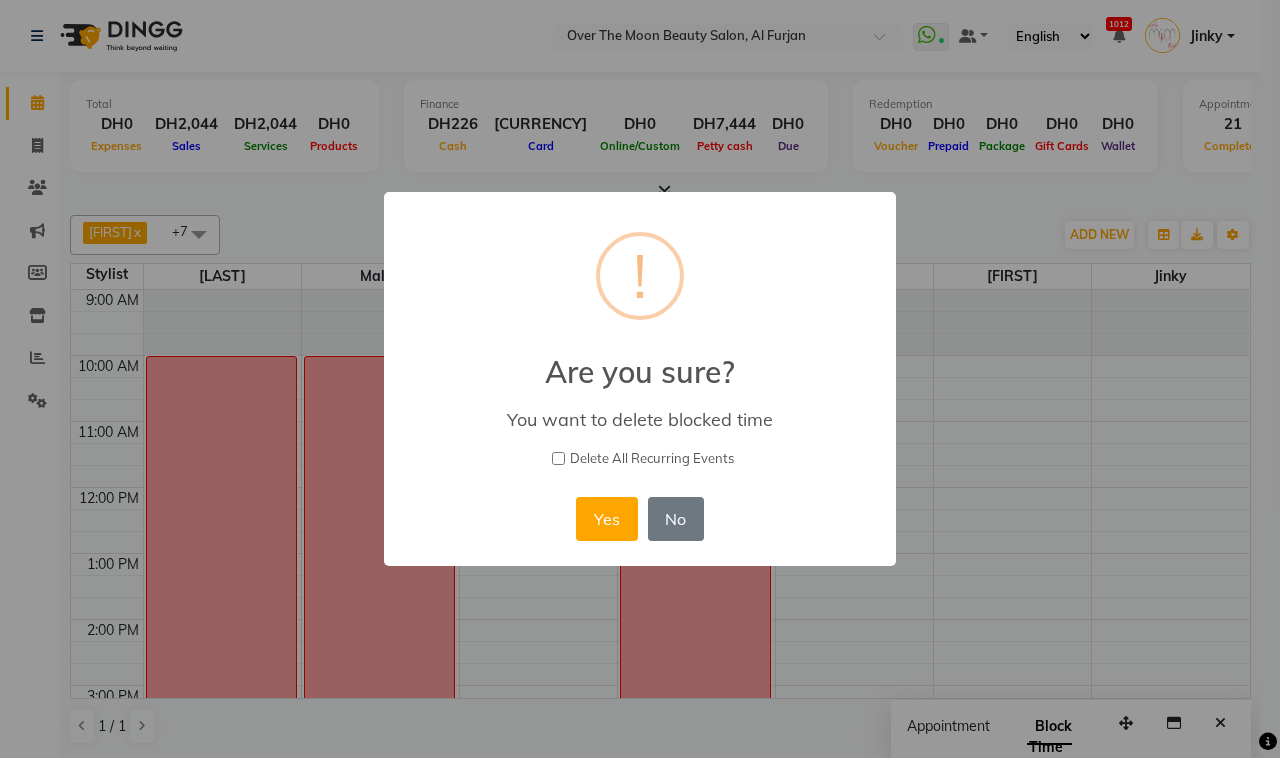 checkbox on "true" 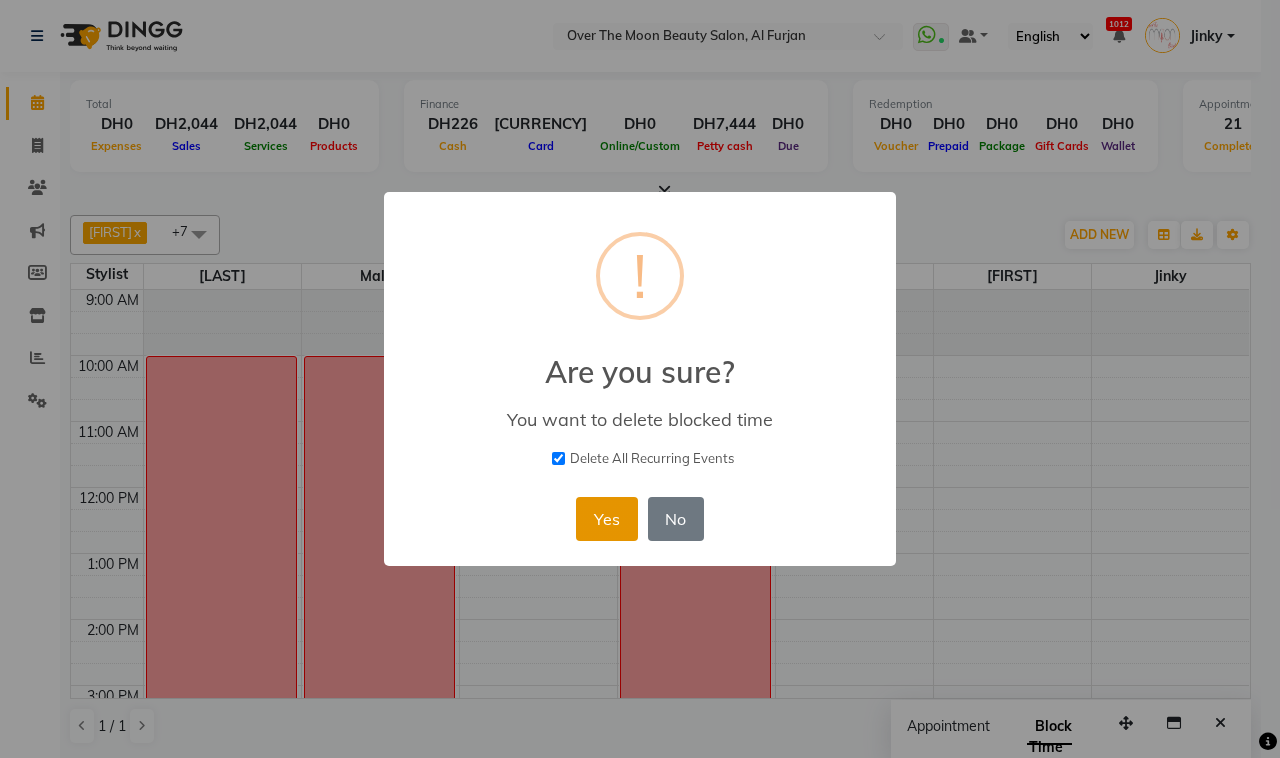 click on "Yes" at bounding box center [606, 519] 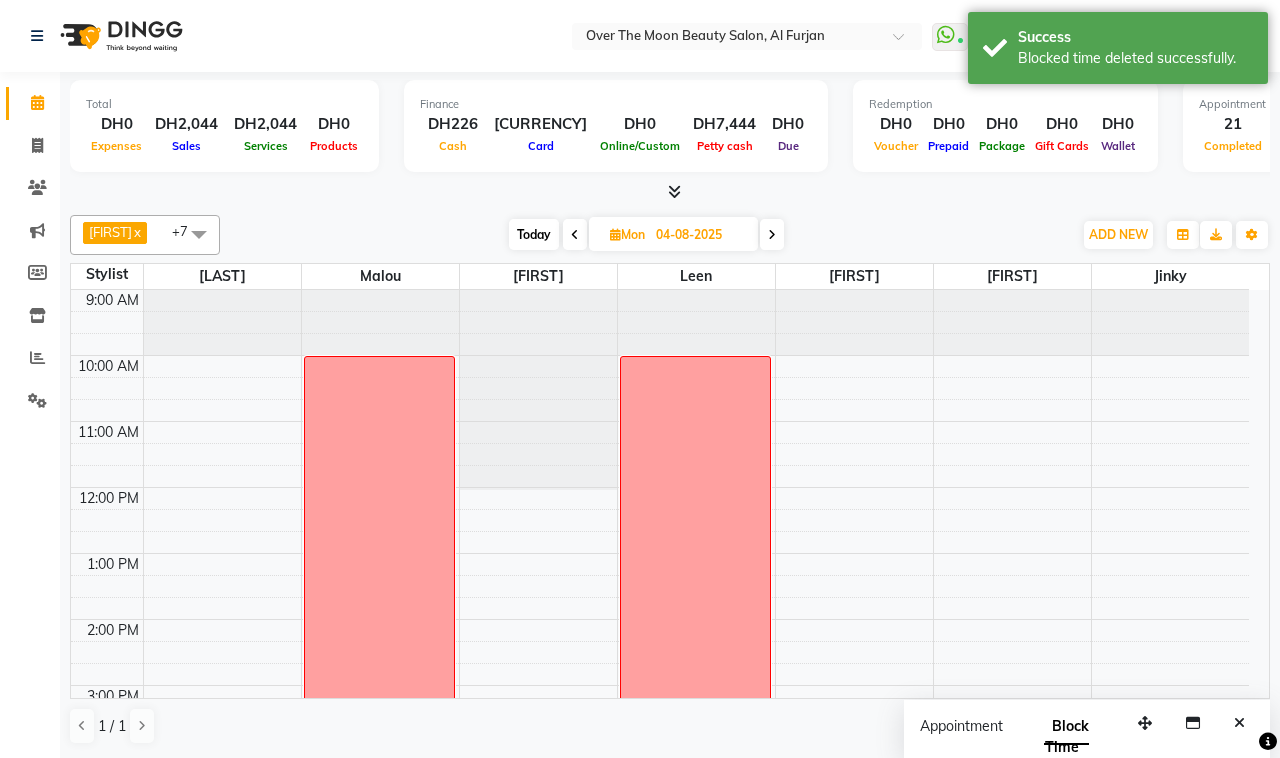 click on "DAY OFF" at bounding box center (379, 789) 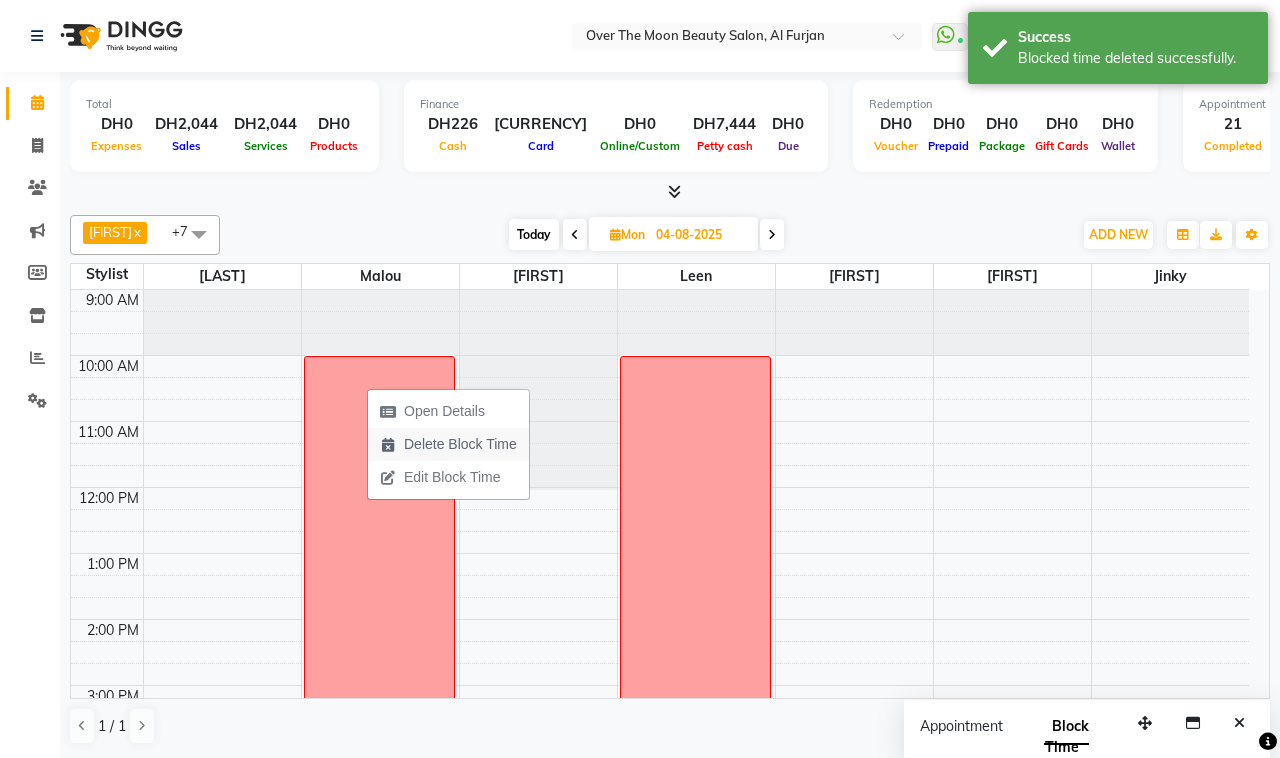 click on "Delete Block Time" at bounding box center (460, 444) 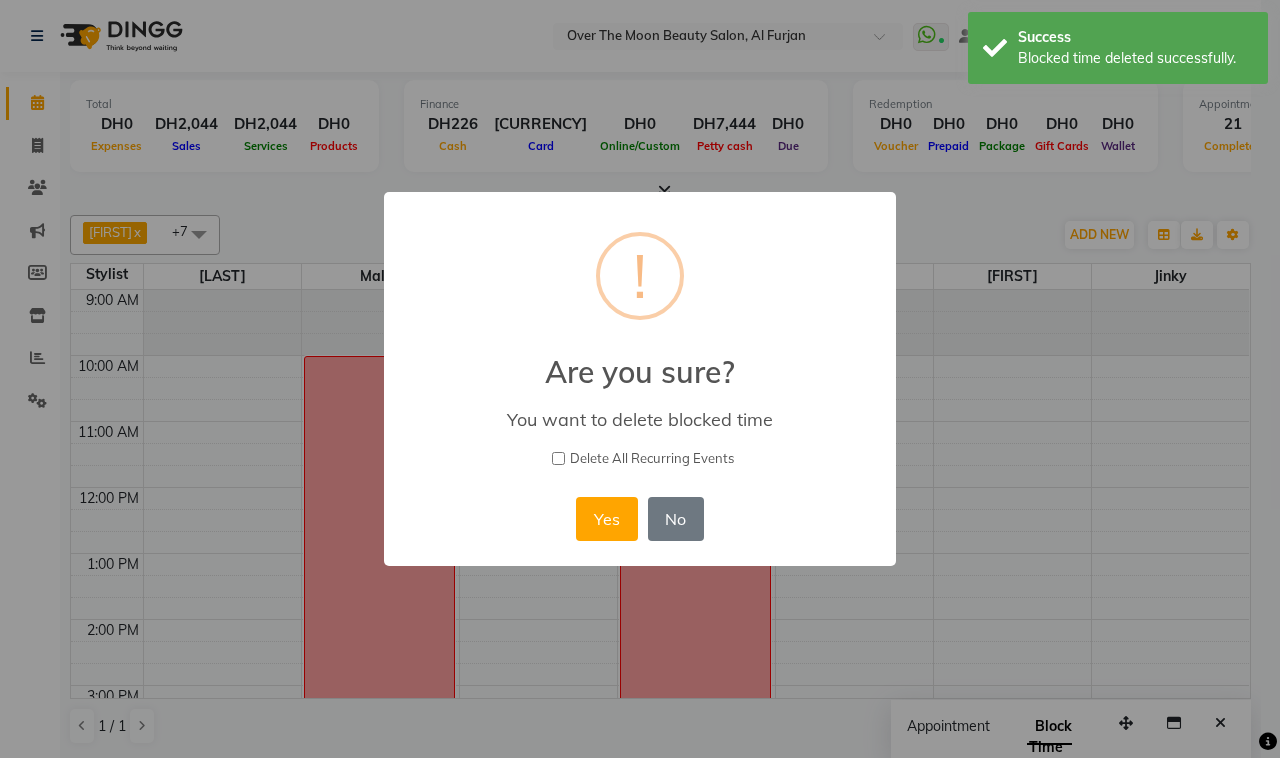 click on "Delete All Recurring Events" at bounding box center (558, 458) 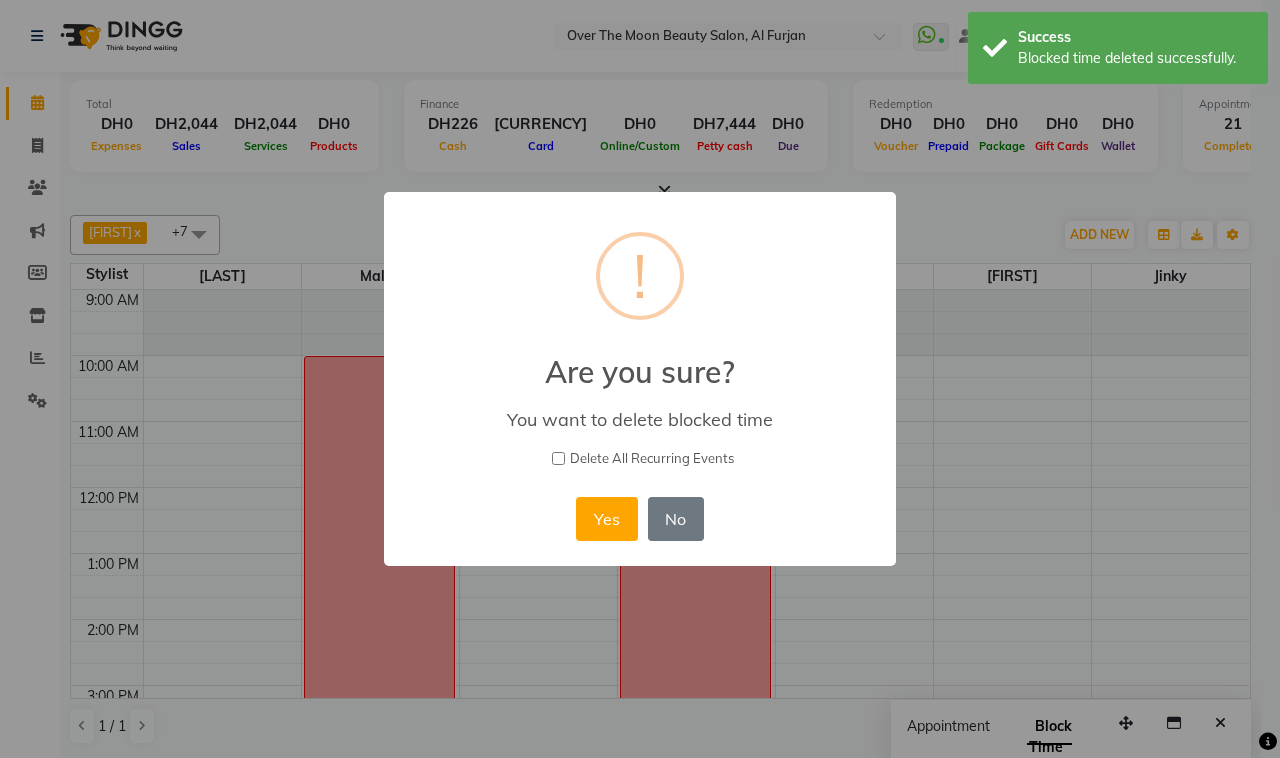 checkbox on "true" 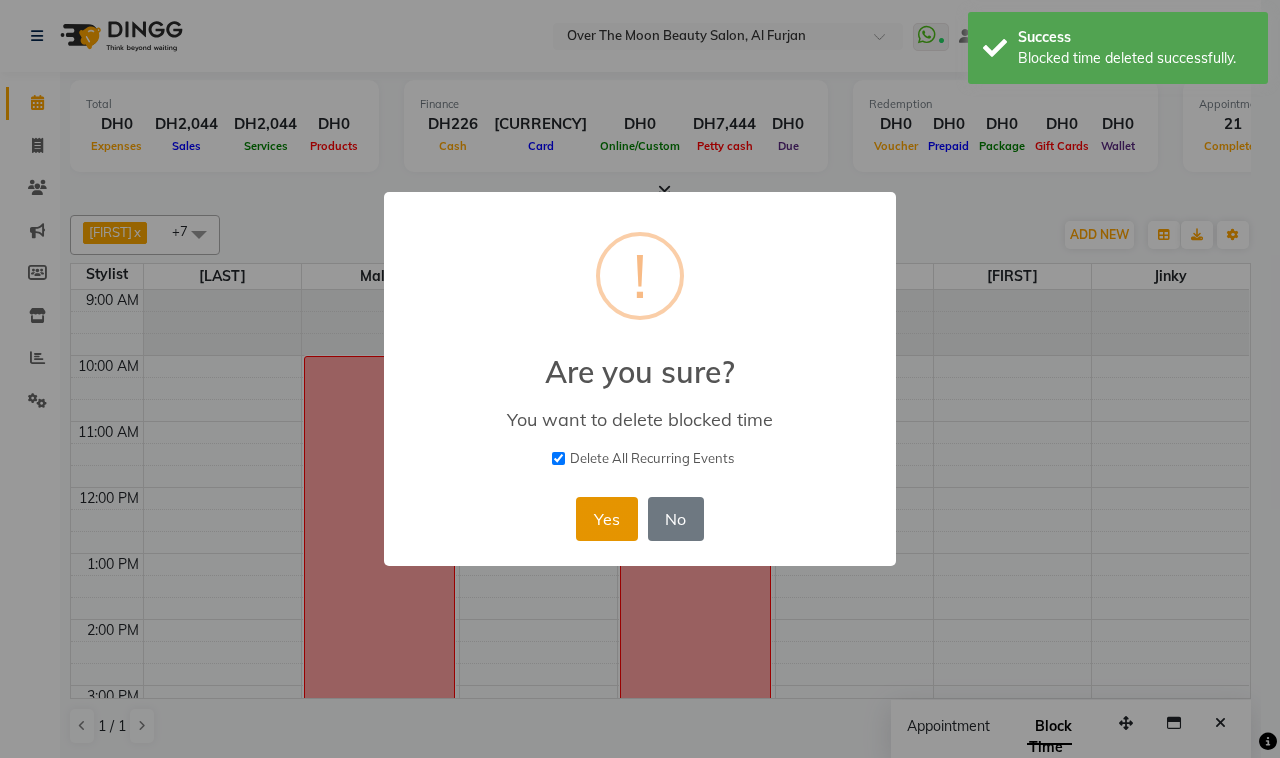 click on "Yes" at bounding box center (606, 519) 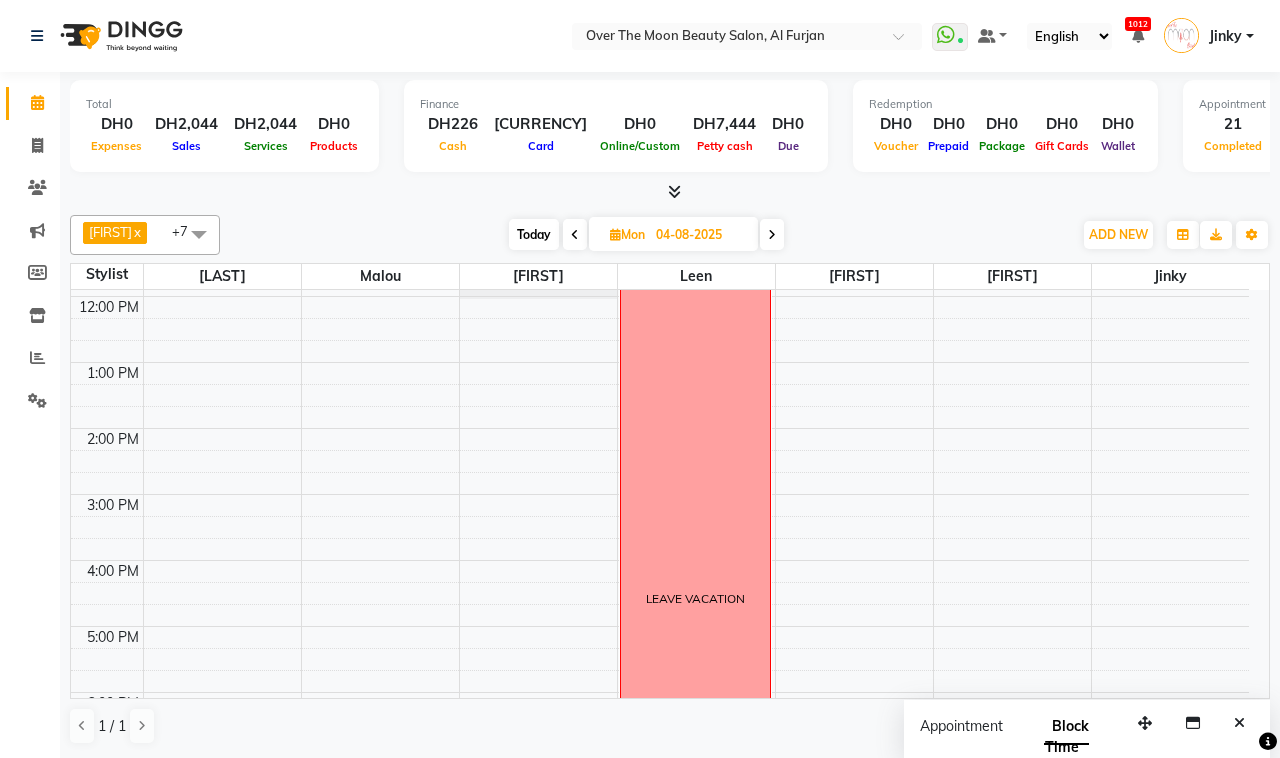 scroll, scrollTop: 0, scrollLeft: 0, axis: both 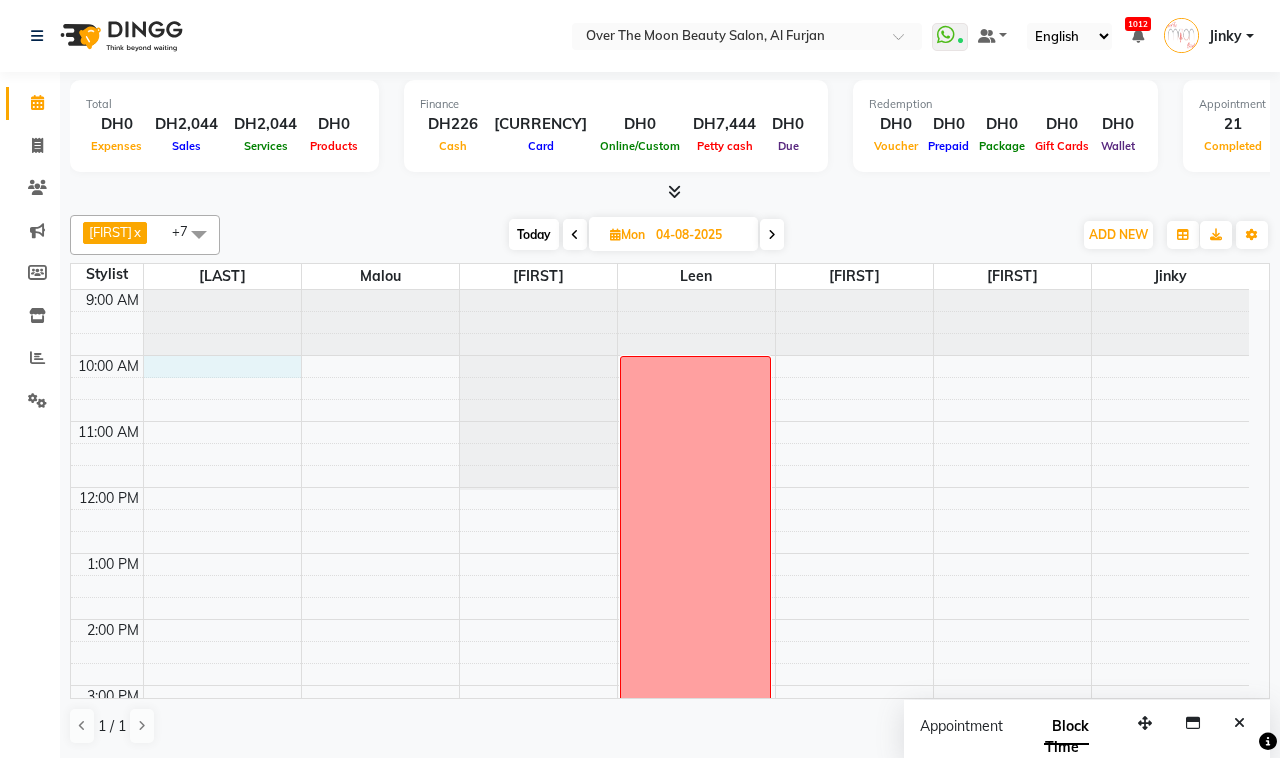 click on "9:00 AM 10:00 AM 11:00 AM 12:00 PM 1:00 PM 2:00 PM 3:00 PM 4:00 PM 5:00 PM 6:00 PM 7:00 PM 8:00 PM 9:00 PM 10:00 PM 11:00 PM LEAVE VACATION" at bounding box center [660, 784] 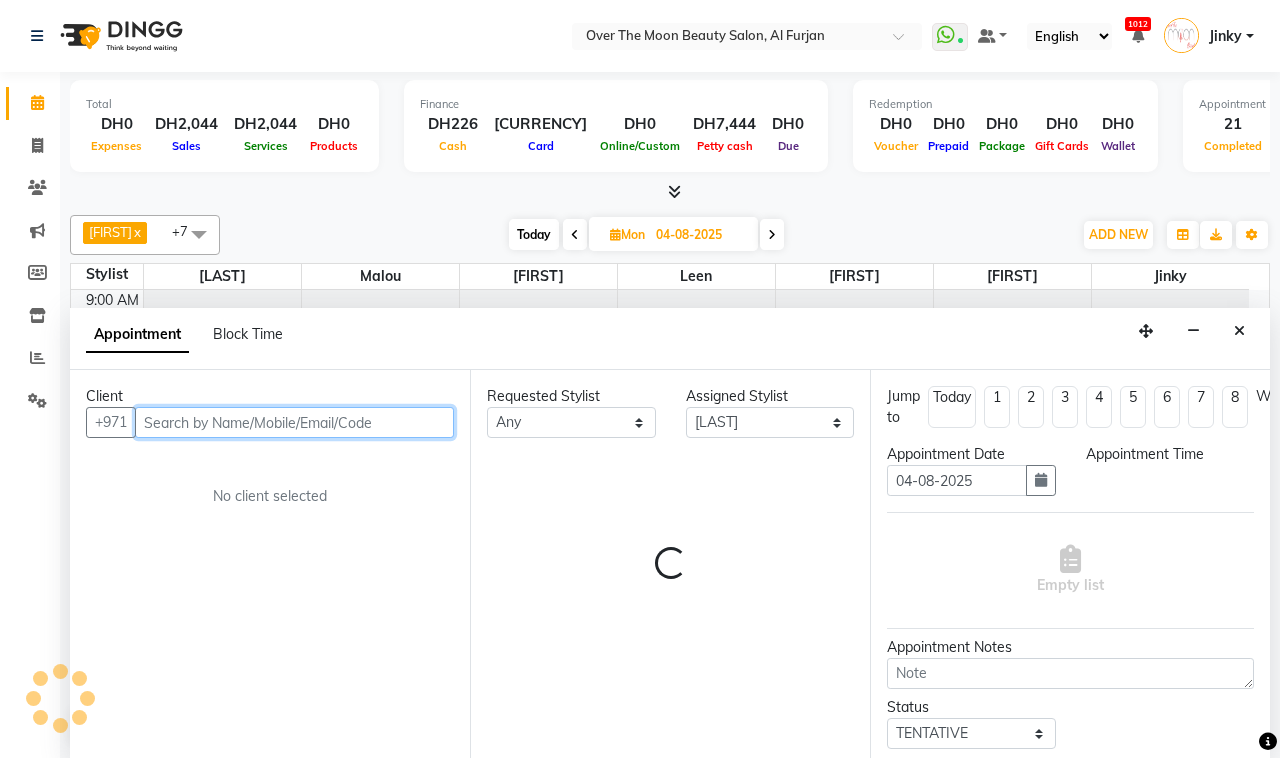 select on "600" 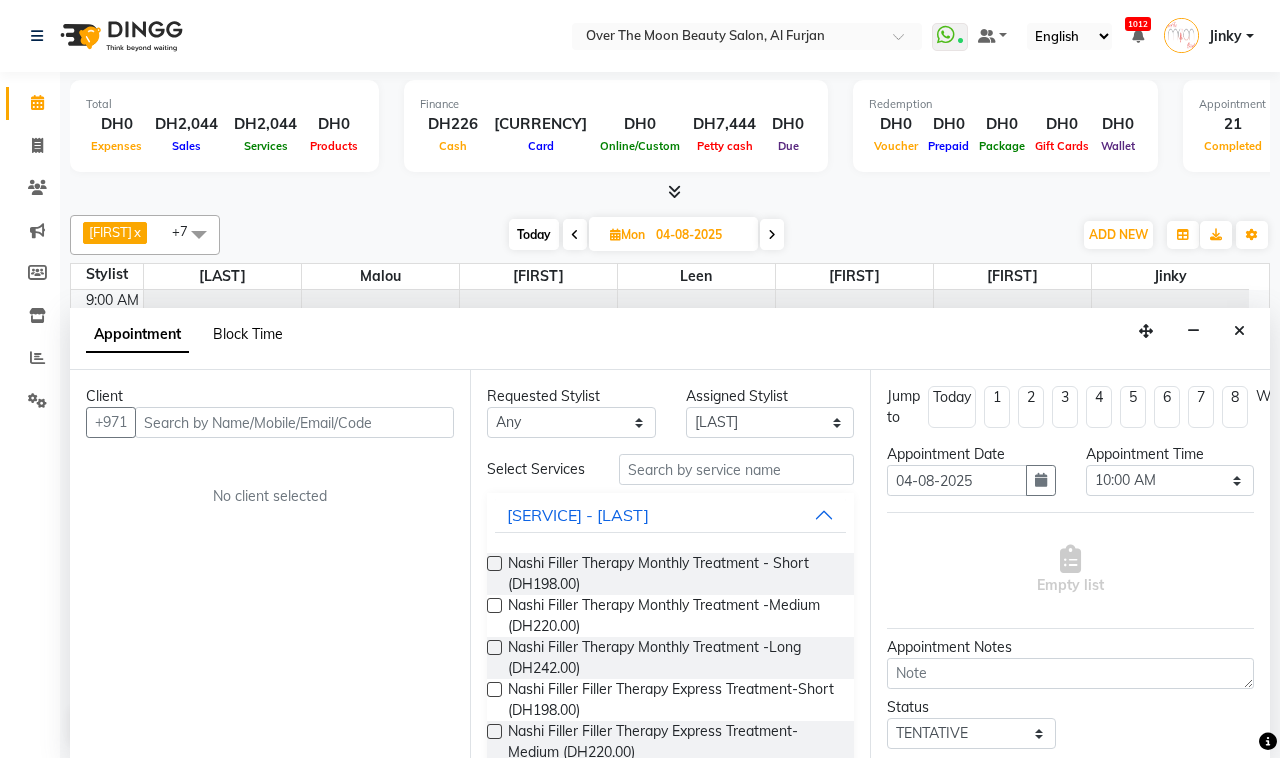 click on "Block Time" at bounding box center (248, 334) 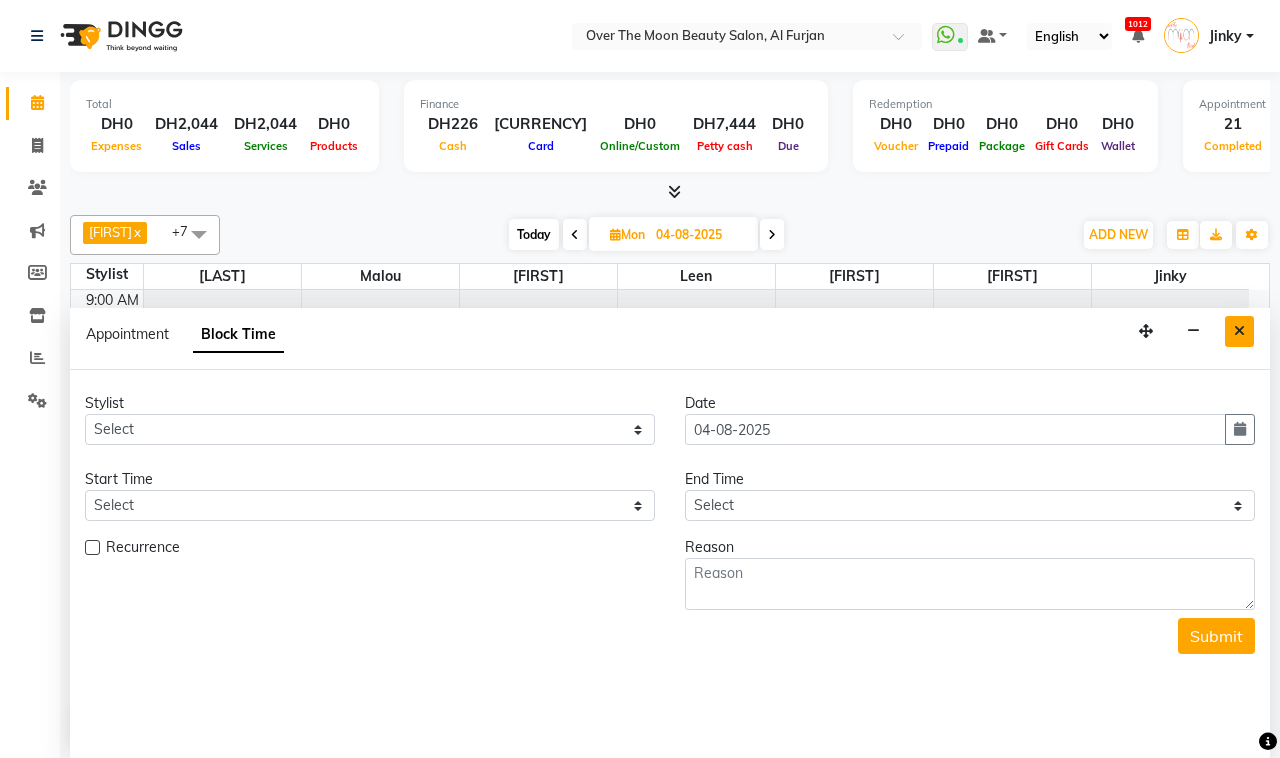 click at bounding box center [1239, 331] 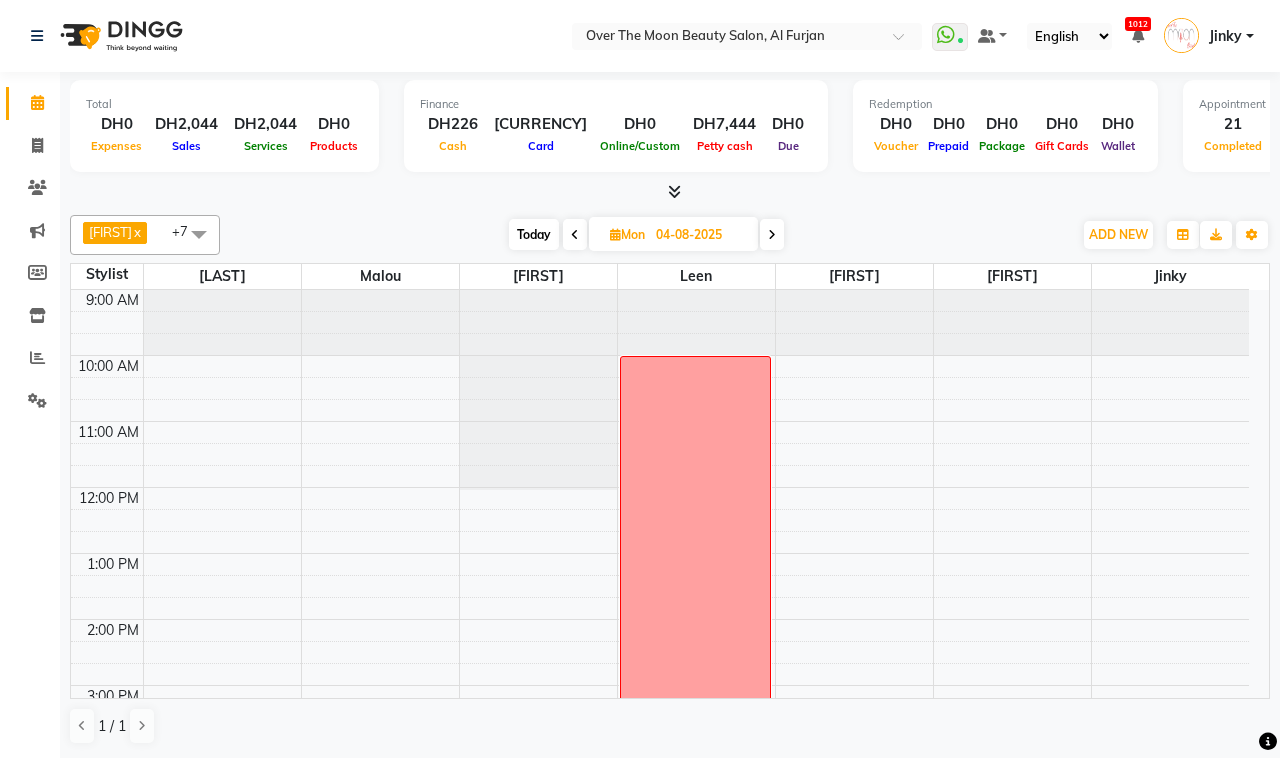 click on "Today" at bounding box center [534, 234] 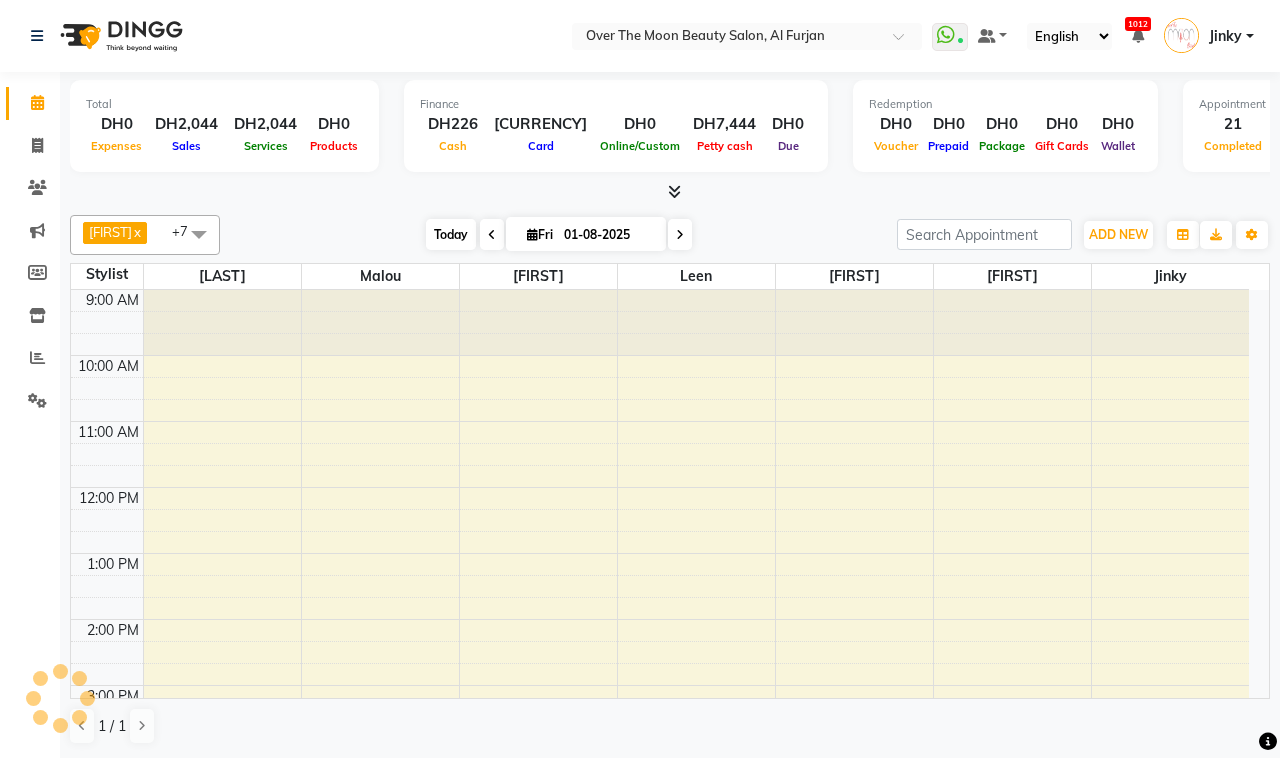 scroll, scrollTop: 592, scrollLeft: 0, axis: vertical 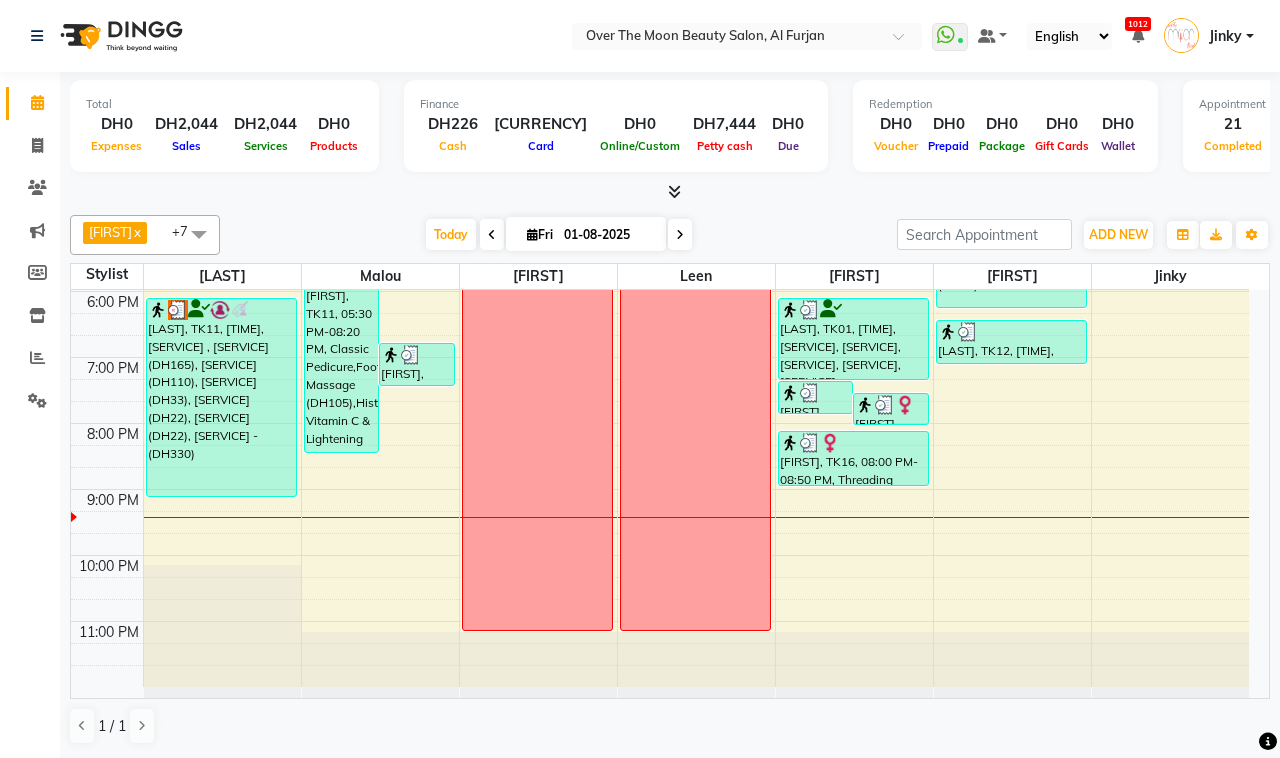 click at bounding box center (680, 235) 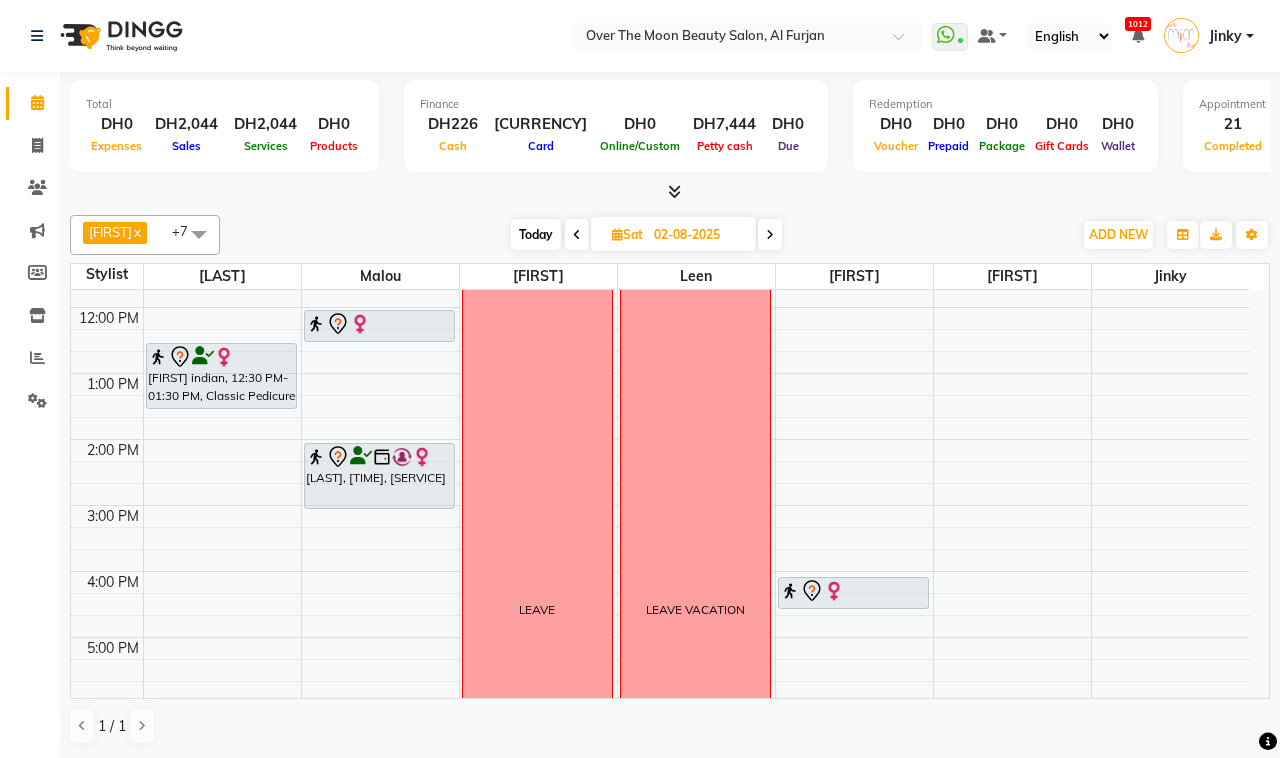 scroll, scrollTop: 208, scrollLeft: 0, axis: vertical 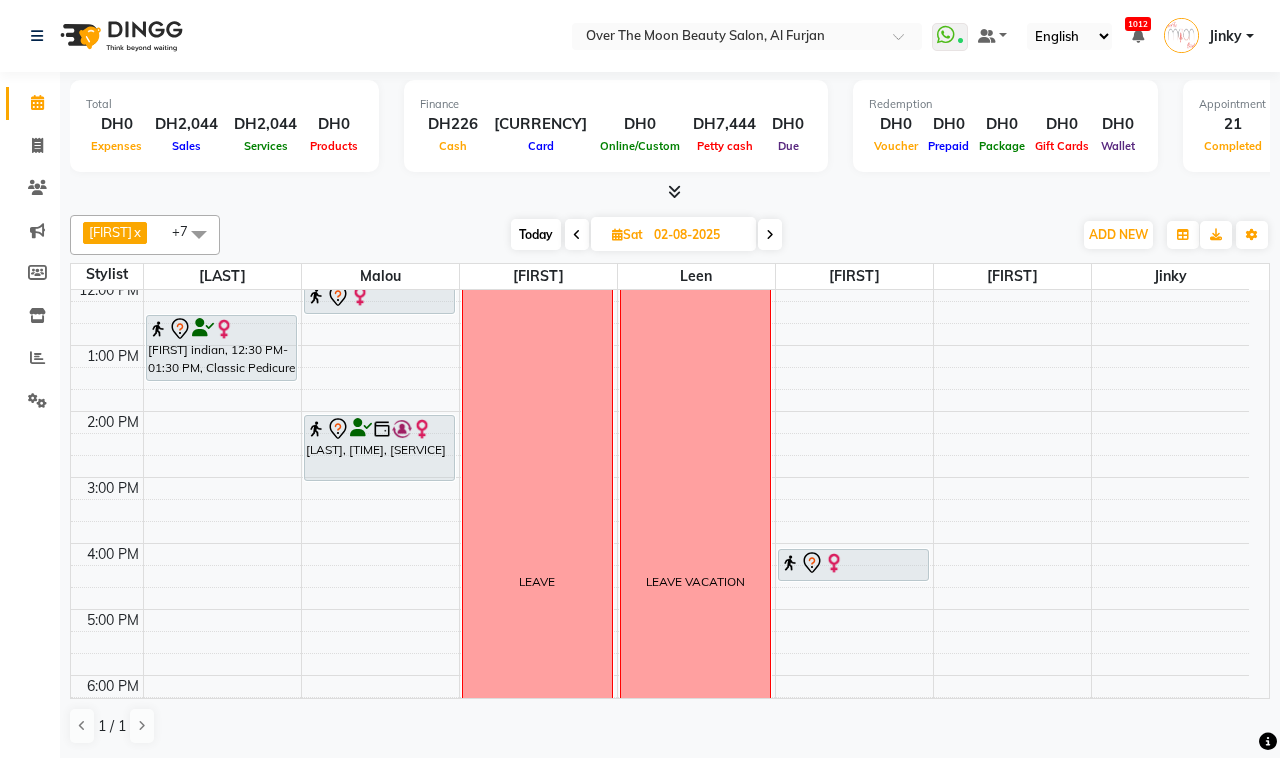 click on "Today" at bounding box center [536, 234] 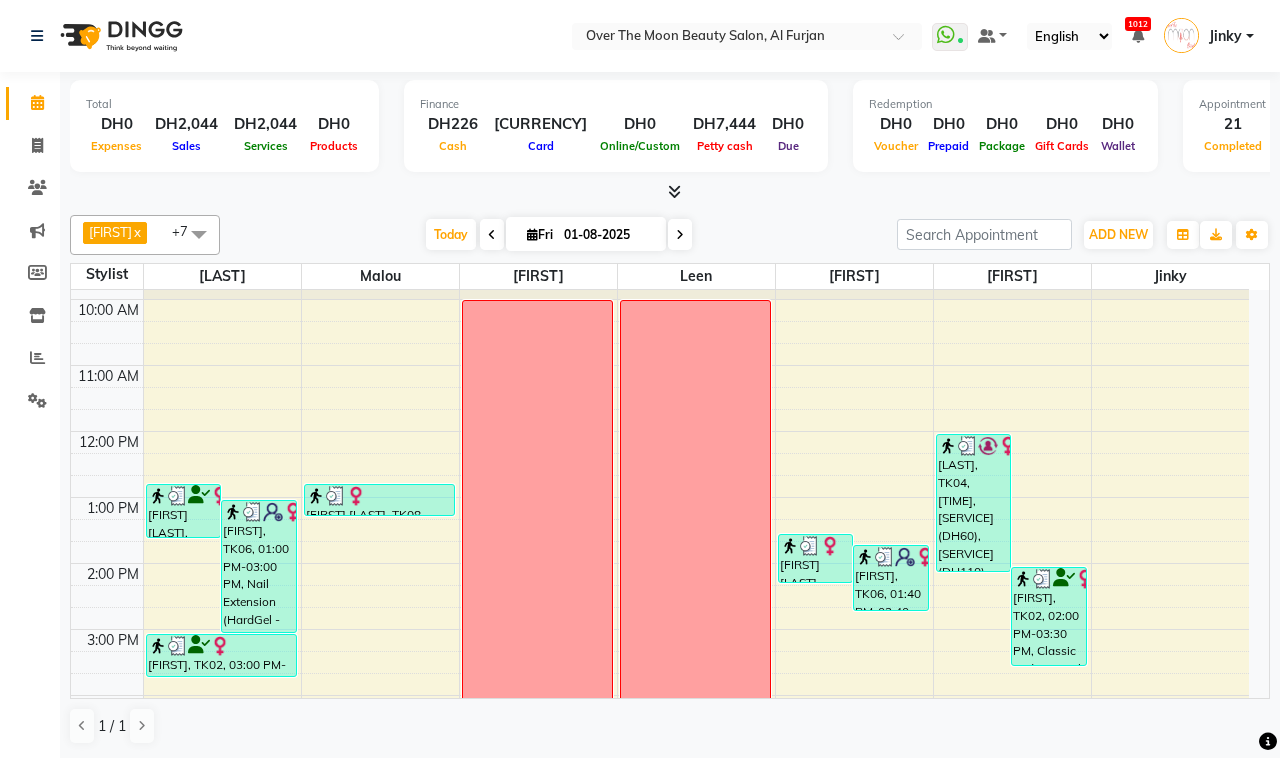 scroll, scrollTop: 0, scrollLeft: 0, axis: both 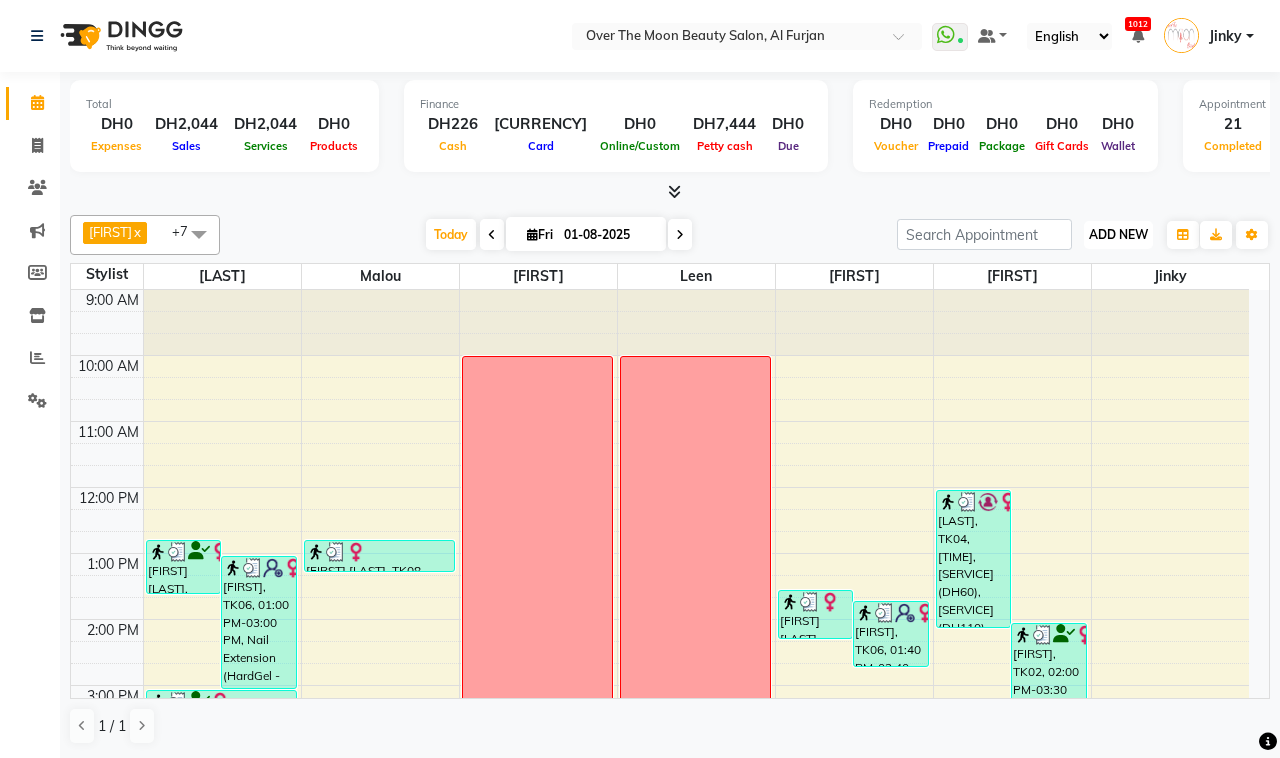 click on "ADD NEW" at bounding box center [1118, 234] 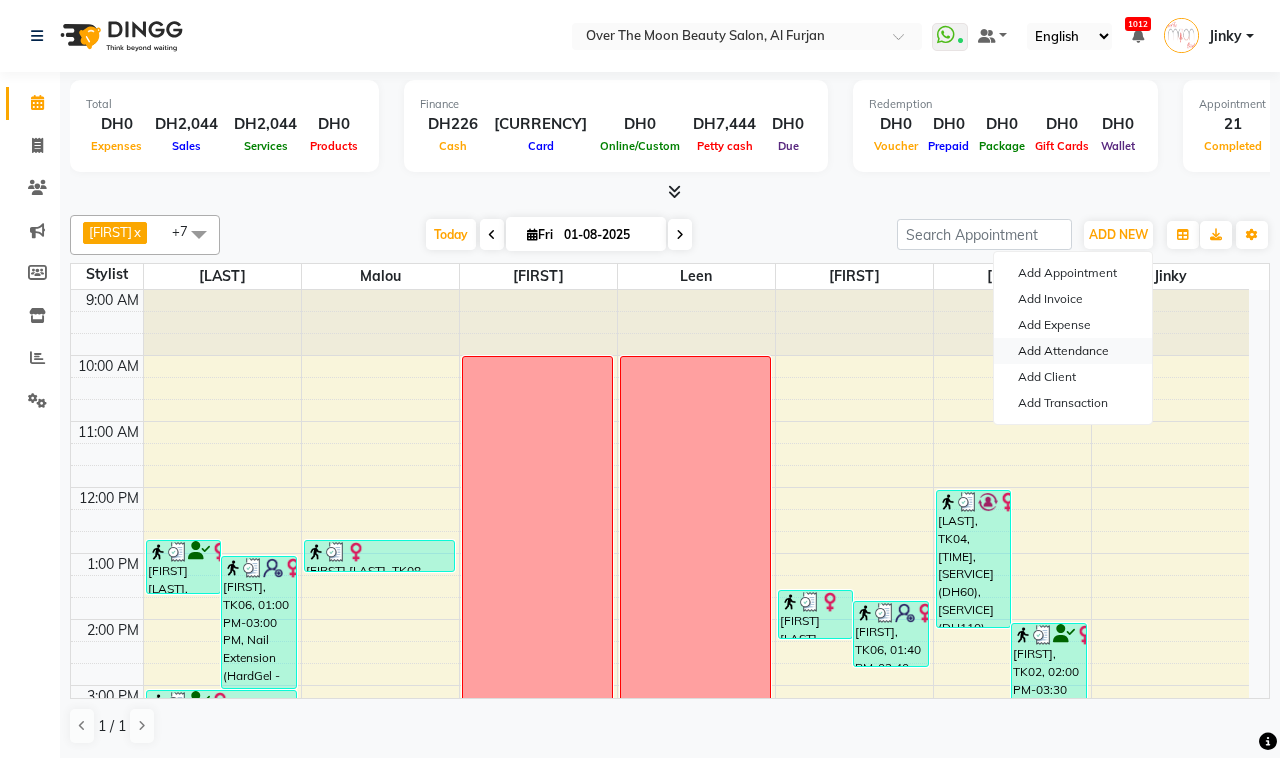 click on "Add Attendance" at bounding box center [1073, 351] 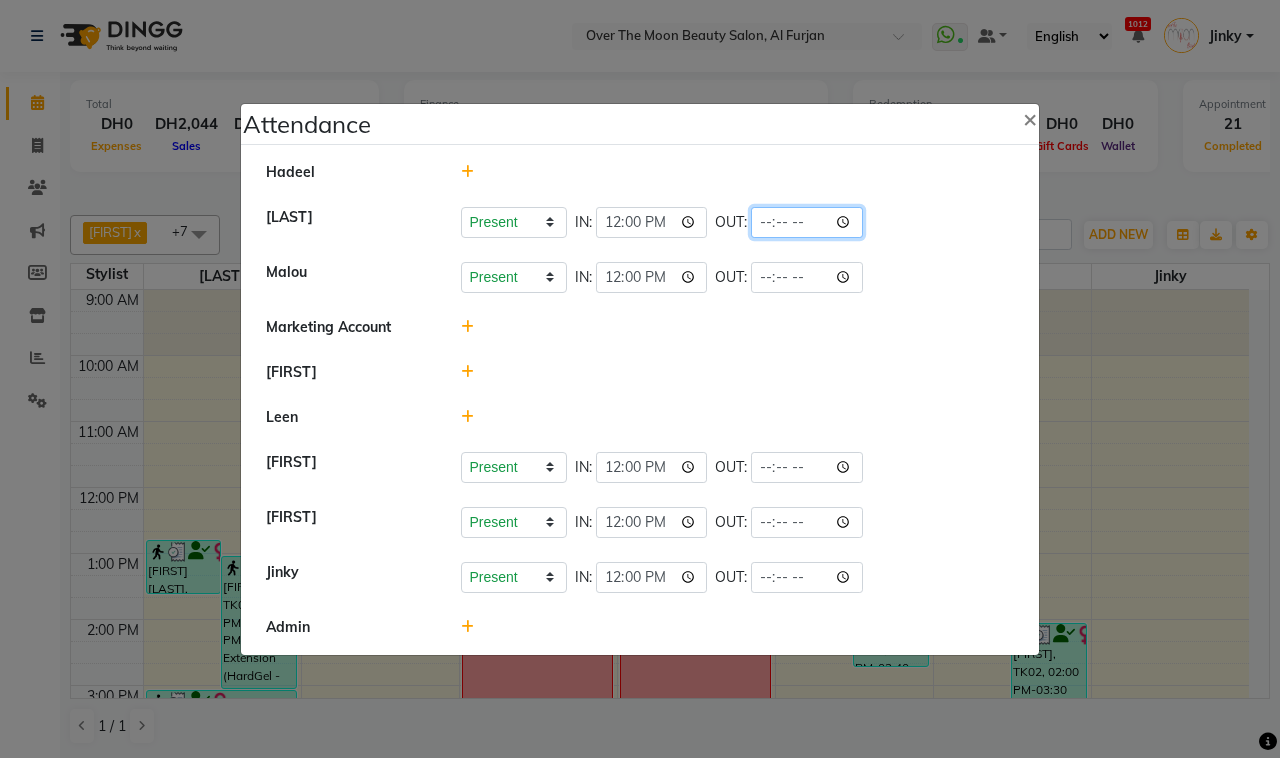 click 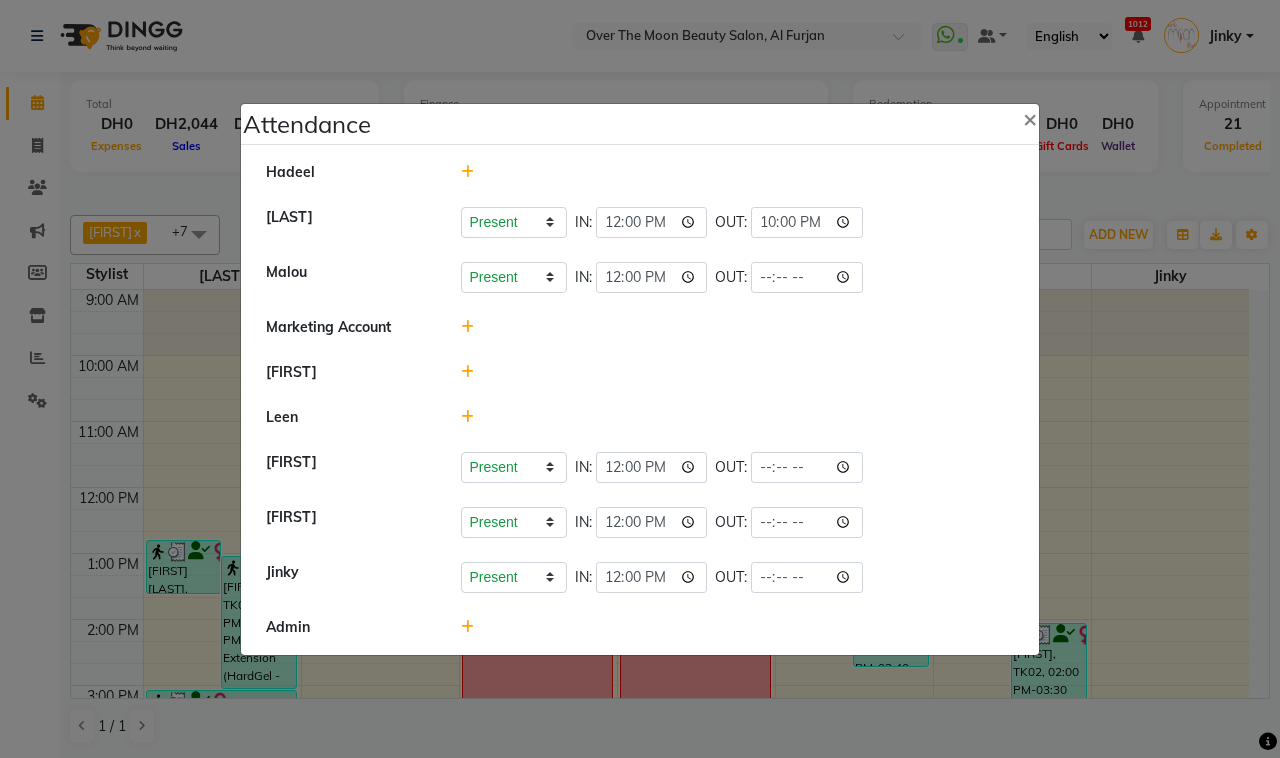 type on "22:00" 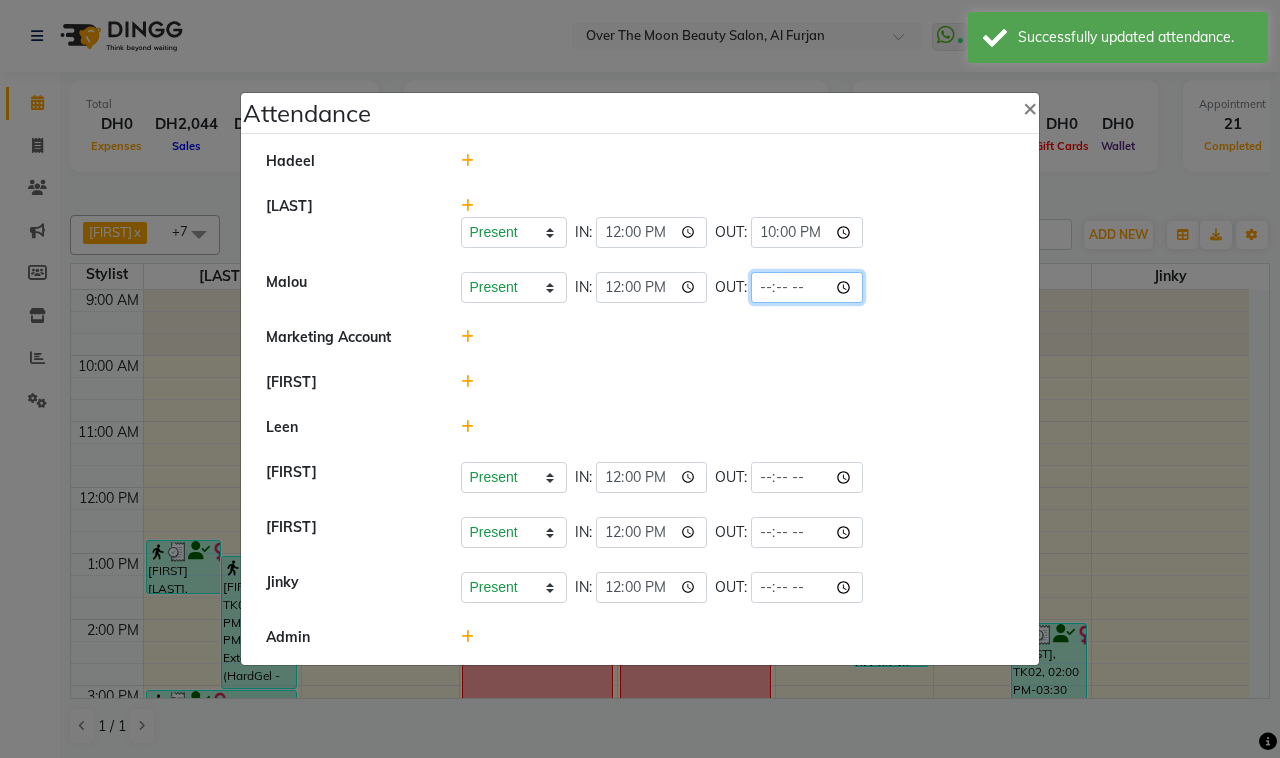click 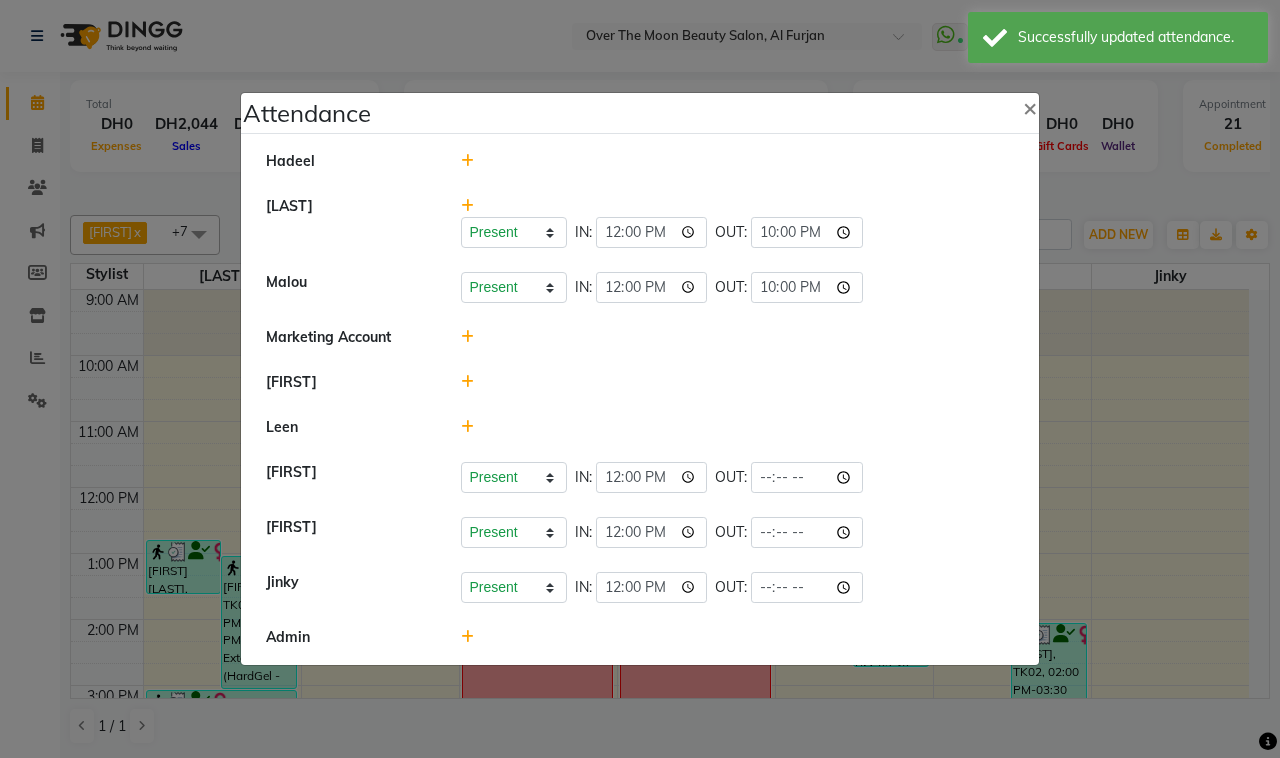 type on "22:00" 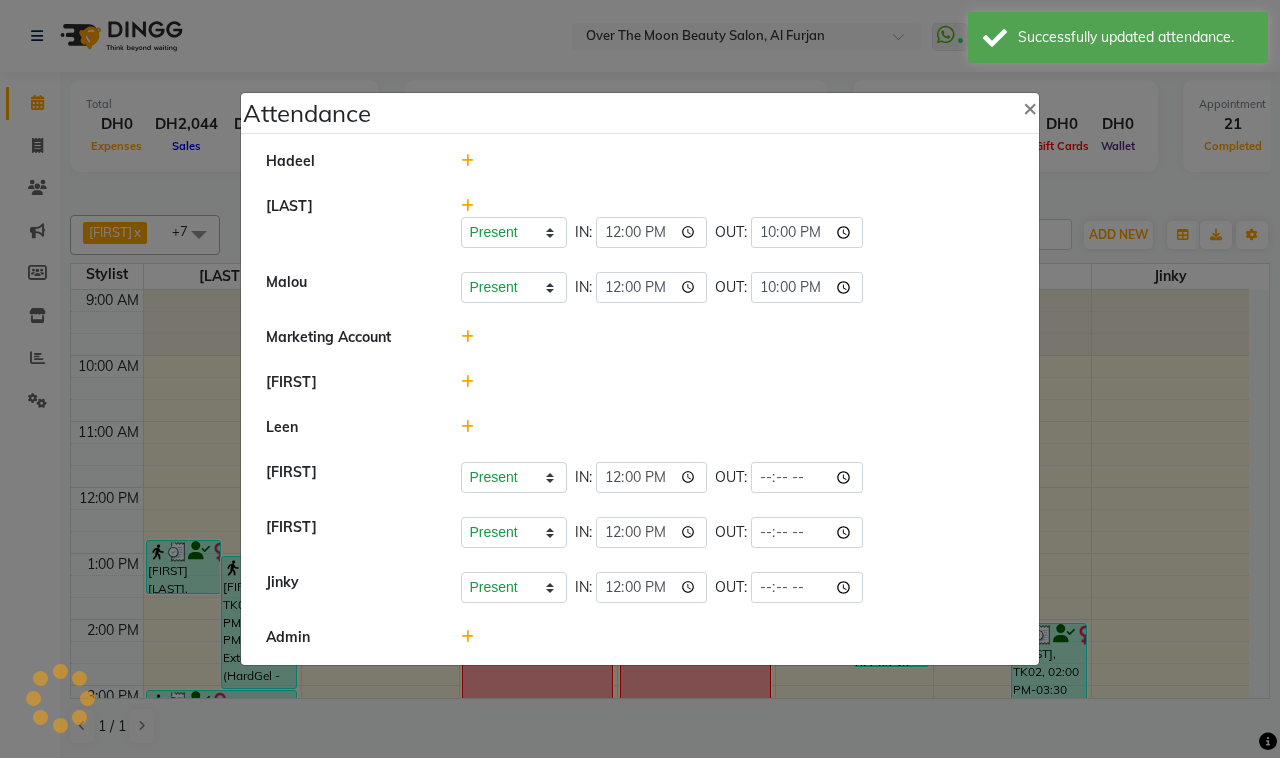 click on "[LAST] Present Absent Late Half Day Weekly Off IN: [TIME] OUT: [TIME]" 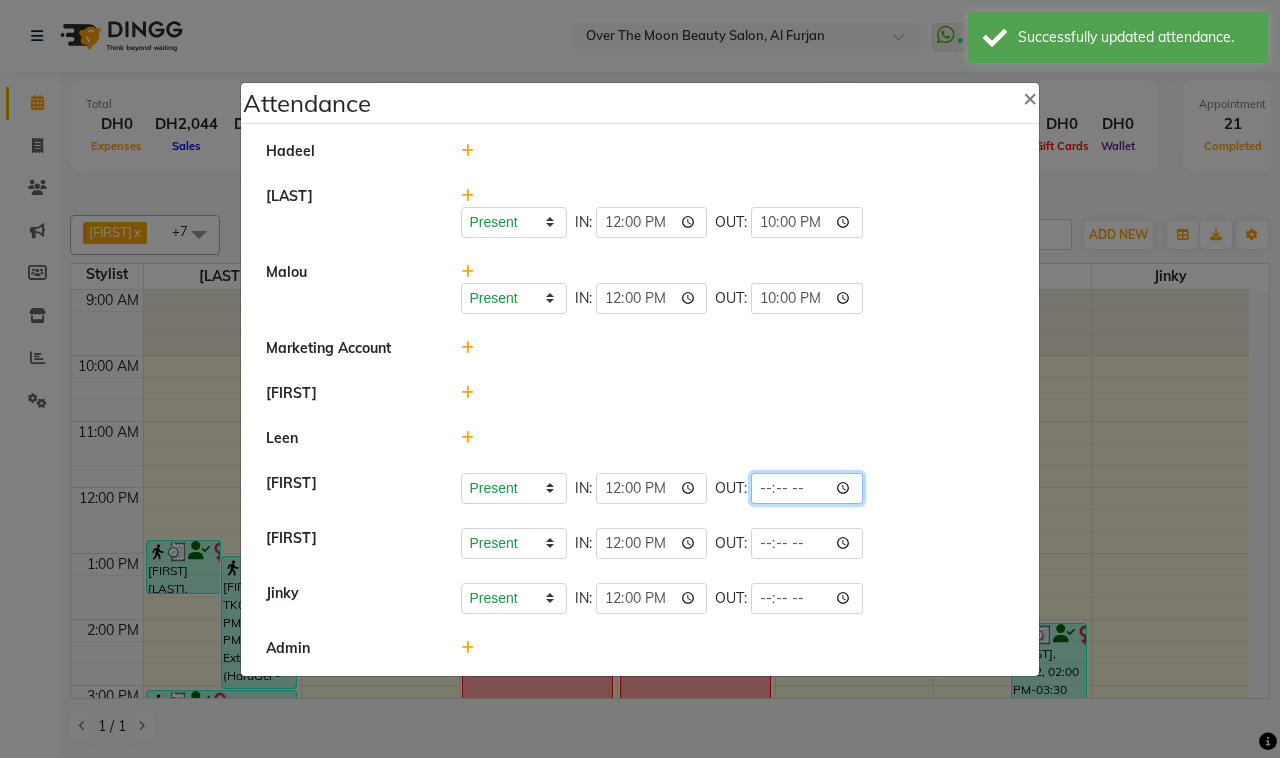 click 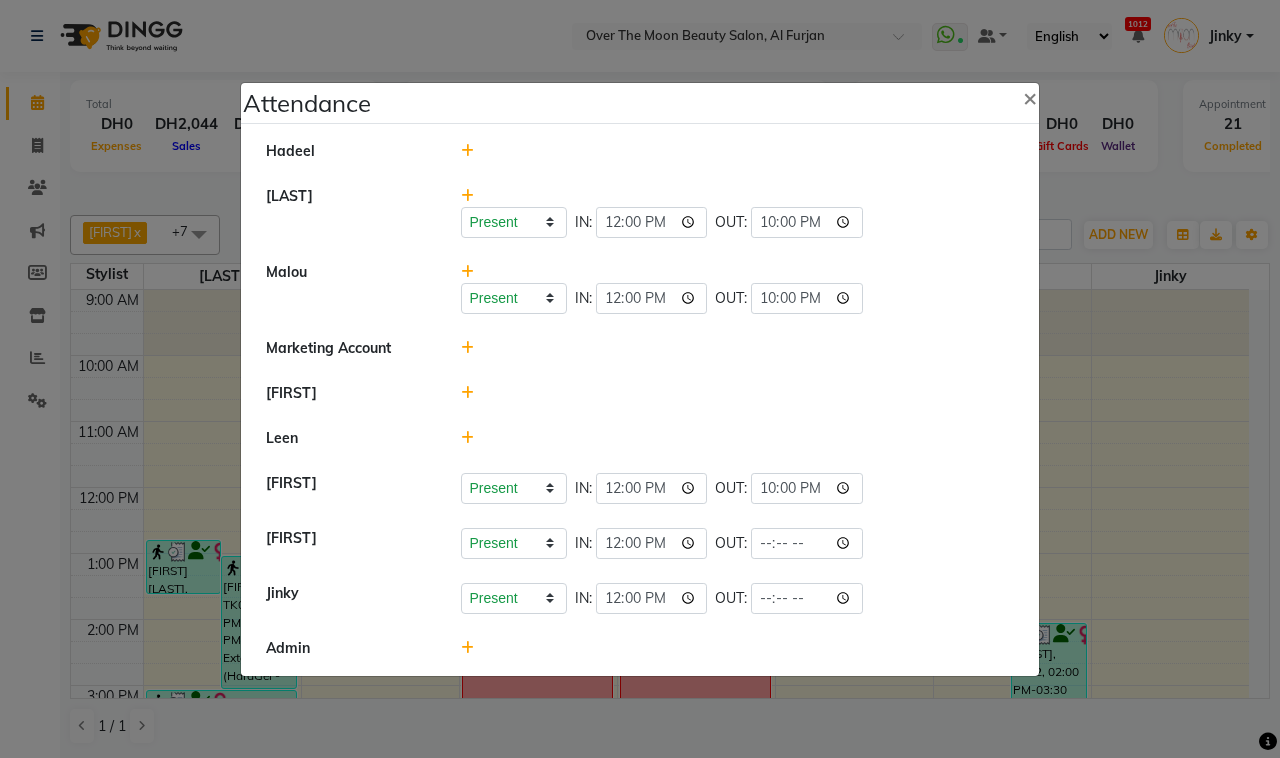type on "22:00" 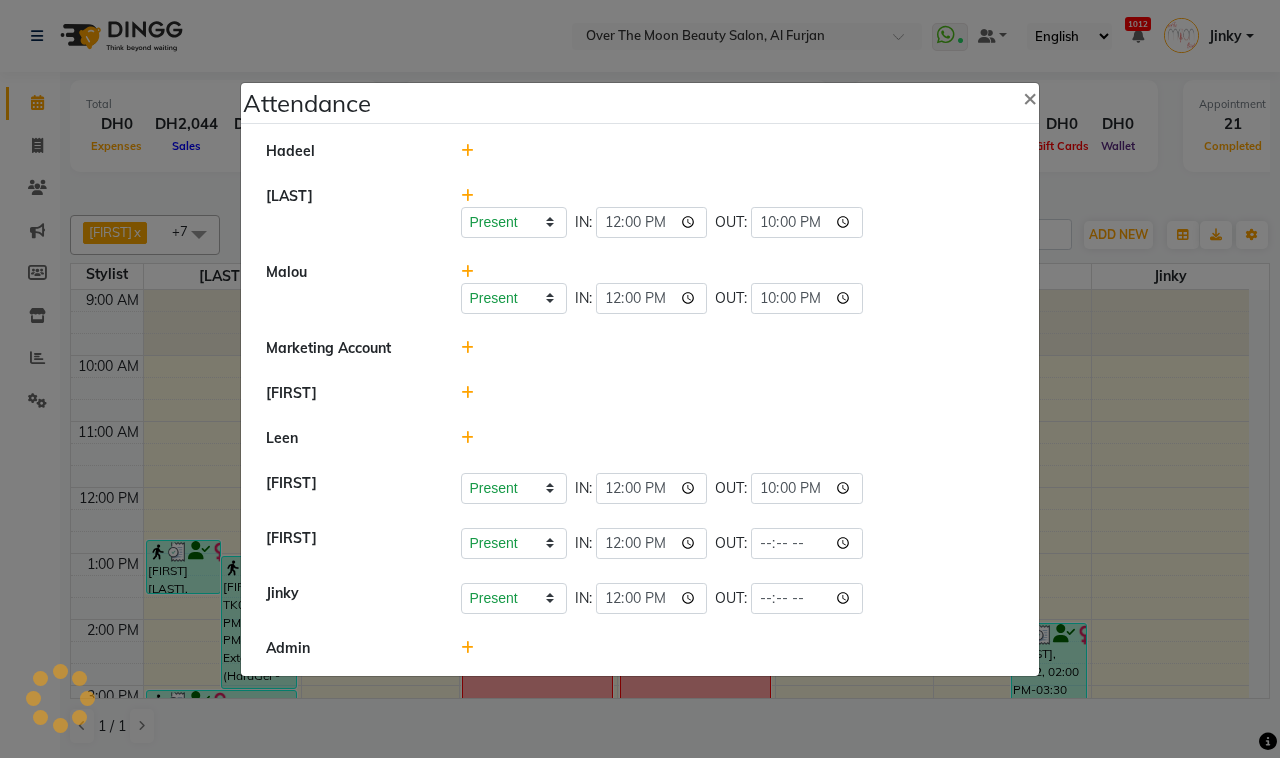 click on "Present   Absent   Late   Half Day   Weekly Off  IN:  12:00 OUT:  22:00" 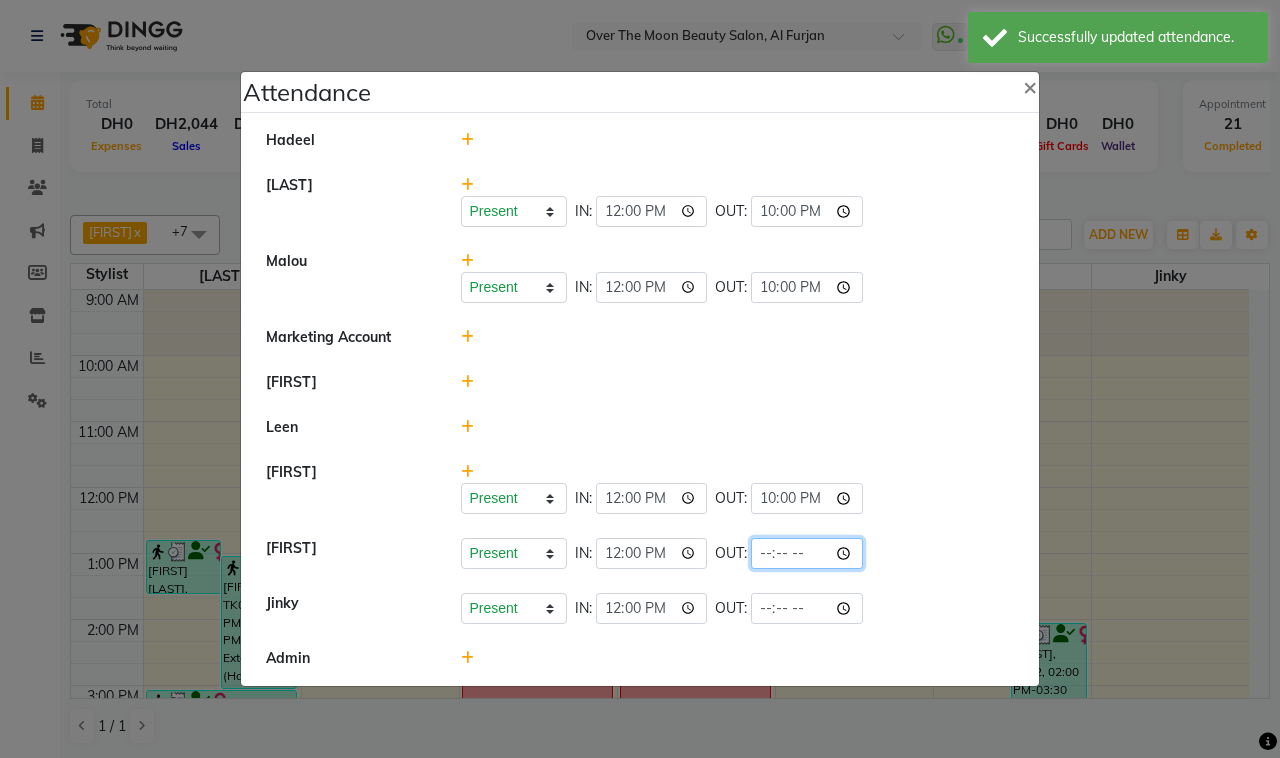 click 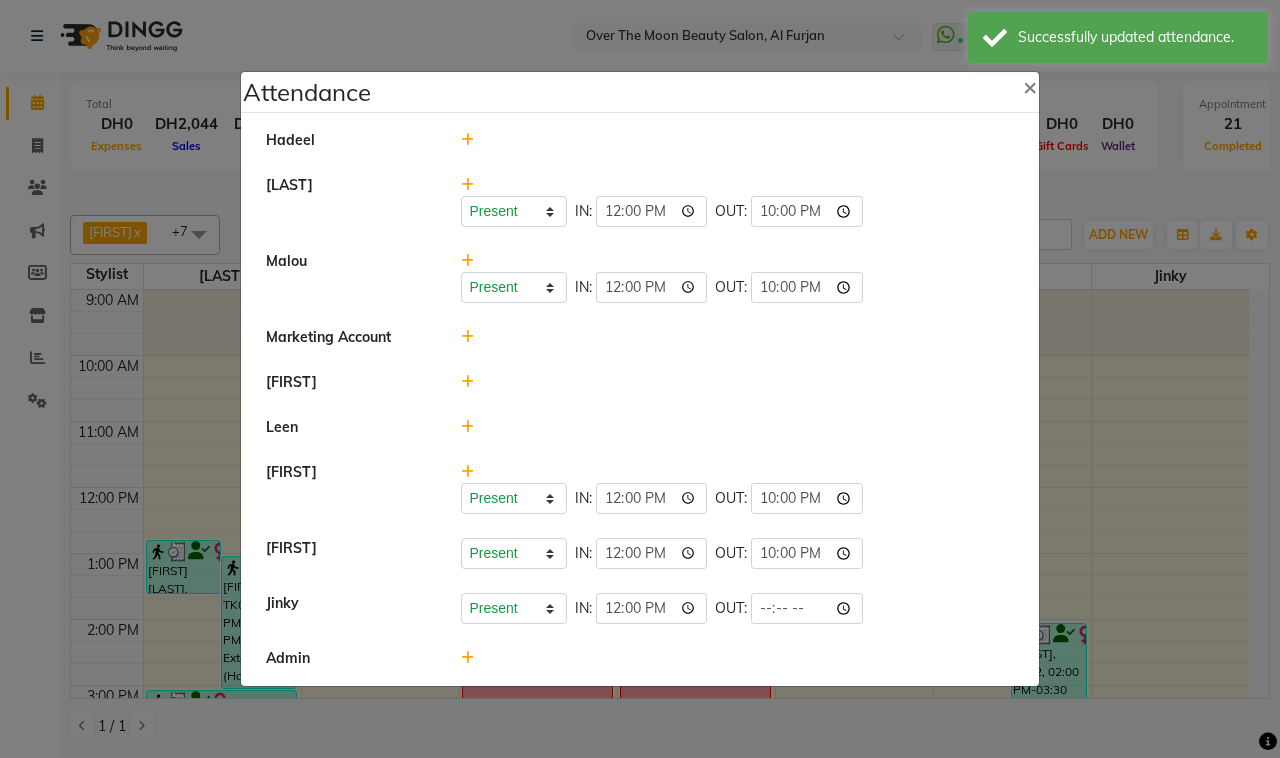 type on "22:00" 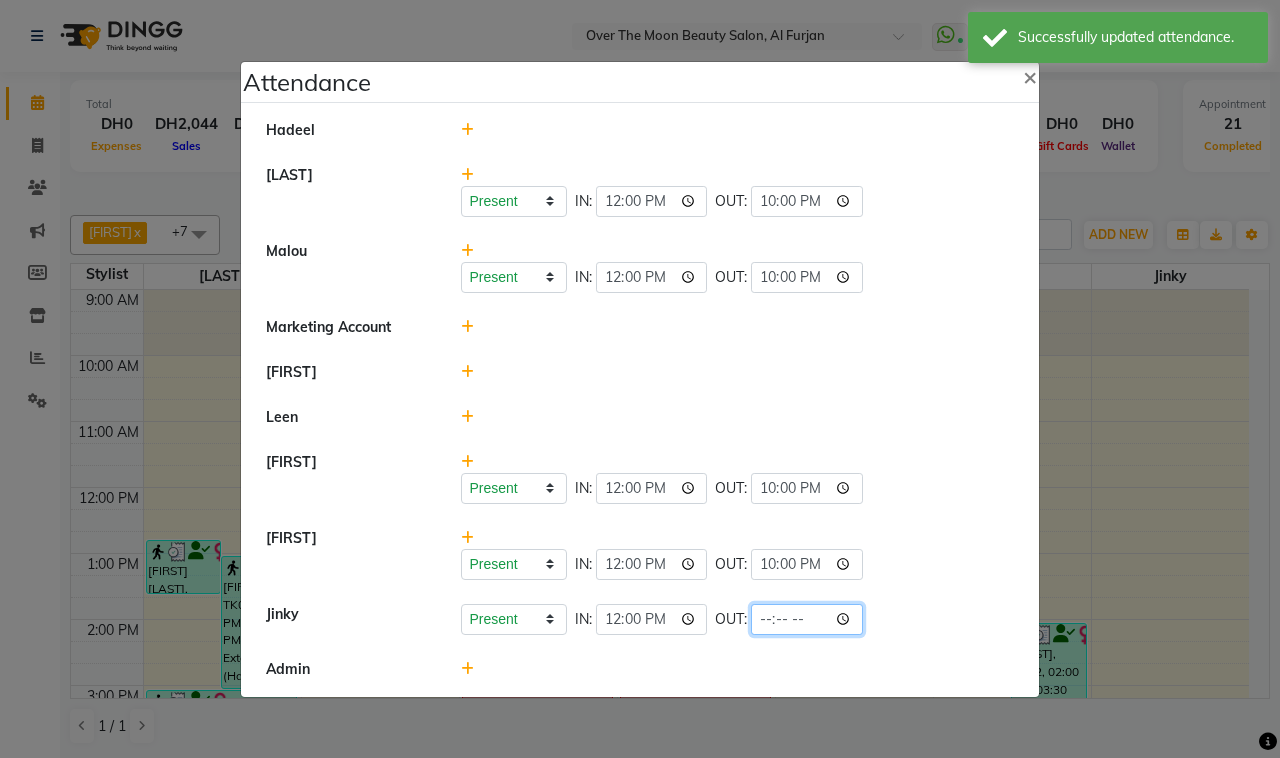 click 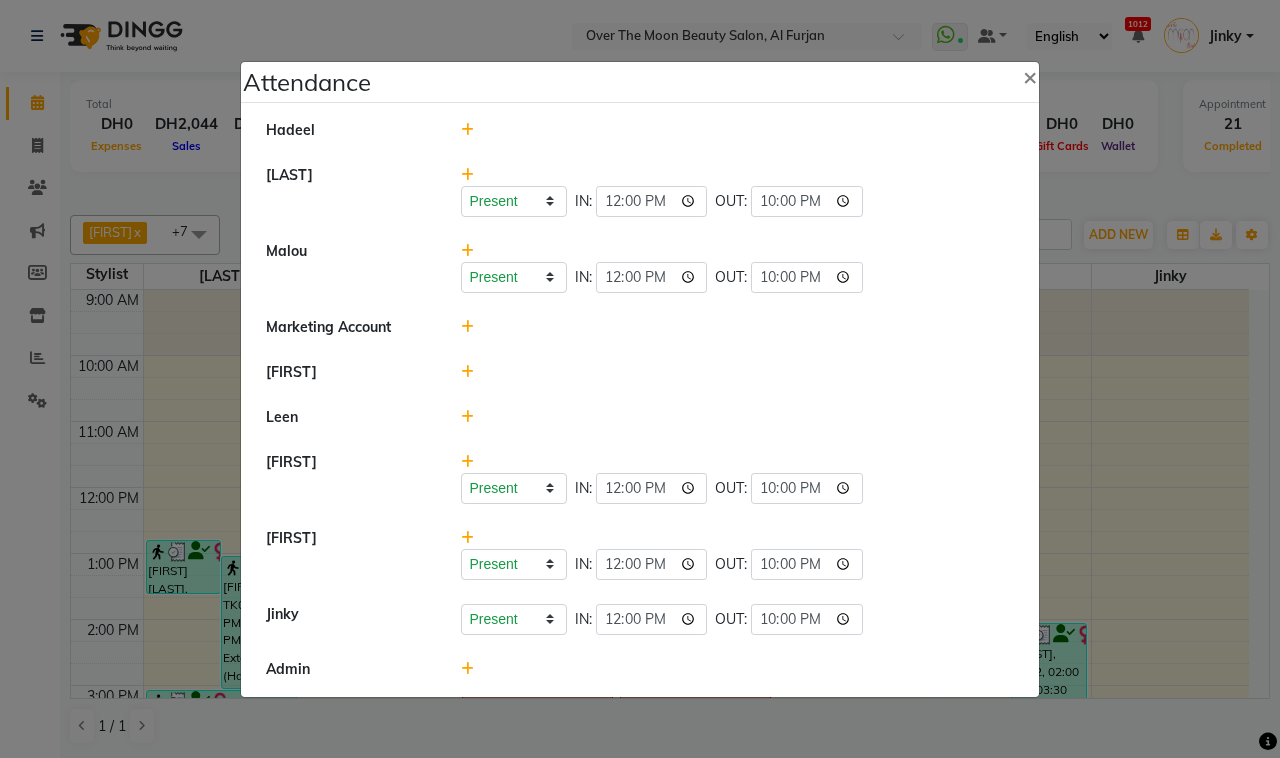 type on "22:00" 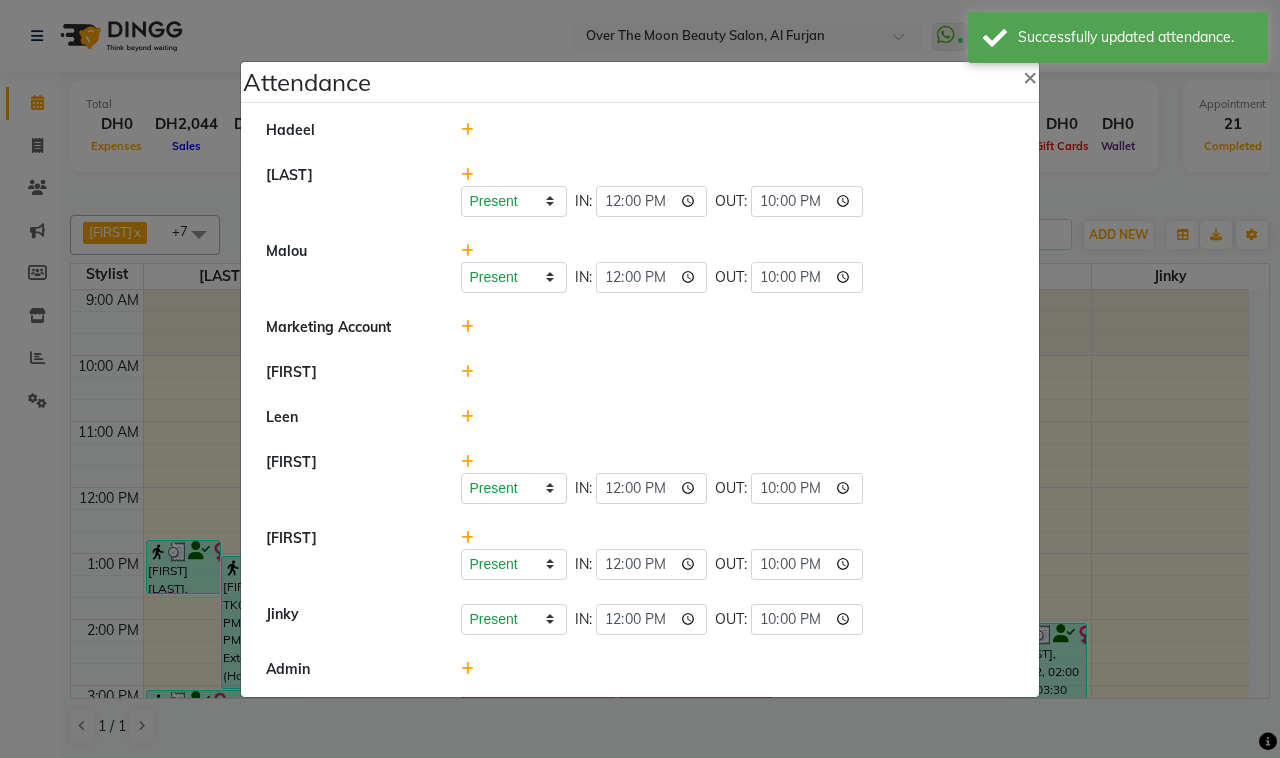 click on "Present   Absent   Late   Half Day   Weekly Off  IN:  12:00 OUT:  22:00" 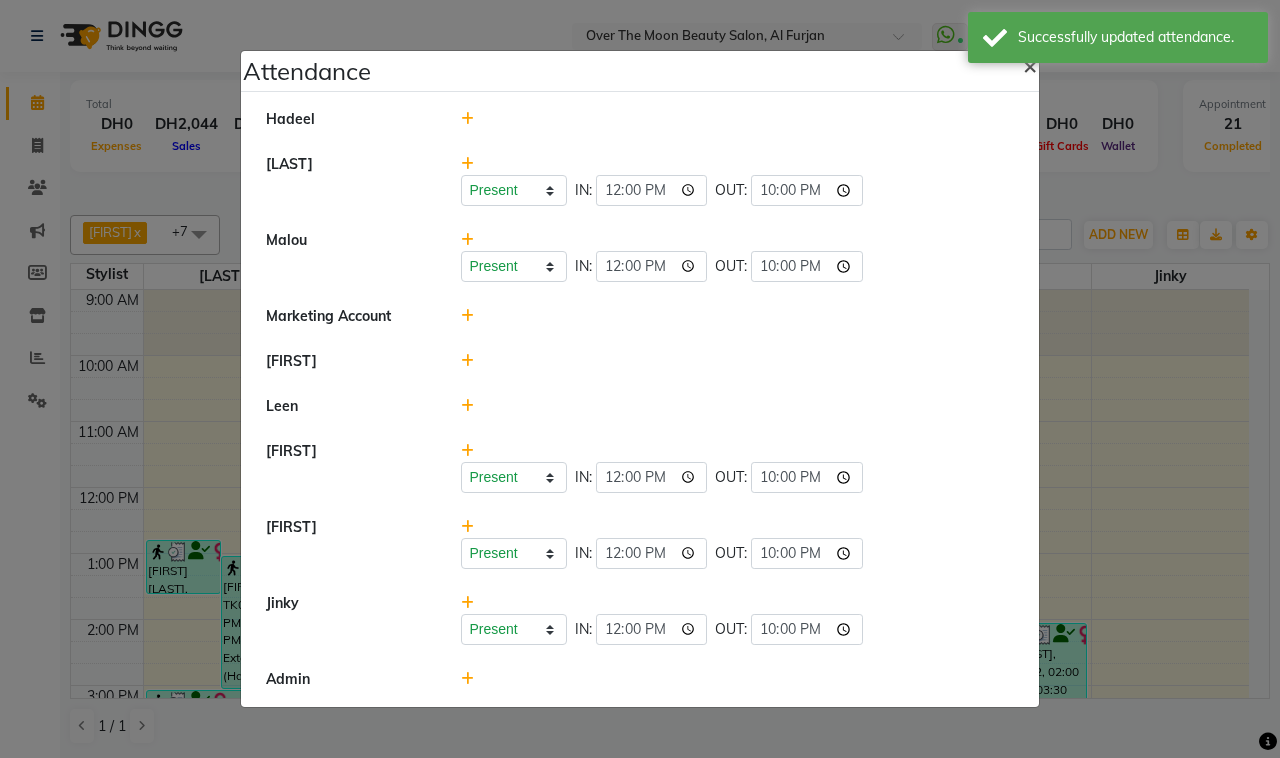 click on "×" 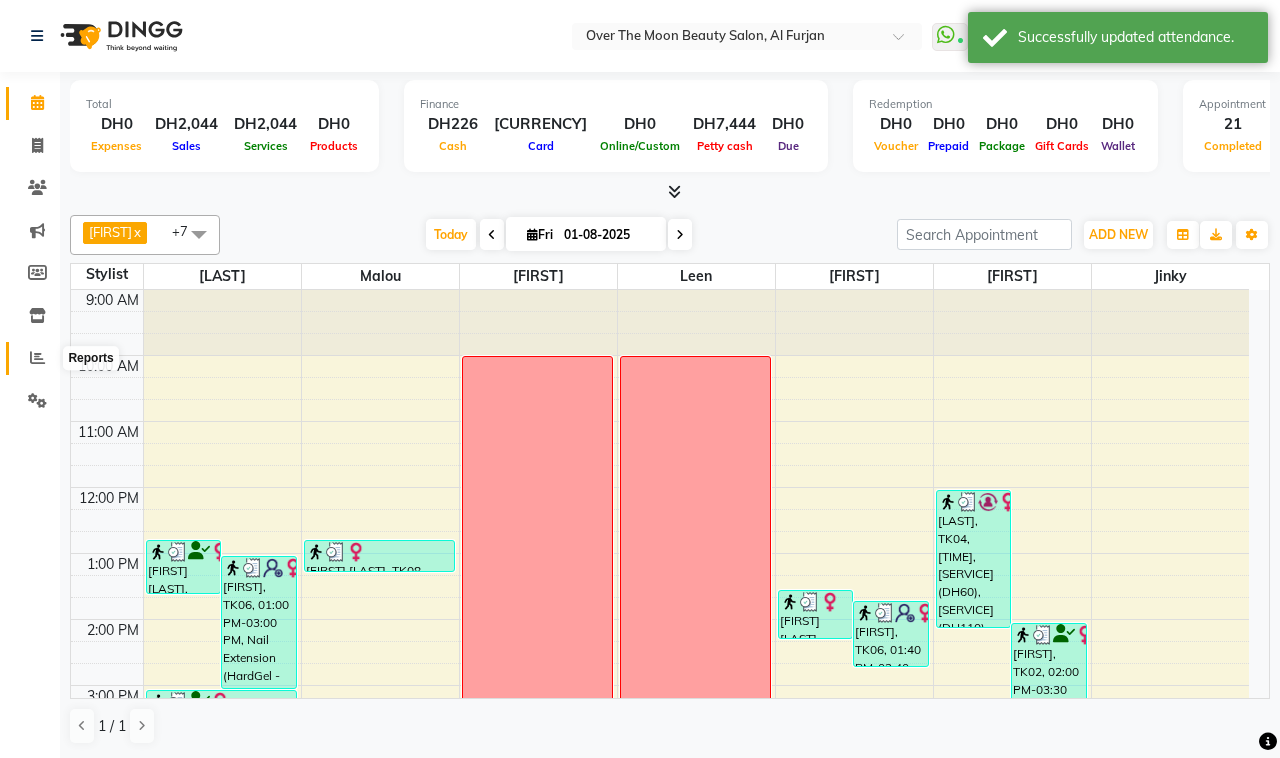 click 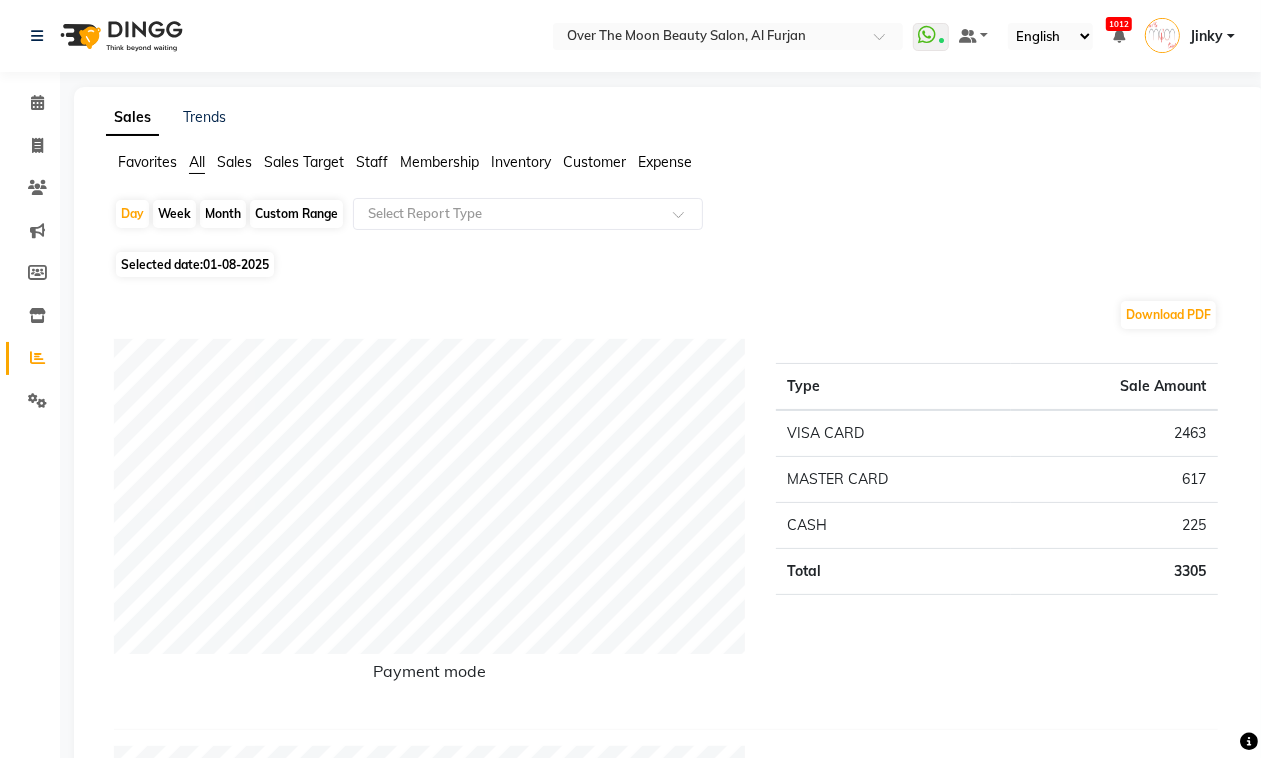 click on "Sales" 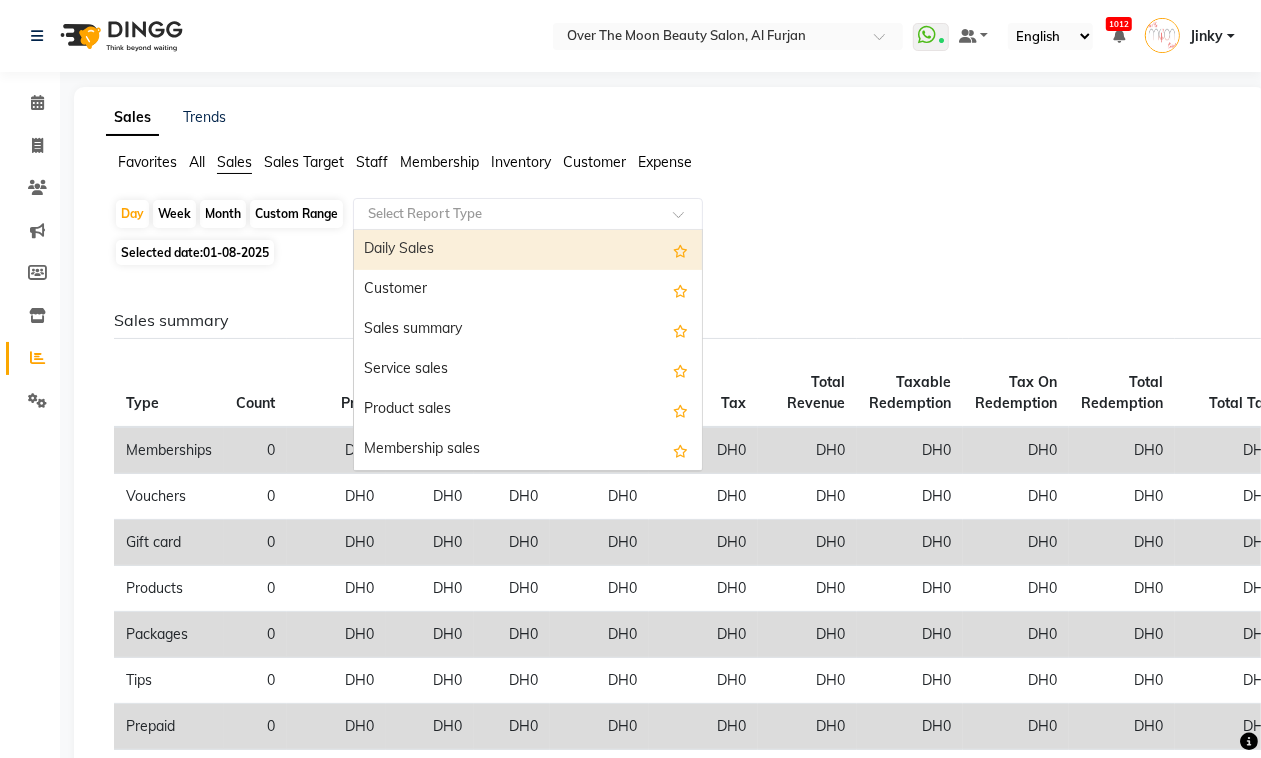 click on "Select Report Type" 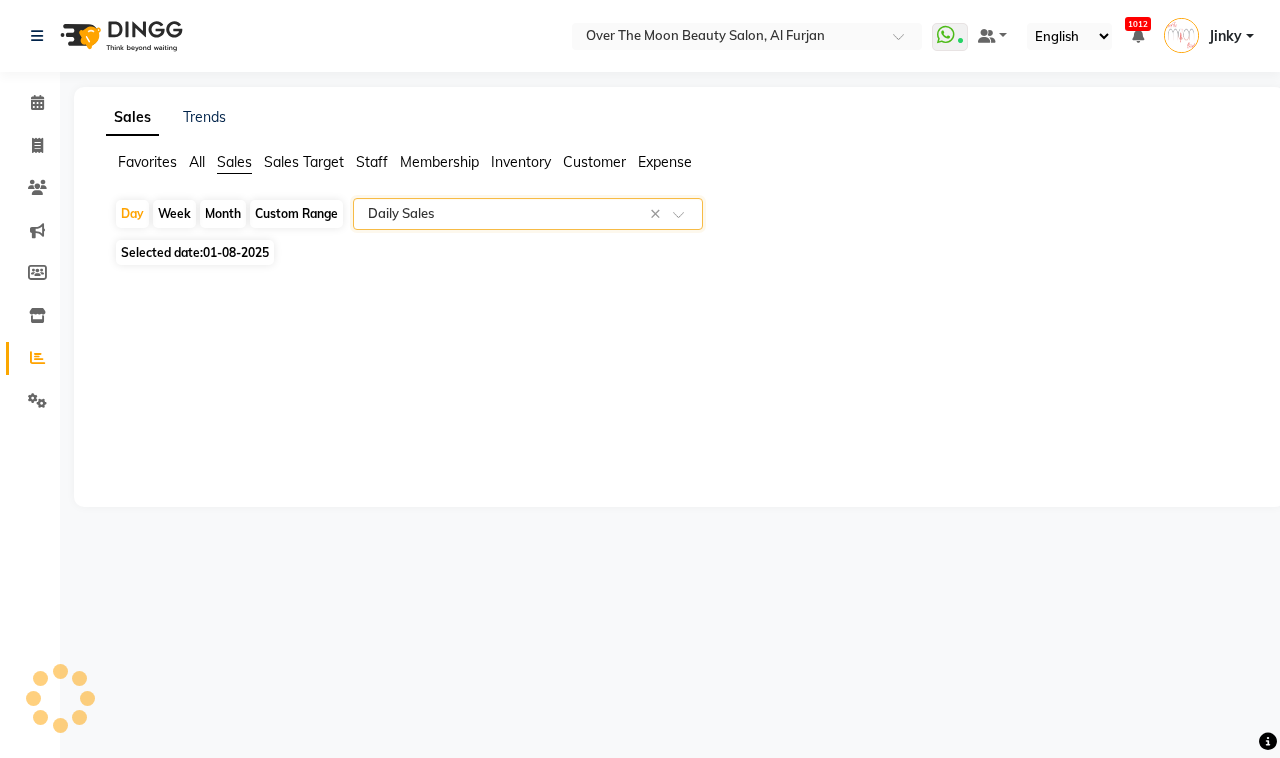 select on "full_report" 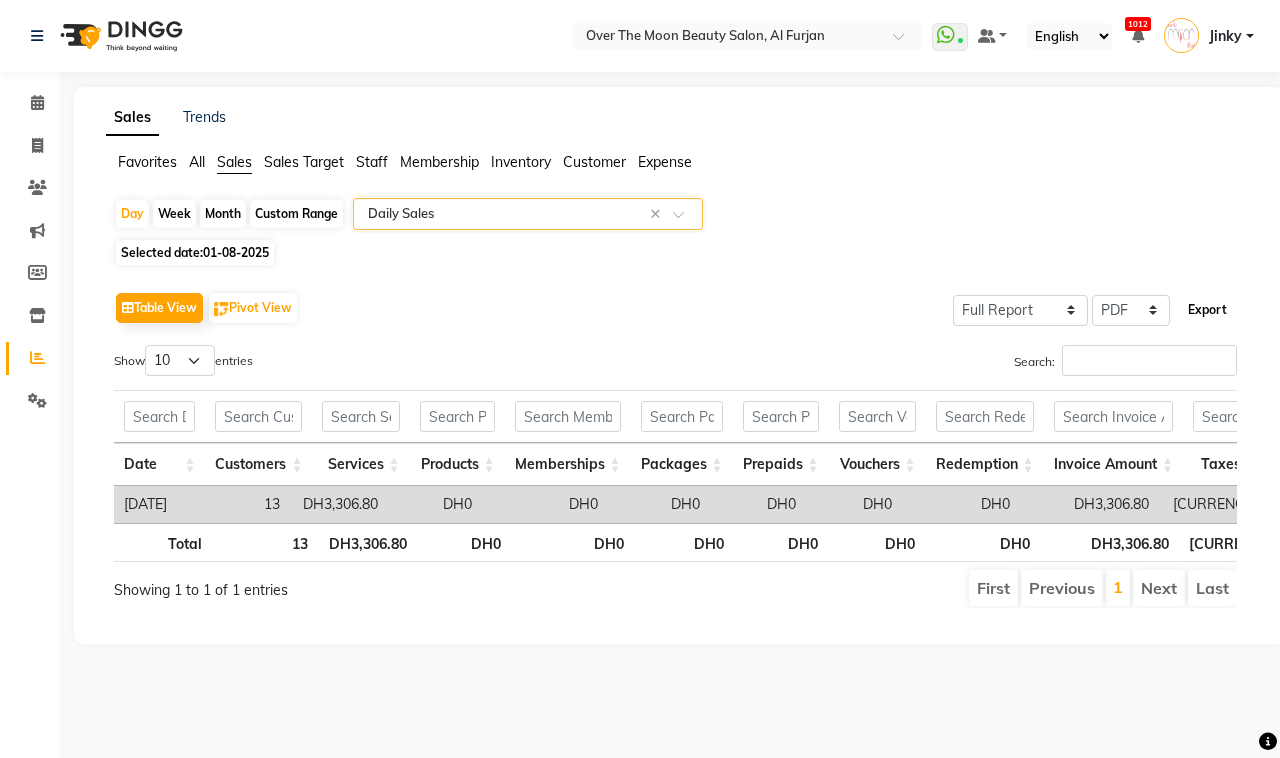 click on "Export" 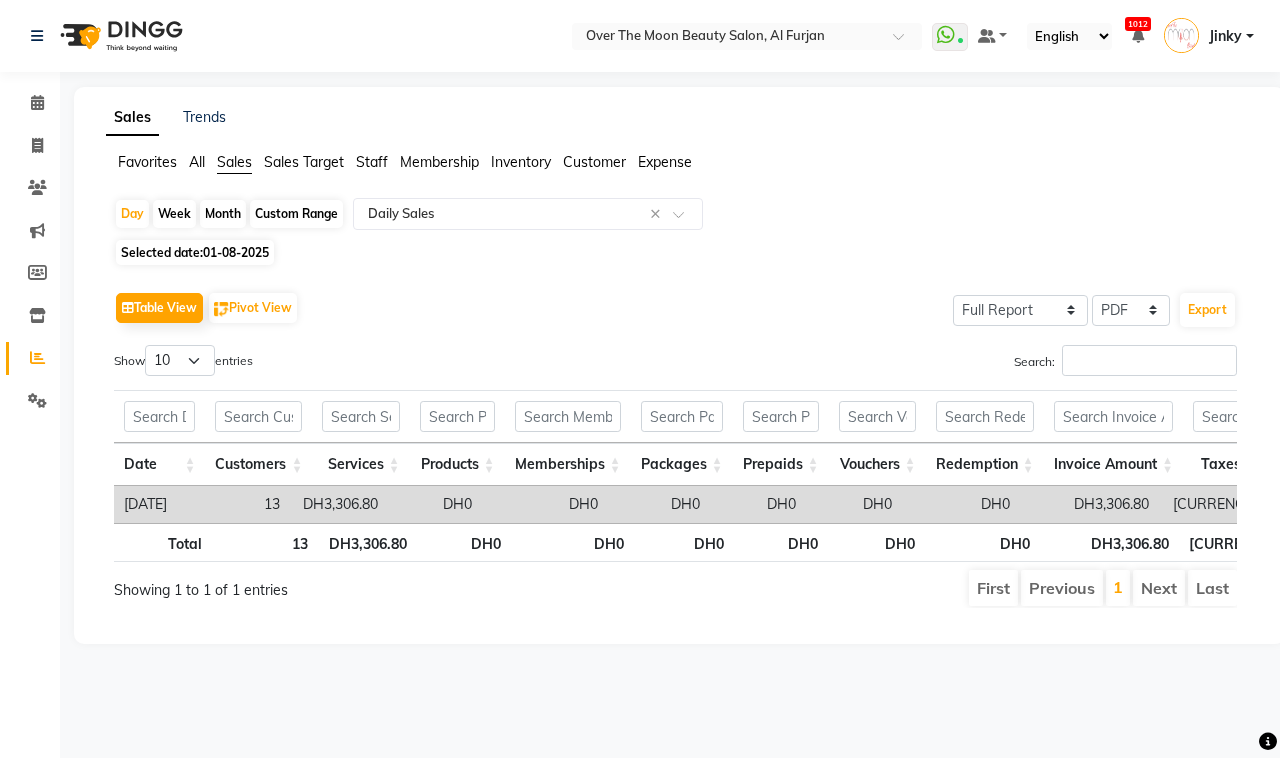 select on "monospace" 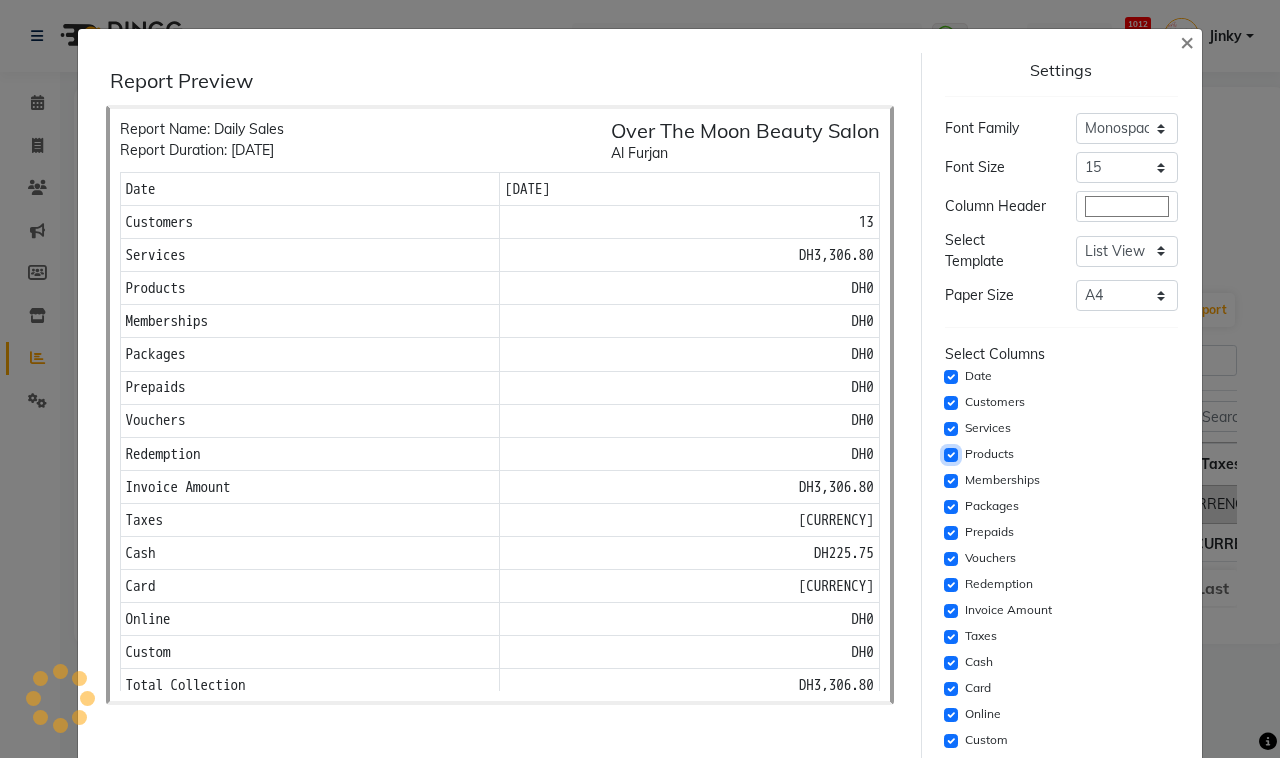 click 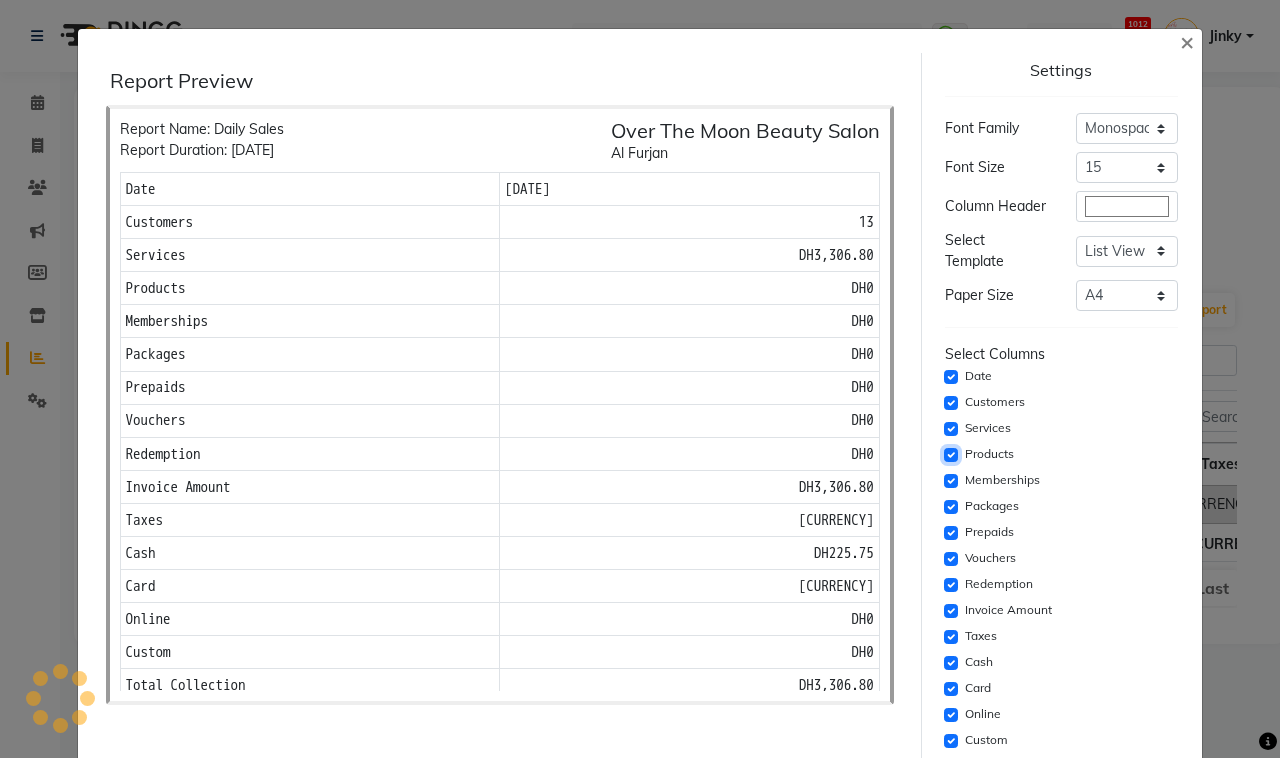 checkbox on "false" 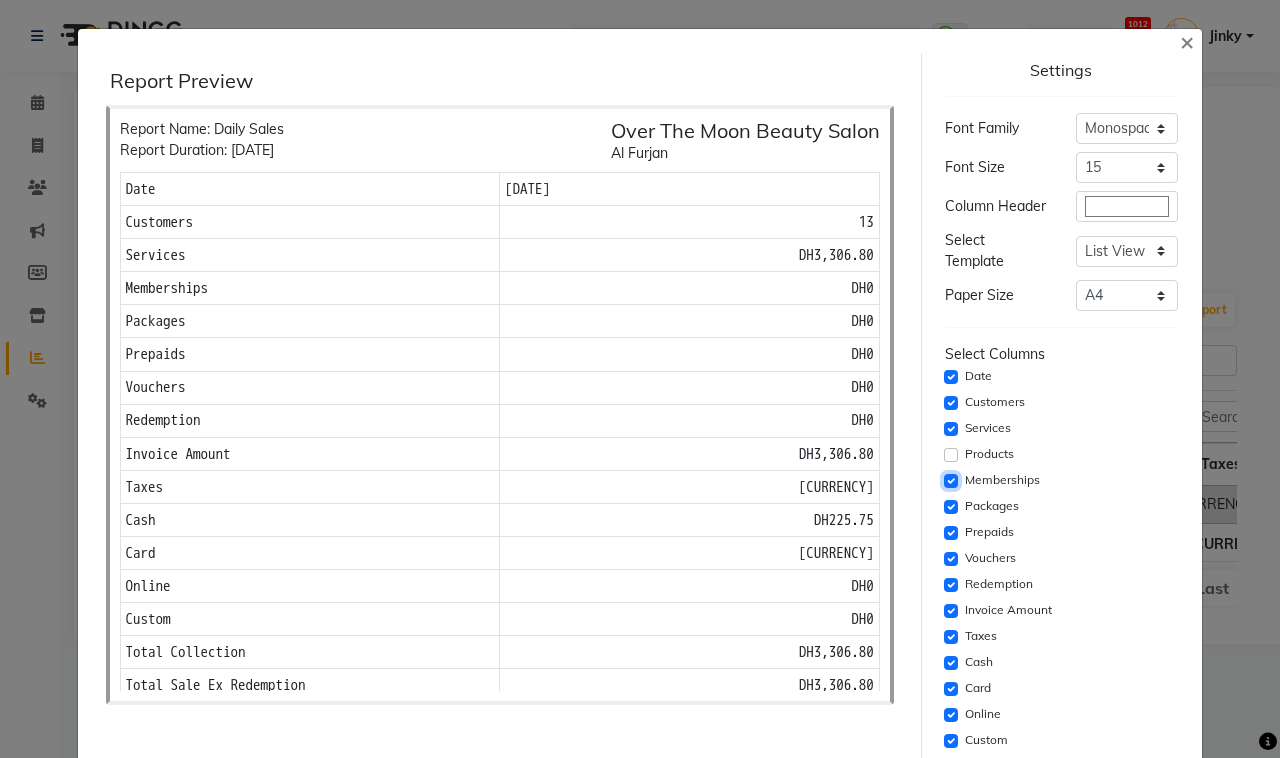 click 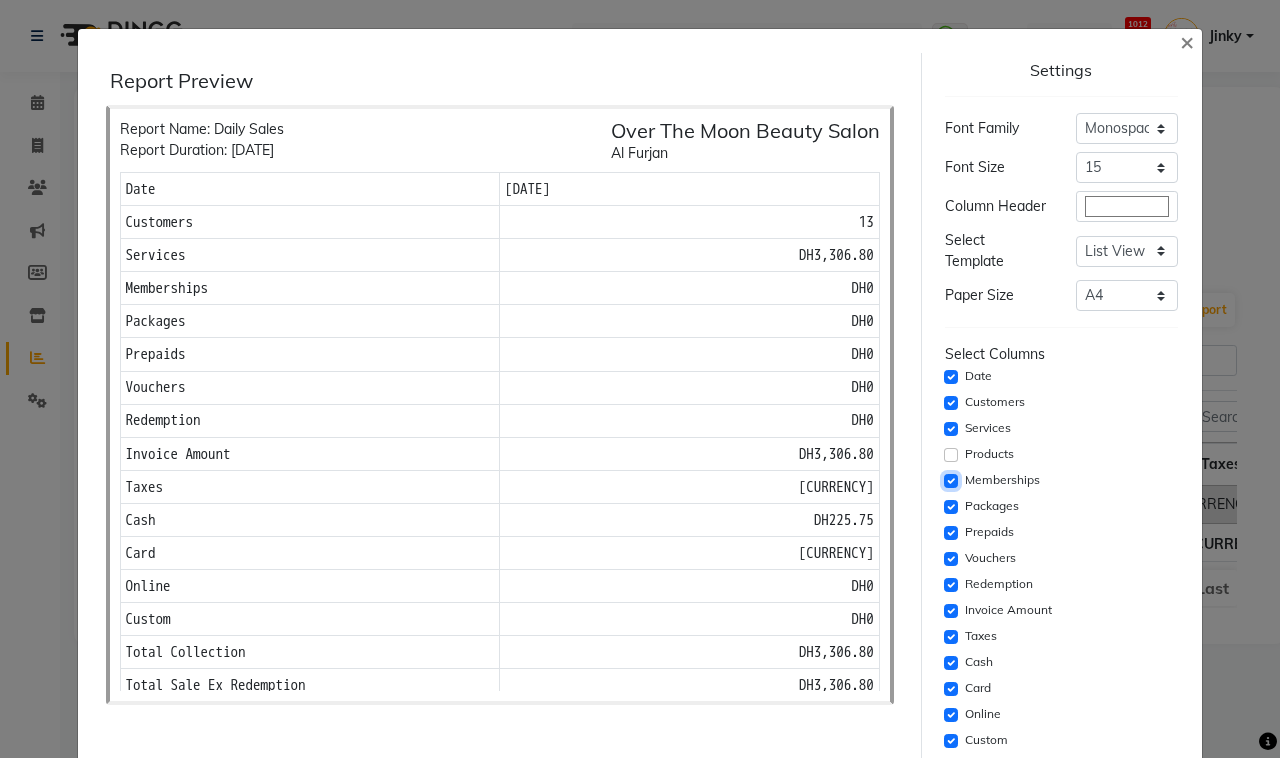 checkbox on "false" 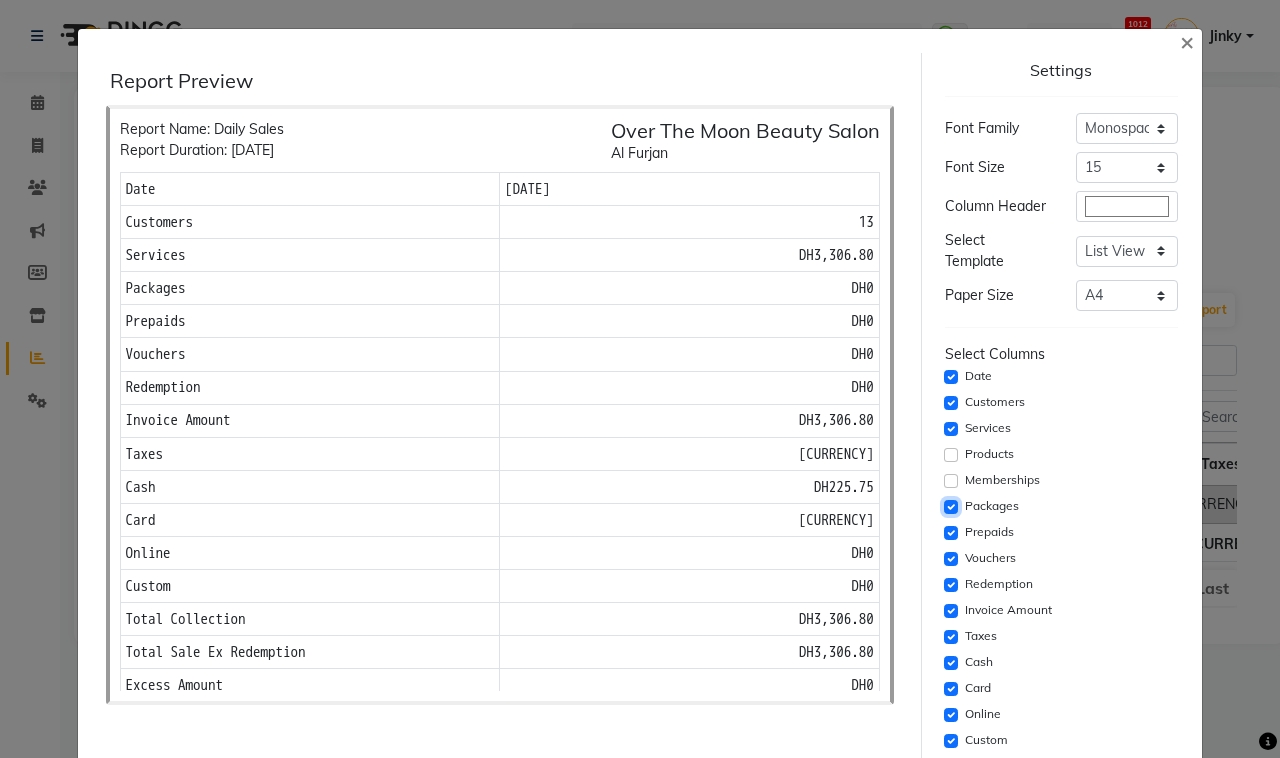 click 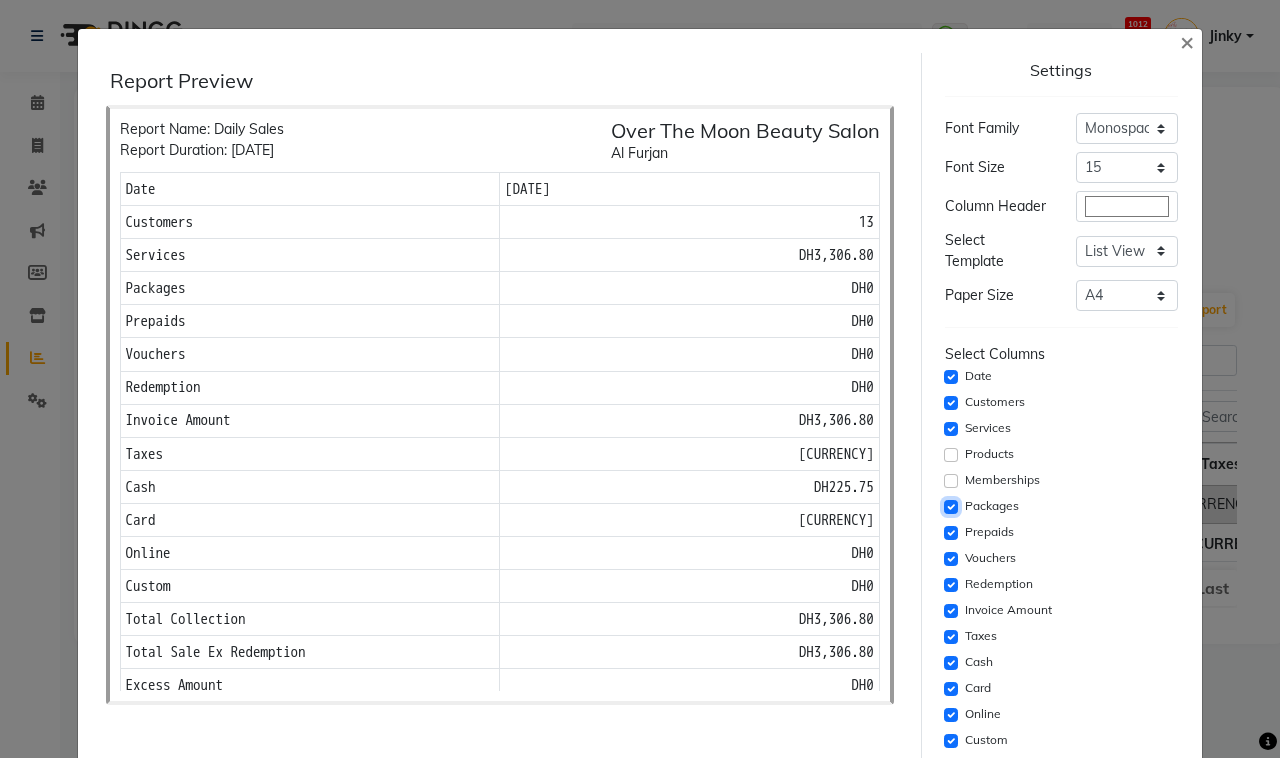 checkbox on "false" 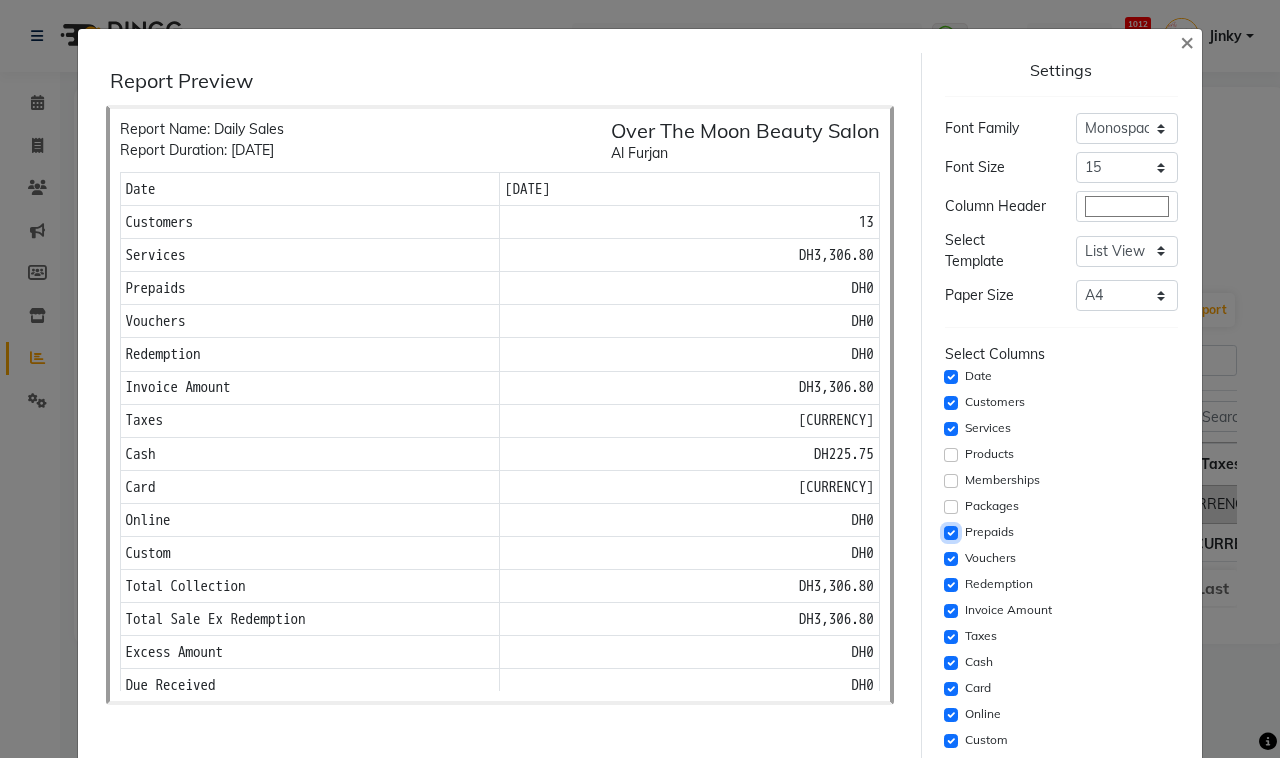 click 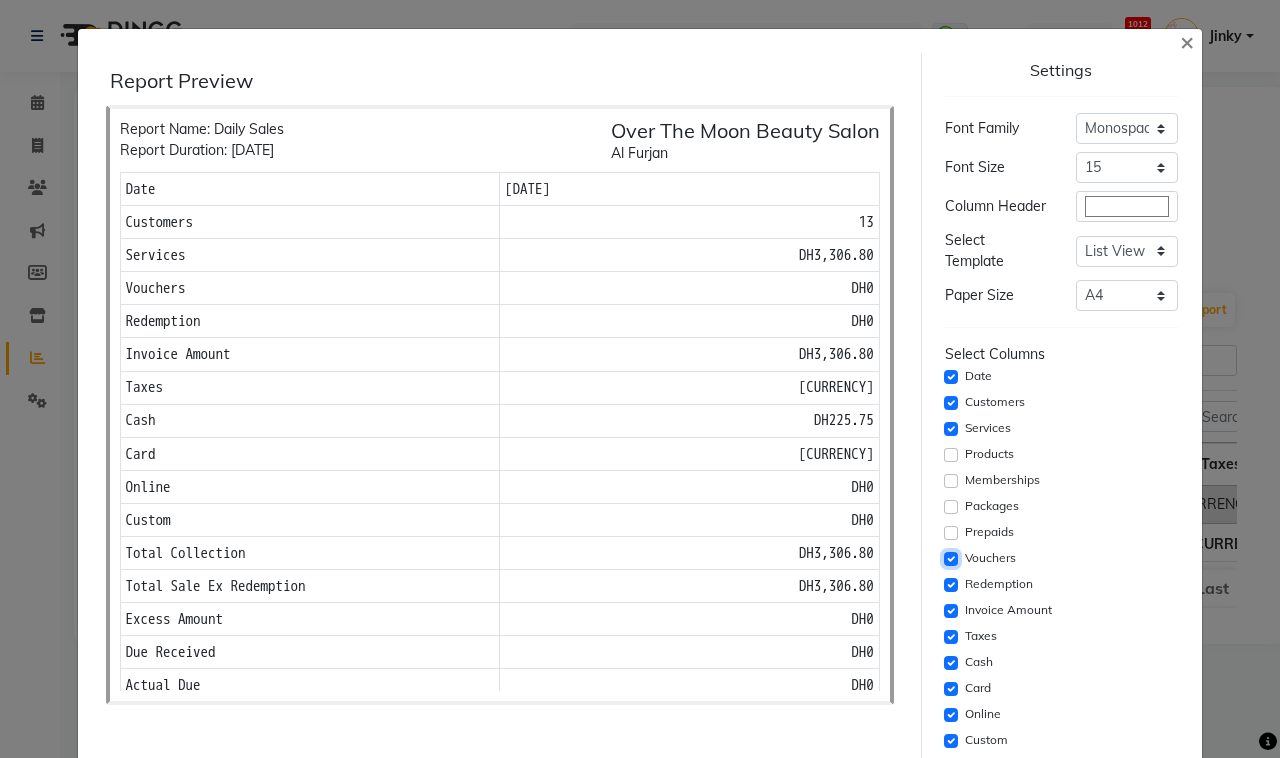 click 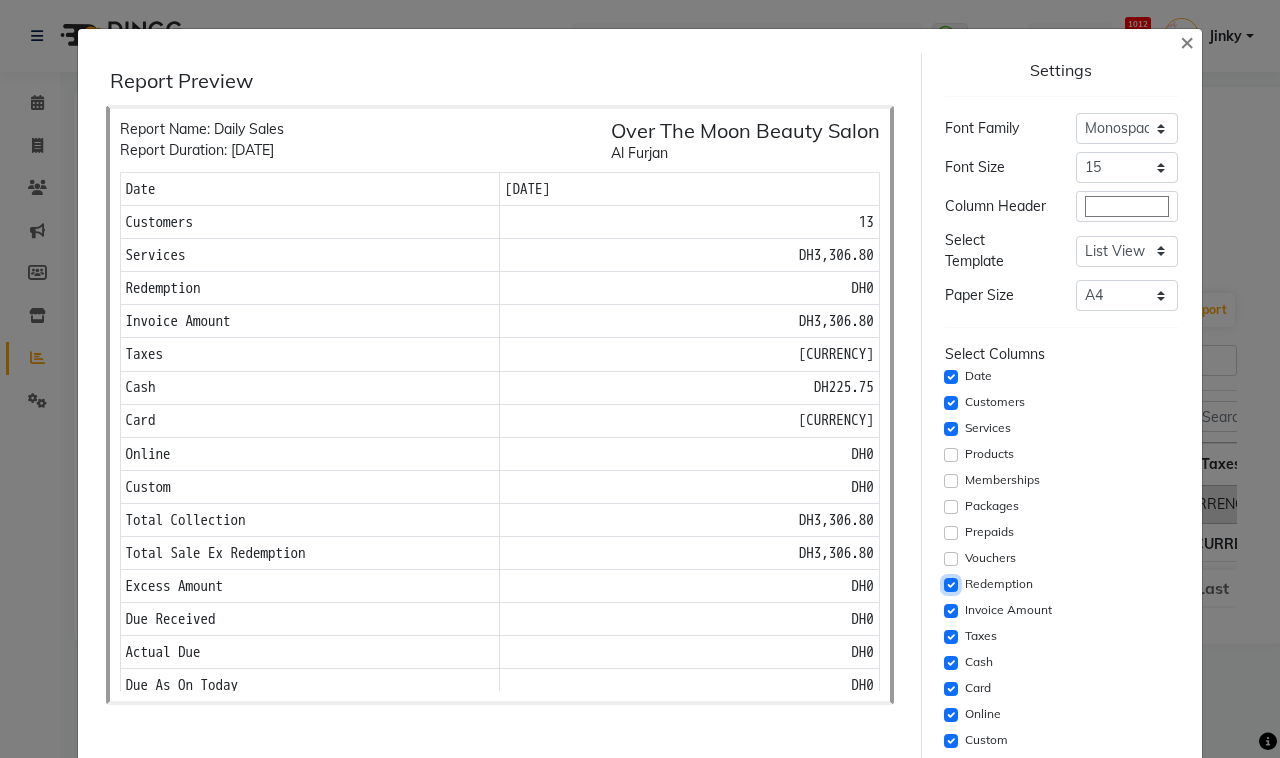 click 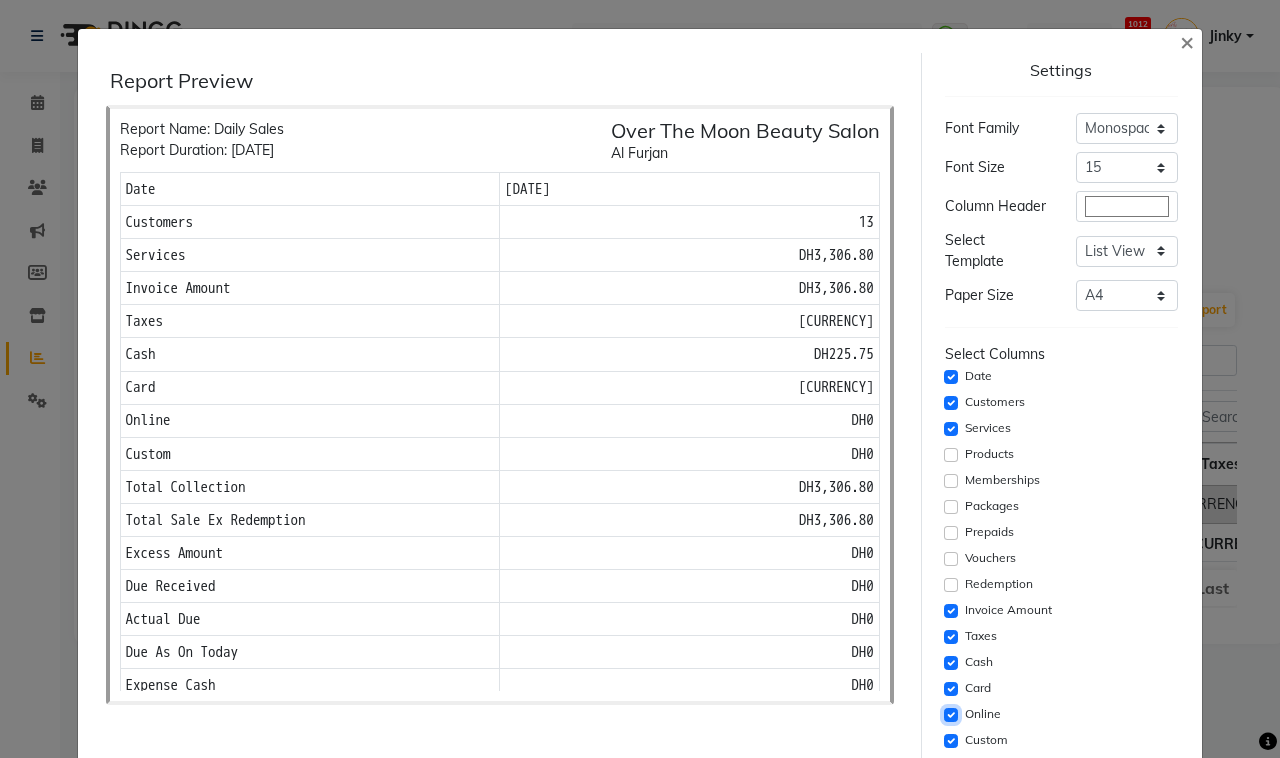 click 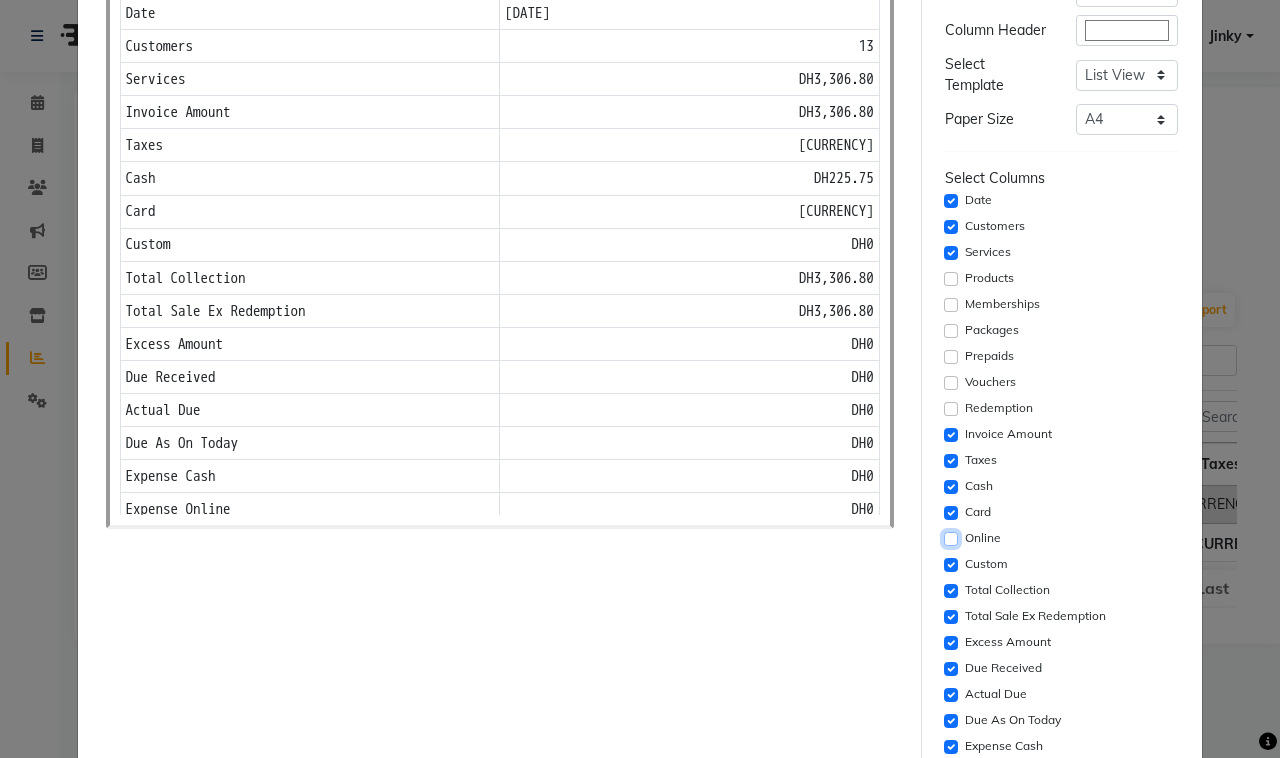 scroll, scrollTop: 208, scrollLeft: 0, axis: vertical 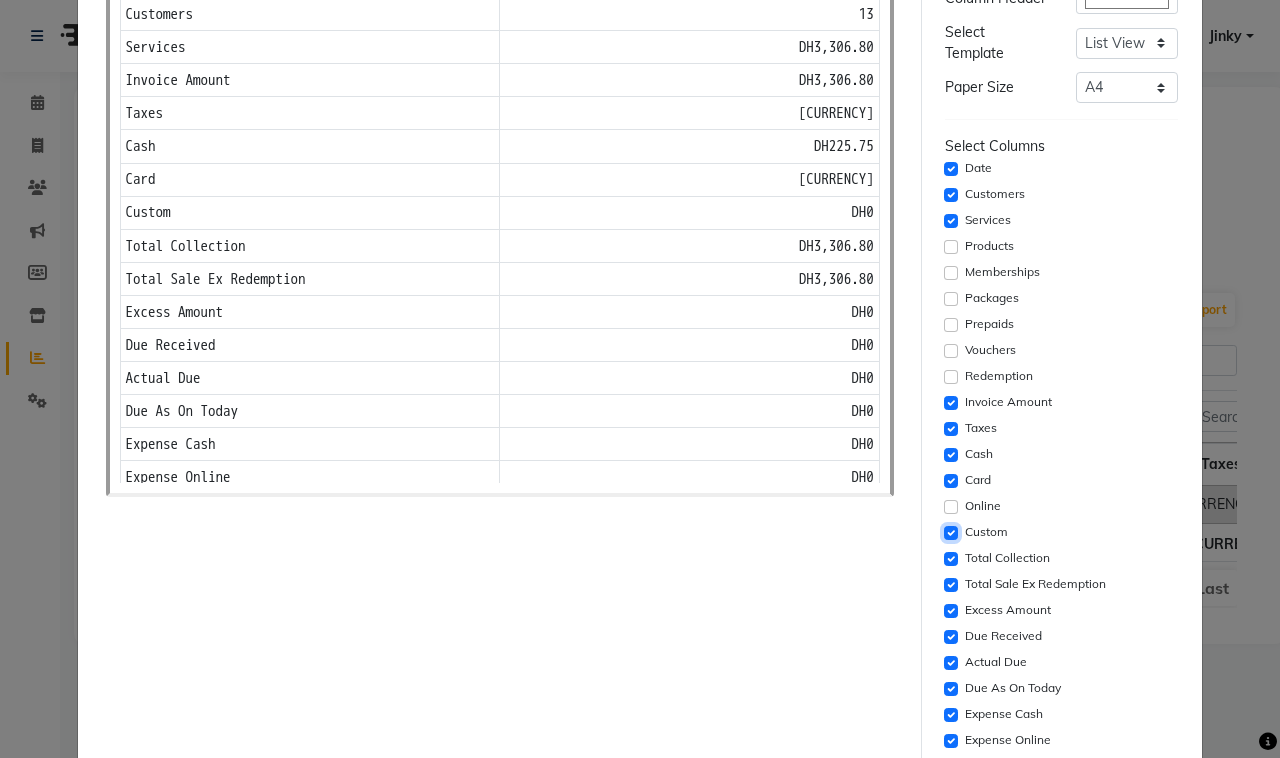 click 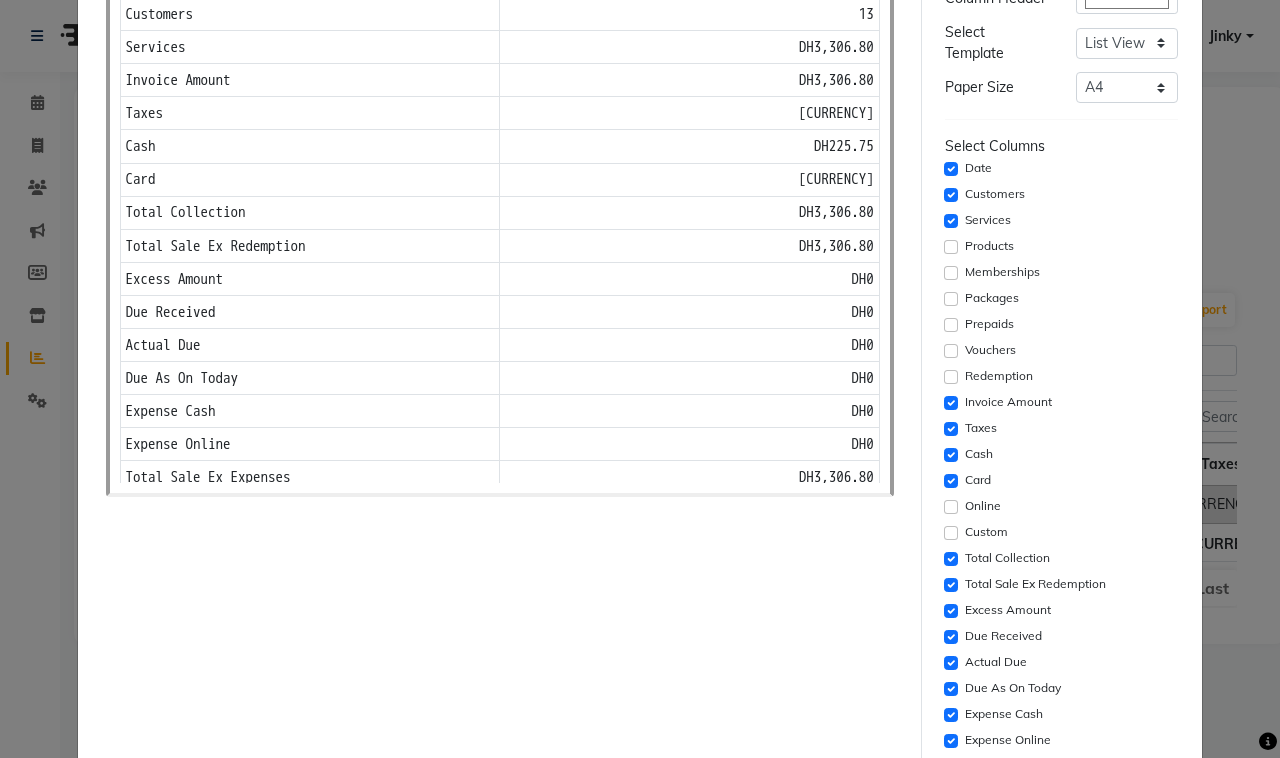 click on "Settings  Font Family  Select Sans Serif Monospace Serif  Font Size  Select 8 9 10 11 12 13 14 15 16 17 18 19 20  Column Header  #ffffff  Select Template  Select Dynamic Table View List View  Paper Size  Select A4 A5 A6 A7 Thermal Select Columns  Date   Customers   Services   Products   Memberships   Packages   Prepaids   Vouchers   Redemption   Invoice Amount   Taxes   Cash   Card   Online   Custom   Total Collection   Total Sale Ex Redemption   Excess Amount   Due Received   Actual Due   Due As On Today   Expense Cash   Expense Online   Total Sale Ex Expenses   Opening Cash   Closing / Petty Cash   Added To Wallet   Invoice Refund   Advance Refund   Header   Footer   Print   Cancel" 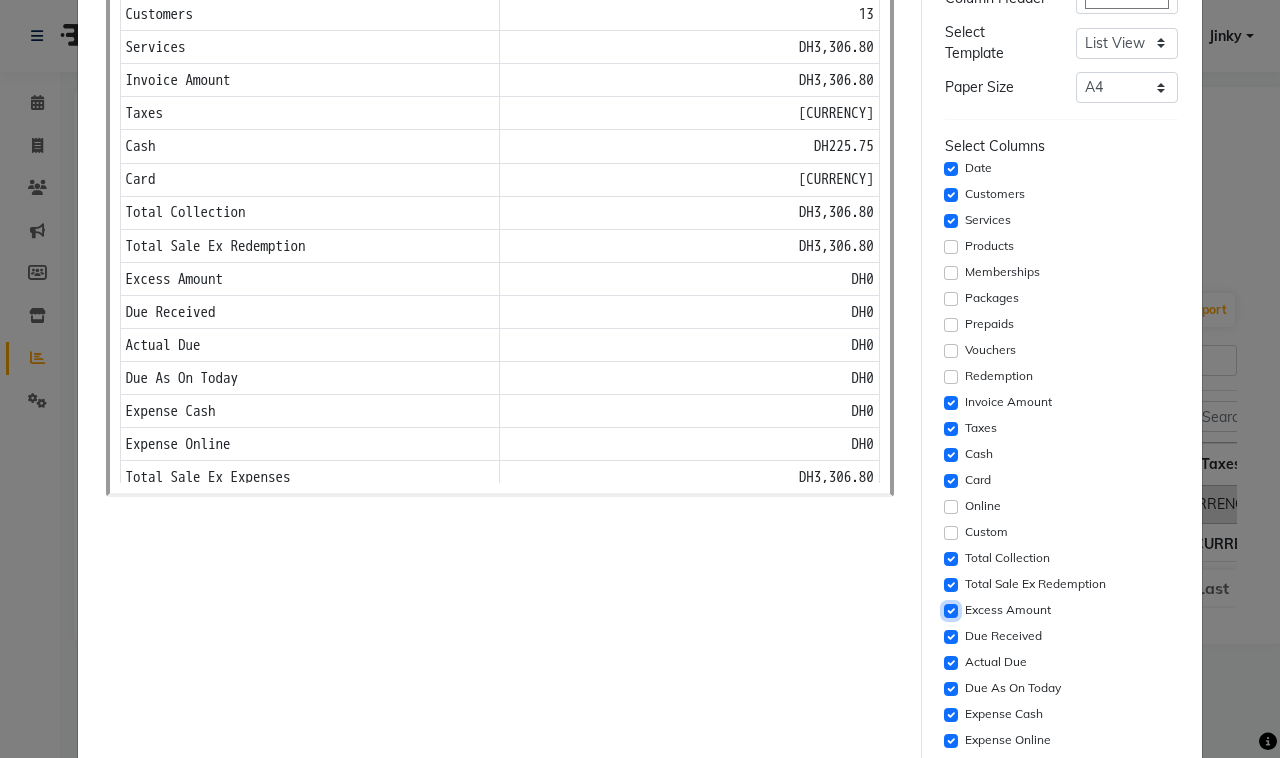 click 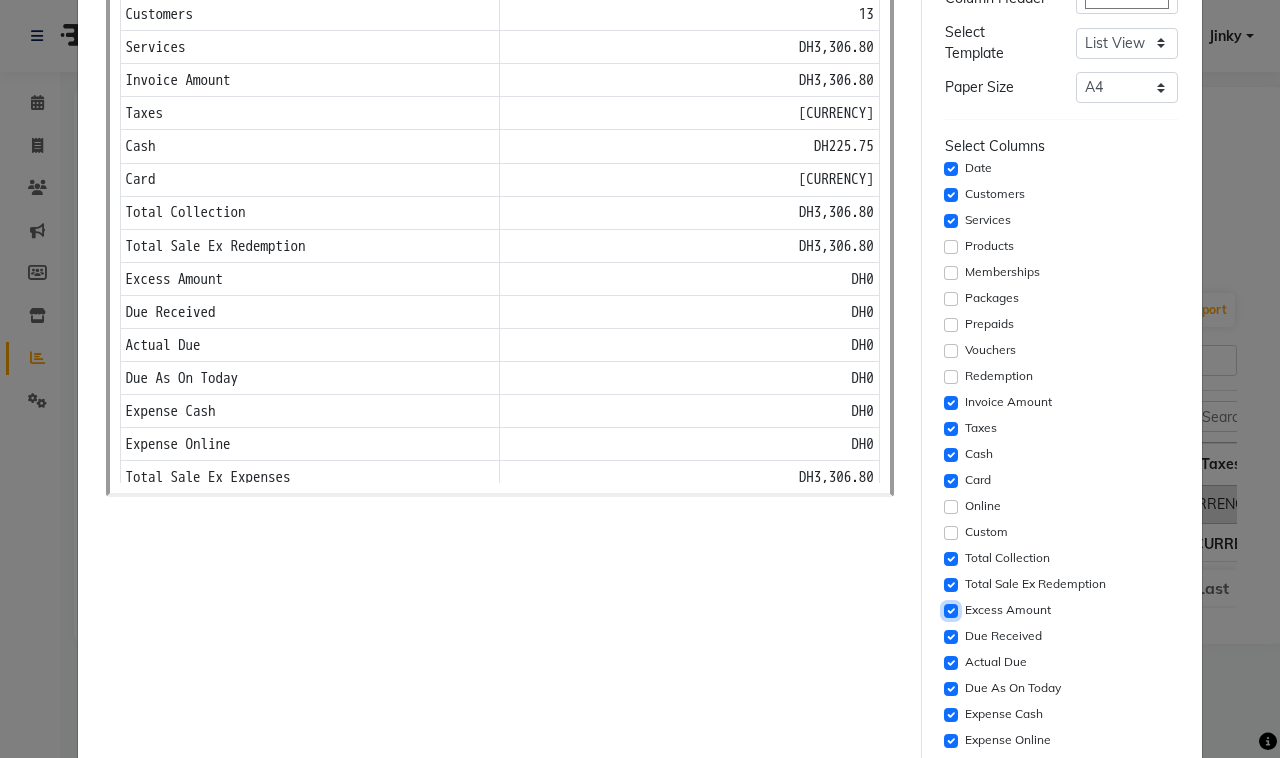 checkbox on "false" 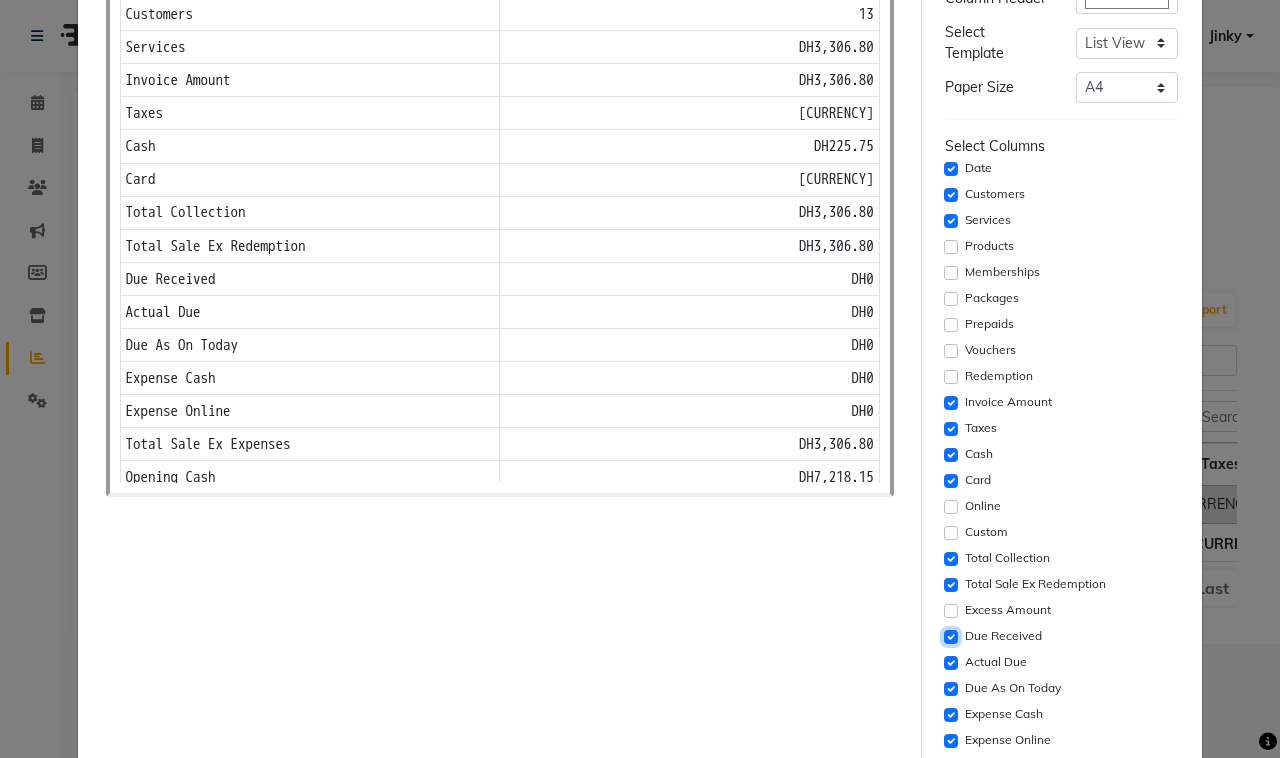 click 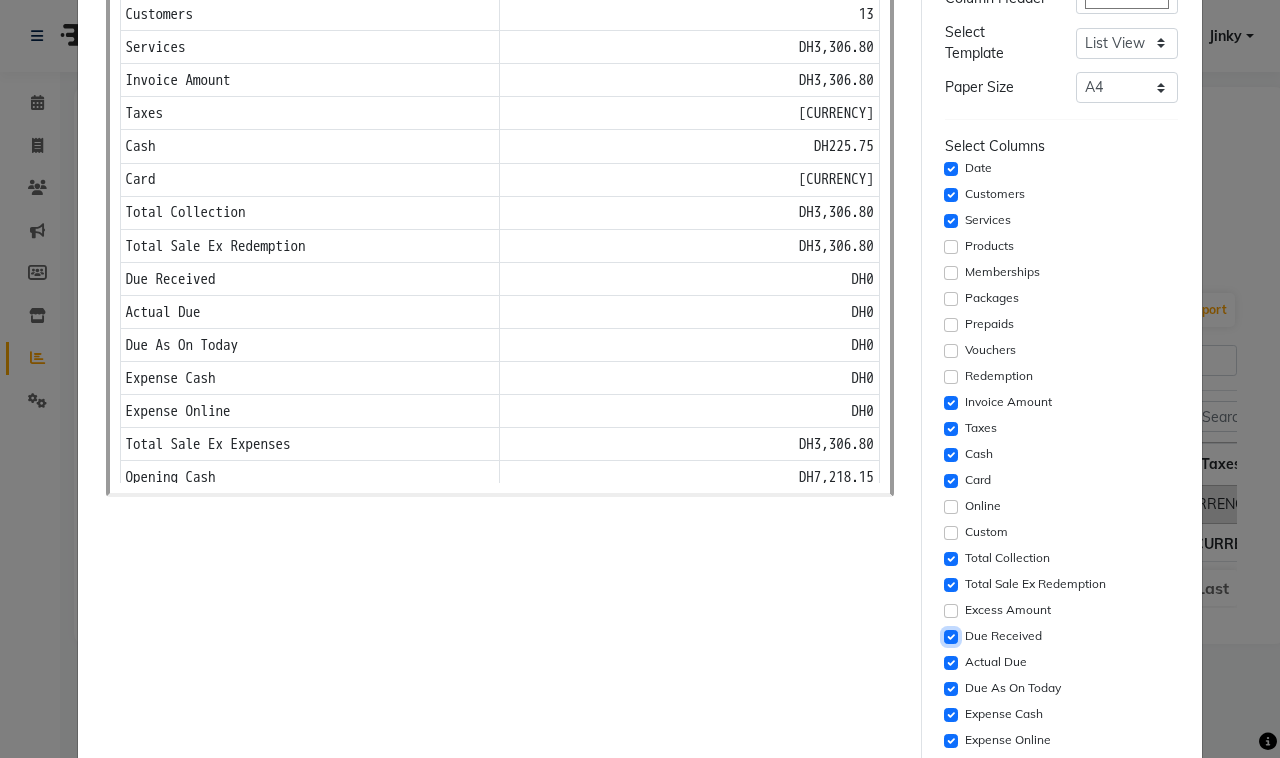 checkbox on "false" 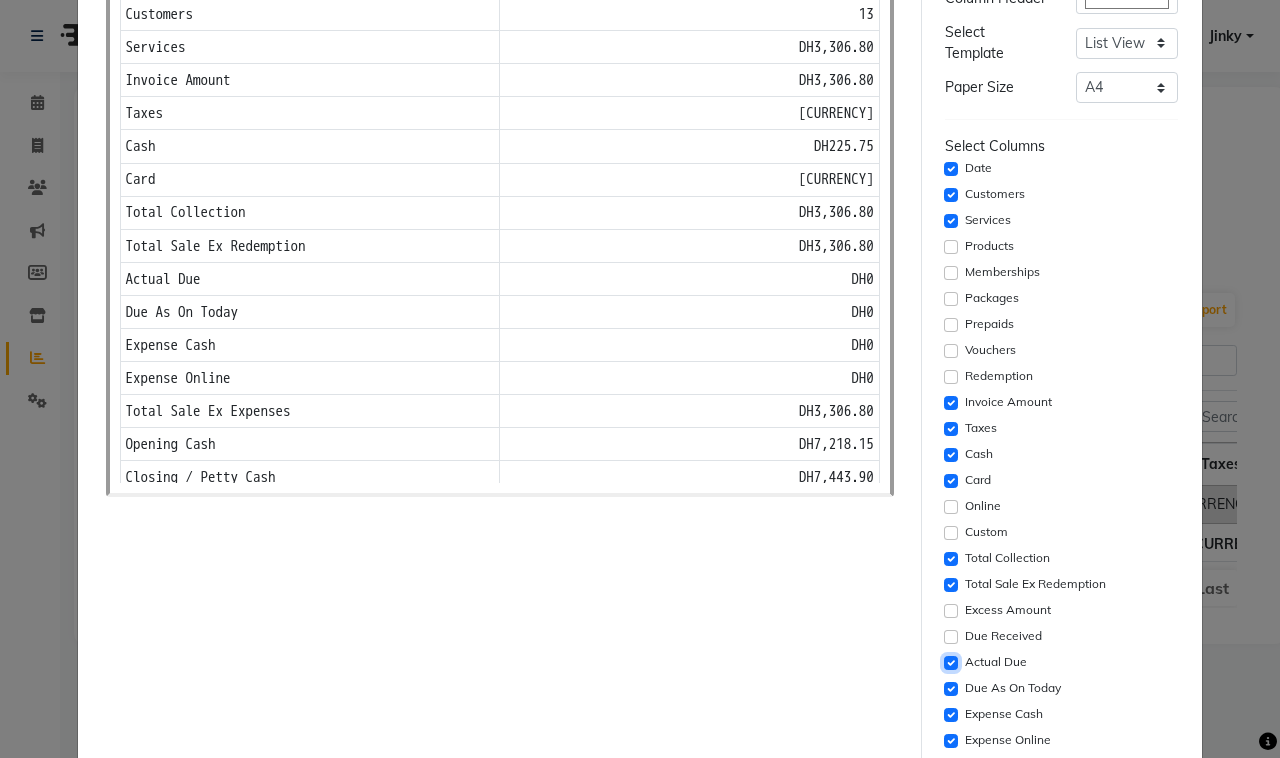 click 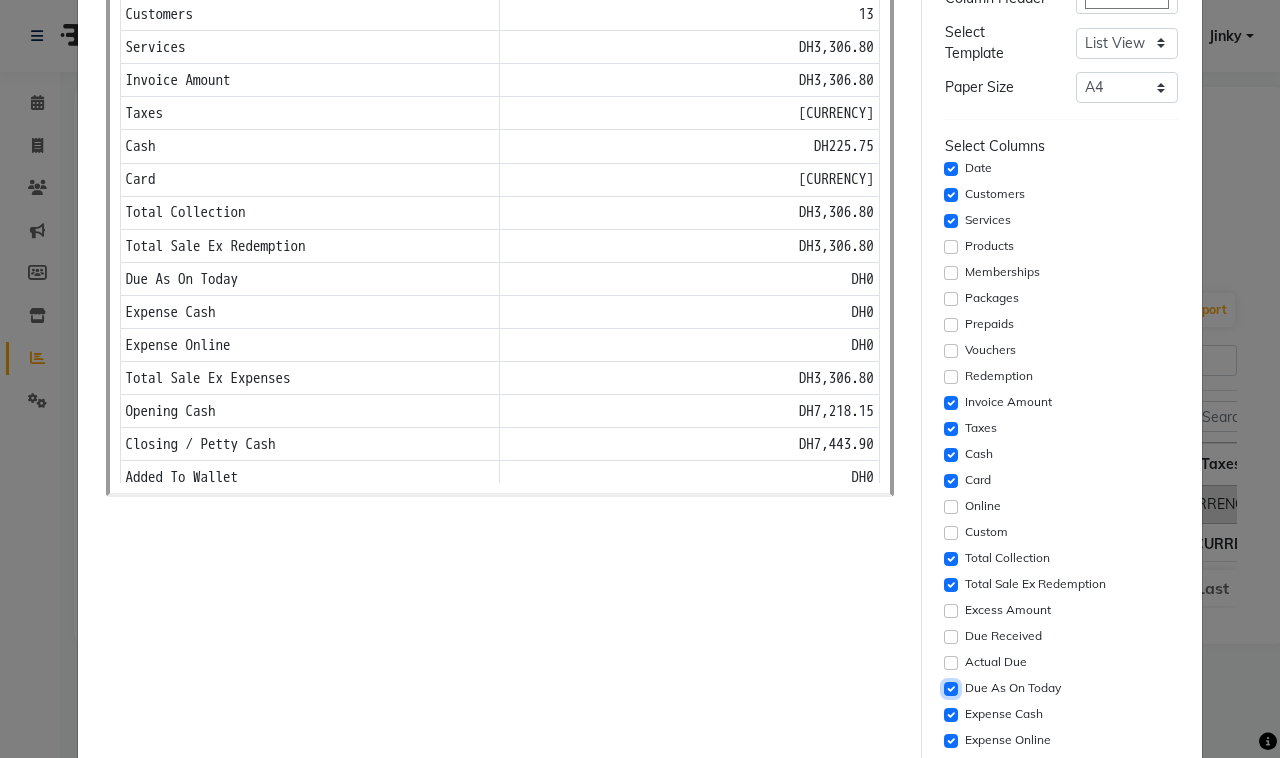 click 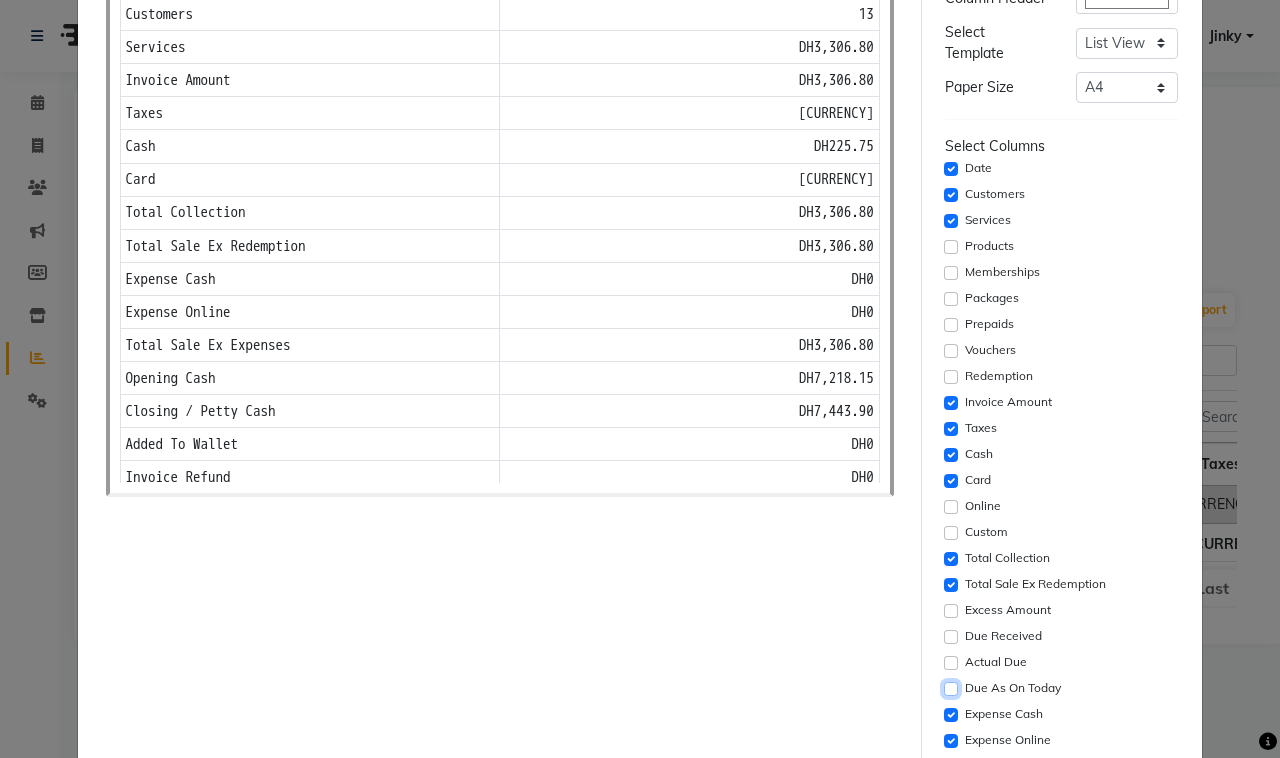 scroll, scrollTop: 416, scrollLeft: 0, axis: vertical 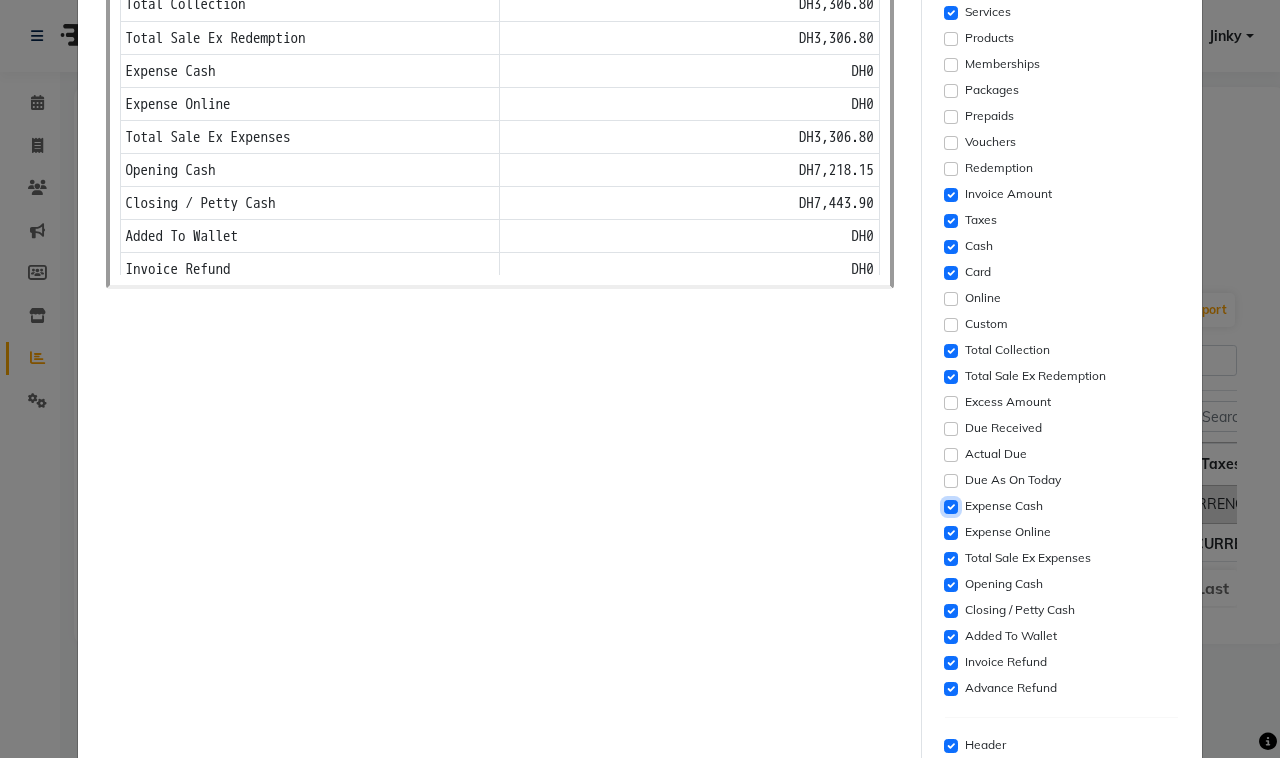 click 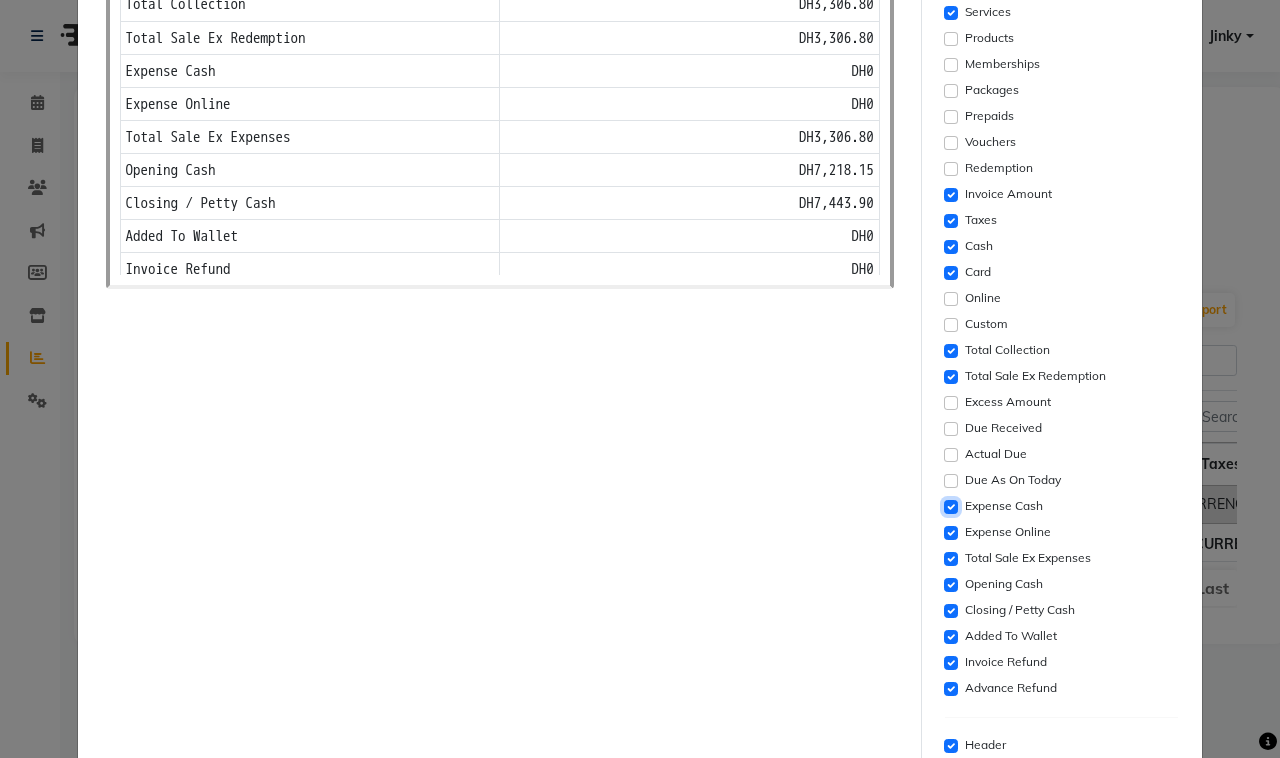 checkbox on "false" 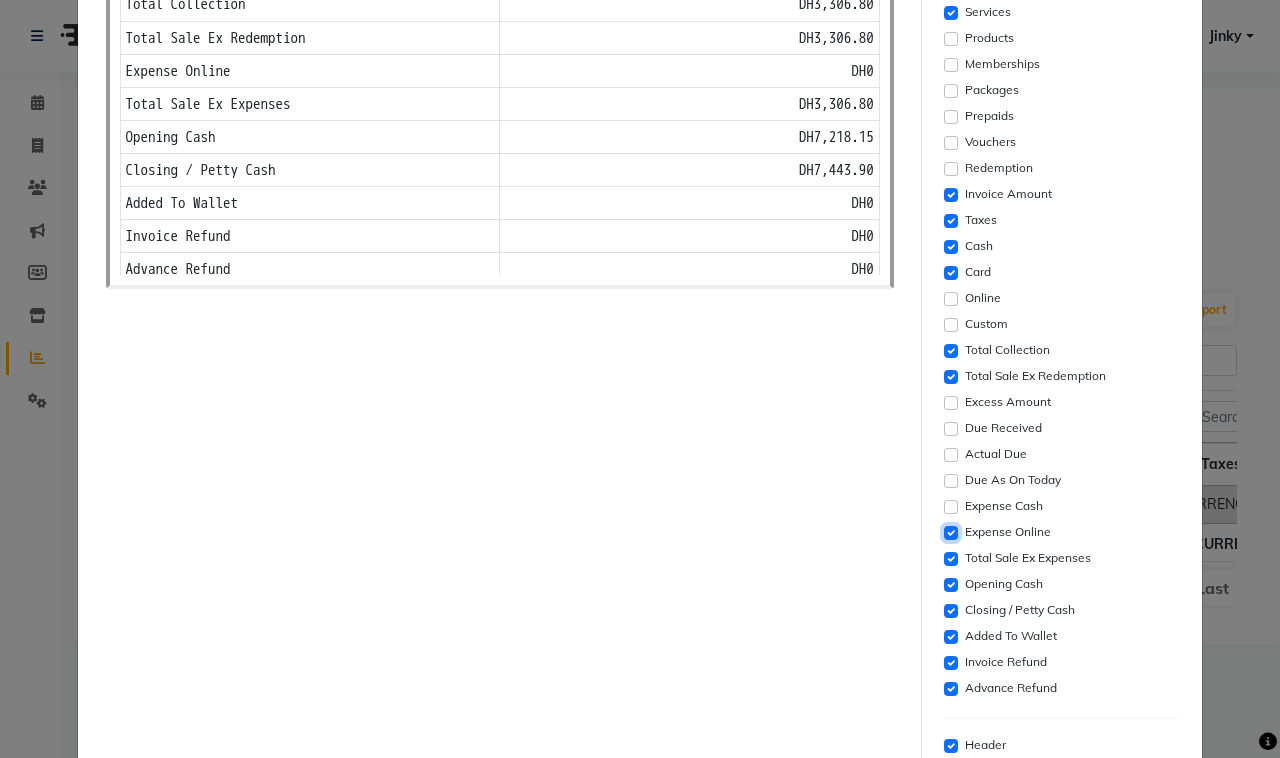 click 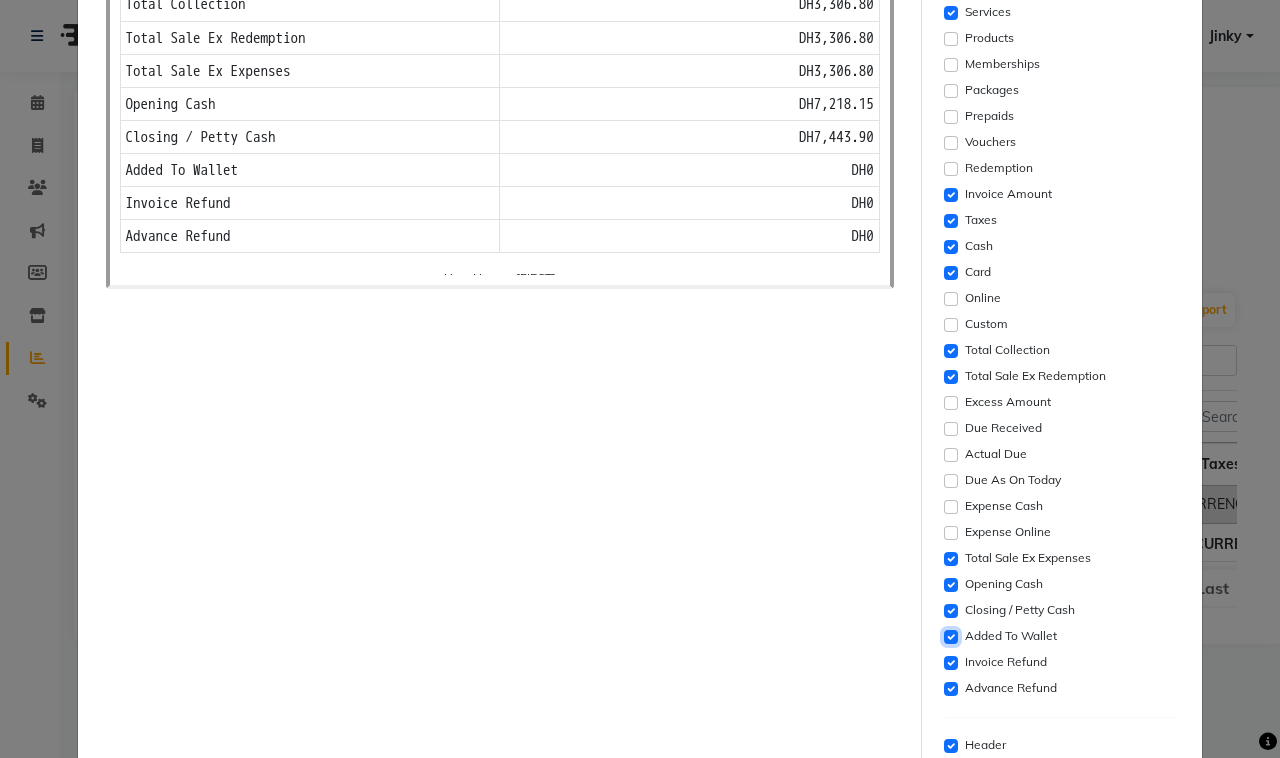 drag, startPoint x: 937, startPoint y: 645, endPoint x: 937, endPoint y: 677, distance: 32 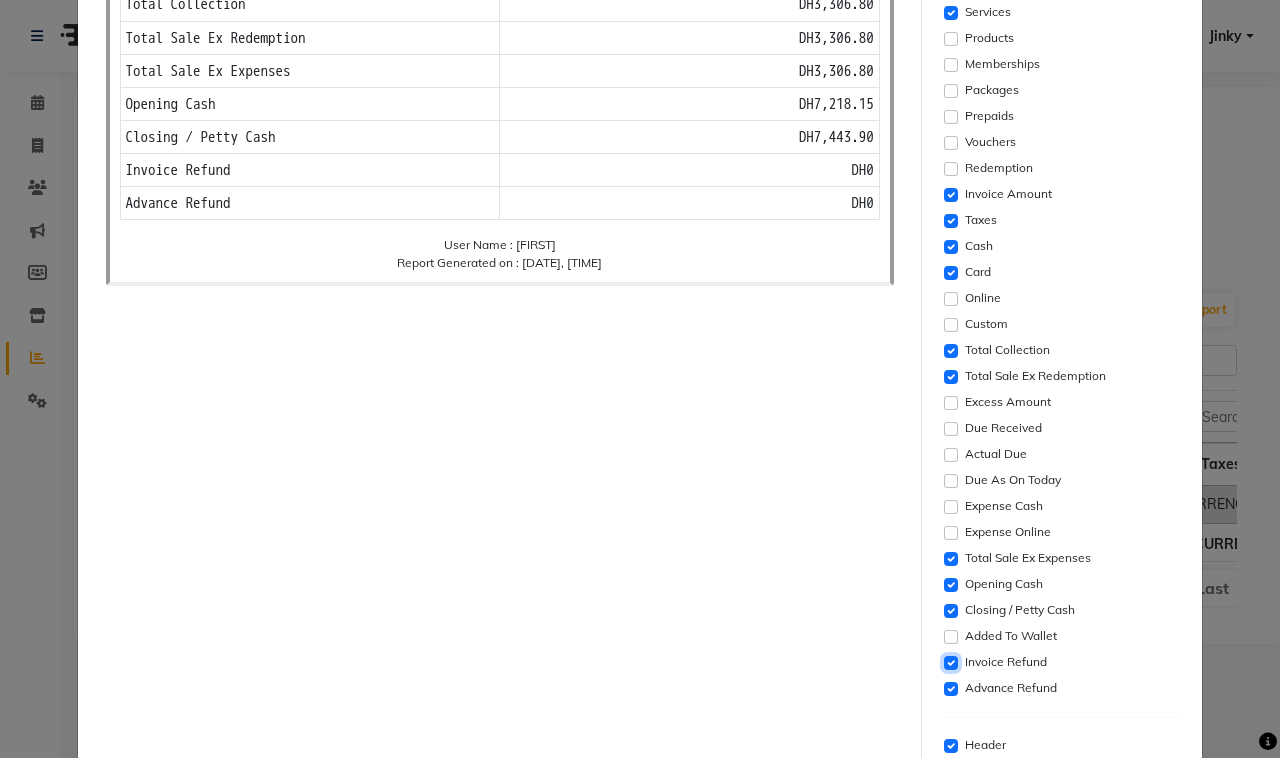 click 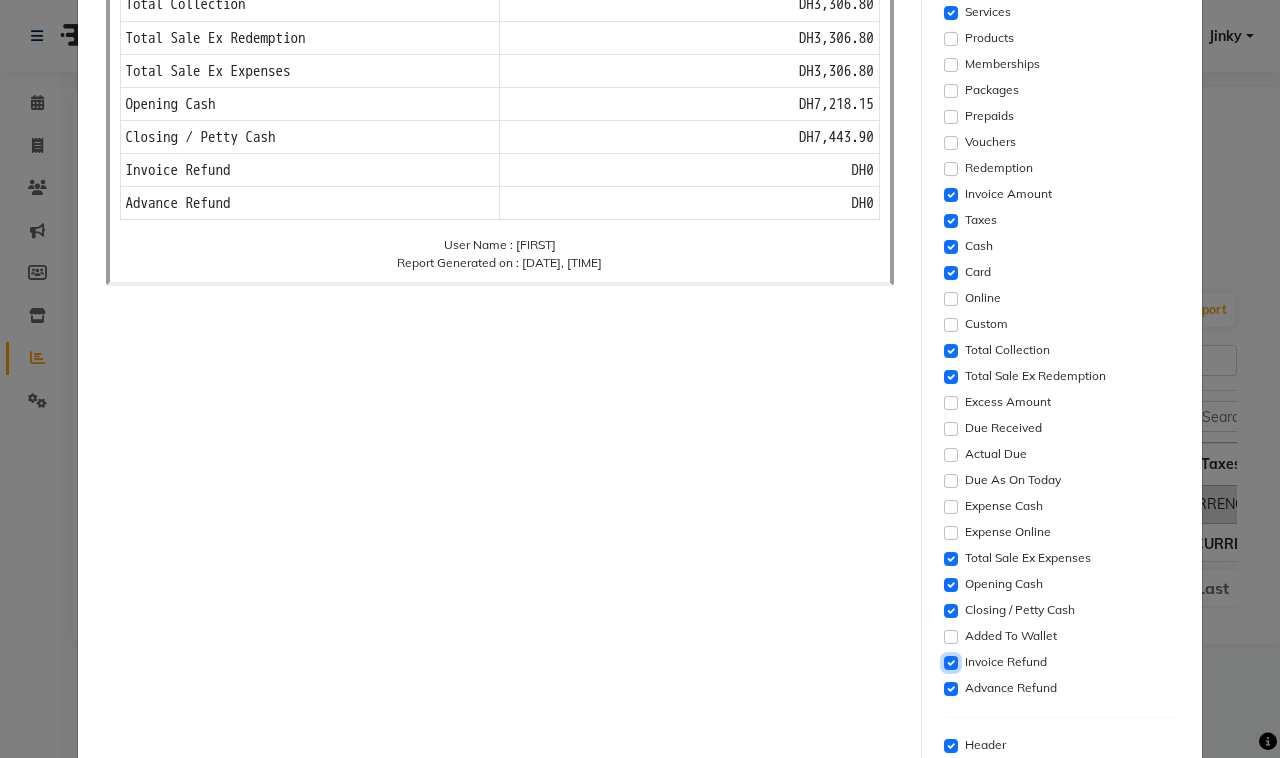 checkbox on "false" 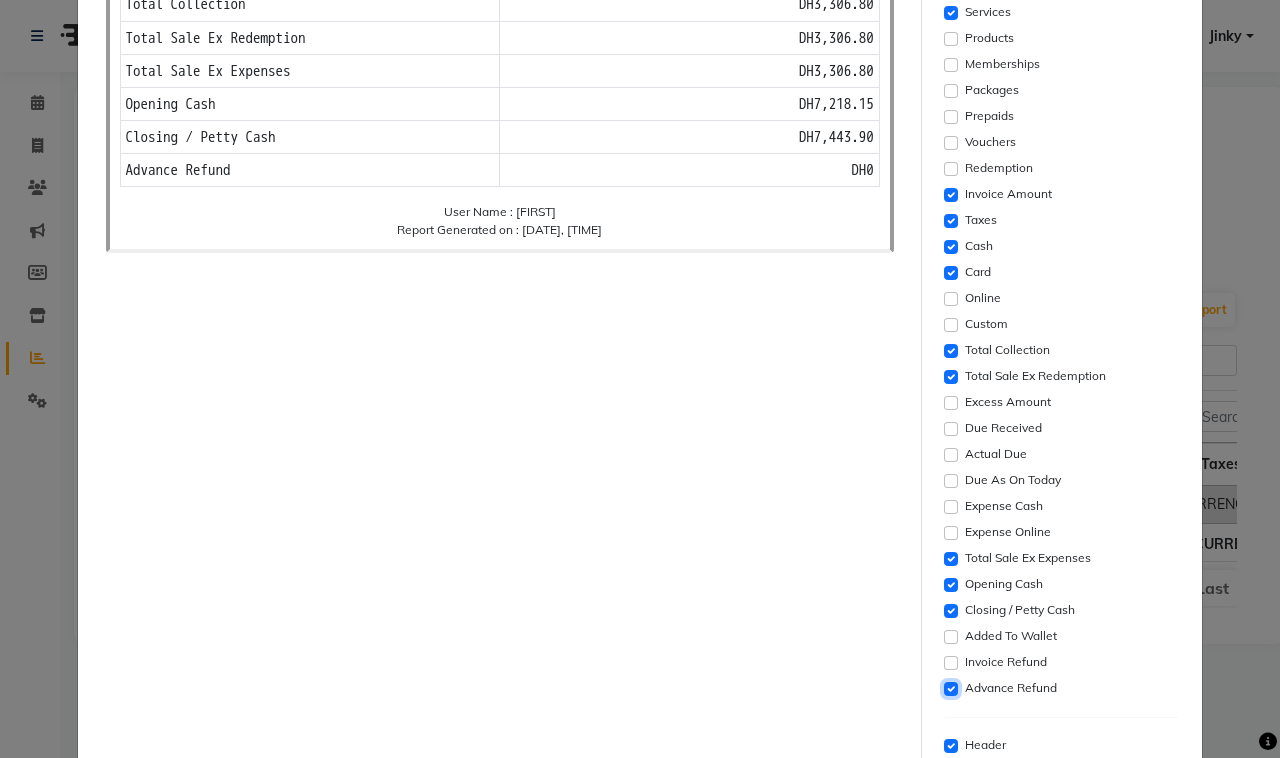 drag, startPoint x: 936, startPoint y: 697, endPoint x: 1037, endPoint y: 511, distance: 211.65302 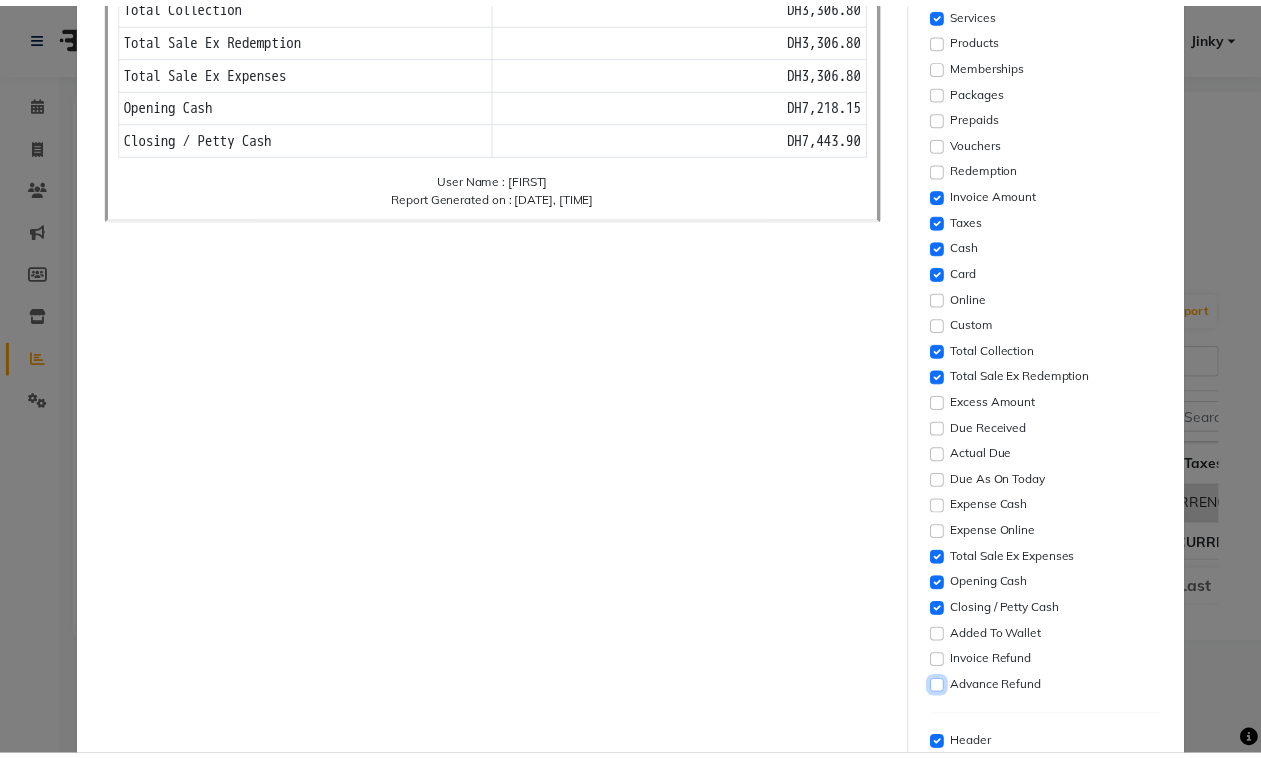 scroll, scrollTop: 562, scrollLeft: 0, axis: vertical 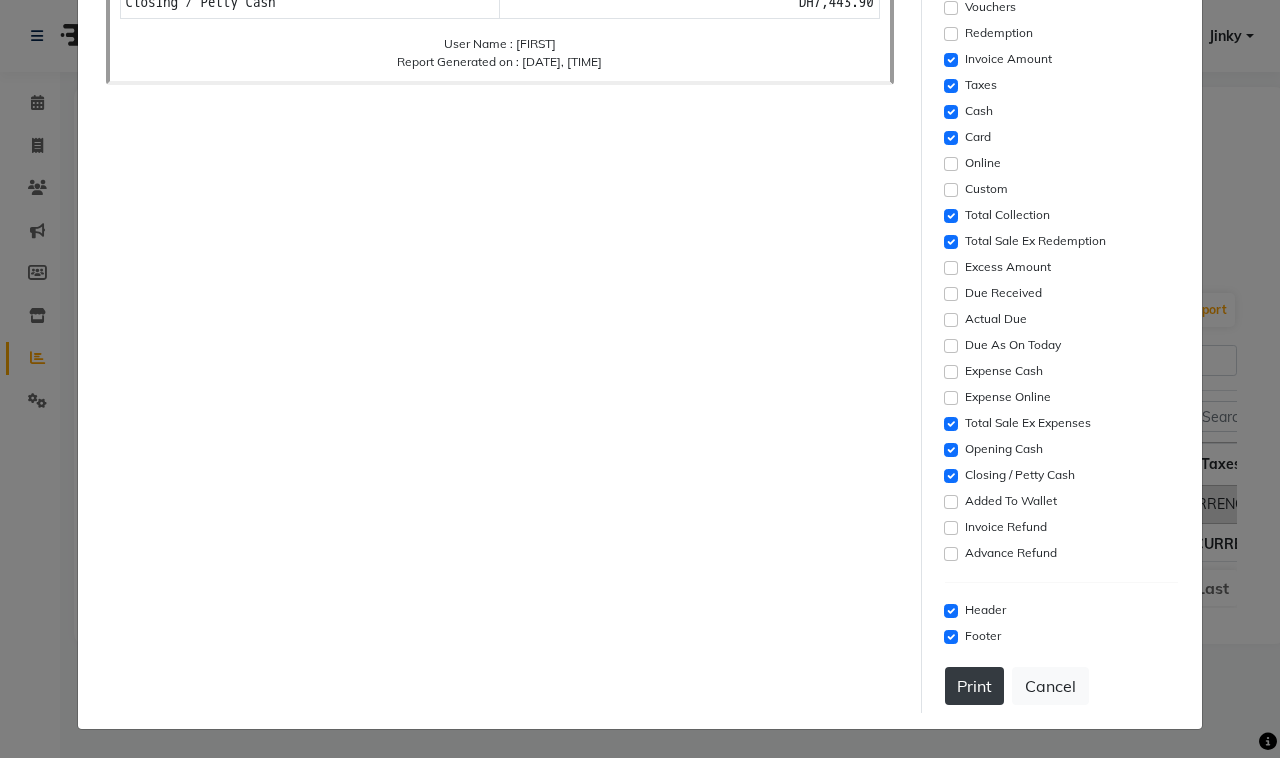click on "Print" 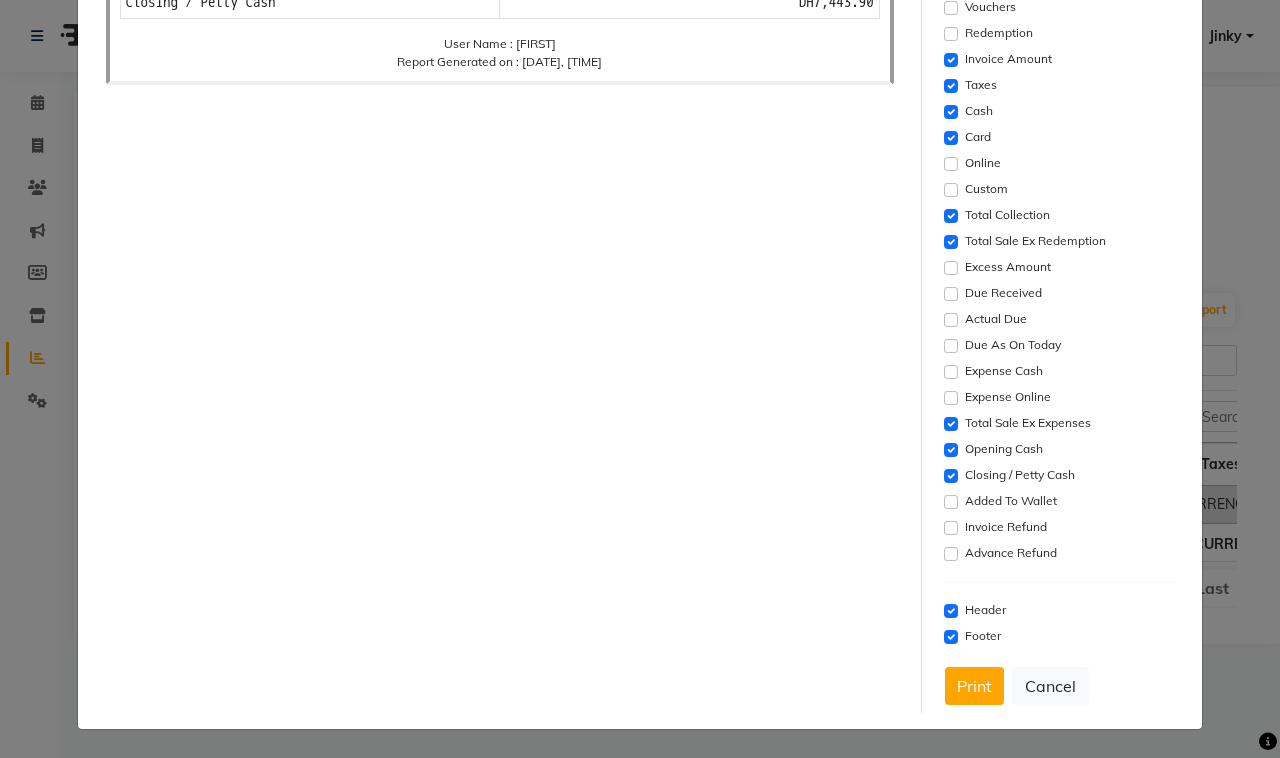 drag, startPoint x: 1165, startPoint y: 46, endPoint x: 868, endPoint y: 216, distance: 342.2119 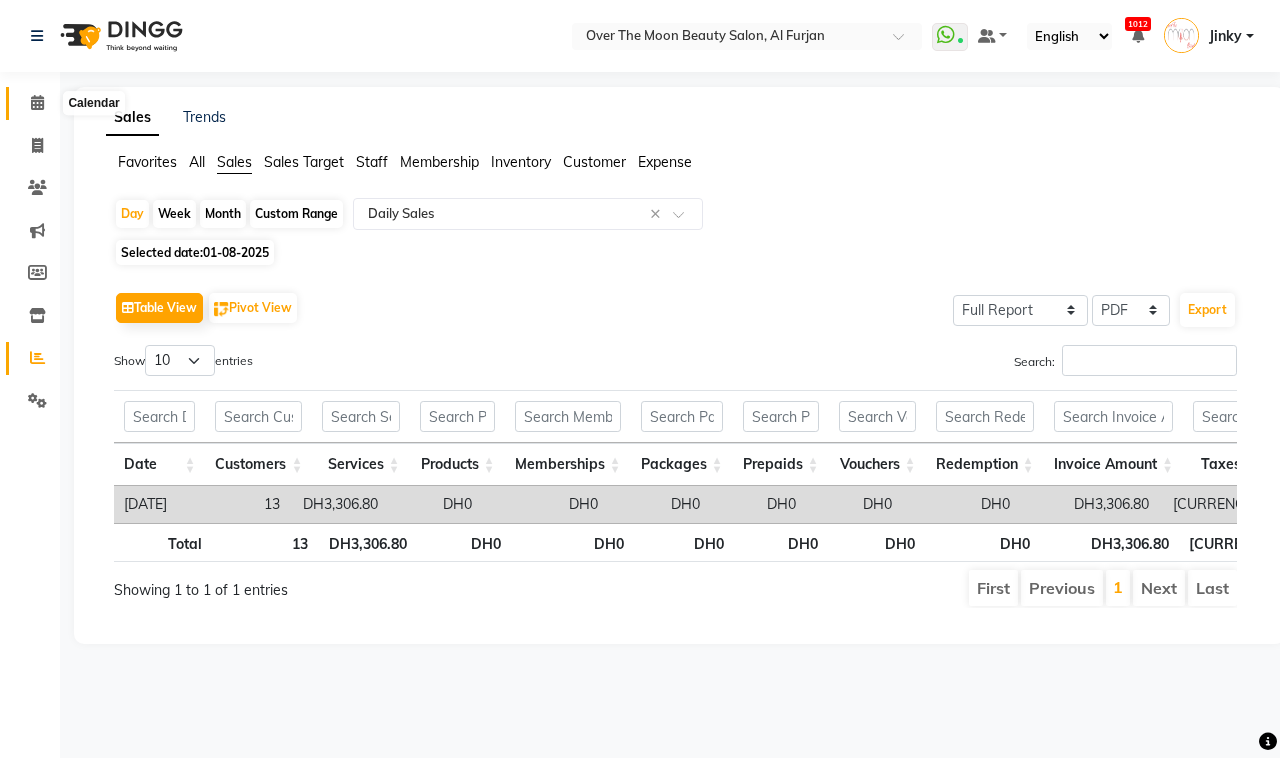 click 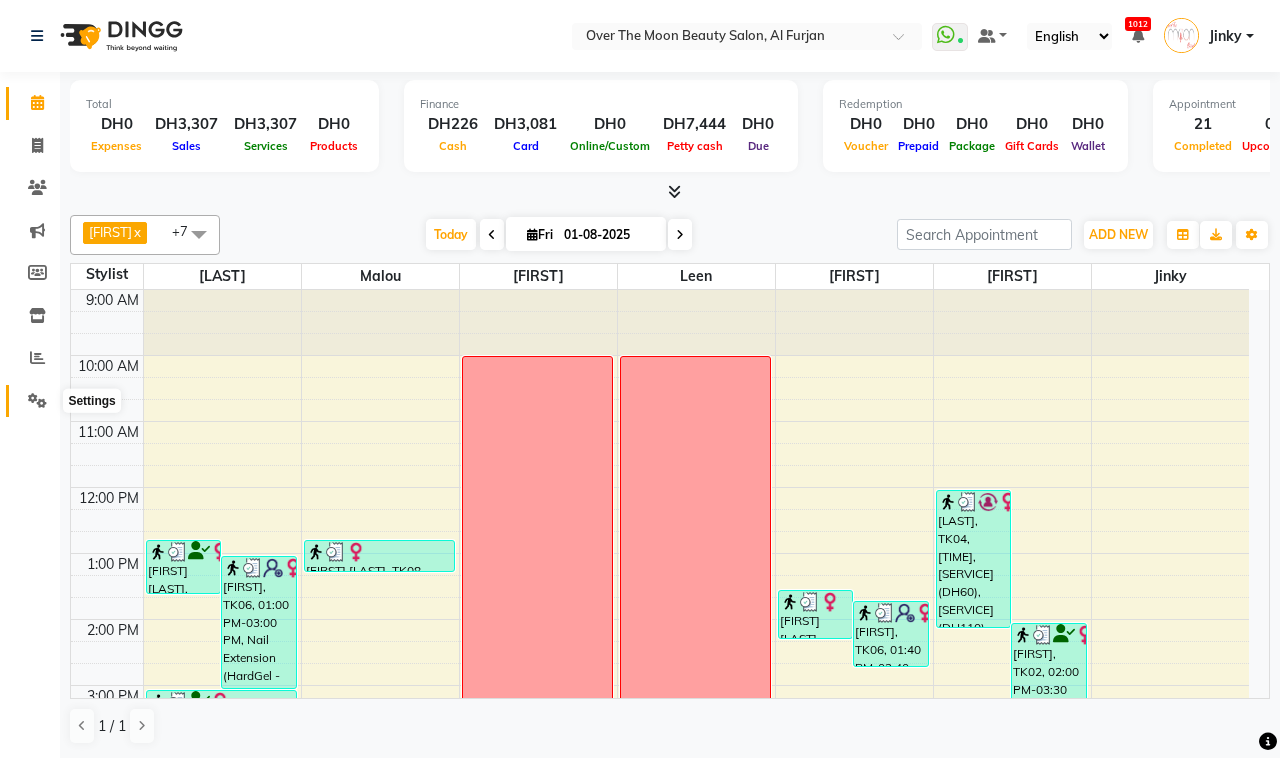 click 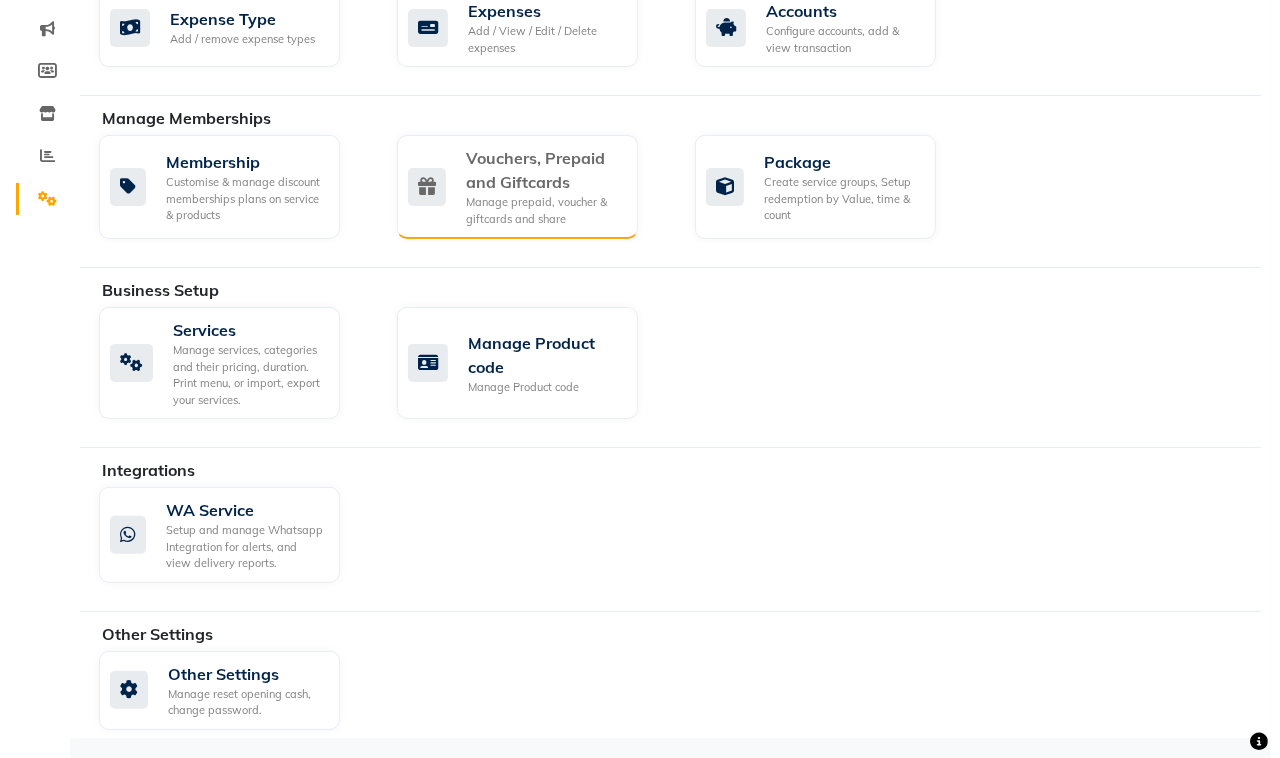 scroll, scrollTop: 0, scrollLeft: 0, axis: both 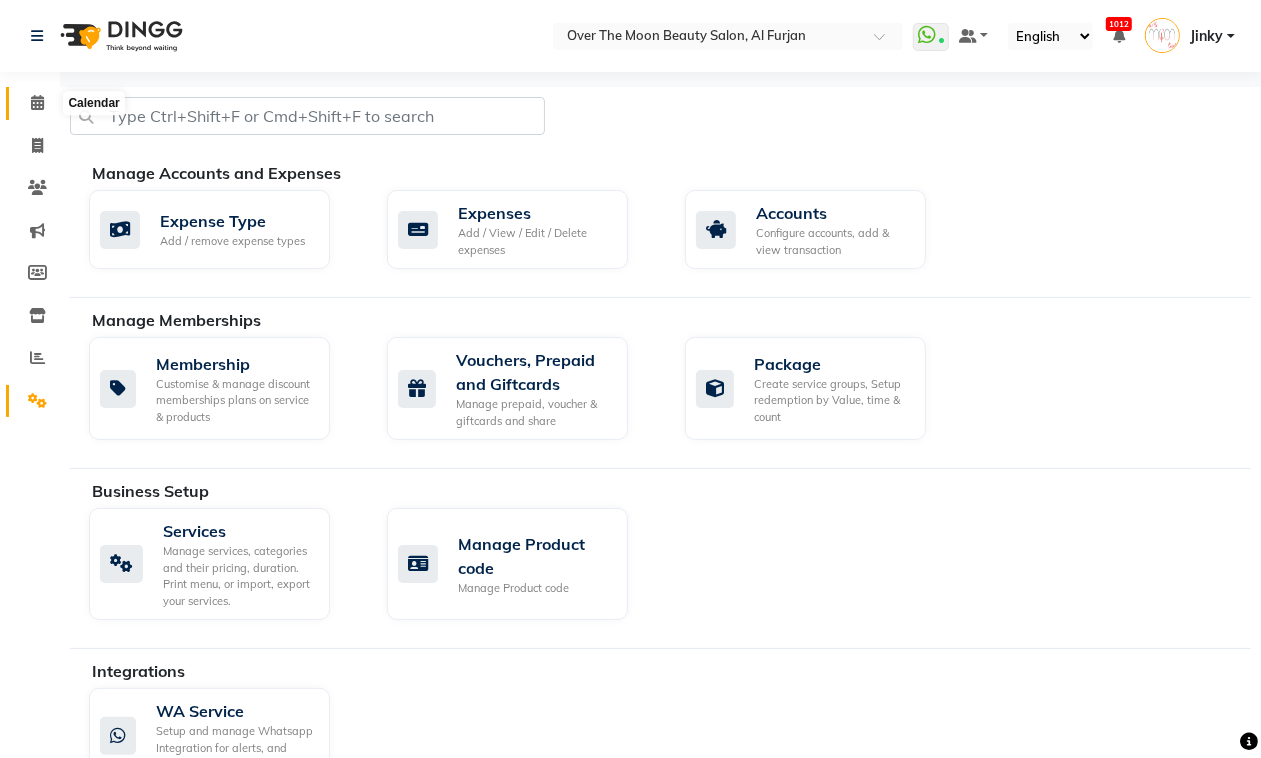 click 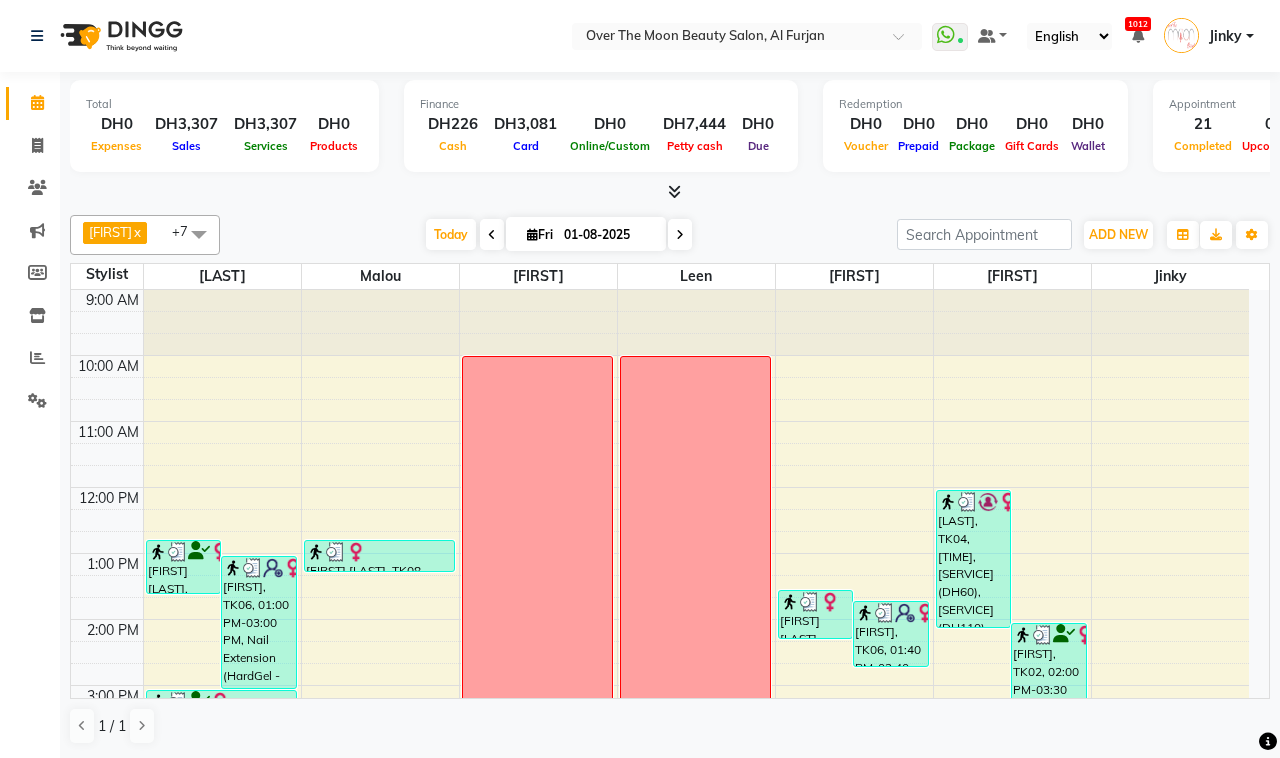 click on "Jinky" at bounding box center [1225, 36] 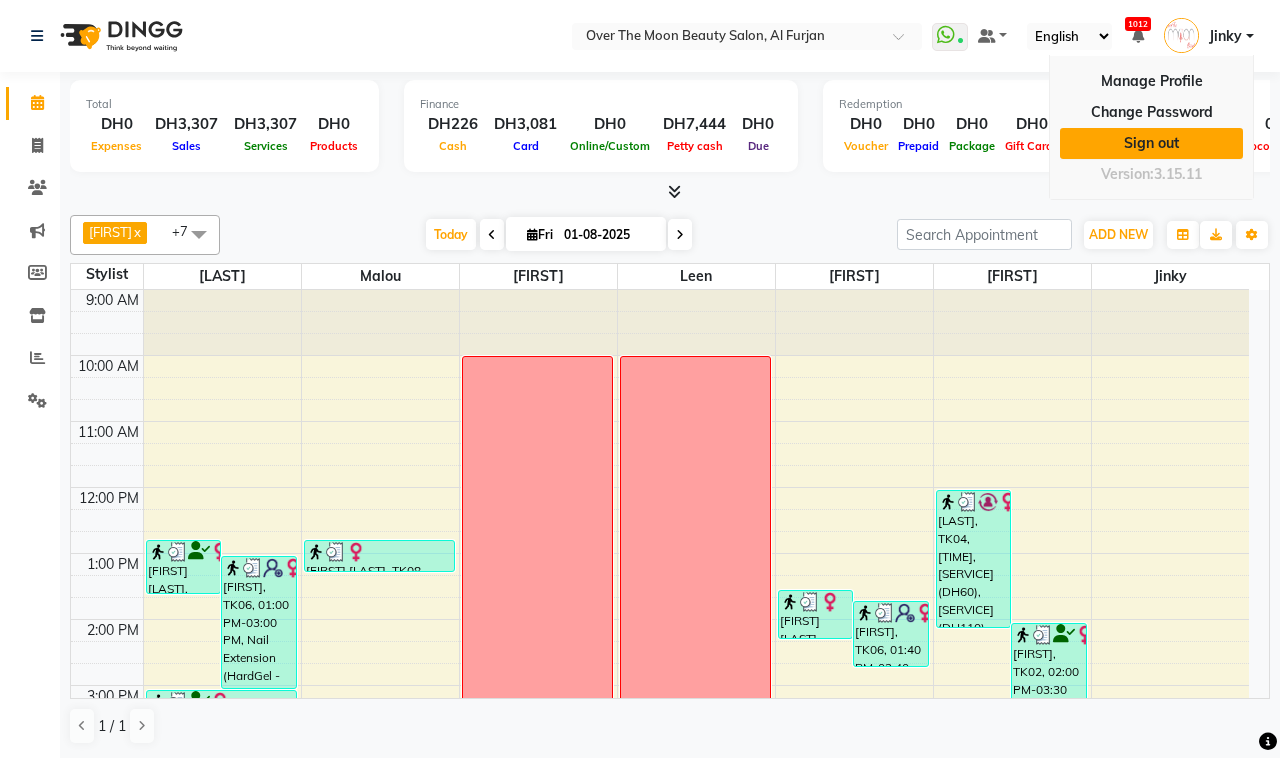 click on "Sign out" at bounding box center (1151, 143) 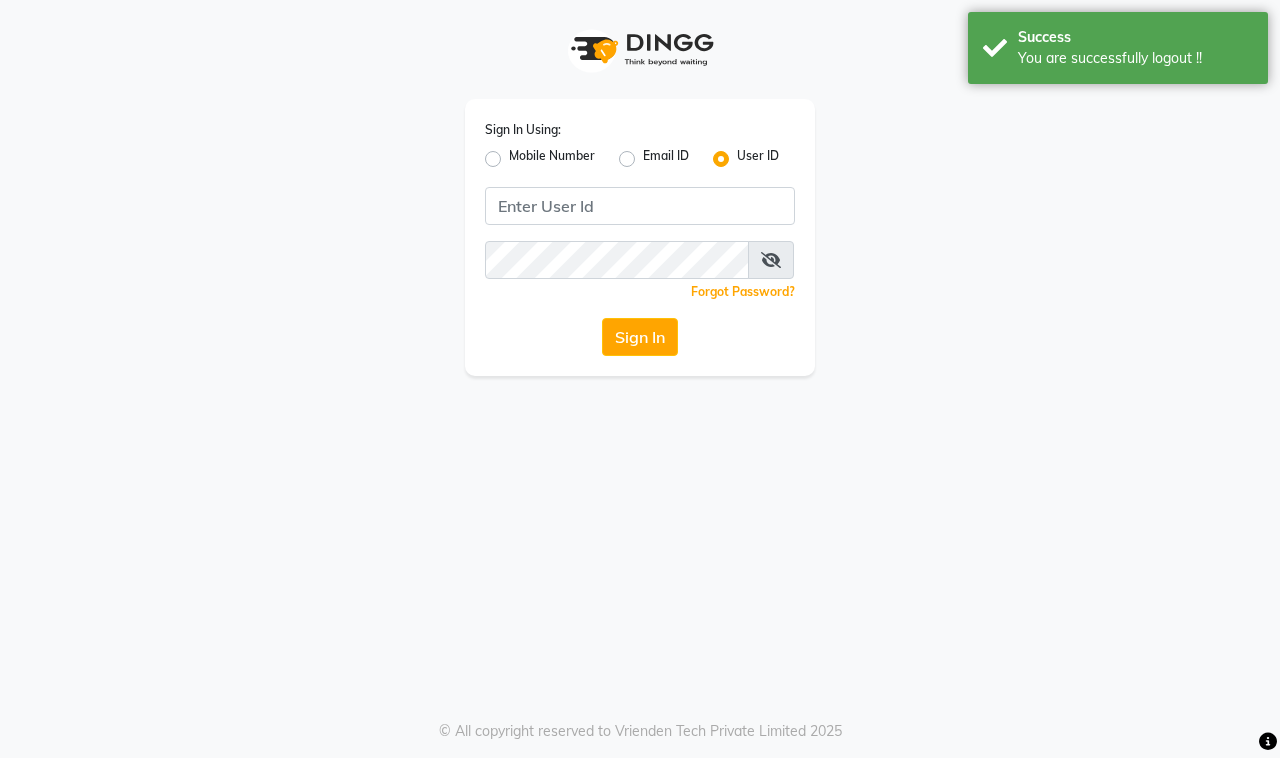 click on "Mobile Number" 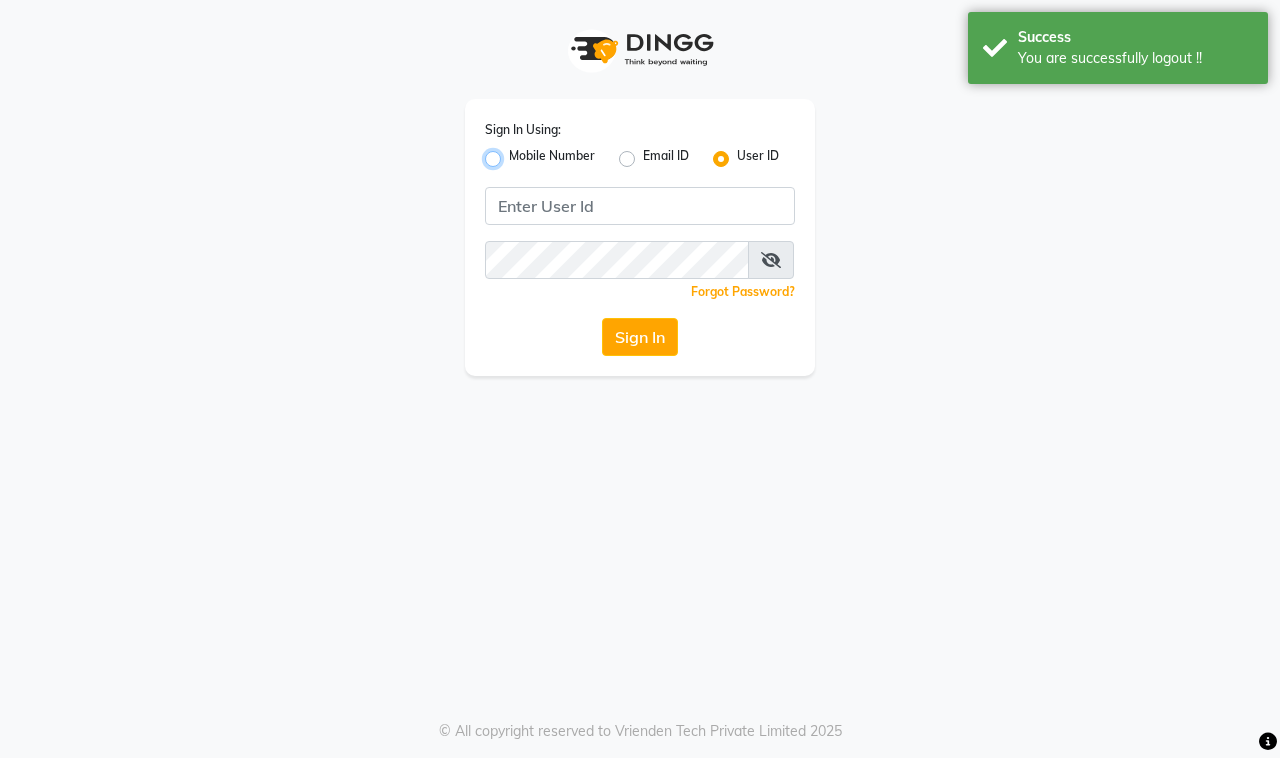 click on "Mobile Number" at bounding box center [515, 153] 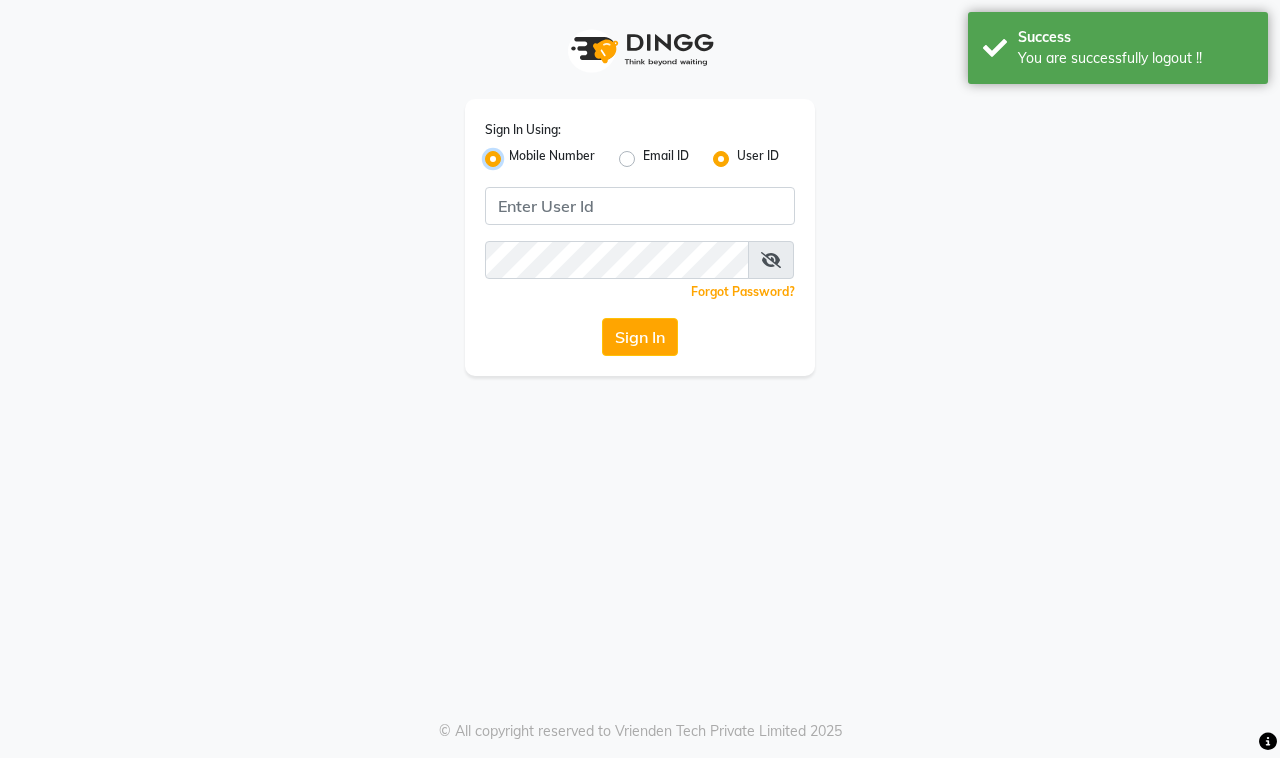 radio on "false" 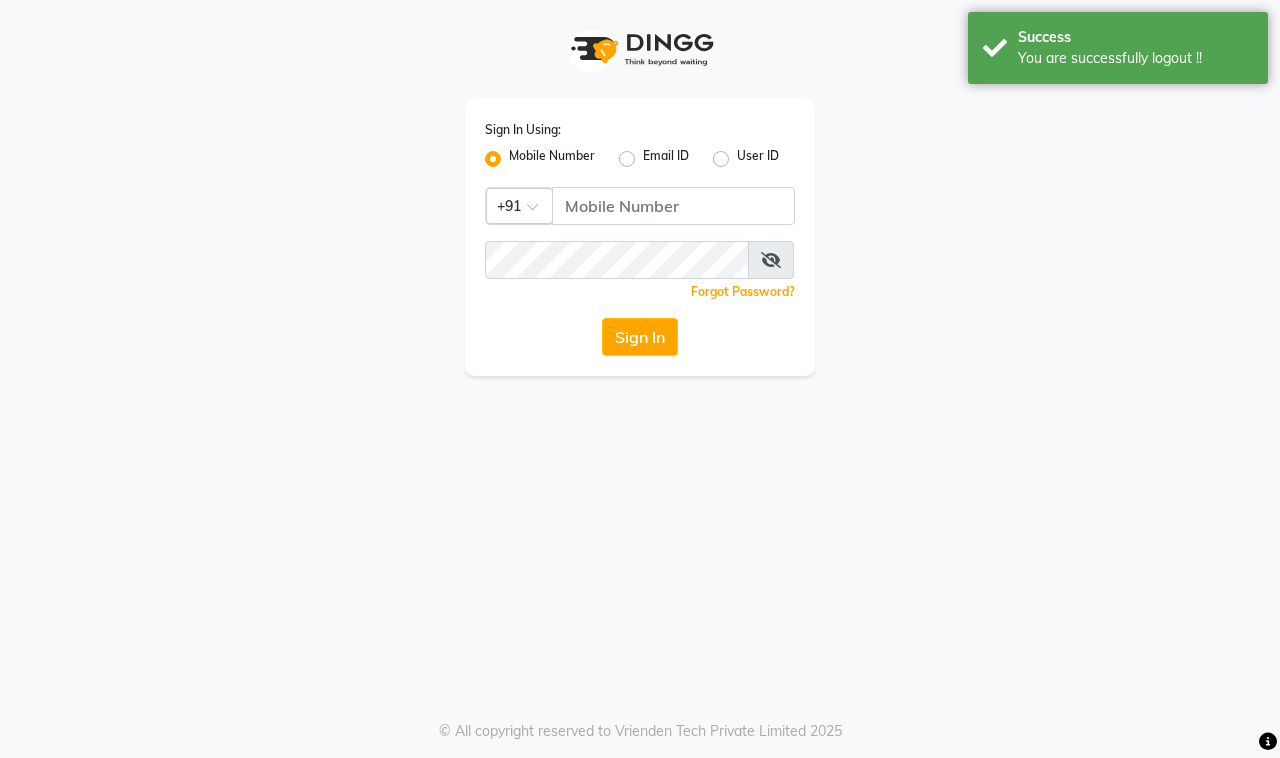 click 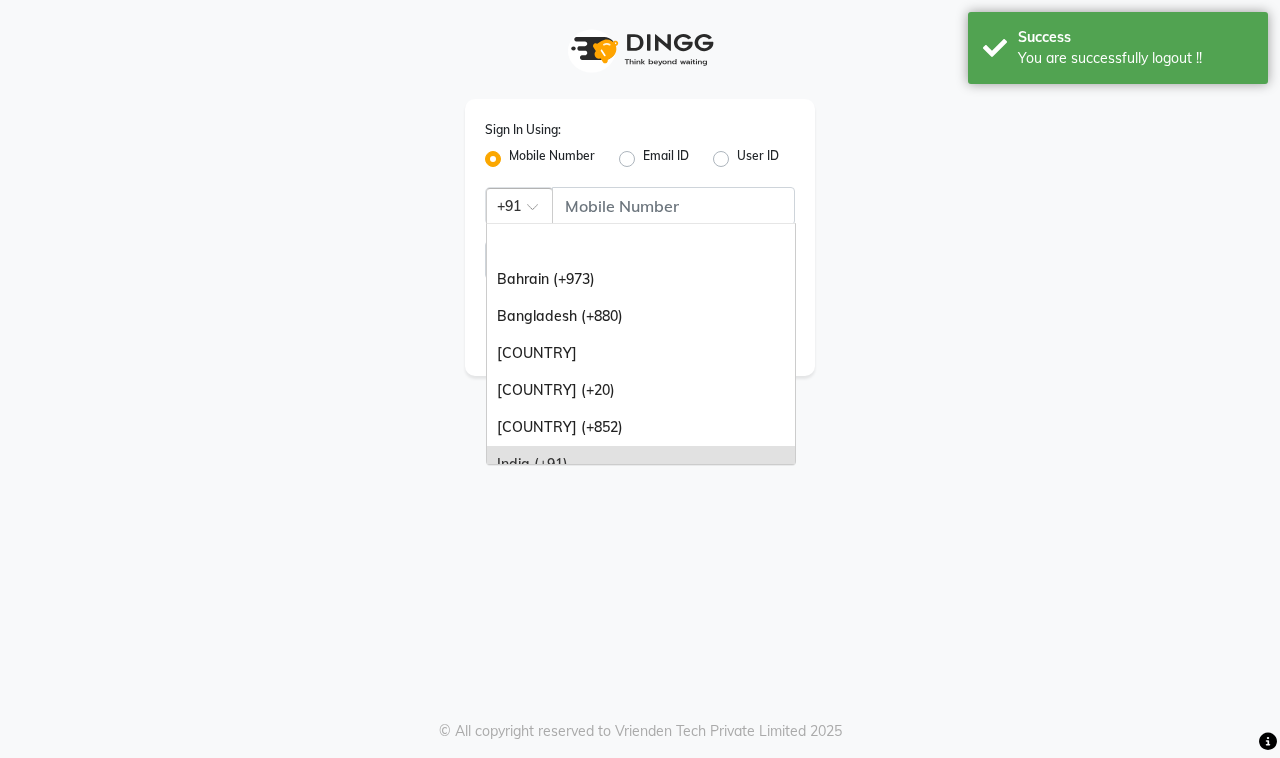 scroll, scrollTop: 500, scrollLeft: 0, axis: vertical 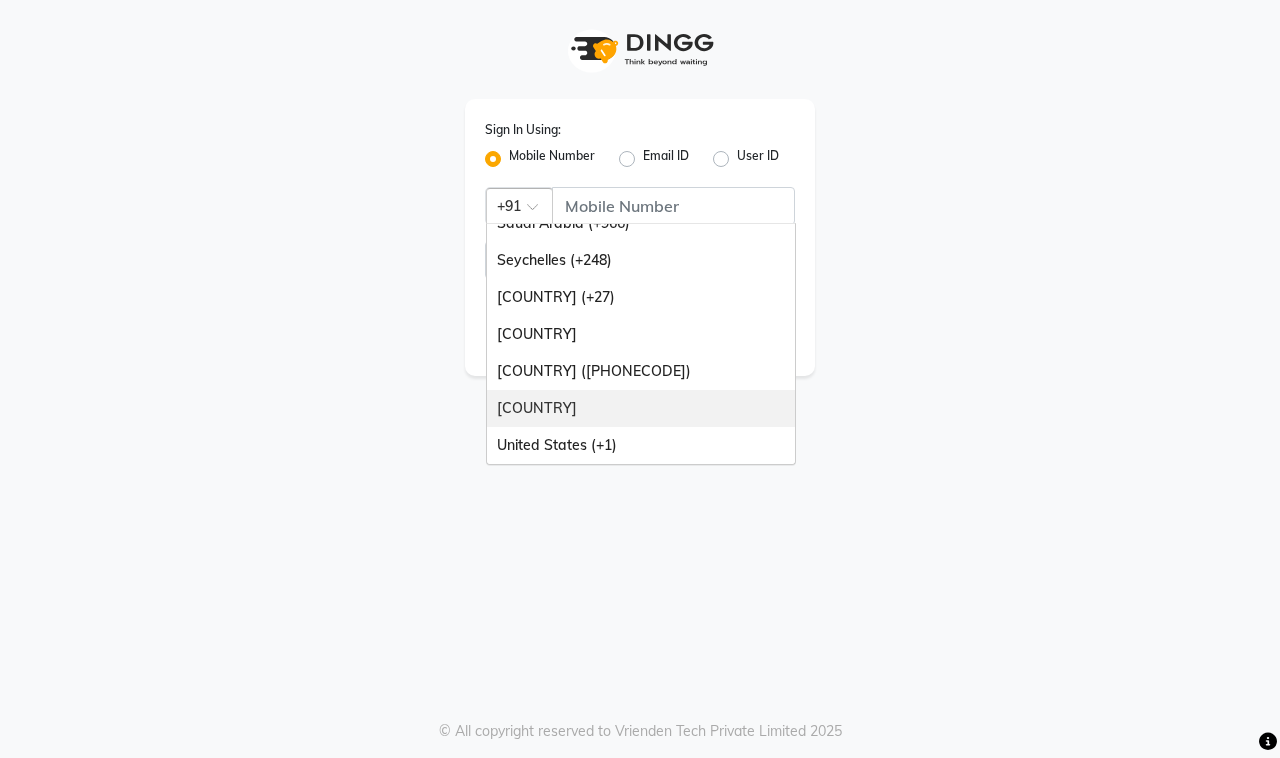 click on "[COUNTRY]" at bounding box center [641, 408] 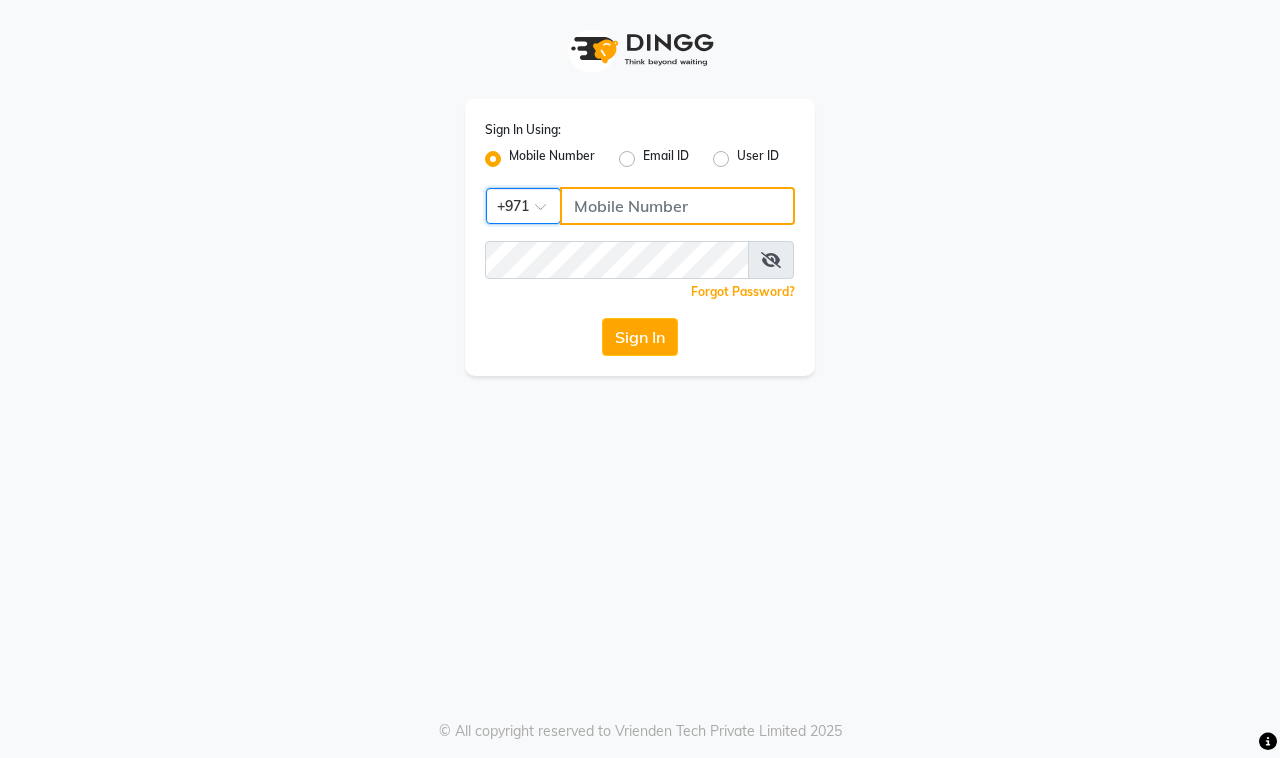click 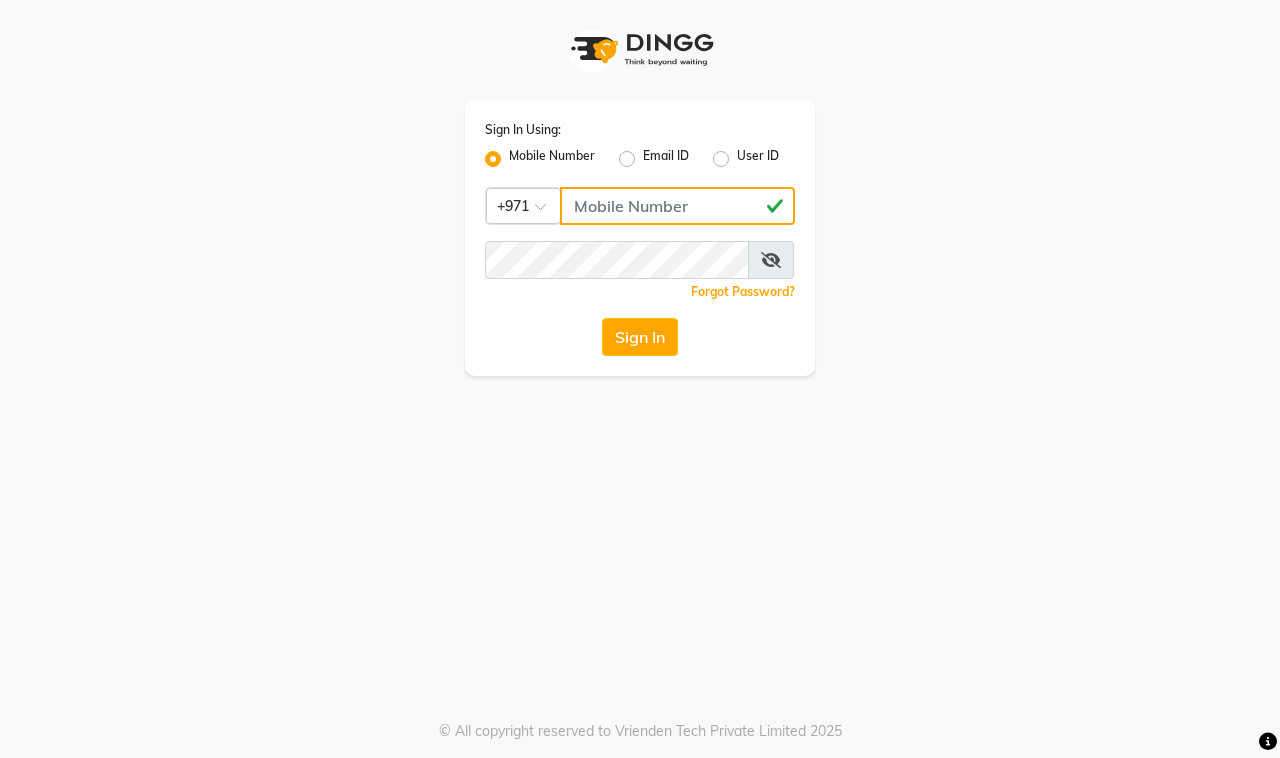 type on "[PHONE]" 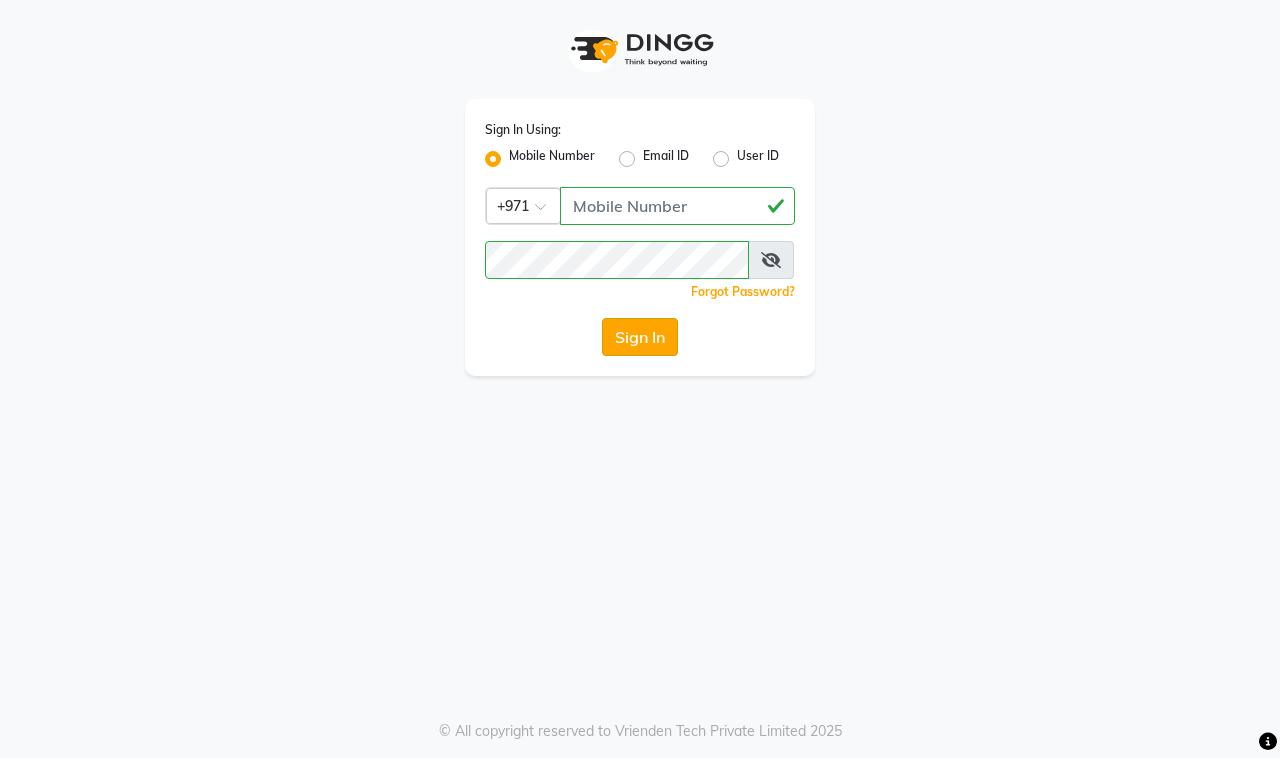 click on "Sign In" 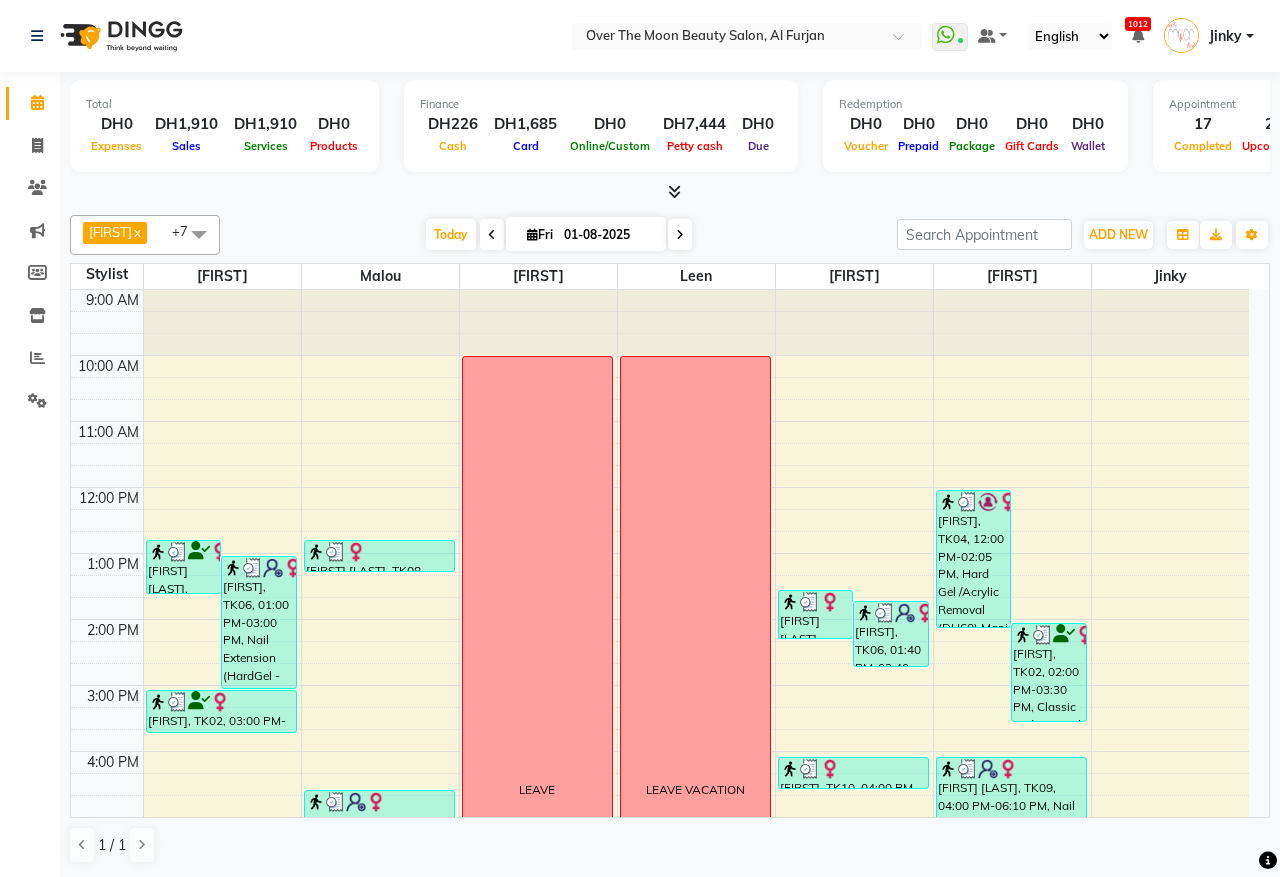 scroll, scrollTop: 0, scrollLeft: 0, axis: both 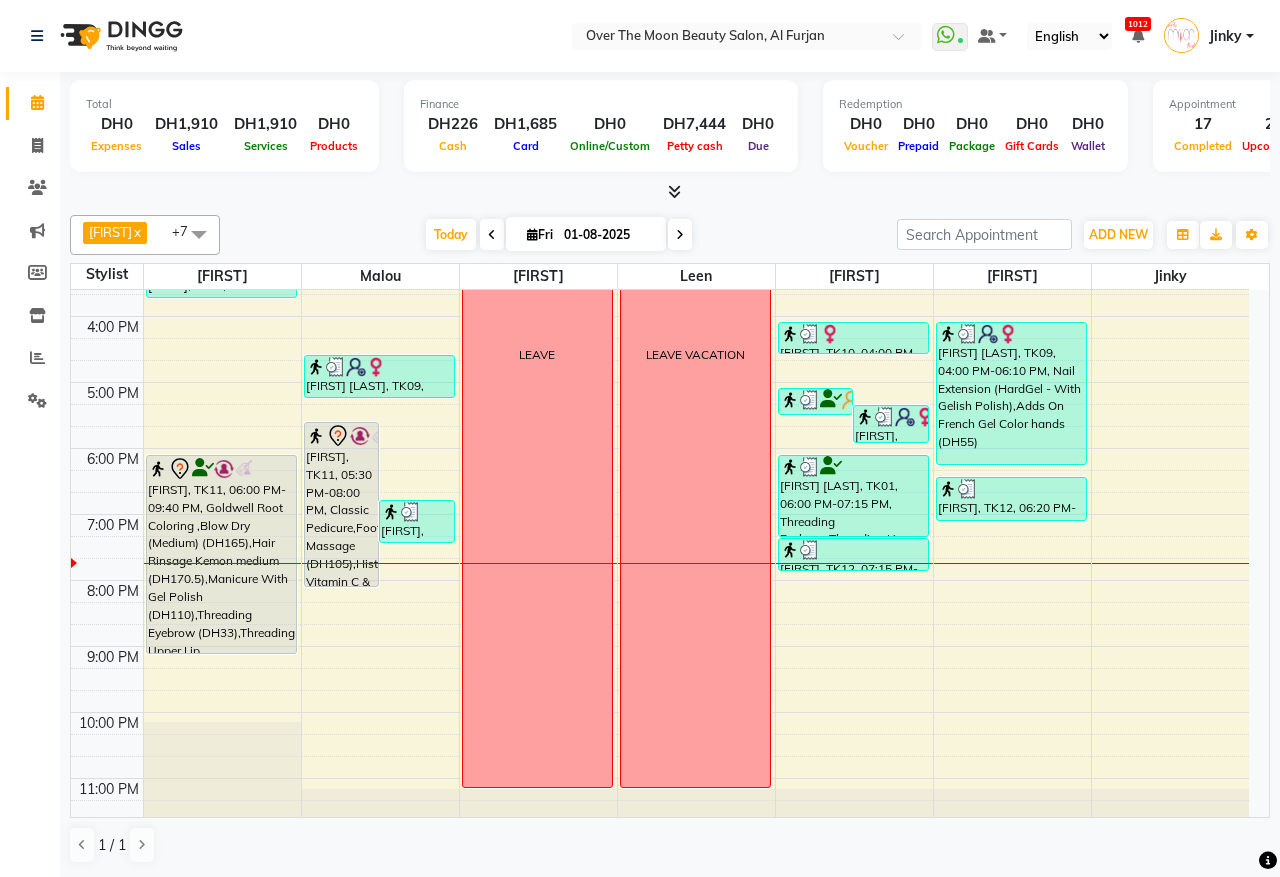 click on "Afaf Zenah, TK08, 12:45 PM-01:35 PM, Chrome (DH55)     Faiza, TK06, 01:00 PM-03:00 PM, Nail Extension (HardGel - With Gelish Polish)     Jeniffer, TK02, 03:00 PM-03:40 PM, Classic Manicure             nada, TK11, 06:00 PM-09:40 PM, Goldwell Root Coloring ,Blow Dry (Medium) (DH165),Hair Rinsage Kemon medium (DH170.5),Manicure With Gel Polish (DH110),Threading Eyebrow (DH33),Threading Upper Lip (DH22),Threading Chin (DH22)             nada, TK11, 06:00 PM-09:40 PM, Goldwell Root Coloring ,Blow Dry (Medium) (DH165),Hair Rinsage Kemon medium (DH170.5),Manicure With Gel Polish (DH110),Threading Eyebrow (DH33),Threading Upper Lip (DH22),Threading Chin (DH22)" at bounding box center [222, 349] 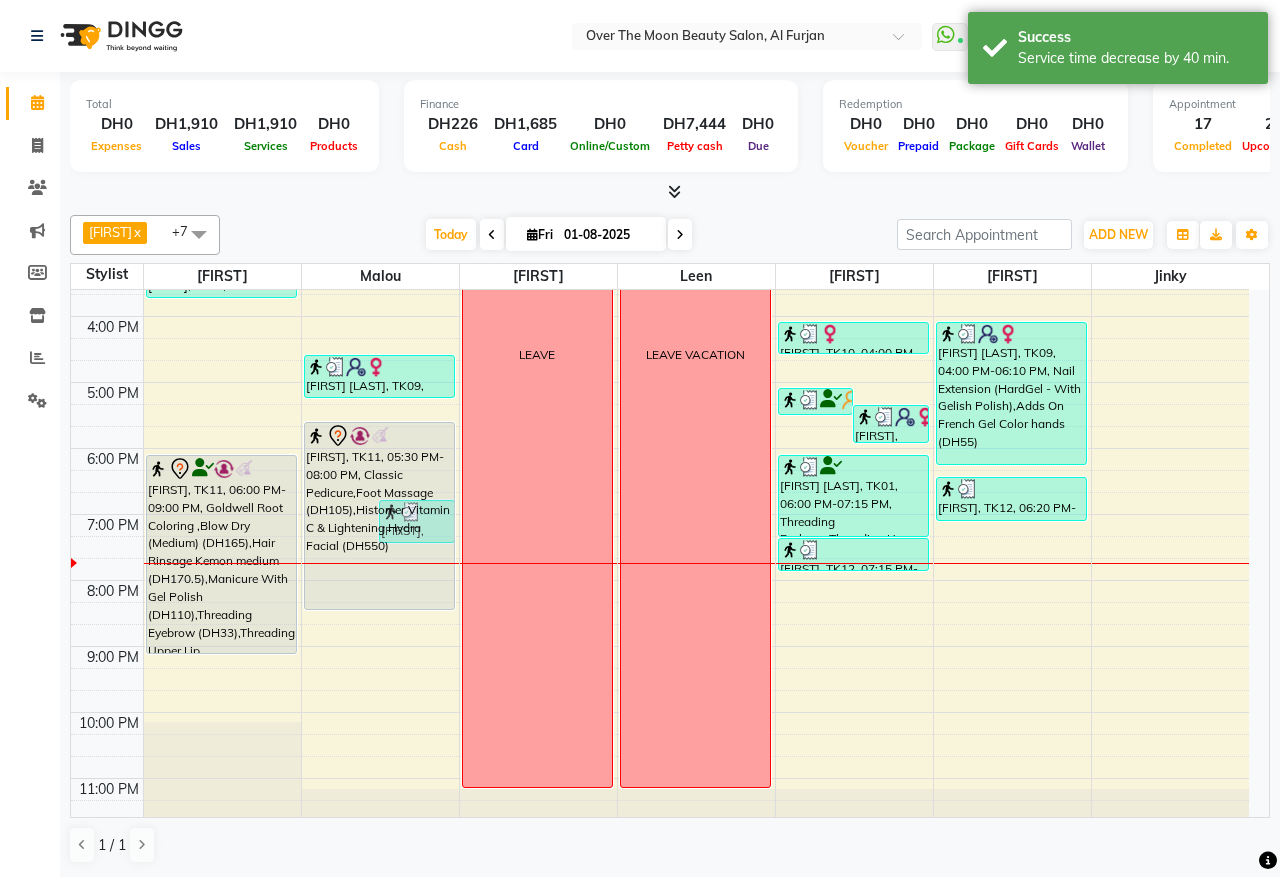 drag, startPoint x: 326, startPoint y: 585, endPoint x: 327, endPoint y: 596, distance: 11.045361 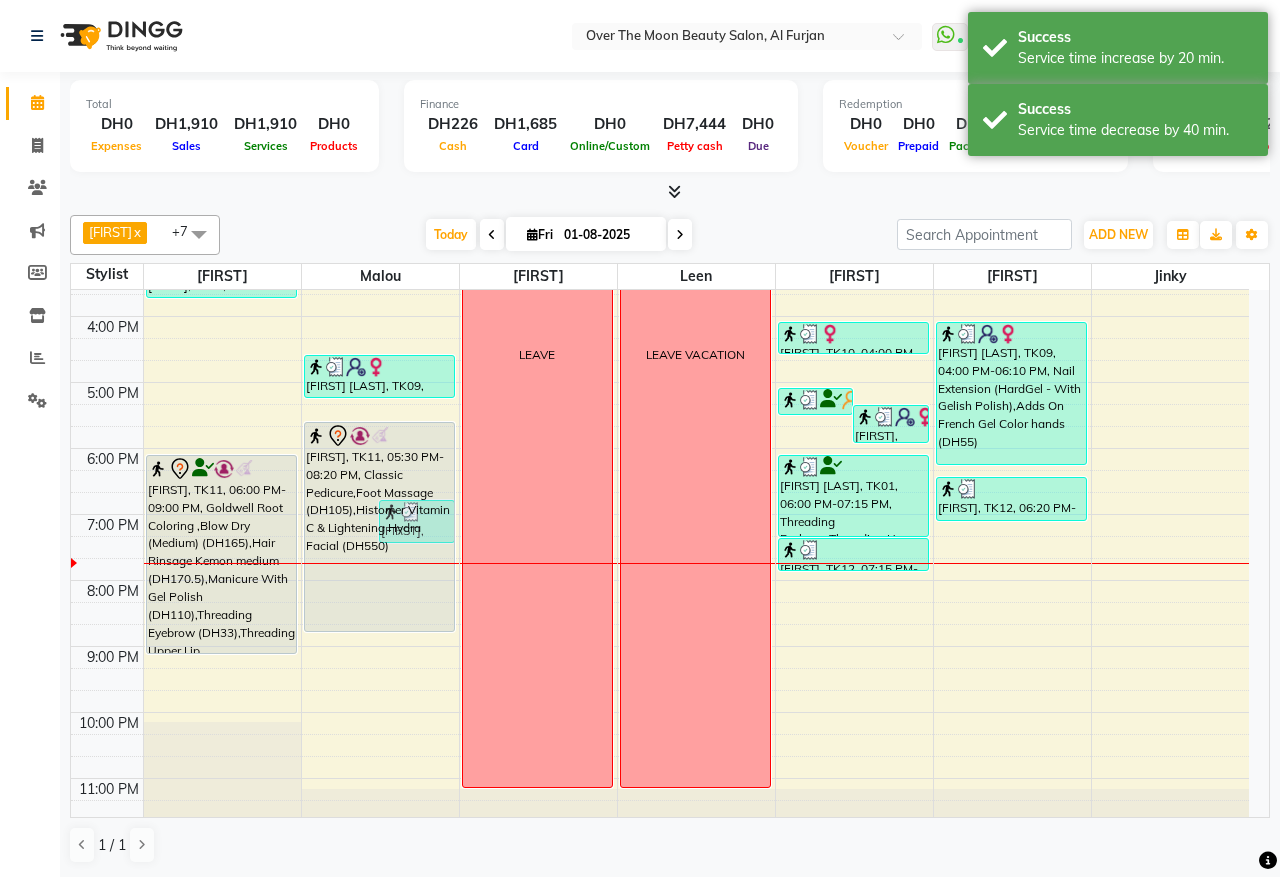 click on "nada, TK11, 05:30 PM-08:20 PM, Classic Pedicure,Foot Massage  (DH105),Histomer Vitamin C & Lightening Hydra Facial (DH550)     nadia, TK12, 06:40 PM-07:20 PM, Natural Pedicure     Afaf Zenah, TK08, 12:45 PM-01:15 PM, Foot Massage      Niakate Tano, TK09, 04:30 PM-05:10 PM, Princess polish only (DH22),Princess polish only (DH22)             nada, TK11, 05:30 PM-08:20 PM, Classic Pedicure,Foot Massage  (DH105),Histomer Vitamin C & Lightening Hydra Facial (DH550)" at bounding box center (380, 349) 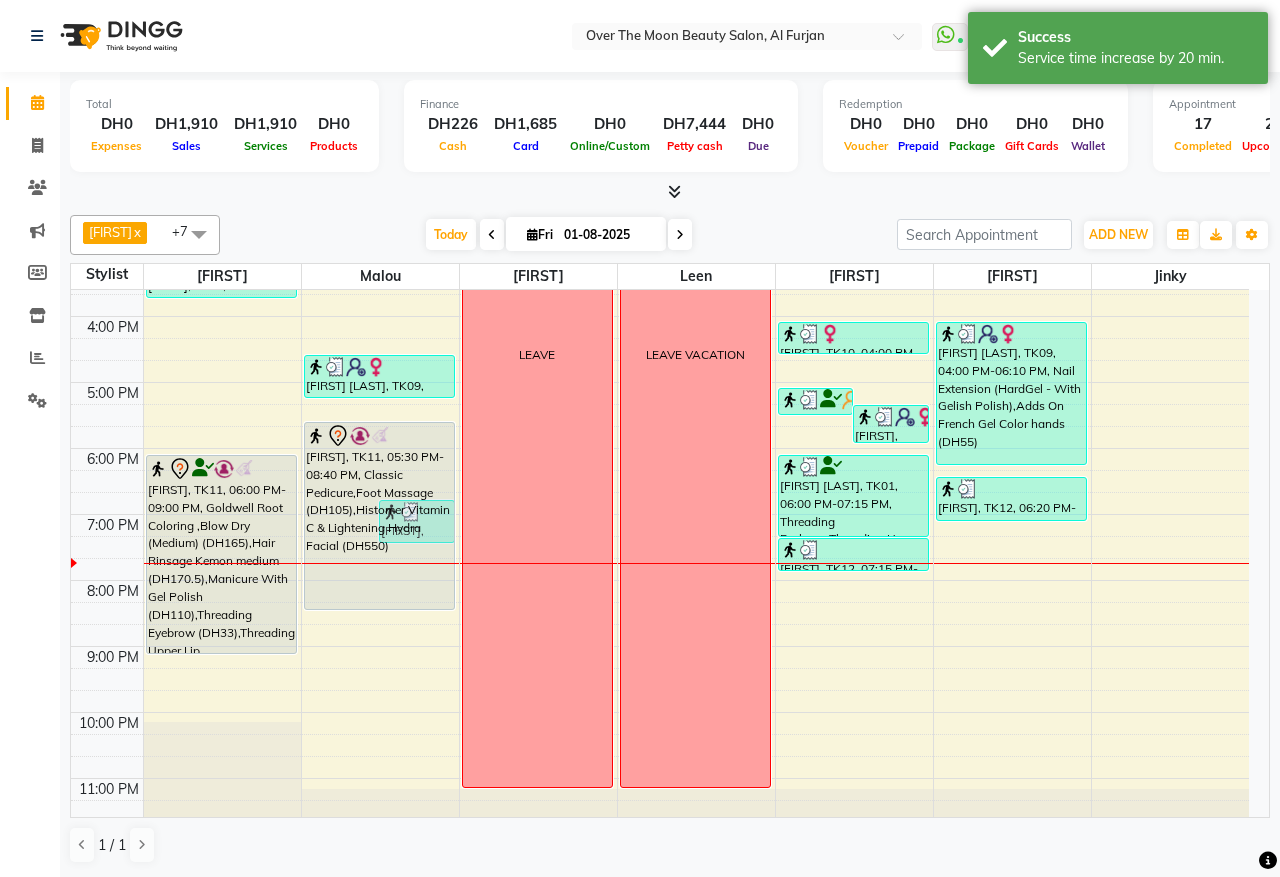 drag, startPoint x: 325, startPoint y: 627, endPoint x: 327, endPoint y: 607, distance: 20.09975 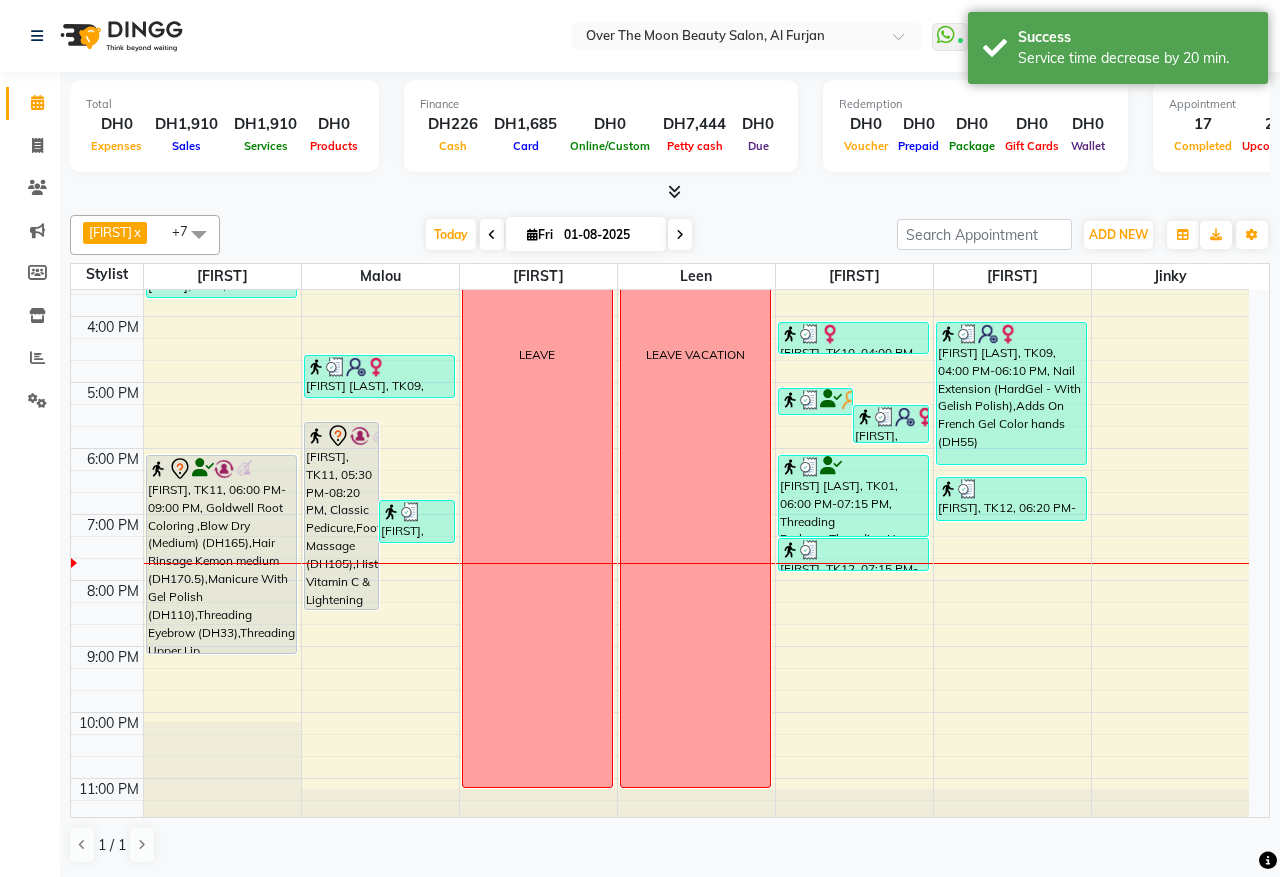 click on "nada, TK11, 06:00 PM-09:00 PM, Goldwell Root Coloring ,Blow Dry (Medium) (DH165),Hair Rinsage Kemon medium (DH170.5),Manicure With Gel Polish (DH110),Threading Eyebrow (DH33),Threading Upper Lip (DH22),Threading Chin (DH22)" at bounding box center (221, 554) 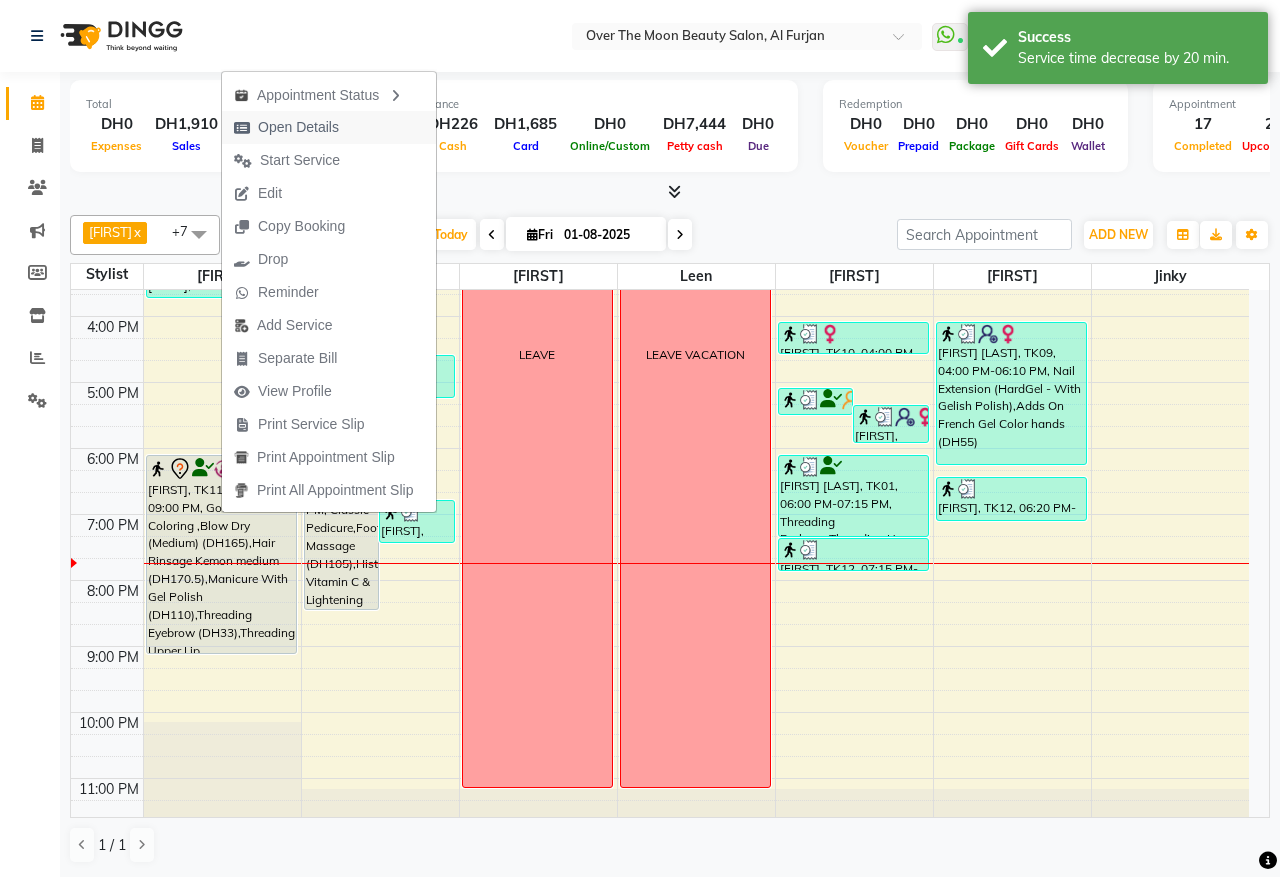 click on "Open Details" at bounding box center (329, 127) 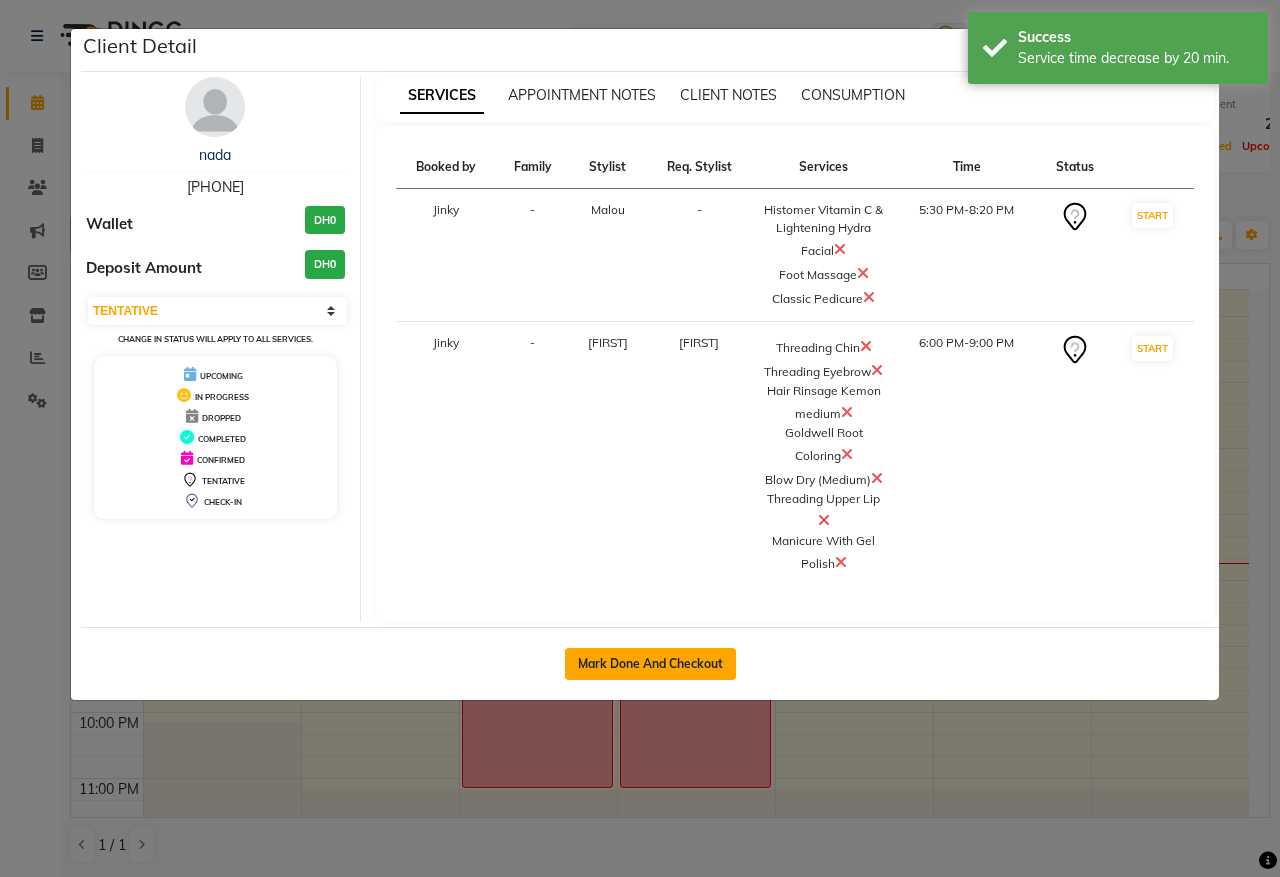 click on "Mark Done And Checkout" 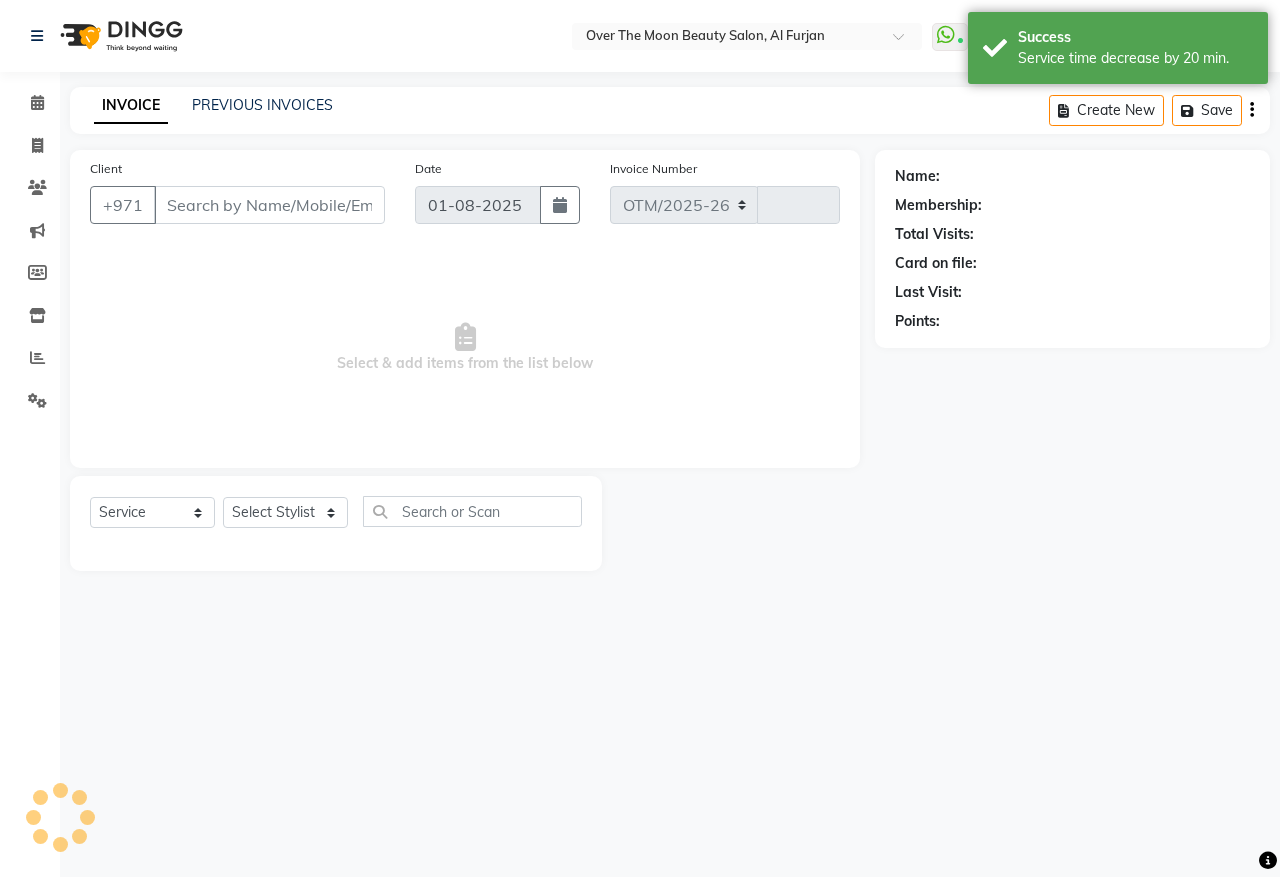 select on "3996" 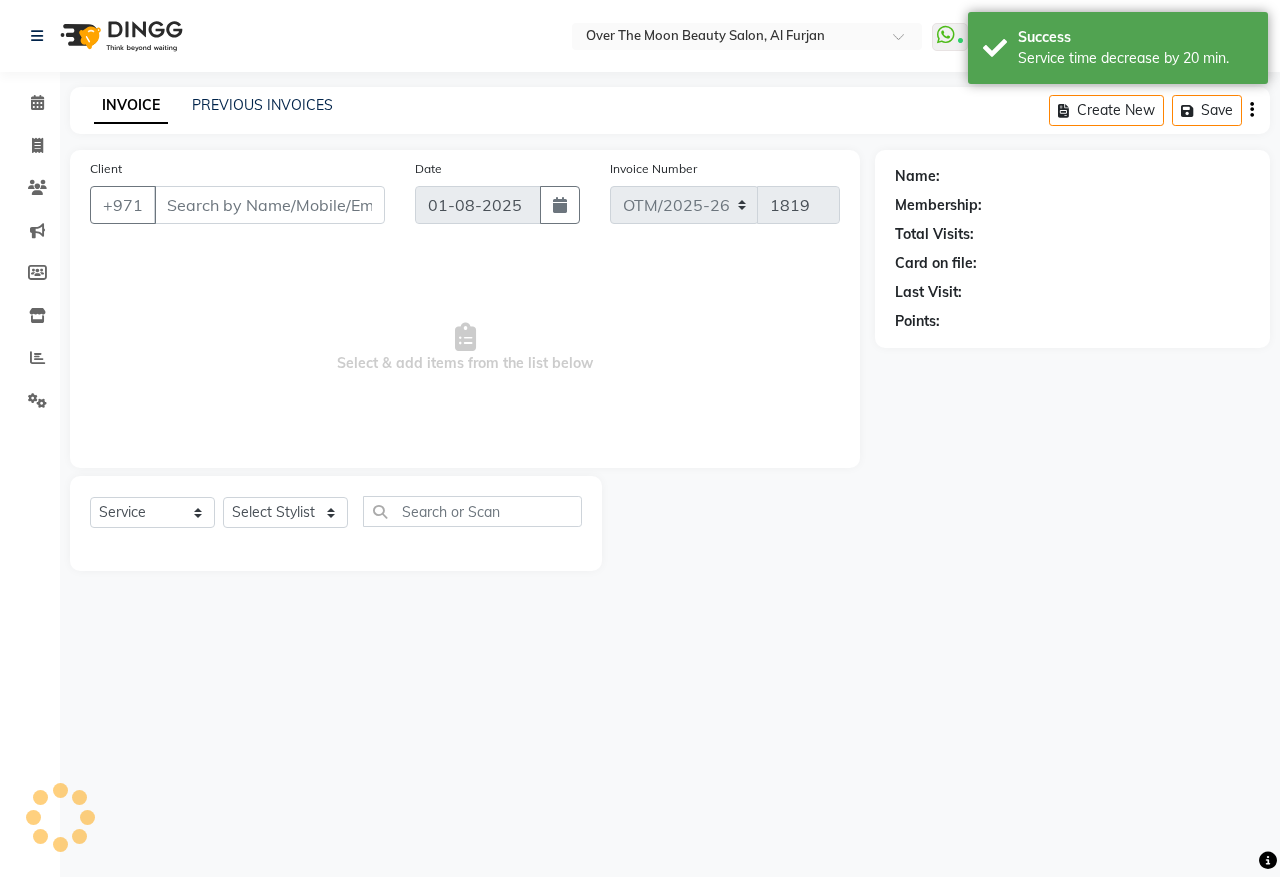 type on "[PHONE]" 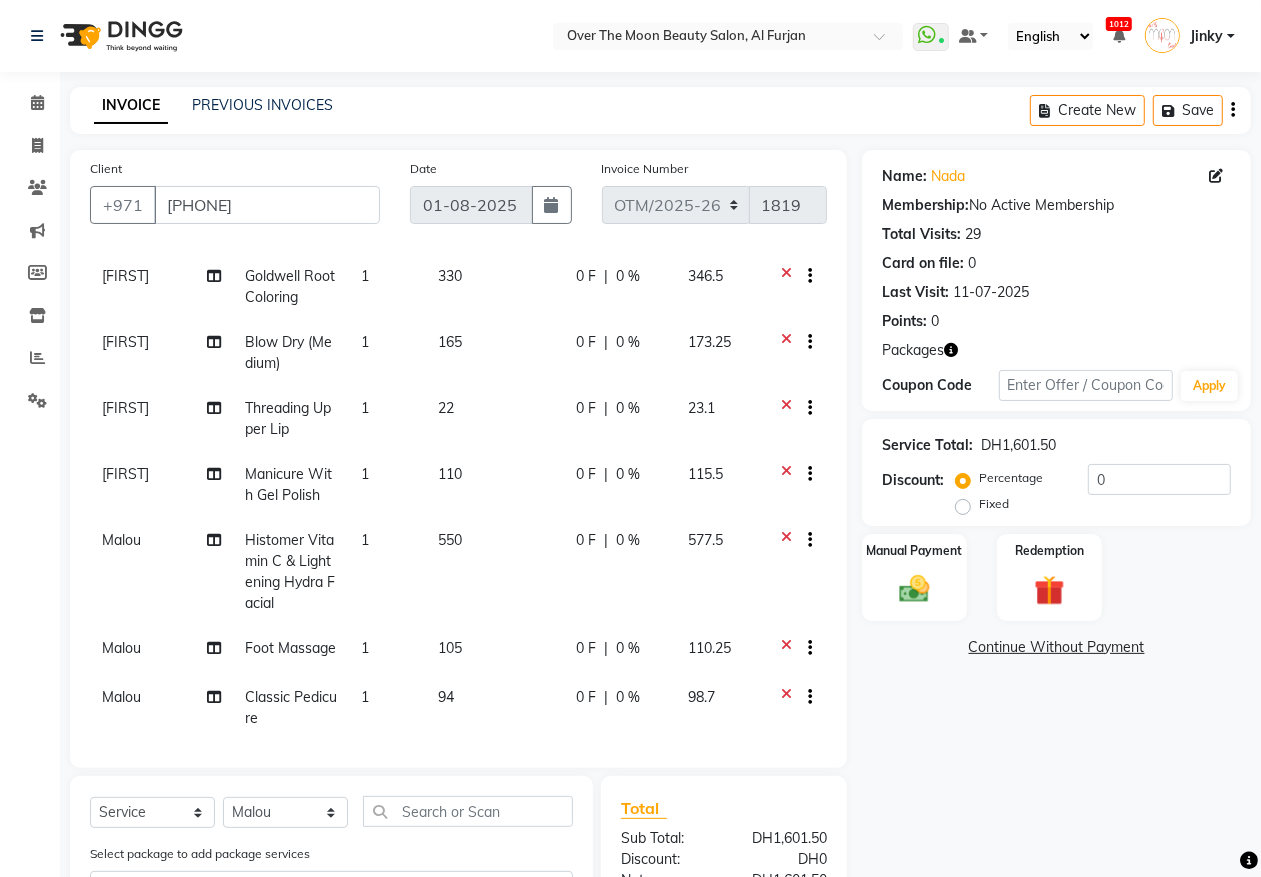 scroll, scrollTop: 340, scrollLeft: 0, axis: vertical 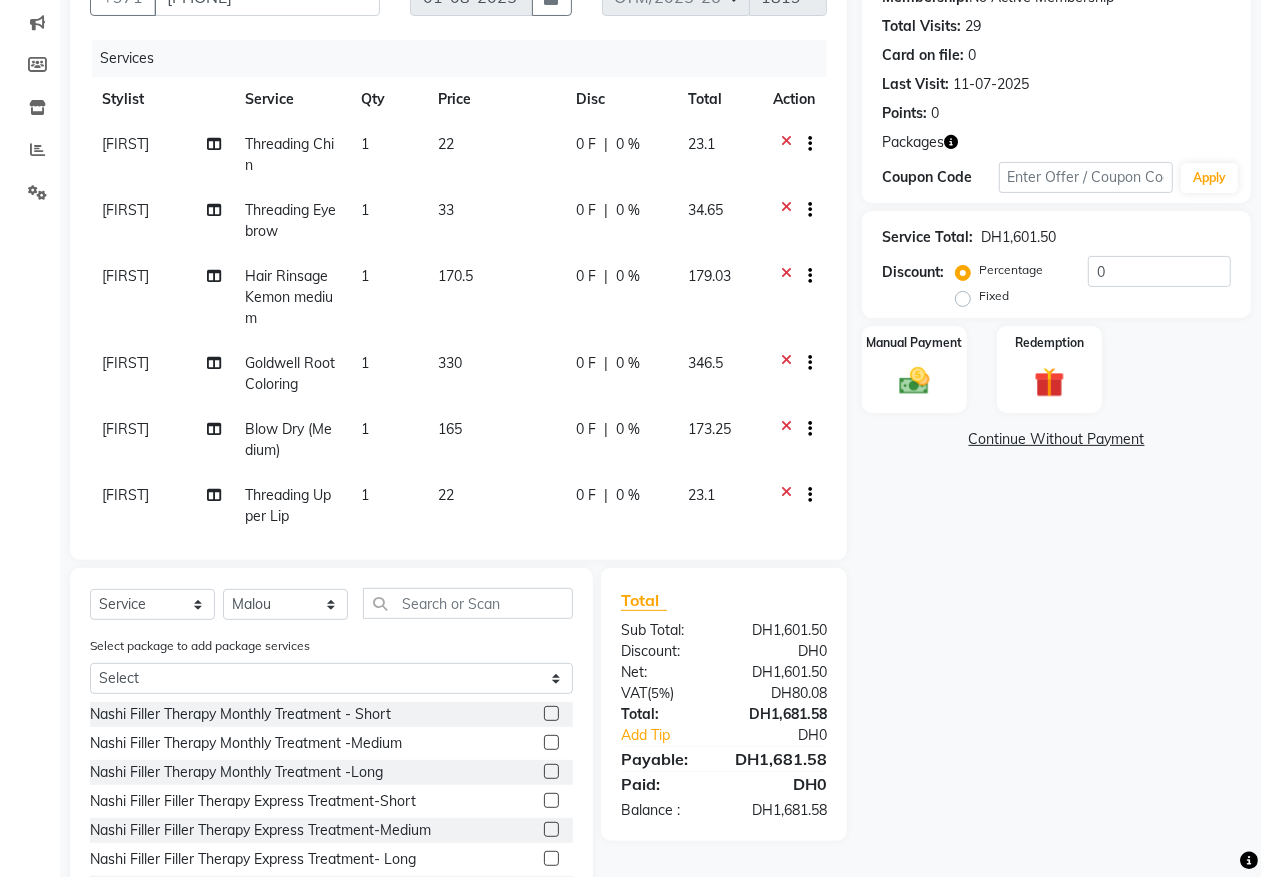 click on "0 F" 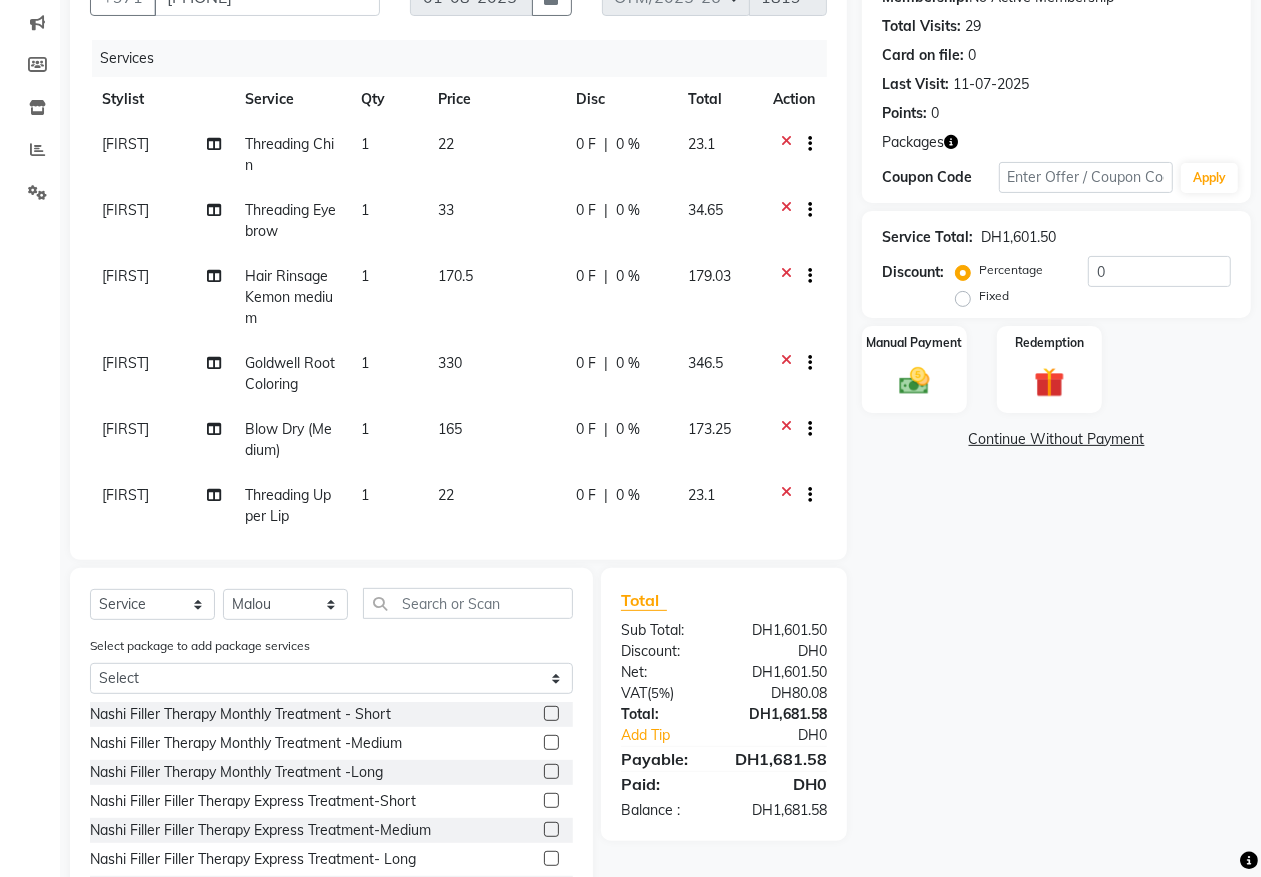 select on "20146" 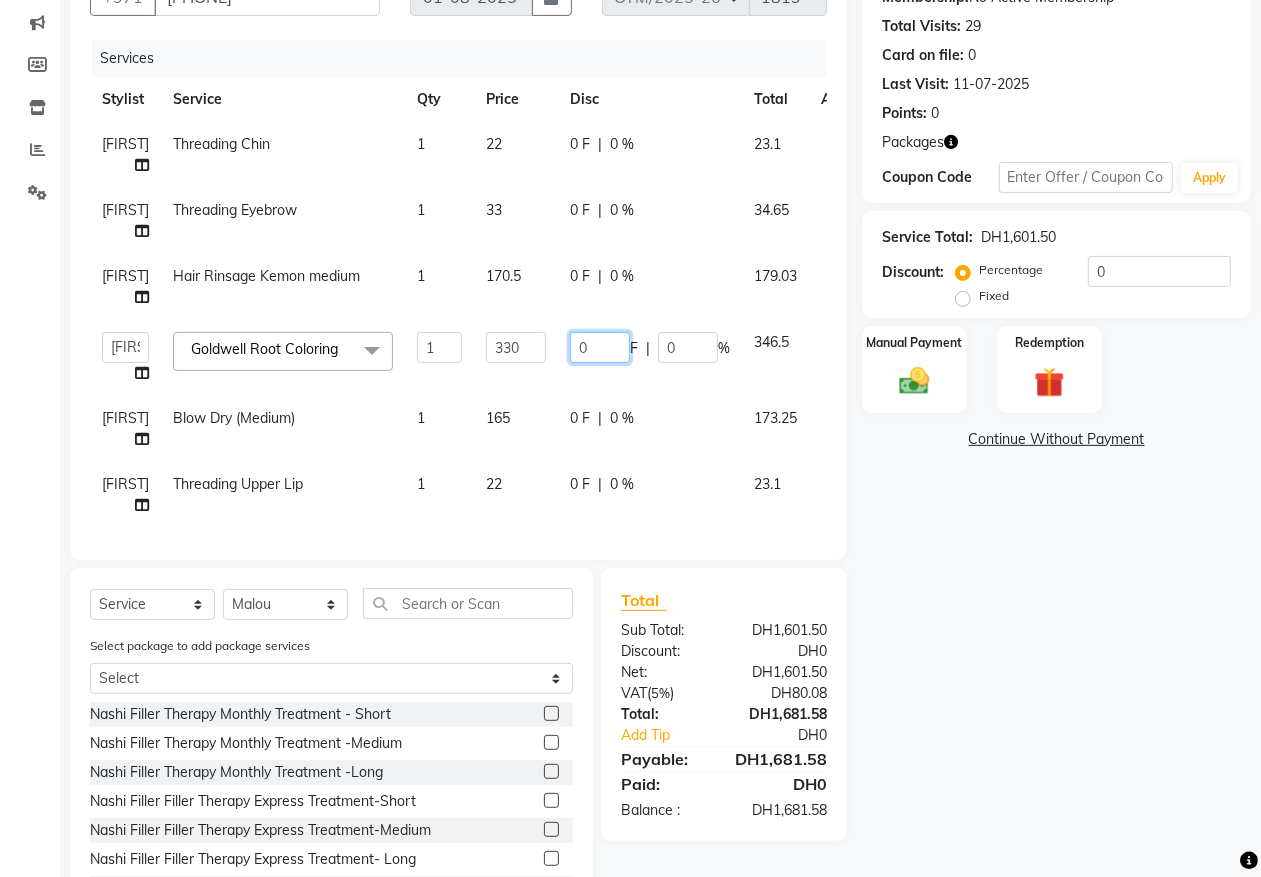 drag, startPoint x: 596, startPoint y: 340, endPoint x: 561, endPoint y: 380, distance: 53.15073 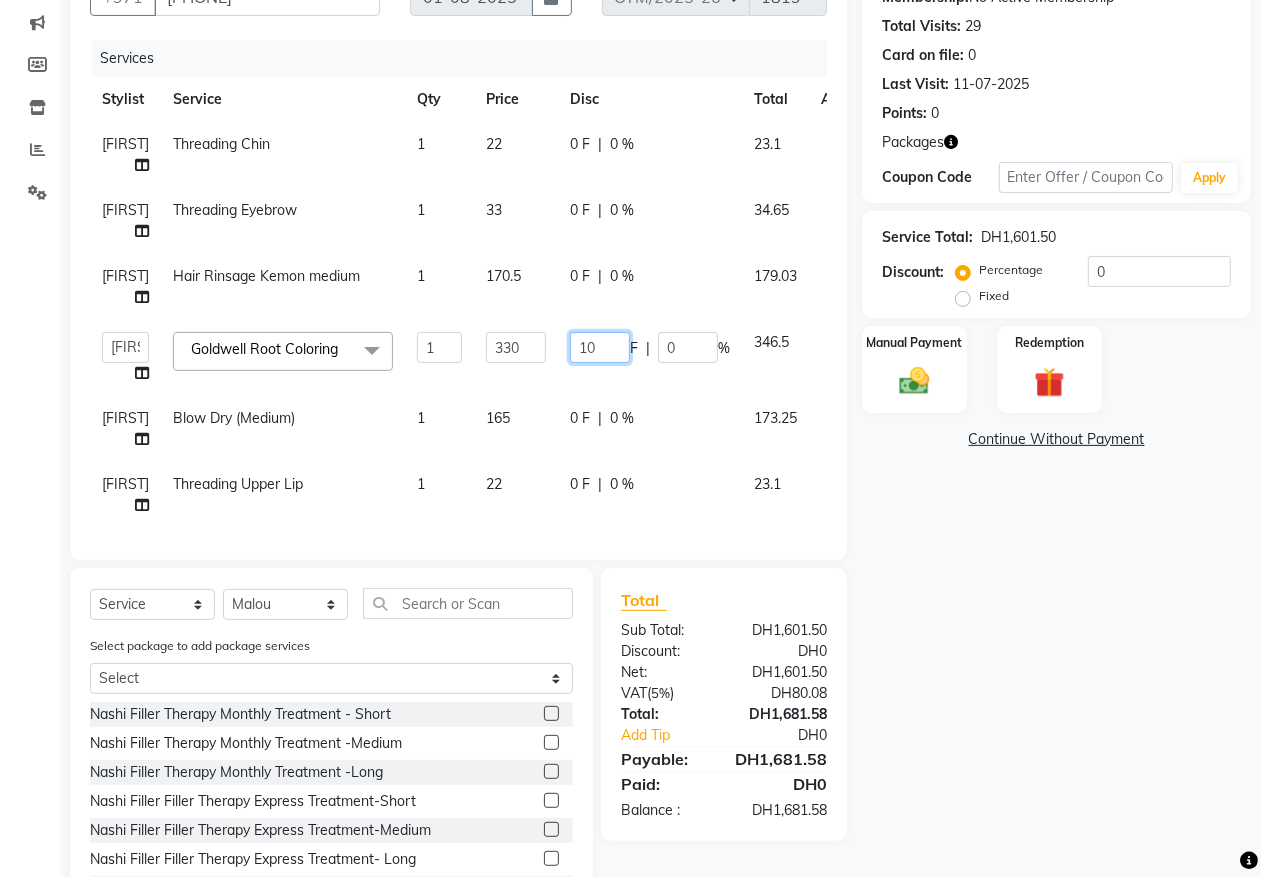 type on "100" 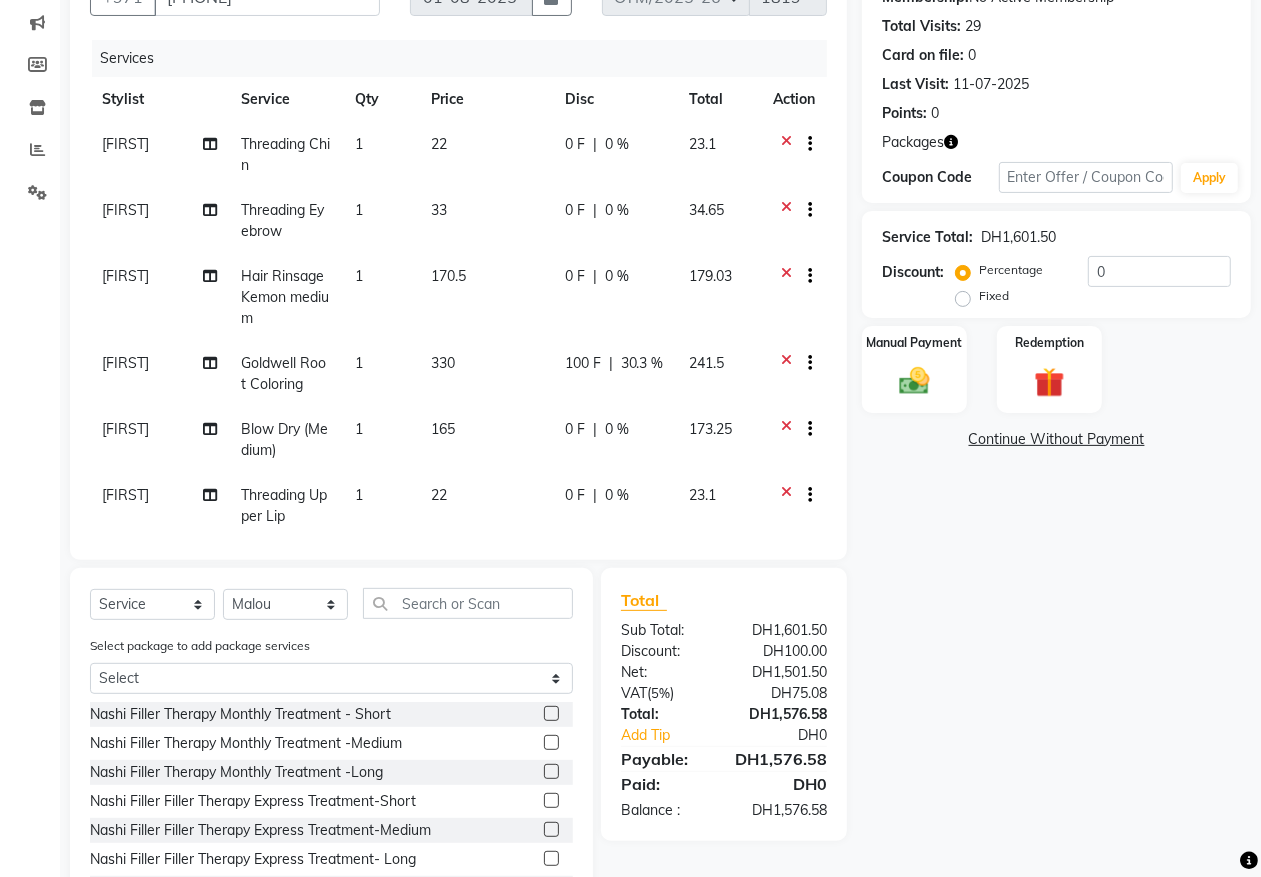 click on "170.5" 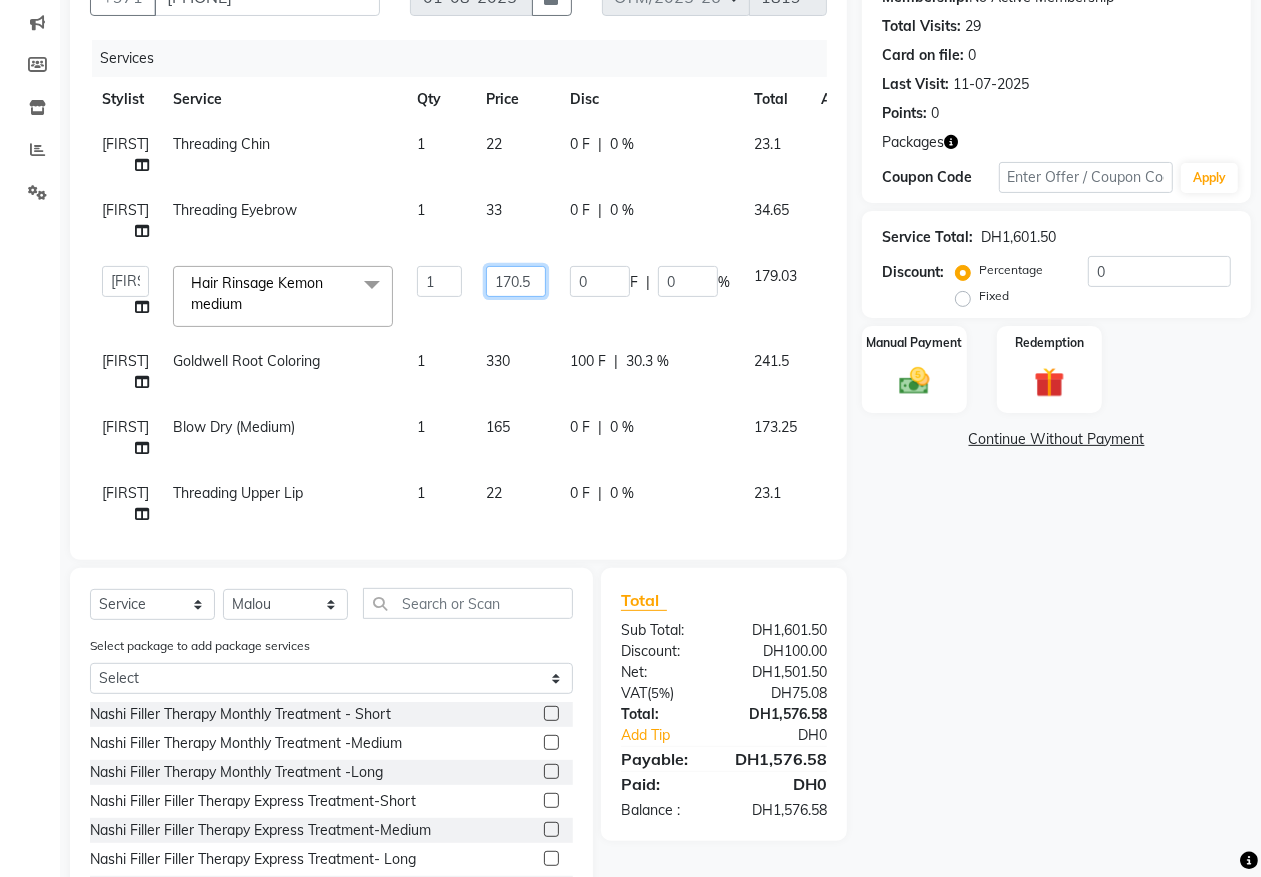 drag, startPoint x: 528, startPoint y: 276, endPoint x: 455, endPoint y: 307, distance: 79.30952 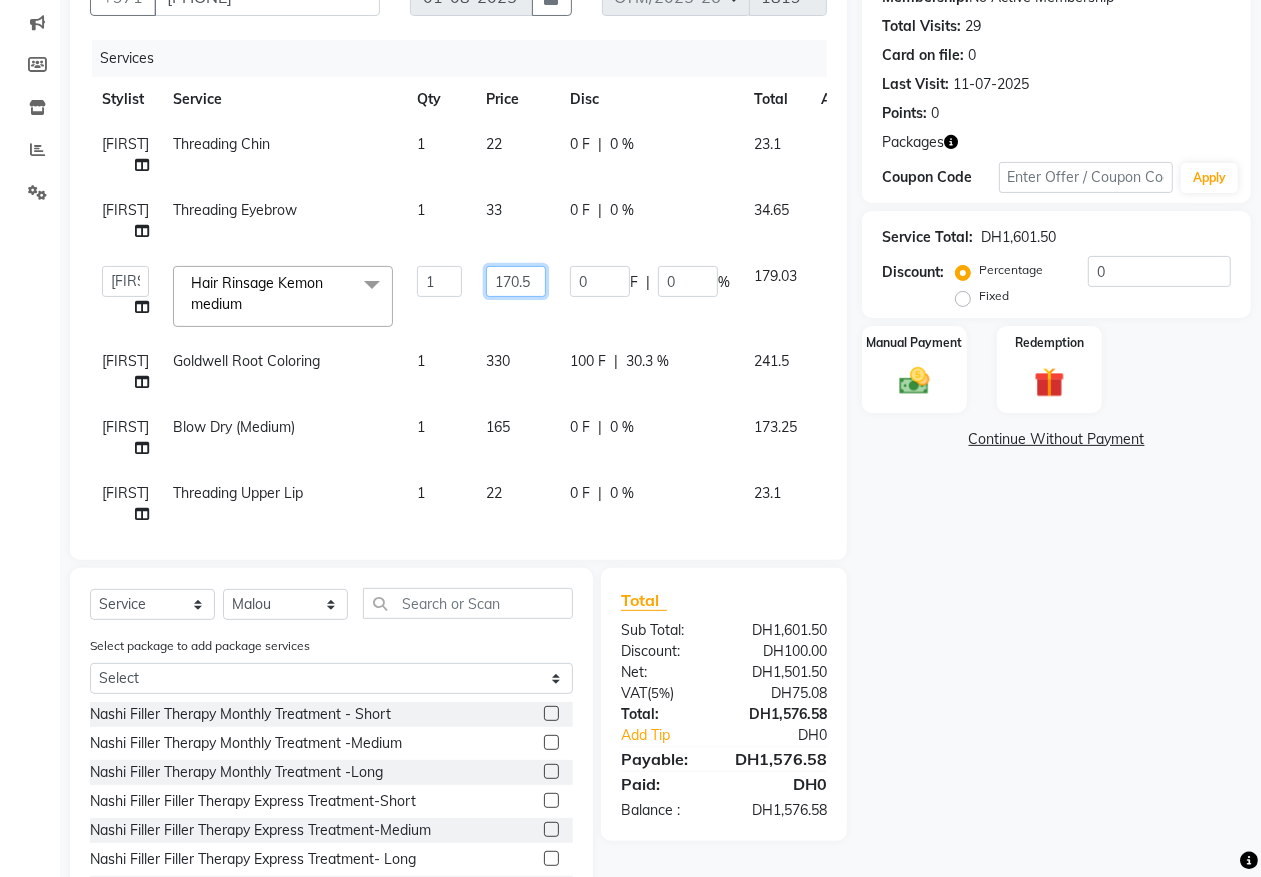 click on "Admin   Bianca   Hadeel   Jeewan   Jinky   Kristi   Leen   Malou   Marketing Account   William  Hair Rinsage Kemon medium  x Nashi Filler Therapy Monthly Treatment - Short Nashi Filler Therapy Monthly Treatment -Medium Nashi Filler Therapy Monthly Treatment -Long Nashi Filler Filler Therapy Express Treatment-Short Nashi Filler Filler Therapy Express Treatment-Medium Nashi Filler Filler Therapy Express Treatment- Long Nashi Argan Treatment - Short Nashi Argan Treatment-Medium Nashi Argan Treatment- Long Nashi Capixyl Treatment-Short Nashi Capixyl Treatment-Medium Nashi Capixyl Treatment-Long Nashi Classic Hair Treatment S/M Nashi Classic Hair Treatment L/EXTRA nashi treatment + blowdry  Argan Essential Energy nashi treatment + blowdry K18 Hair Treatment short K18 Hair Treatment medium K18 Hair Treatment long nashi scalp scrub Blondis Hair Protein (Short) Blondis Hair Protein (Medium) Blondis Hair Protein (Long) Blondis Hair Keratin (Short) Blondis Hair Keratin (Medium) Blondis Hair Keratin (Long) Swedish 1 0" 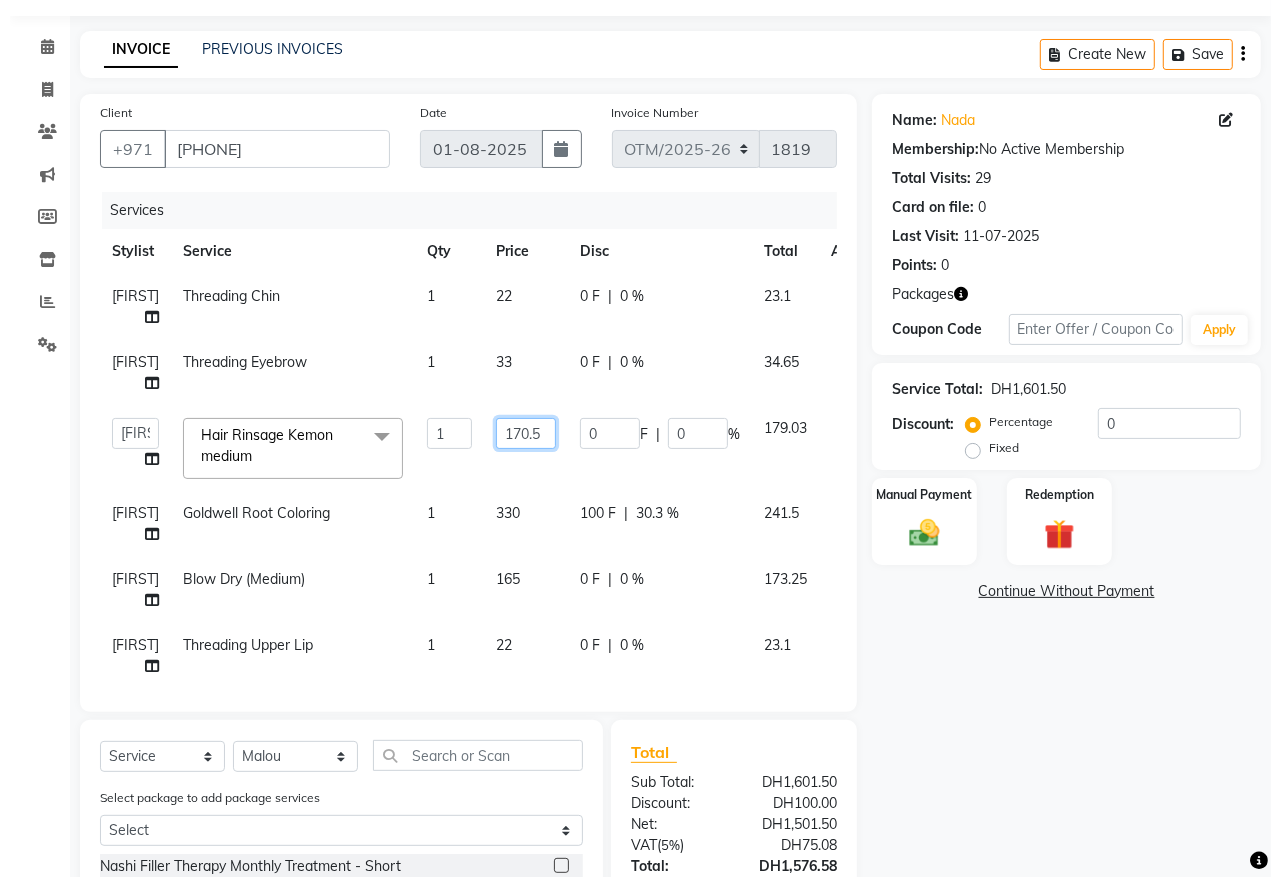 scroll, scrollTop: 0, scrollLeft: 0, axis: both 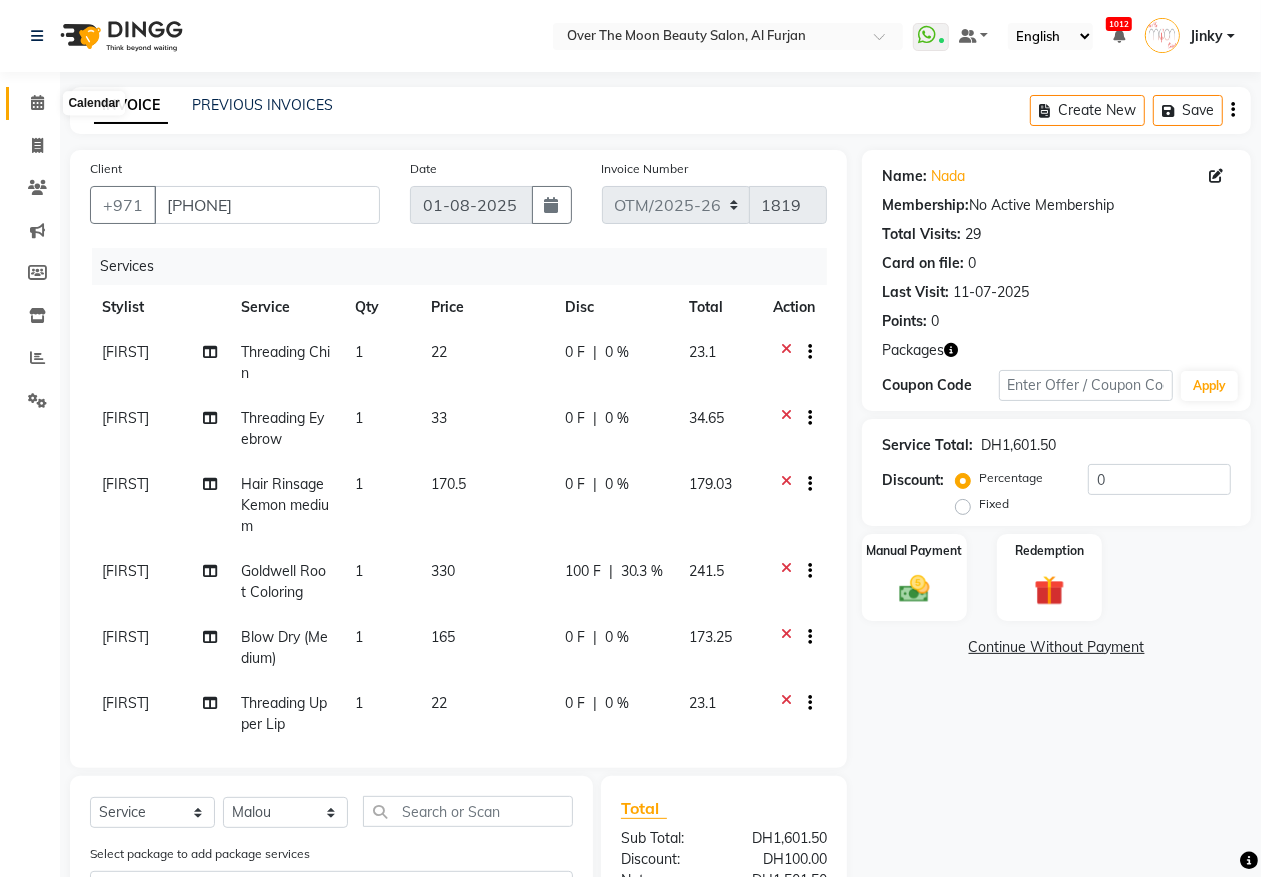 click 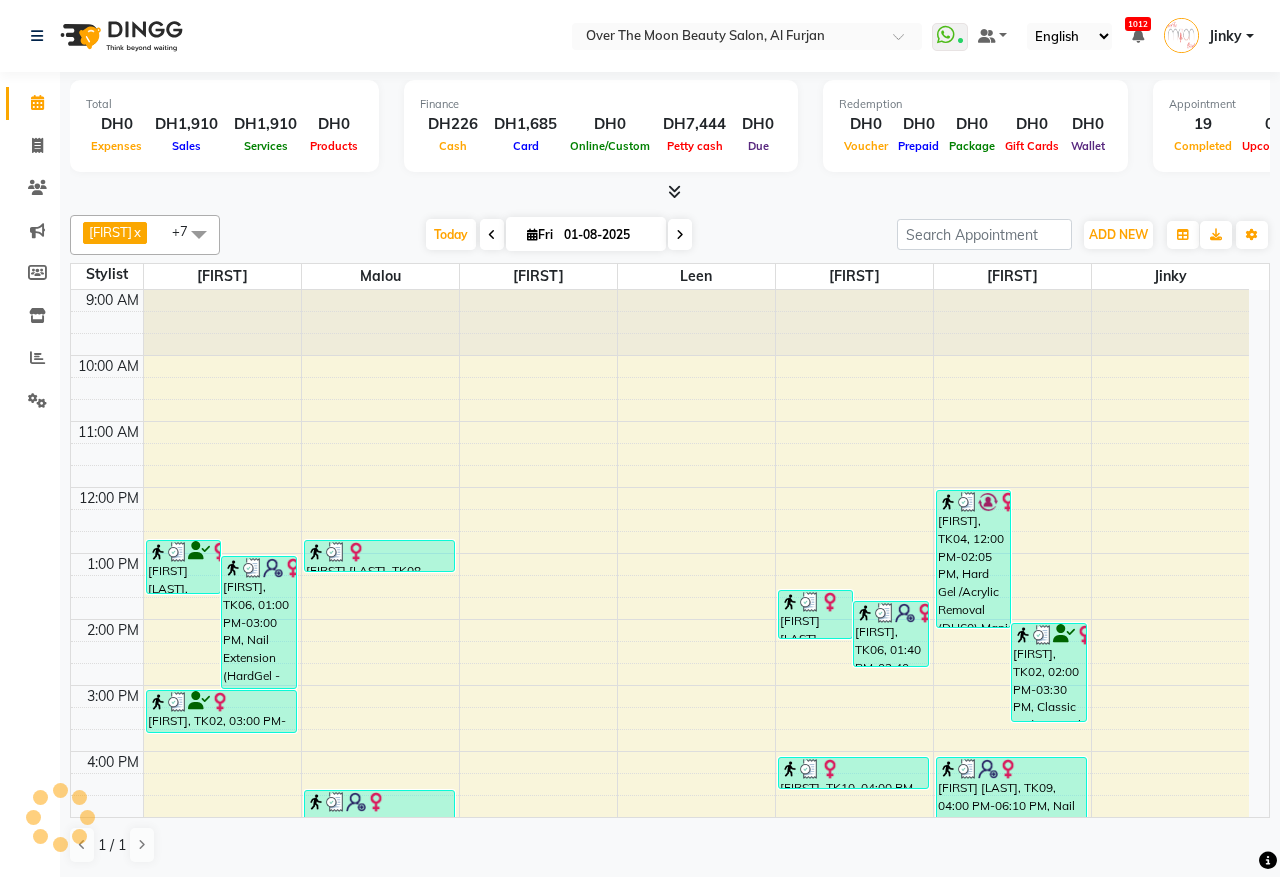 scroll, scrollTop: 273, scrollLeft: 0, axis: vertical 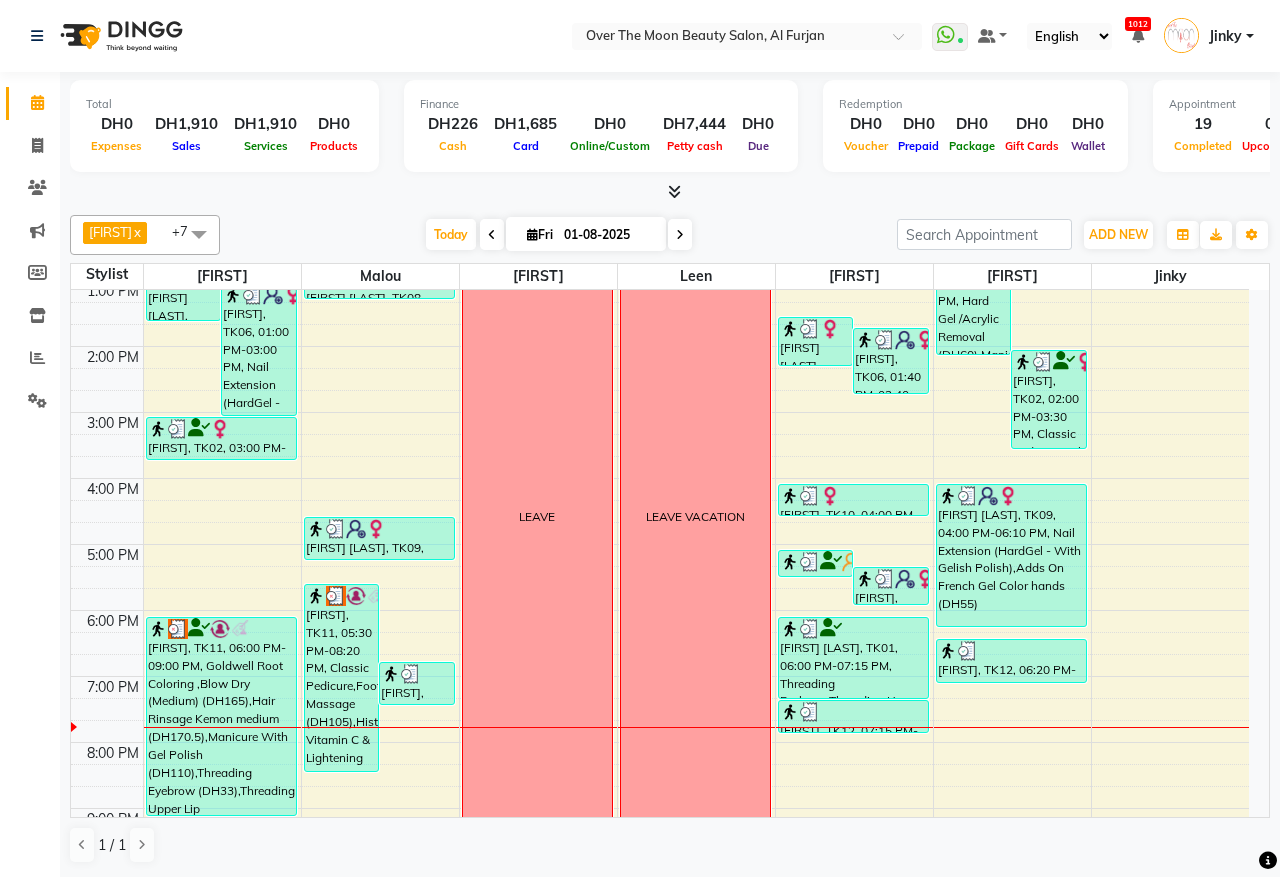 drag, startPoint x: 180, startPoint y: 662, endPoint x: 165, endPoint y: 666, distance: 15.524175 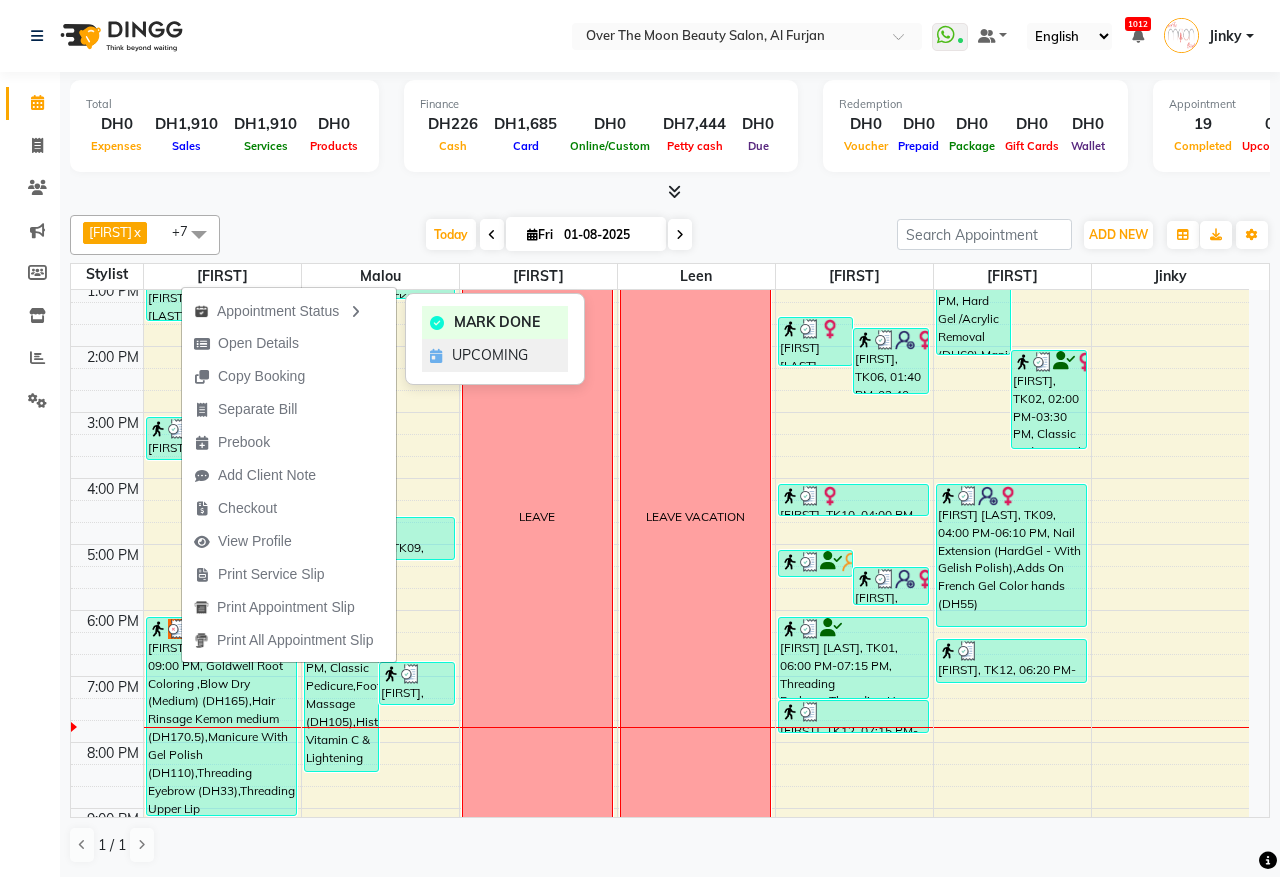 click on "UPCOMING" 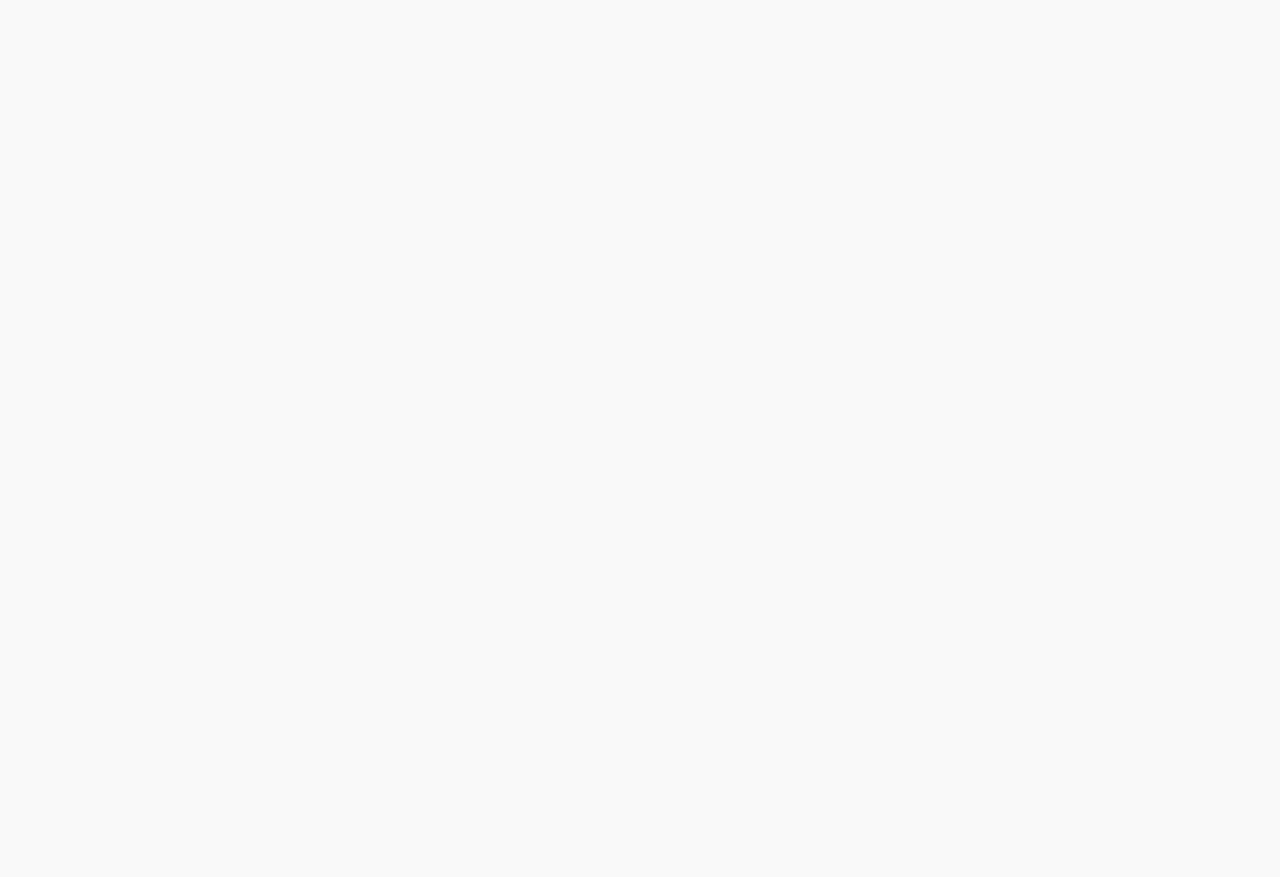 scroll, scrollTop: 0, scrollLeft: 0, axis: both 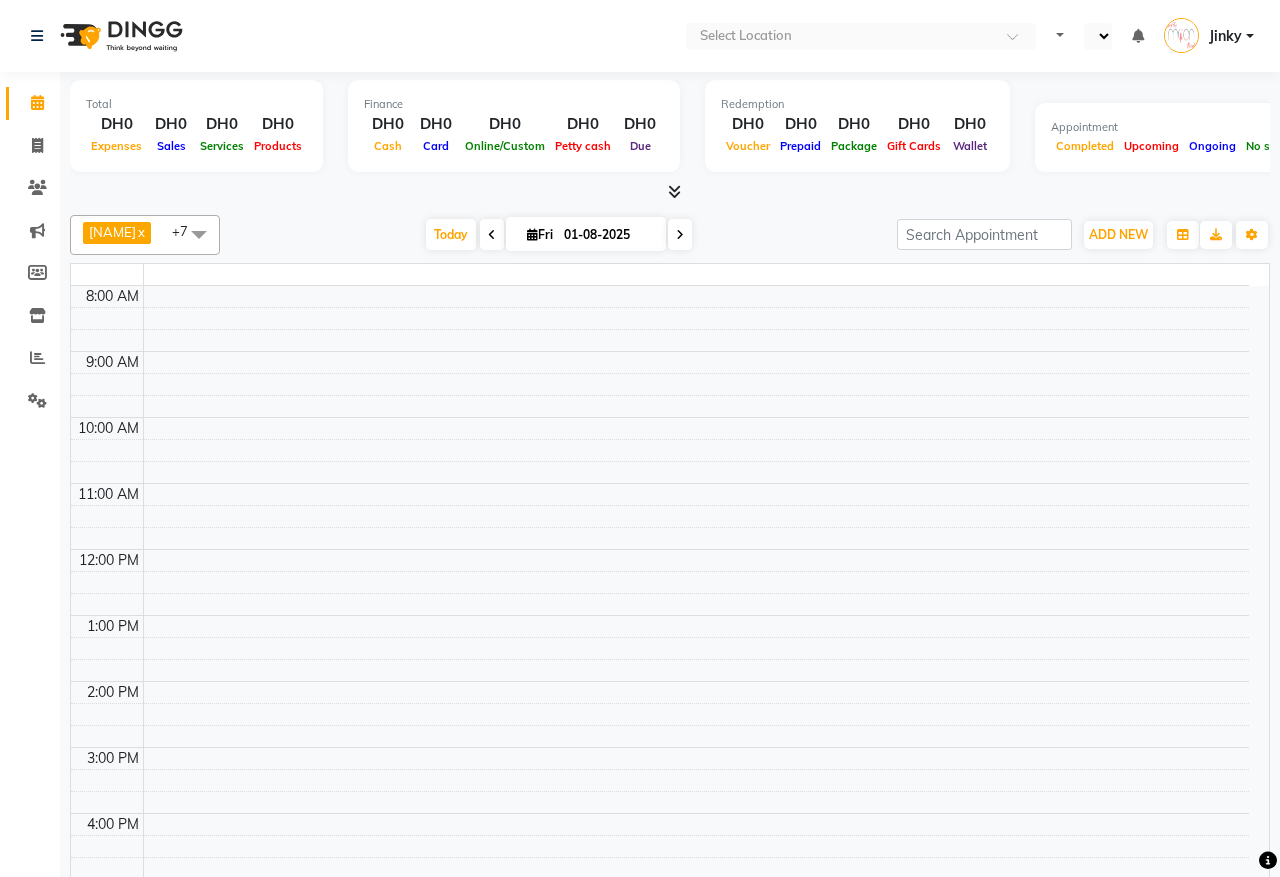 select on "en" 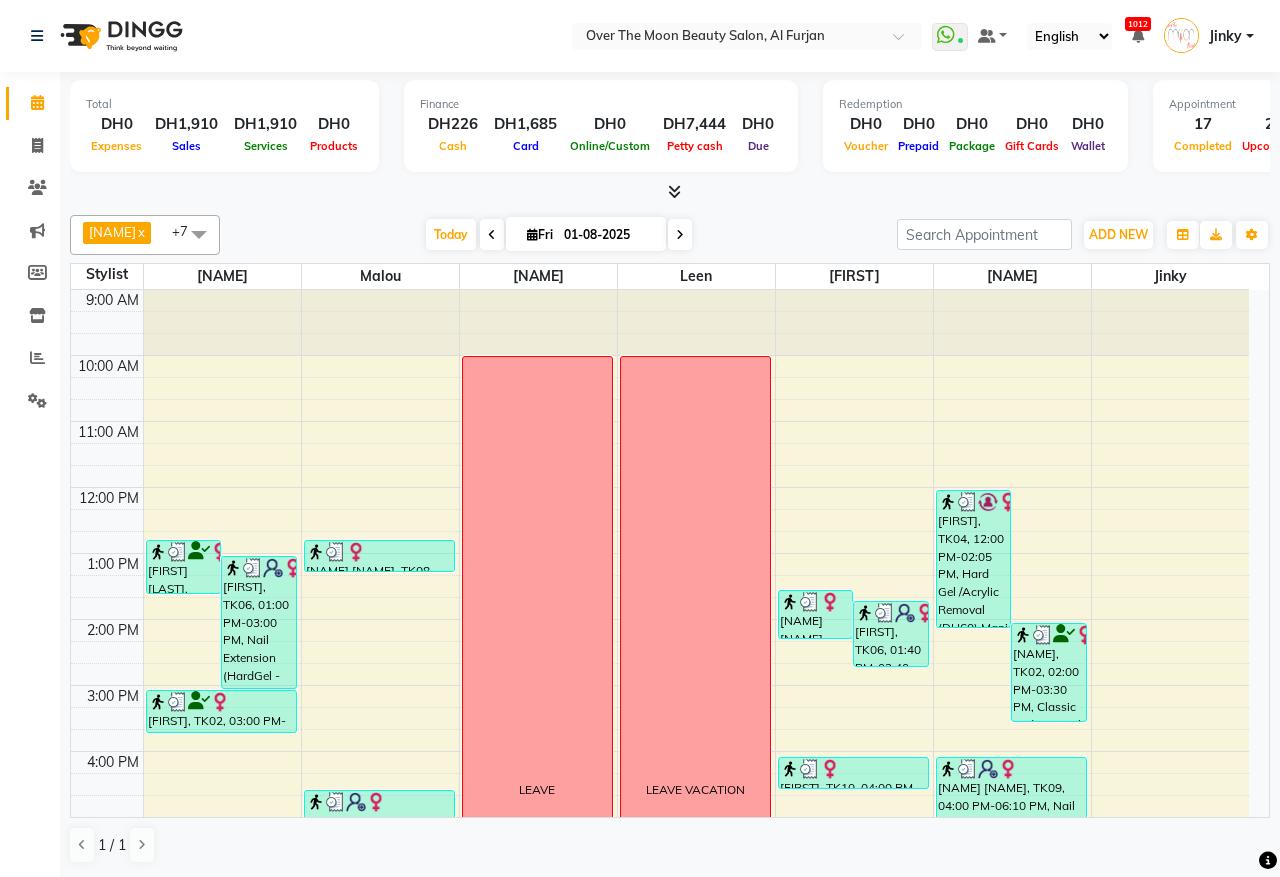 scroll, scrollTop: 473, scrollLeft: 0, axis: vertical 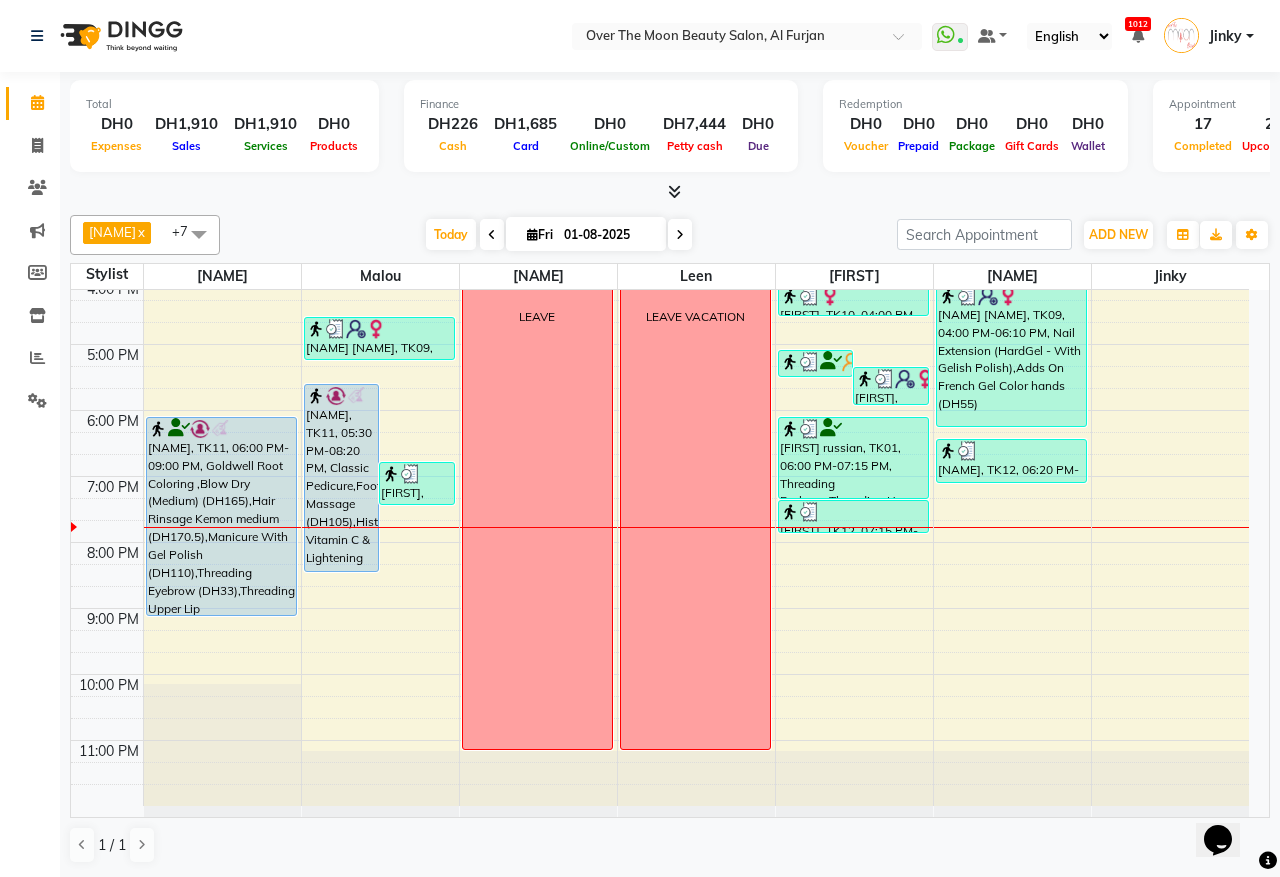 click on "[FIRST], TK11, 06:00 PM-09:00 PM, Goldwell Root Coloring ,Blow Dry (Medium) (DH165),Hair Rinsage Kemon medium (DH170.5),Manicure With Gel Polish (DH110),Threading Eyebrow (DH33),Threading Upper Lip (DH22),Threading Chin (DH22)" at bounding box center (221, 516) 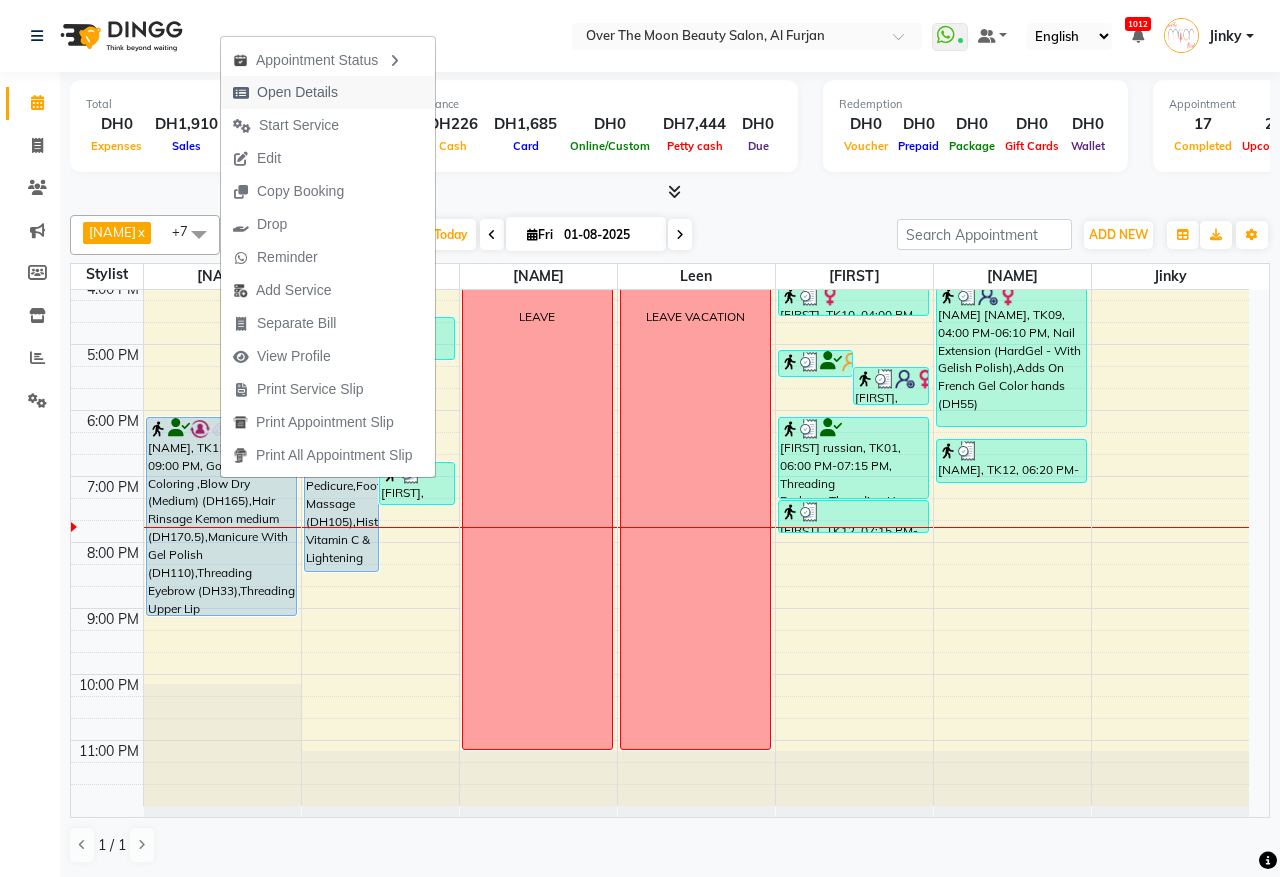 click on "Open Details" at bounding box center [297, 92] 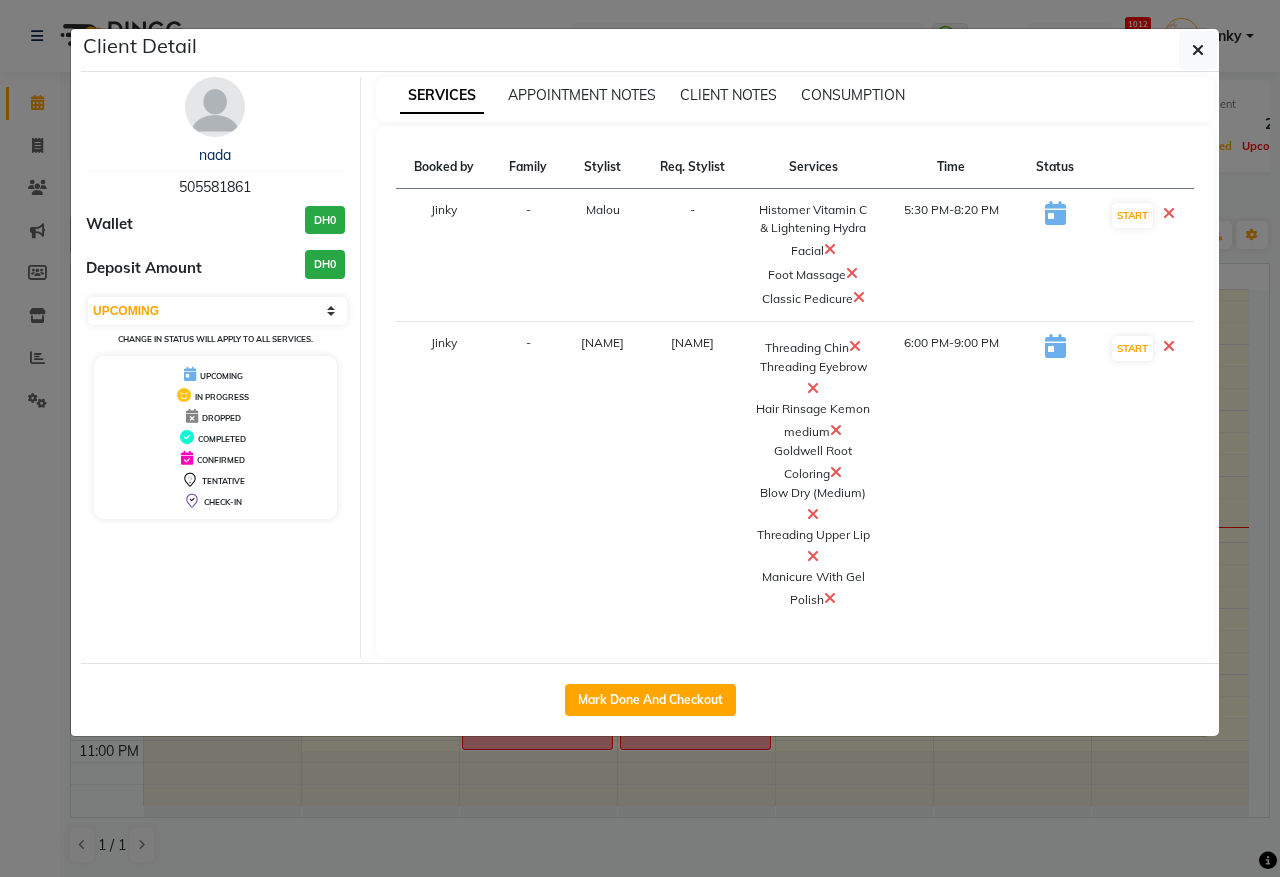 click at bounding box center [836, 430] 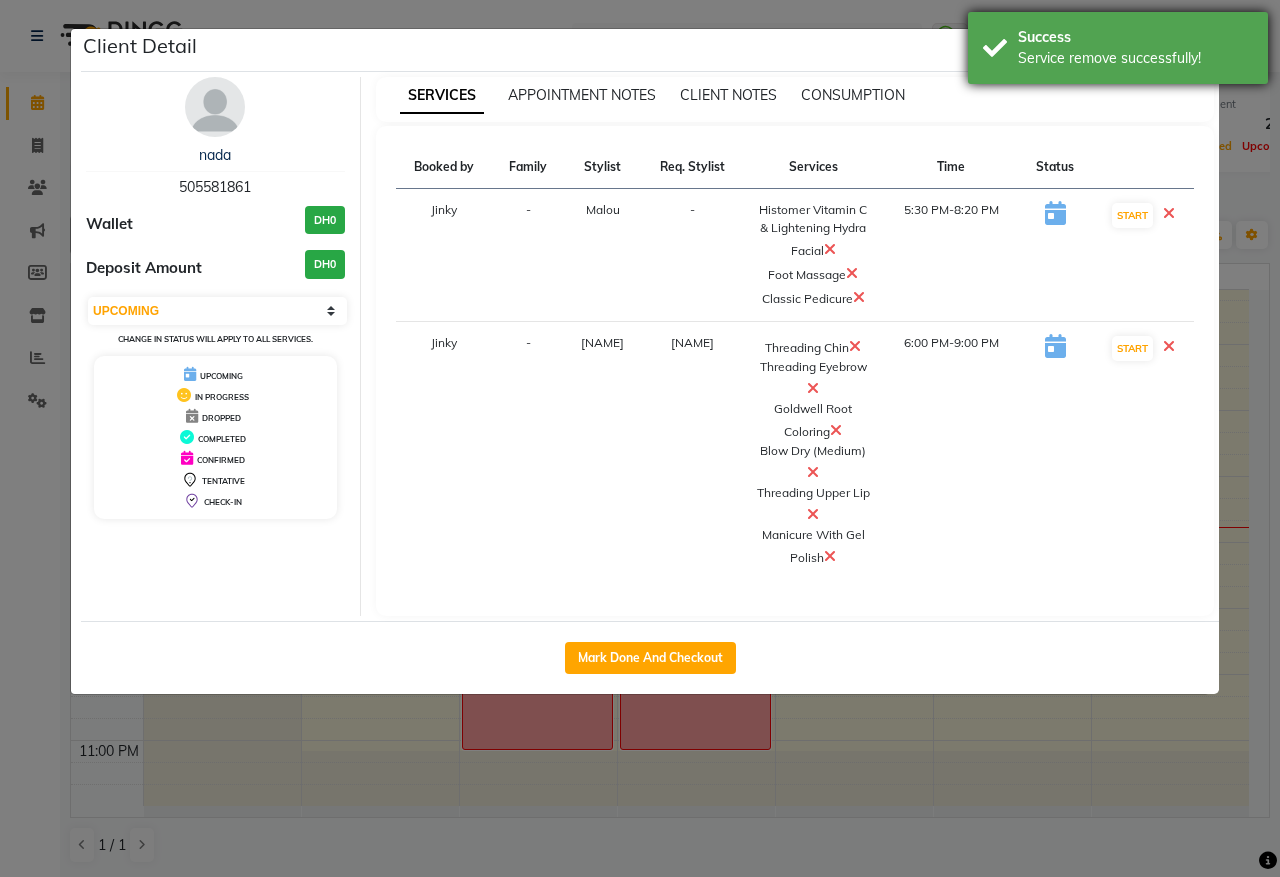 drag, startPoint x: 1085, startPoint y: 38, endPoint x: 1202, endPoint y: 48, distance: 117.426575 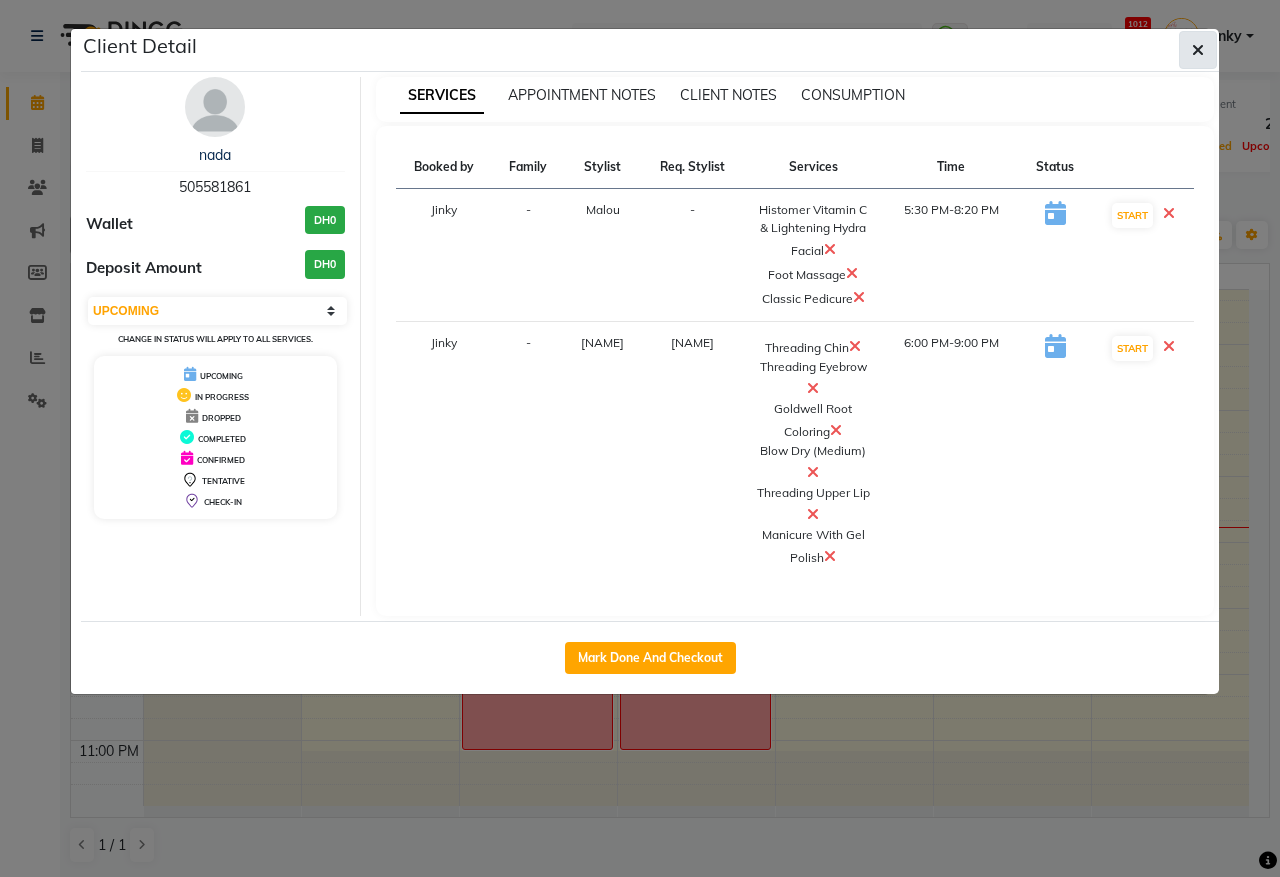 click 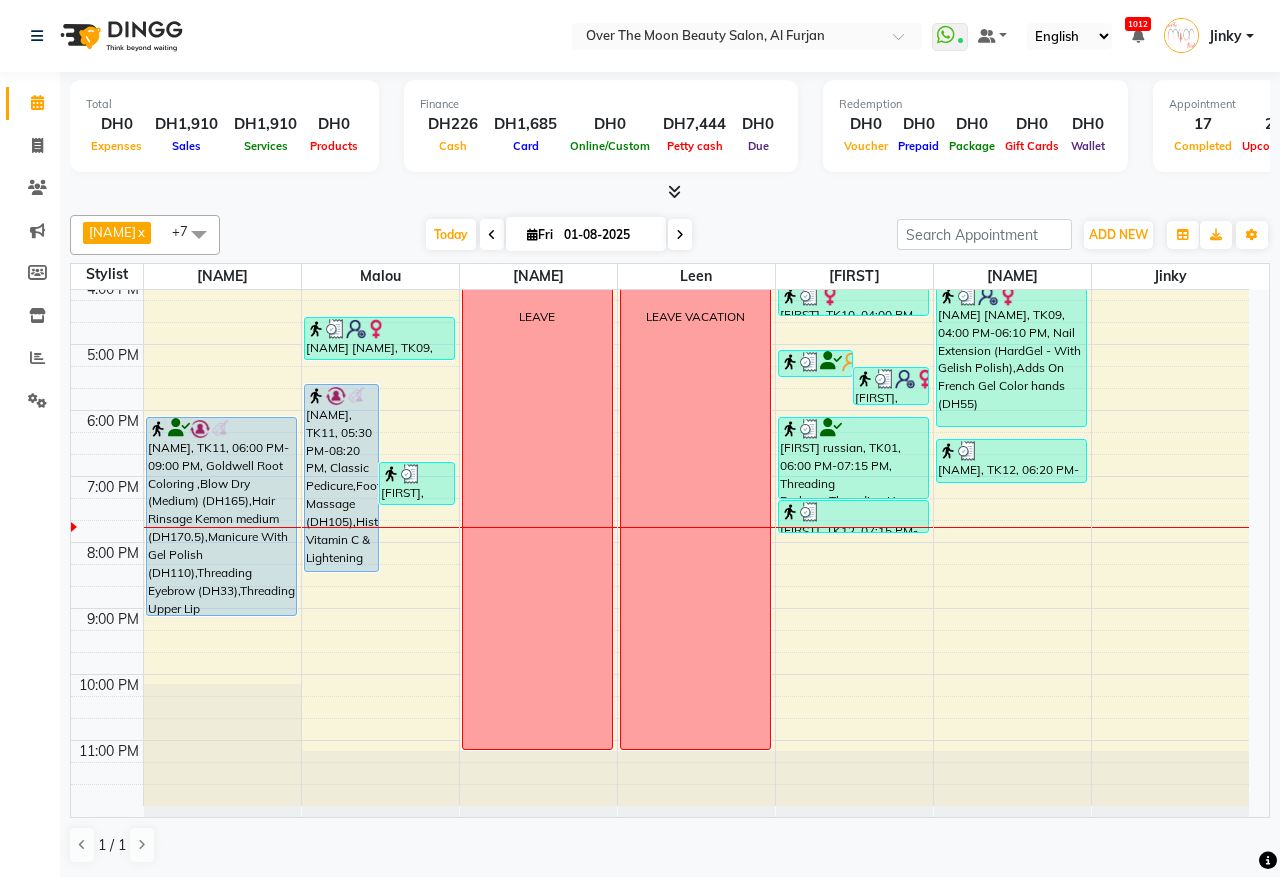 click on "nada, TK11, 06:00 PM-09:00 PM, Goldwell Root Coloring ,Blow Dry (Medium) (DH165),Hair Rinsage Kemon medium (DH170.5),Manicure With Gel Polish (DH110),Threading Eyebrow (DH33),Threading Upper Lip (DH22),Threading Chin (DH22)" at bounding box center (221, 516) 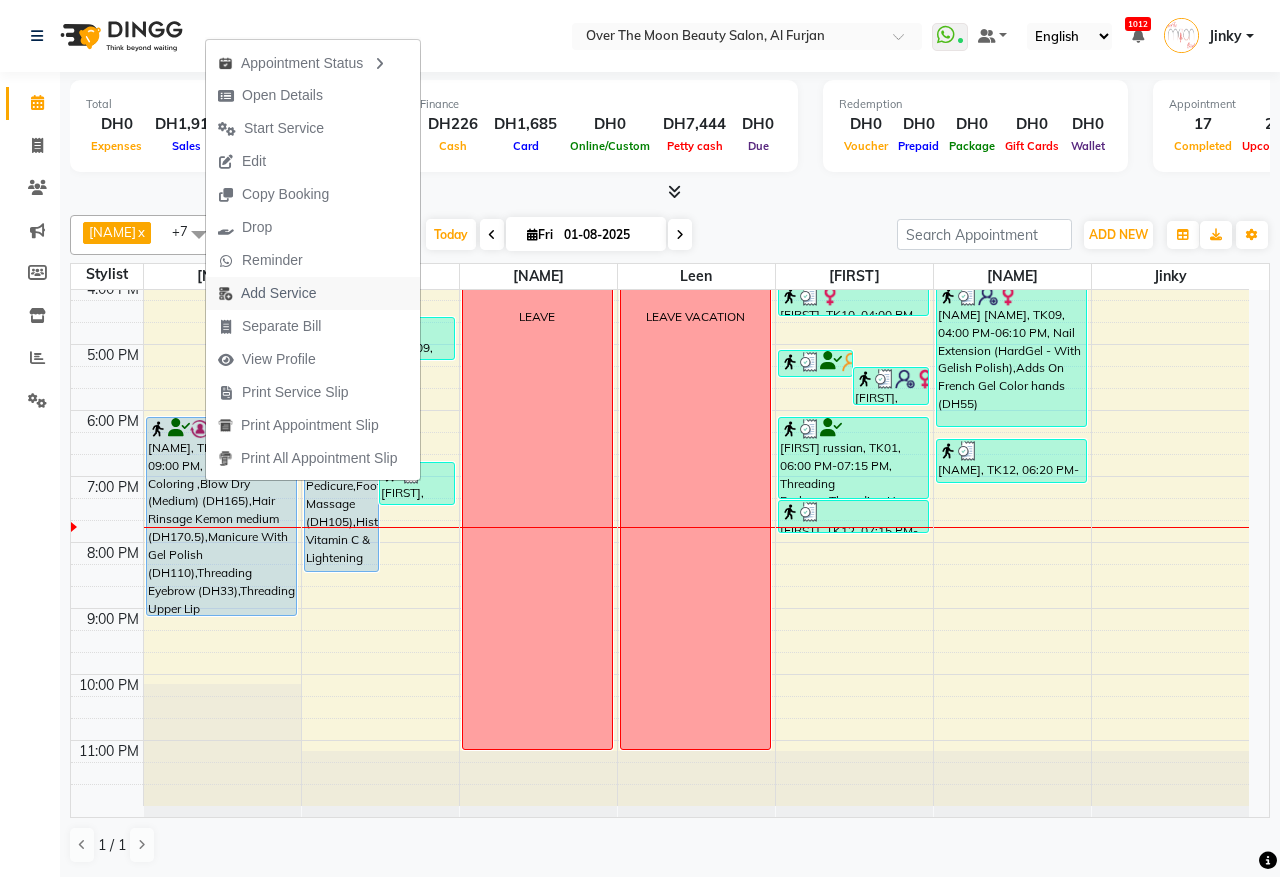 click on "Add Service" at bounding box center [278, 293] 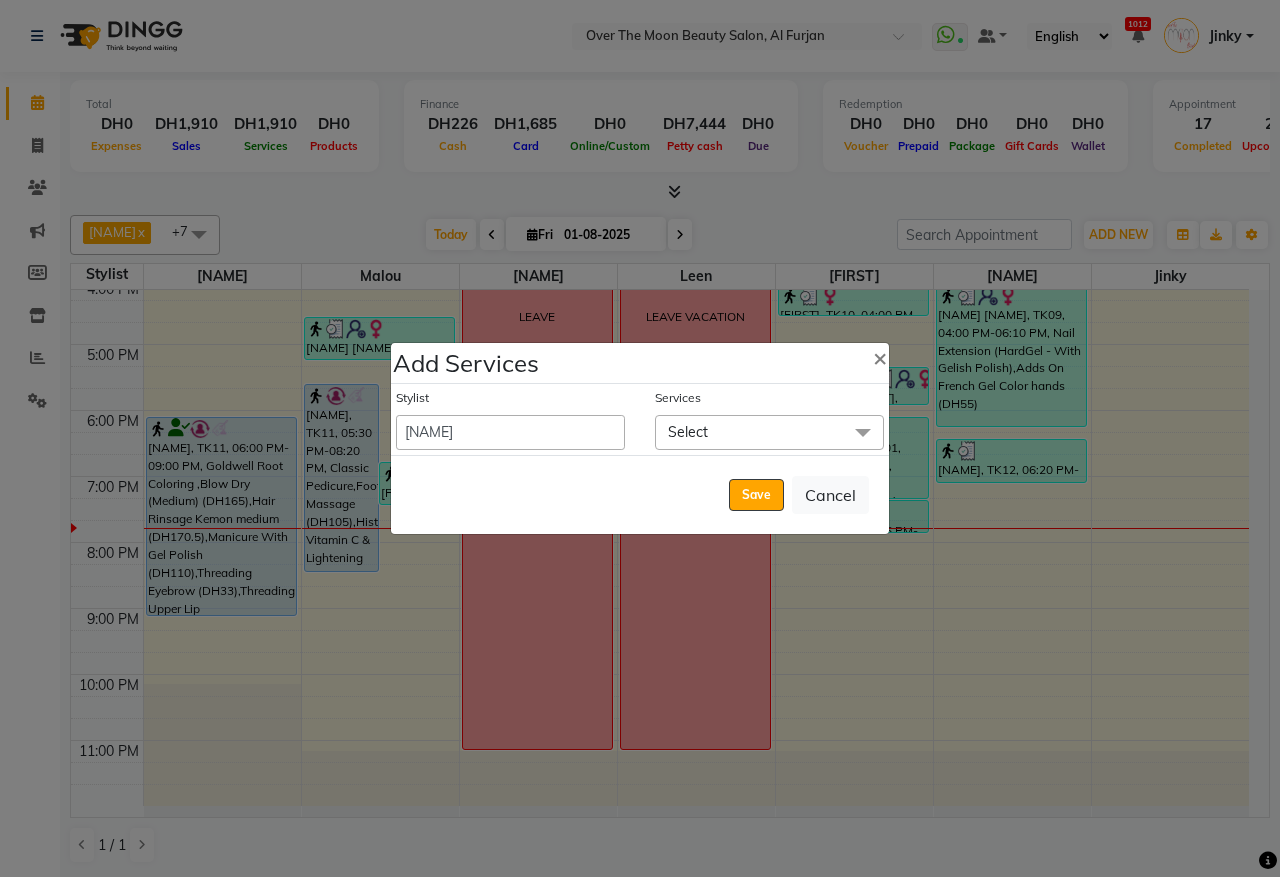 drag, startPoint x: 726, startPoint y: 428, endPoint x: 758, endPoint y: 441, distance: 34.539833 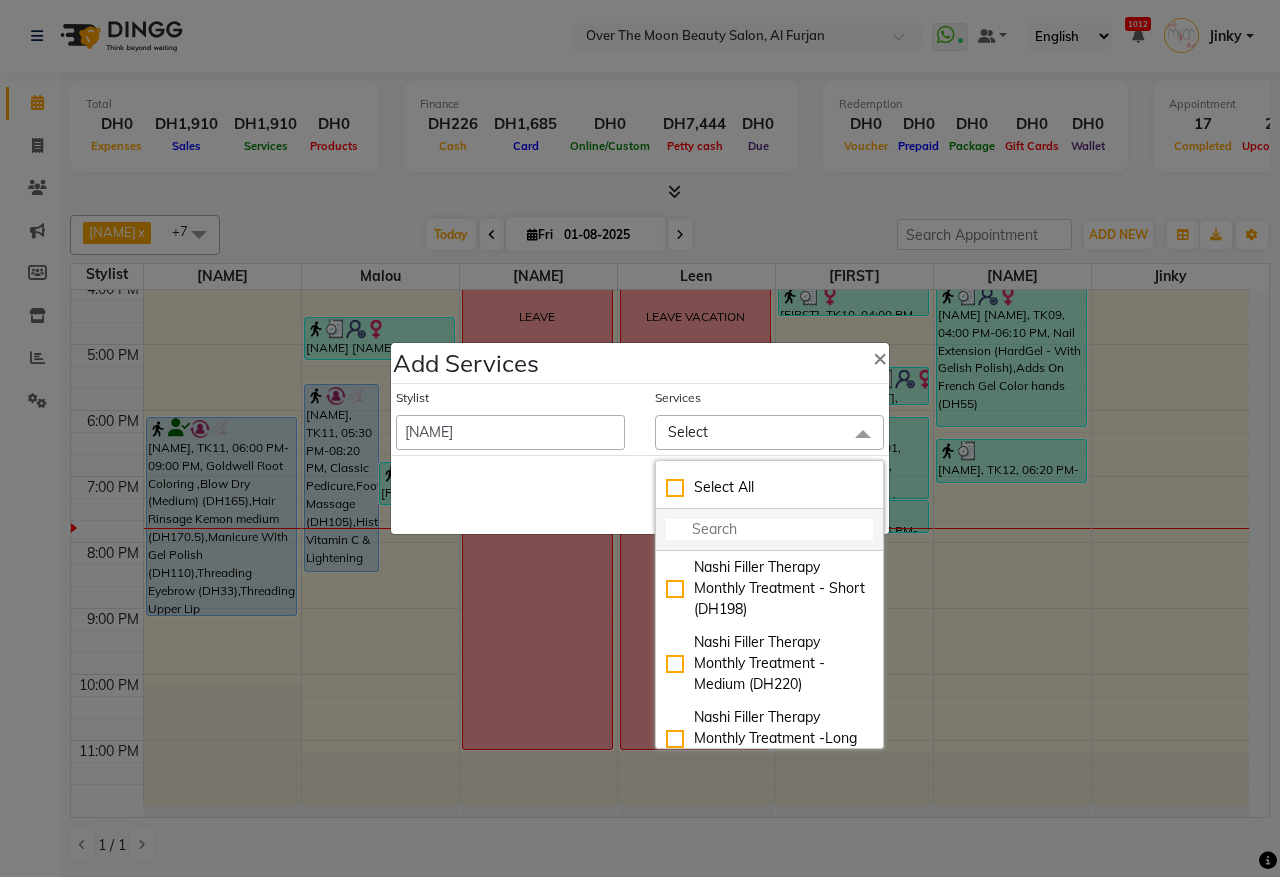 click 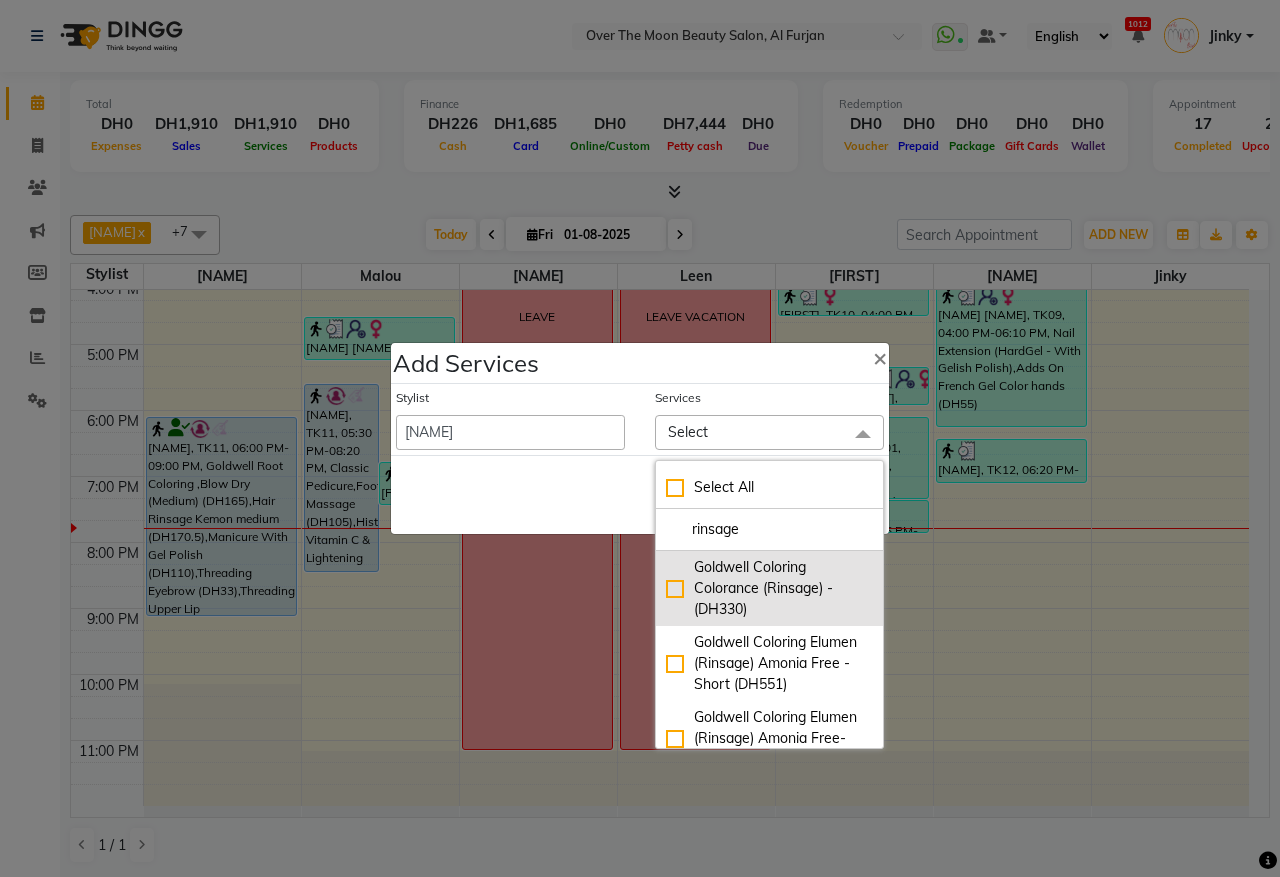 type on "rinsage" 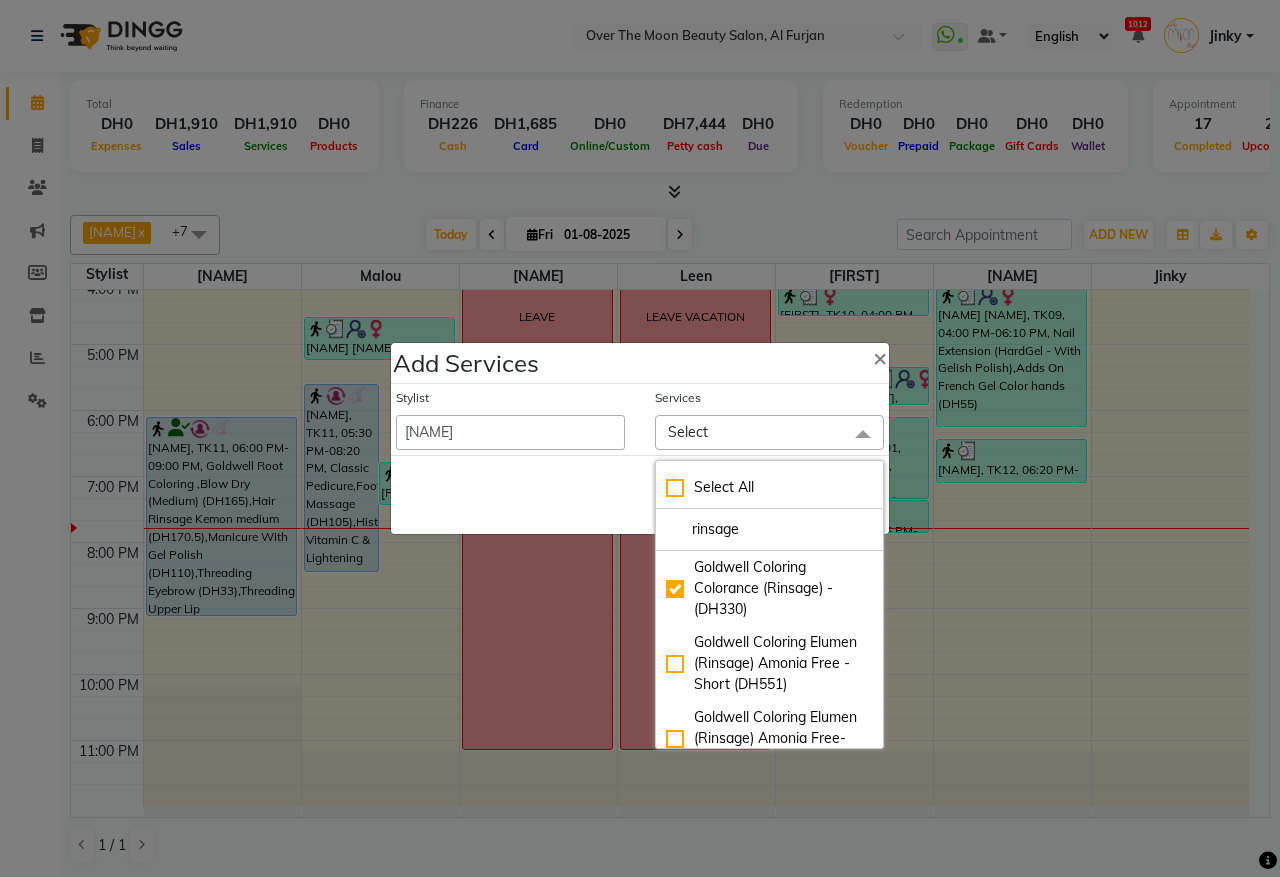 checkbox on "true" 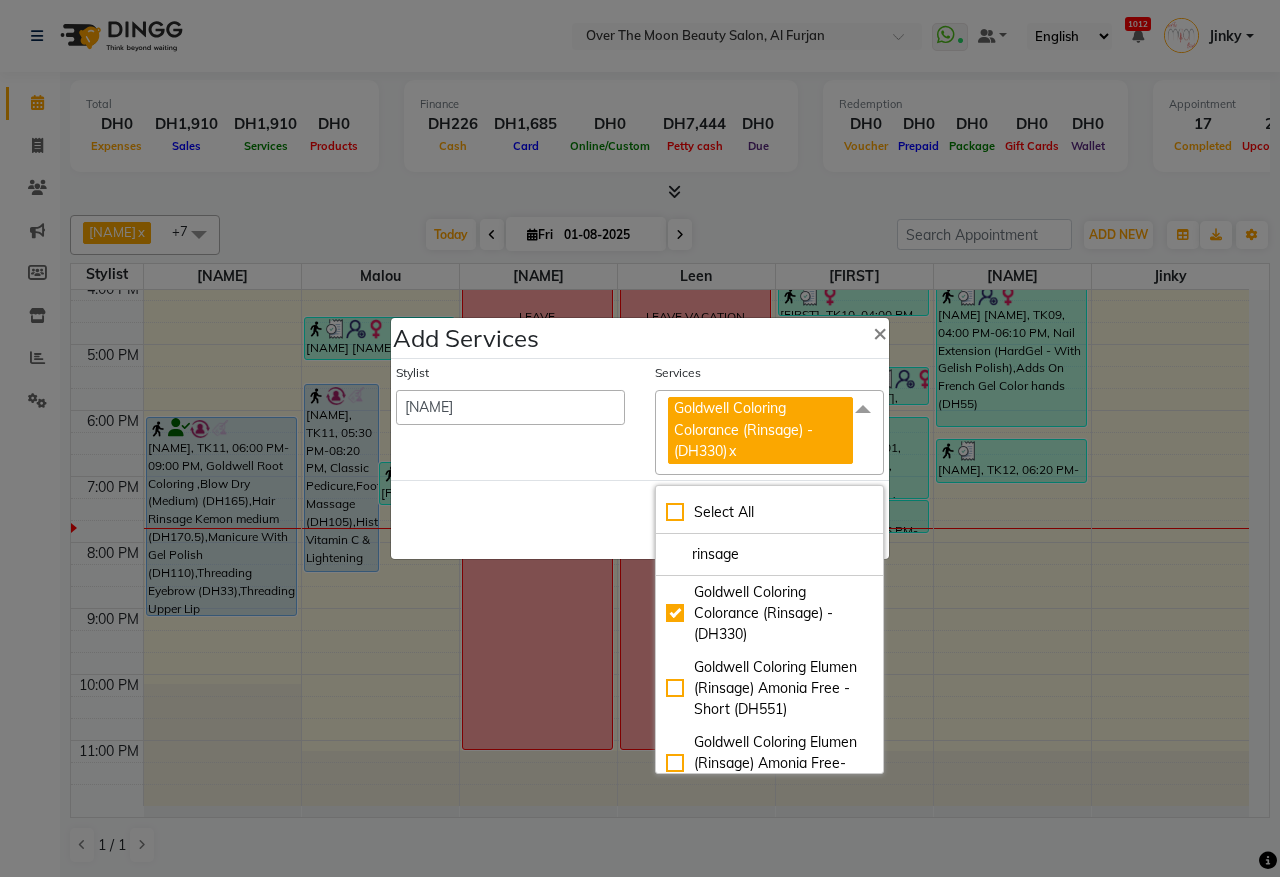 click on "Save   Cancel" 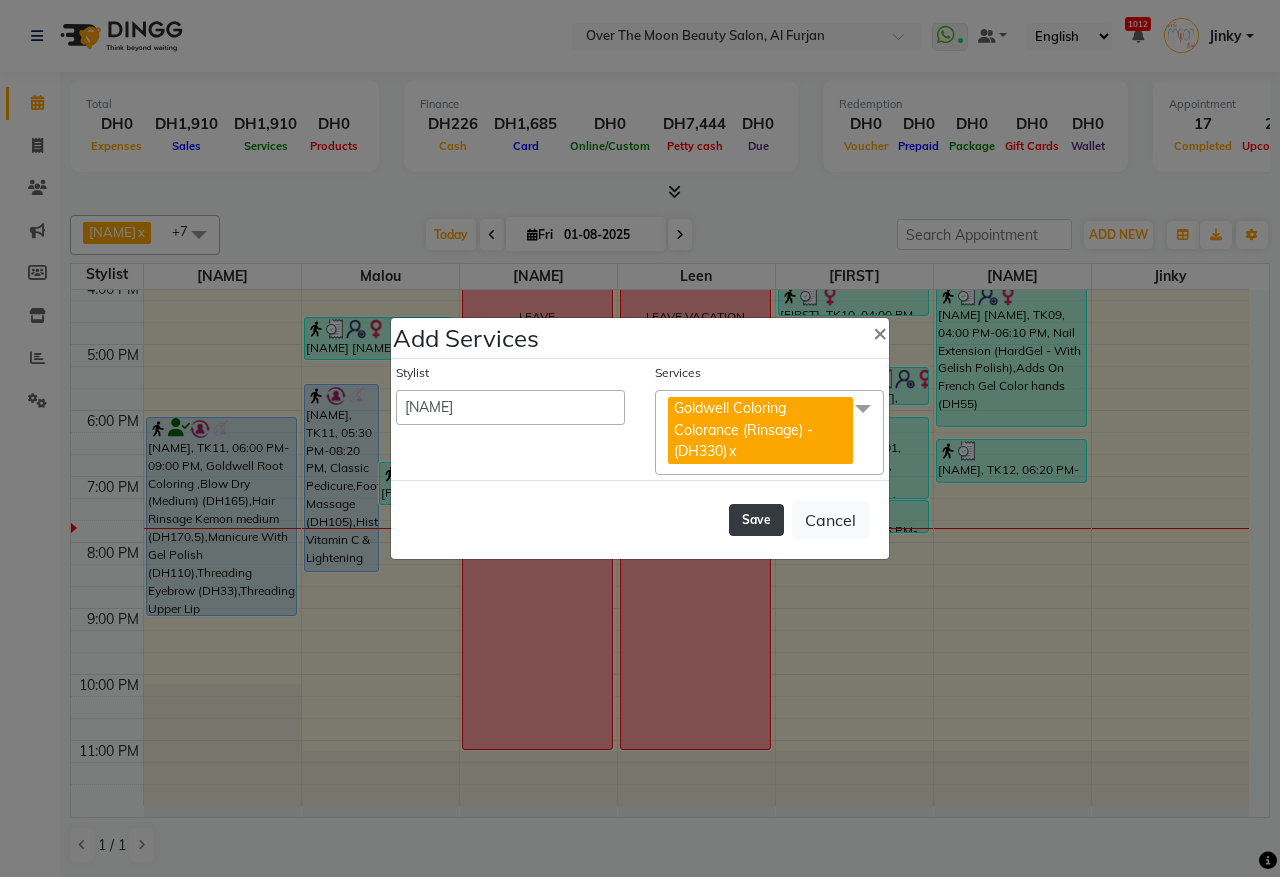 click on "Save" 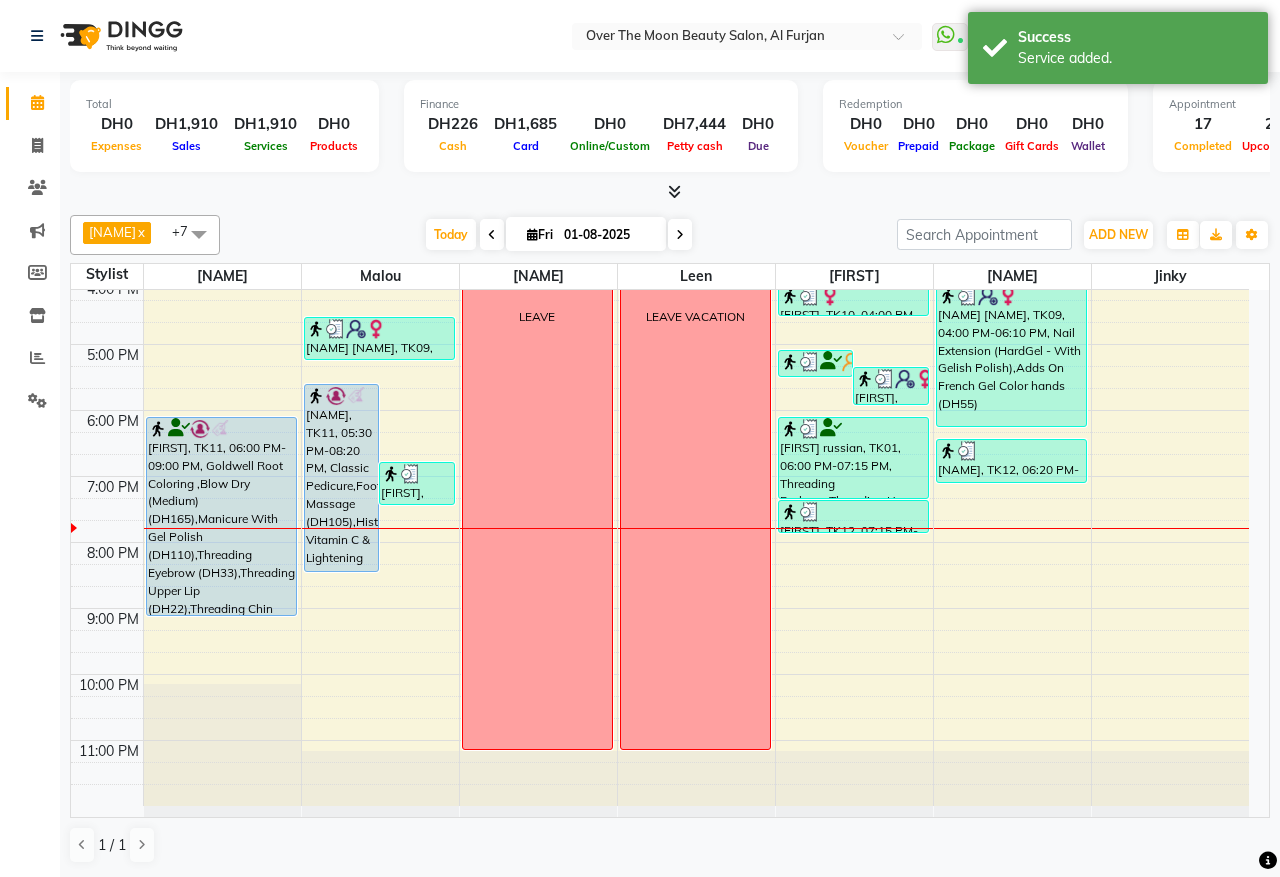 click on "[LAST], TK11, [TIME], [SERVICE] , [SERVICE] (DH165), [SERVICE] (DH110), [SERVICE] (DH33), [SERVICE] (DH22), [SERVICE] (DH22), [SERVICE] - (DH330)" at bounding box center (221, 516) 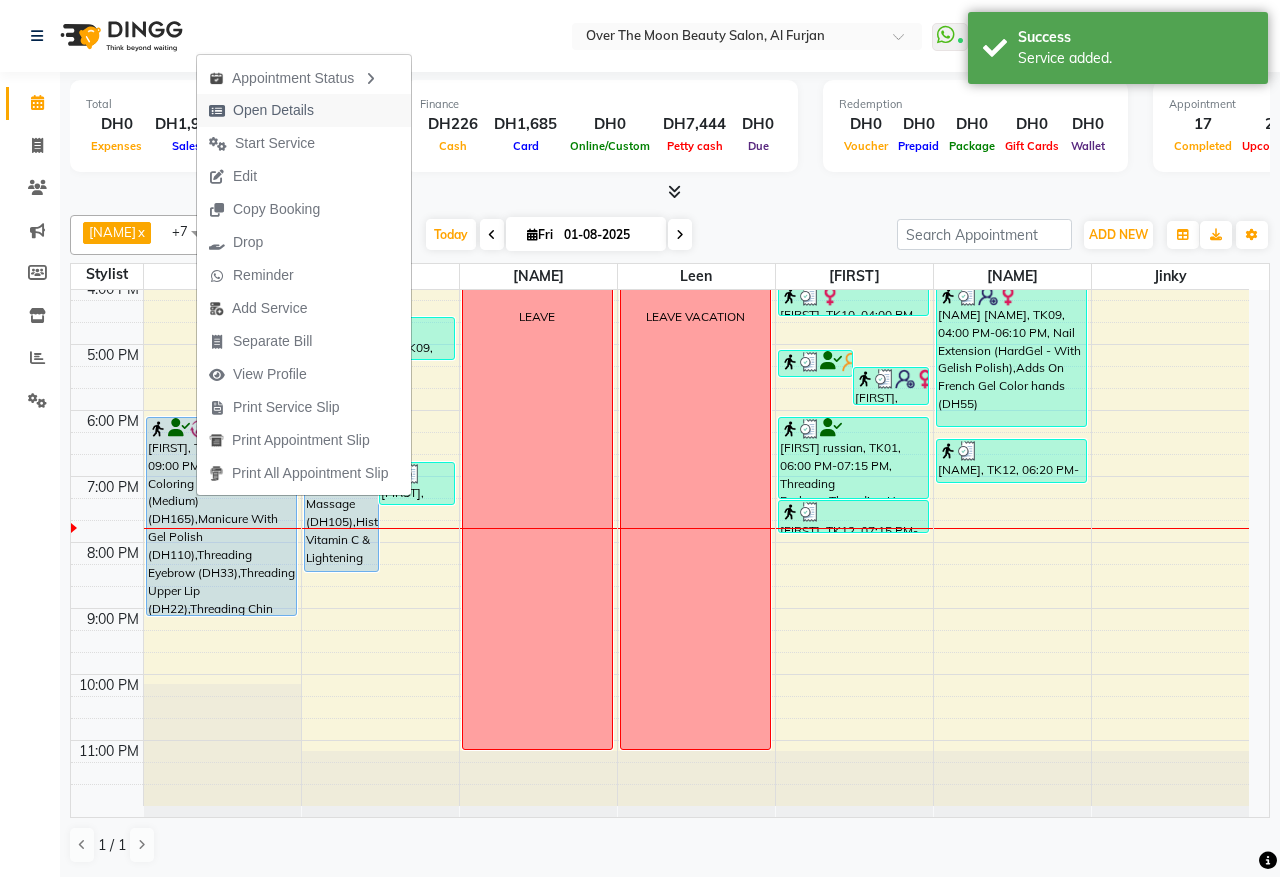 click on "Open Details" at bounding box center [304, 110] 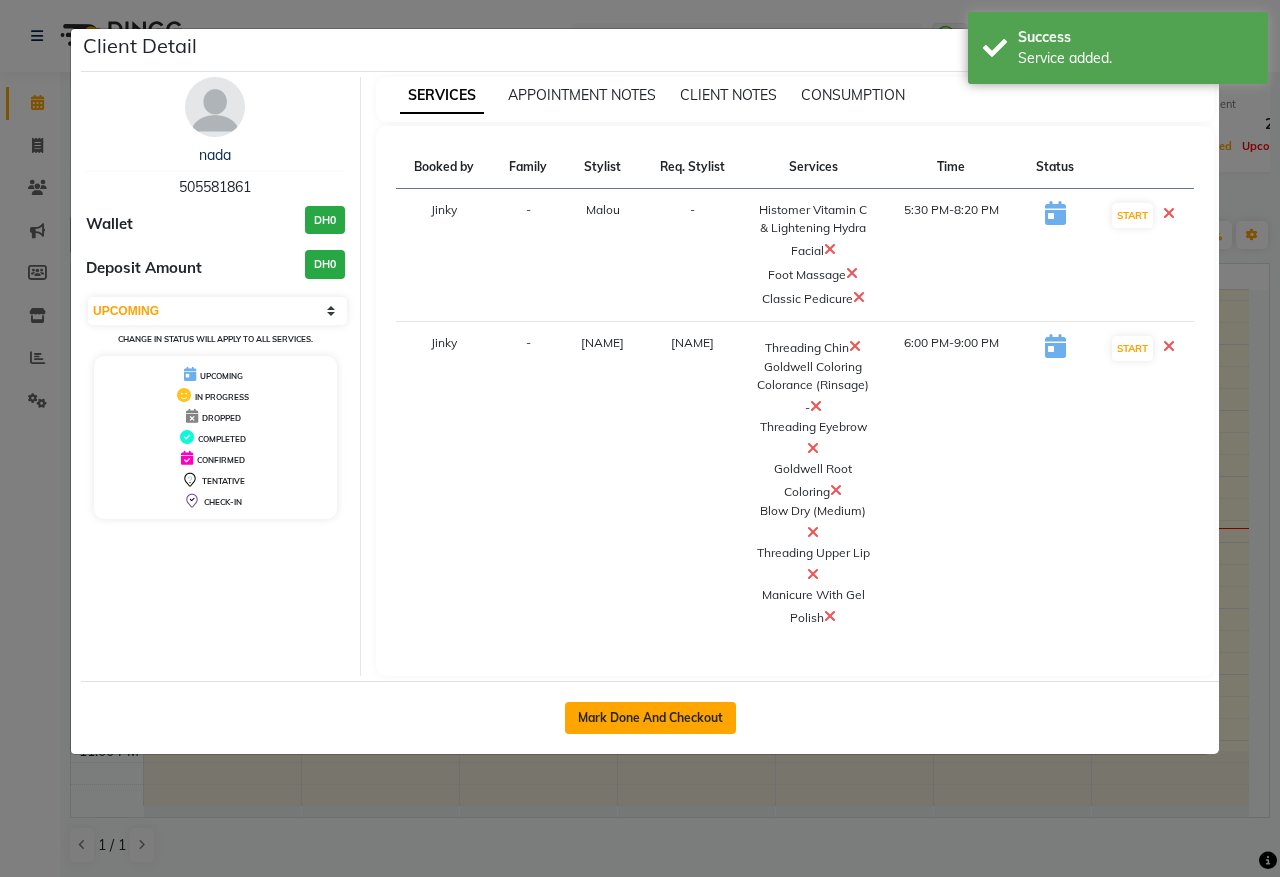 click on "Mark Done And Checkout" 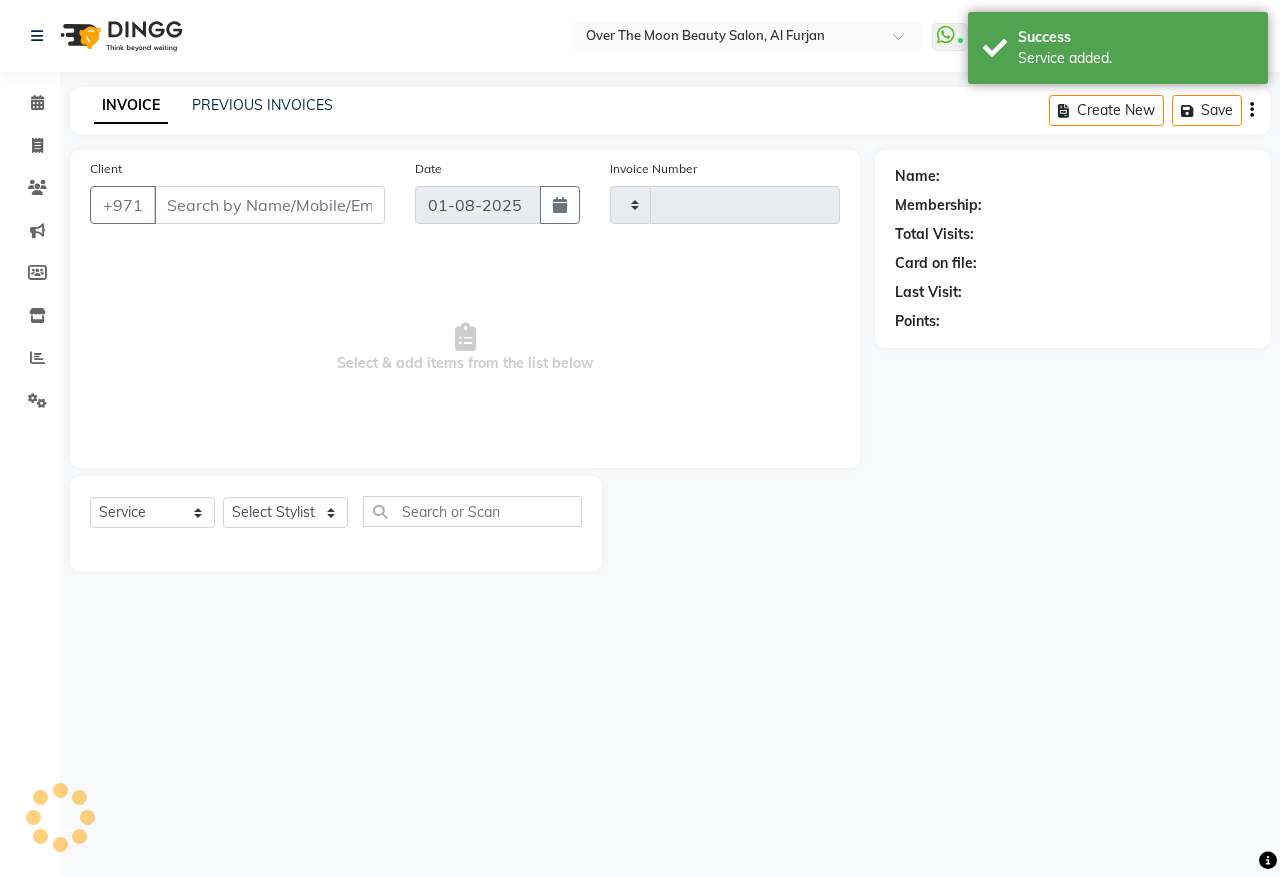 type on "1819" 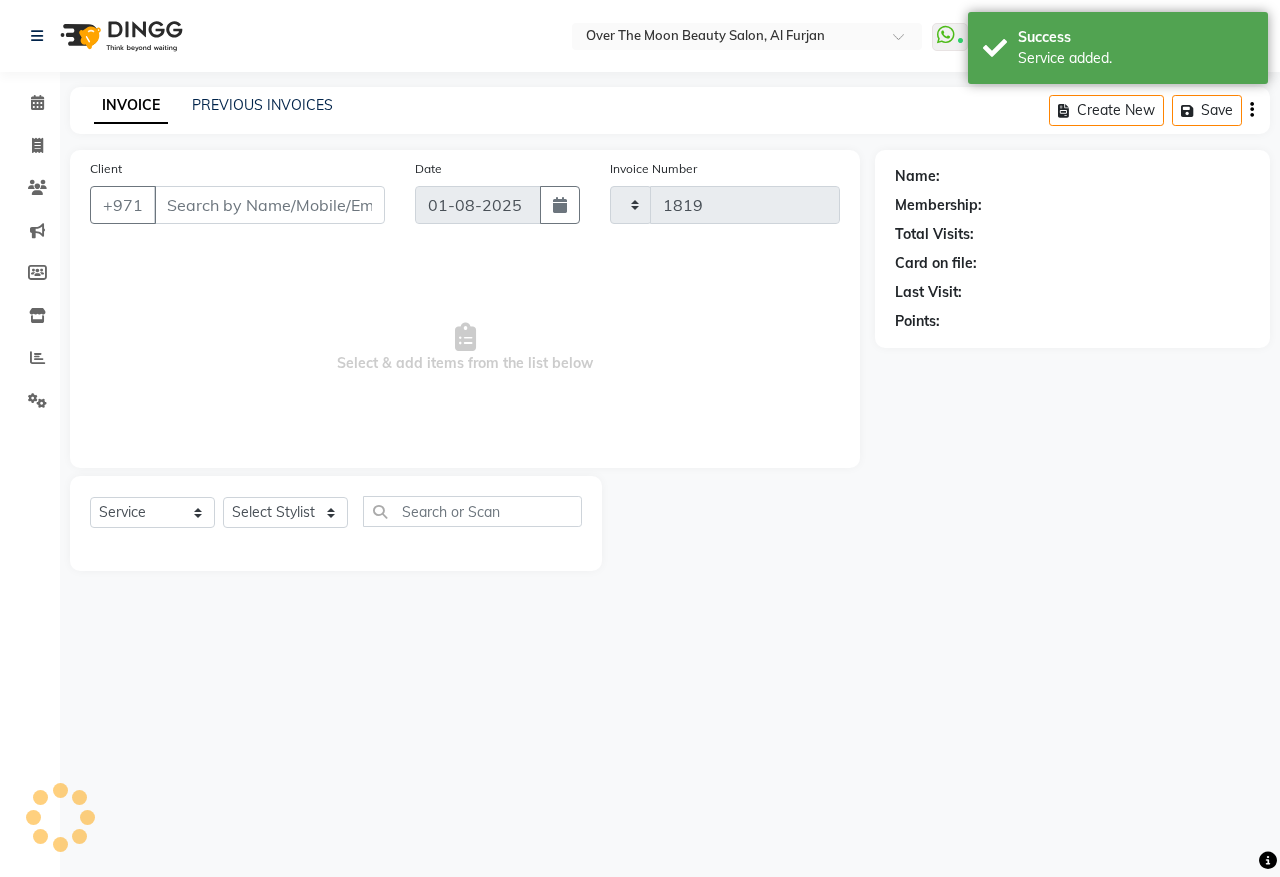 select on "3996" 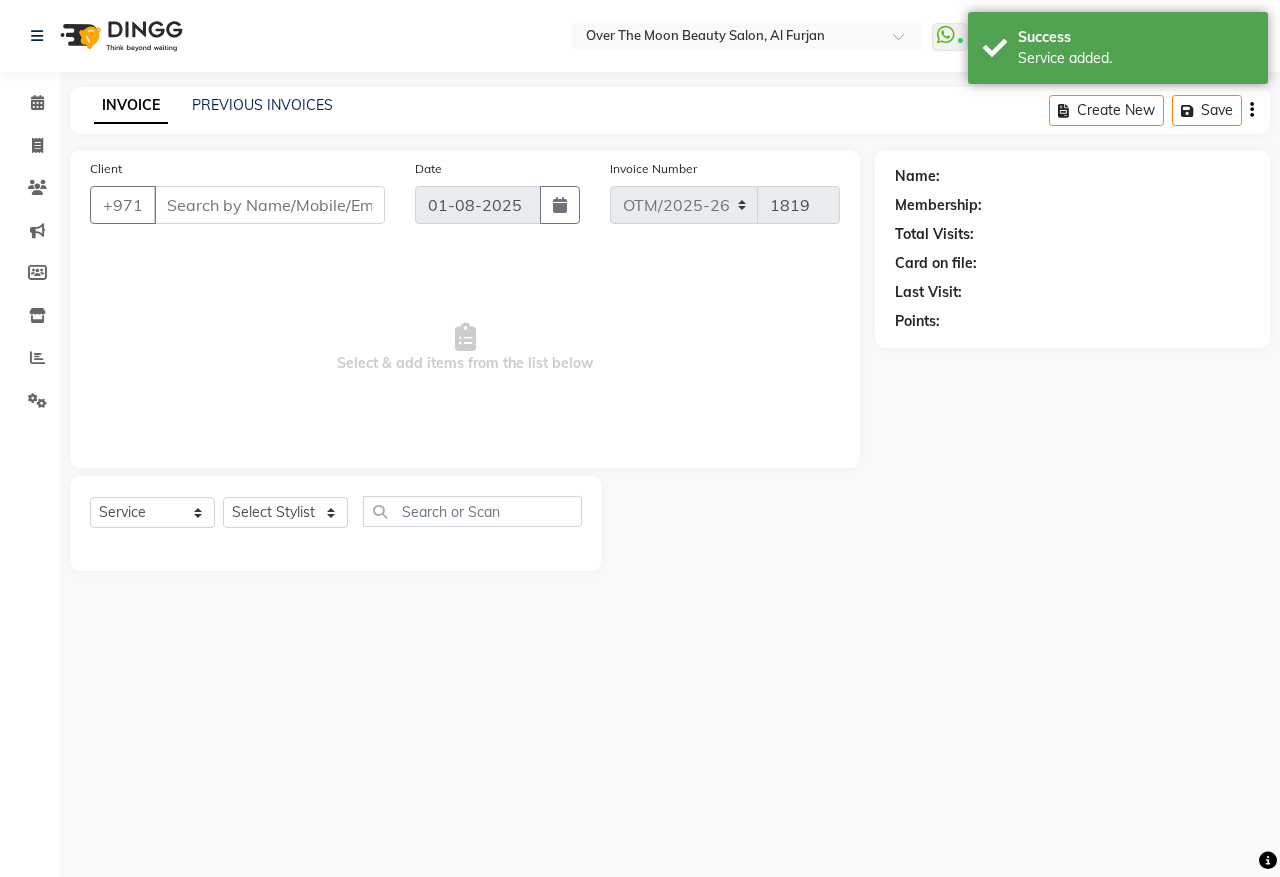 type on "[PHONE]" 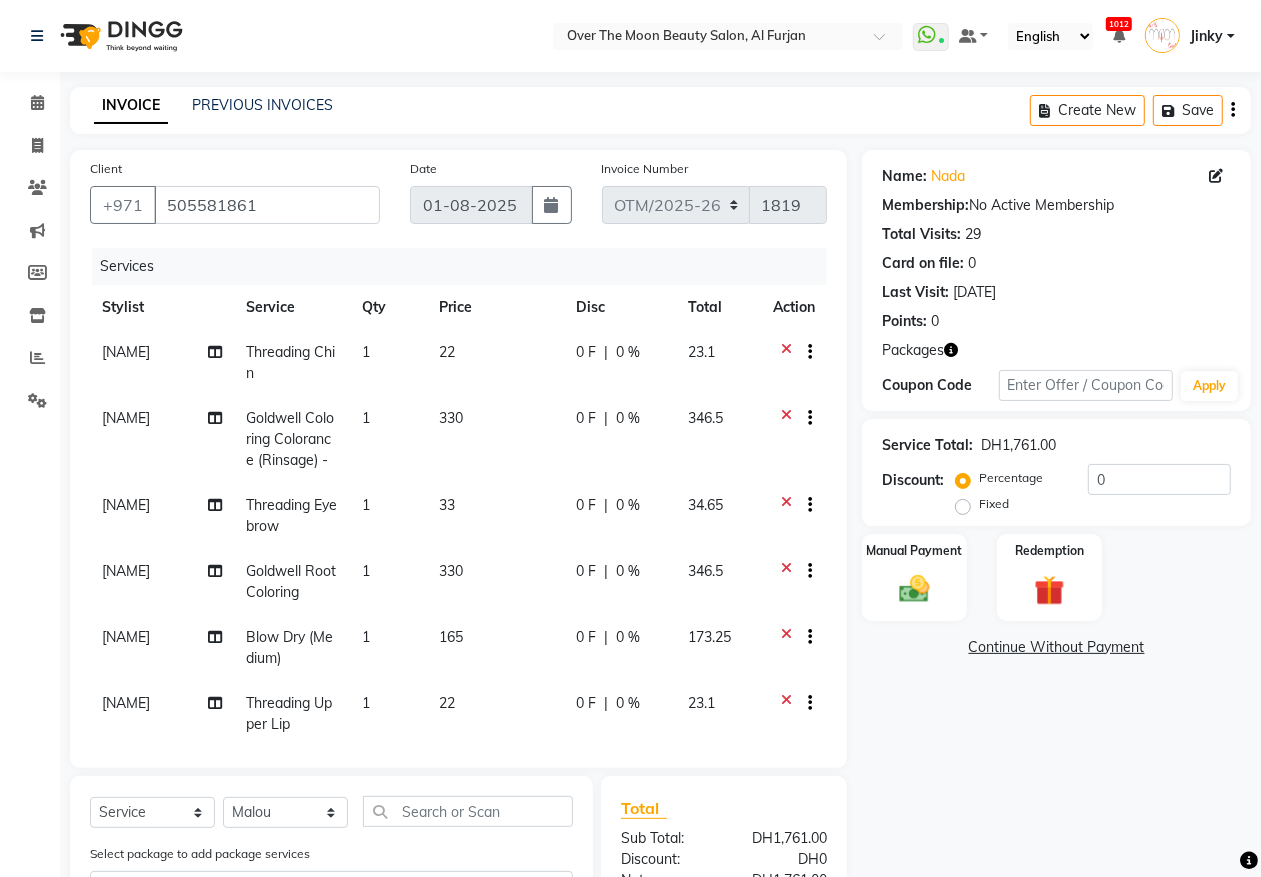 click on "0 F" 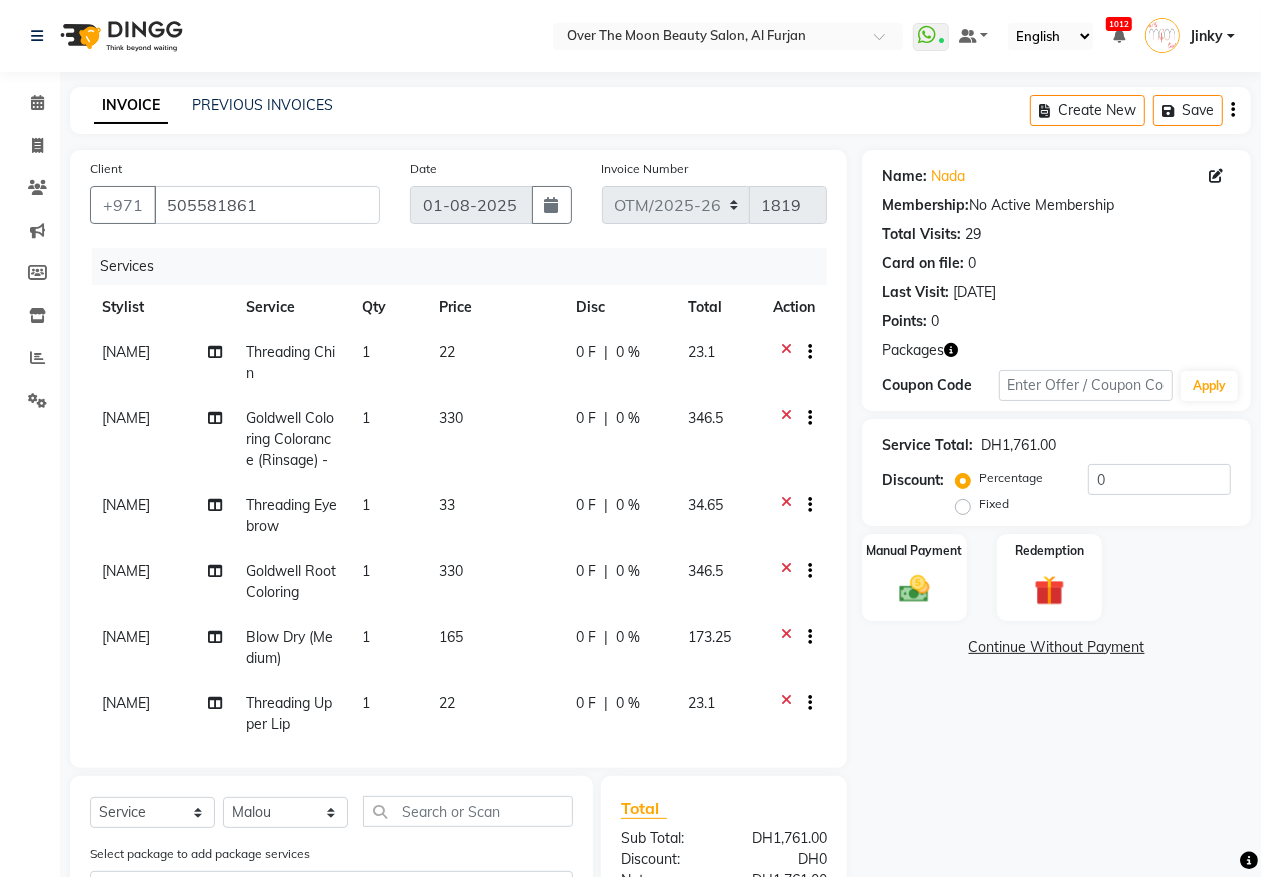 select on "20146" 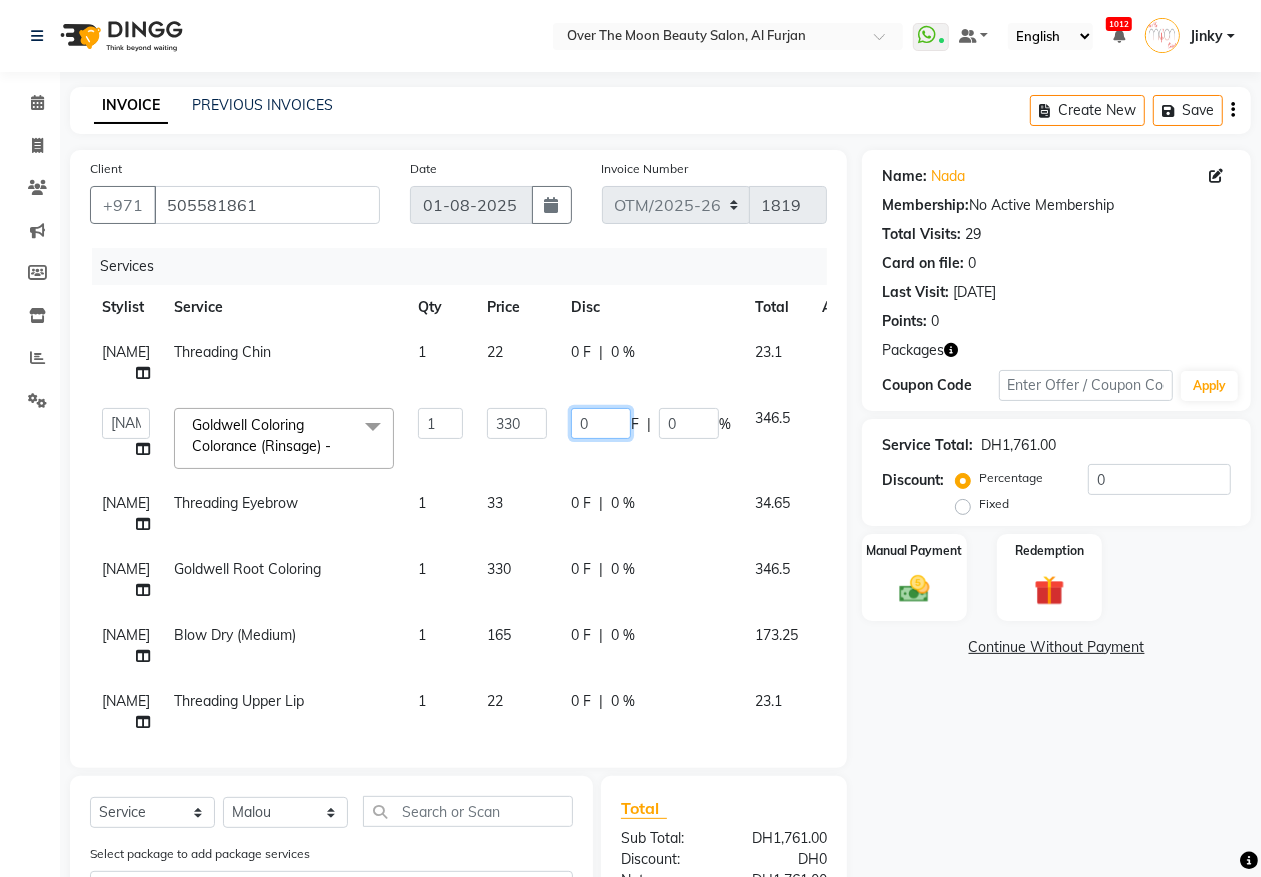drag, startPoint x: 593, startPoint y: 420, endPoint x: 492, endPoint y: 486, distance: 120.65239 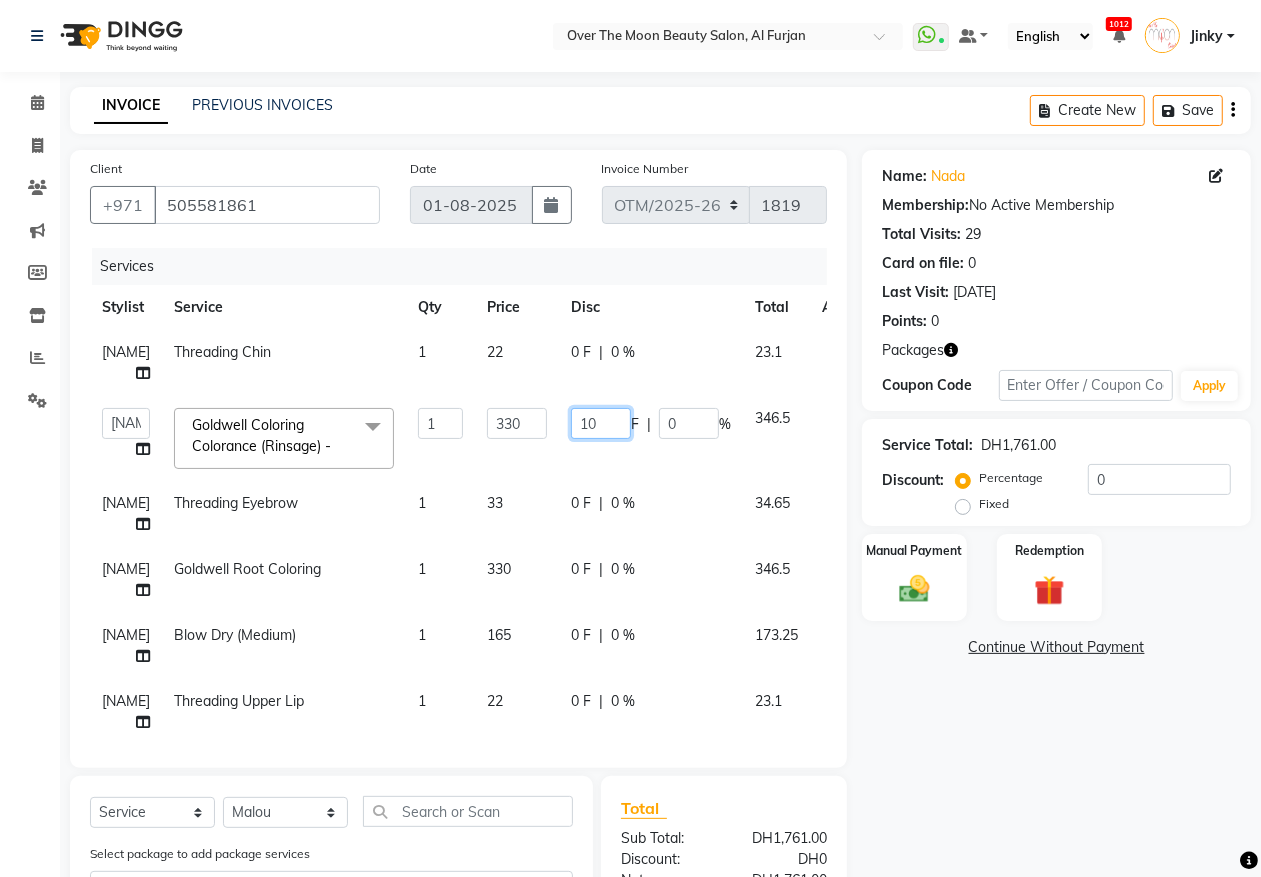 type on "100" 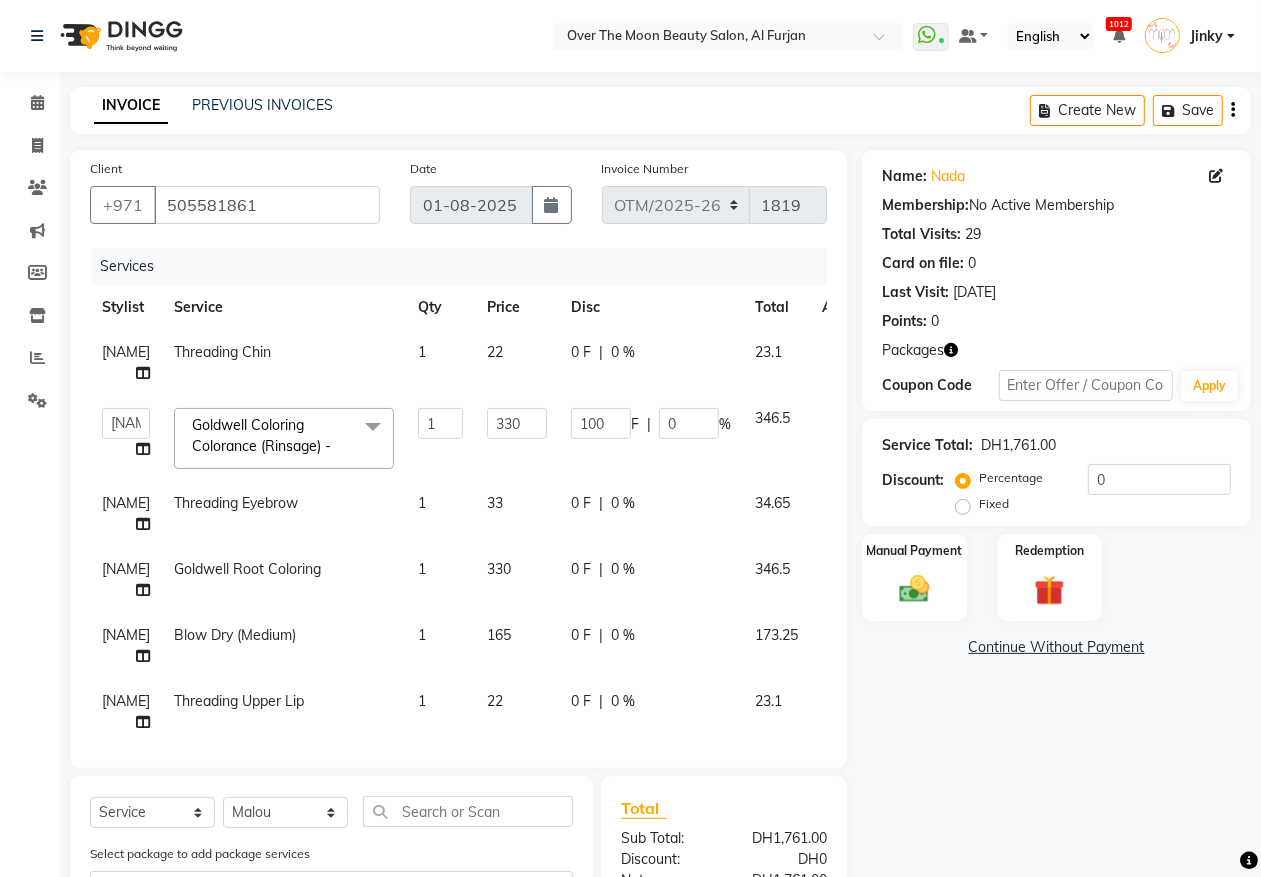 click on "0 F | 0 %" 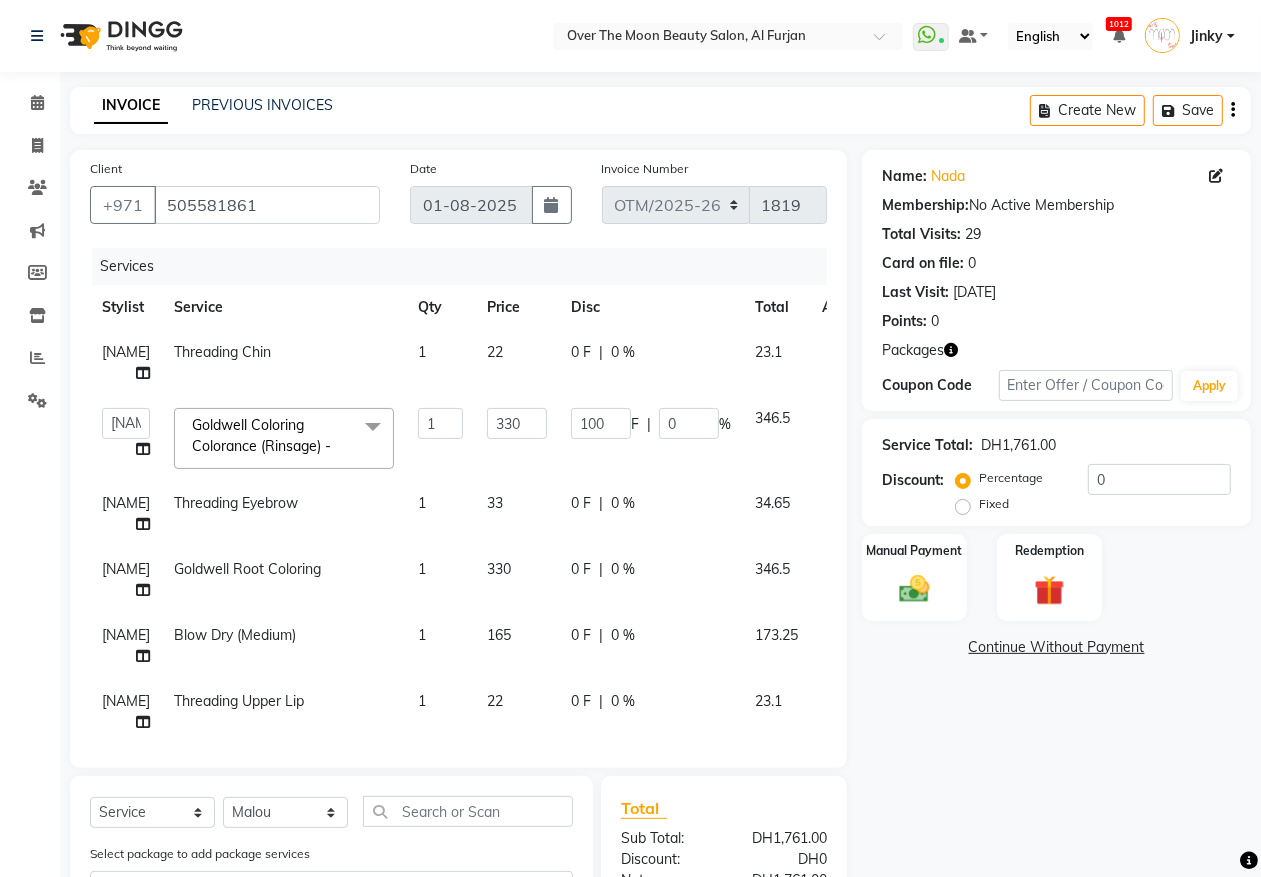 select on "20146" 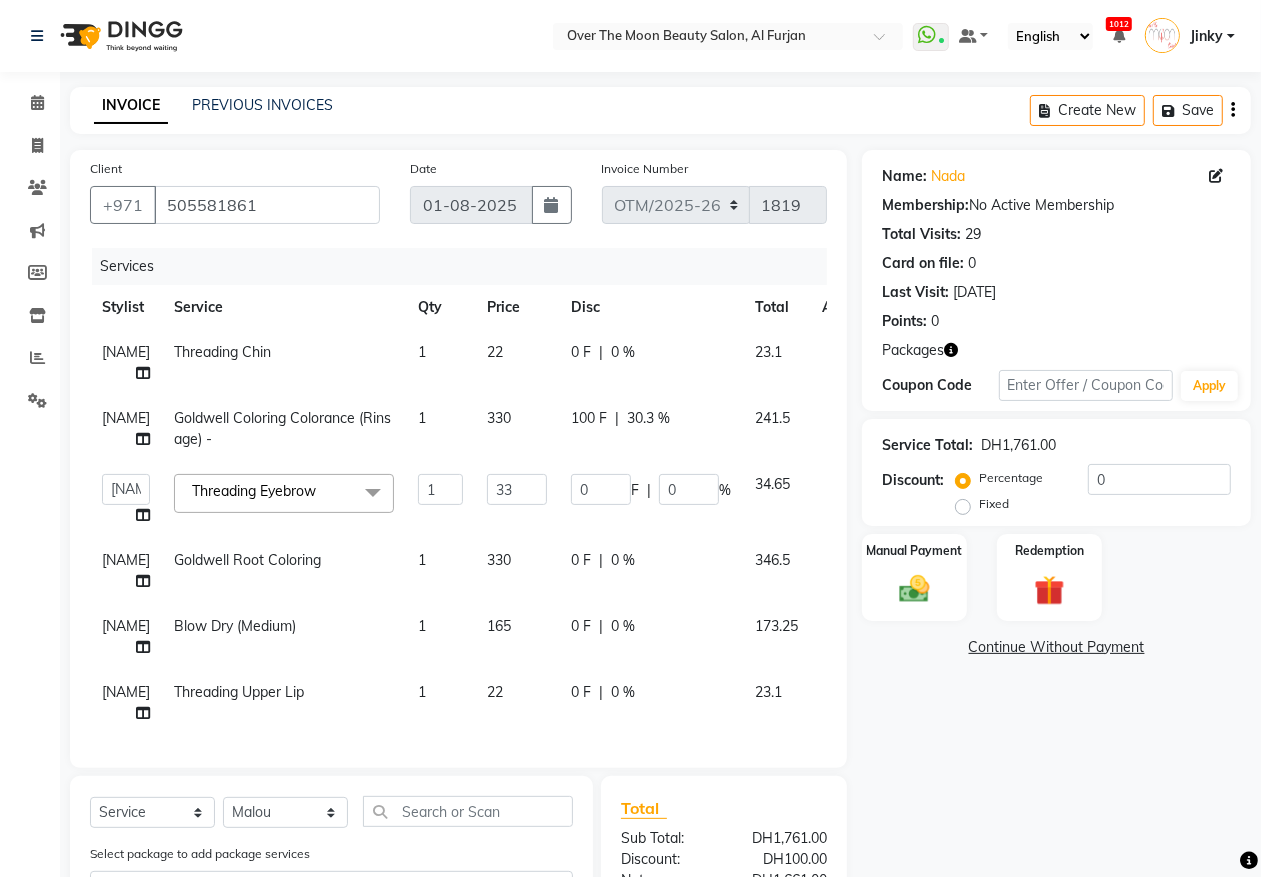 click on "0 F" 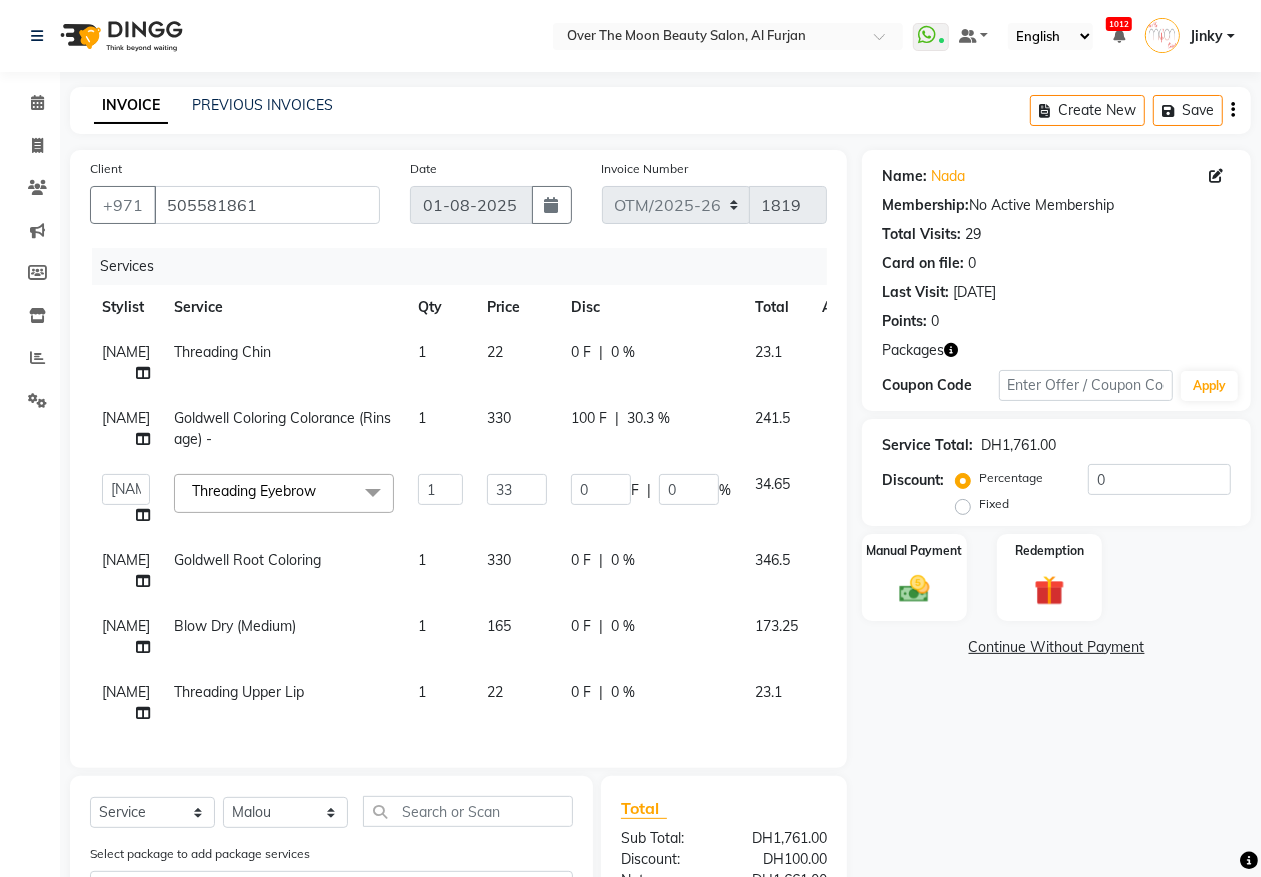 select on "20146" 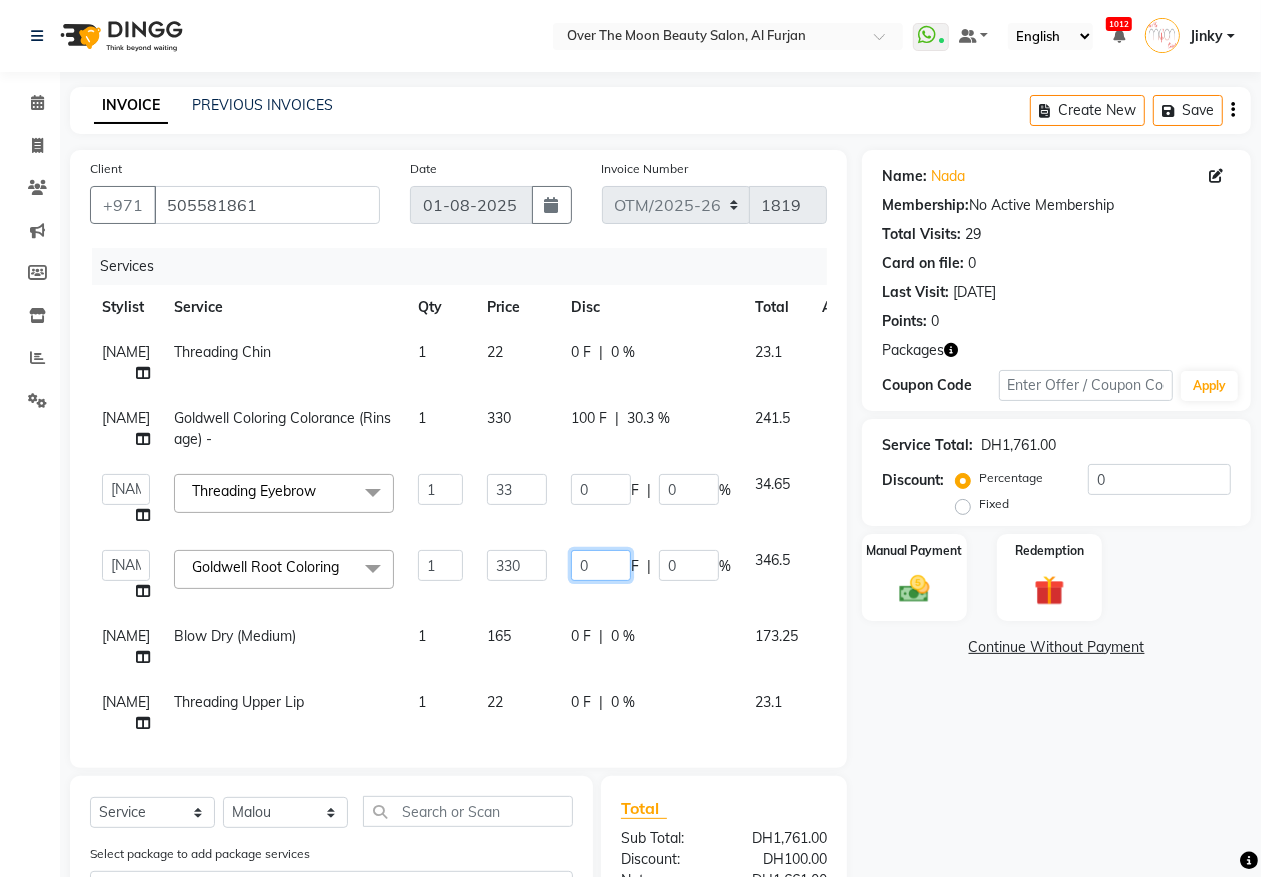 drag, startPoint x: 595, startPoint y: 557, endPoint x: 523, endPoint y: 600, distance: 83.86298 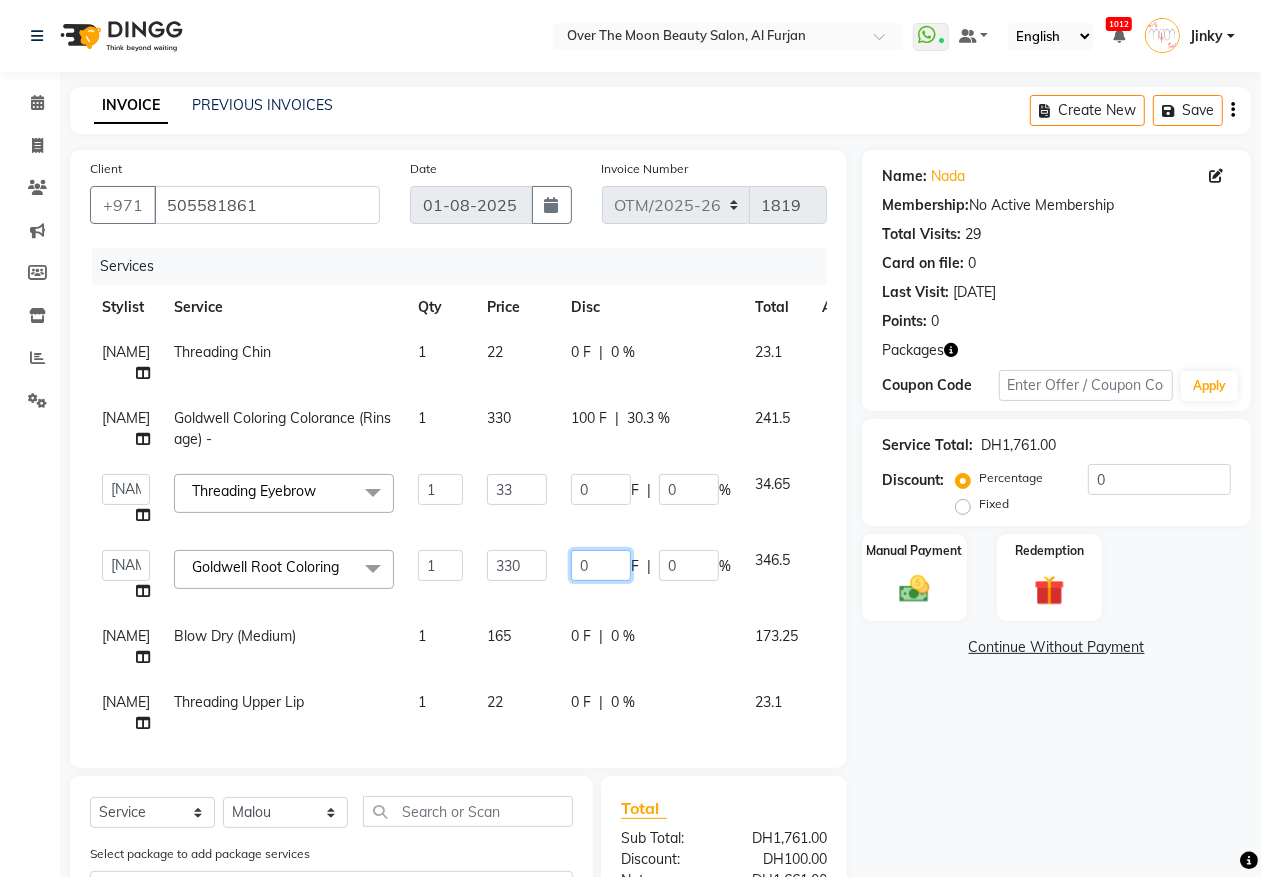 click on "Admin   Bianca   Hadeel   Jeewan   Jinky   Kristi   Leen   Malou   Marketing Account   William  Goldwell Root Coloring   x Nashi Filler Therapy Monthly Treatment - Short Nashi Filler Therapy Monthly Treatment -Medium Nashi Filler Therapy Monthly Treatment -Long Nashi Filler Filler Therapy Express Treatment-Short Nashi Filler Filler Therapy Express Treatment-Medium Nashi Filler Filler Therapy Express Treatment- Long Nashi Argan Treatment - Short Nashi Argan Treatment-Medium Nashi Argan Treatment- Long Nashi Capixyl Treatment-Short Nashi Capixyl Treatment-Medium Nashi Capixyl Treatment-Long Nashi Classic Hair Treatment S/M Nashi Classic Hair Treatment L/EXTRA nashi treatment + blowdry  Argan Essential Energy nashi treatment + blowdry K18 Hair Treatment short K18 Hair Treatment medium K18 Hair Treatment long nashi scalp scrub Blondis Hair Protein (Short) Blondis Hair Protein (Medium) Blondis Hair Protein (Long) Blondis Hair Keratin (Short) Blondis Hair Keratin (Medium) Blondis Hair Keratin (Long) Swedish 1 330" 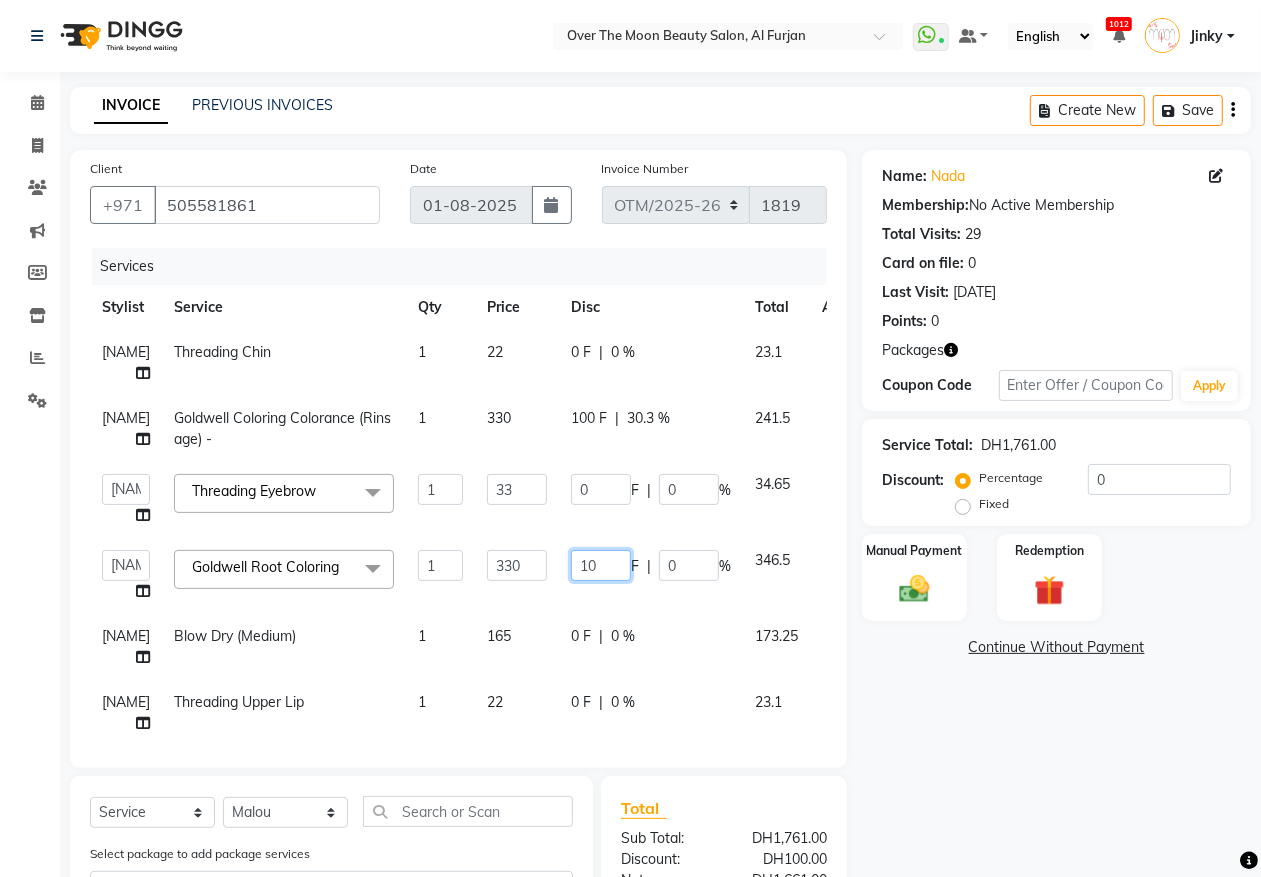 type on "100" 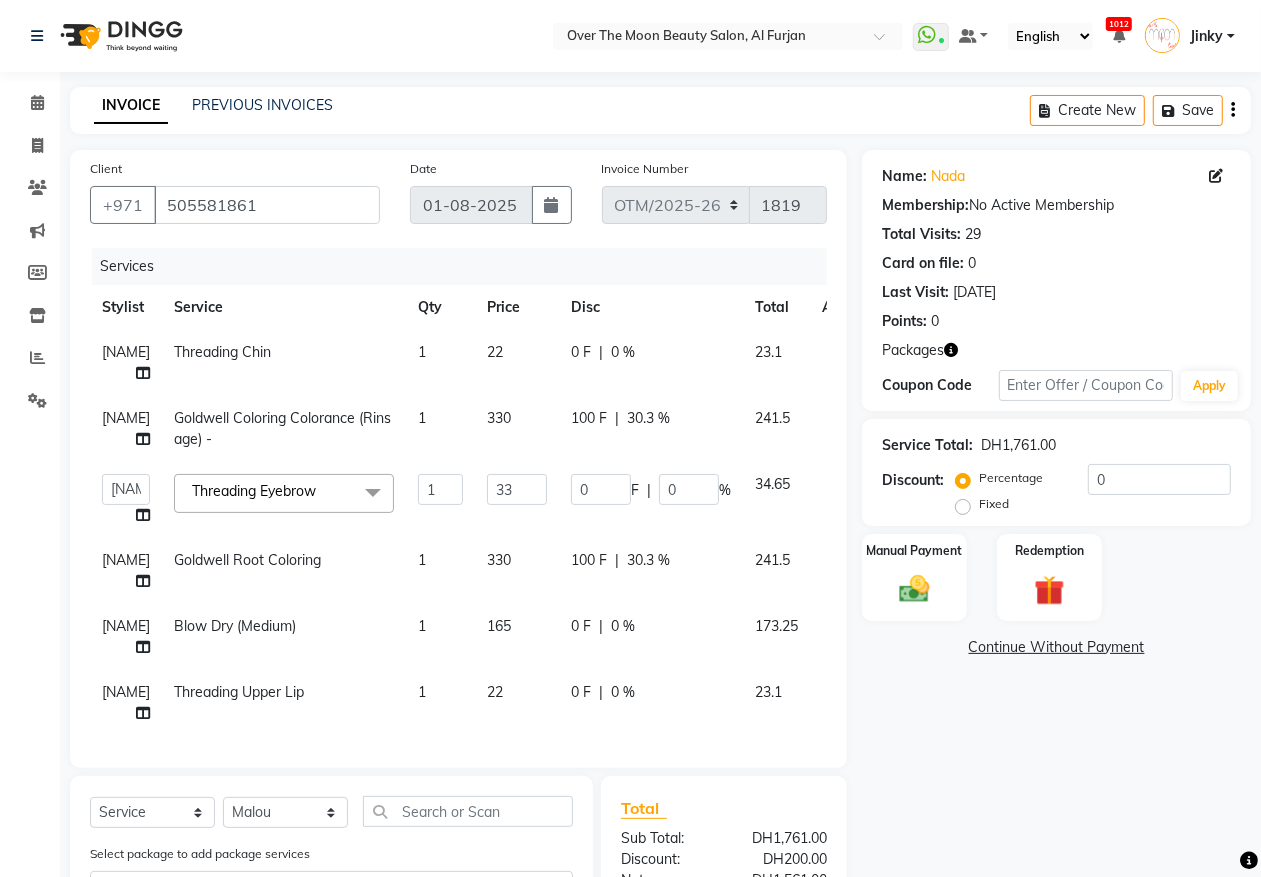 click on "0 F" 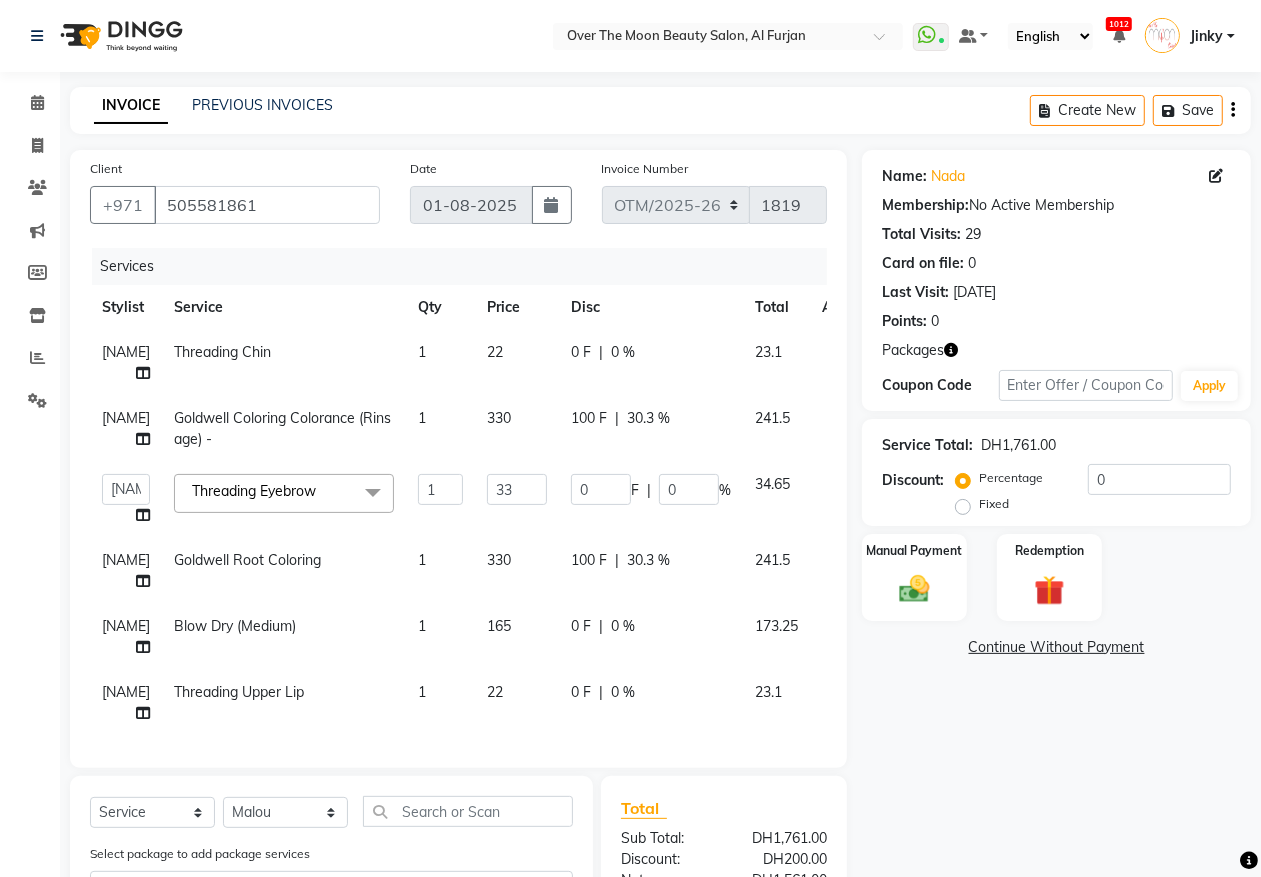 select on "20146" 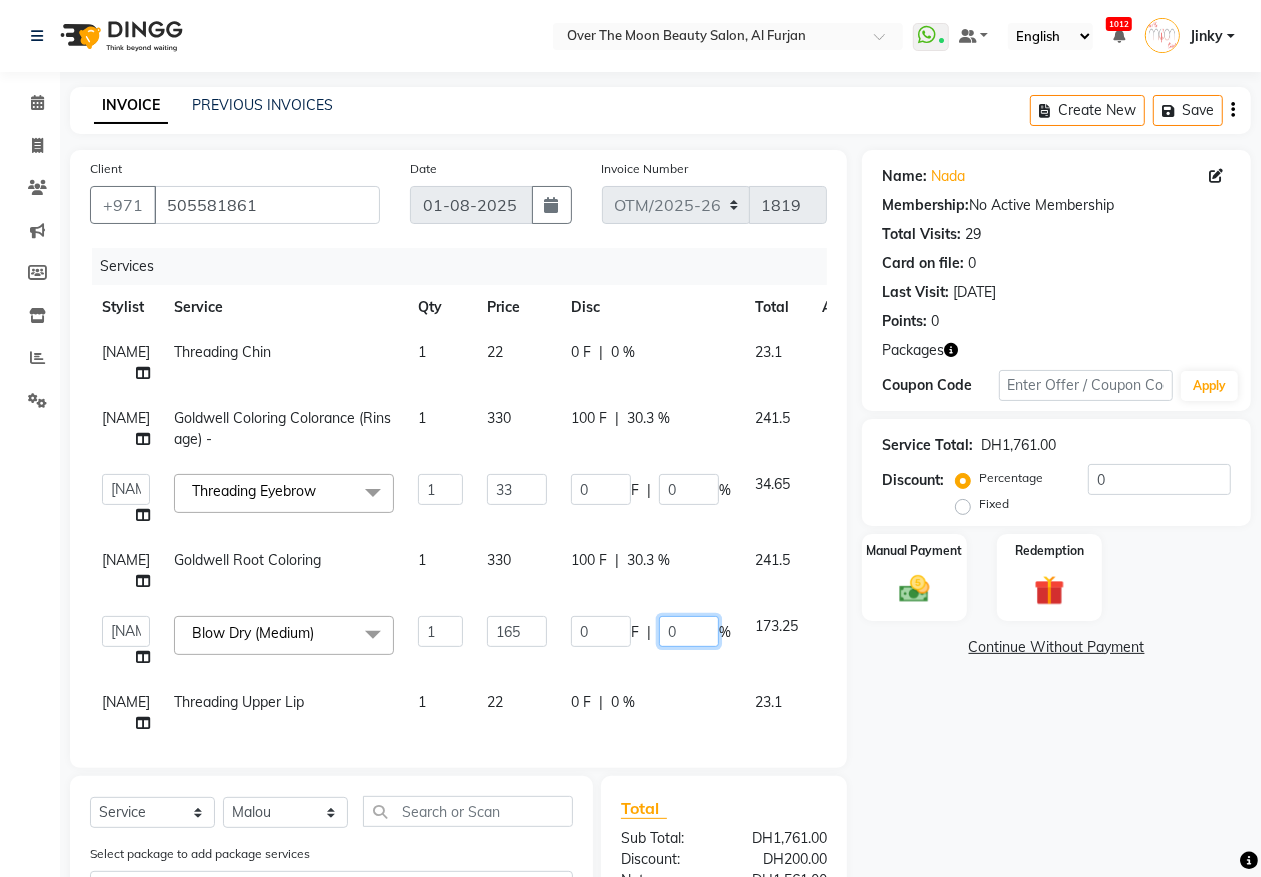 drag, startPoint x: 676, startPoint y: 630, endPoint x: 638, endPoint y: 648, distance: 42.047592 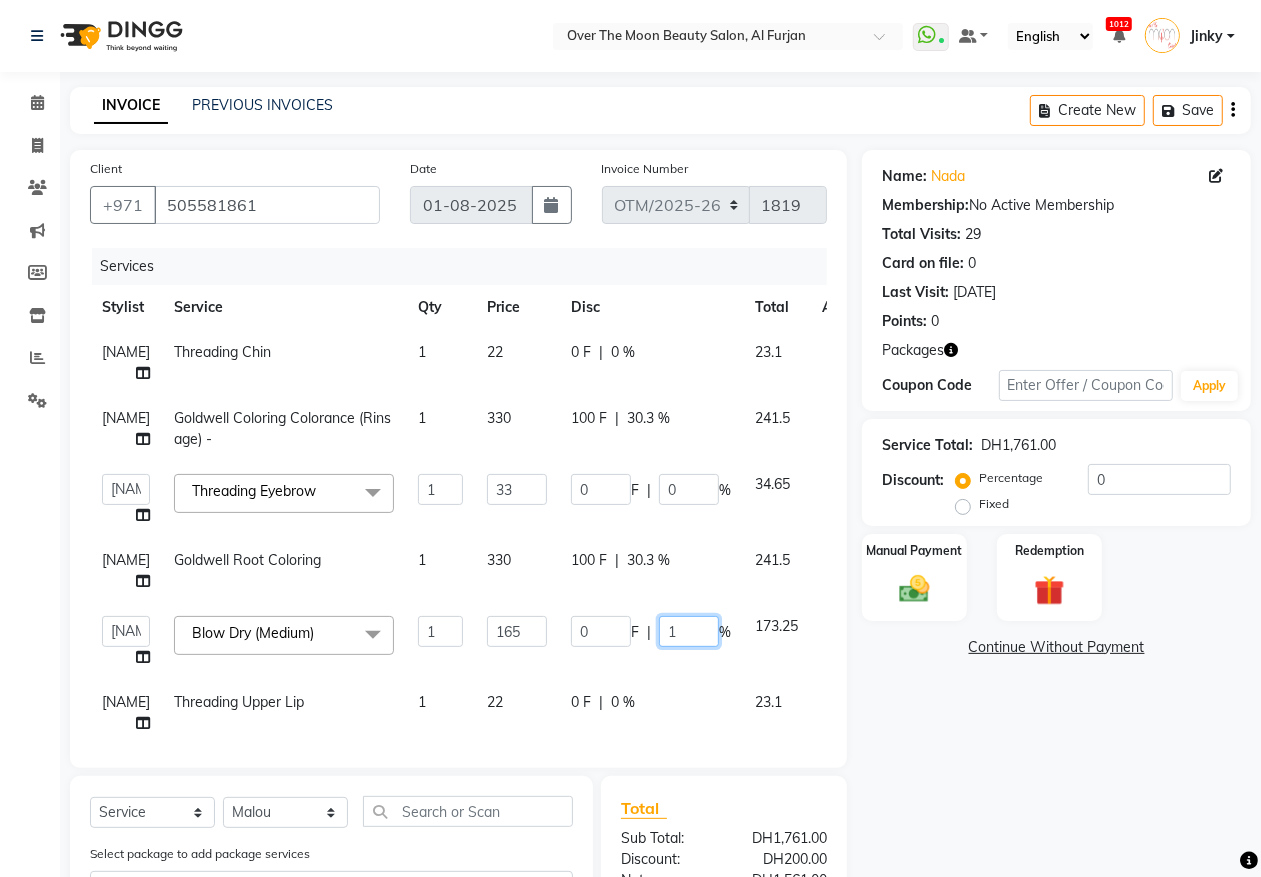 type on "15" 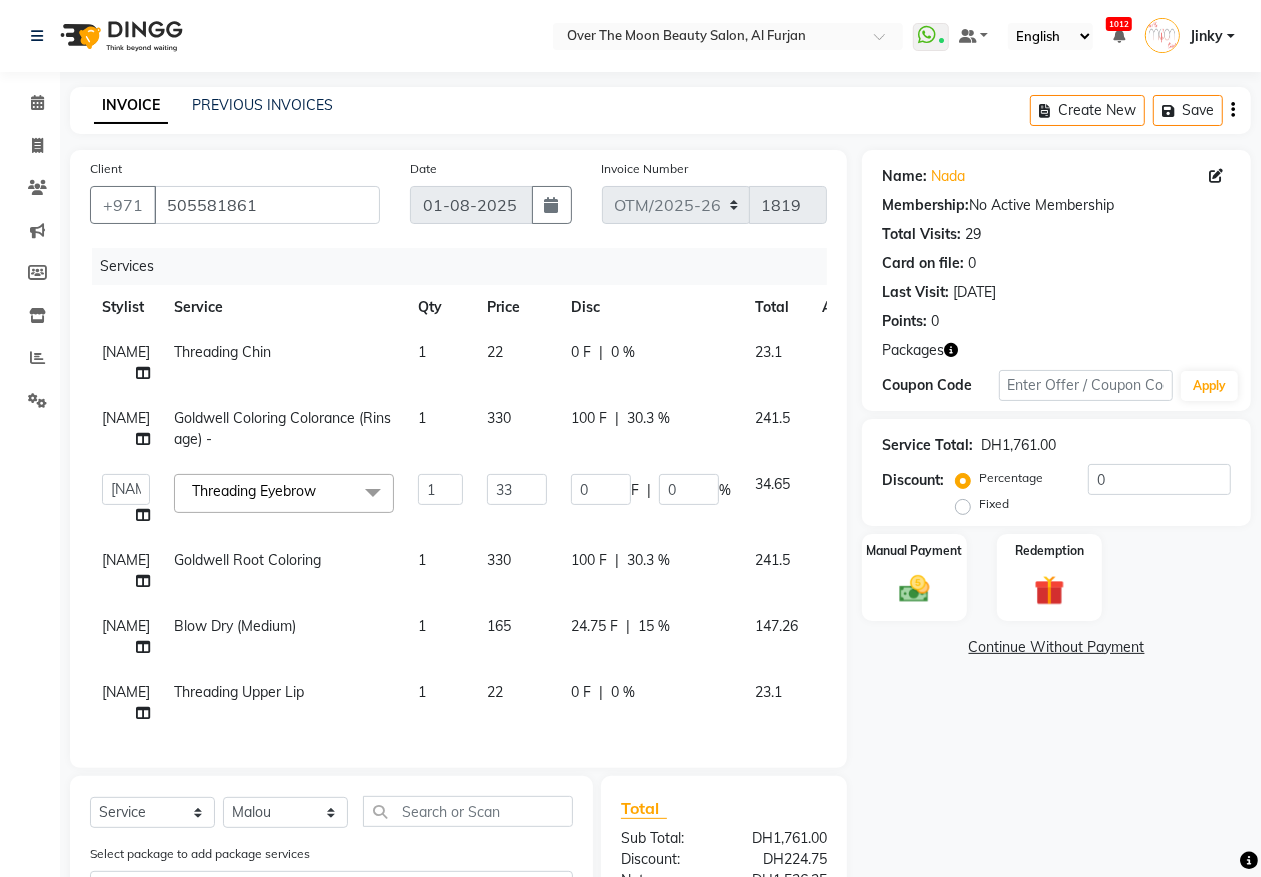 click on "100 F" 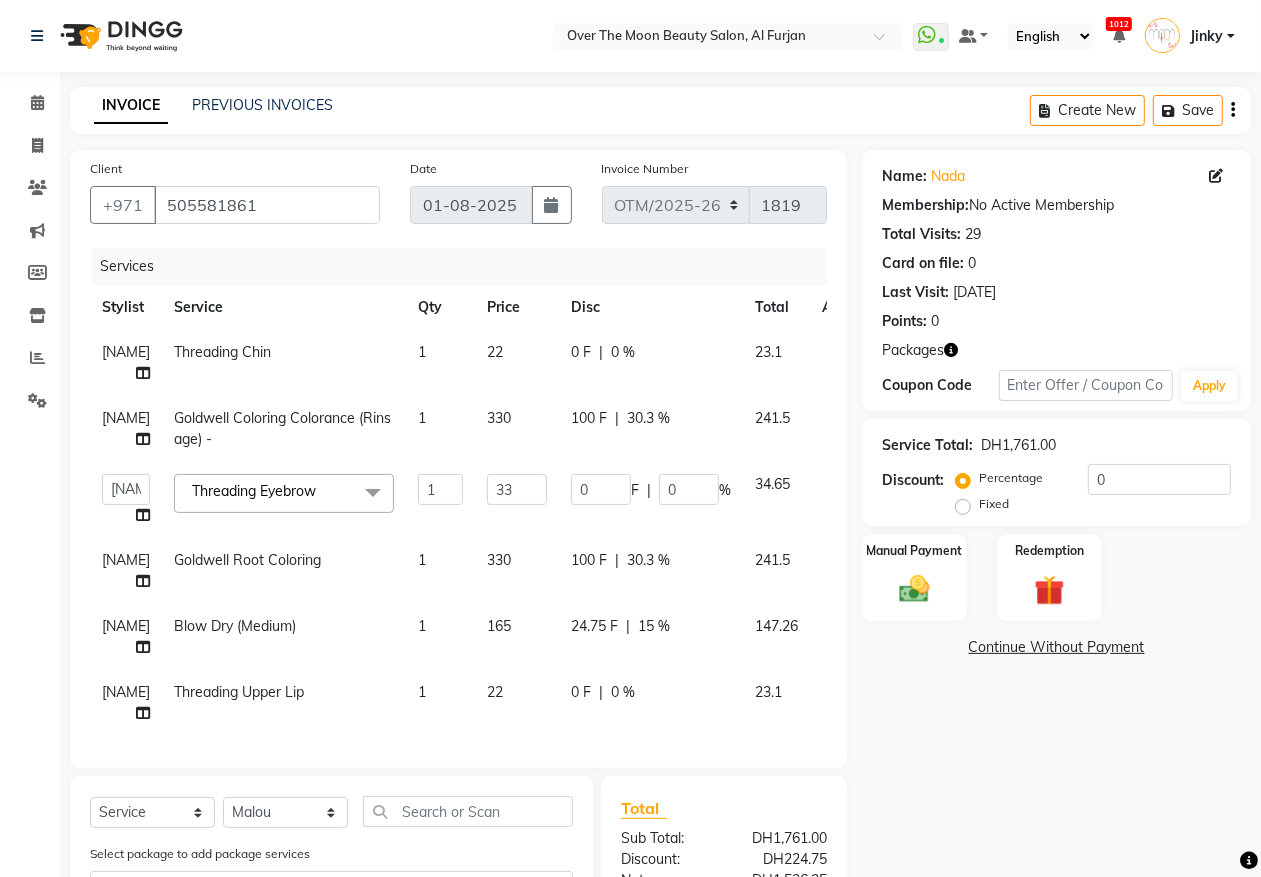select on "20146" 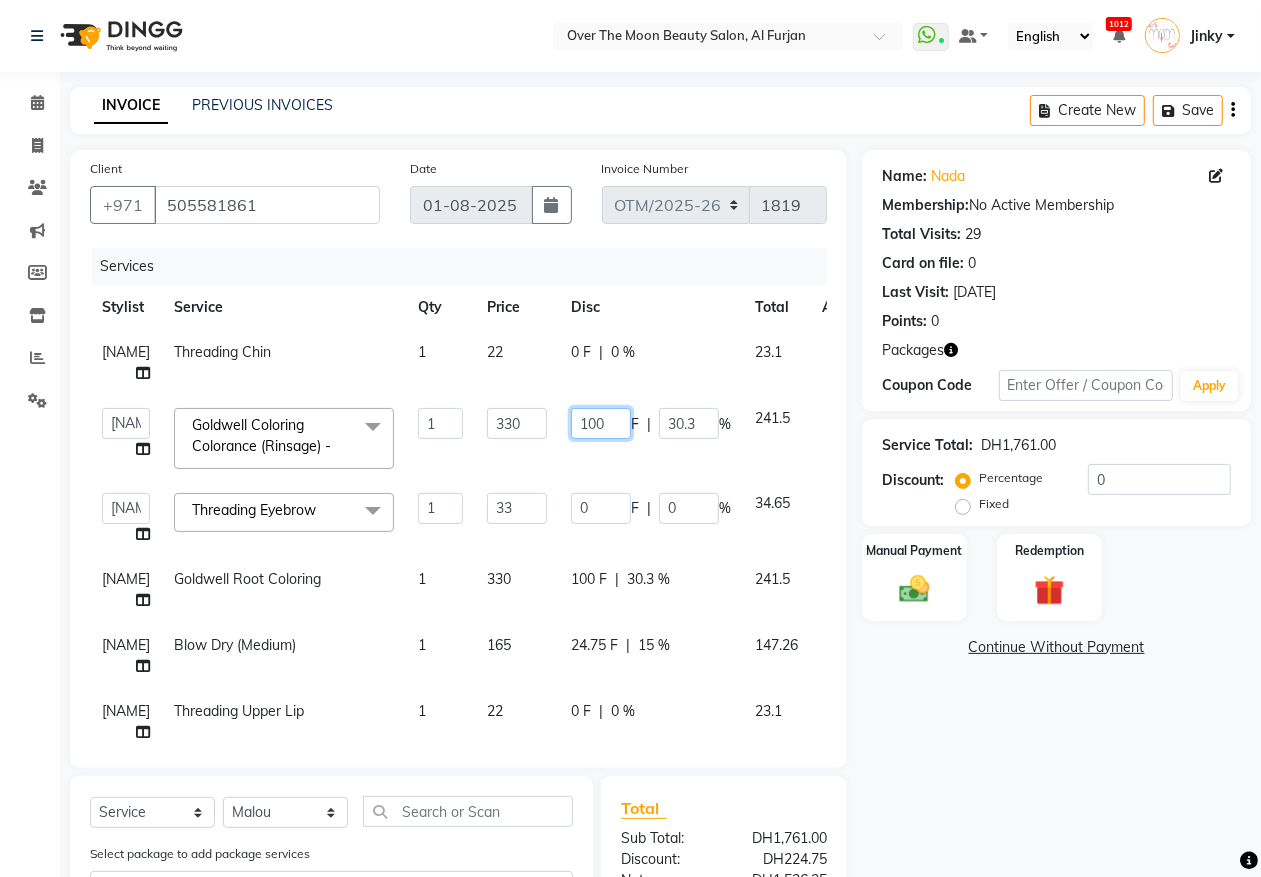click on "100" 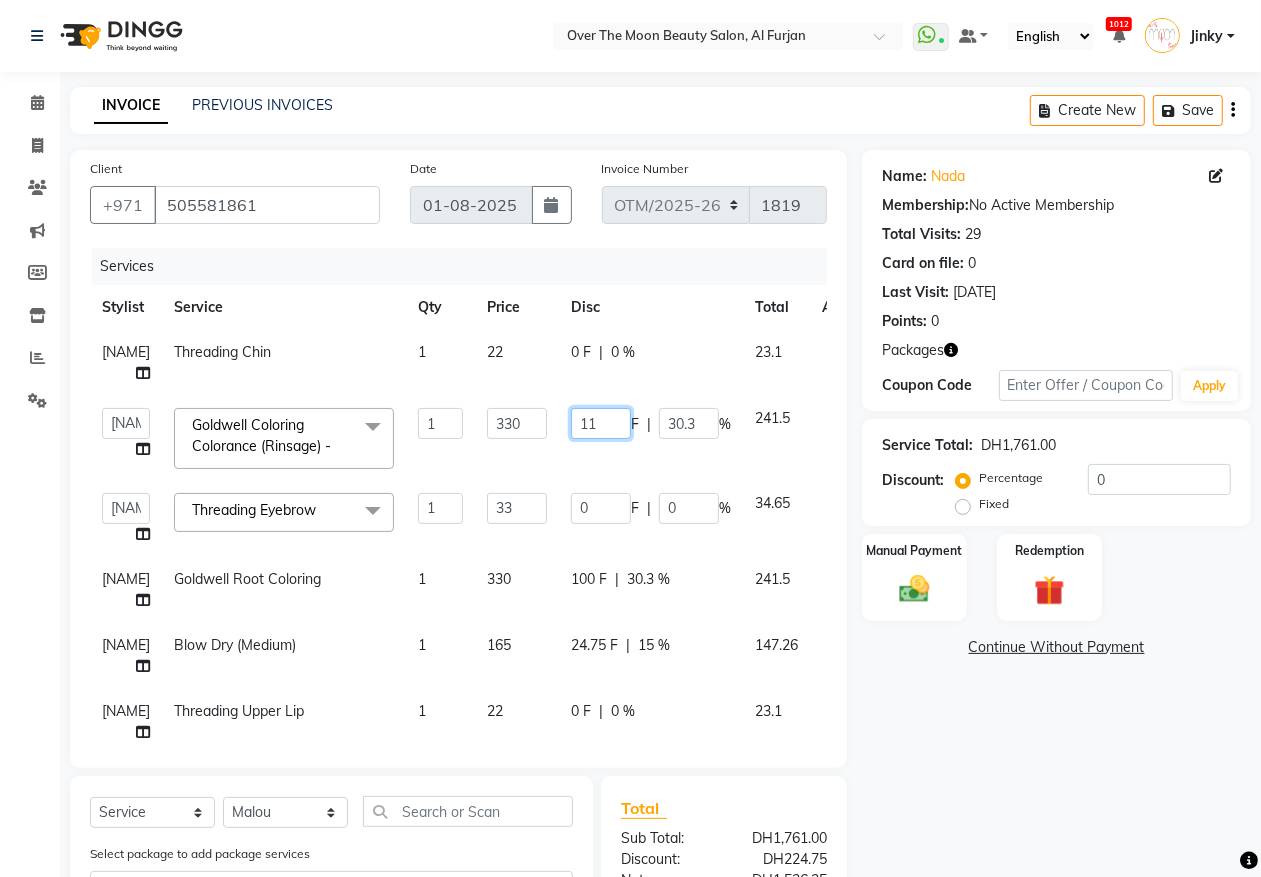 type on "111" 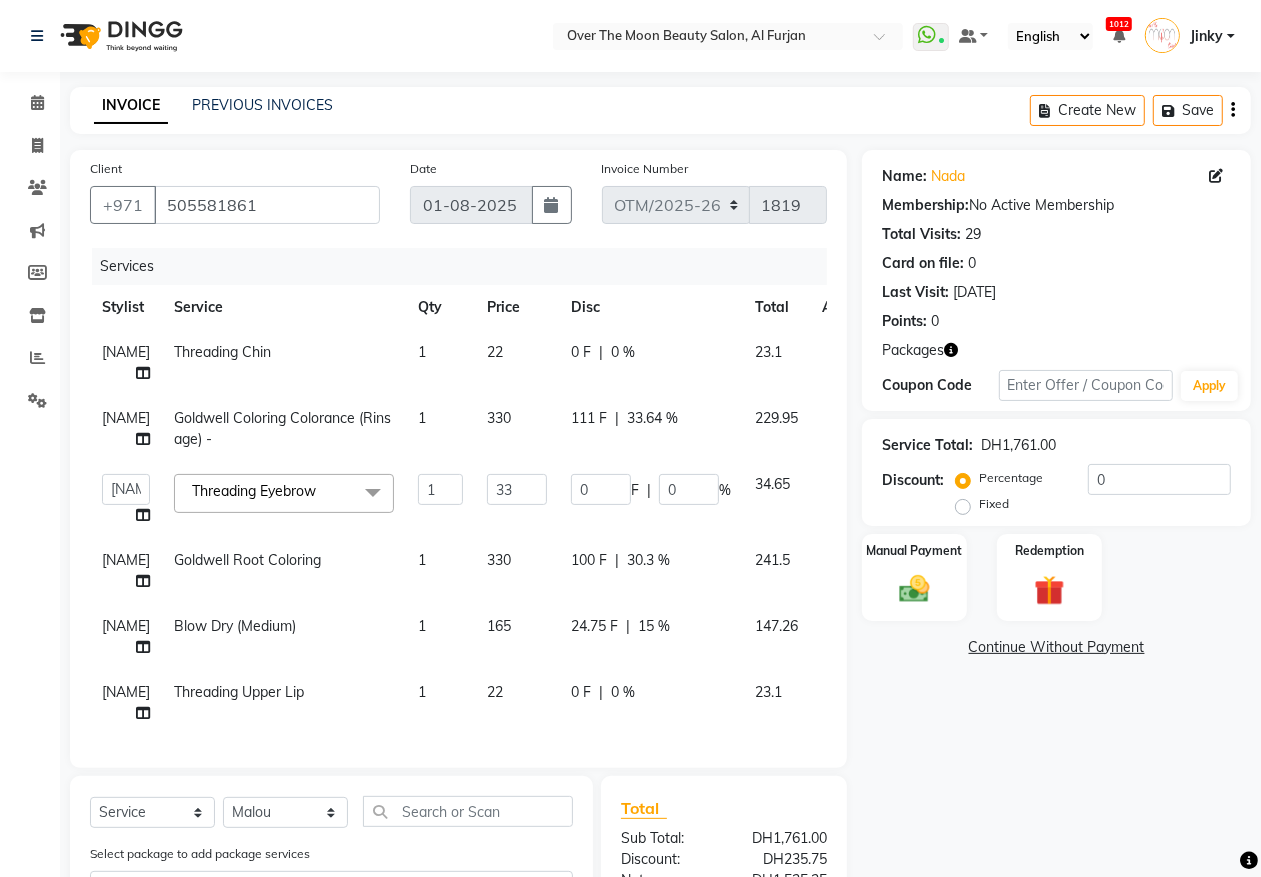 click on "Services" 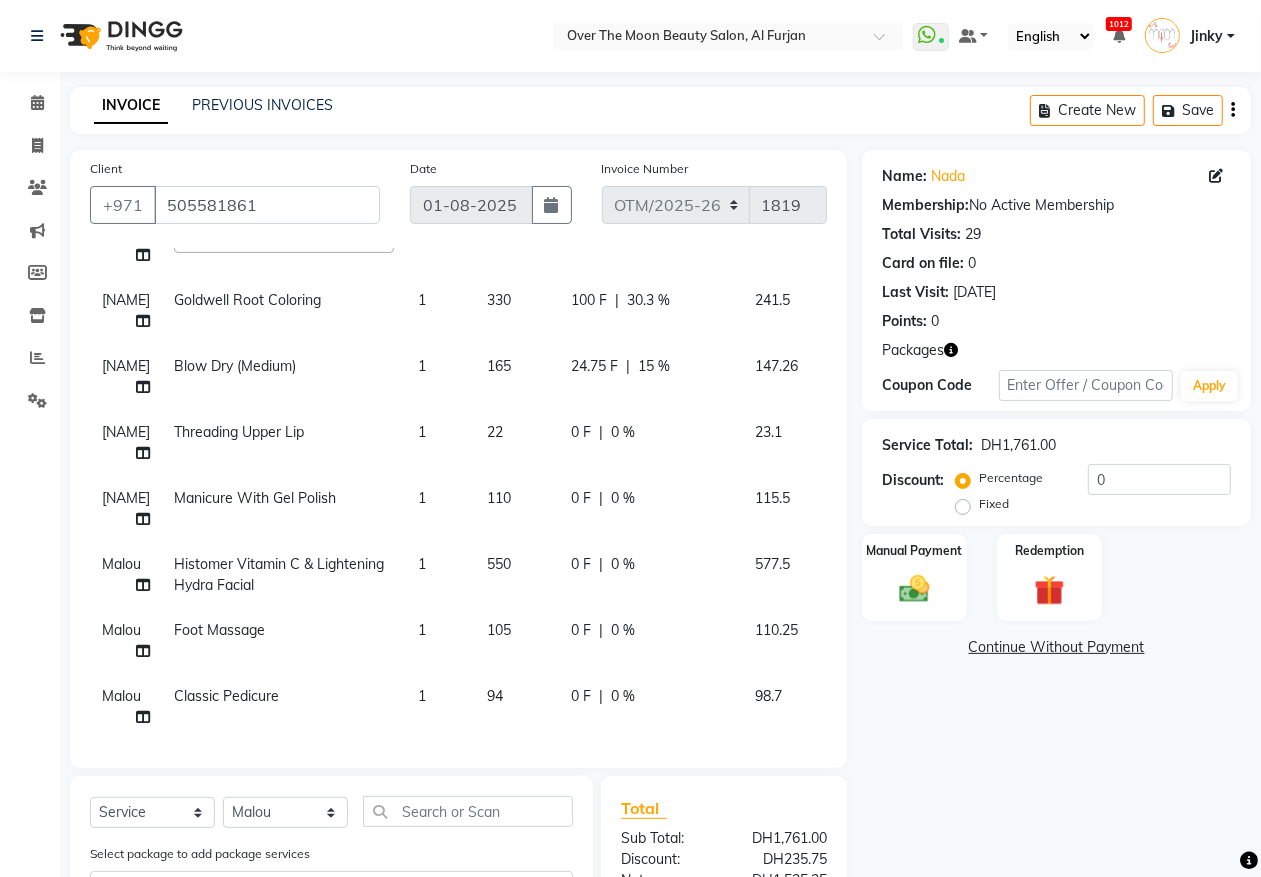 scroll, scrollTop: 286, scrollLeft: 0, axis: vertical 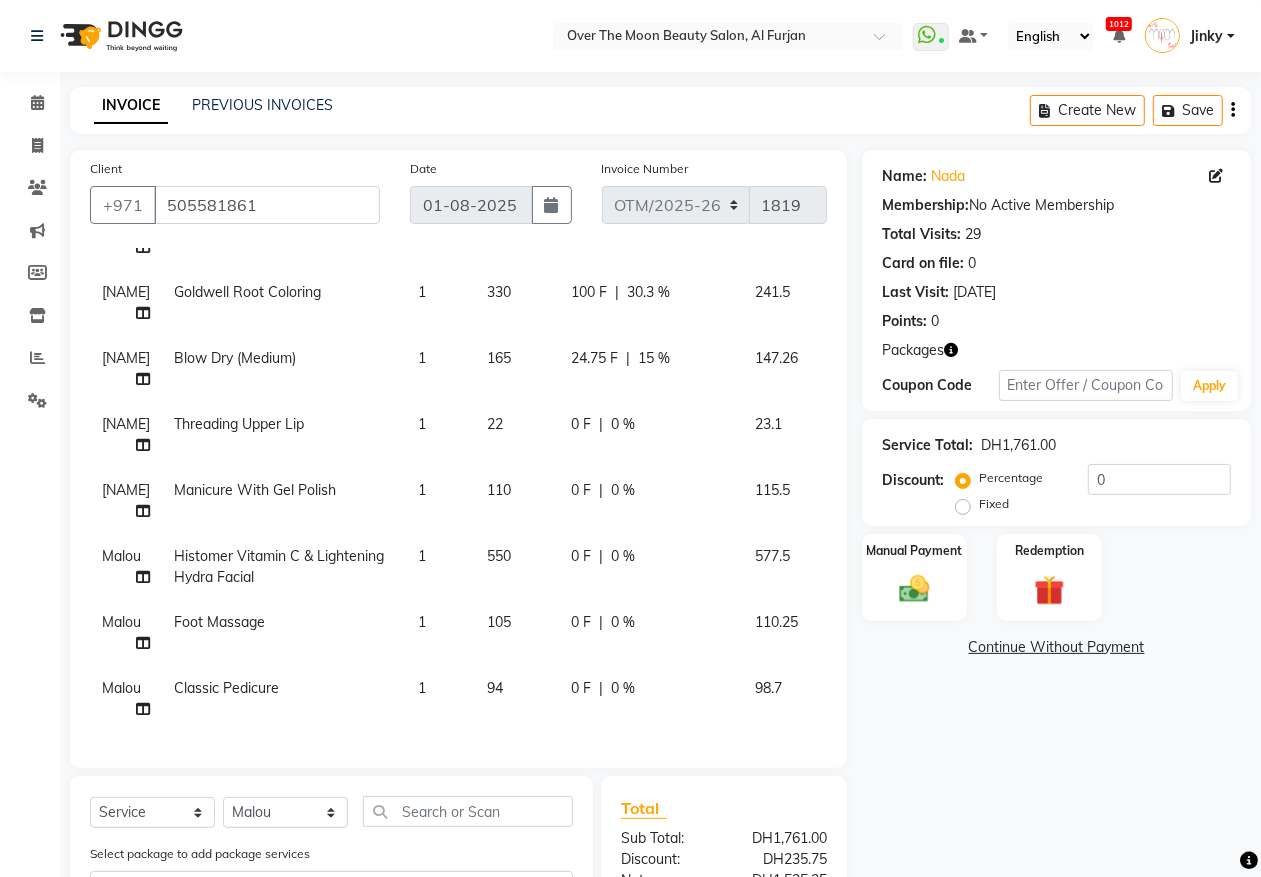 click on "0 F" 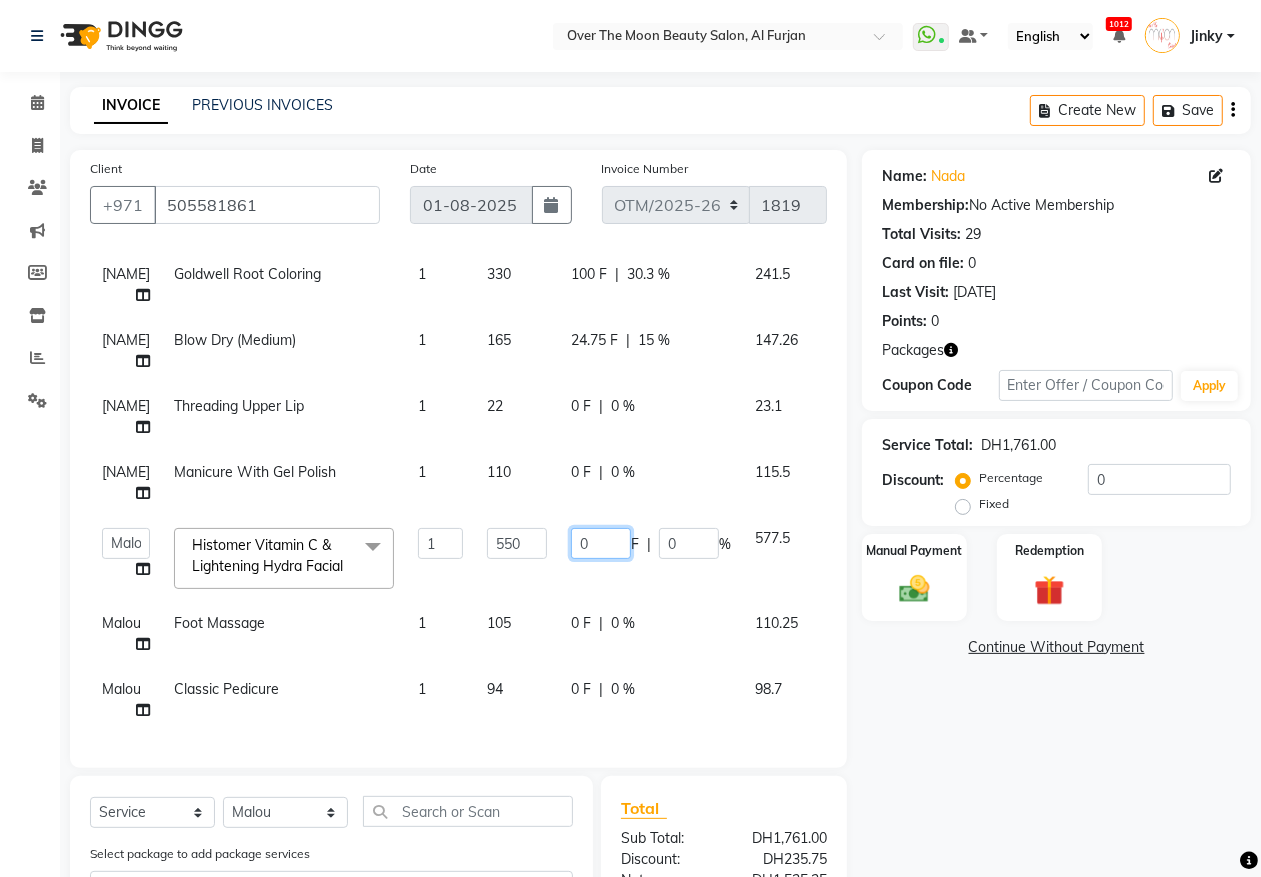 drag, startPoint x: 592, startPoint y: 538, endPoint x: 541, endPoint y: 563, distance: 56.797886 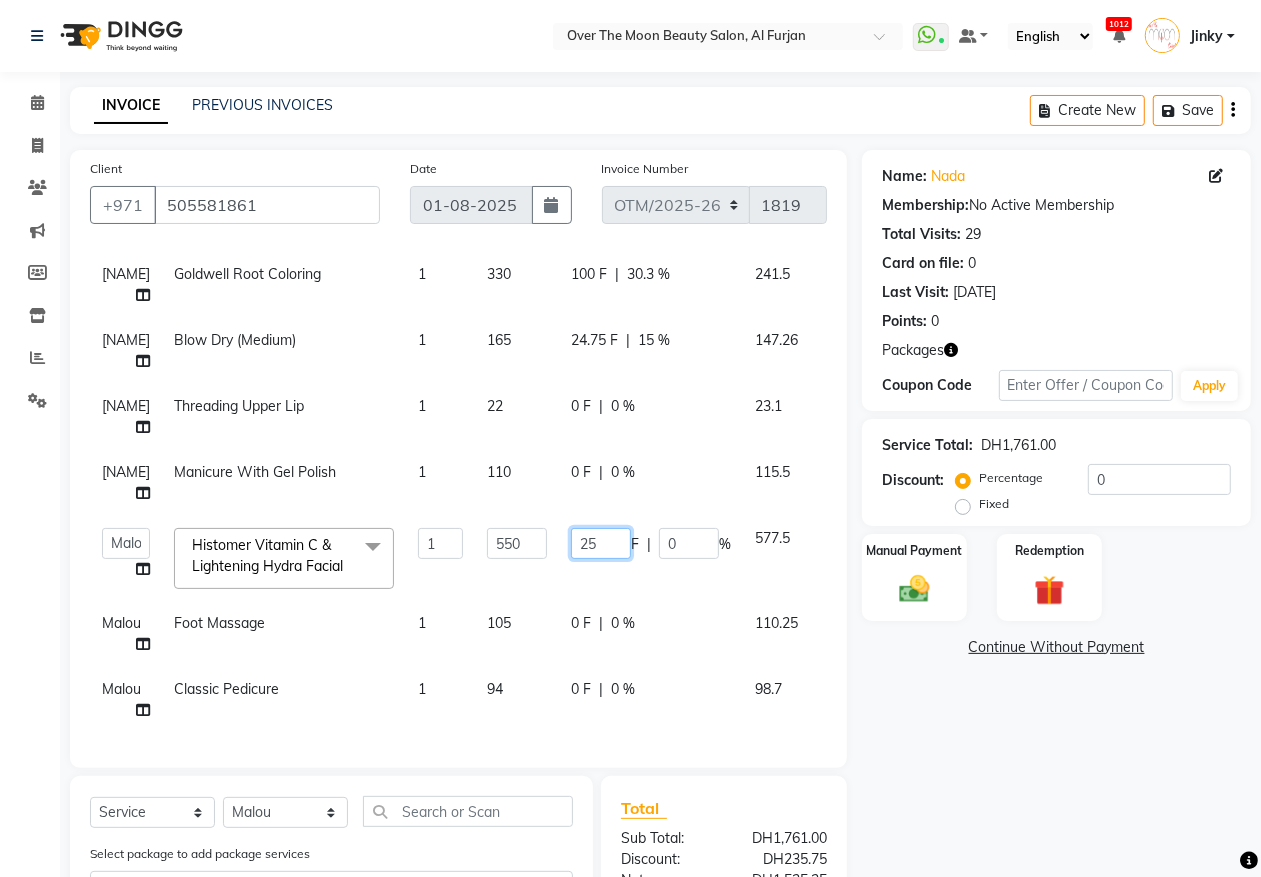 type on "250" 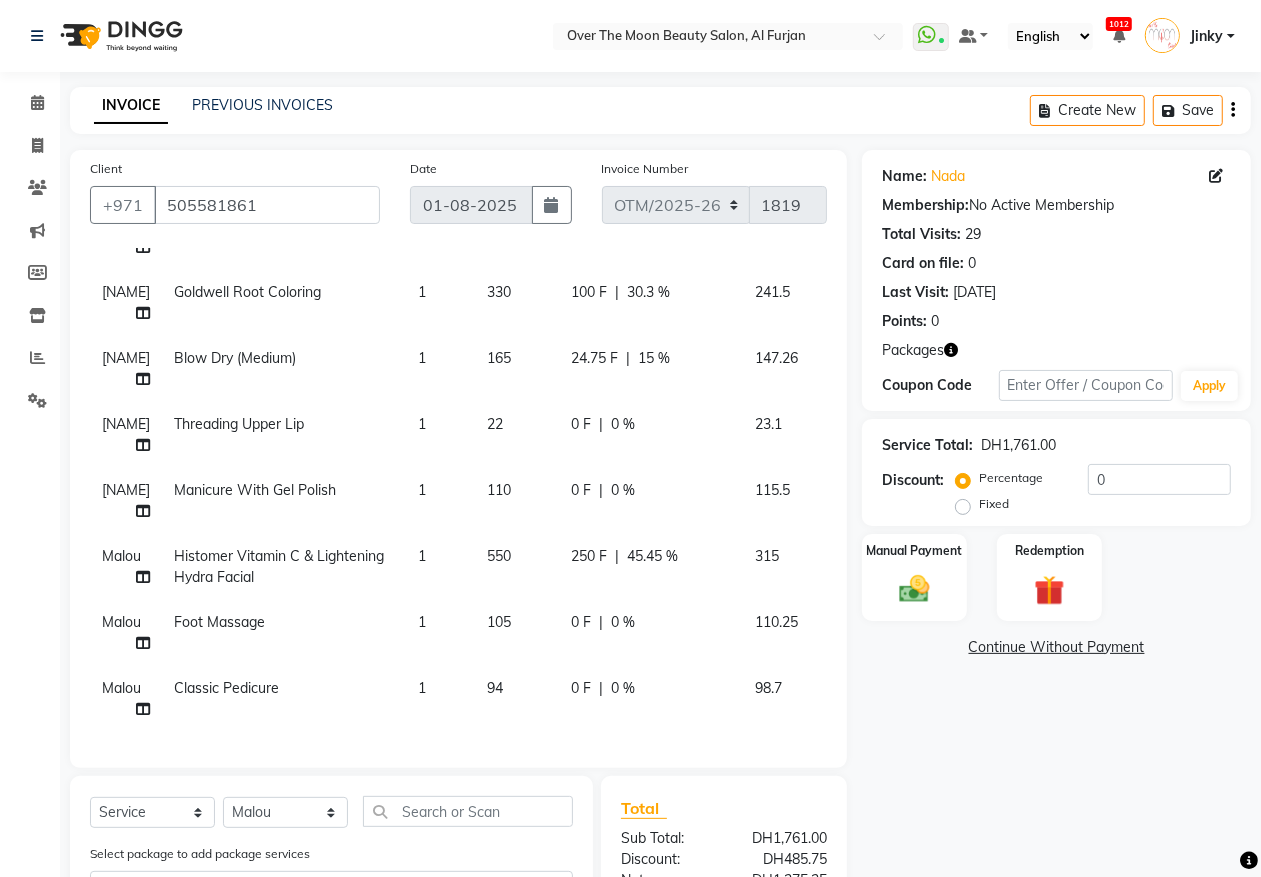 click on "Bianca Threading Chin 1 22 0 F | 0 % 23.1 Bianca Goldwell Coloring Colorance (Rinsage) -  1 330 111 F | 33.64 % 229.95  Admin   Bianca   Hadeel   Jeewan   Jinky   Kristi   Leen   Malou   Marketing Account   William  Threading Eyebrow  x Nashi Filler Therapy Monthly Treatment - Short Nashi Filler Therapy Monthly Treatment -Medium Nashi Filler Therapy Monthly Treatment -Long Nashi Filler Filler Therapy Express Treatment-Short Nashi Filler Filler Therapy Express Treatment-Medium Nashi Filler Filler Therapy Express Treatment- Long Nashi Argan Treatment - Short Nashi Argan Treatment-Medium Nashi Argan Treatment- Long Nashi Capixyl Treatment-Short Nashi Capixyl Treatment-Medium Nashi Capixyl Treatment-Long Nashi Classic Hair Treatment S/M Nashi Classic Hair Treatment L/EXTRA nashi treatment + blowdry  Argan Essential Energy nashi treatment + blowdry K18 Hair Treatment short K18 Hair Treatment medium K18 Hair Treatment long nashi scalp scrub Blondis Hair Protein (Short) Blondis Hair Protein (Medium) Highlights Long" 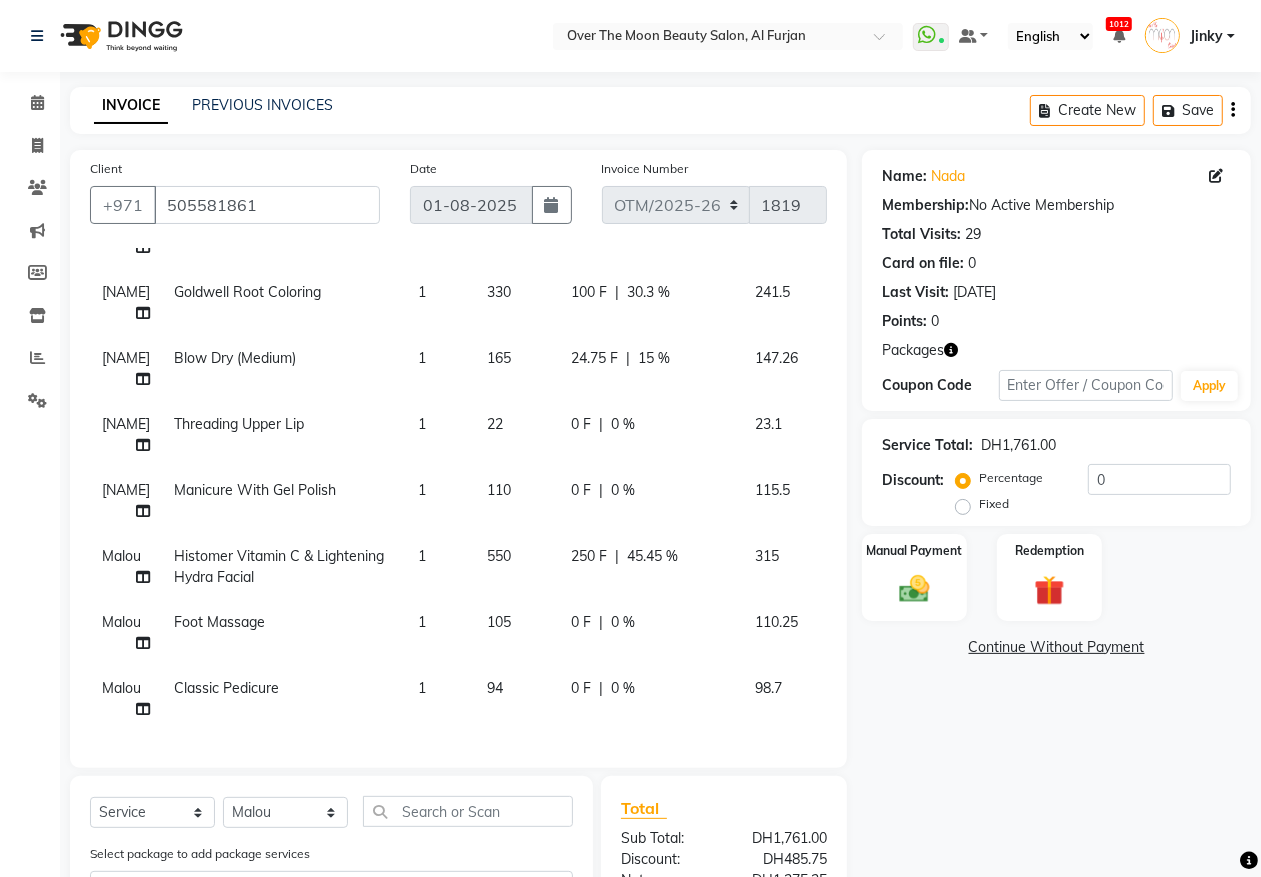 click on "0 F" 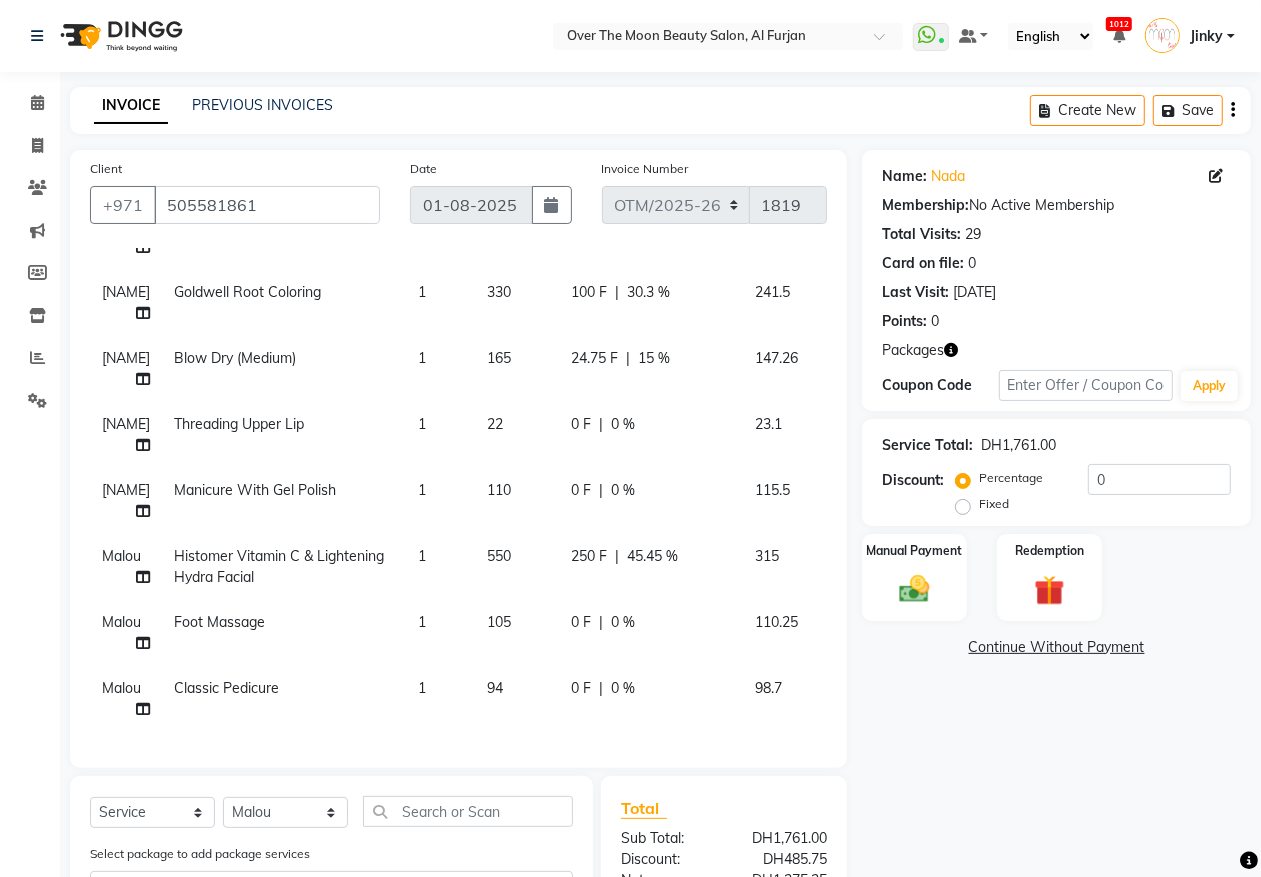 select on "23036" 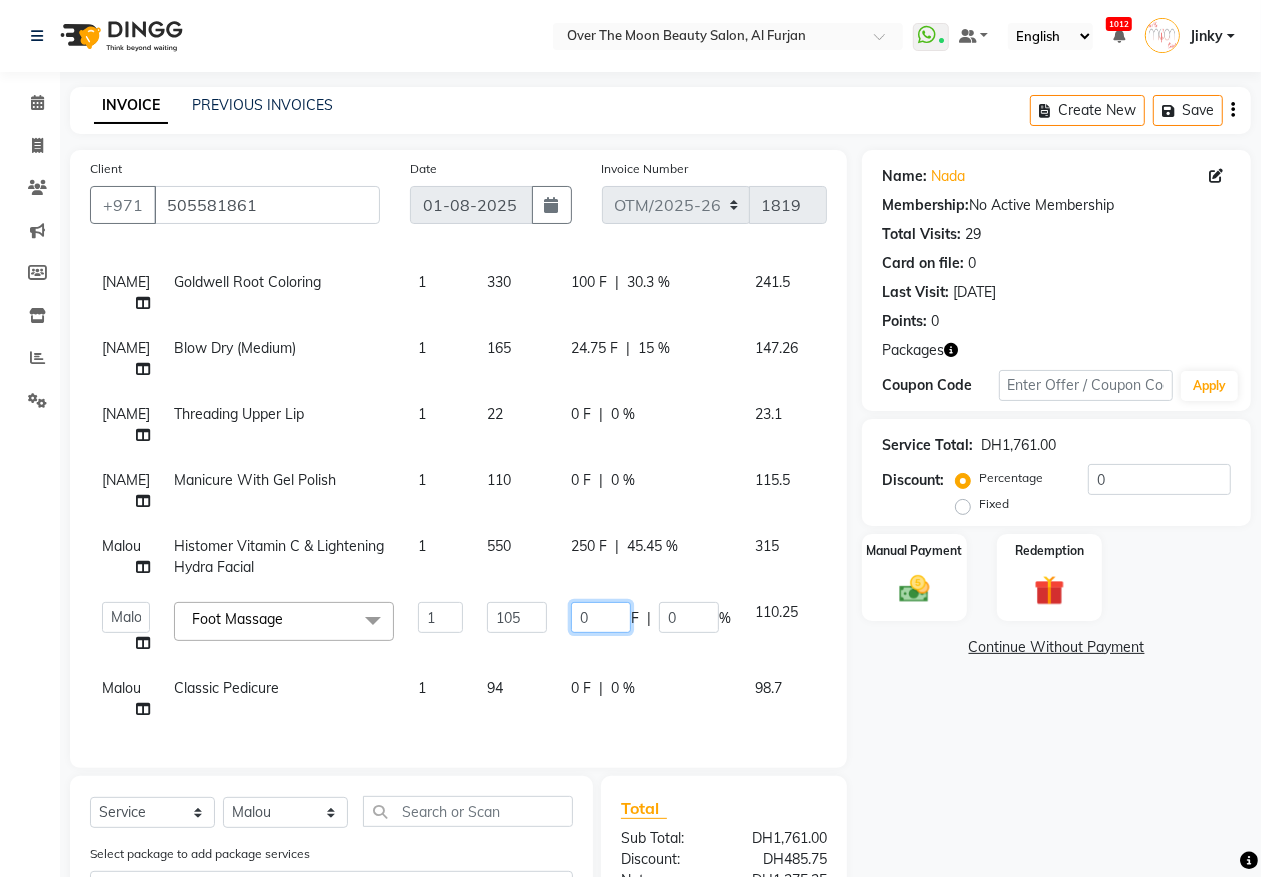 drag, startPoint x: 600, startPoint y: 606, endPoint x: 542, endPoint y: 631, distance: 63.15853 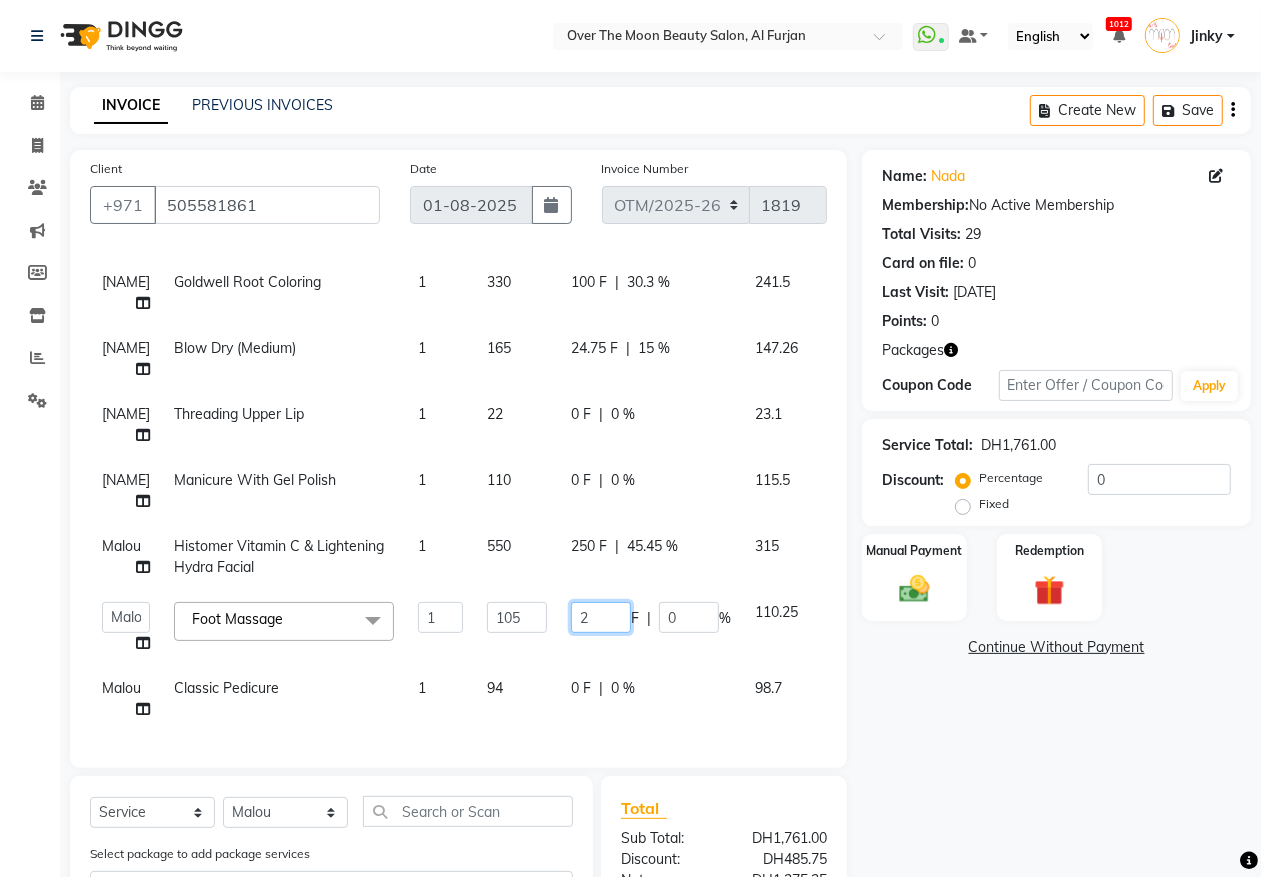 type on "20" 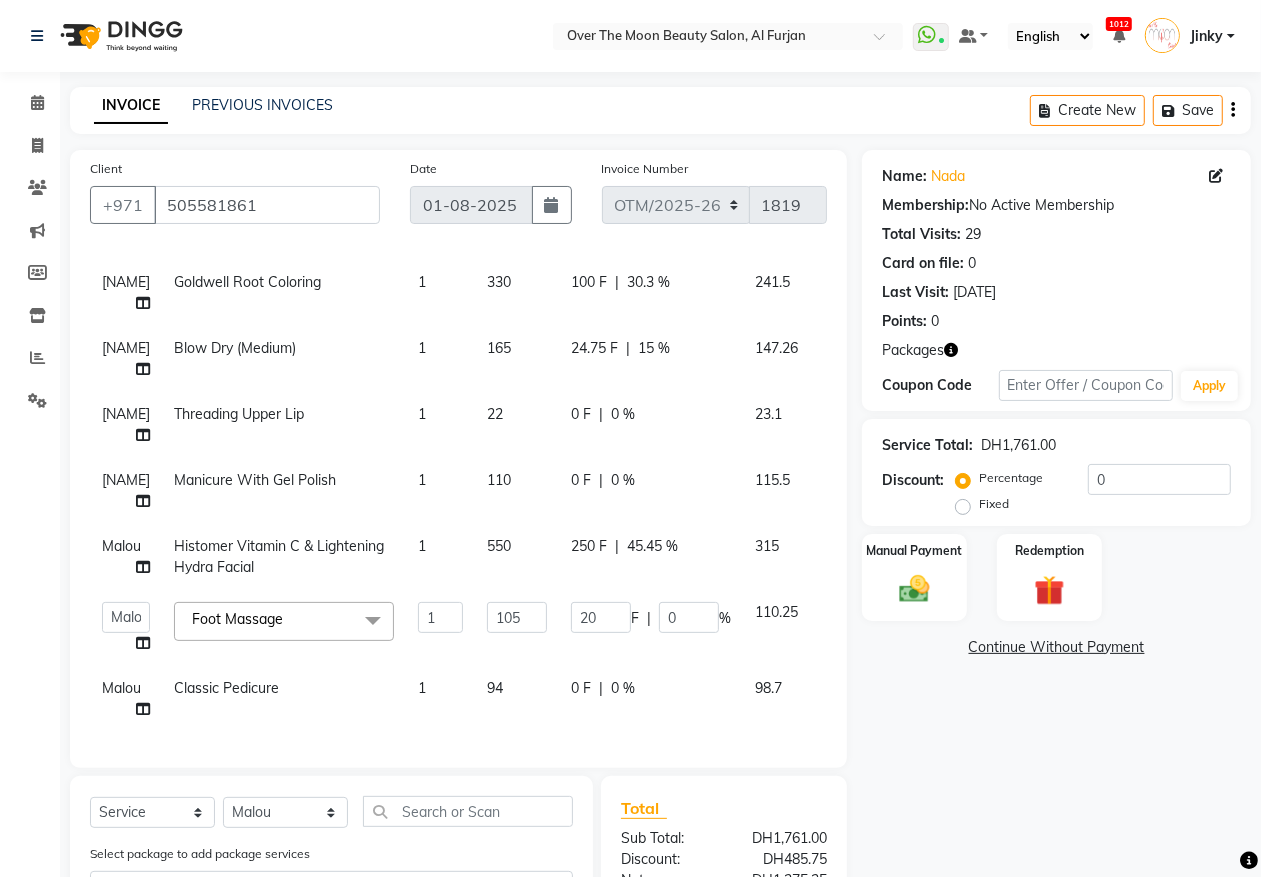 click on "0 F | 0 %" 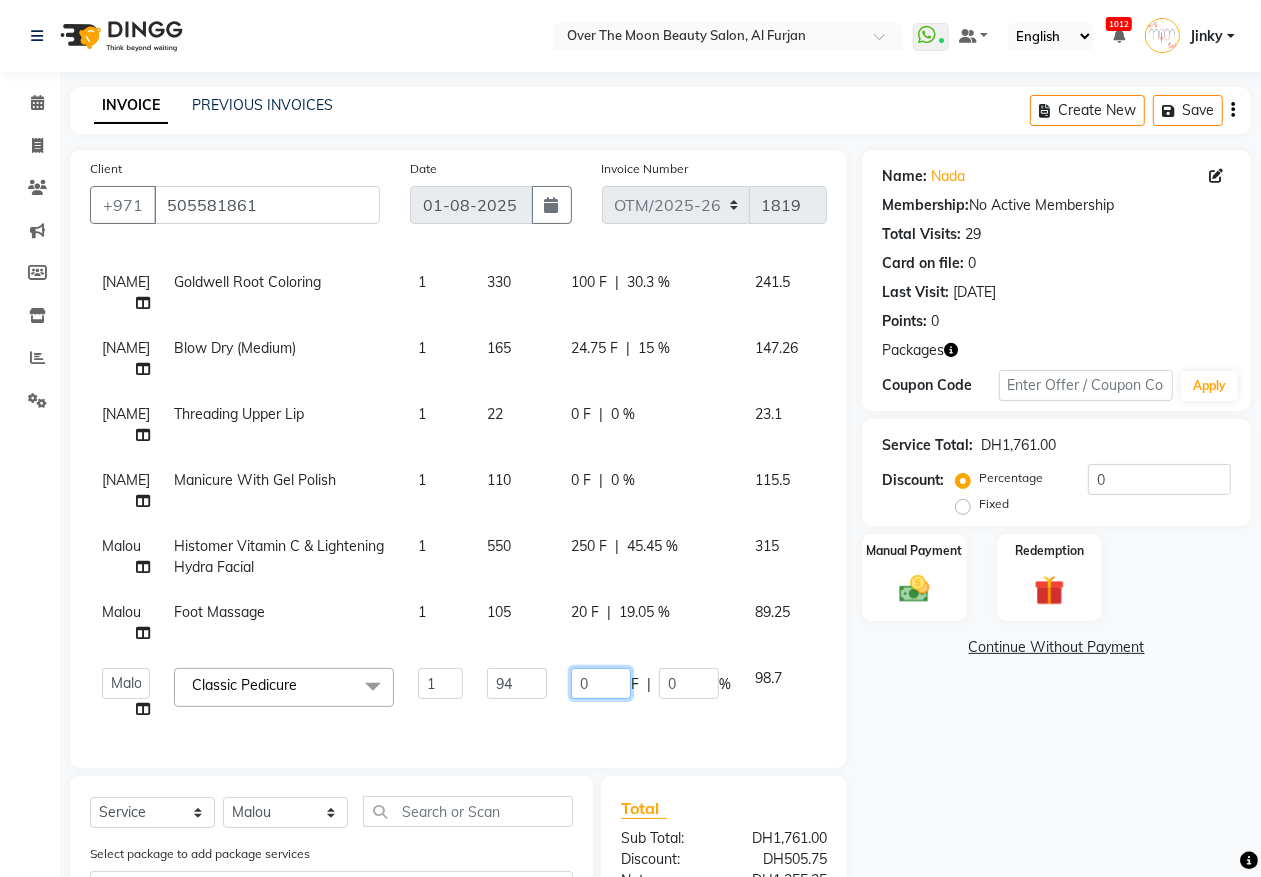 drag, startPoint x: 590, startPoint y: 673, endPoint x: 505, endPoint y: 728, distance: 101.24229 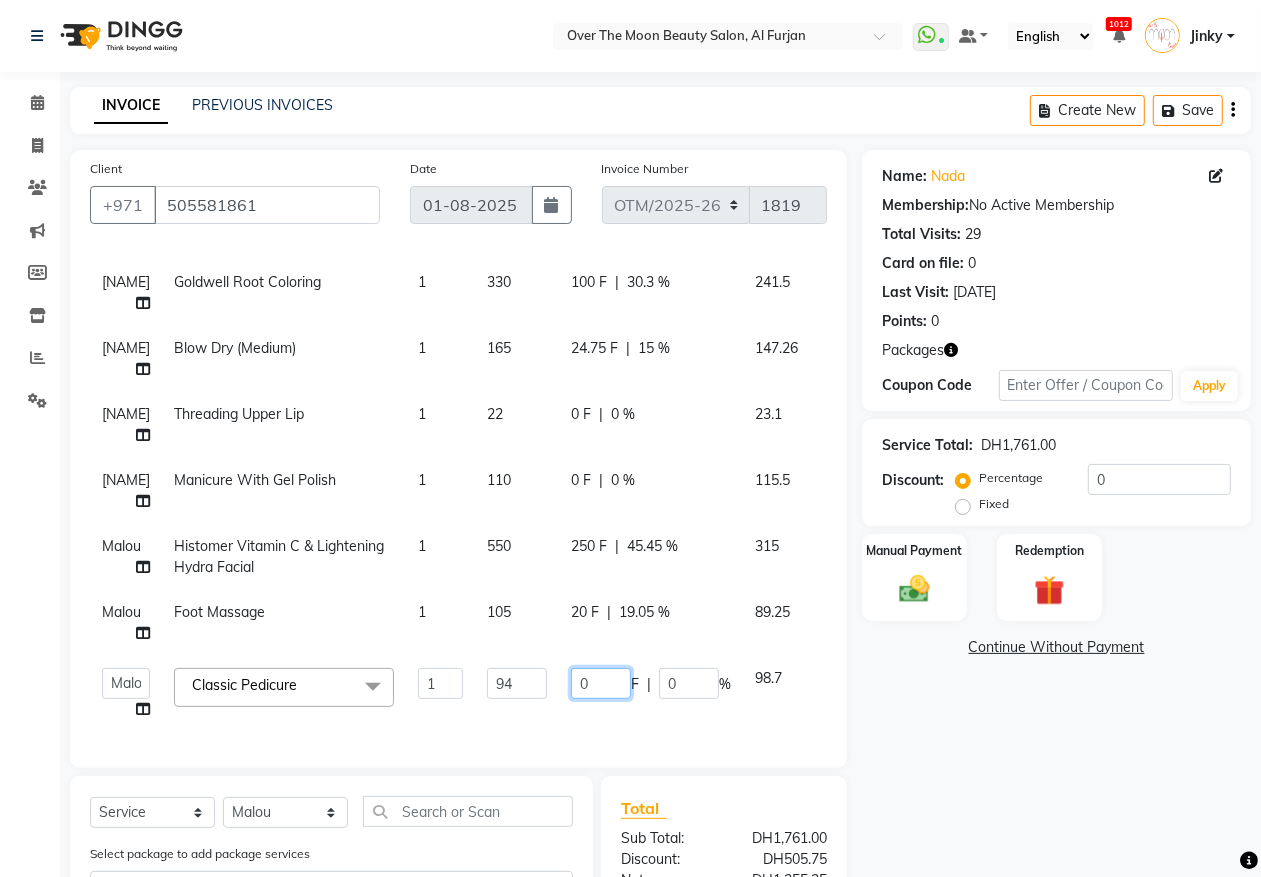 scroll, scrollTop: 296, scrollLeft: 0, axis: vertical 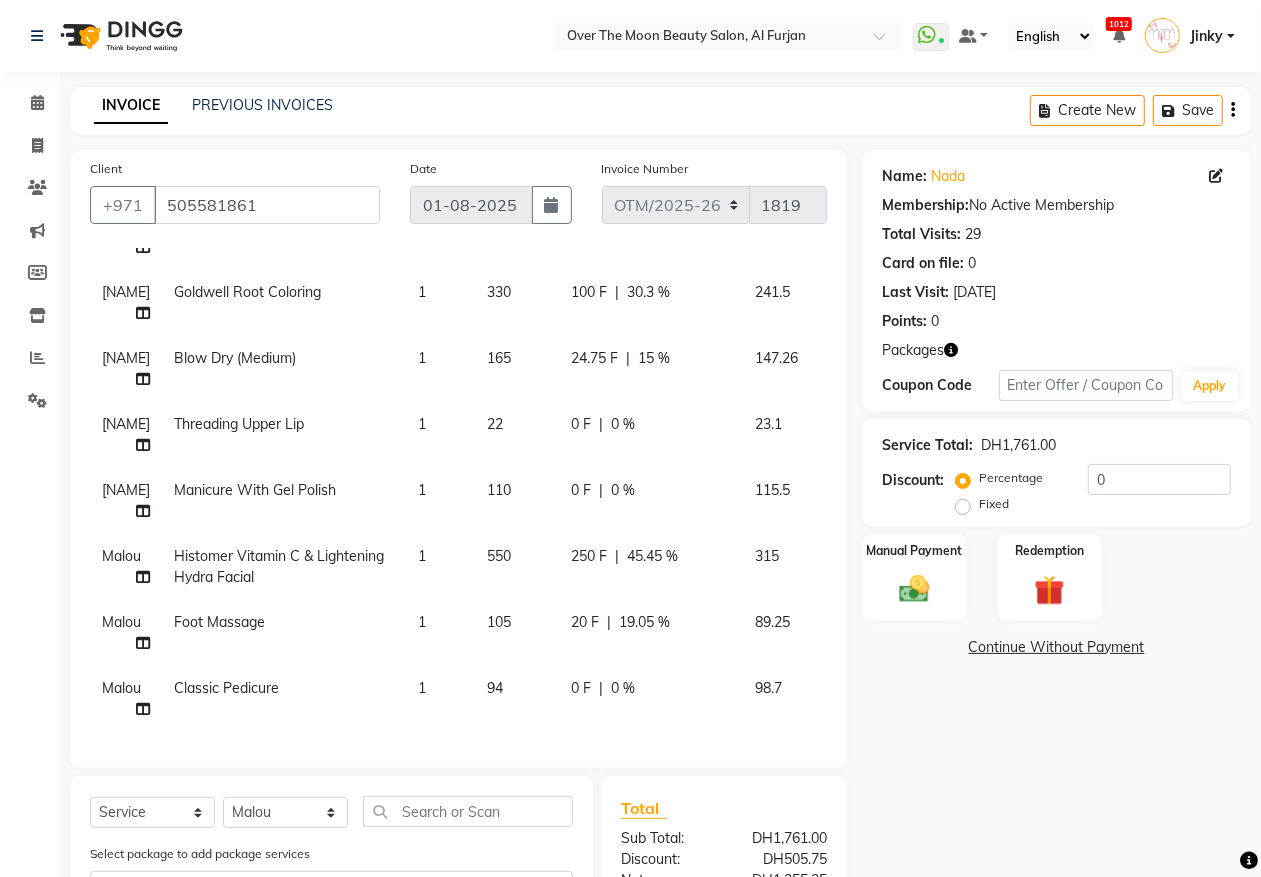 click on "0 F | 0 %" 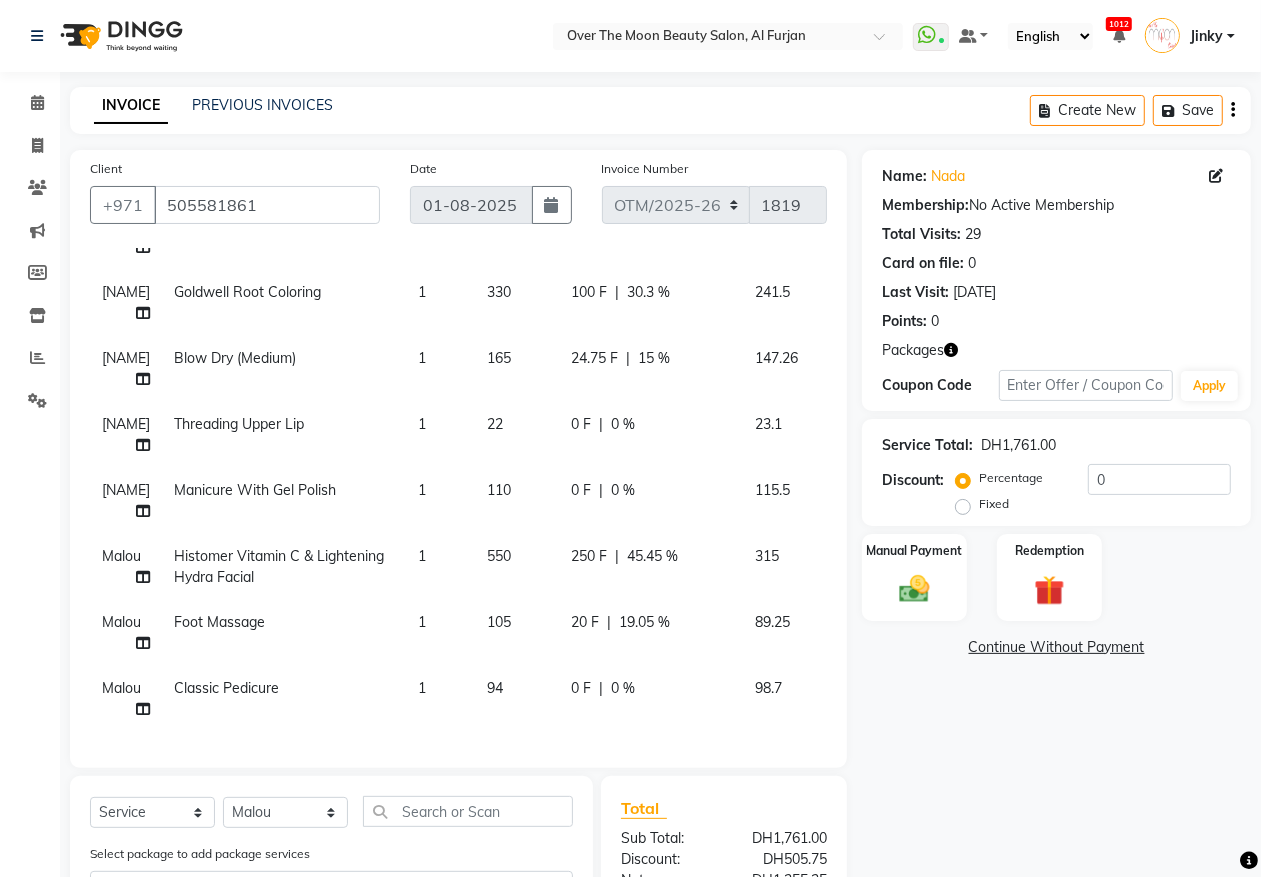 scroll, scrollTop: 296, scrollLeft: 0, axis: vertical 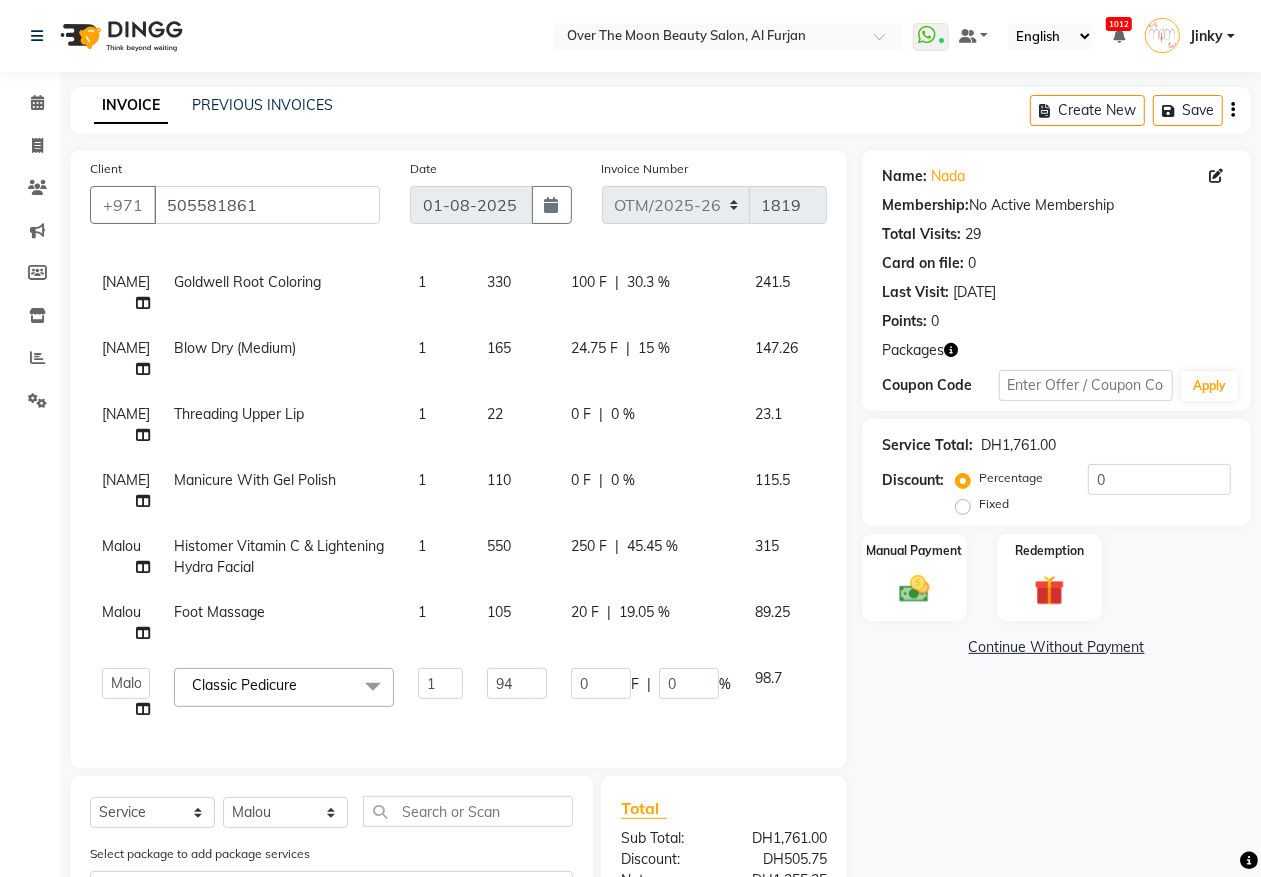 click on "0 F" 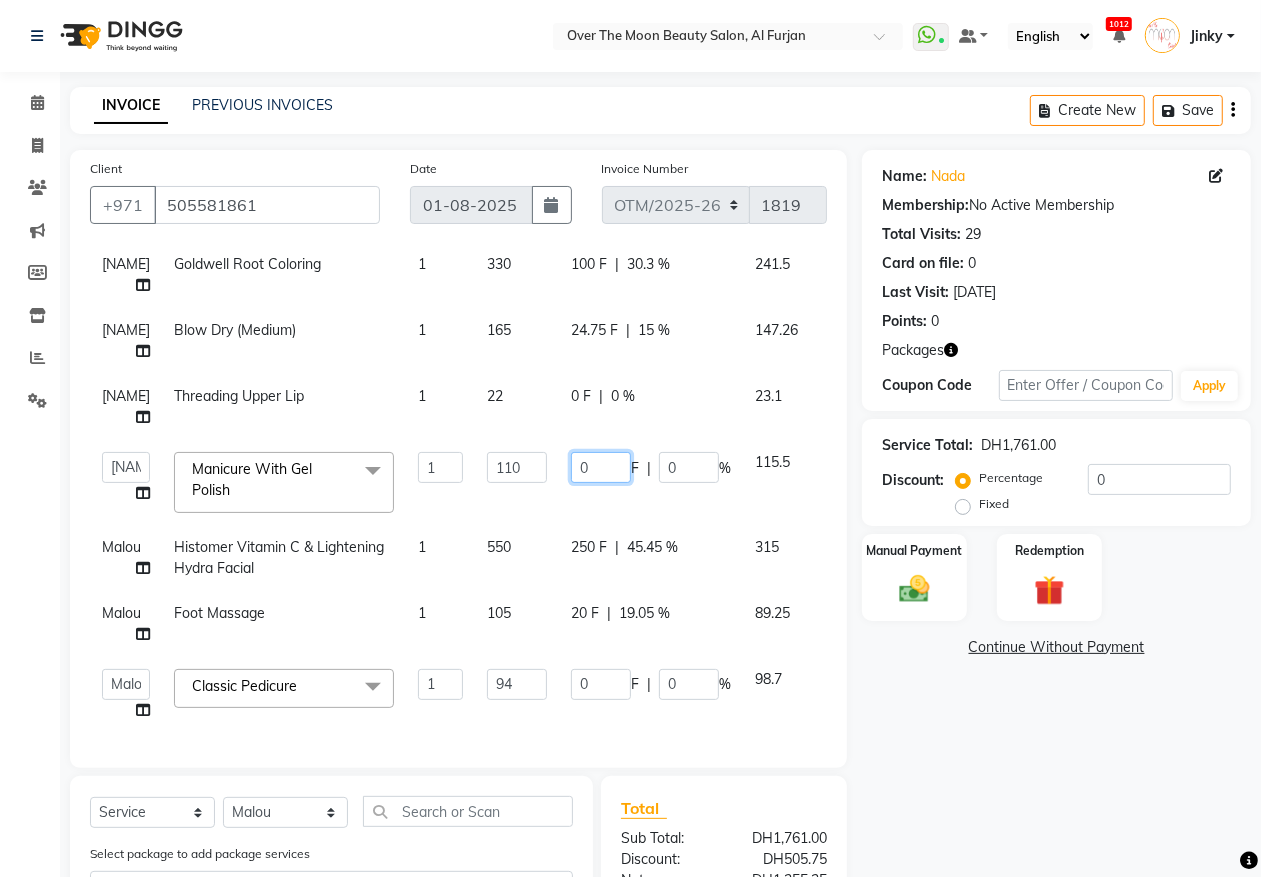 drag, startPoint x: 590, startPoint y: 463, endPoint x: 535, endPoint y: 495, distance: 63.631752 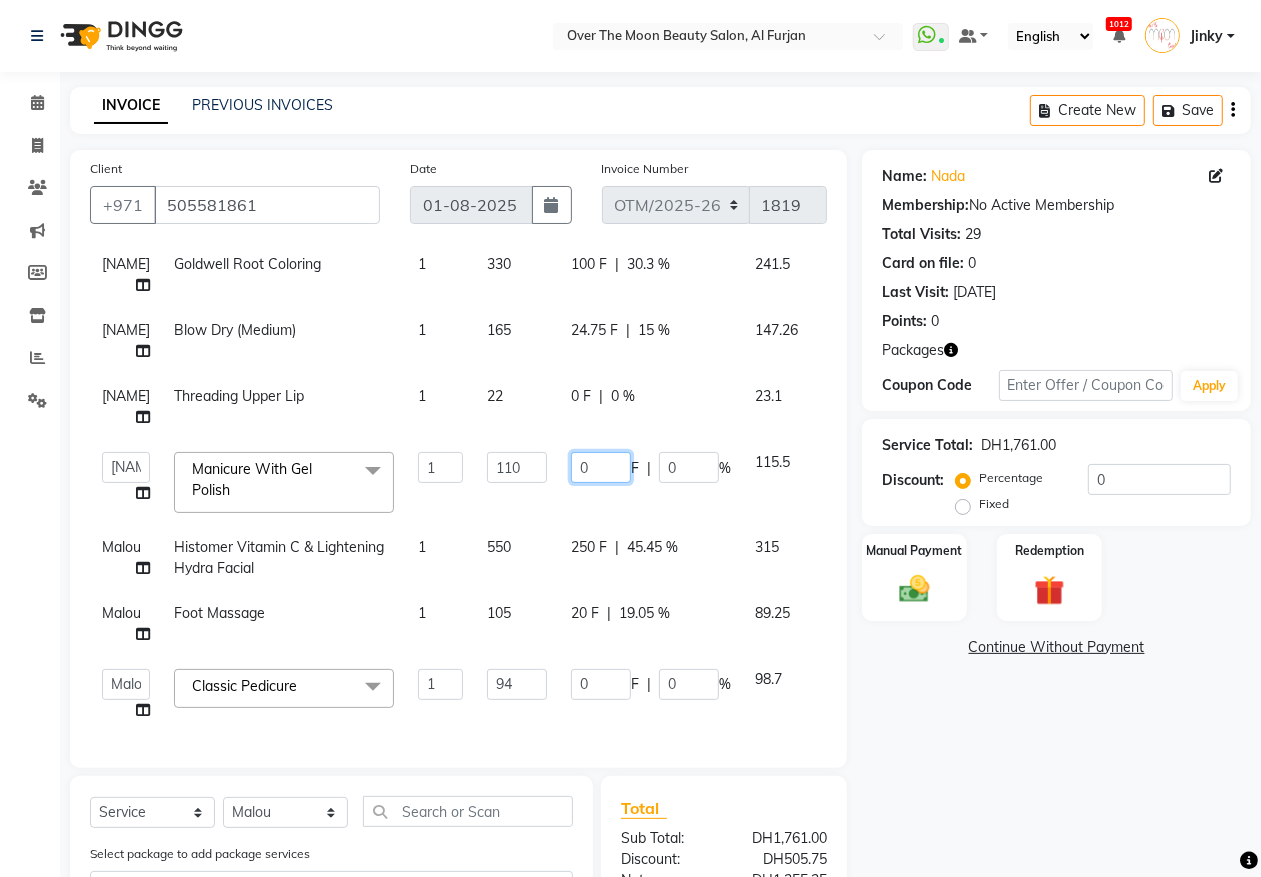 click on "Admin   Bianca   Hadeel   Jeewan   Jinky   Kristi   Leen   Malou   Marketing Account   William  Manicure With Gel Polish  x Nashi Filler Therapy Monthly Treatment - Short Nashi Filler Therapy Monthly Treatment -Medium Nashi Filler Therapy Monthly Treatment -Long Nashi Filler Filler Therapy Express Treatment-Short Nashi Filler Filler Therapy Express Treatment-Medium Nashi Filler Filler Therapy Express Treatment- Long Nashi Argan Treatment - Short Nashi Argan Treatment-Medium Nashi Argan Treatment- Long Nashi Capixyl Treatment-Short Nashi Capixyl Treatment-Medium Nashi Capixyl Treatment-Long Nashi Classic Hair Treatment S/M Nashi Classic Hair Treatment L/EXTRA nashi treatment + blowdry  Argan Essential Energy nashi treatment + blowdry K18 Hair Treatment short K18 Hair Treatment medium K18 Hair Treatment long nashi scalp scrub Blondis Hair Protein (Short) Blondis Hair Protein (Medium) Blondis Hair Protein (Long) Blondis Hair Keratin (Short) Blondis Hair Keratin (Medium) Blondis Hair Keratin (Long) Swedish 1 0" 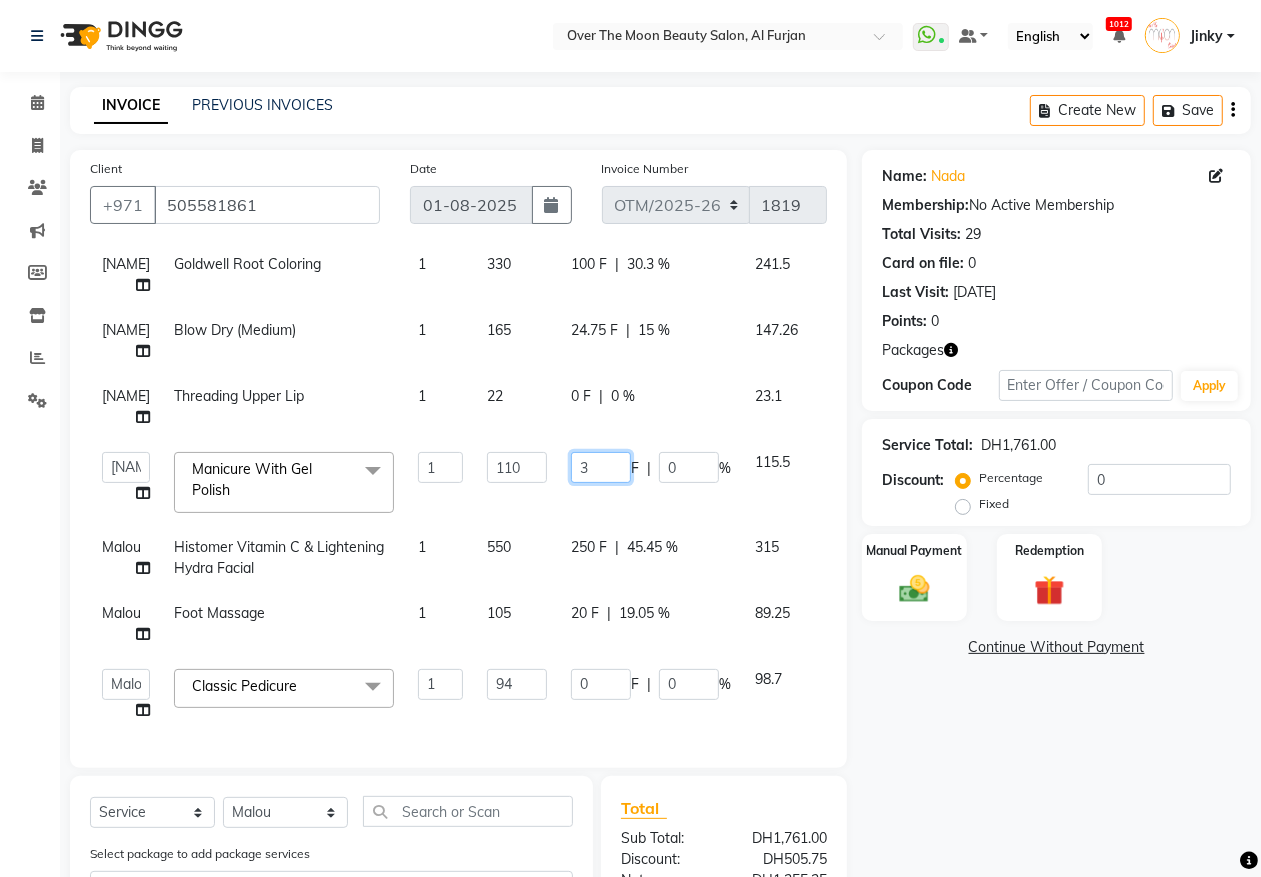 type on "30" 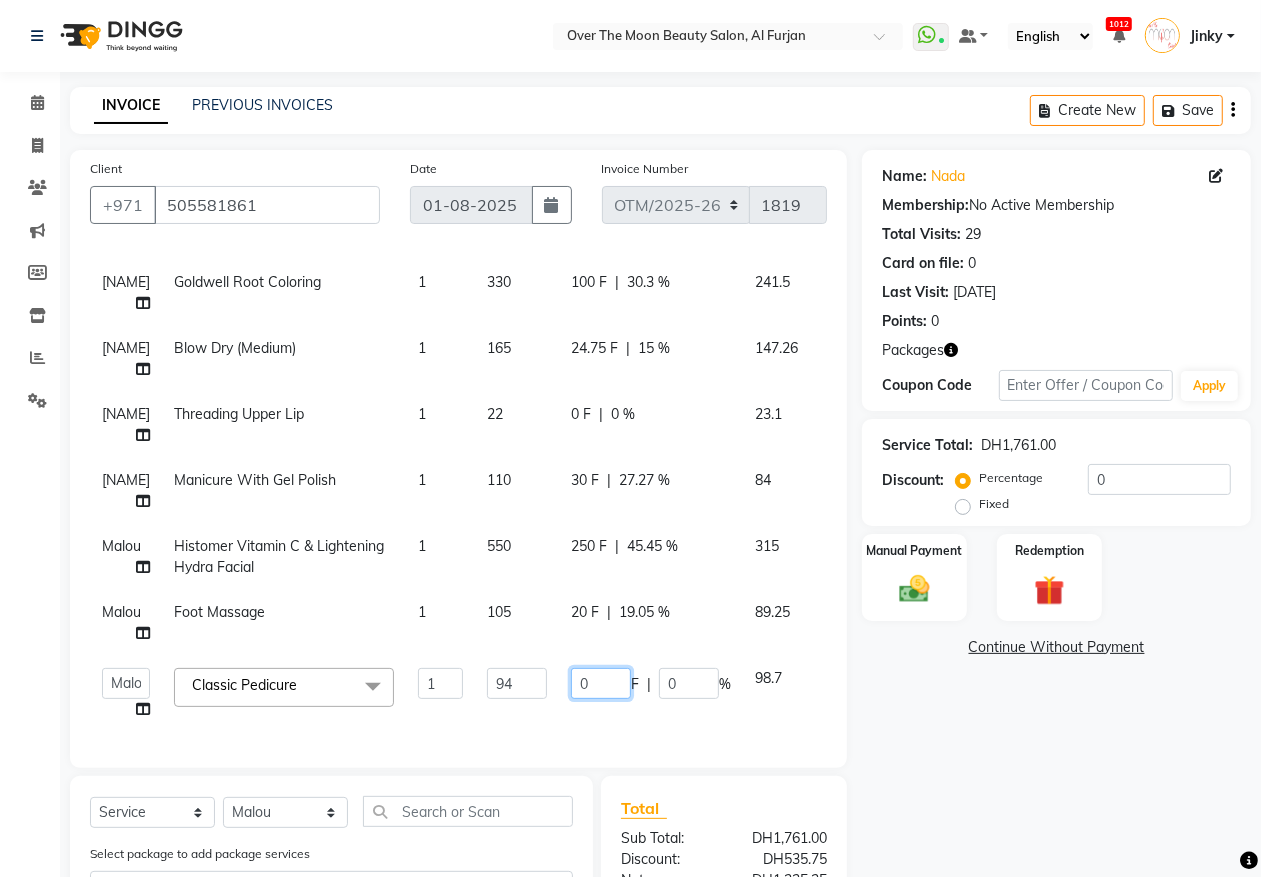 drag, startPoint x: 588, startPoint y: 677, endPoint x: 542, endPoint y: 716, distance: 60.307545 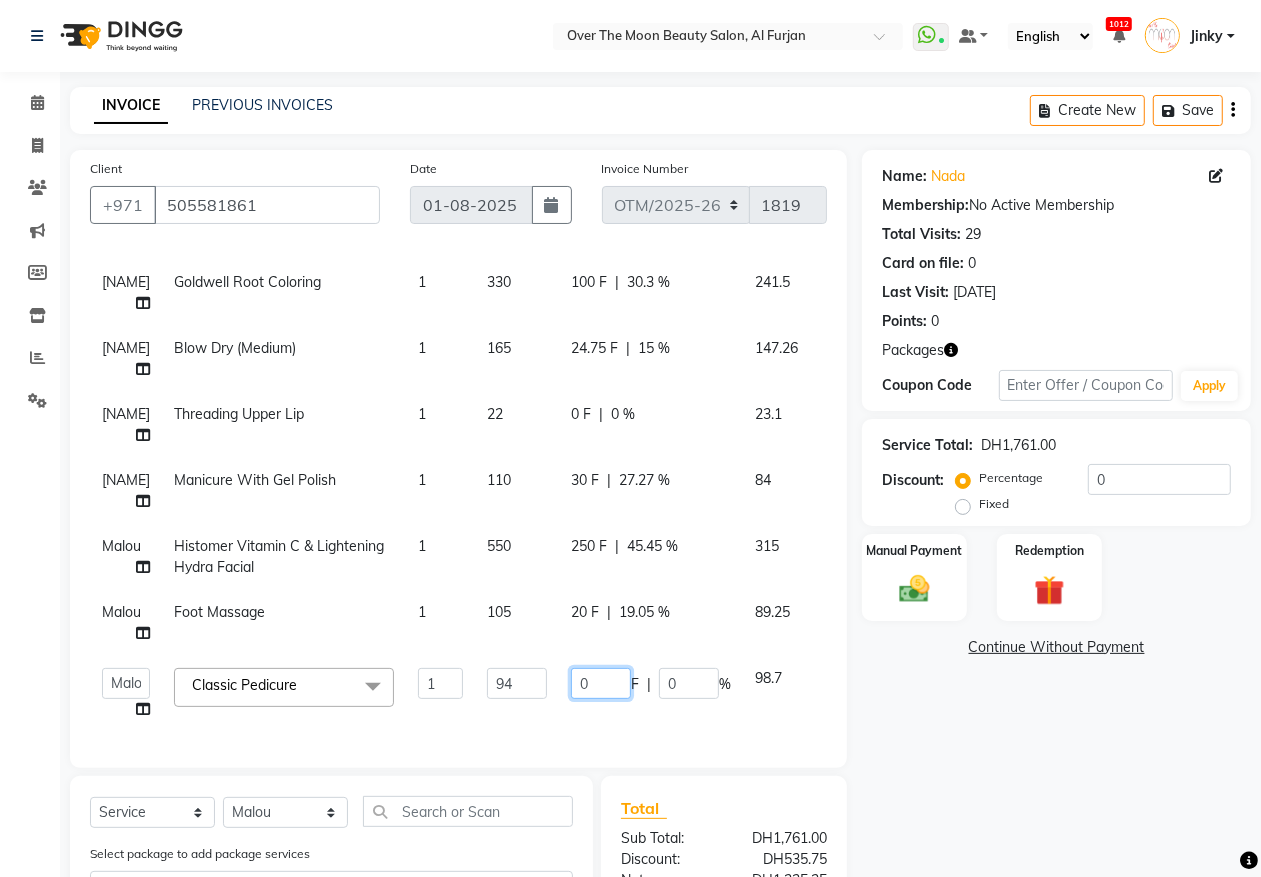 click on "Admin   Bianca   Hadeel   Jeewan   Jinky   Kristi   Leen   Malou   Marketing Account   William  Classic Pedicure  x Nashi Filler Therapy Monthly Treatment - Short Nashi Filler Therapy Monthly Treatment -Medium Nashi Filler Therapy Monthly Treatment -Long Nashi Filler Filler Therapy Express Treatment-Short Nashi Filler Filler Therapy Express Treatment-Medium Nashi Filler Filler Therapy Express Treatment- Long Nashi Argan Treatment - Short Nashi Argan Treatment-Medium Nashi Argan Treatment- Long Nashi Capixyl Treatment-Short Nashi Capixyl Treatment-Medium Nashi Capixyl Treatment-Long Nashi Classic Hair Treatment S/M Nashi Classic Hair Treatment L/EXTRA nashi treatment + blowdry  Argan Essential Energy nashi treatment + blowdry K18 Hair Treatment short K18 Hair Treatment medium K18 Hair Treatment long nashi scalp scrub Blondis Hair Protein (Short) Blondis Hair Protein (Medium) Blondis Hair Protein (Long) Blondis Hair Keratin (Short) Blondis Hair Keratin (Medium) Blondis Hair Keratin (Long) Hair Treatment Short" 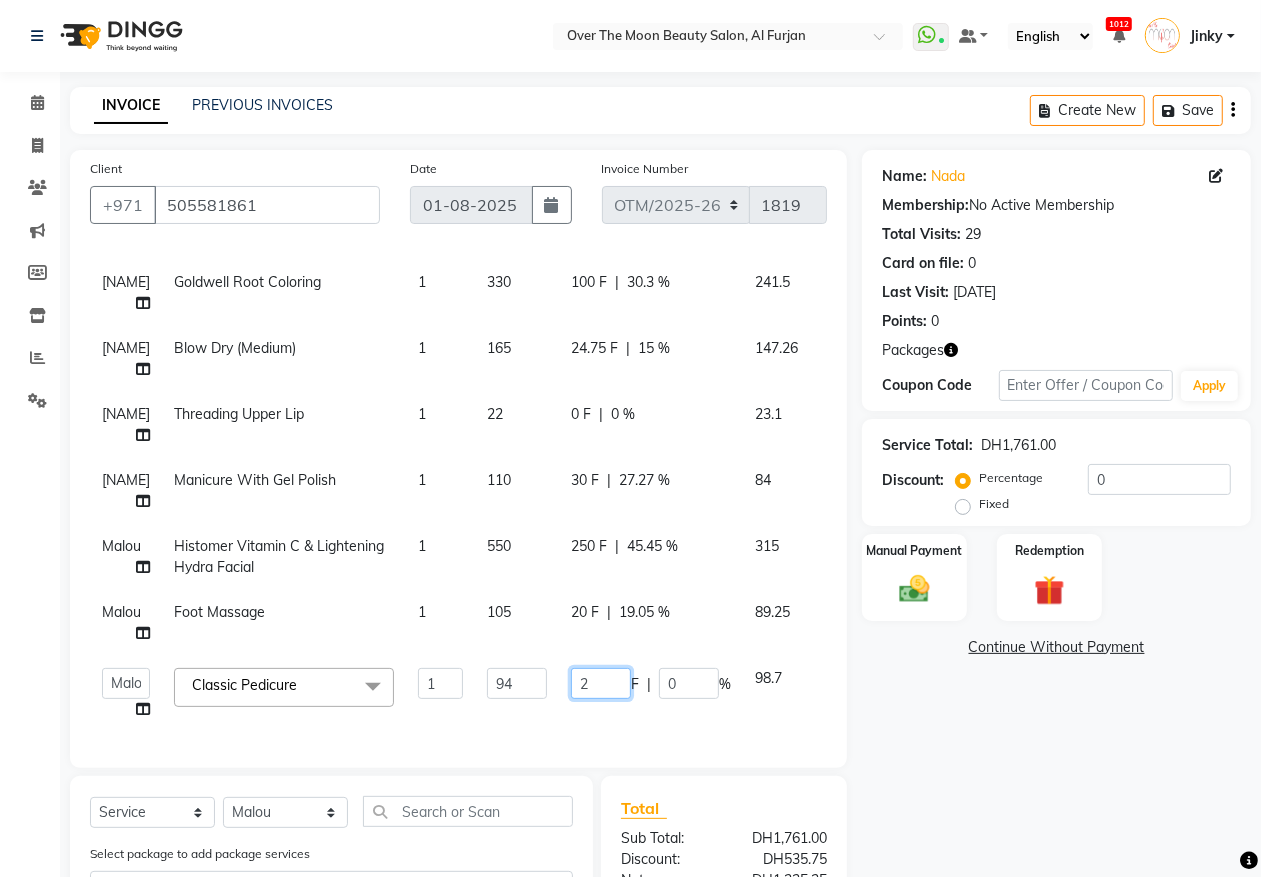 type on "25" 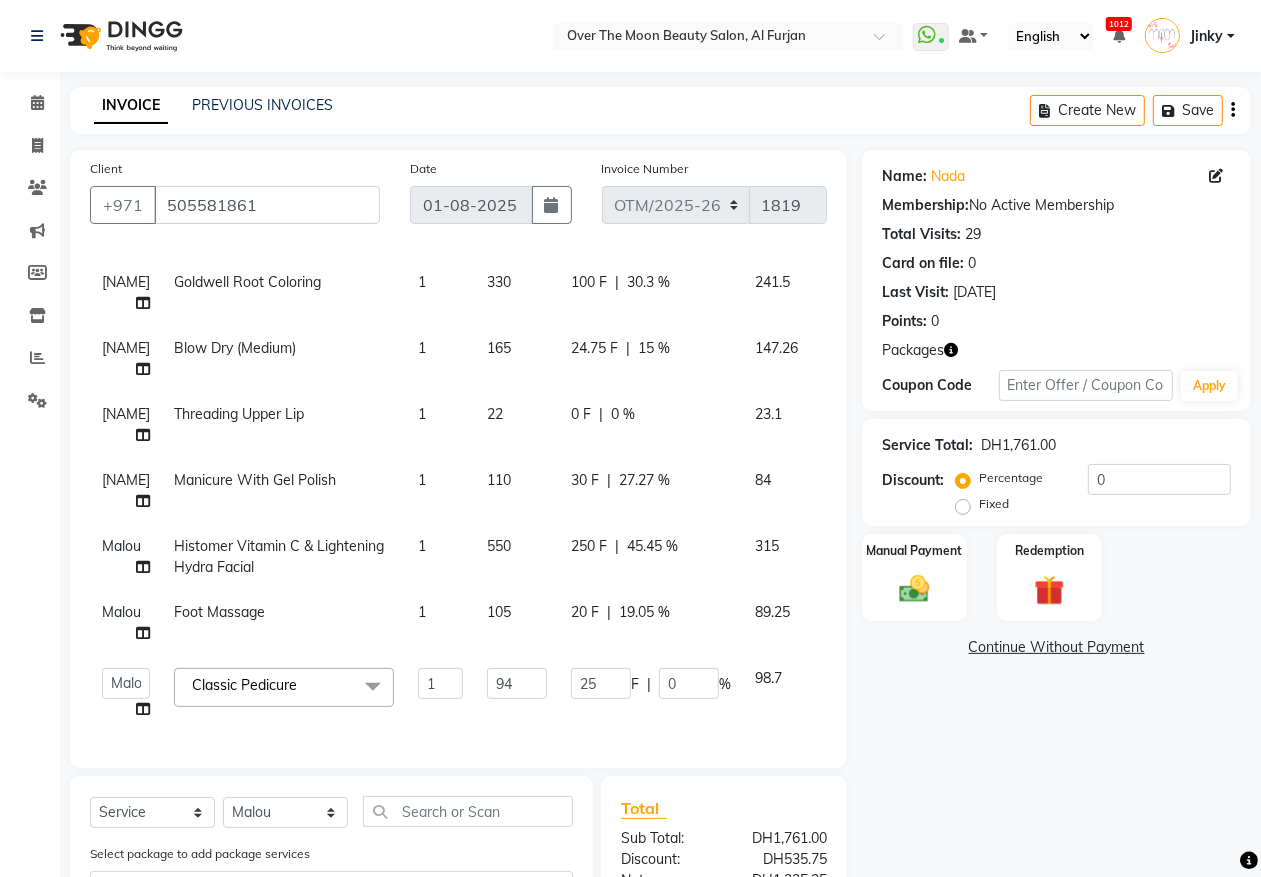 scroll, scrollTop: 286, scrollLeft: 0, axis: vertical 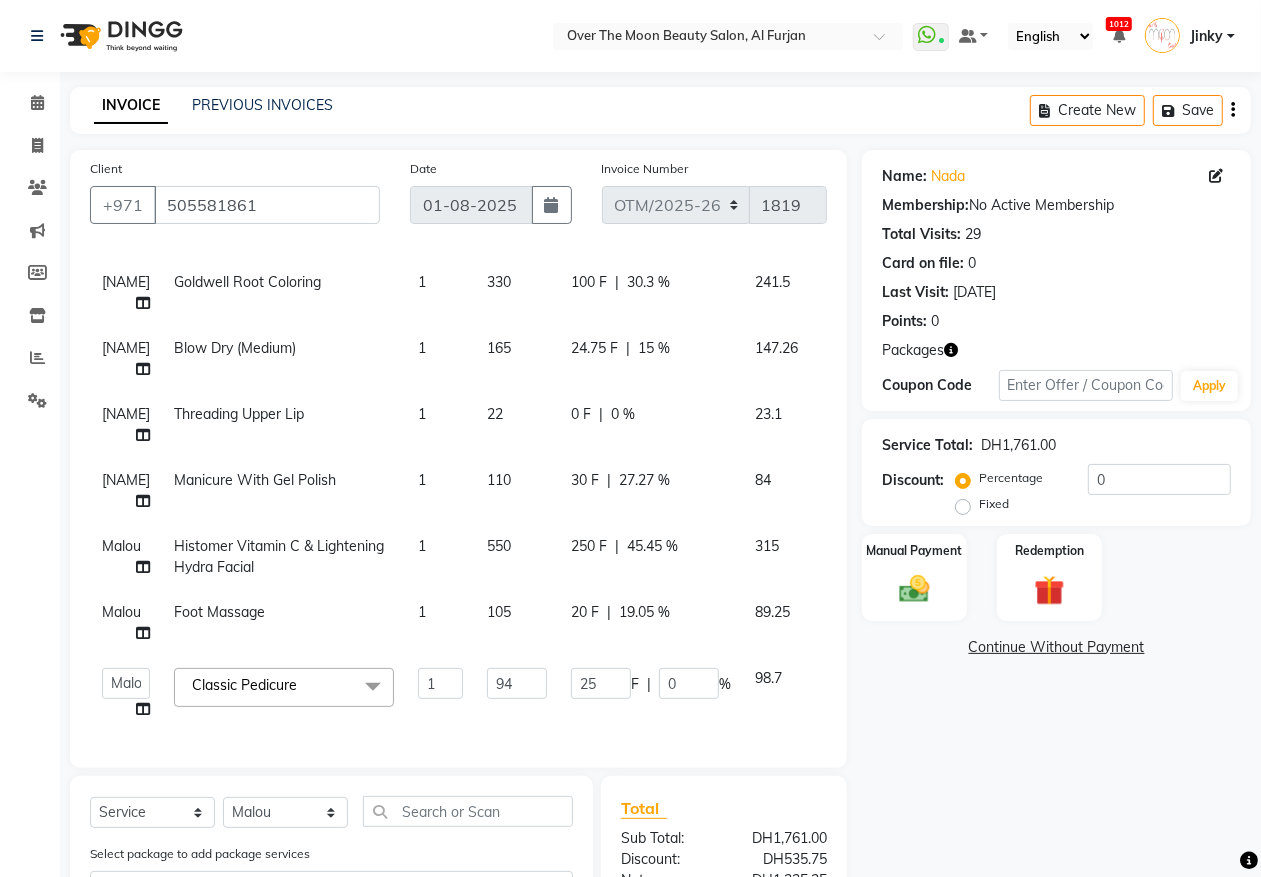 click on "Services Stylist Service Qty Price Disc Total Action Bianca Threading Chin 1 22 0 F | 0 % 23.1 Bianca Goldwell Coloring Colorance (Rinsage) -  1 330 111 F | 33.64 % 229.95  Admin   Bianca   Hadeel   Jeewan   Jinky   Kristi   Leen   Malou   Marketing Account   William  Threading Eyebrow  x Nashi Filler Therapy Monthly Treatment - Short Nashi Filler Therapy Monthly Treatment -Medium Nashi Filler Therapy Monthly Treatment -Long Nashi Filler Filler Therapy Express Treatment-Short Nashi Filler Filler Therapy Express Treatment-Medium Nashi Filler Filler Therapy Express Treatment- Long Nashi Argan Treatment - Short Nashi Argan Treatment-Medium Nashi Argan Treatment- Long Nashi Capixyl Treatment-Short Nashi Capixyl Treatment-Medium Nashi Capixyl Treatment-Long Nashi Classic Hair Treatment S/M Nashi Classic Hair Treatment L/EXTRA nashi treatment + blowdry  Argan Essential Energy nashi treatment + blowdry K18 Hair Treatment short K18 Hair Treatment medium K18 Hair Treatment long nashi scalp scrub Hair Treatment Short" 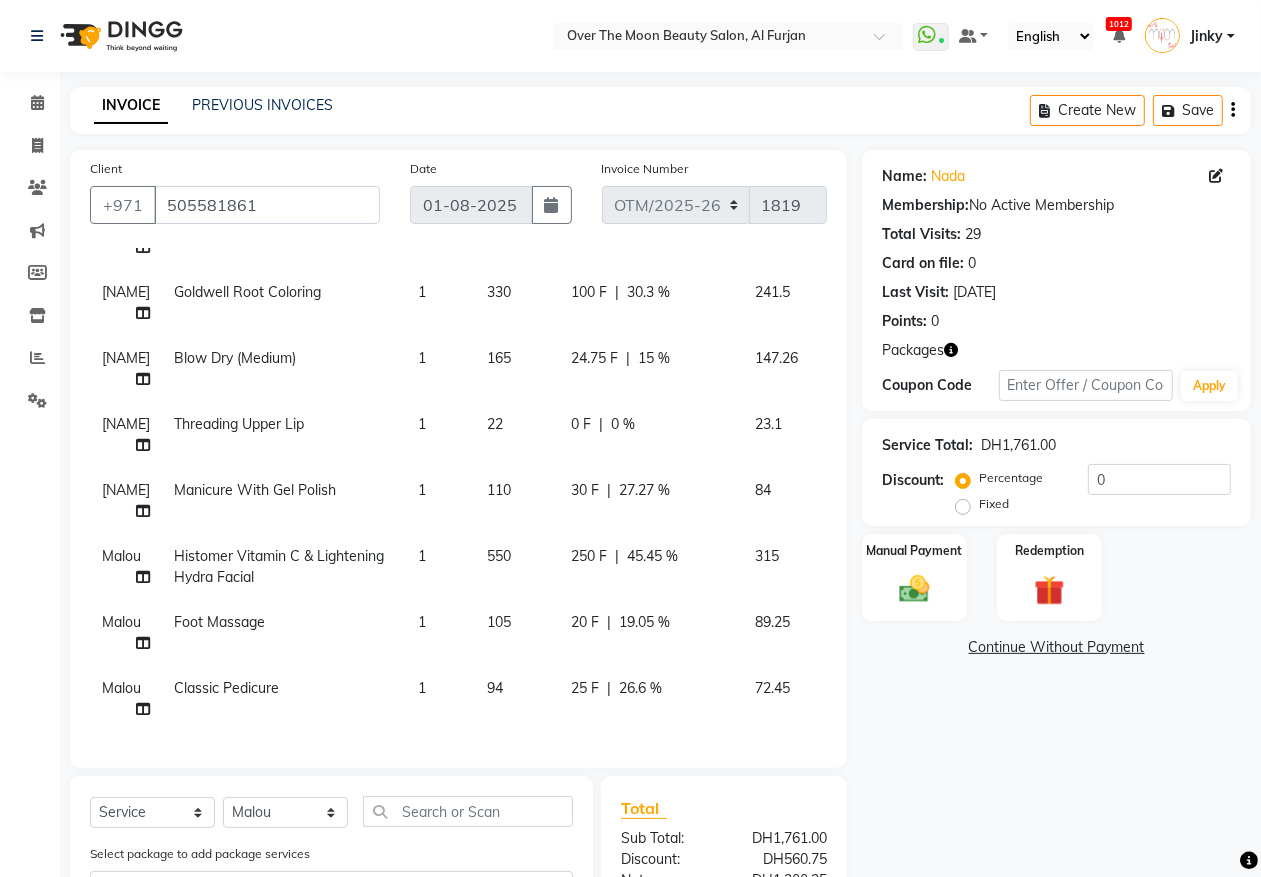 scroll, scrollTop: 77, scrollLeft: 0, axis: vertical 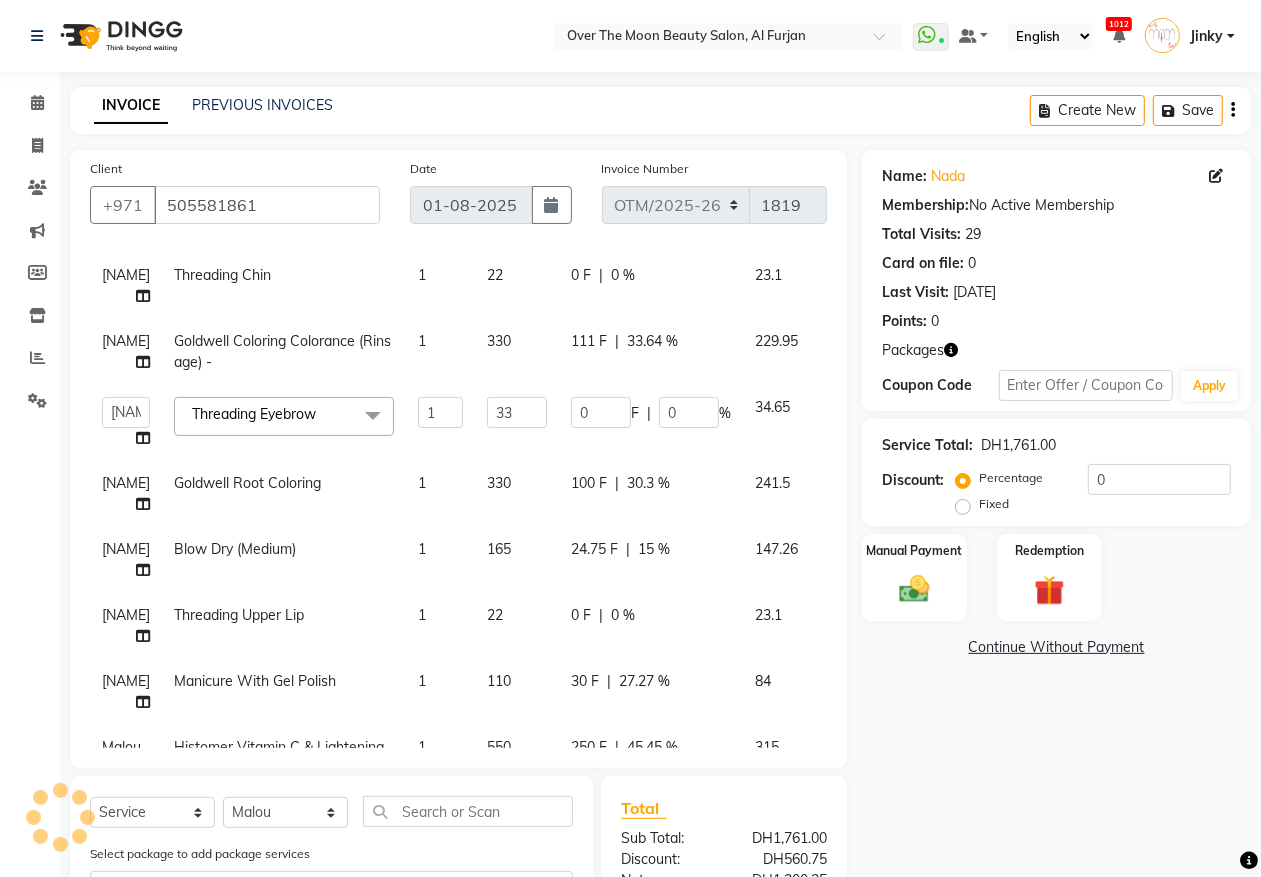 click on "0 F" 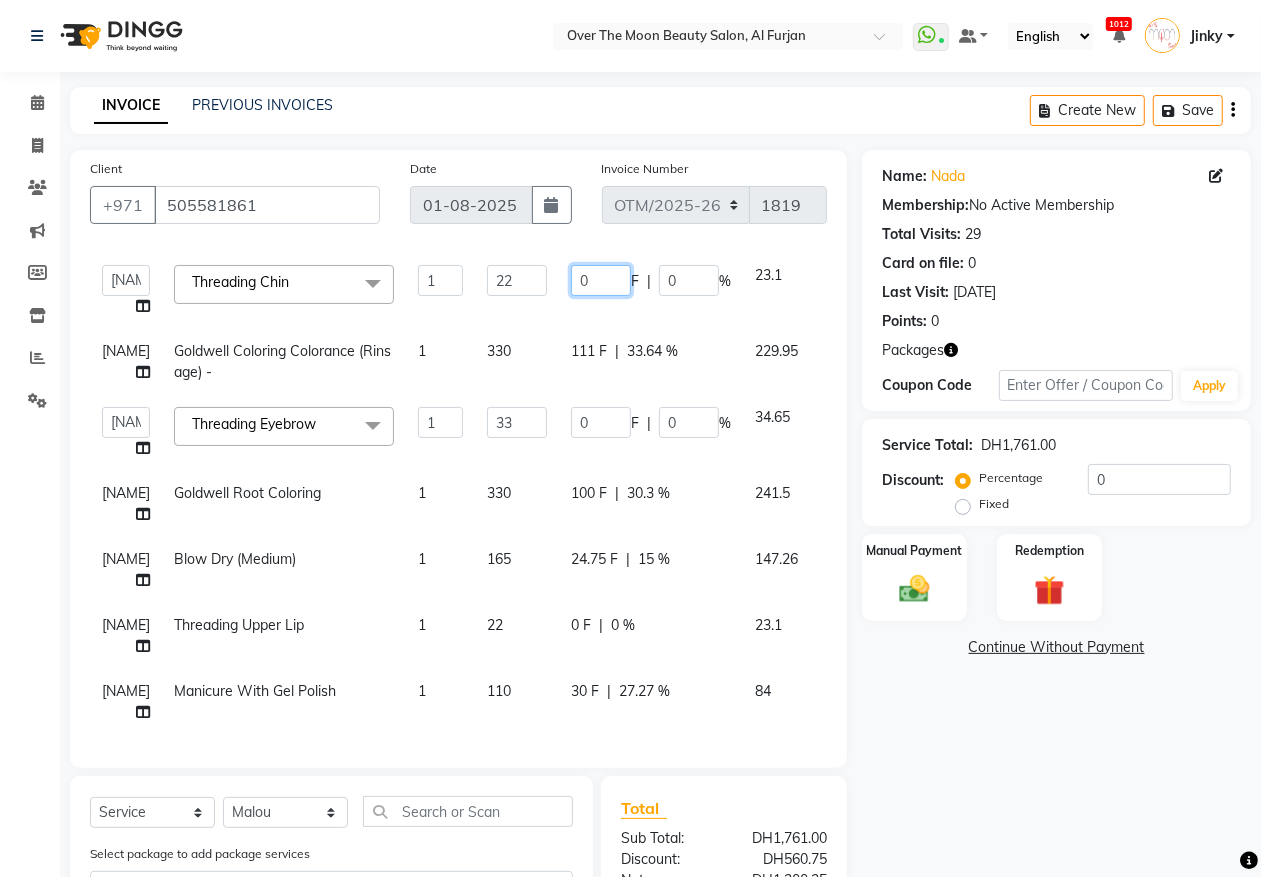 drag, startPoint x: 576, startPoint y: 272, endPoint x: 547, endPoint y: 350, distance: 83.21658 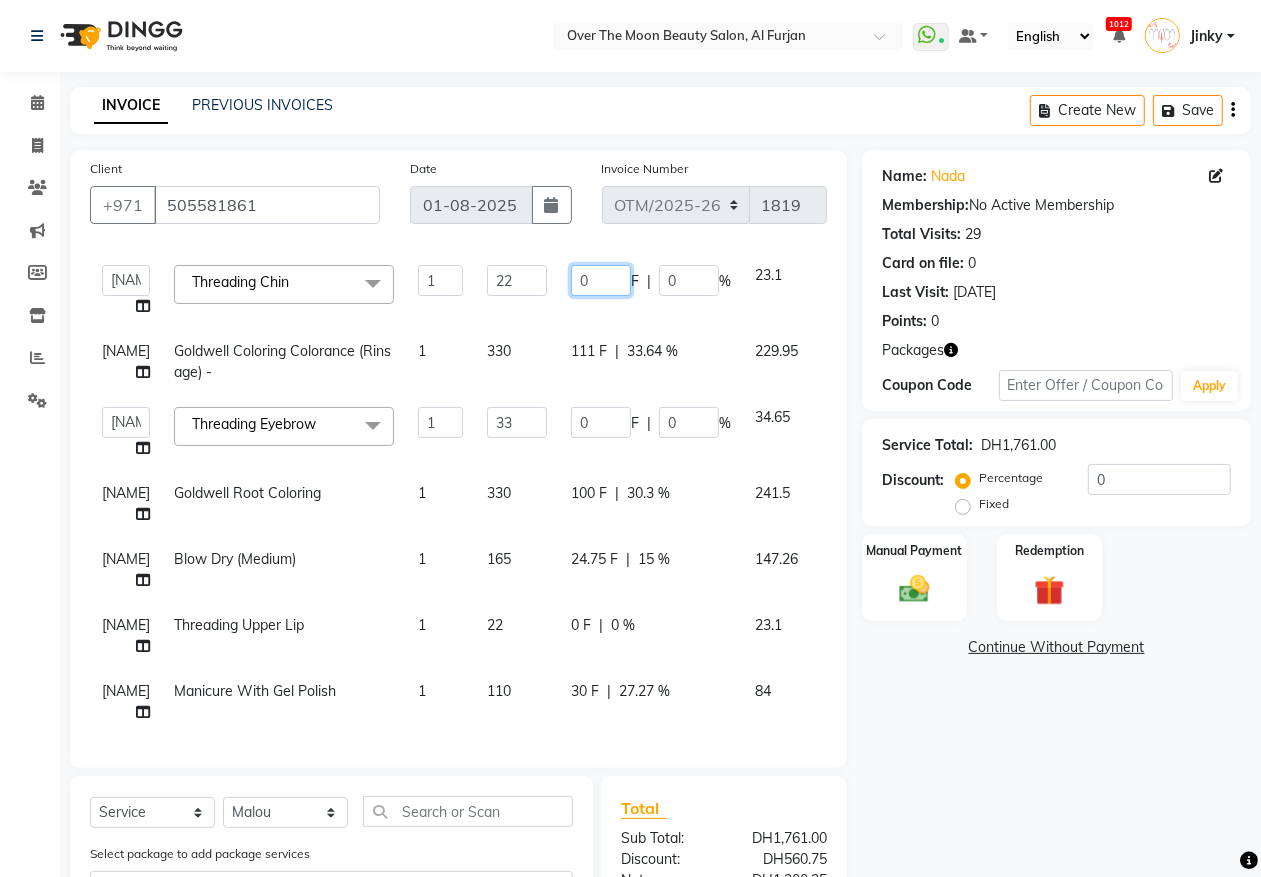 click on "Admin   Bianca   Hadeel   Jeewan   Jinky   Kristi   Leen   Malou   Marketing Account   William  Threading Chin  x Nashi Filler Therapy Monthly Treatment - Short Nashi Filler Therapy Monthly Treatment -Medium Nashi Filler Therapy Monthly Treatment -Long Nashi Filler Filler Therapy Express Treatment-Short Nashi Filler Filler Therapy Express Treatment-Medium Nashi Filler Filler Therapy Express Treatment- Long Nashi Argan Treatment - Short Nashi Argan Treatment-Medium Nashi Argan Treatment- Long Nashi Capixyl Treatment-Short Nashi Capixyl Treatment-Medium Nashi Capixyl Treatment-Long Nashi Classic Hair Treatment S/M Nashi Classic Hair Treatment L/EXTRA nashi treatment + blowdry  Argan Essential Energy nashi treatment + blowdry K18 Hair Treatment short K18 Hair Treatment medium K18 Hair Treatment long nashi scalp scrub Blondis Hair Protein (Short) Blondis Hair Protein (Medium) Blondis Hair Protein (Long) Blondis Hair Keratin (Short) Blondis Hair Keratin (Medium) Blondis Hair Keratin (Long) Hair Treatment Short 1" 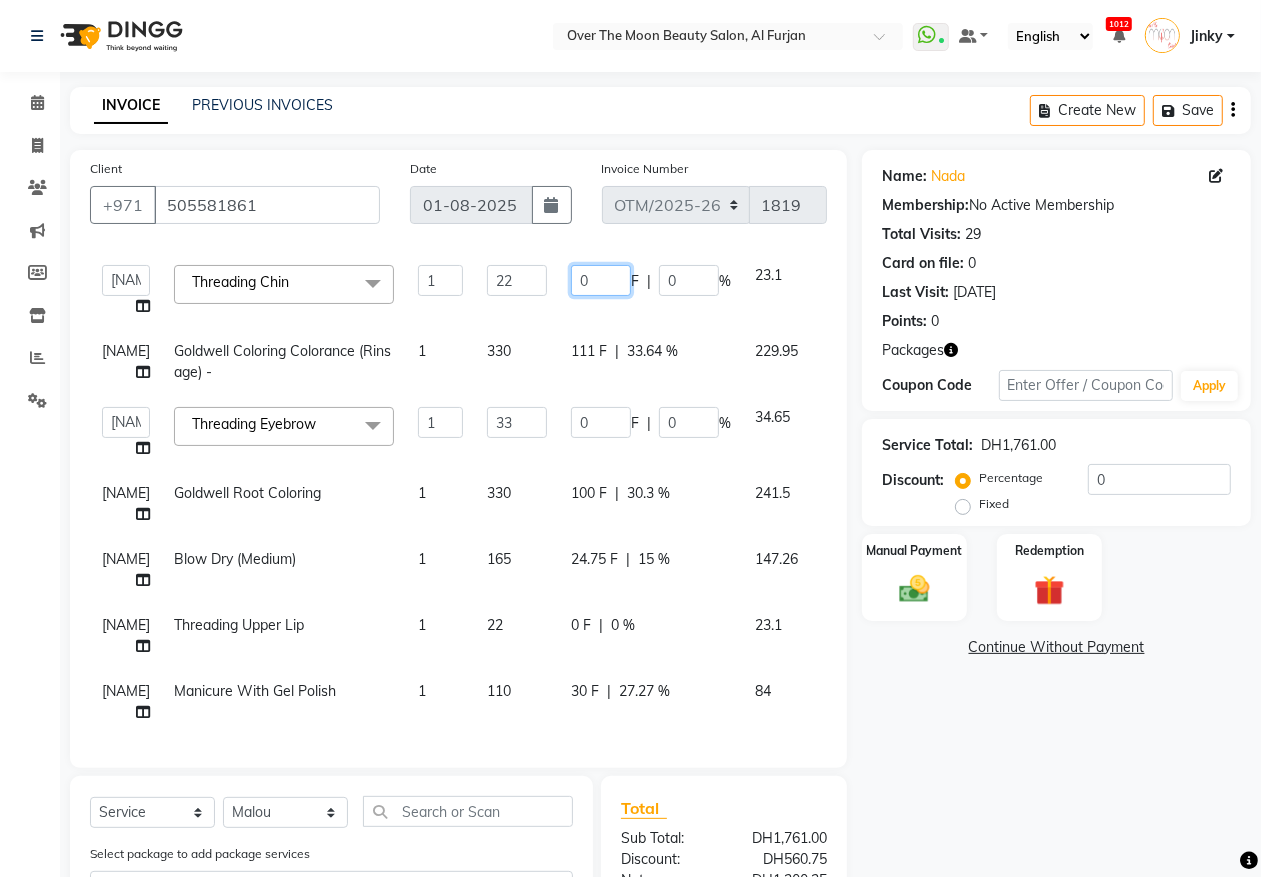 type on "2" 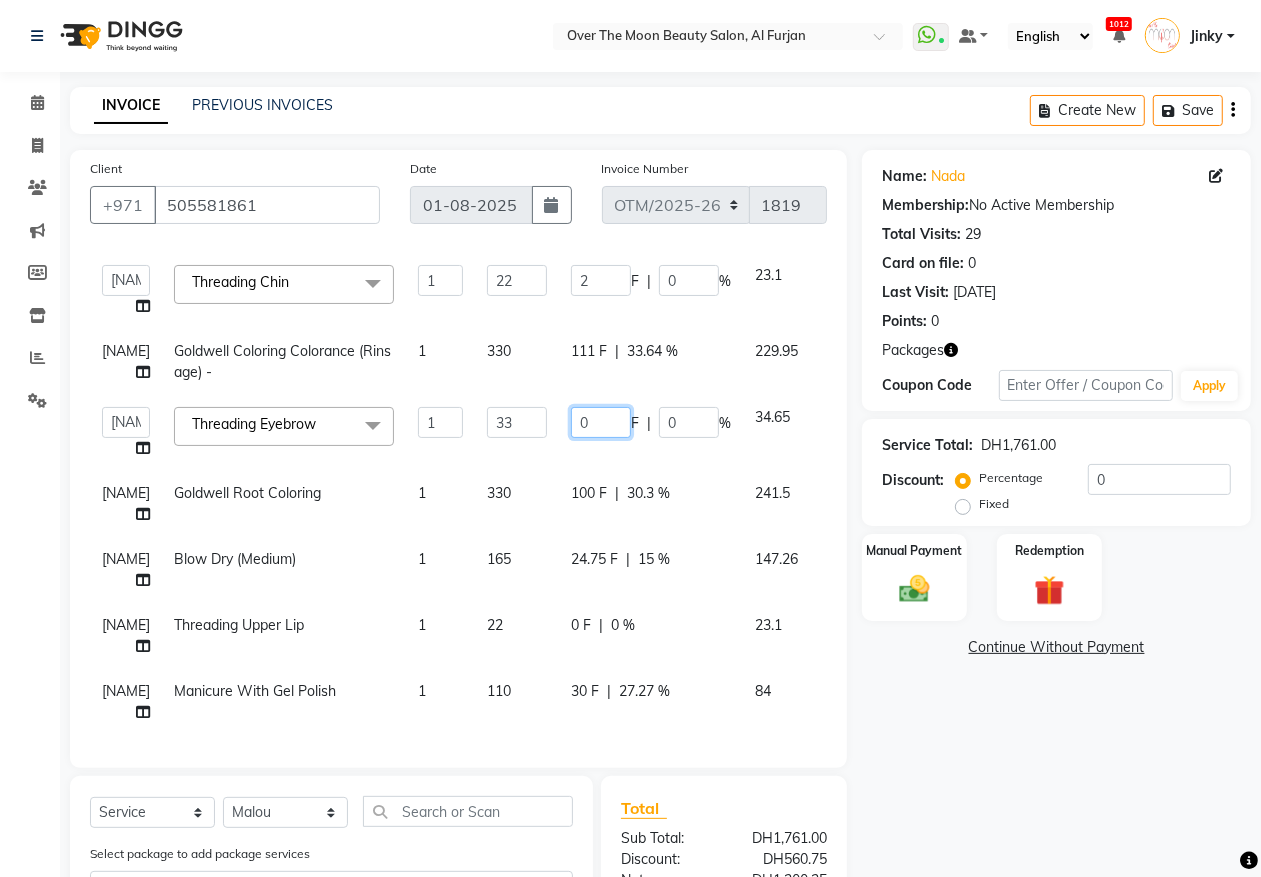 click on "0" 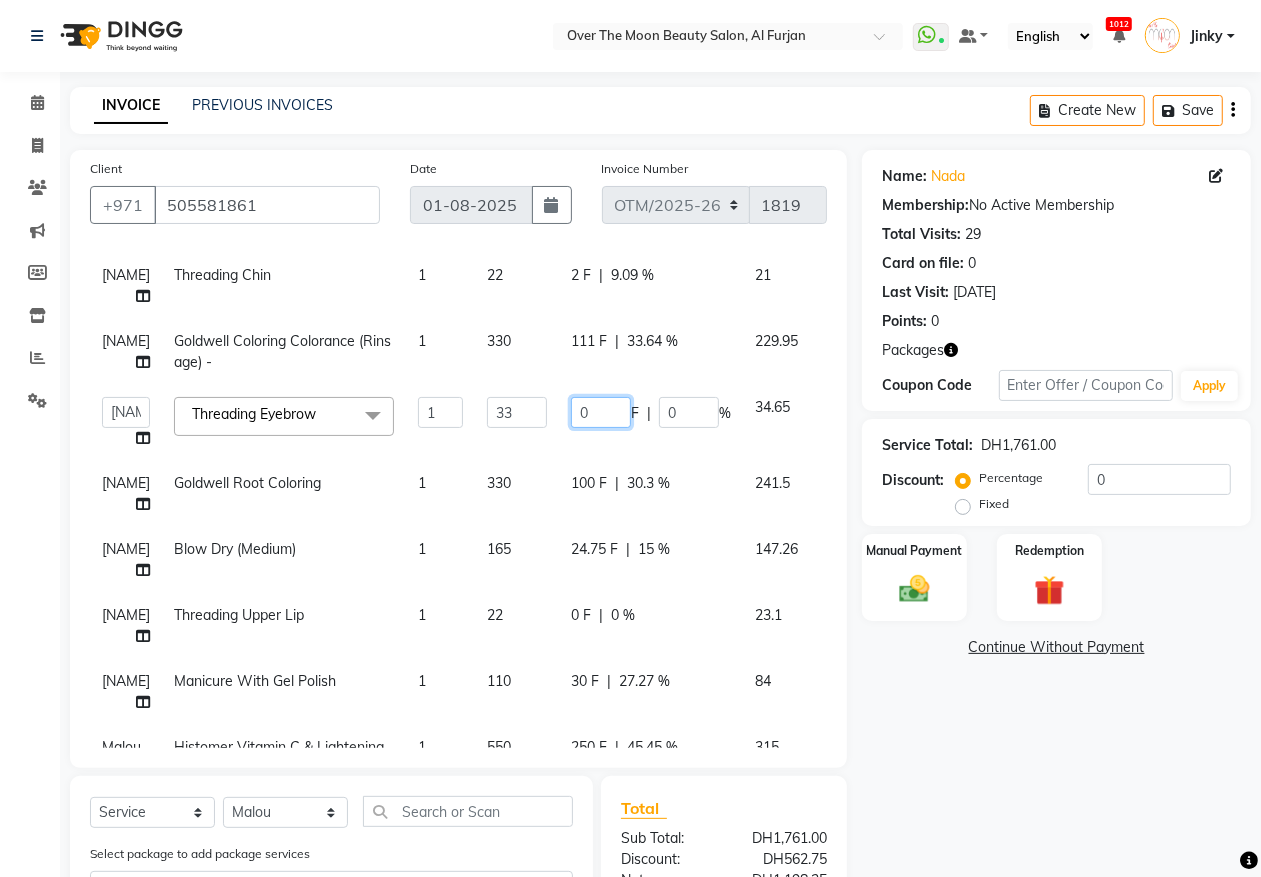 drag, startPoint x: 592, startPoint y: 415, endPoint x: 543, endPoint y: 436, distance: 53.310413 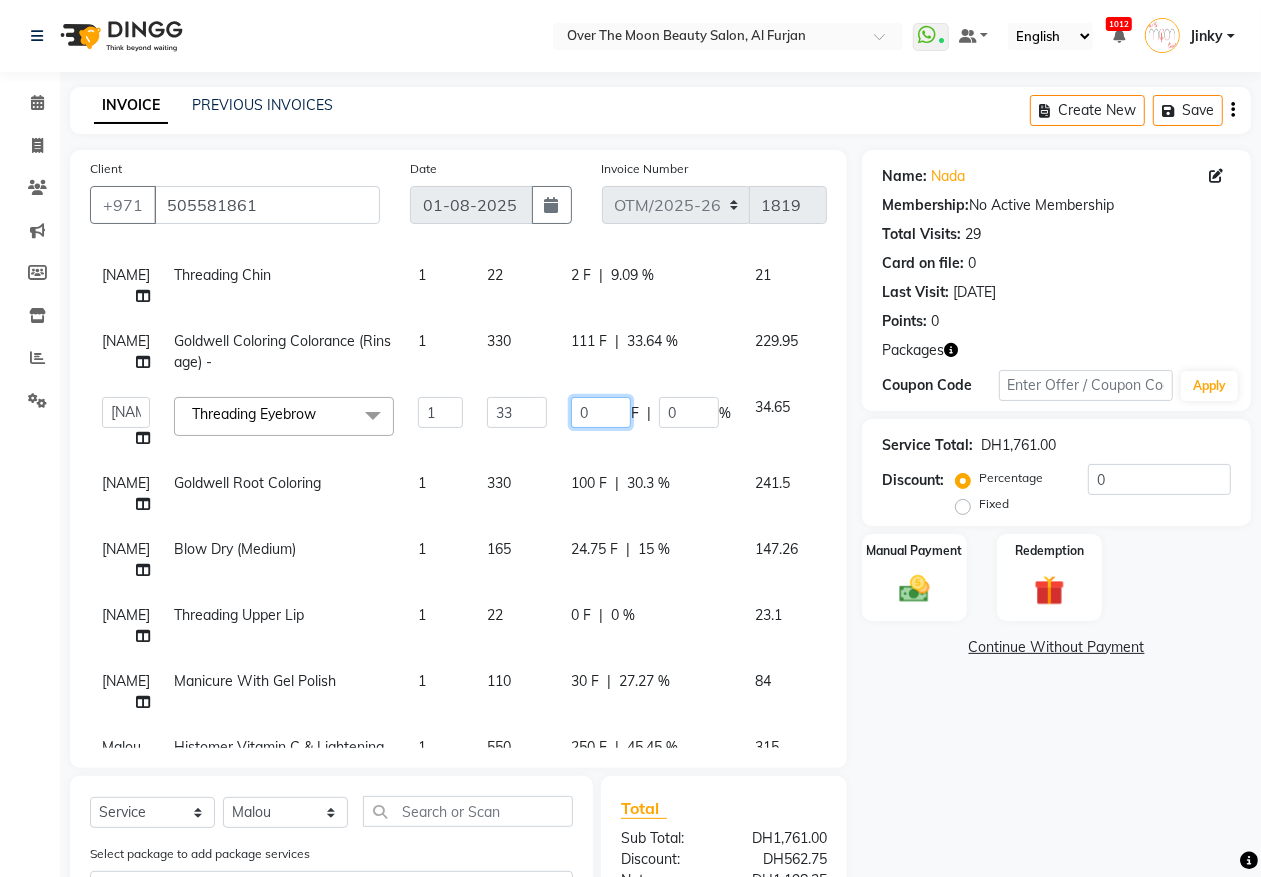 type on "3" 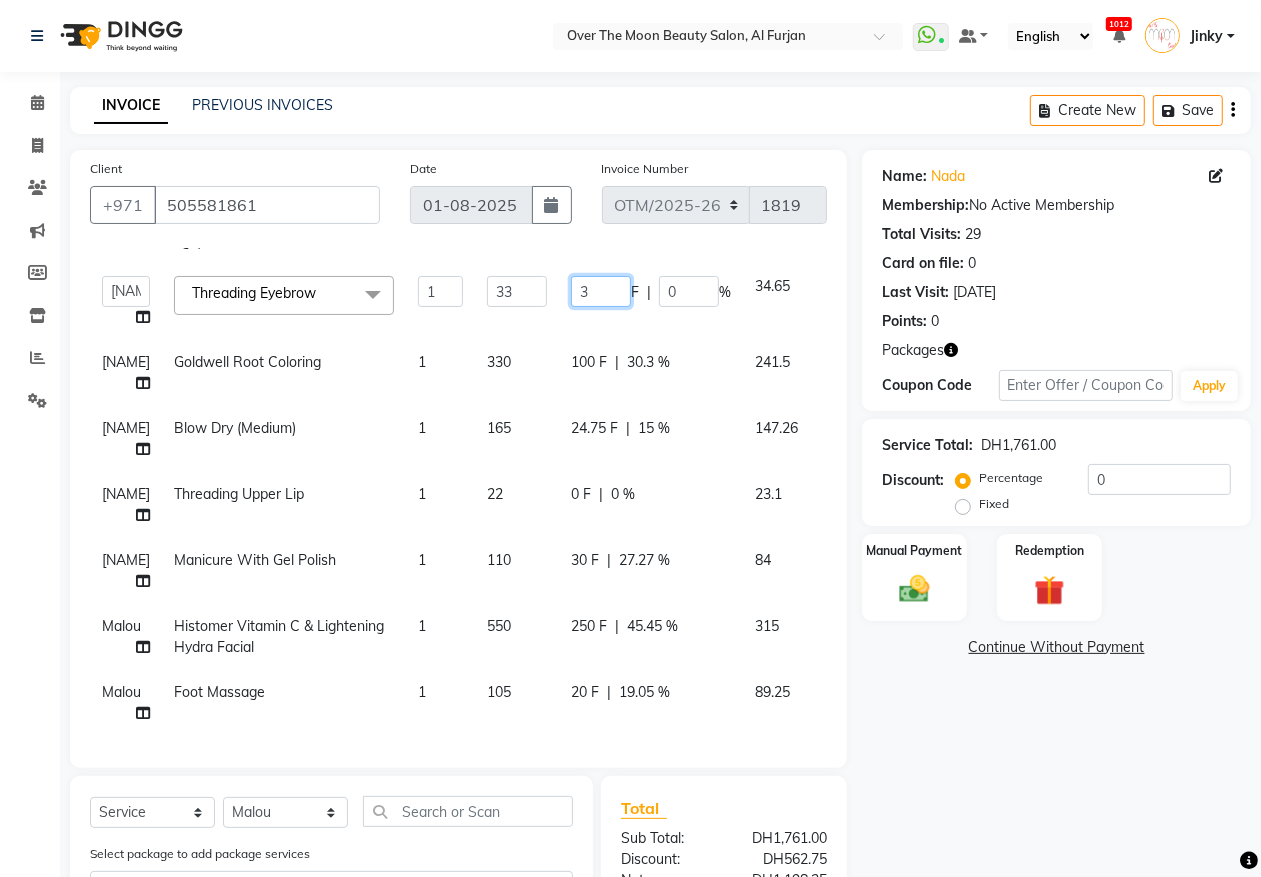 scroll, scrollTop: 286, scrollLeft: 0, axis: vertical 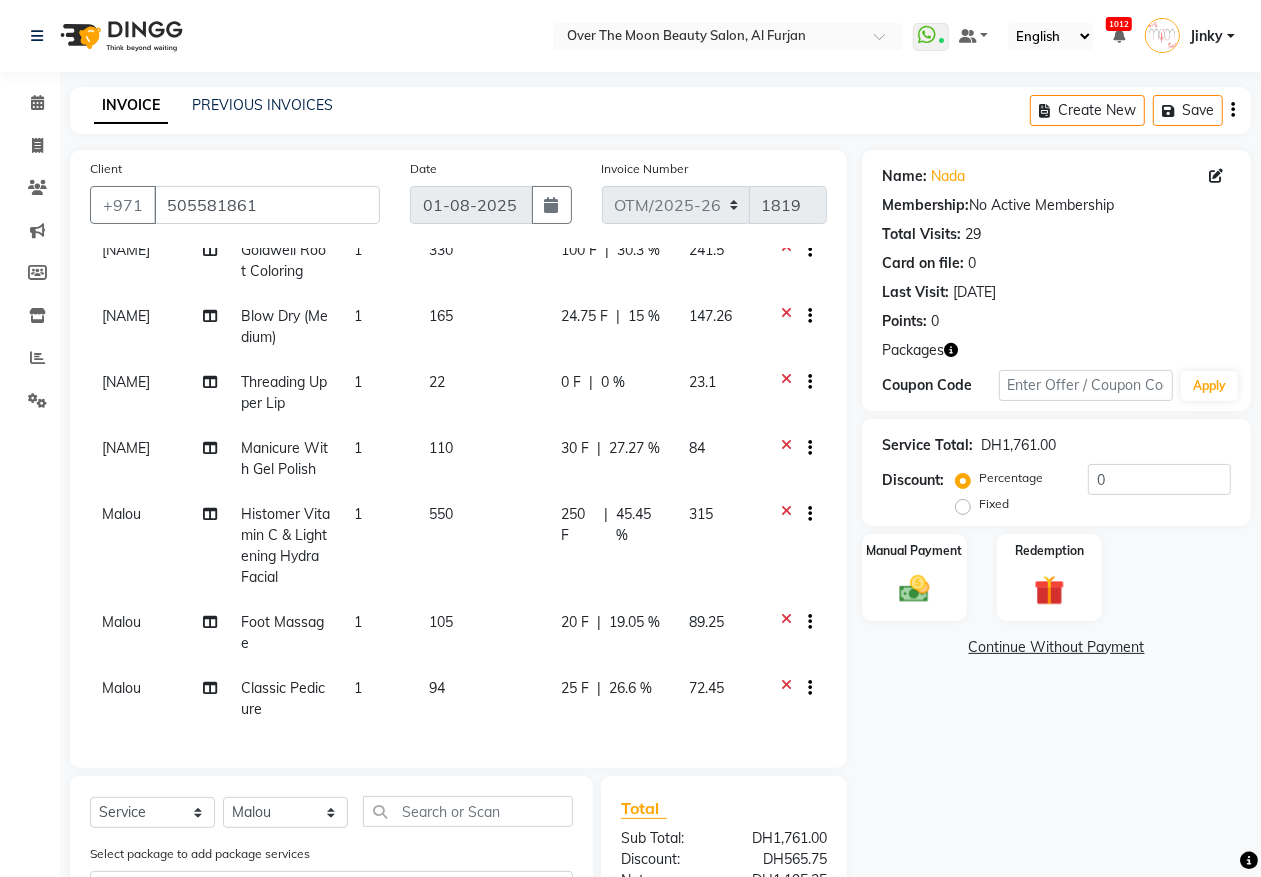 click on "0 F | 0 %" 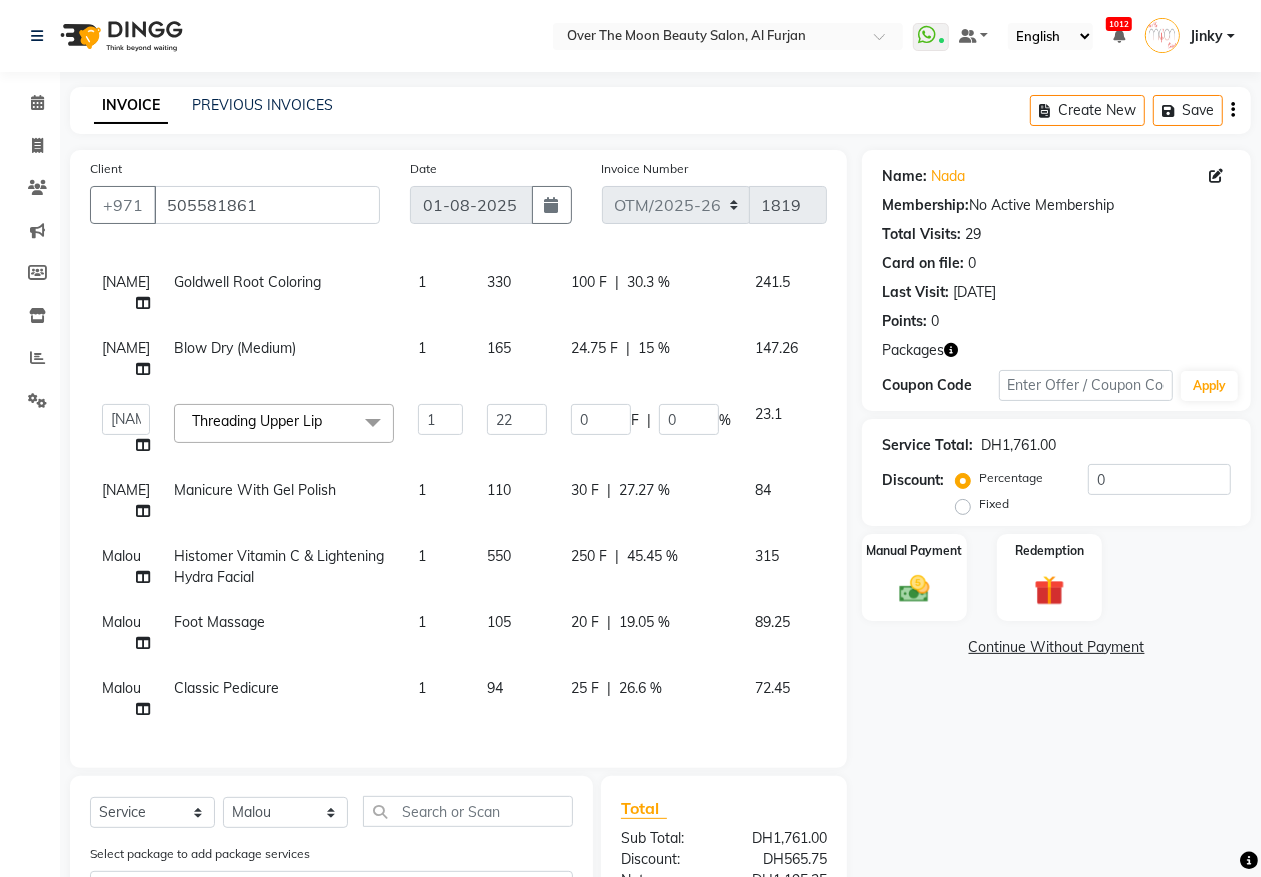 scroll, scrollTop: 286, scrollLeft: 0, axis: vertical 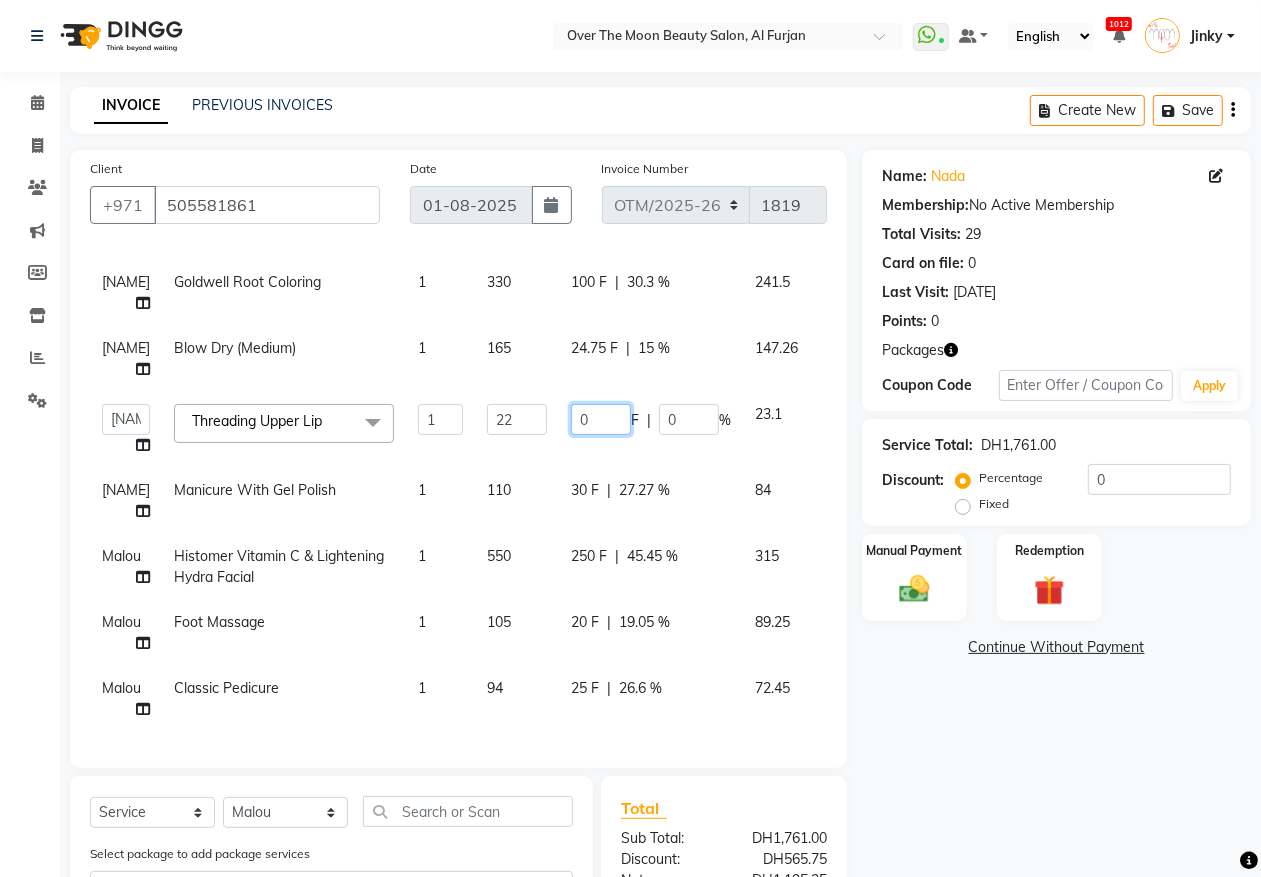 drag, startPoint x: 588, startPoint y: 396, endPoint x: 545, endPoint y: 466, distance: 82.1523 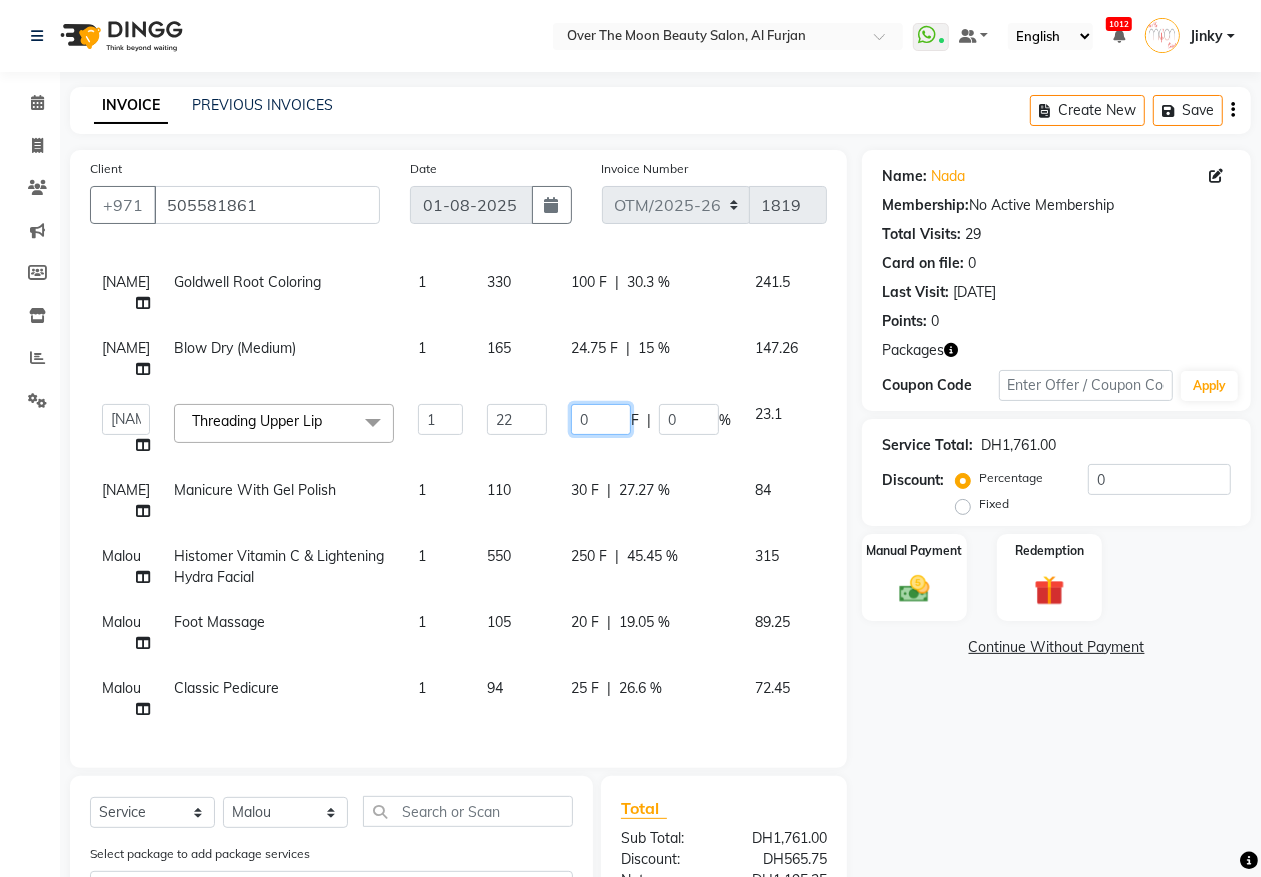 type on "2" 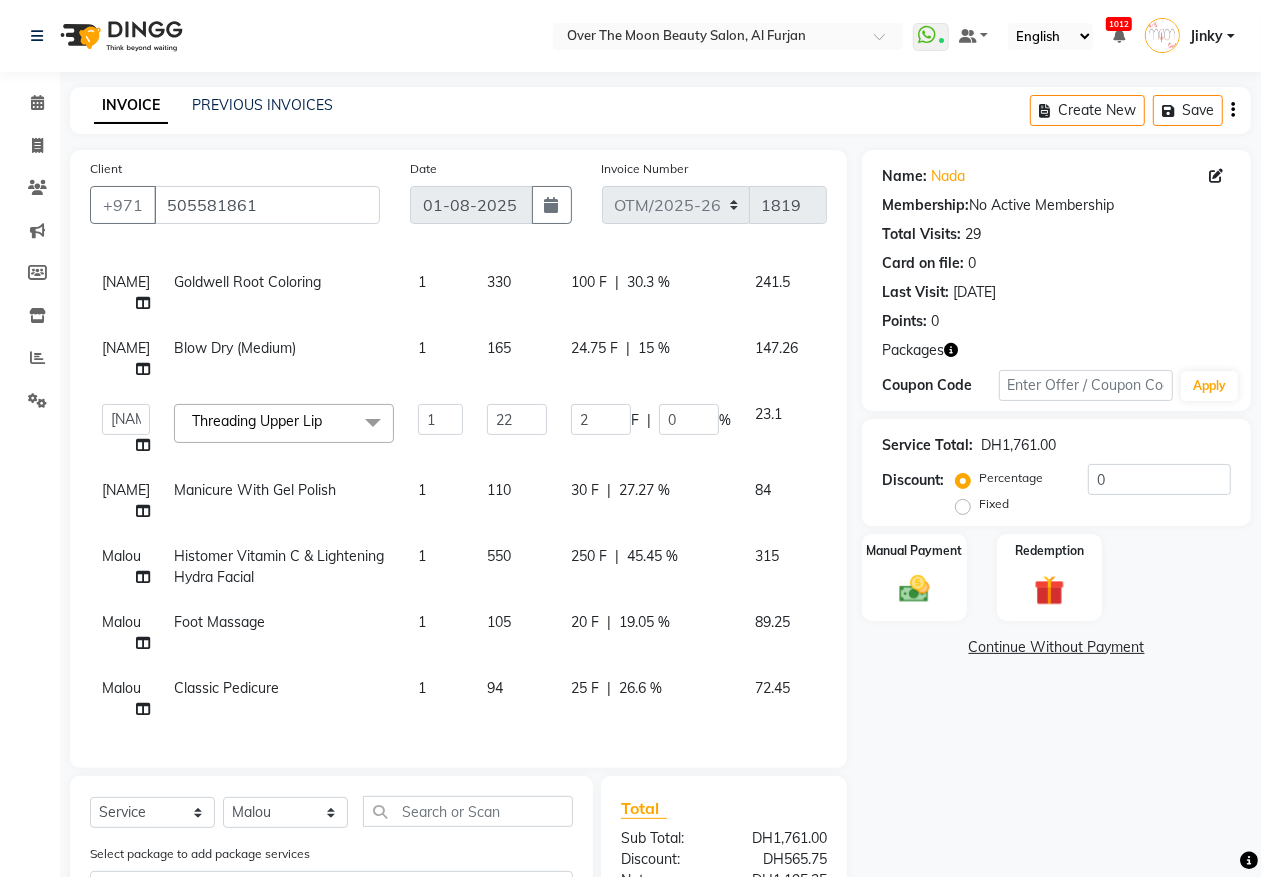 click on "Services Stylist Service Qty Price Disc Total Action Bianca Threading Chin 1 22 2 F | 9.09 % 21 Bianca Goldwell Coloring Colorance (Rinsage) -  1 330 111 F | 33.64 % 229.95 Bianca Threading Eyebrow 1 33 3 F | 9.09 % 31.5 Bianca Goldwell Root Coloring  1 330 100 F | 30.3 % 241.5 Bianca Blow Dry (Medium) 1 165 24.75 F | 15 % 147.26  Admin   Bianca   Hadeel   Jeewan   Jinky   Kristi   Leen   Malou   Marketing Account   William  Threading Upper Lip  x Nashi Filler Therapy Monthly Treatment - Short Nashi Filler Therapy Monthly Treatment -Medium Nashi Filler Therapy Monthly Treatment -Long Nashi Filler Filler Therapy Express Treatment-Short Nashi Filler Filler Therapy Express Treatment-Medium Nashi Filler Filler Therapy Express Treatment- Long Nashi Argan Treatment - Short Nashi Argan Treatment-Medium Nashi Argan Treatment- Long Nashi Capixyl Treatment-Short Nashi Capixyl Treatment-Medium Nashi Capixyl Treatment-Long Nashi Classic Hair Treatment S/M Nashi Classic Hair Treatment L/EXTRA nashi treatment + blowdry  1" 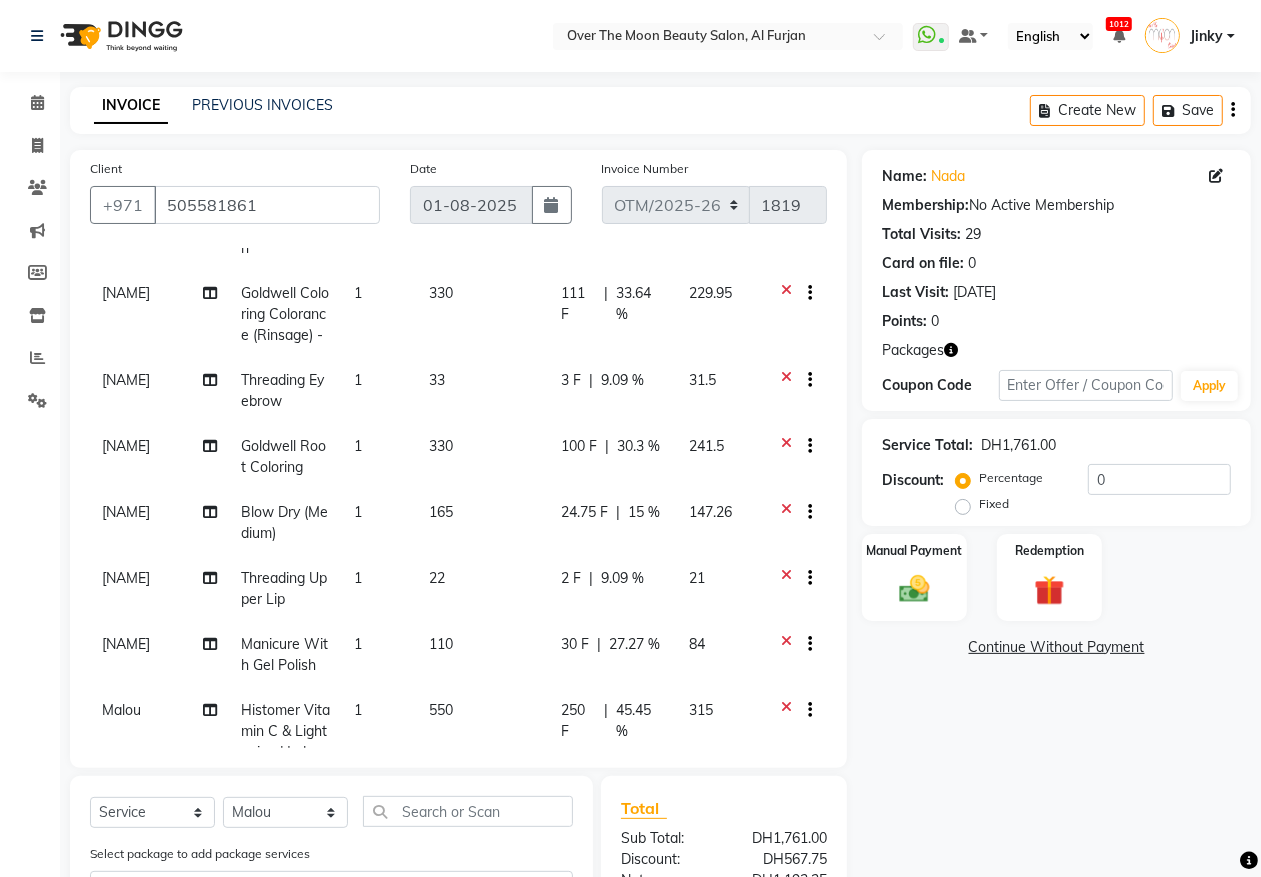 scroll, scrollTop: 0, scrollLeft: 0, axis: both 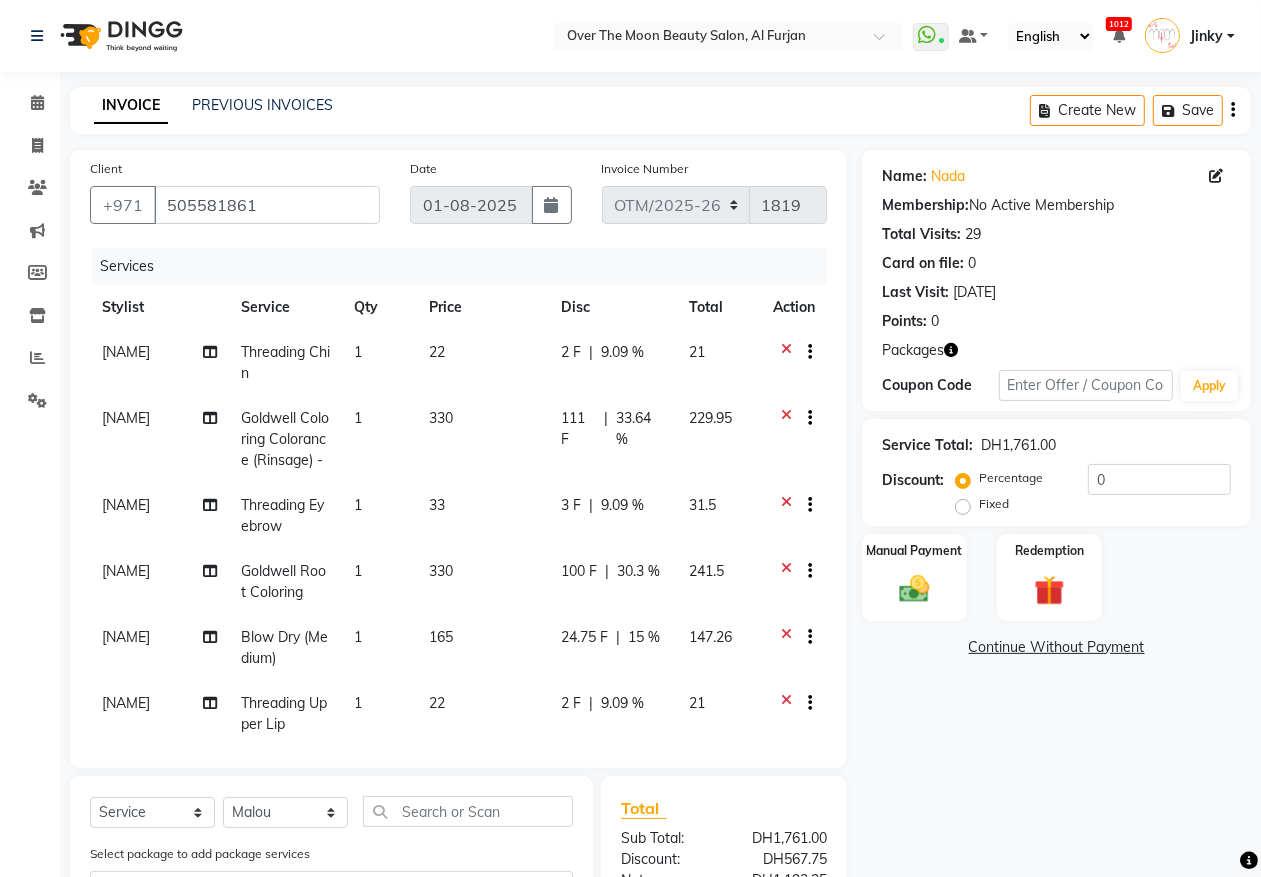click on "111 F" 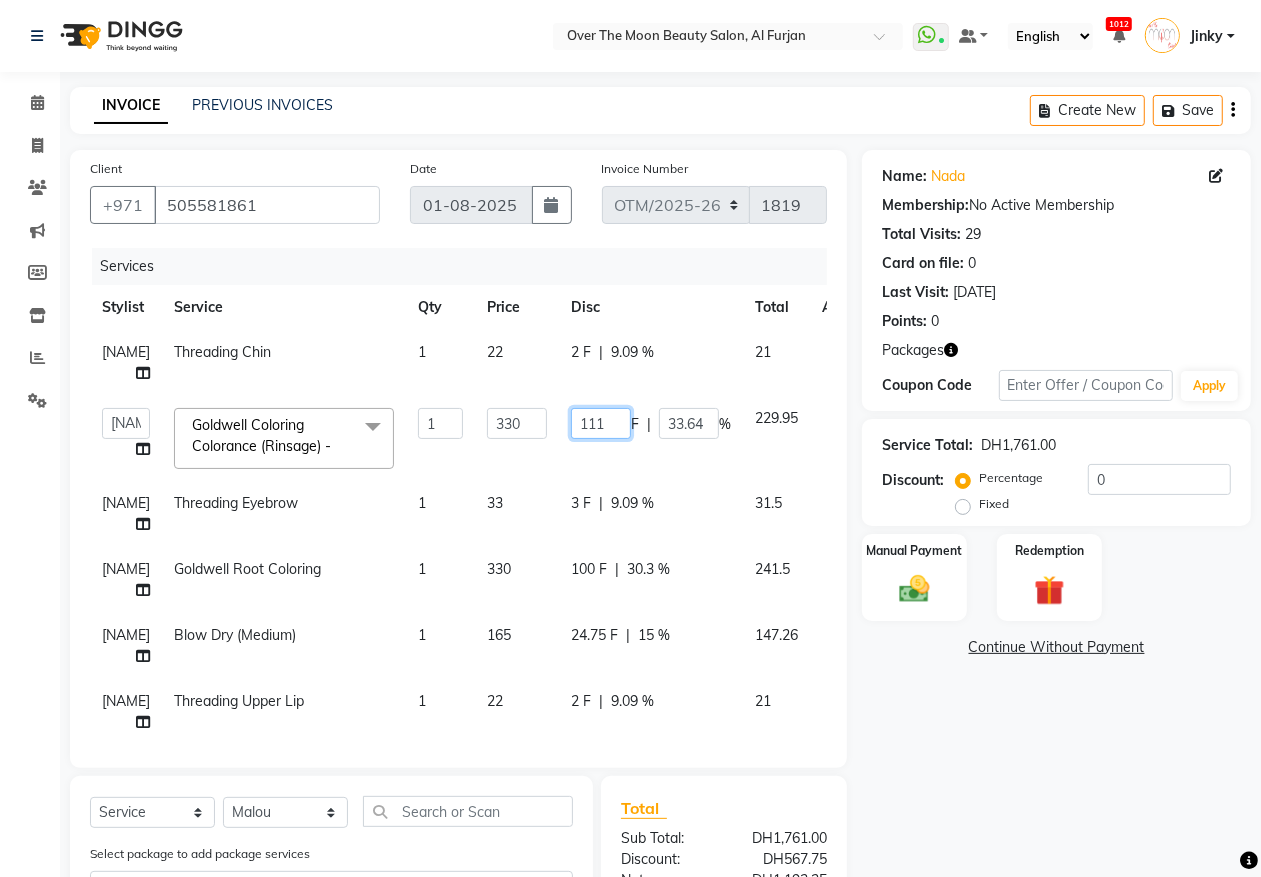 click on "111" 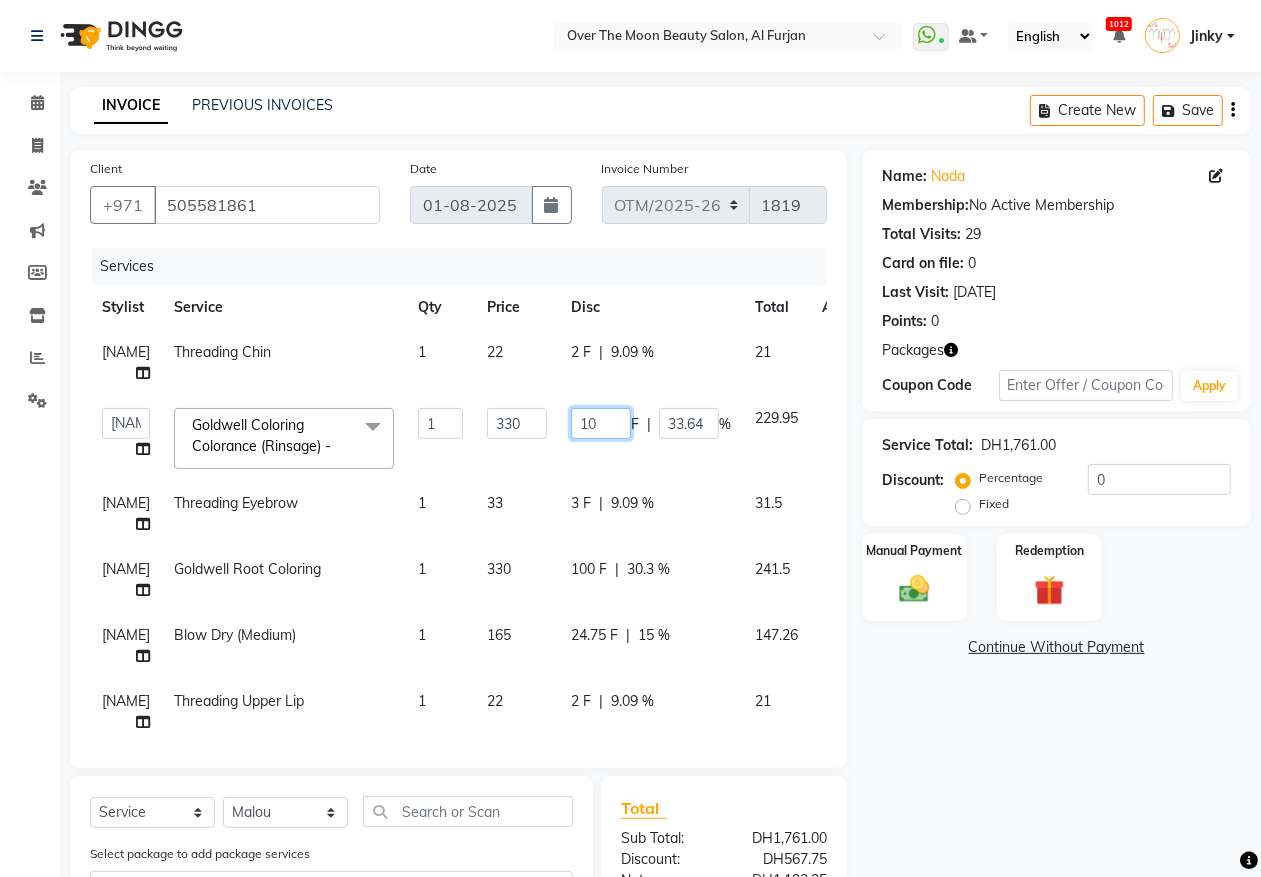 type on "100" 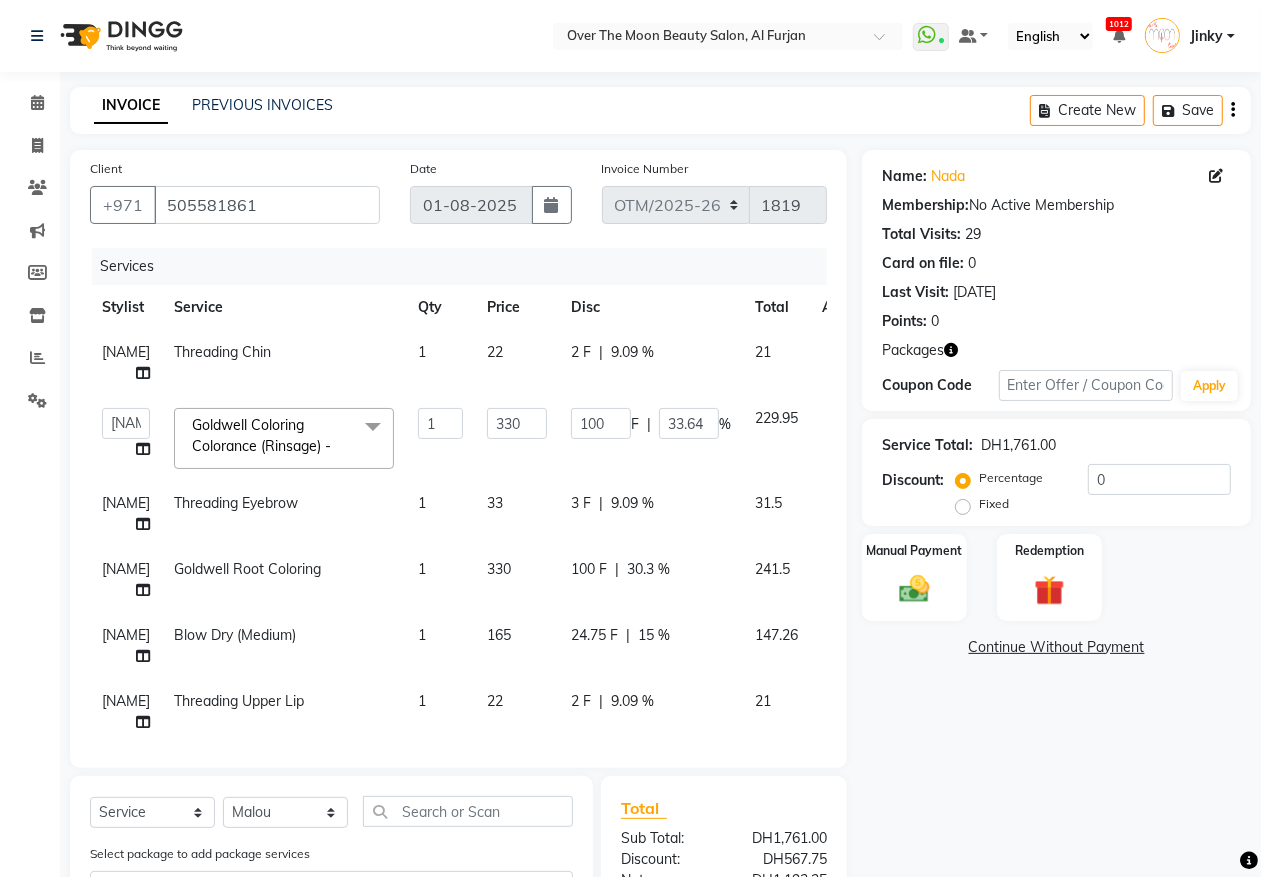 click on "24.75 F | 15 %" 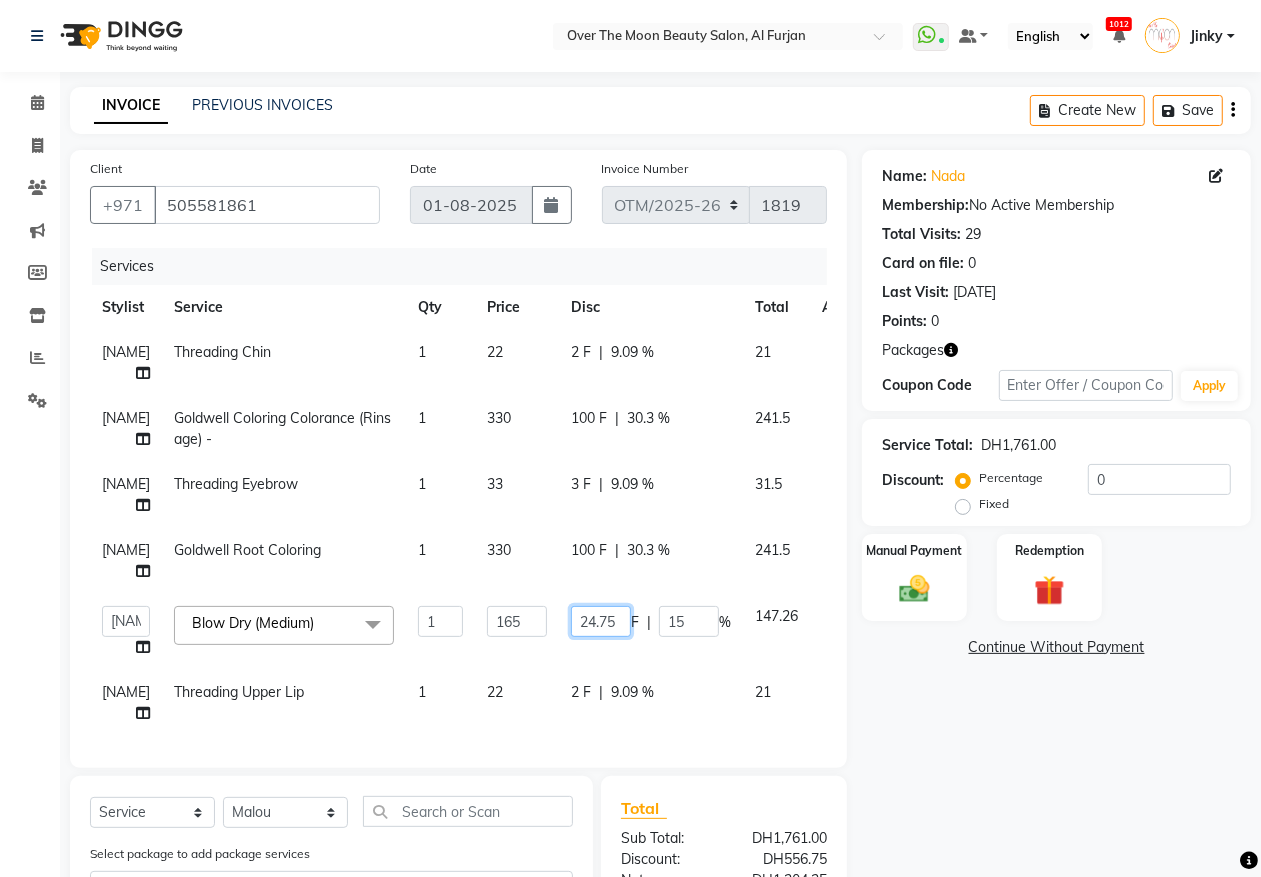 drag, startPoint x: 618, startPoint y: 616, endPoint x: 530, endPoint y: 635, distance: 90.02777 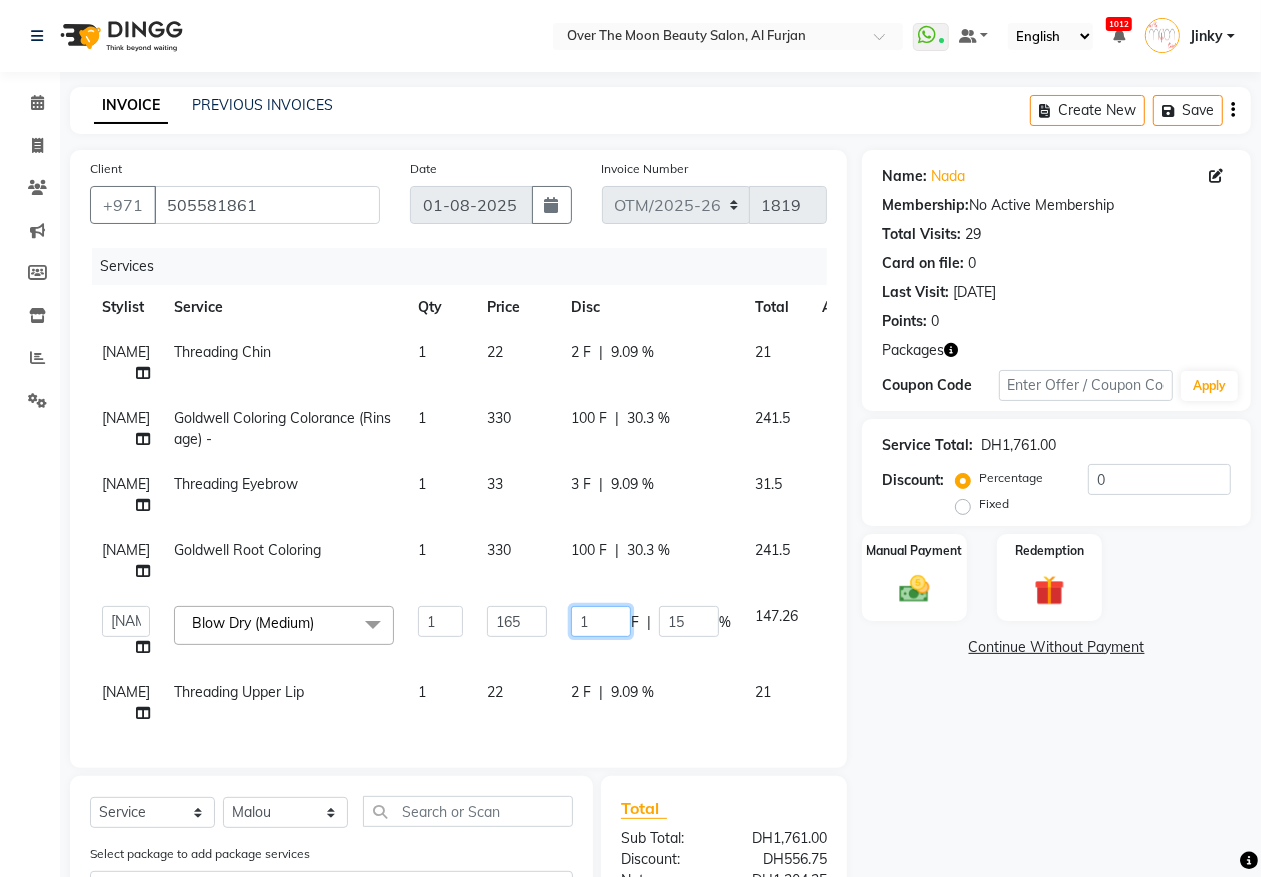 type on "11" 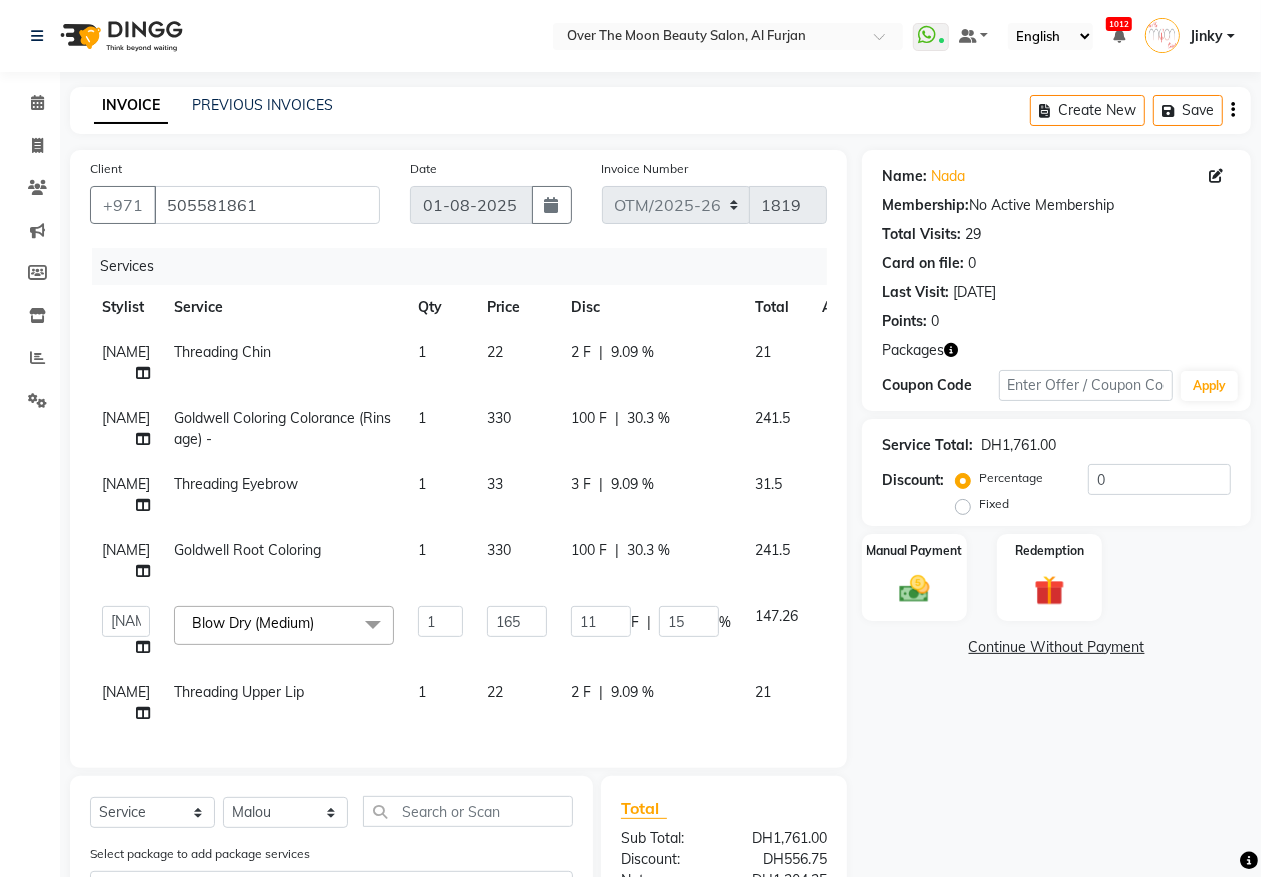 click on "Services" 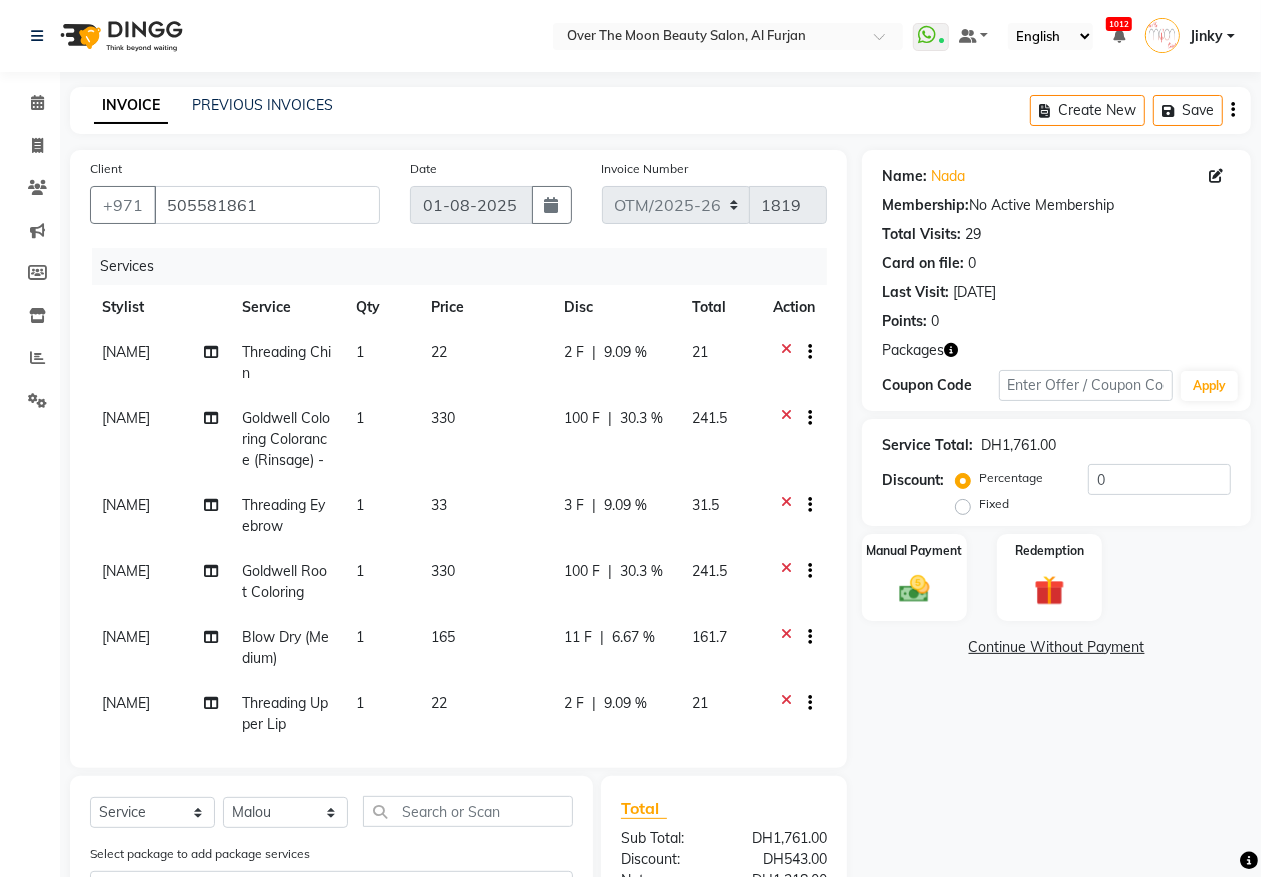 scroll, scrollTop: 360, scrollLeft: 0, axis: vertical 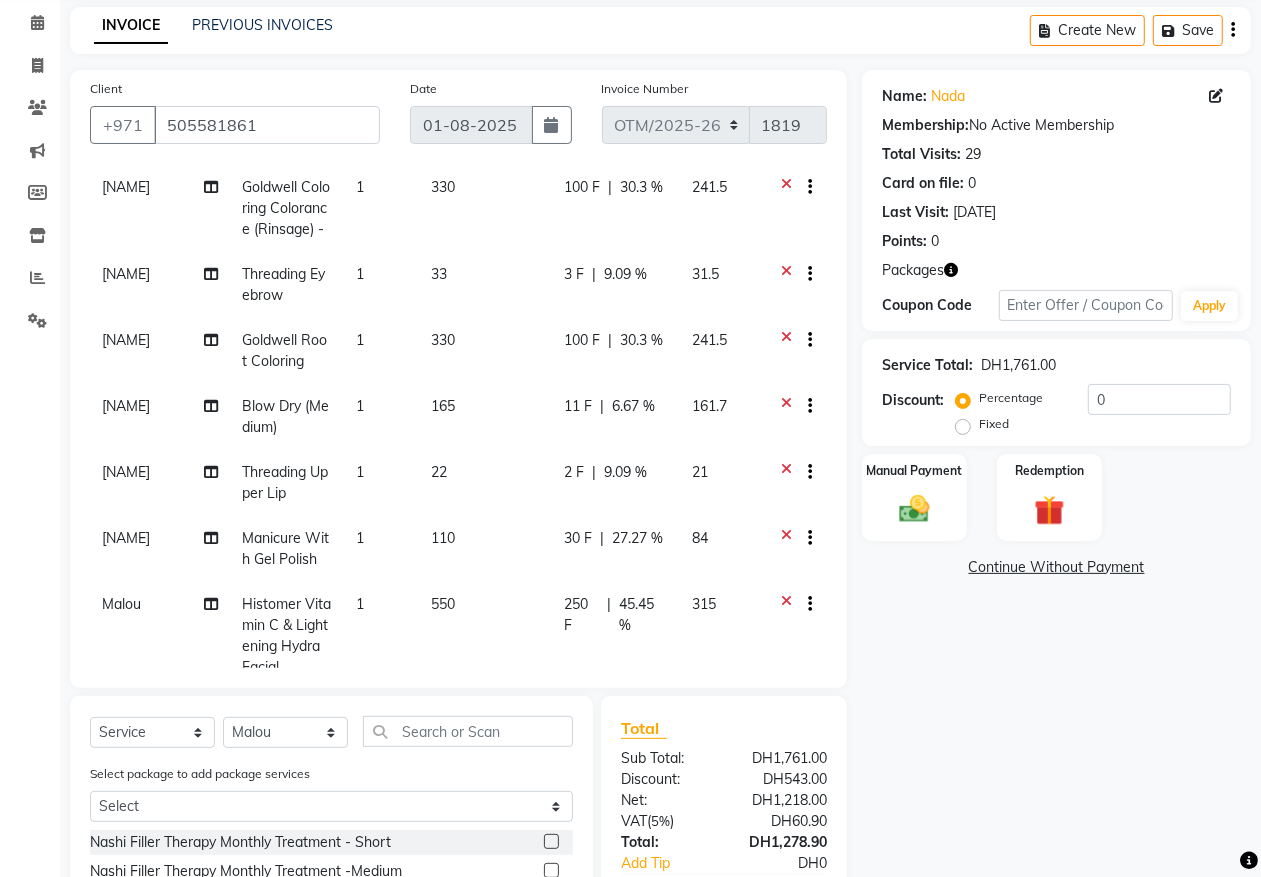 click on "11 F" 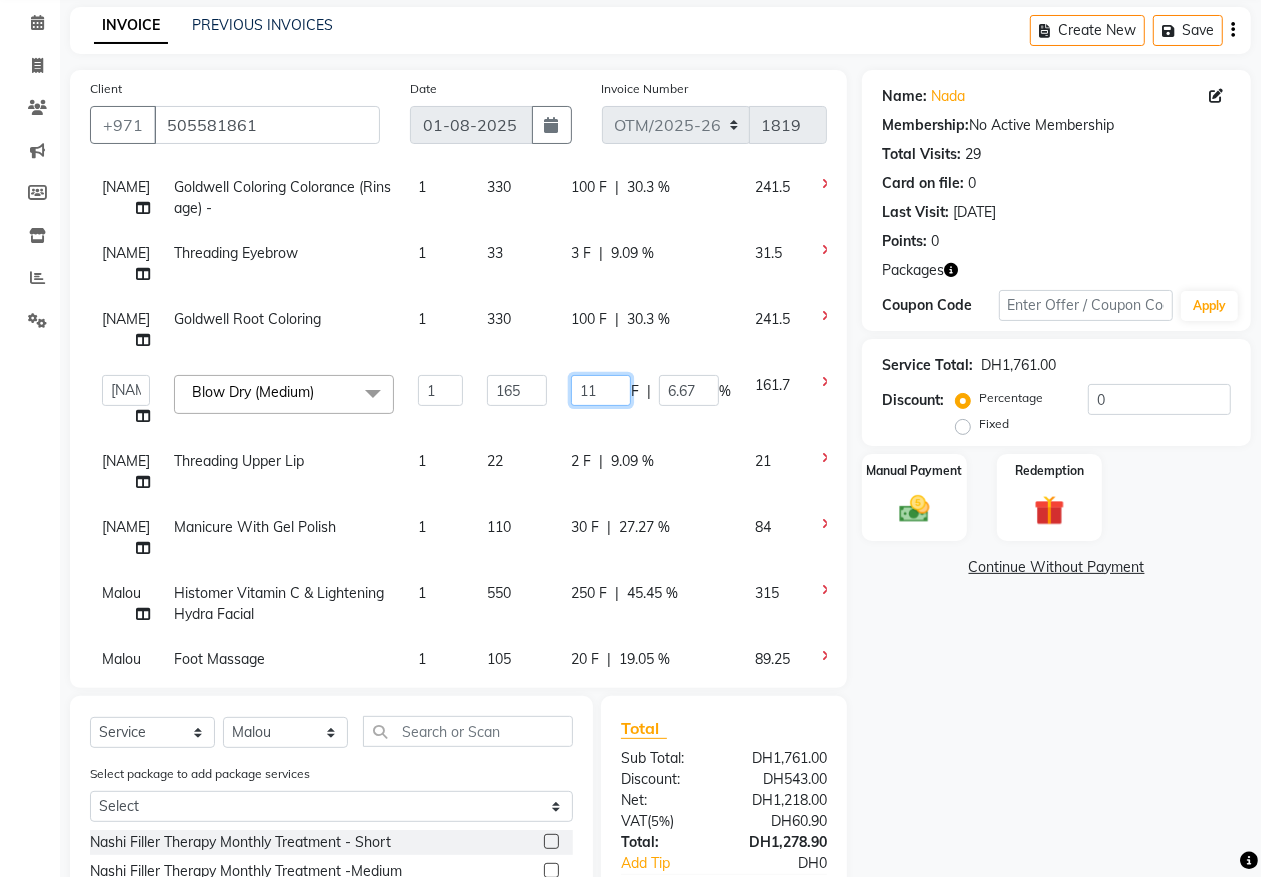 drag, startPoint x: 598, startPoint y: 391, endPoint x: 531, endPoint y: 426, distance: 75.591 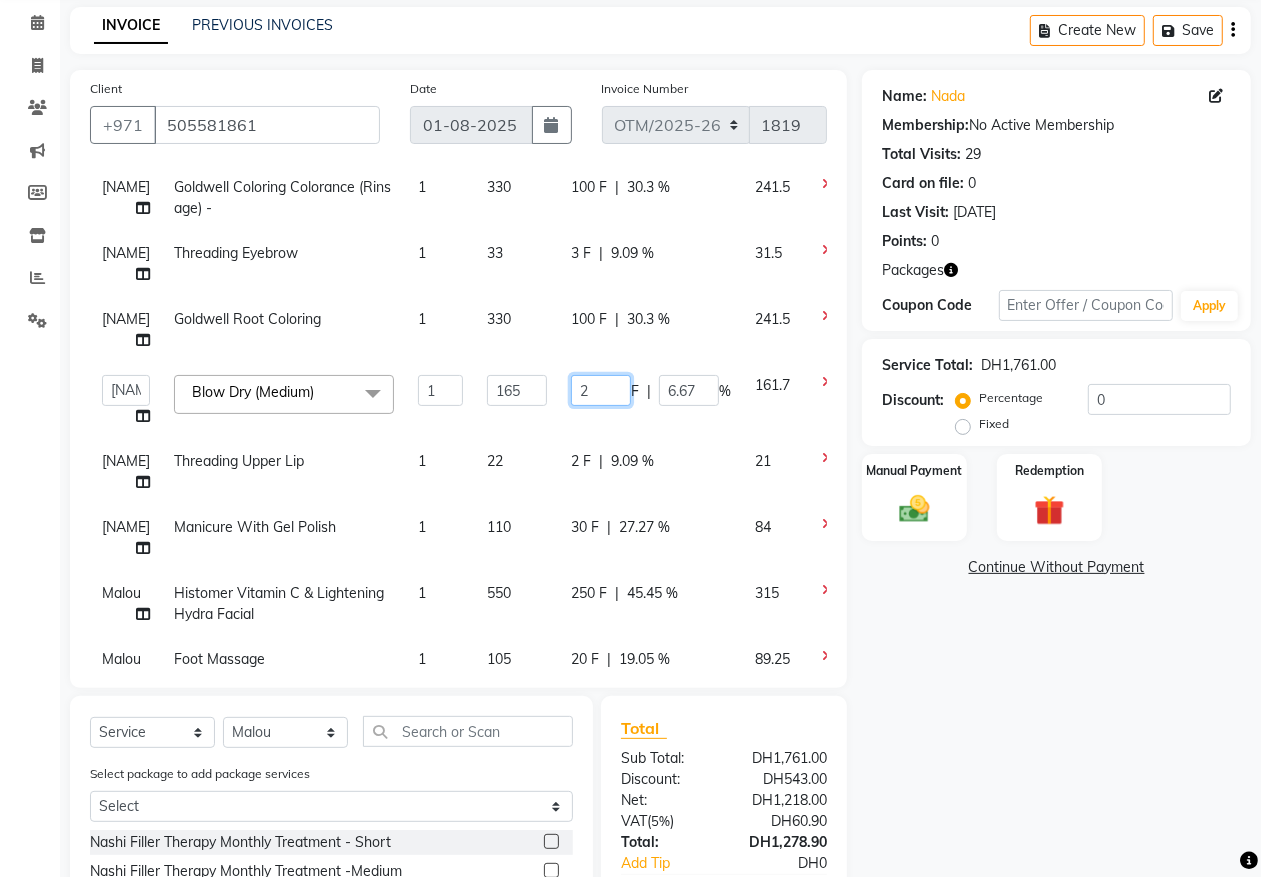 type on "26" 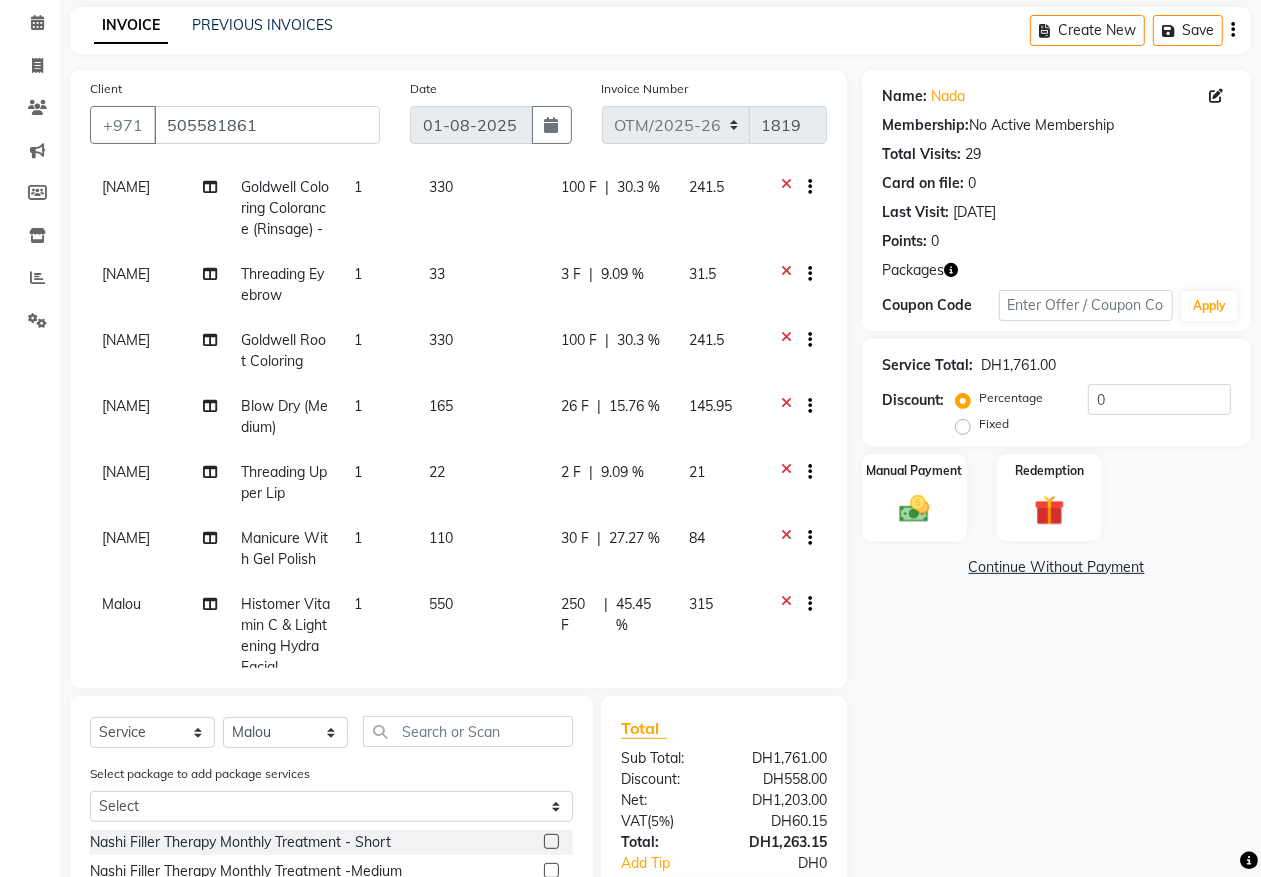 click on "INVOICE PREVIOUS INVOICES Create New   Save" 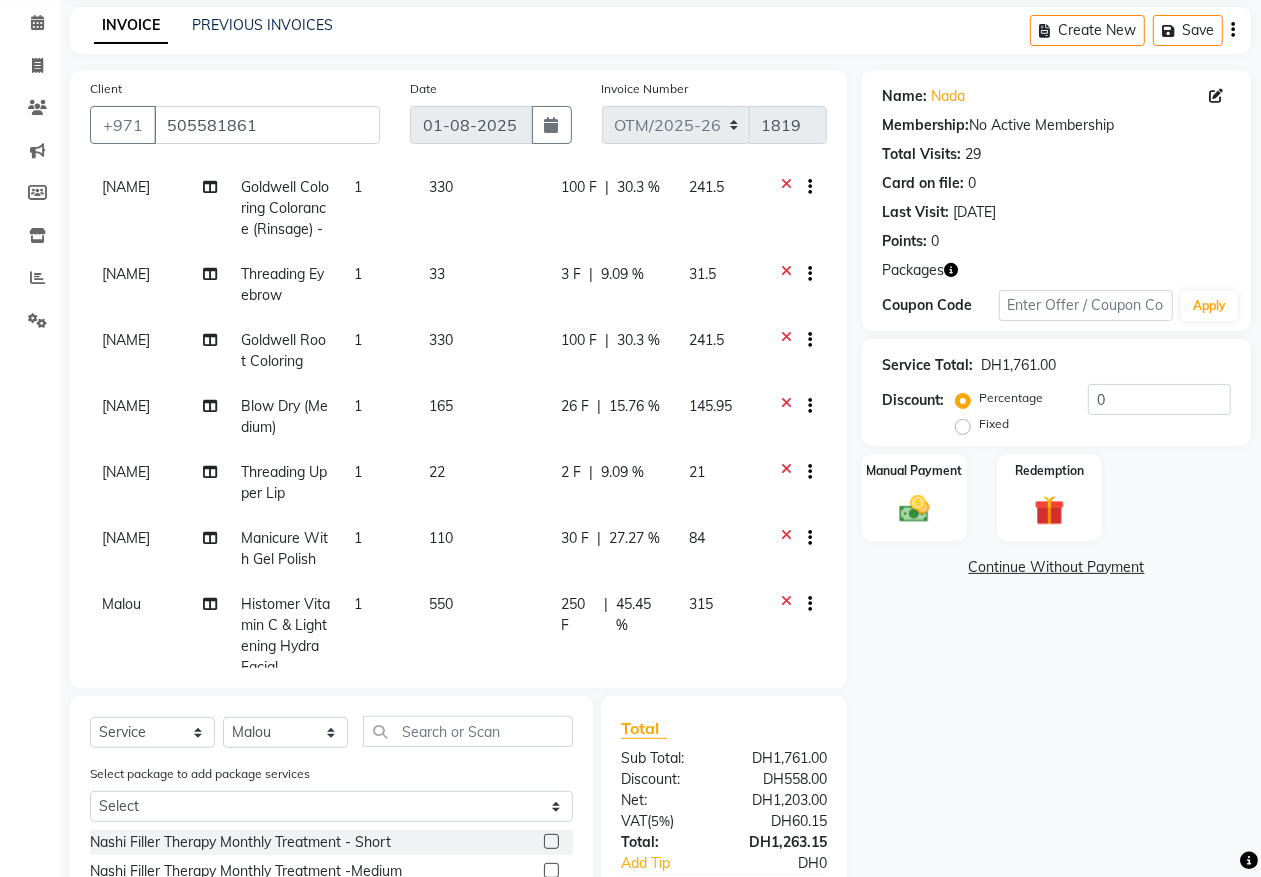 scroll, scrollTop: 360, scrollLeft: 0, axis: vertical 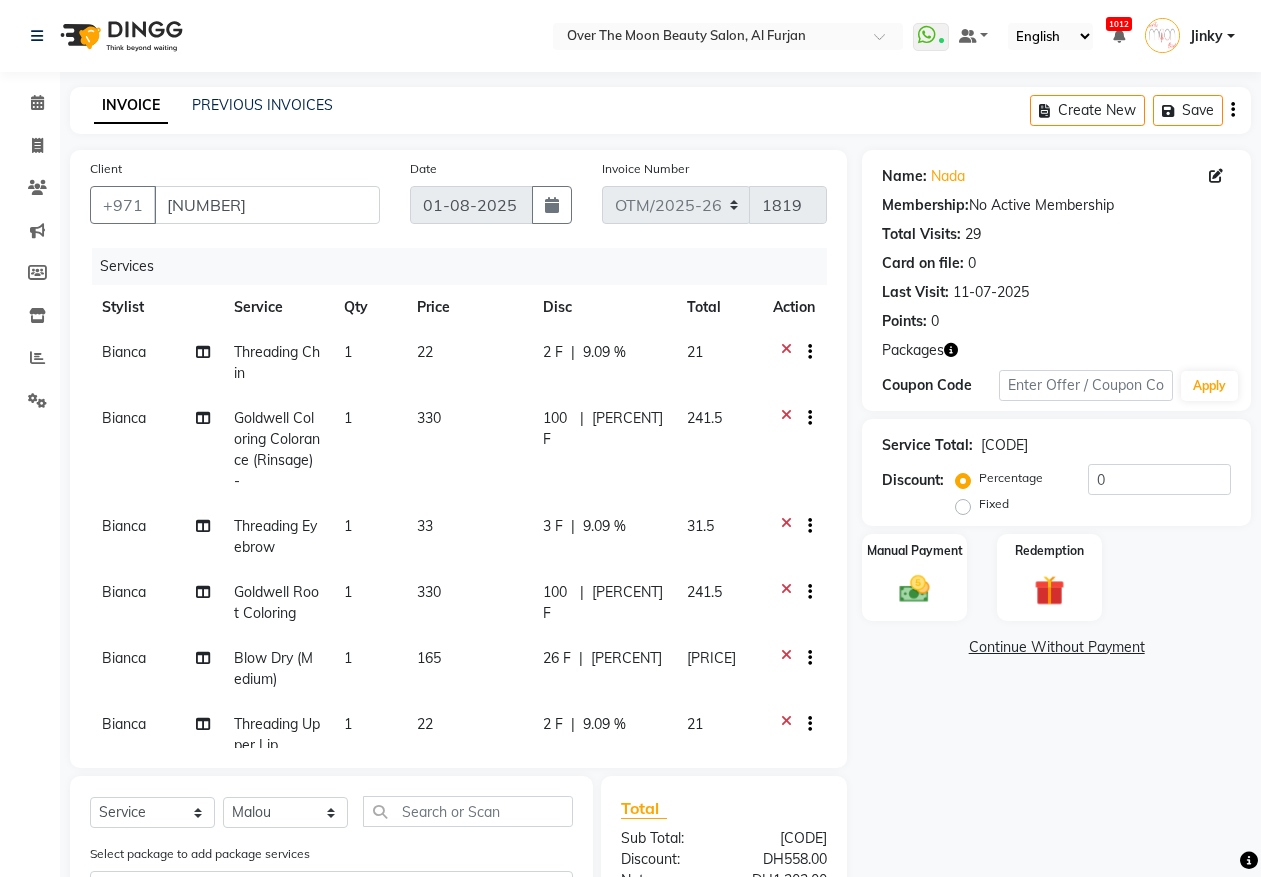 select on "service" 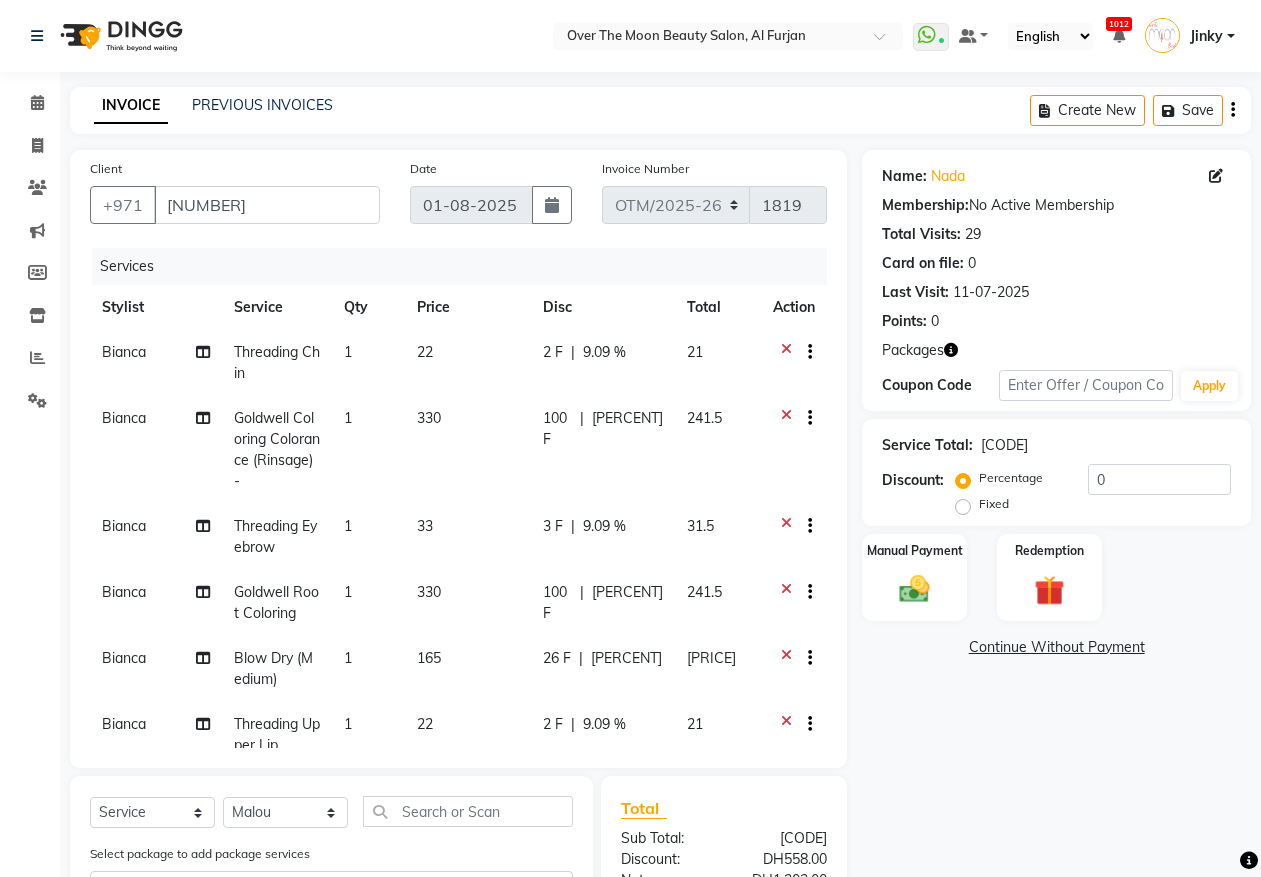 select on "23036" 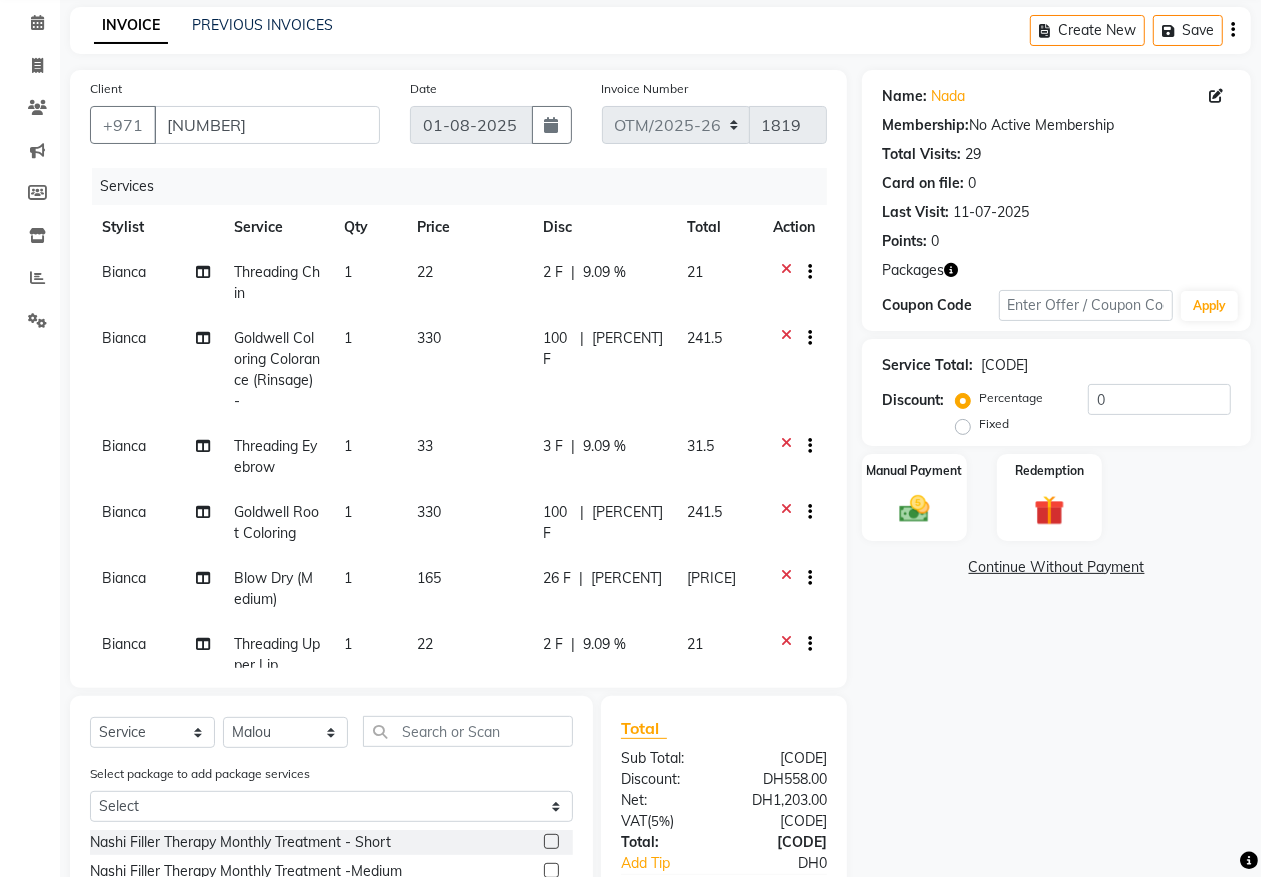 scroll, scrollTop: 80, scrollLeft: 0, axis: vertical 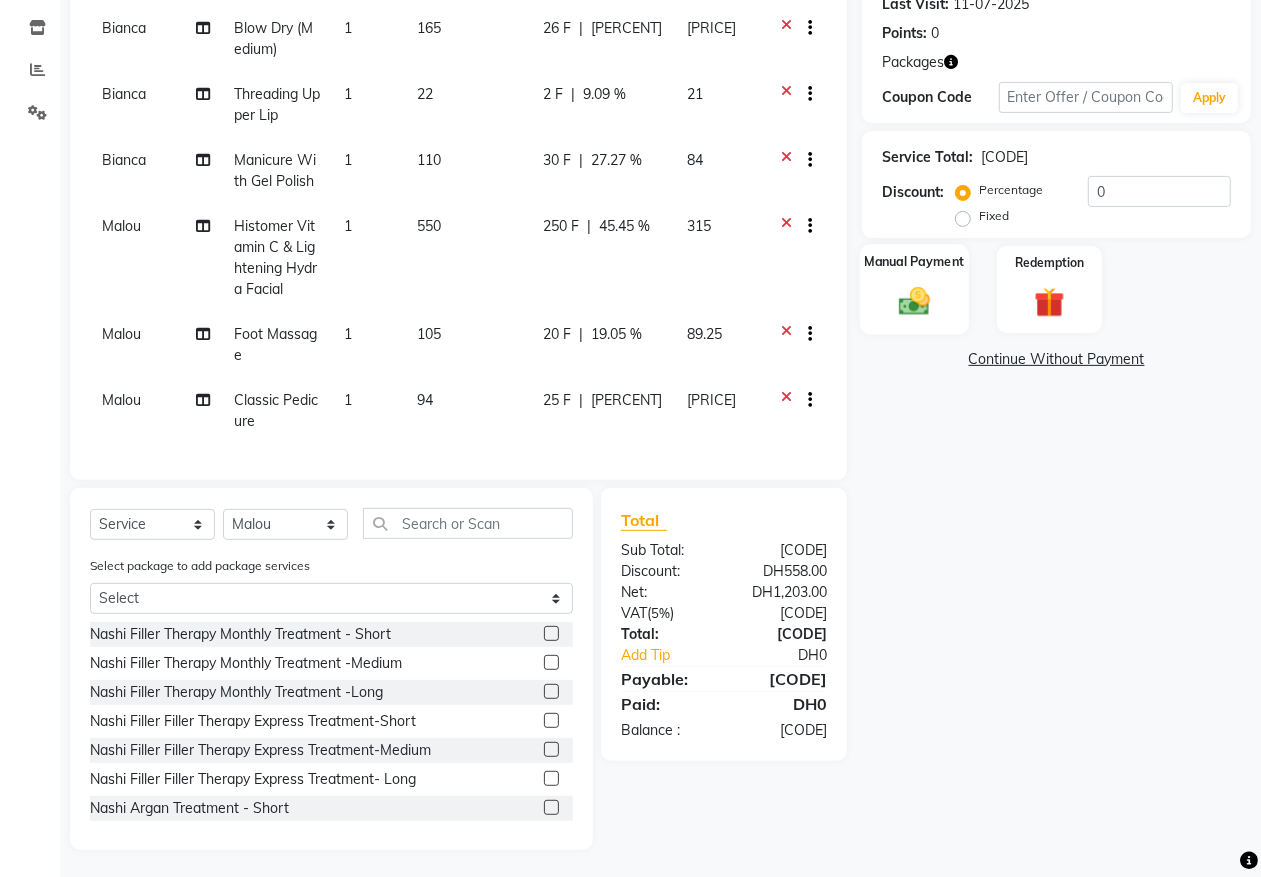 click 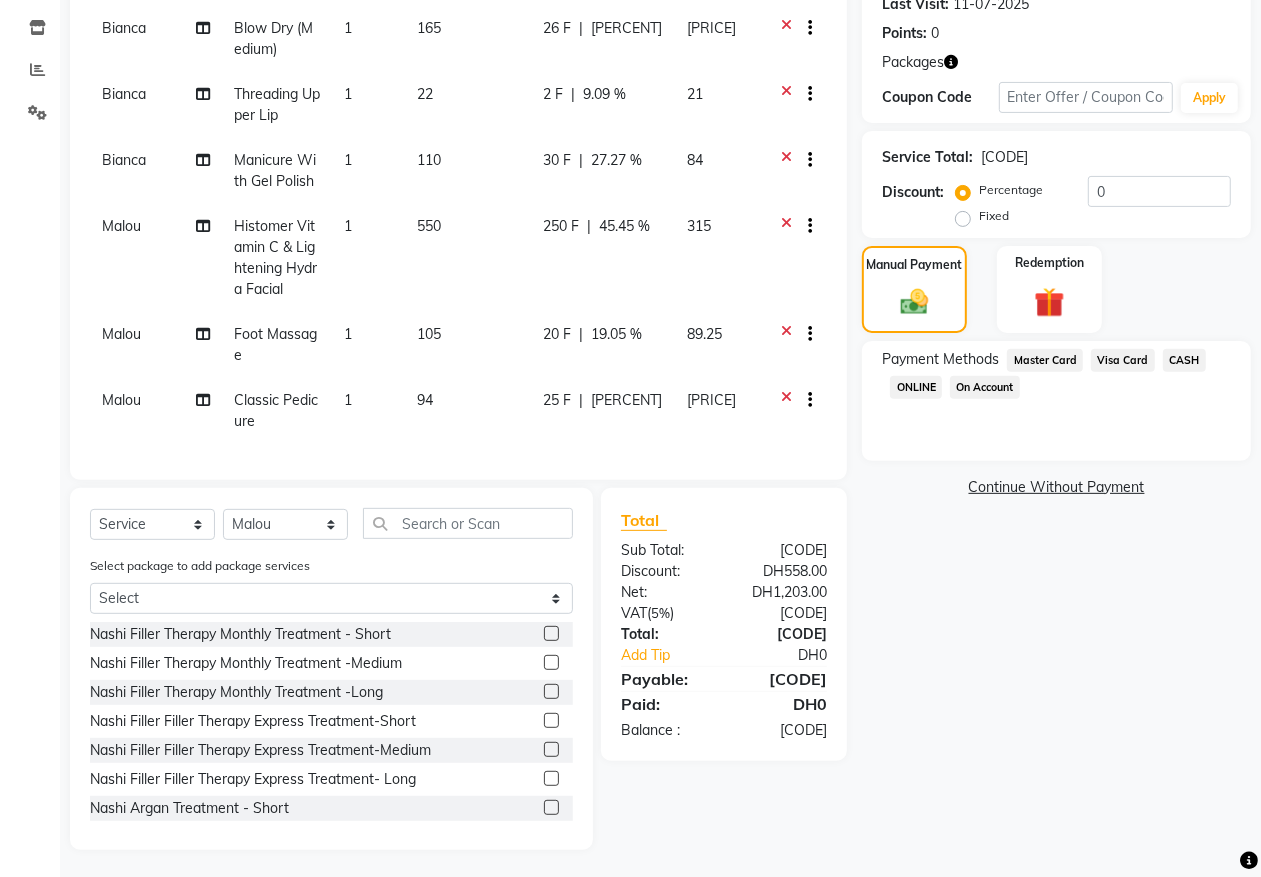 click on "Visa Card" 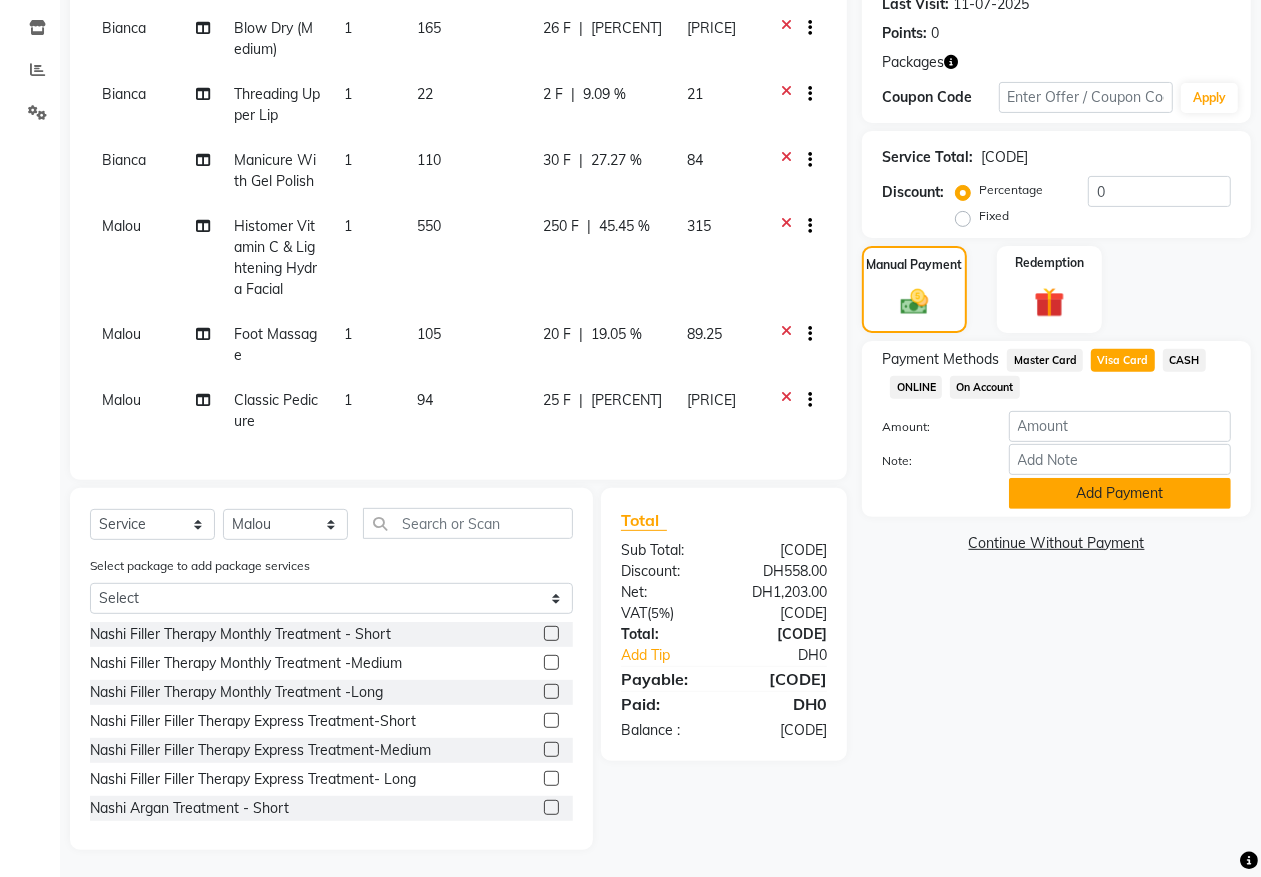 click on "Add Payment" 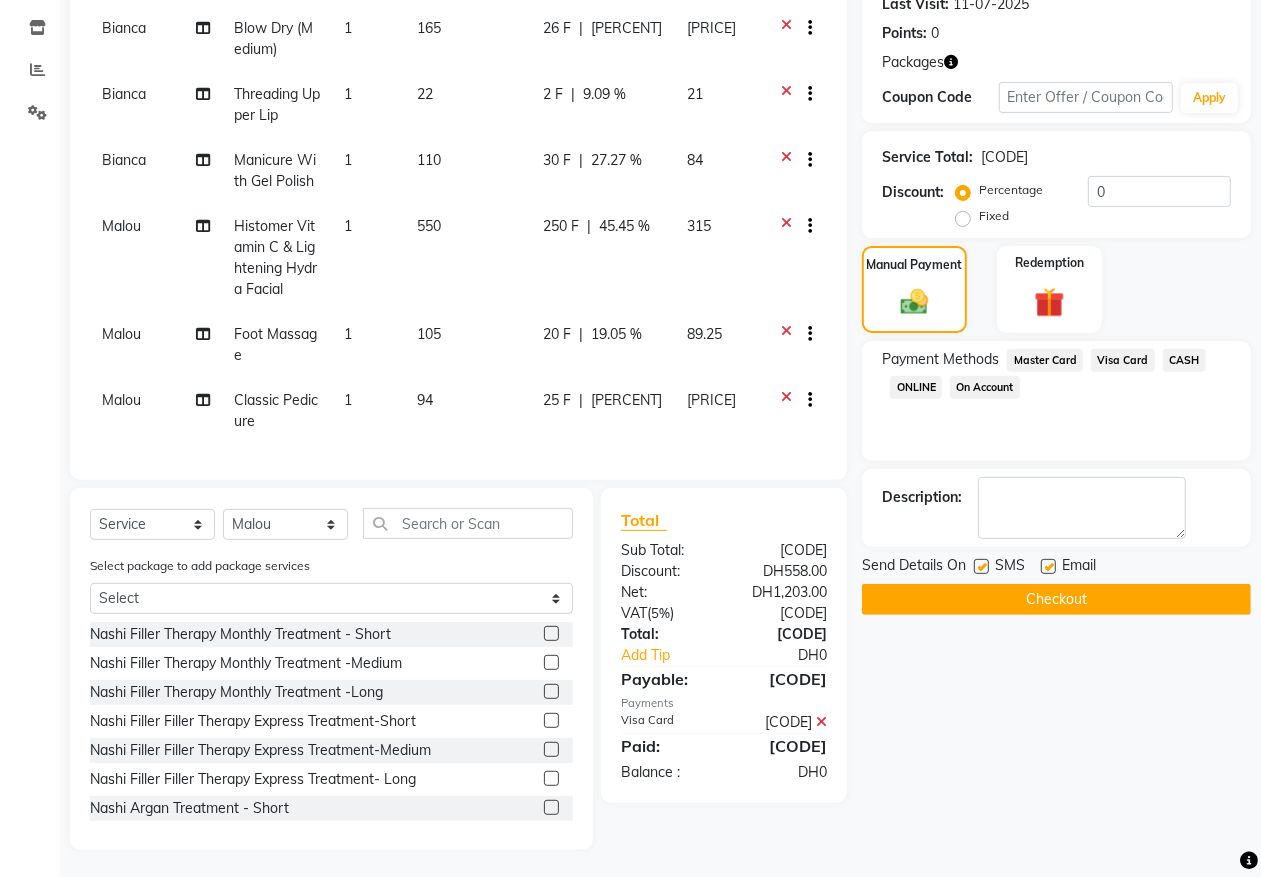 click on "Checkout" 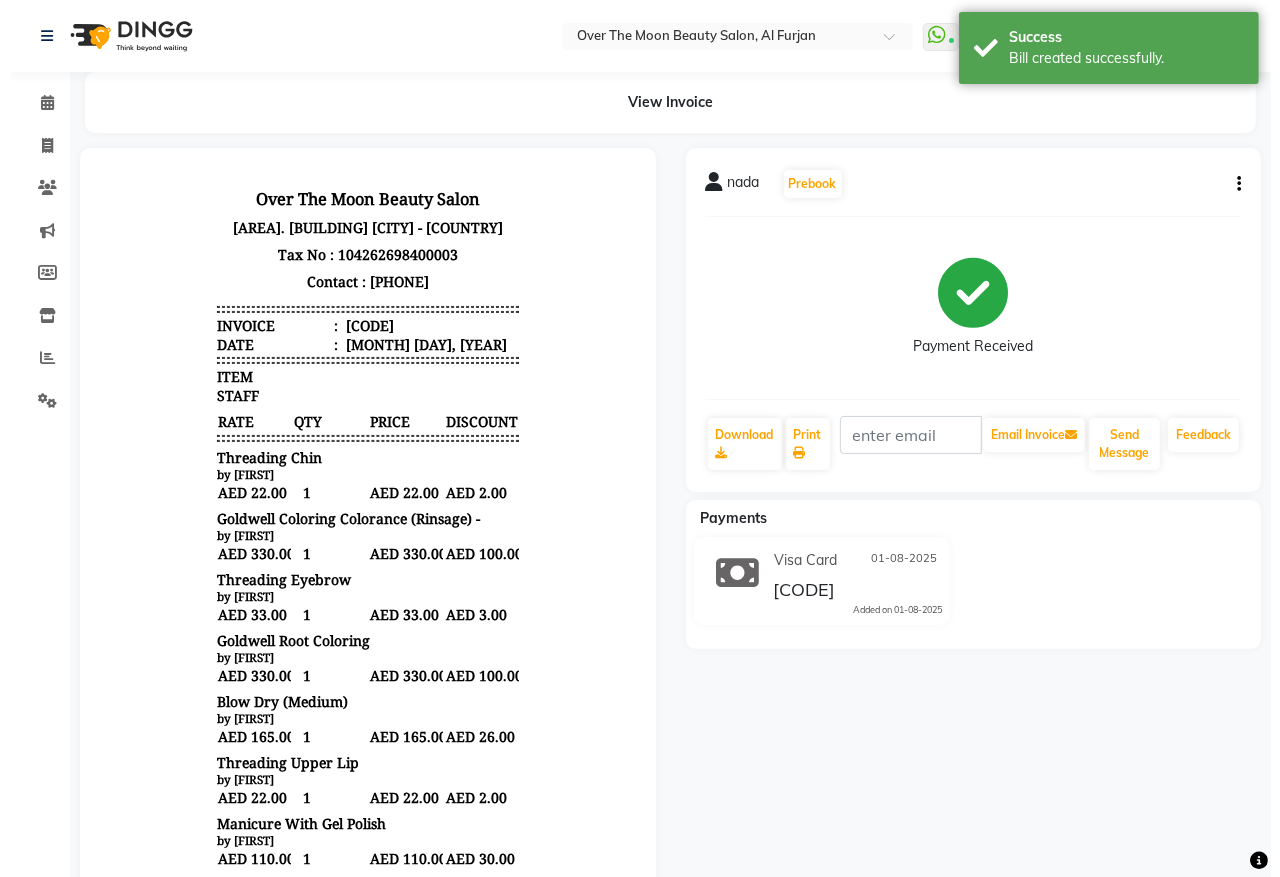 scroll, scrollTop: 0, scrollLeft: 0, axis: both 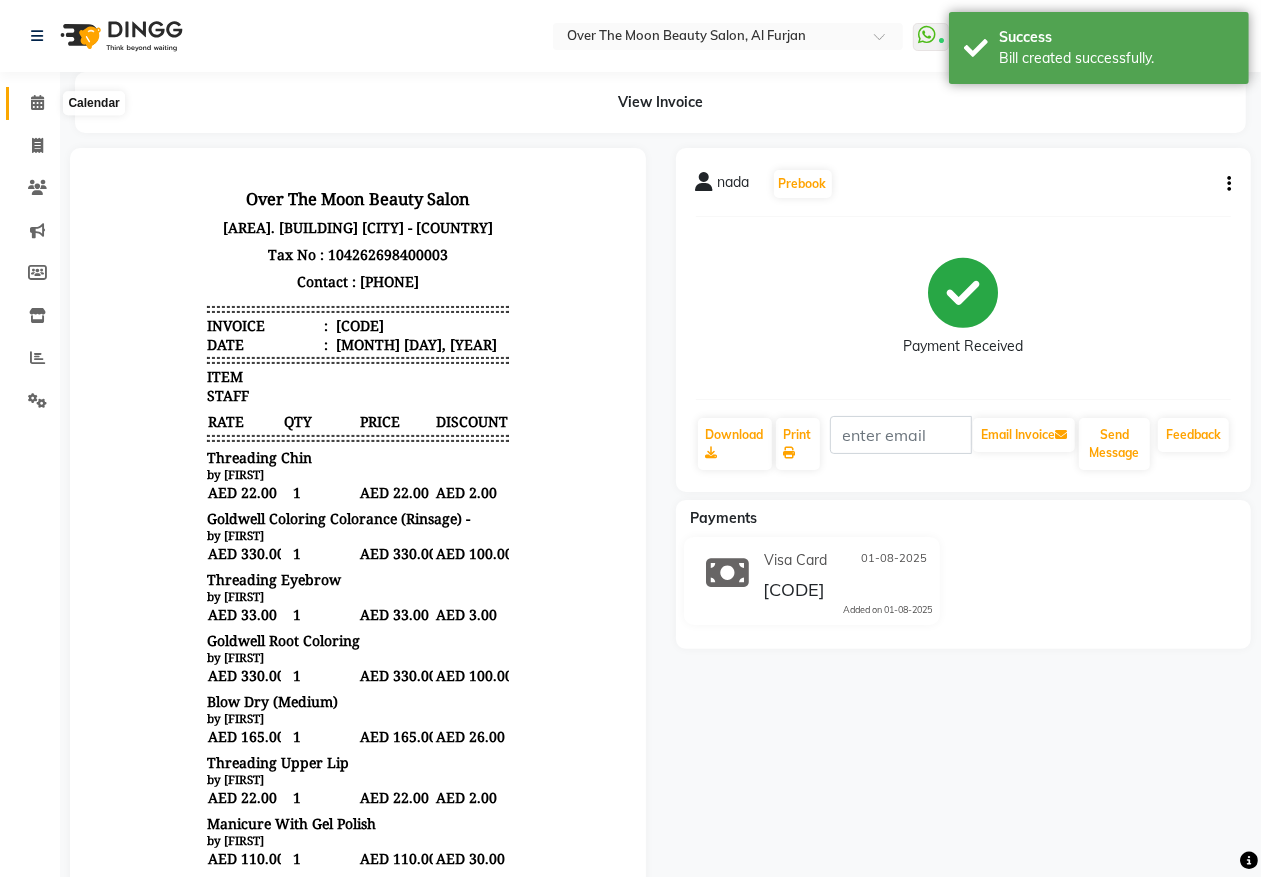 click 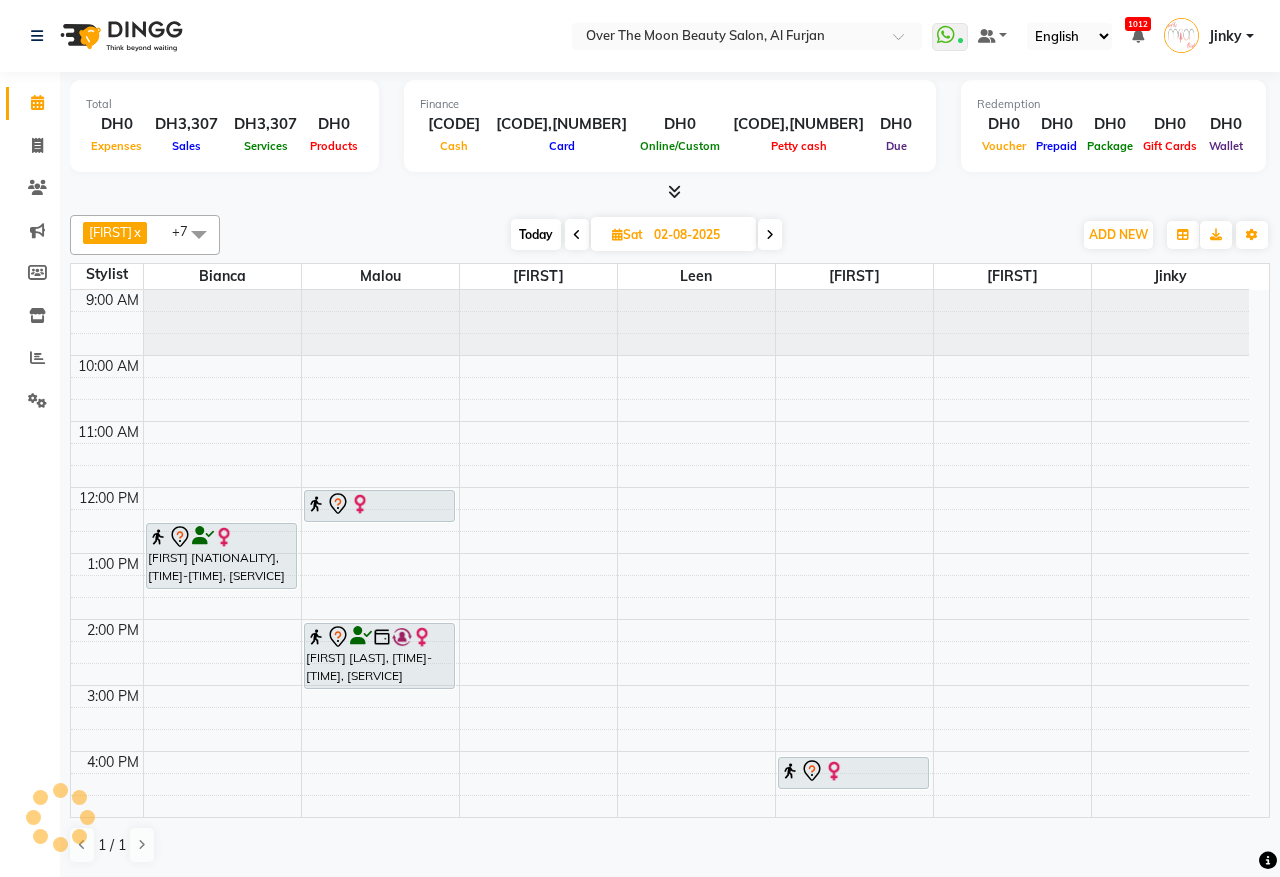 scroll, scrollTop: 0, scrollLeft: 0, axis: both 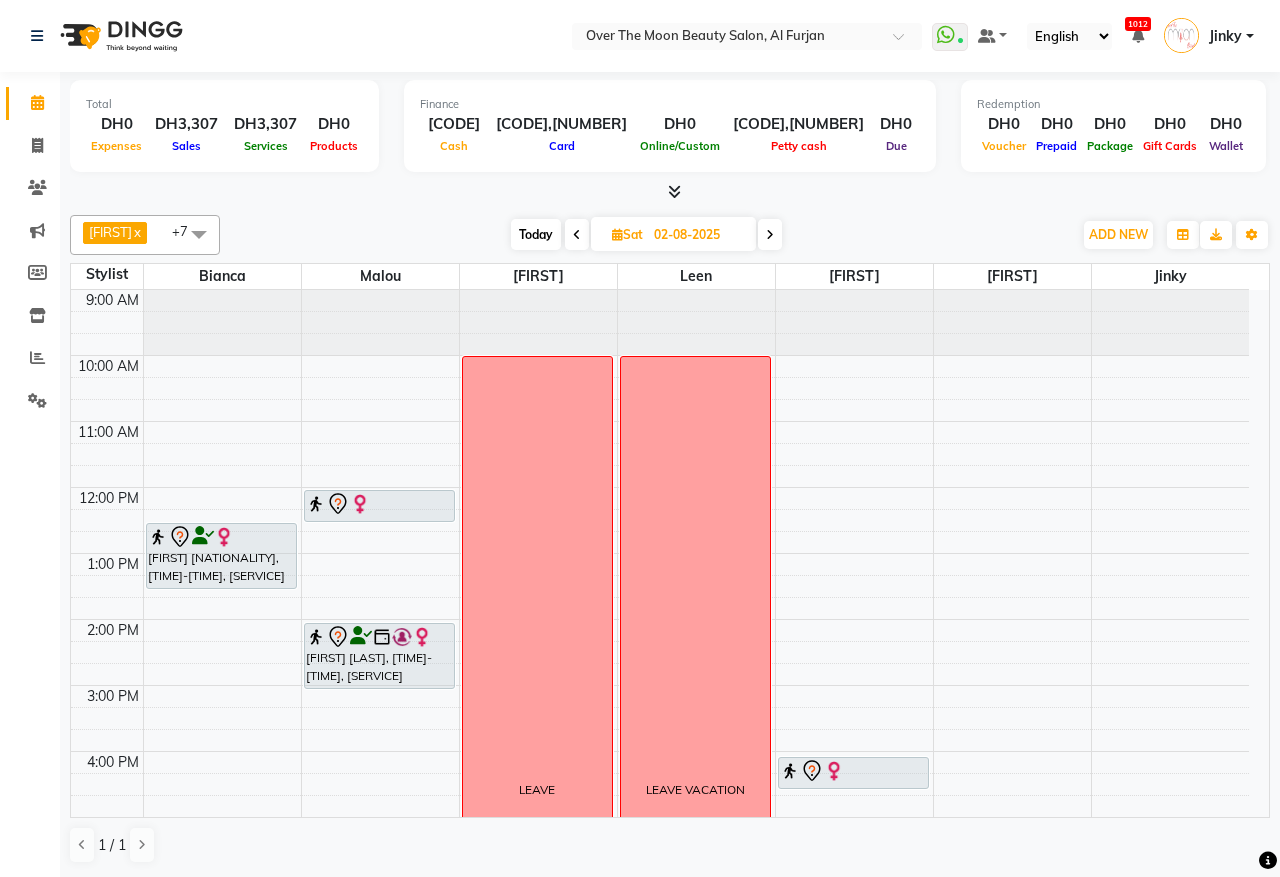 click on "Today" at bounding box center (536, 234) 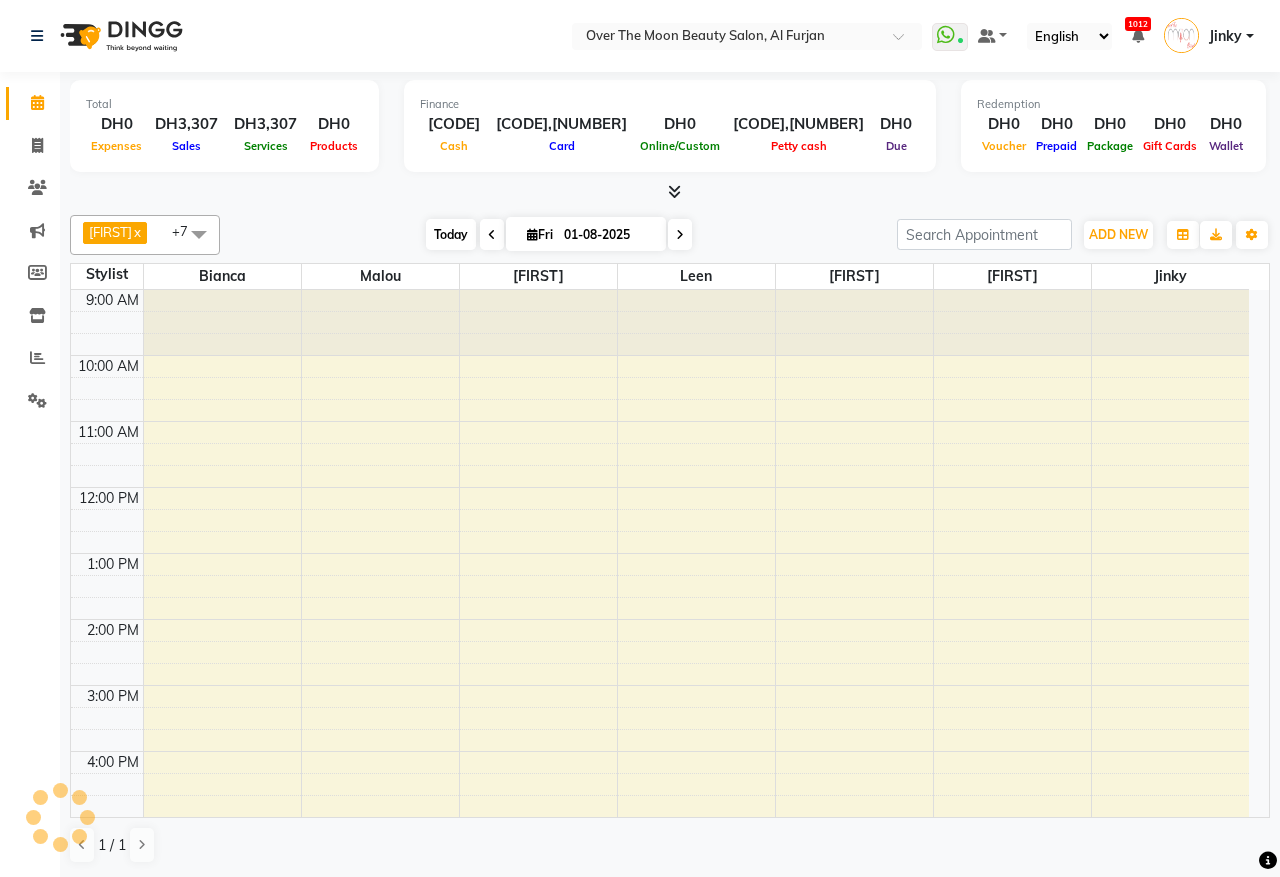 scroll, scrollTop: 473, scrollLeft: 0, axis: vertical 